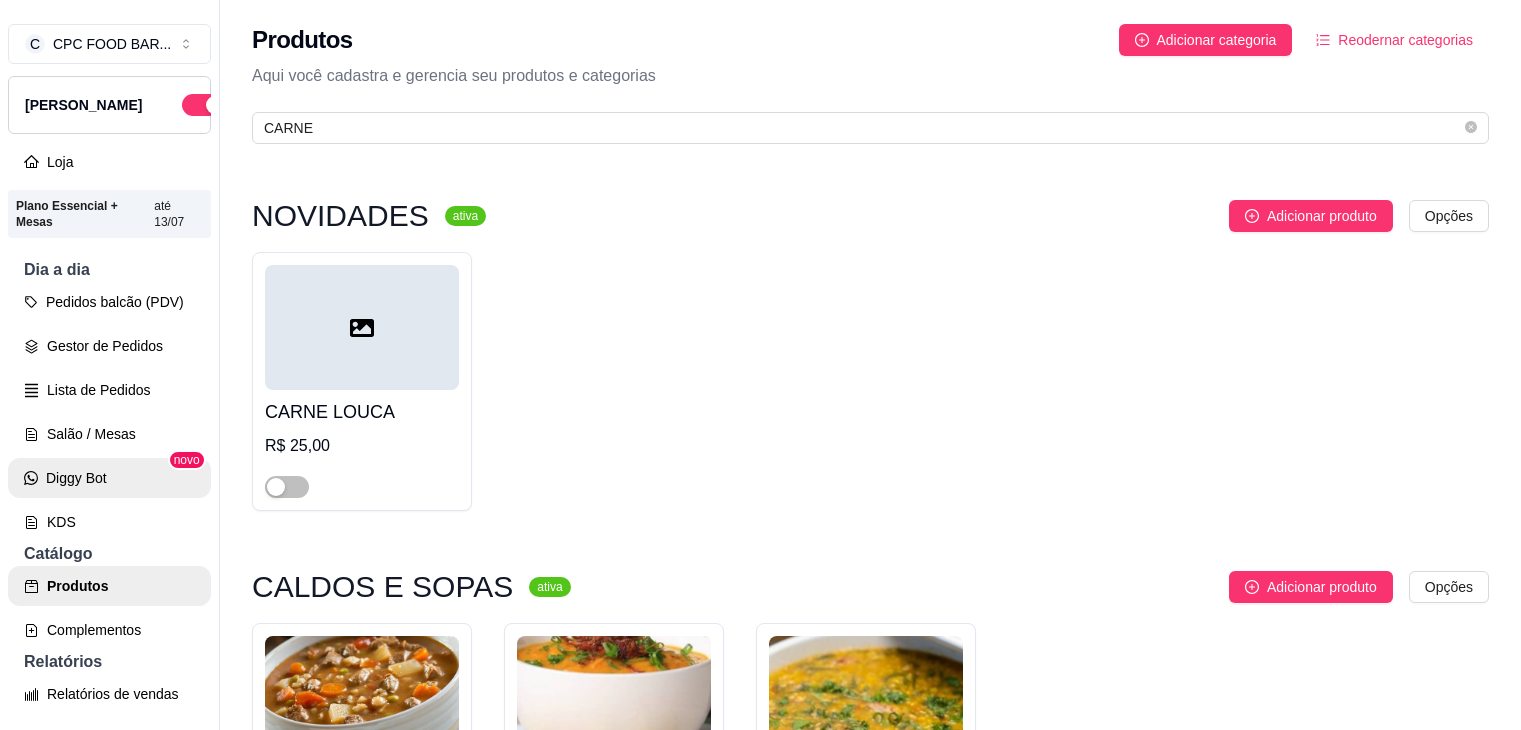 scroll, scrollTop: 0, scrollLeft: 0, axis: both 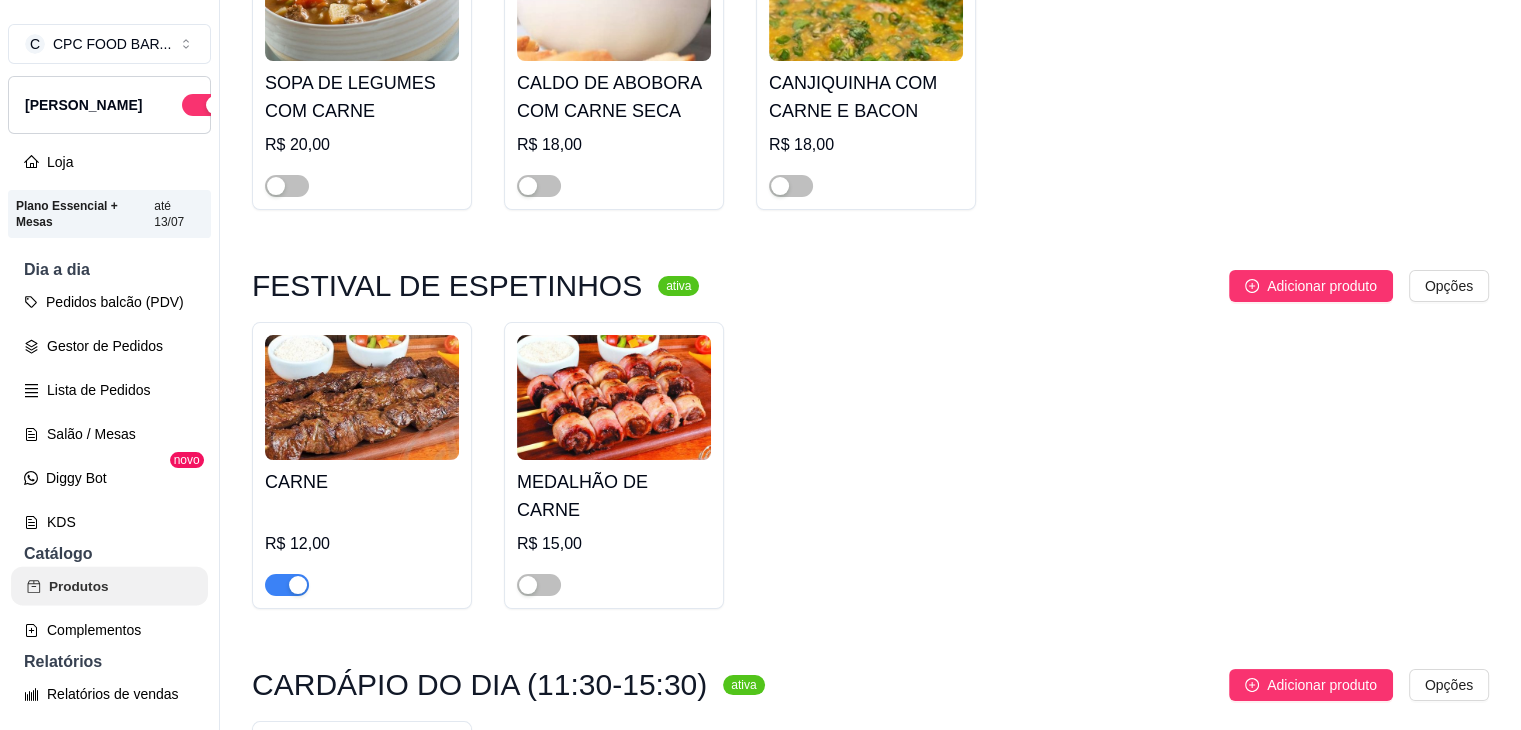 click on "Produtos" at bounding box center [109, 586] 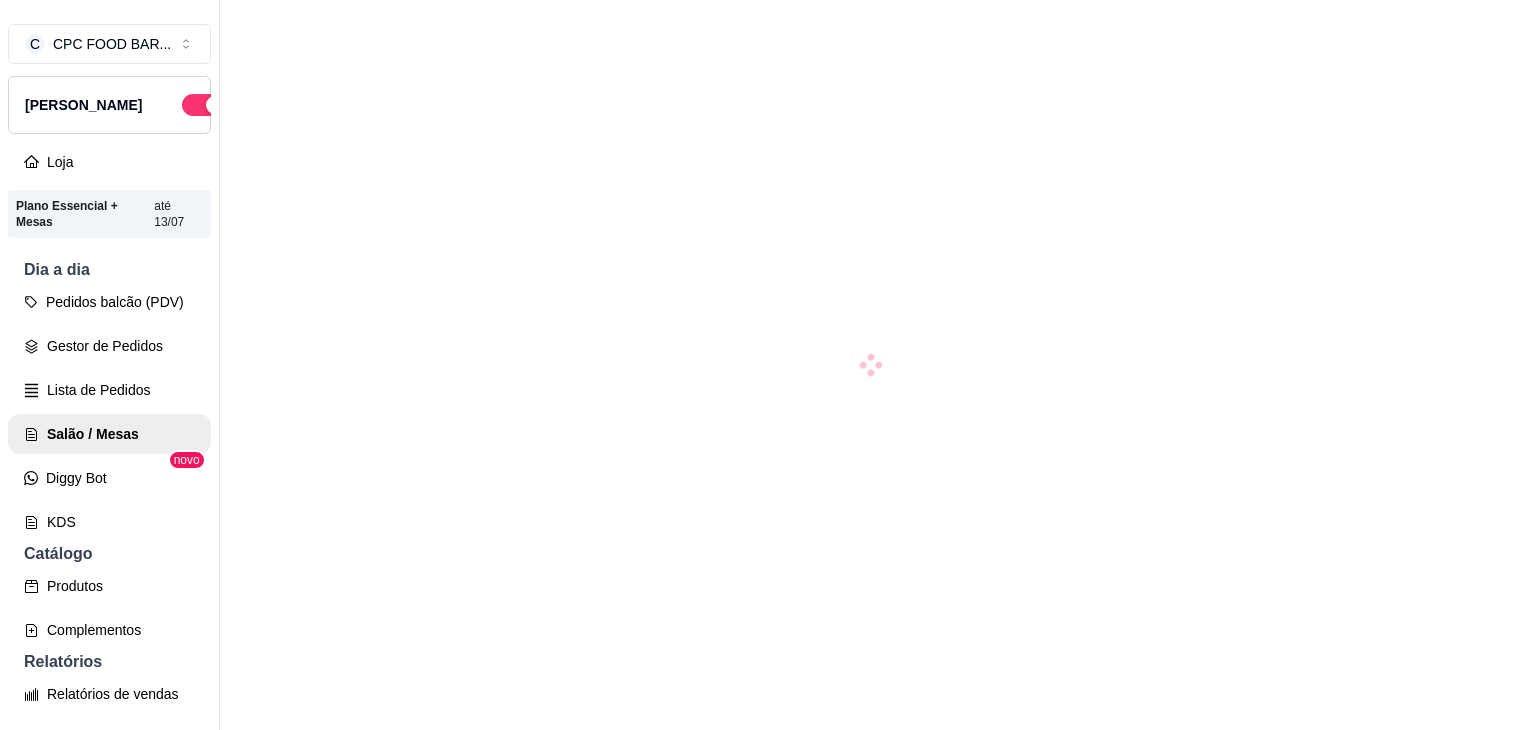scroll, scrollTop: 0, scrollLeft: 0, axis: both 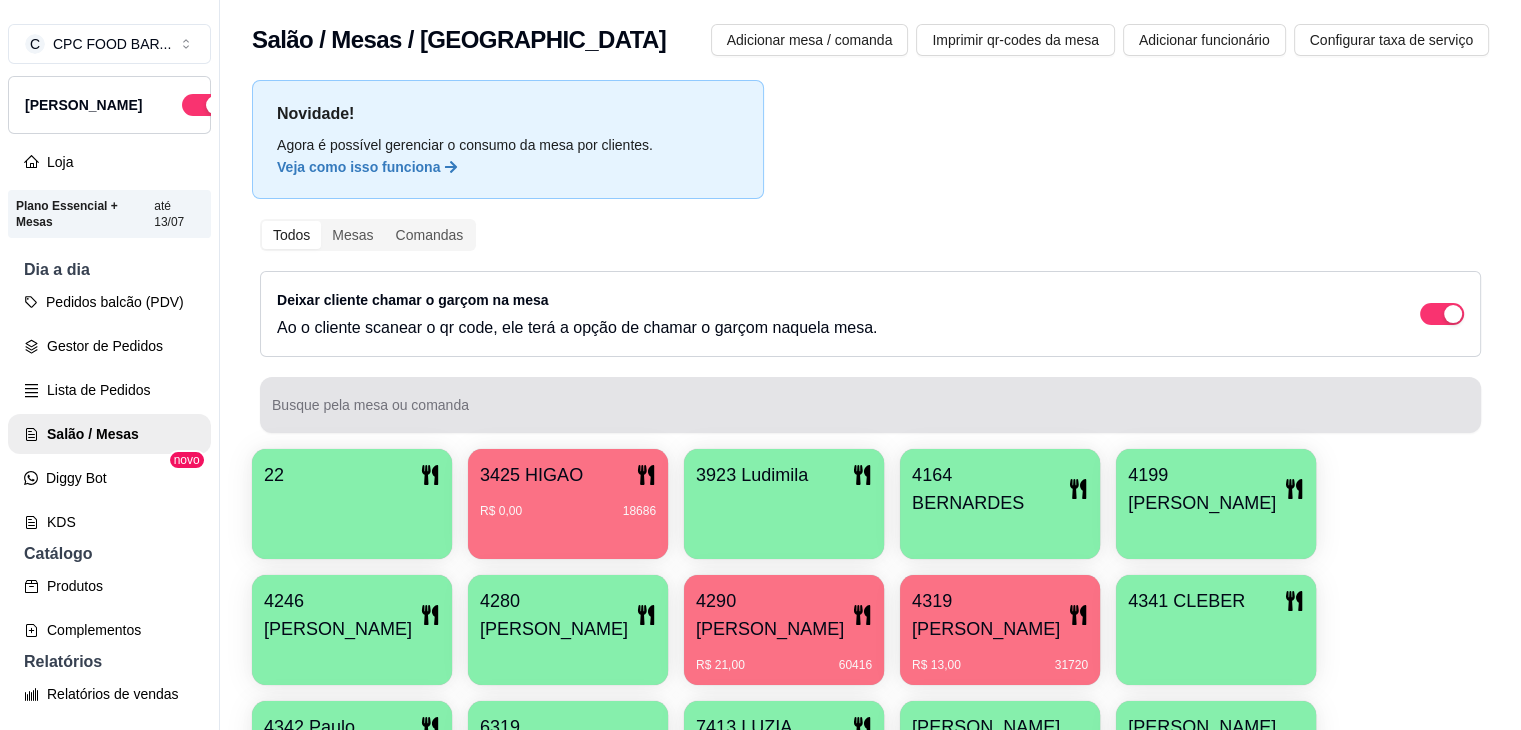 click at bounding box center (870, 405) 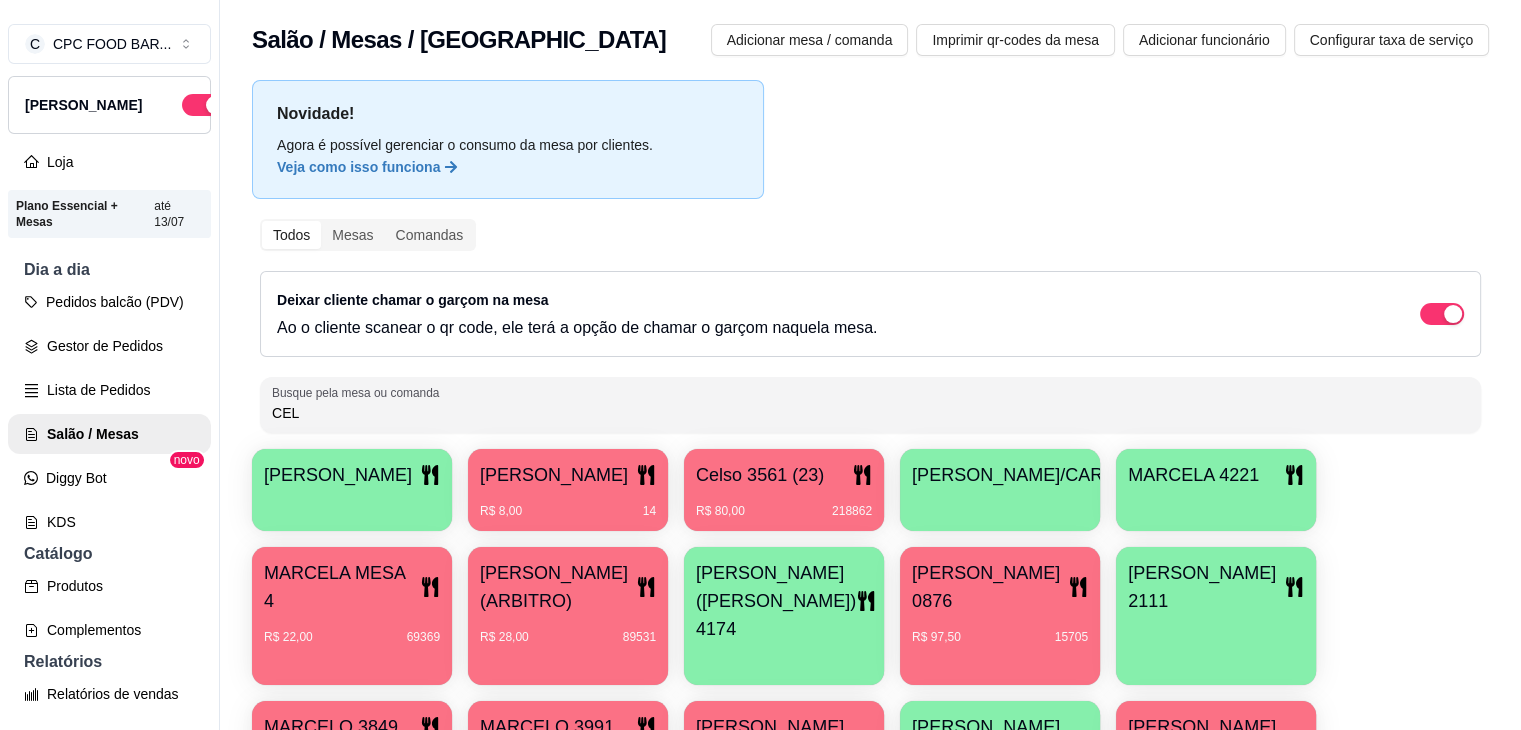 type on "CEL" 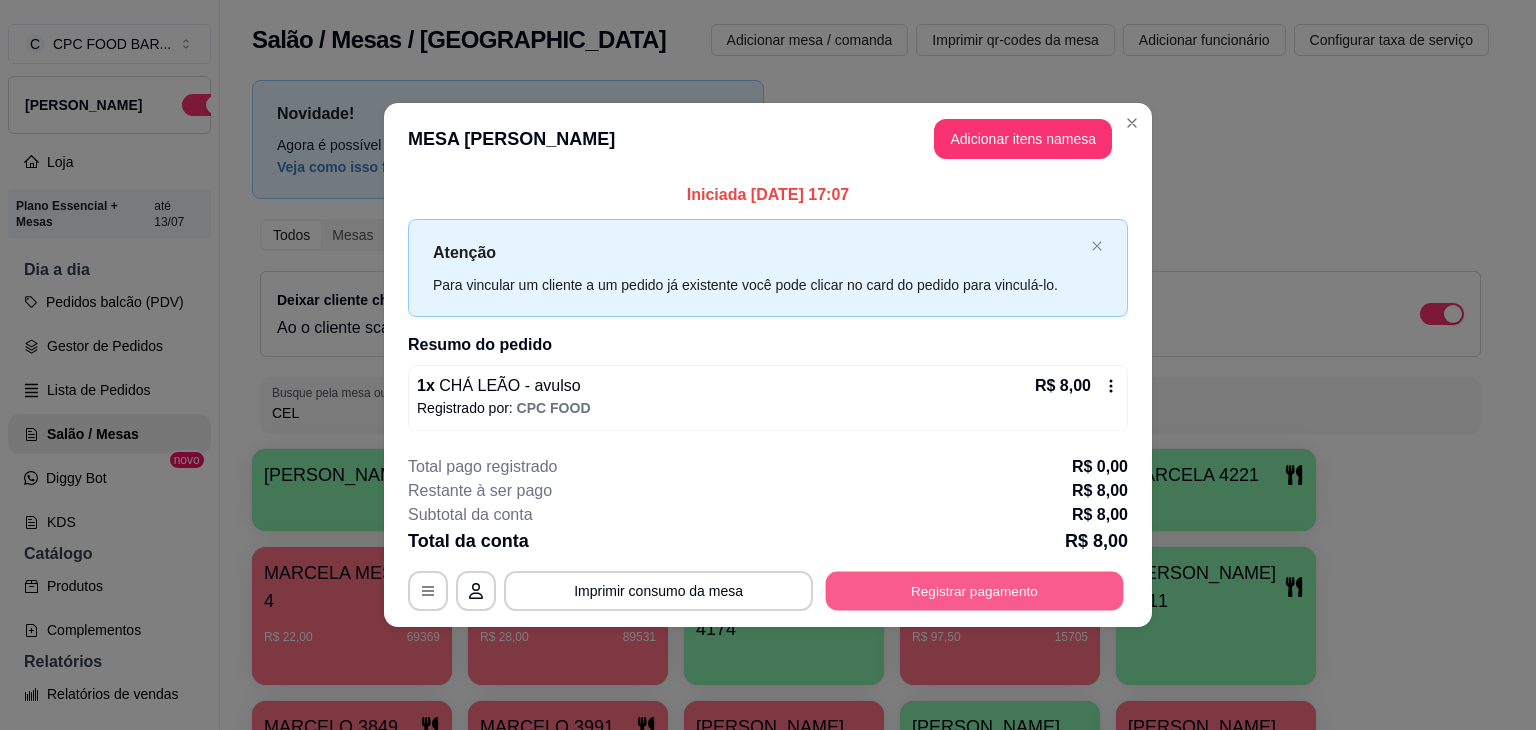 click on "Registrar pagamento" at bounding box center [975, 590] 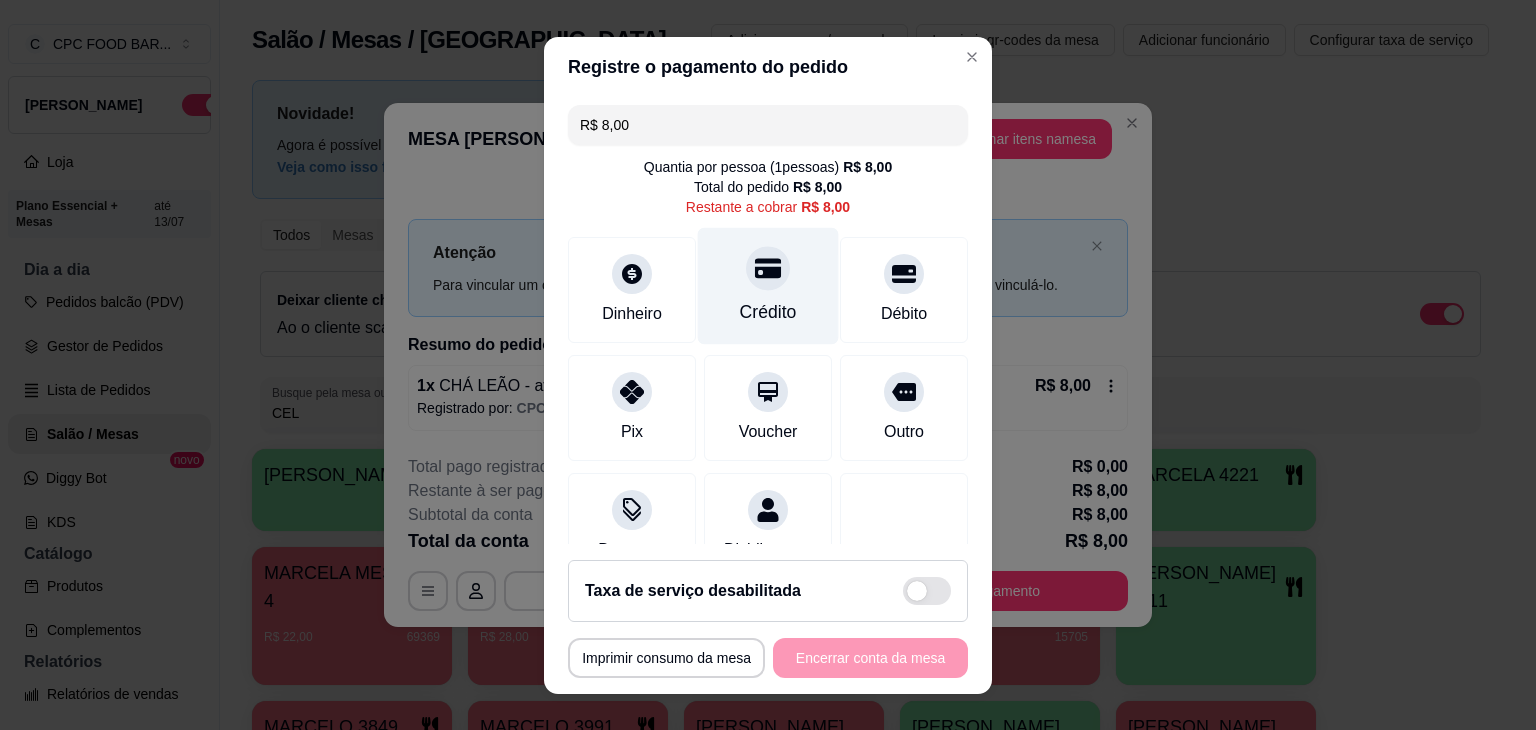 click on "Crédito" at bounding box center [768, 312] 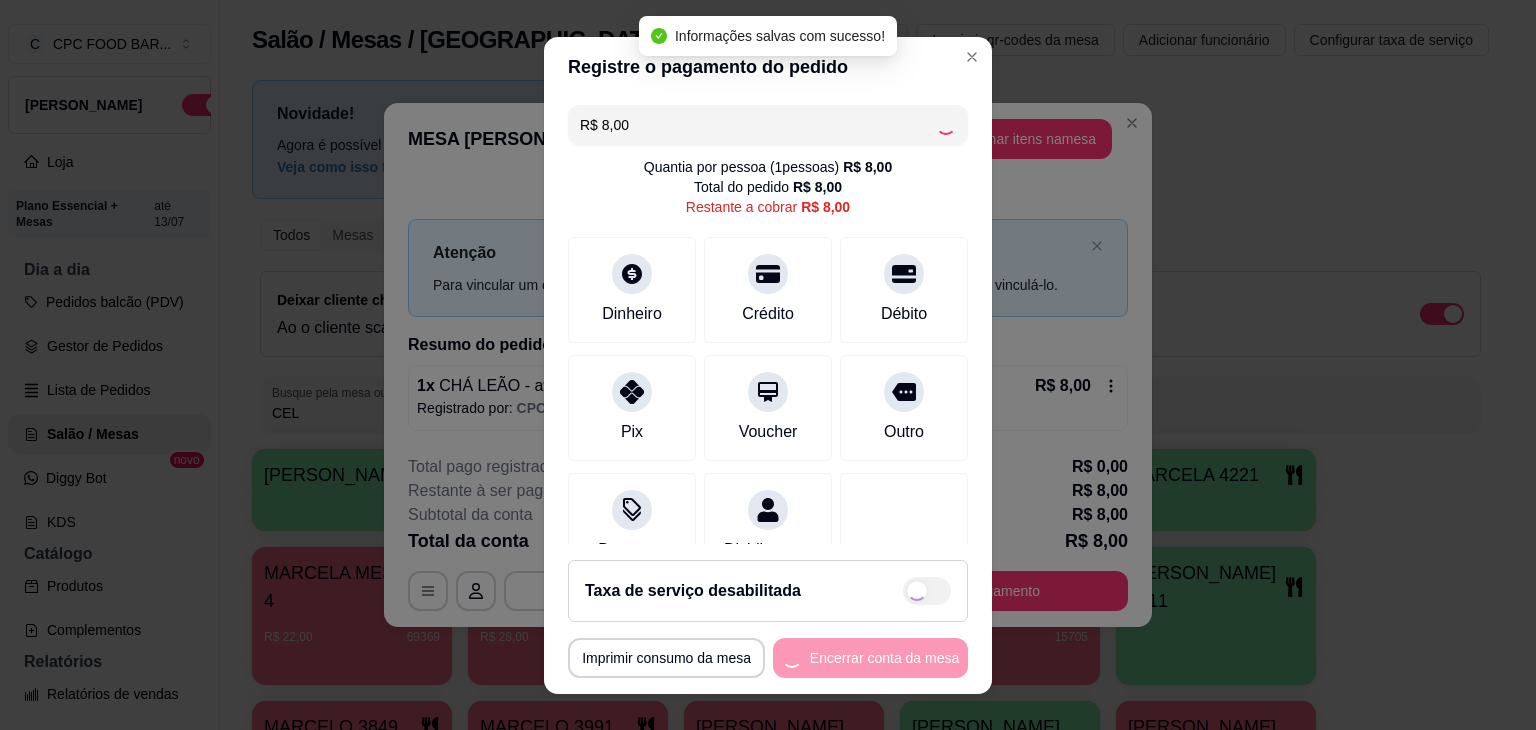 type on "R$ 0,00" 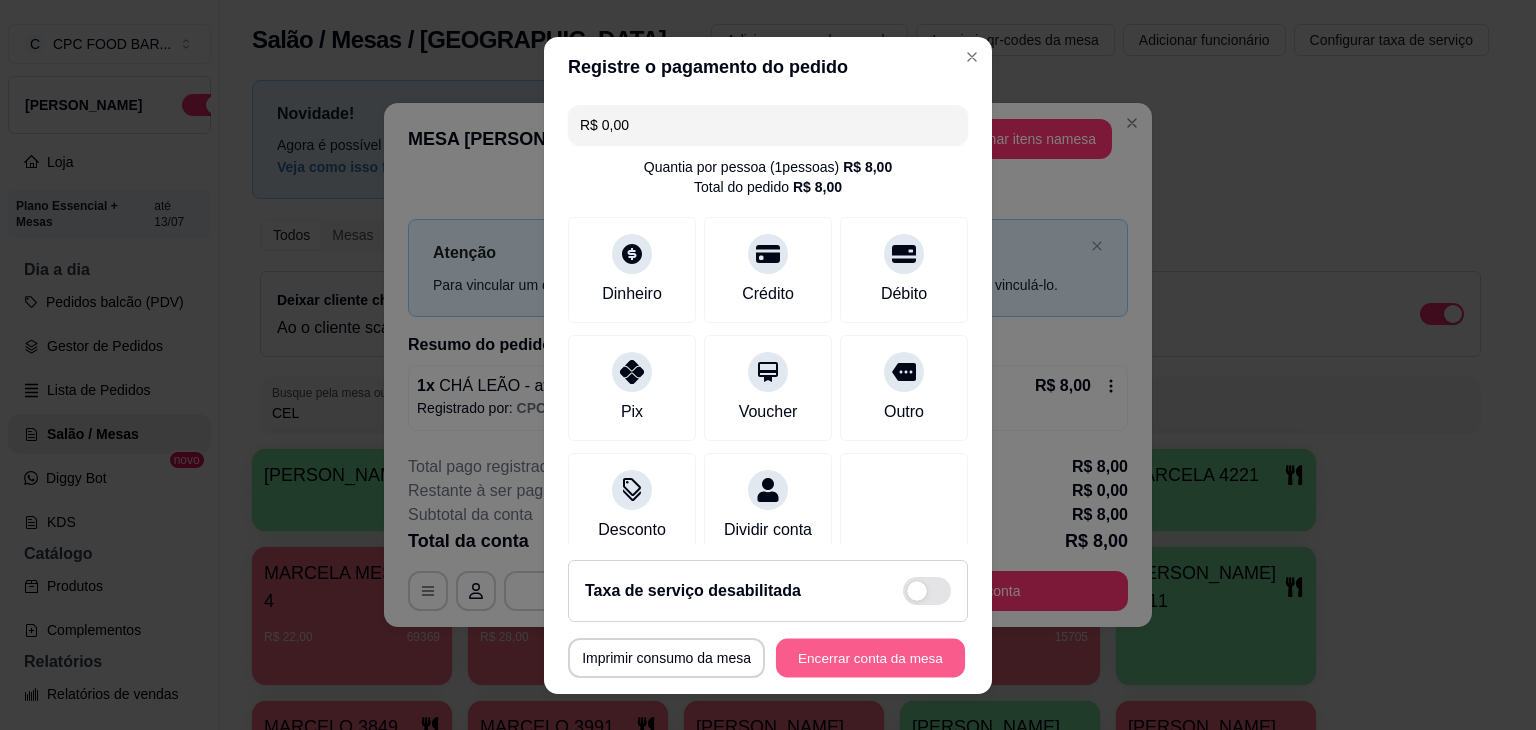 click on "Encerrar conta da mesa" at bounding box center (870, 657) 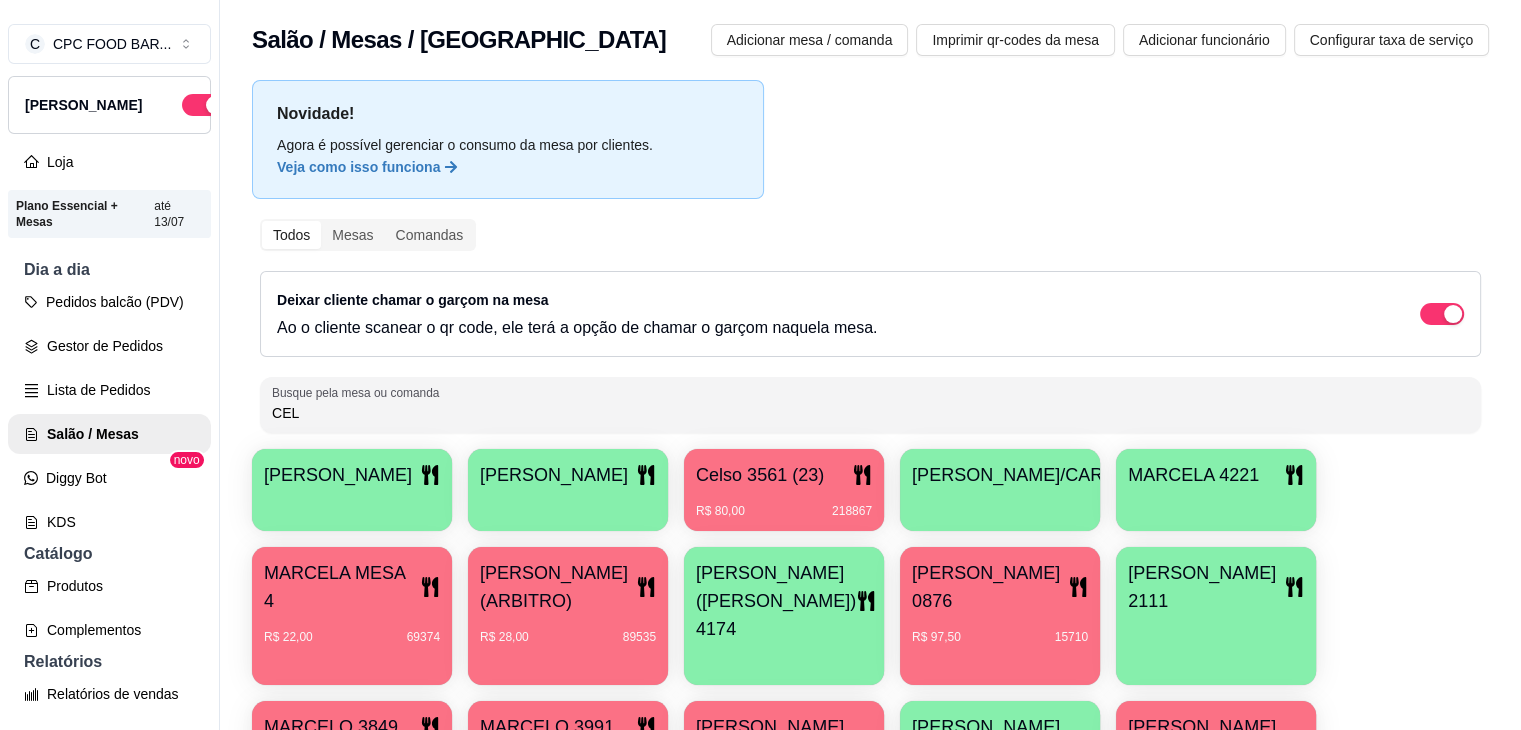 drag, startPoint x: 335, startPoint y: 417, endPoint x: 221, endPoint y: 416, distance: 114.00439 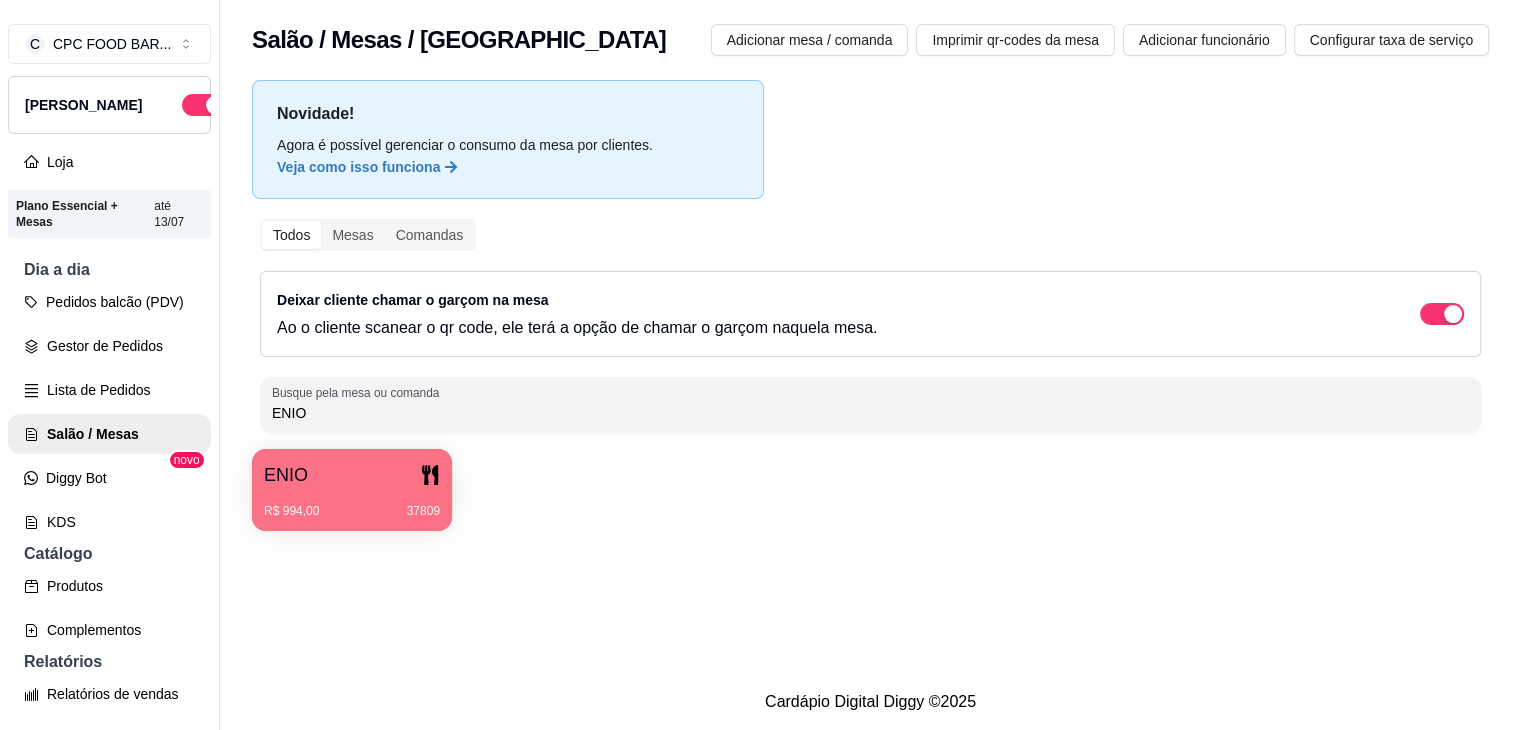 type on "ENIO" 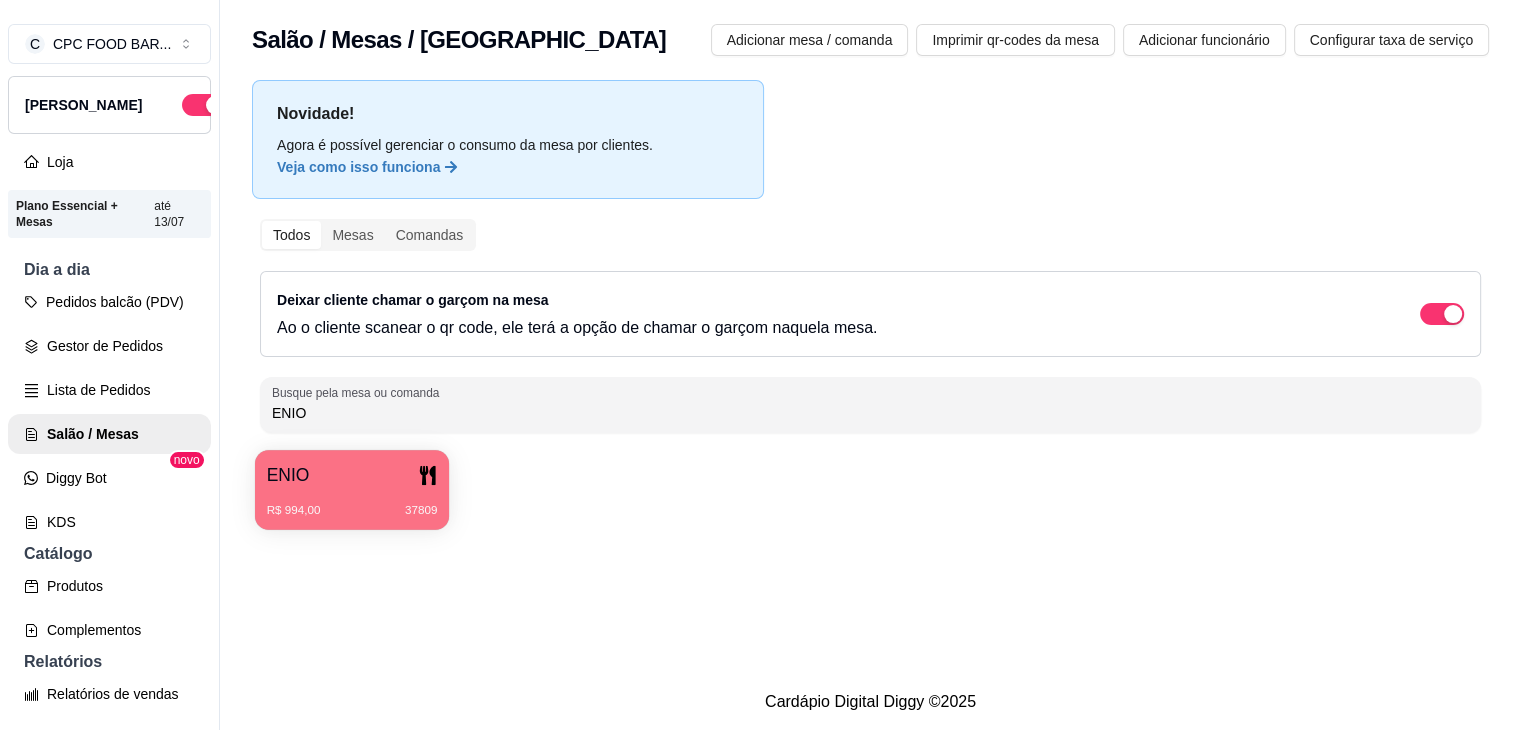 click on "ENIO" at bounding box center [352, 475] 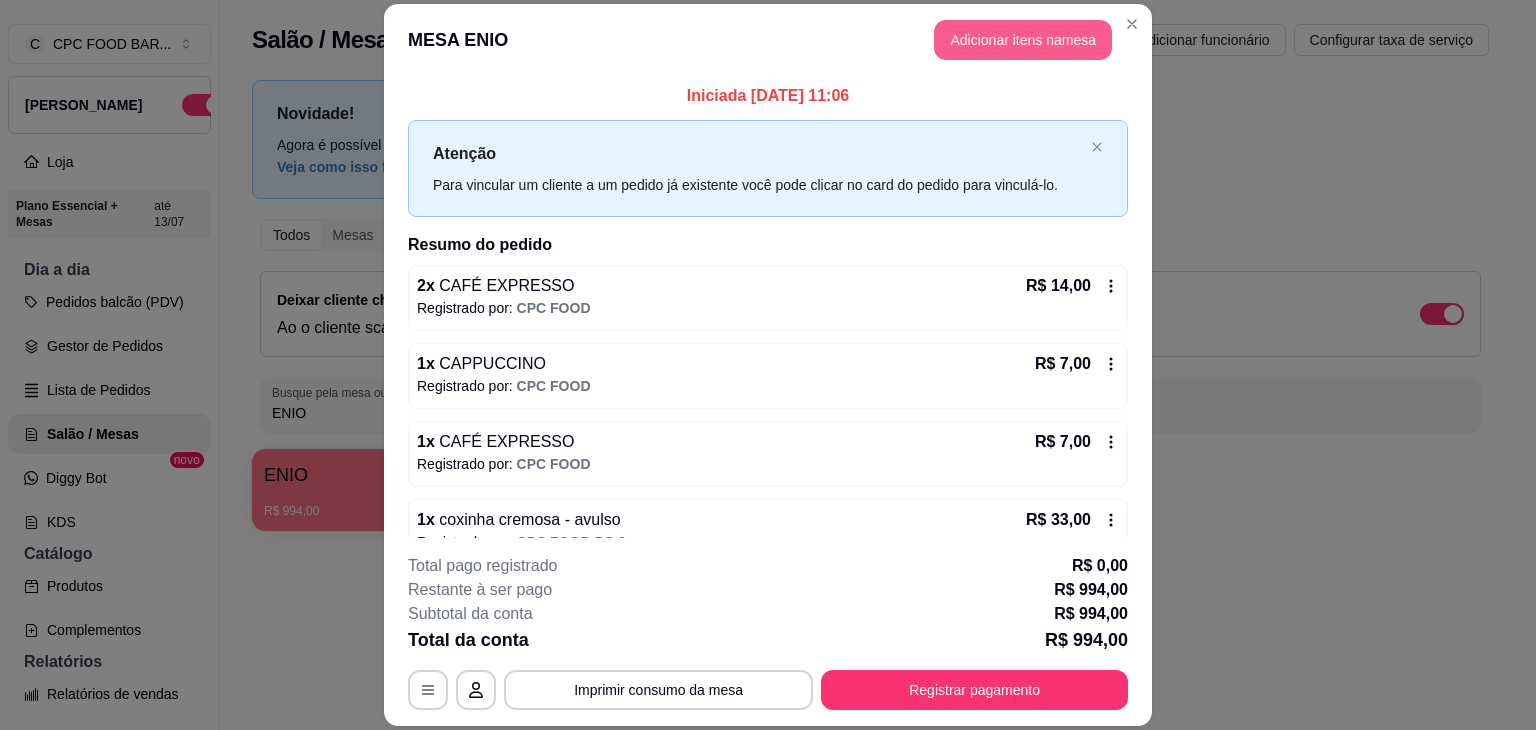 click on "Adicionar itens na  mesa" at bounding box center (1023, 40) 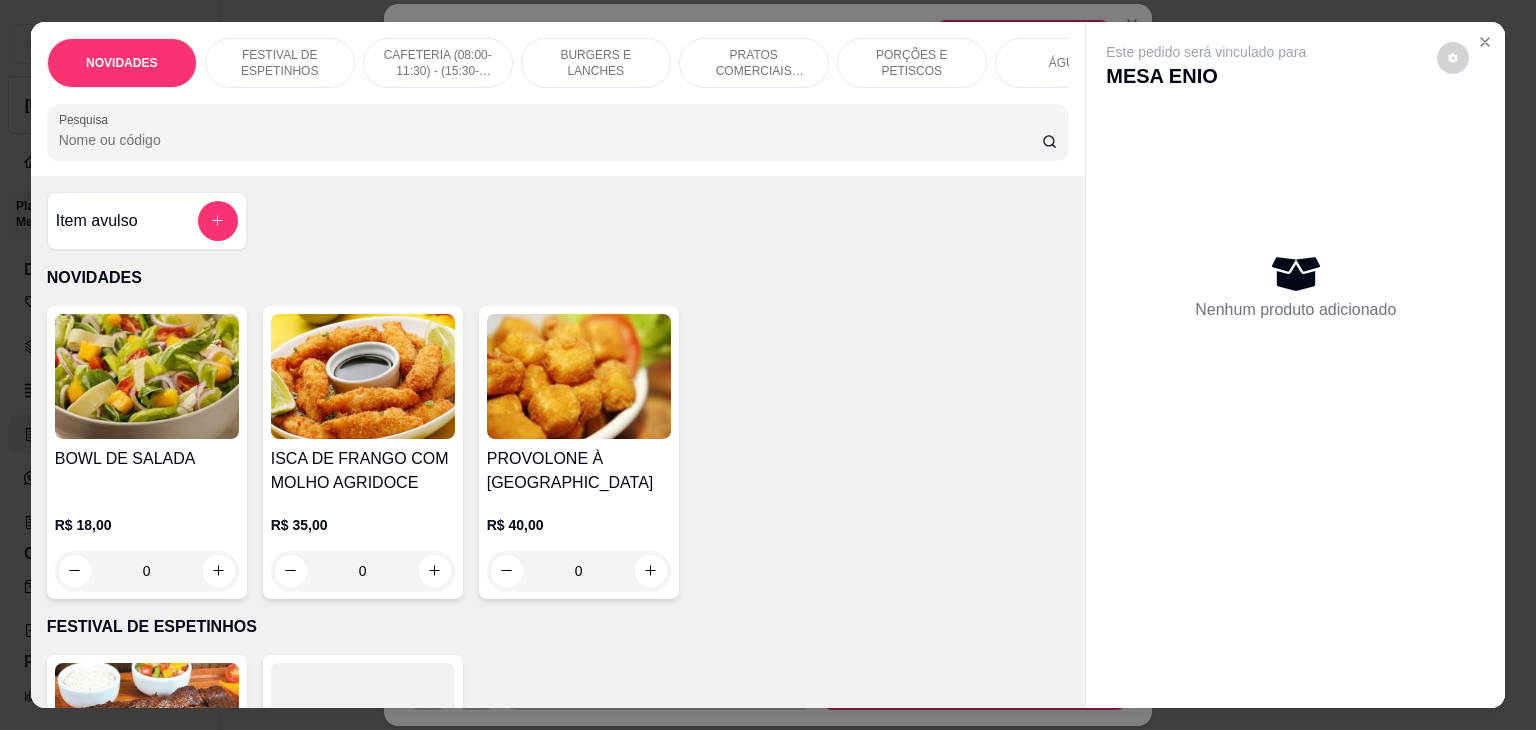 click on "Pesquisa" at bounding box center (550, 140) 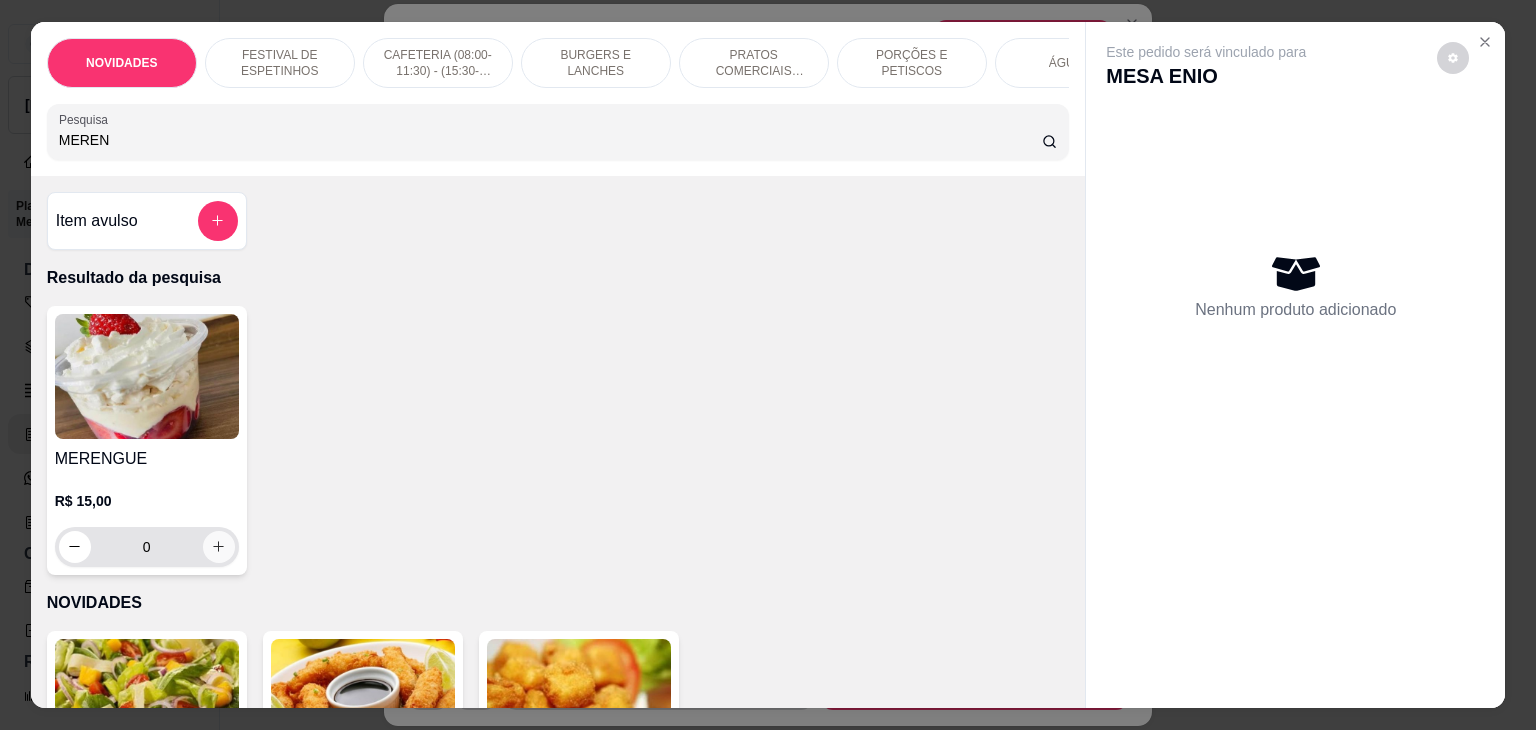type on "MEREN" 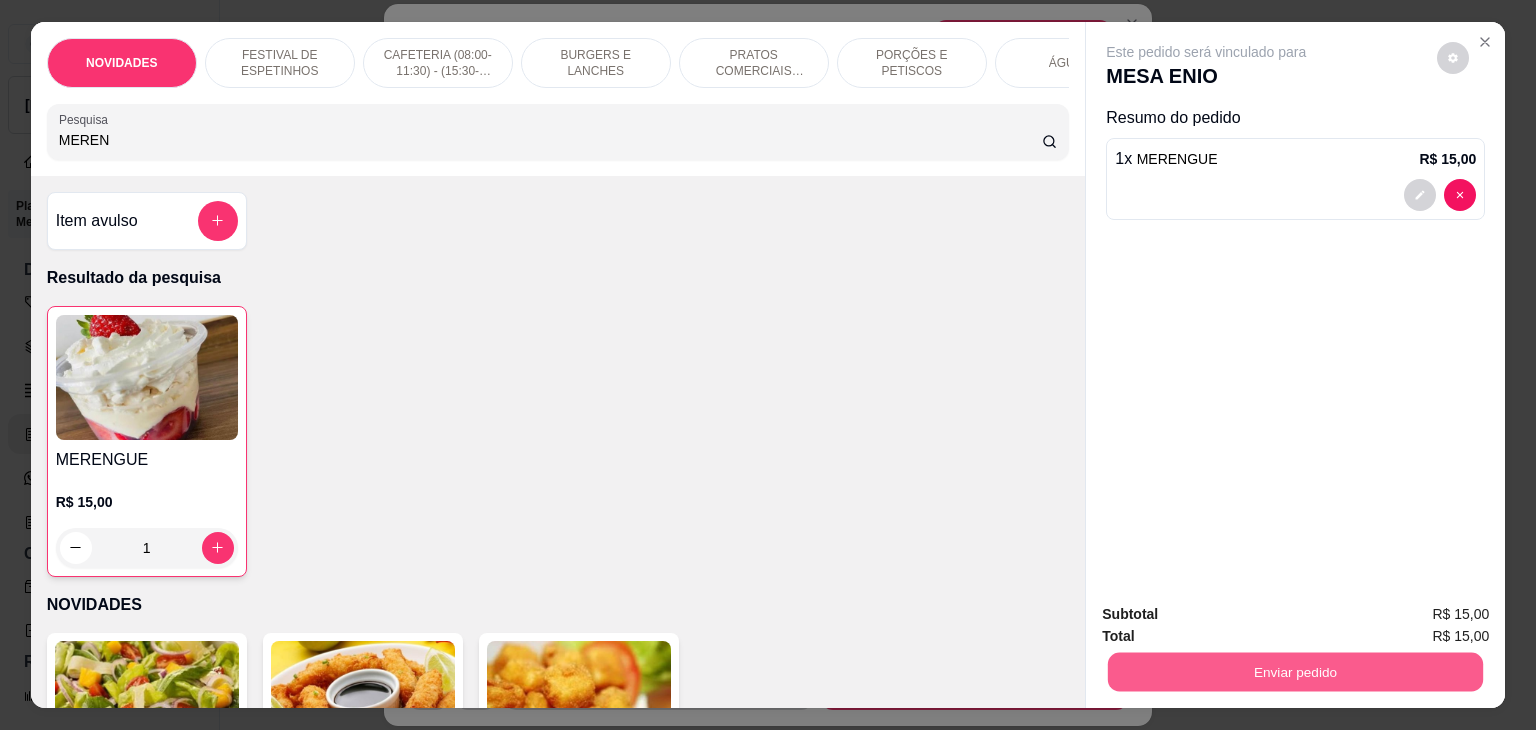click on "Enviar pedido" at bounding box center (1295, 672) 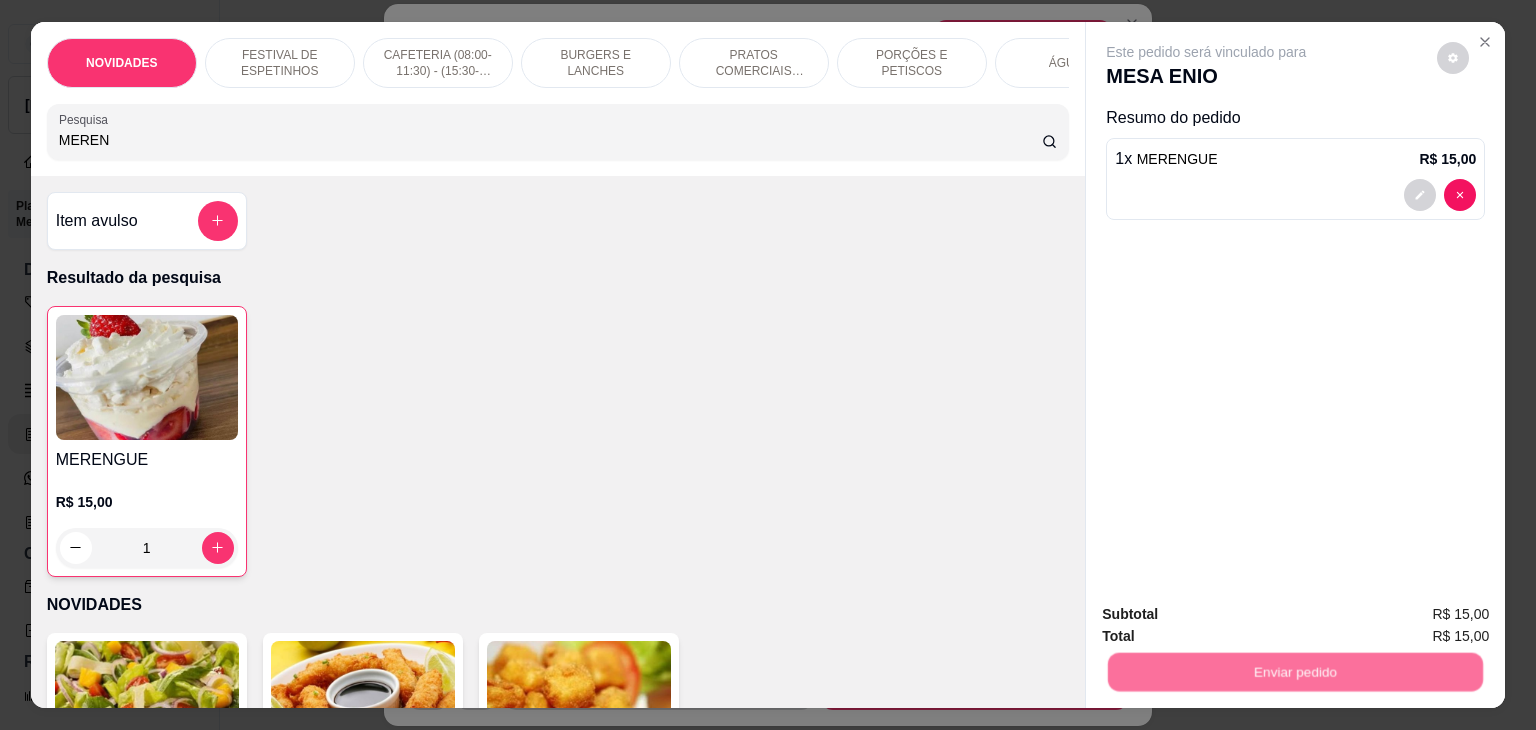 click on "Não registrar e enviar pedido" at bounding box center [1229, 614] 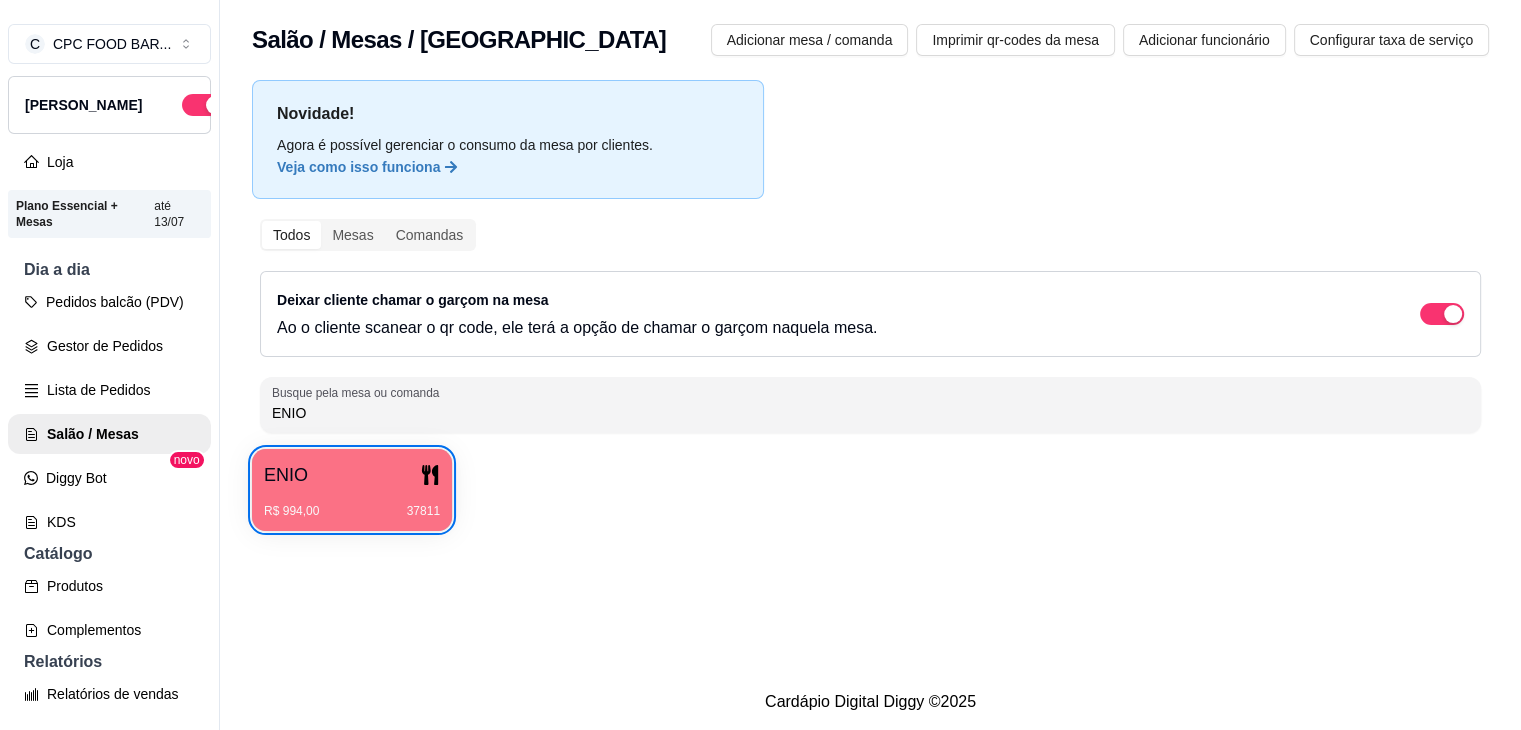 type 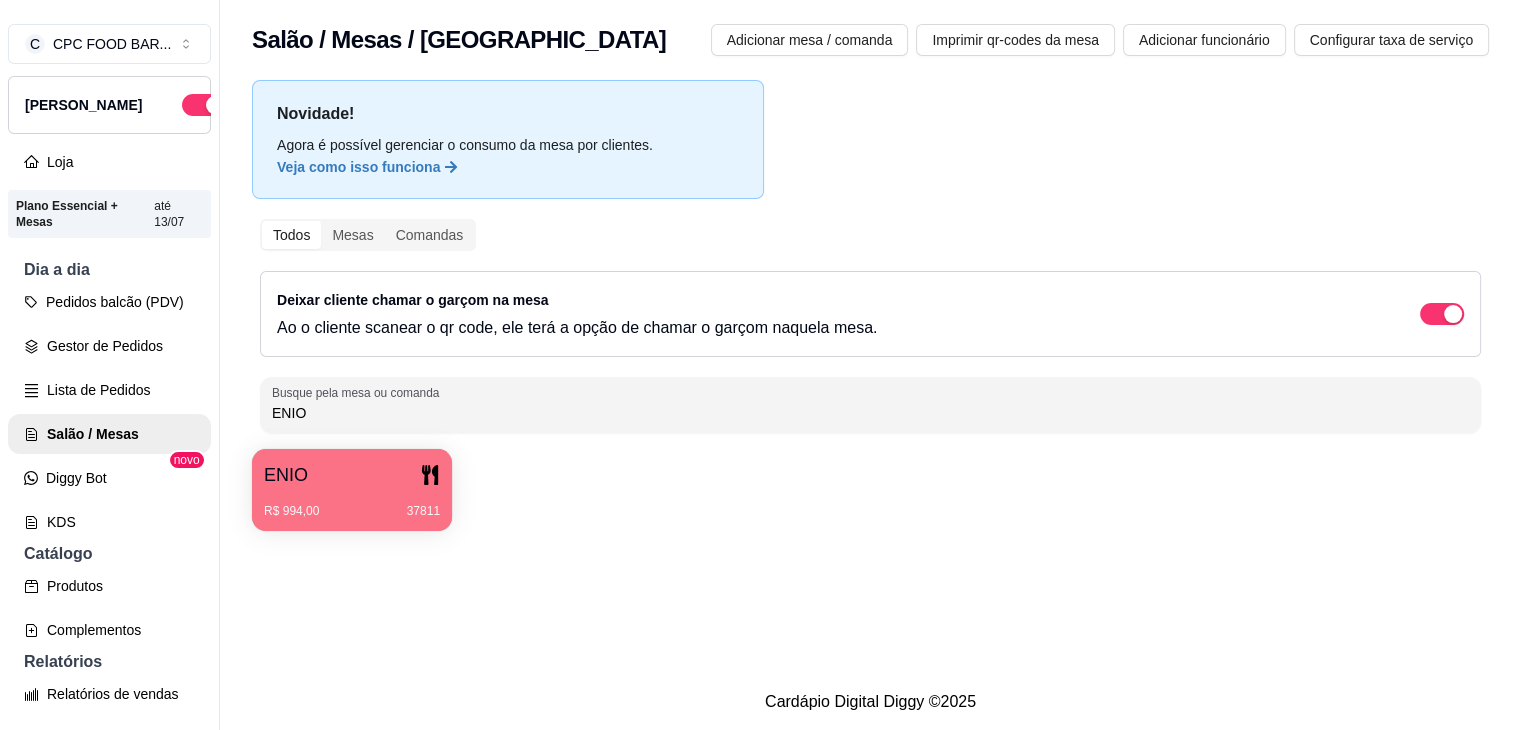 drag, startPoint x: 354, startPoint y: 413, endPoint x: 204, endPoint y: 398, distance: 150.74814 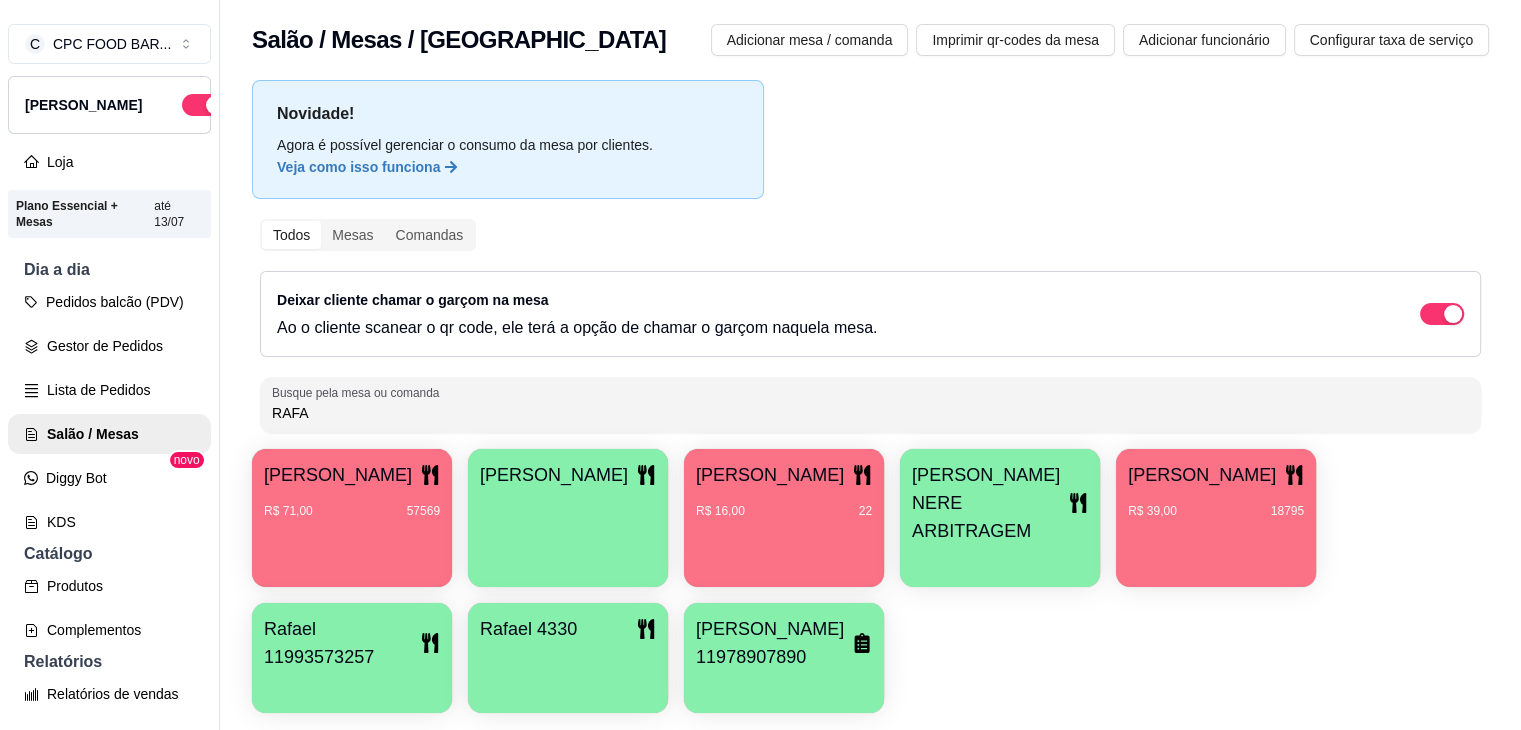 type on "RAFA" 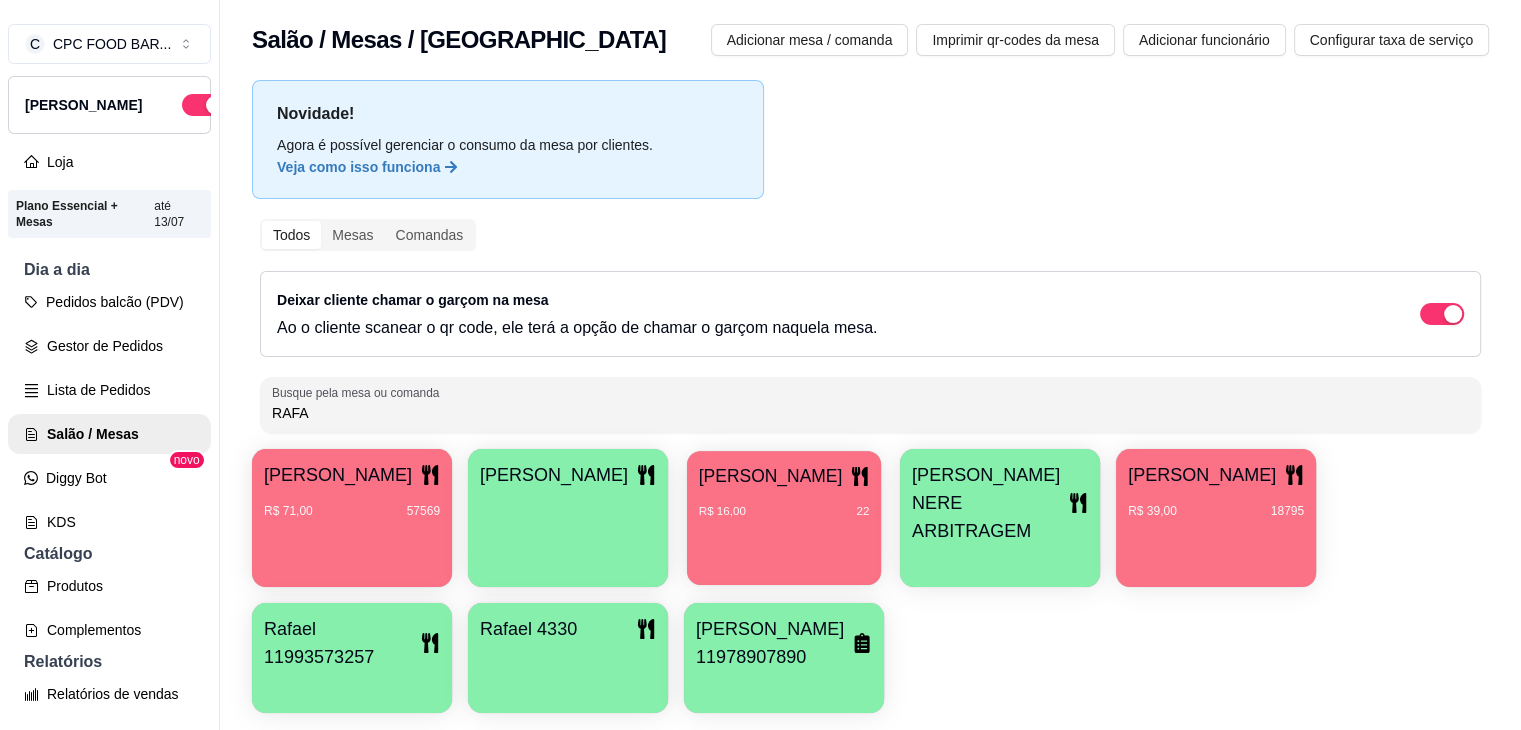 click on "R$ 16,00 22" at bounding box center (784, 512) 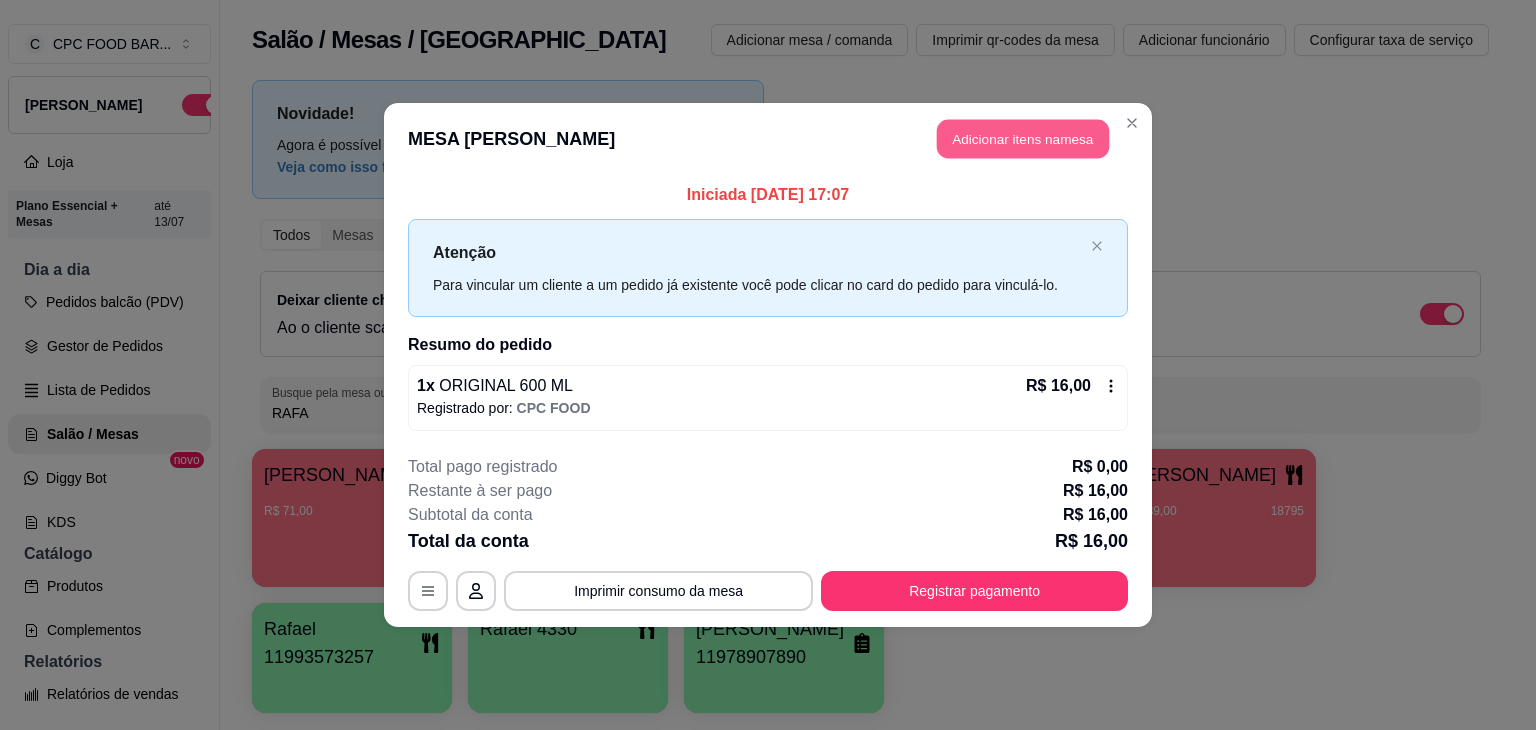 click on "Adicionar itens na  mesa" at bounding box center [1023, 139] 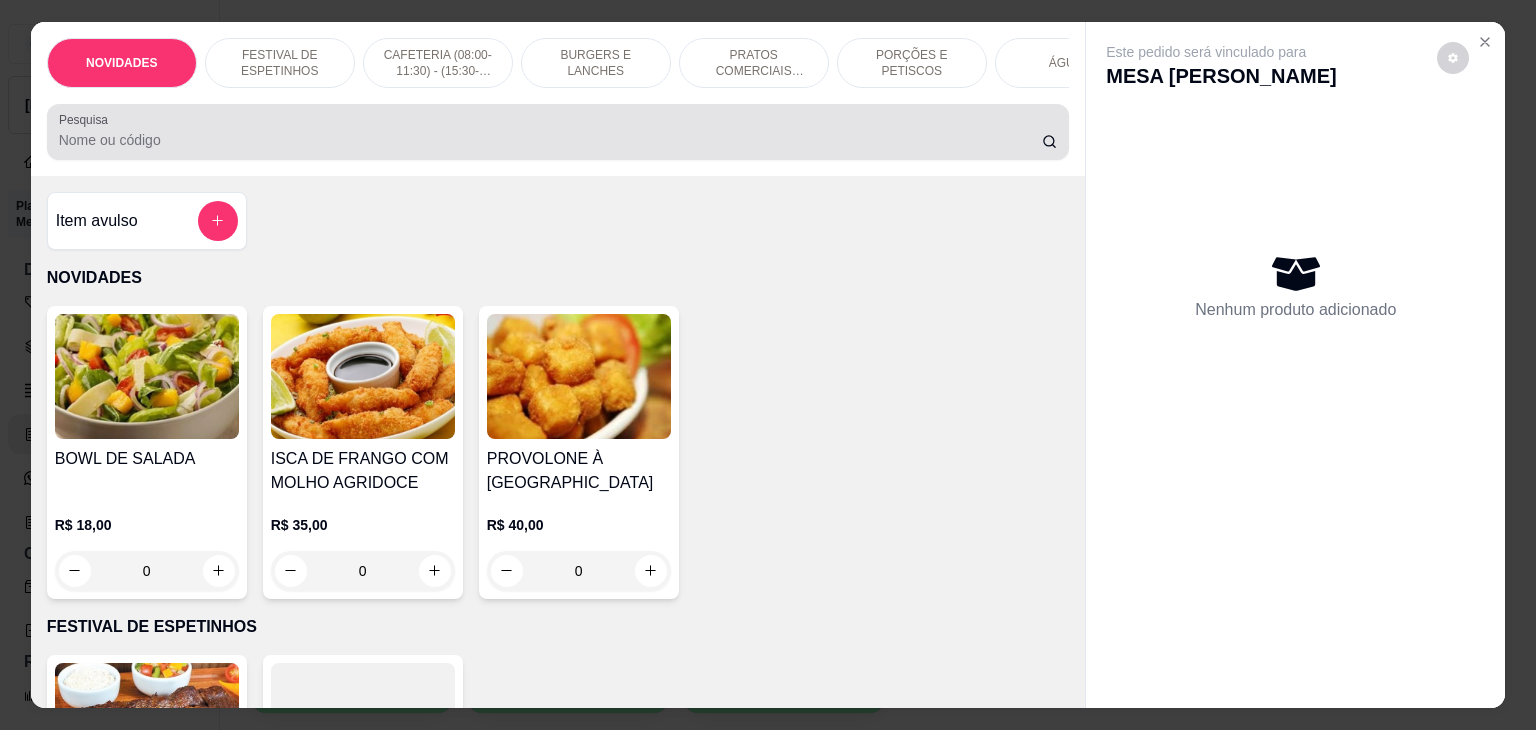 click on "Pesquisa" at bounding box center (550, 140) 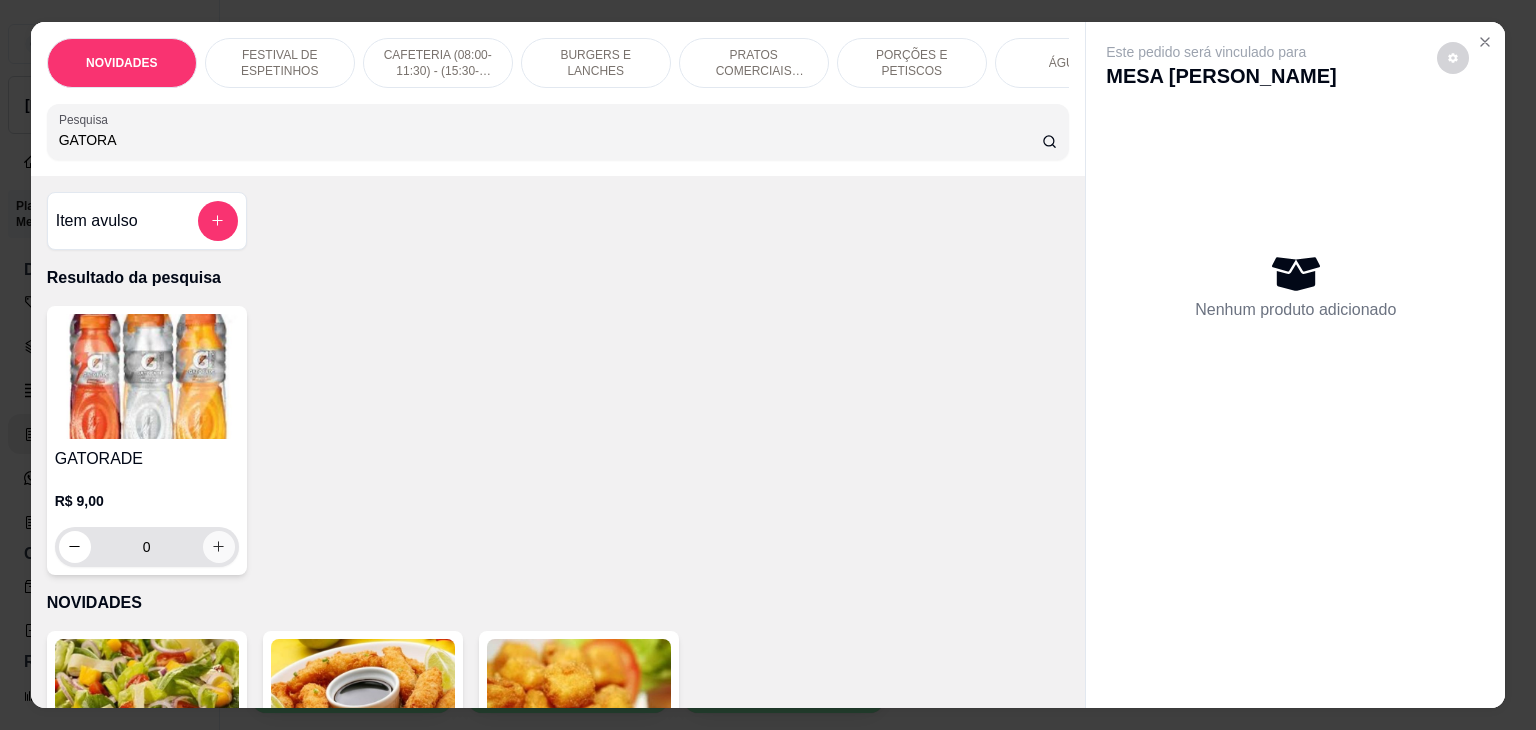 type on "GATORA" 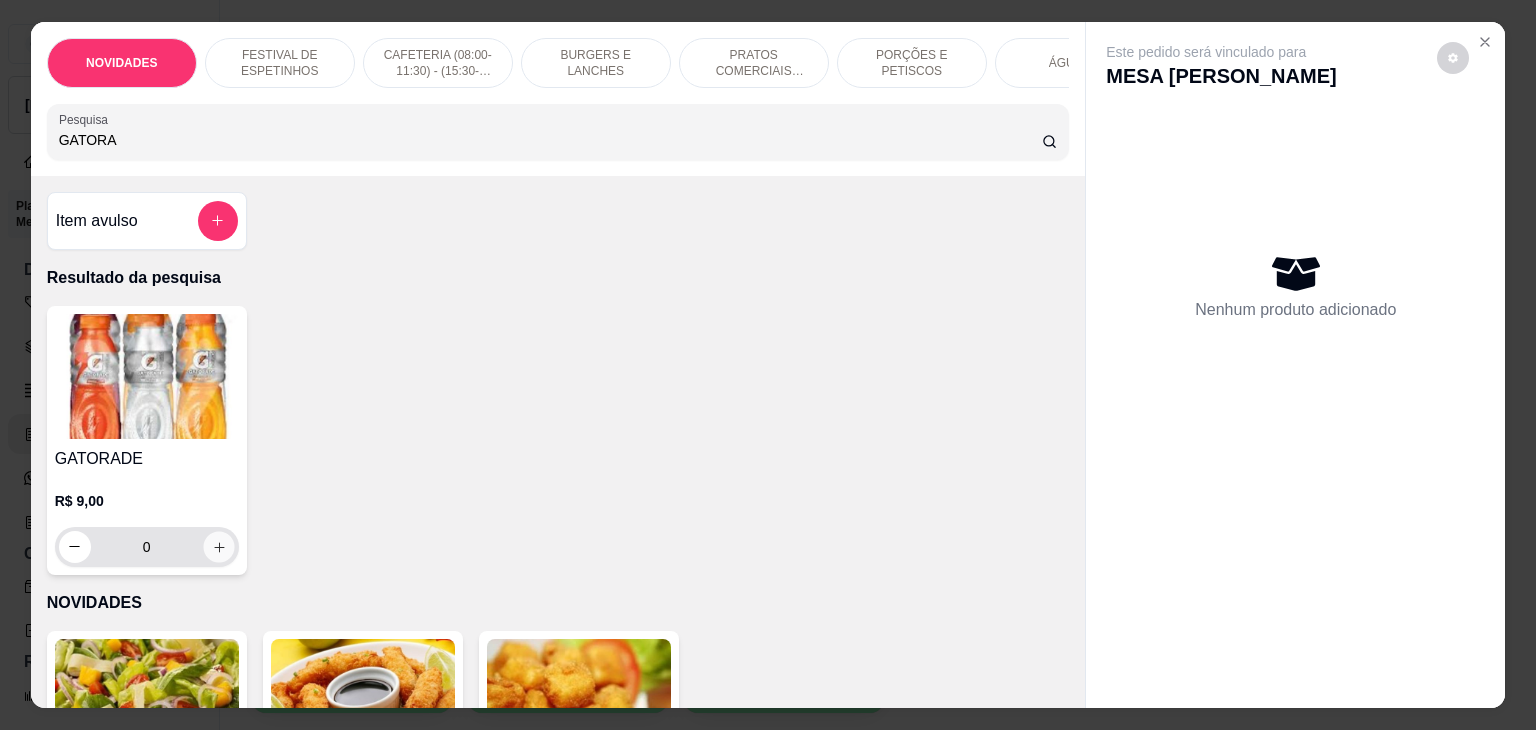 click at bounding box center [218, 546] 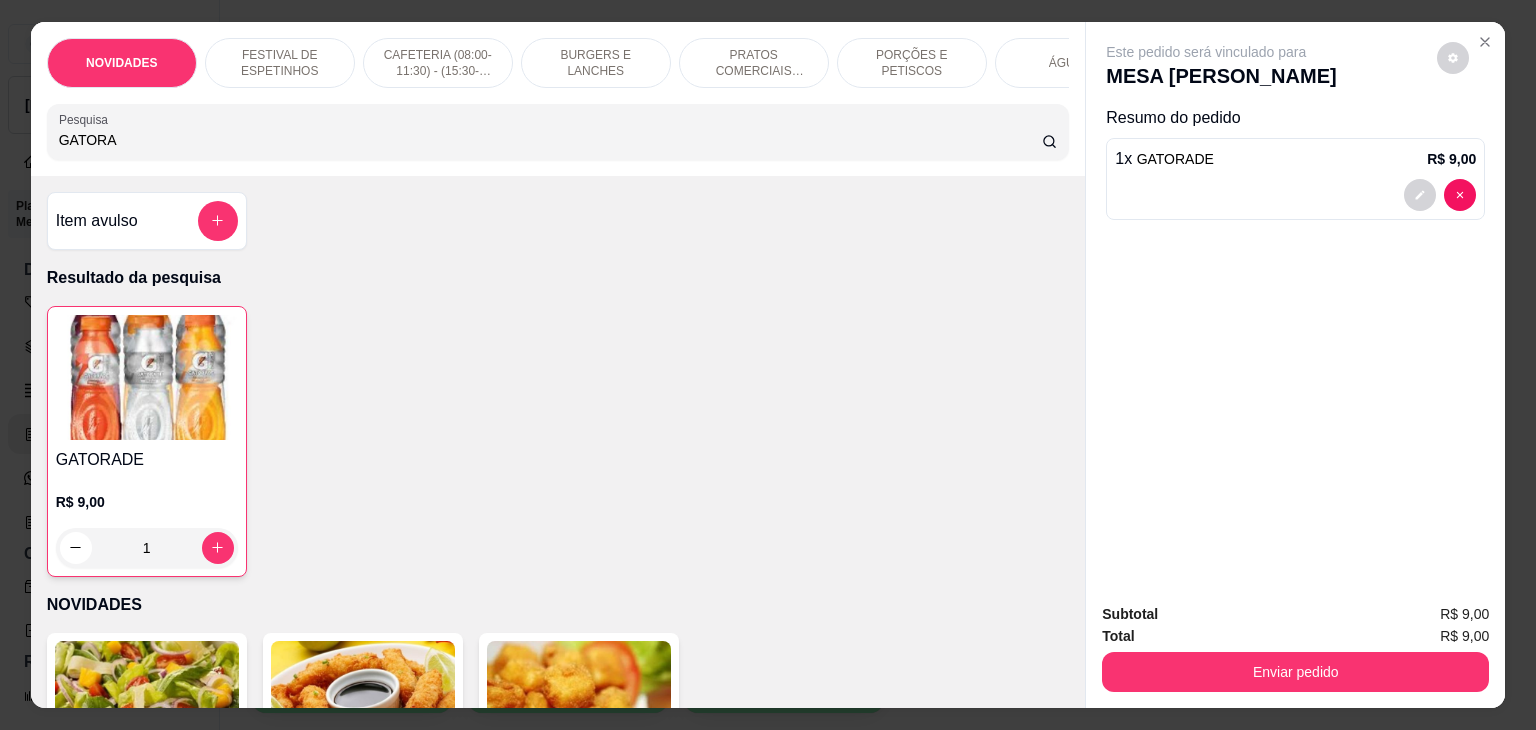 drag, startPoint x: 125, startPoint y: 152, endPoint x: 0, endPoint y: 145, distance: 125.19585 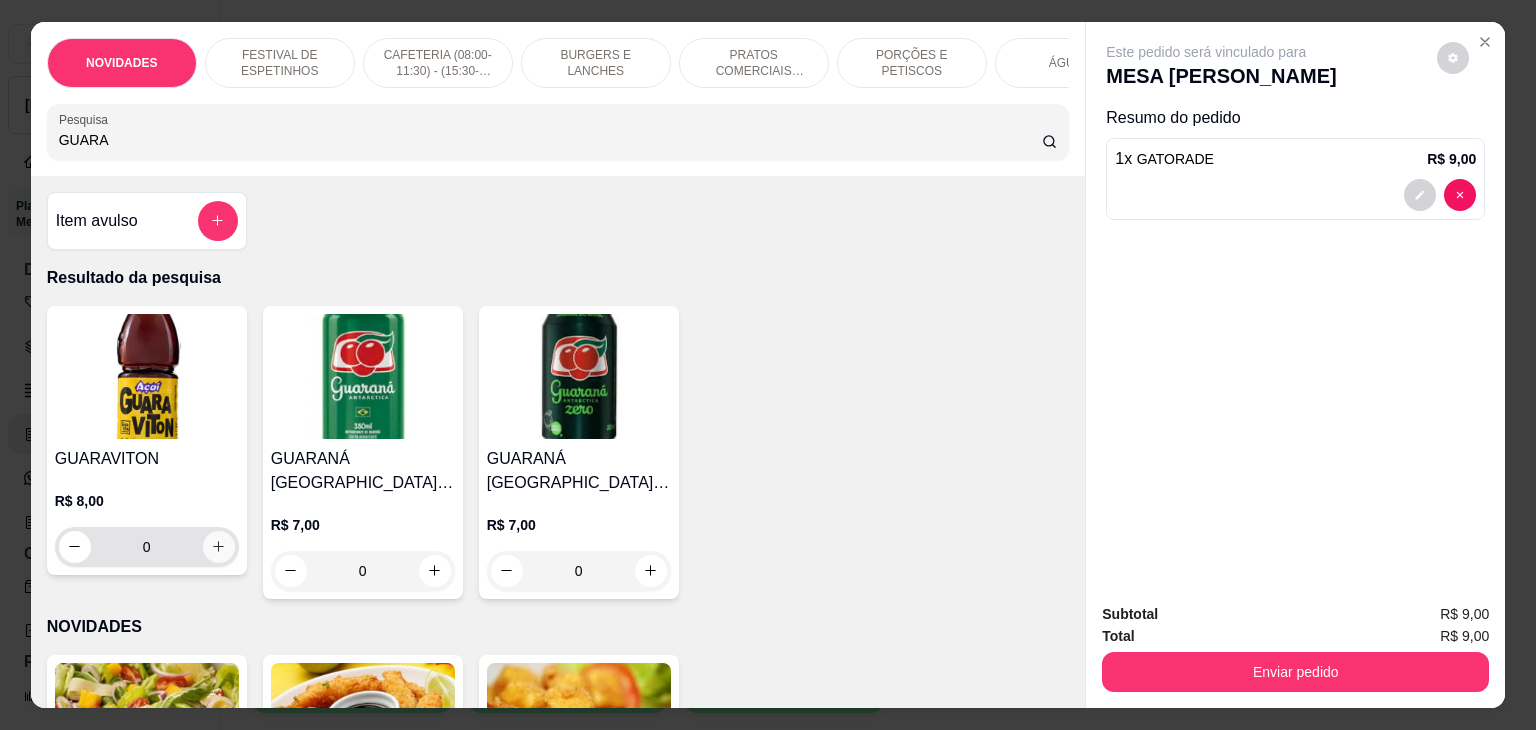 type on "GUARA" 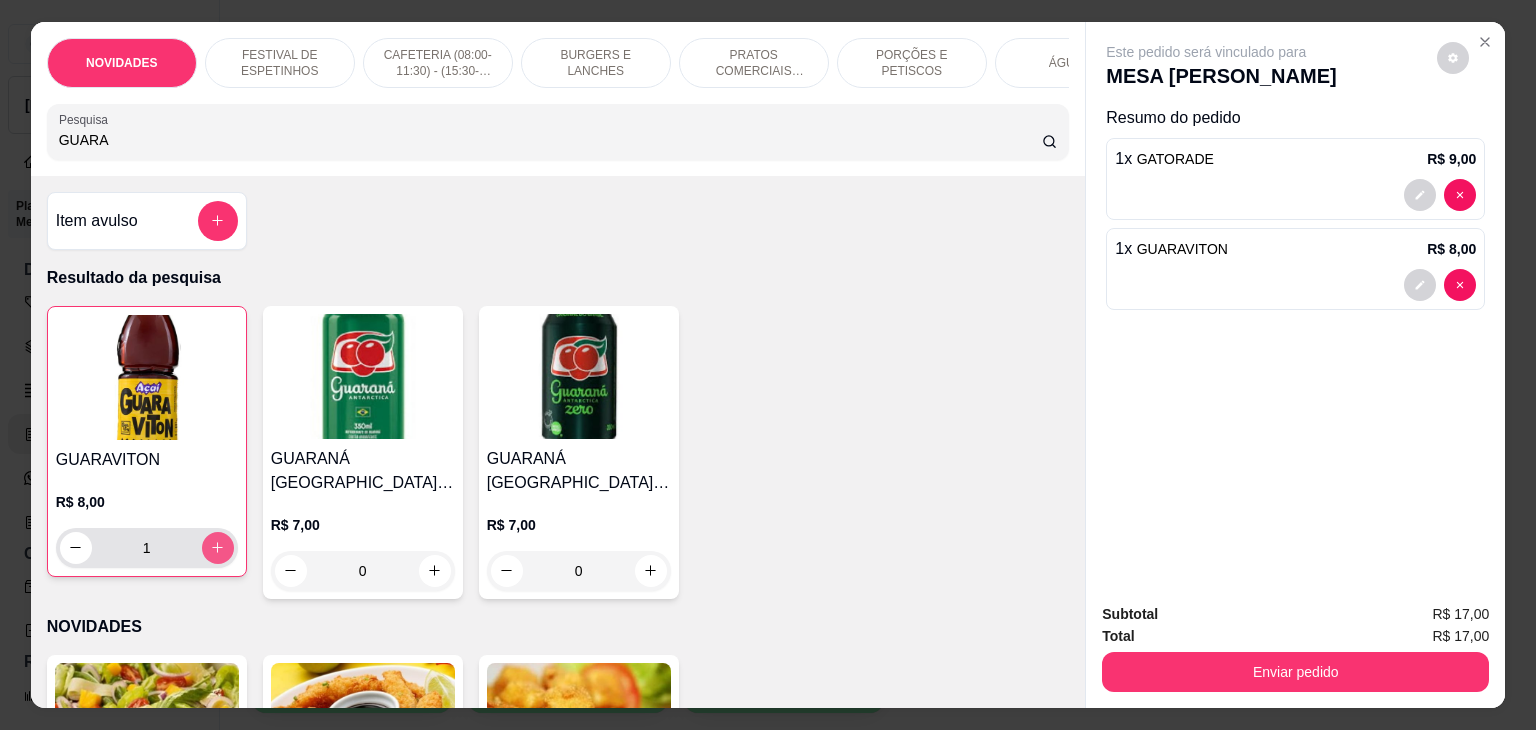type on "1" 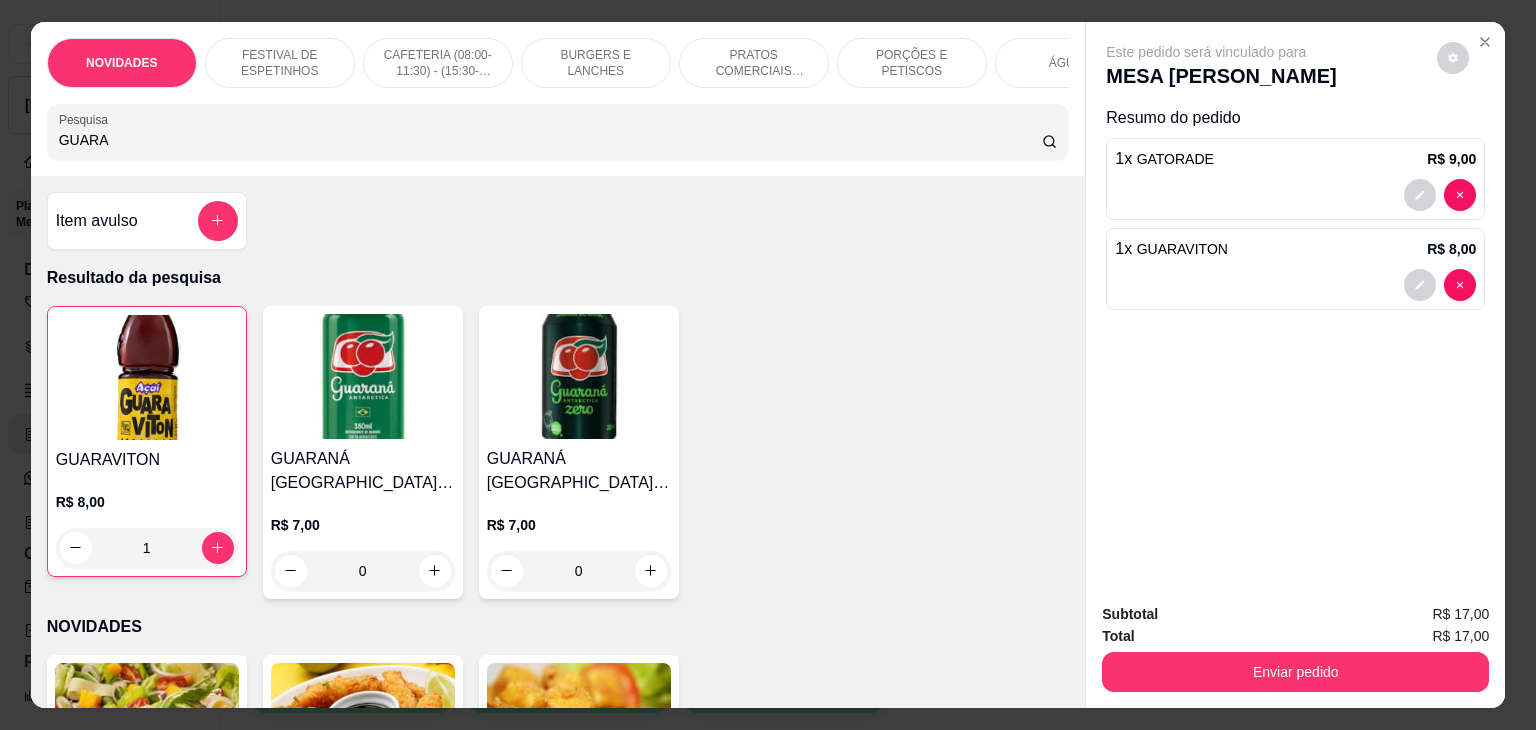 drag, startPoint x: 167, startPoint y: 150, endPoint x: 15, endPoint y: 140, distance: 152.3286 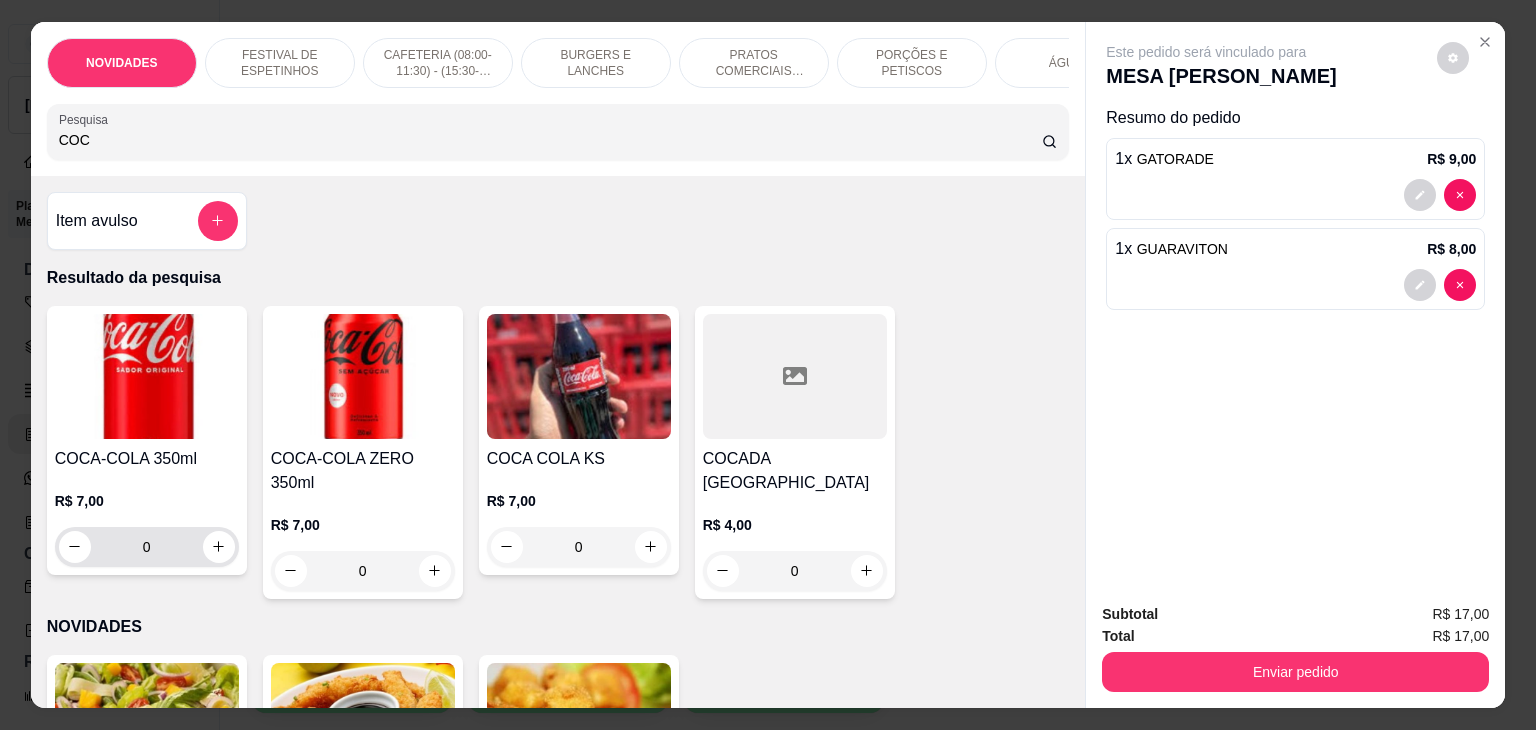 type on "COC" 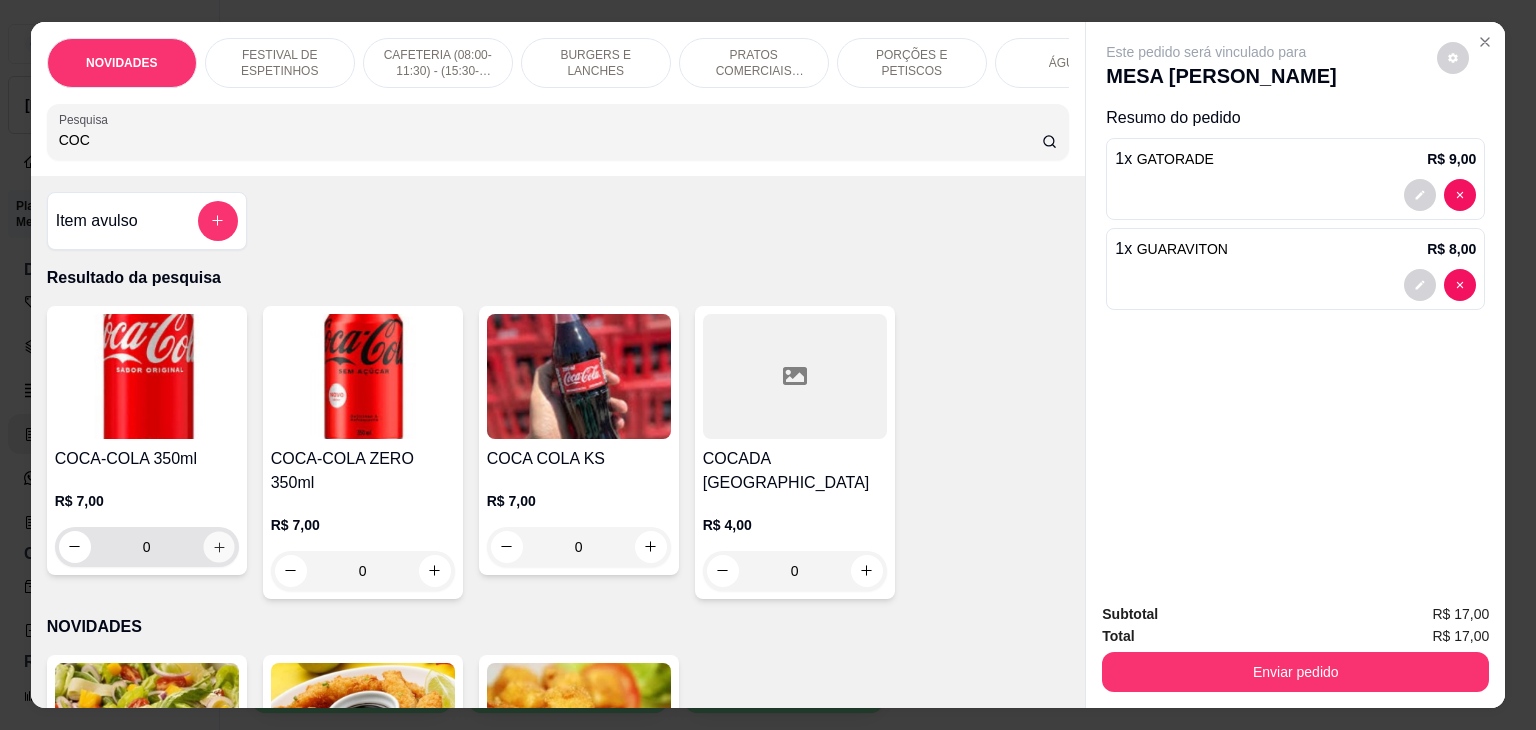 click 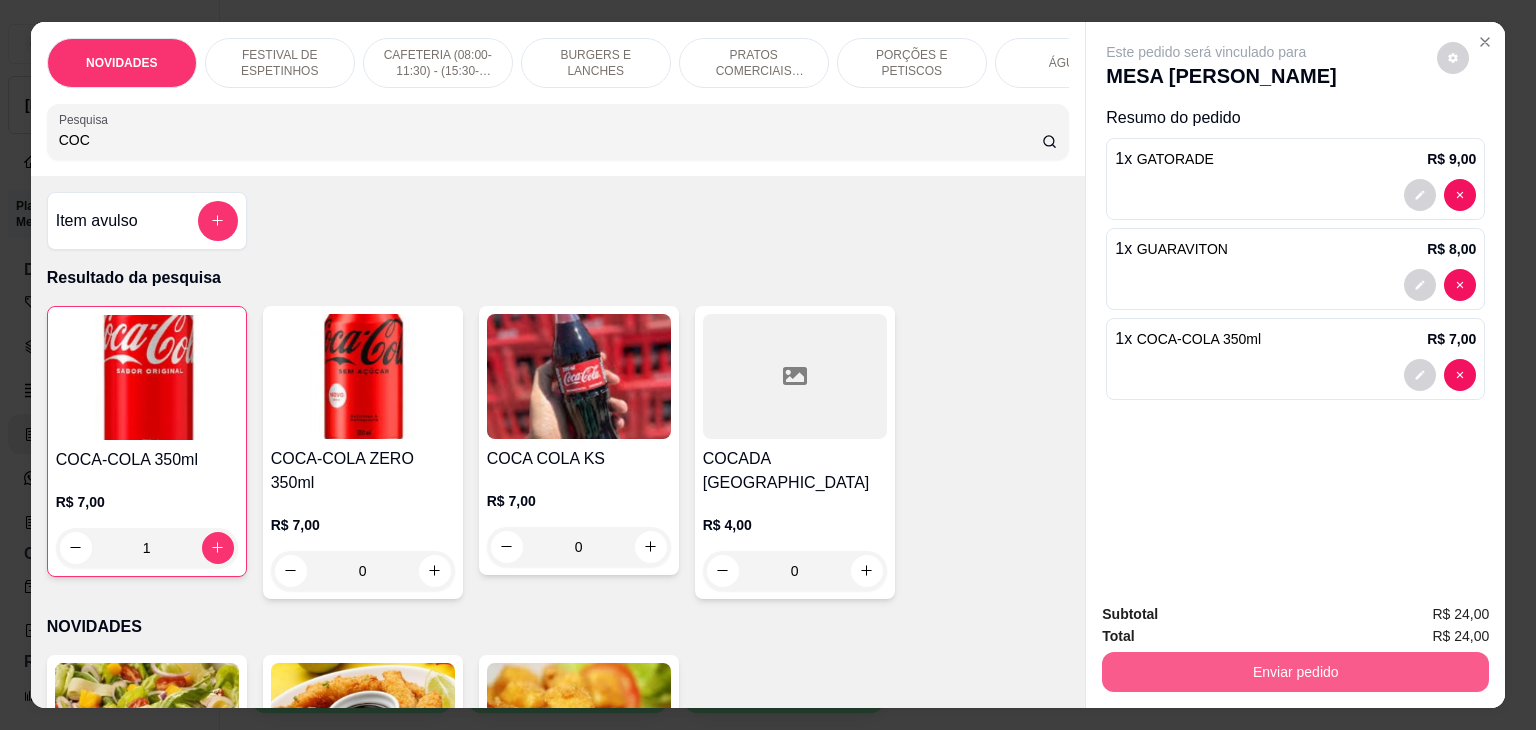 click on "Enviar pedido" at bounding box center [1295, 672] 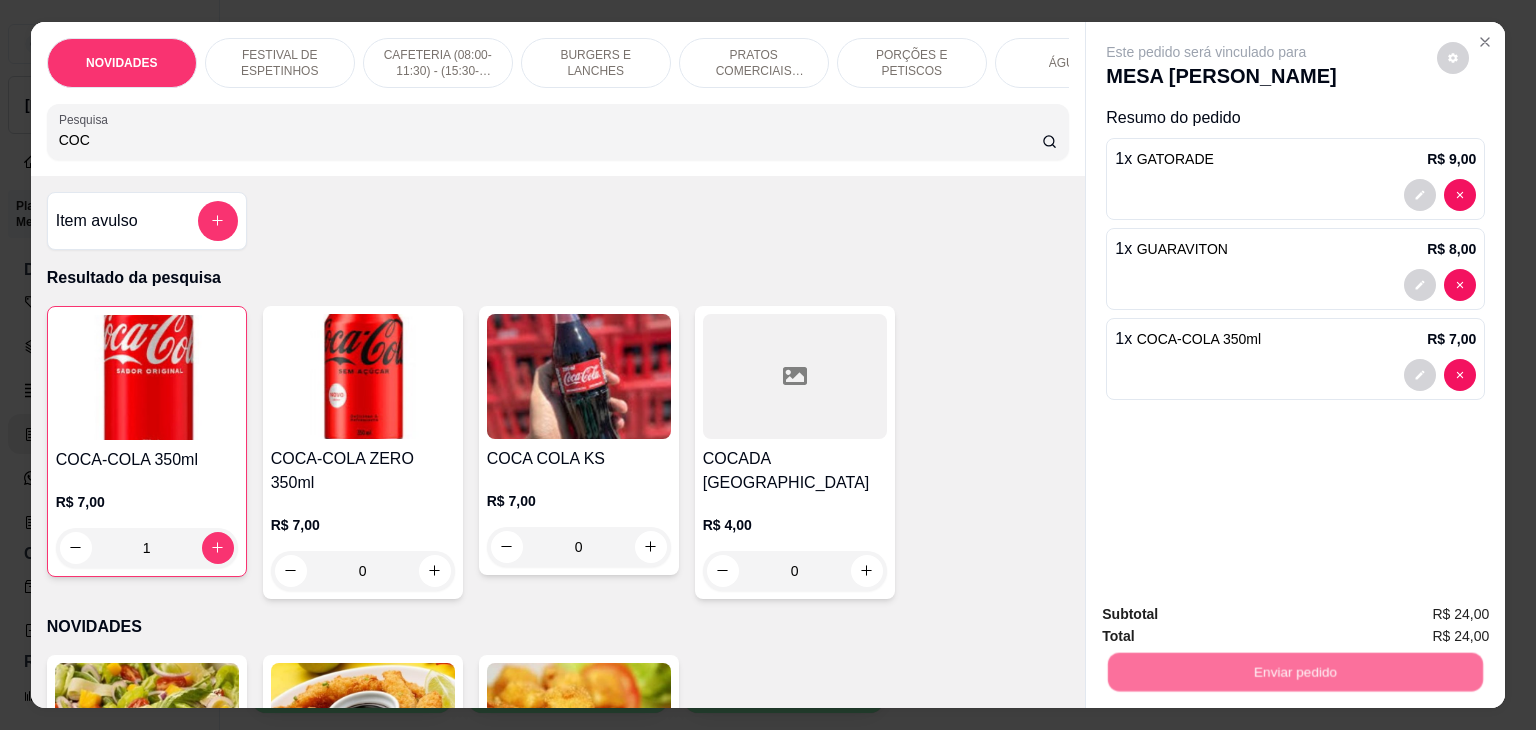click on "Não registrar e enviar pedido" at bounding box center [1229, 614] 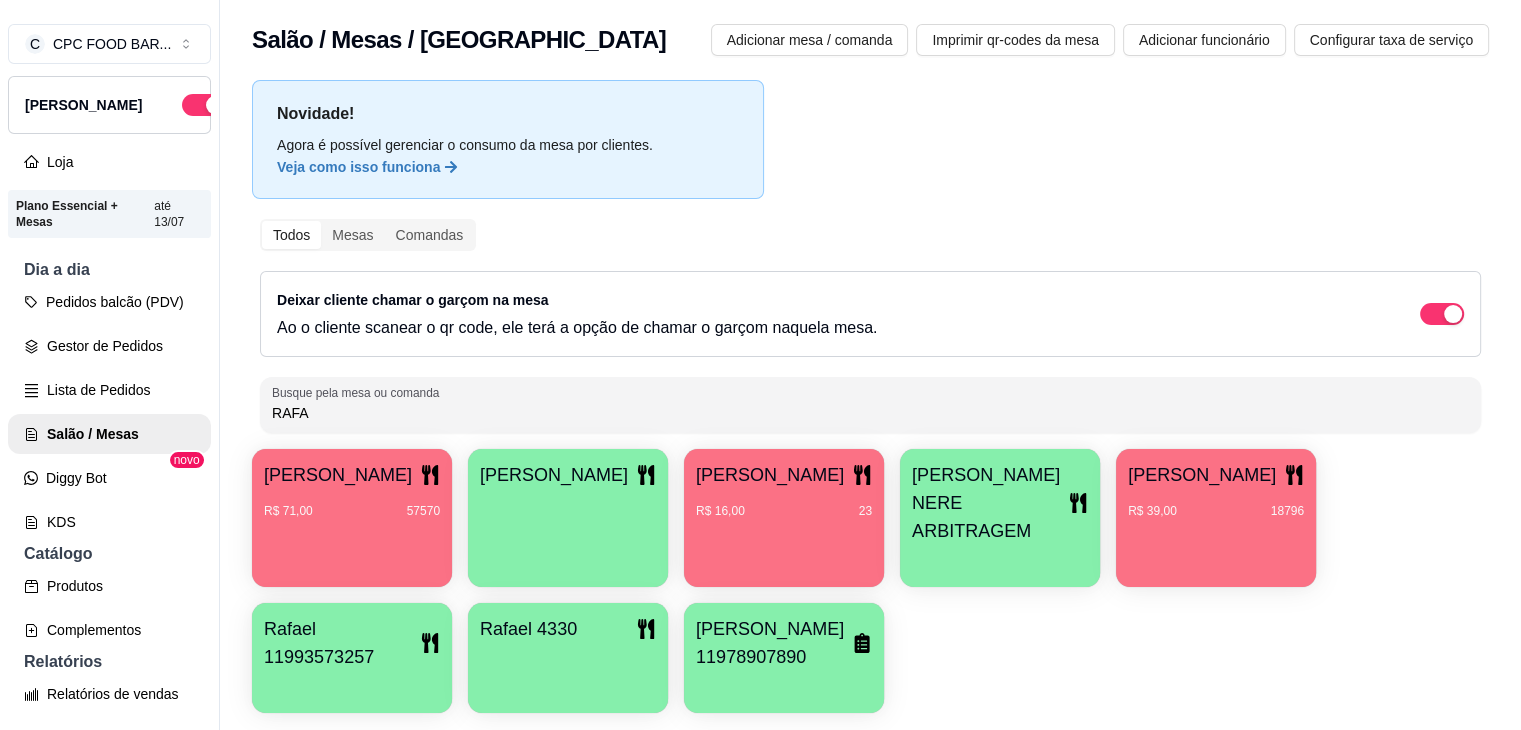 drag, startPoint x: 317, startPoint y: 410, endPoint x: 193, endPoint y: 395, distance: 124.90396 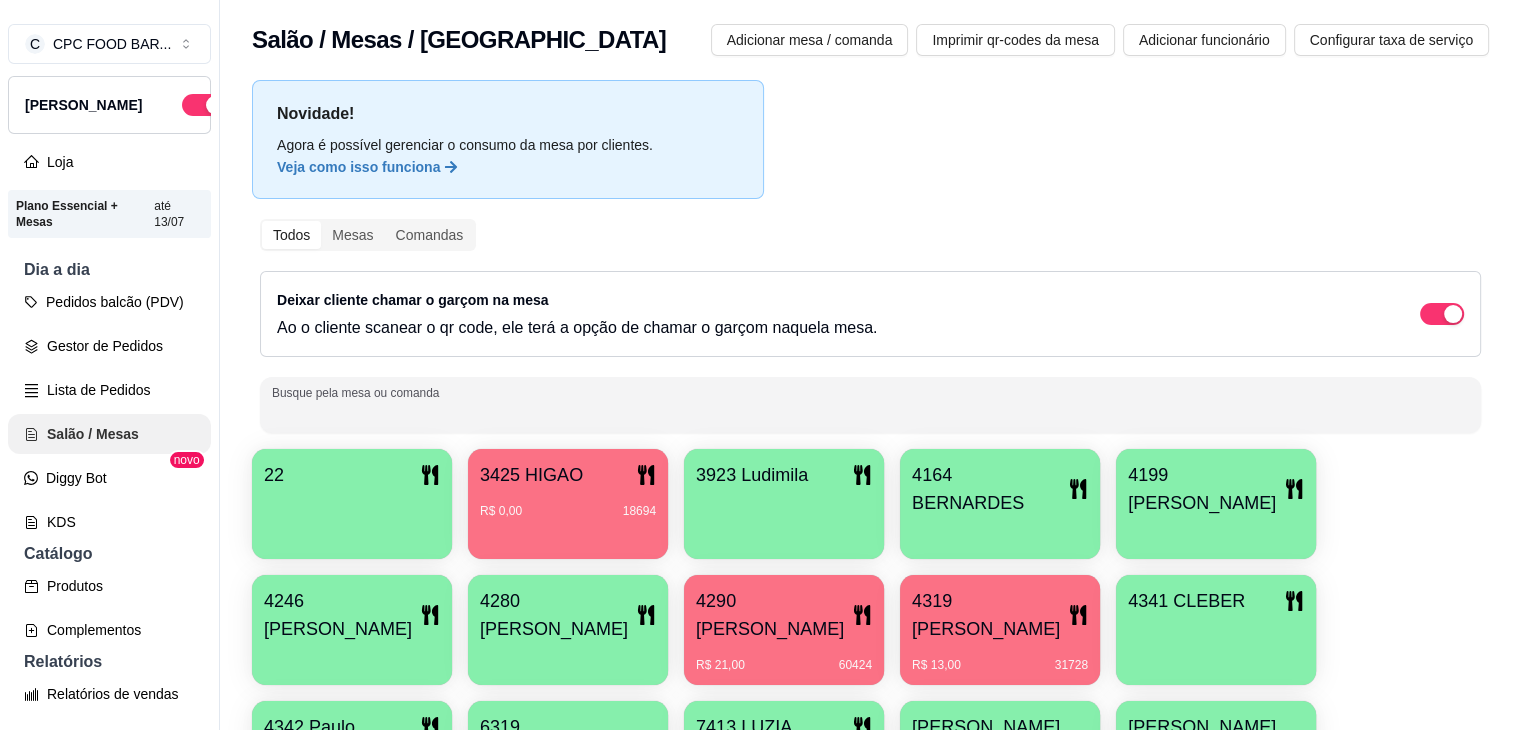 type 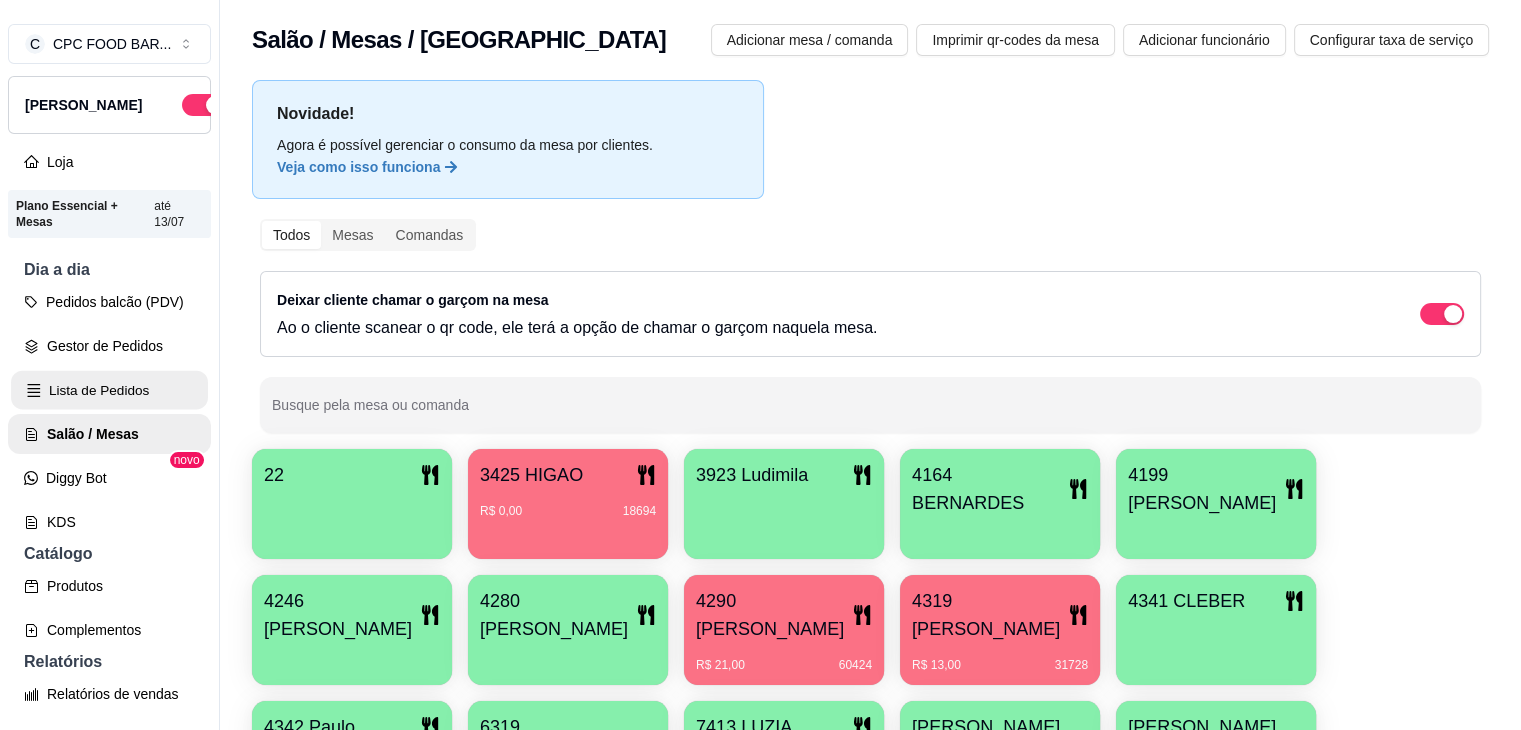 click on "Lista de Pedidos" at bounding box center (109, 390) 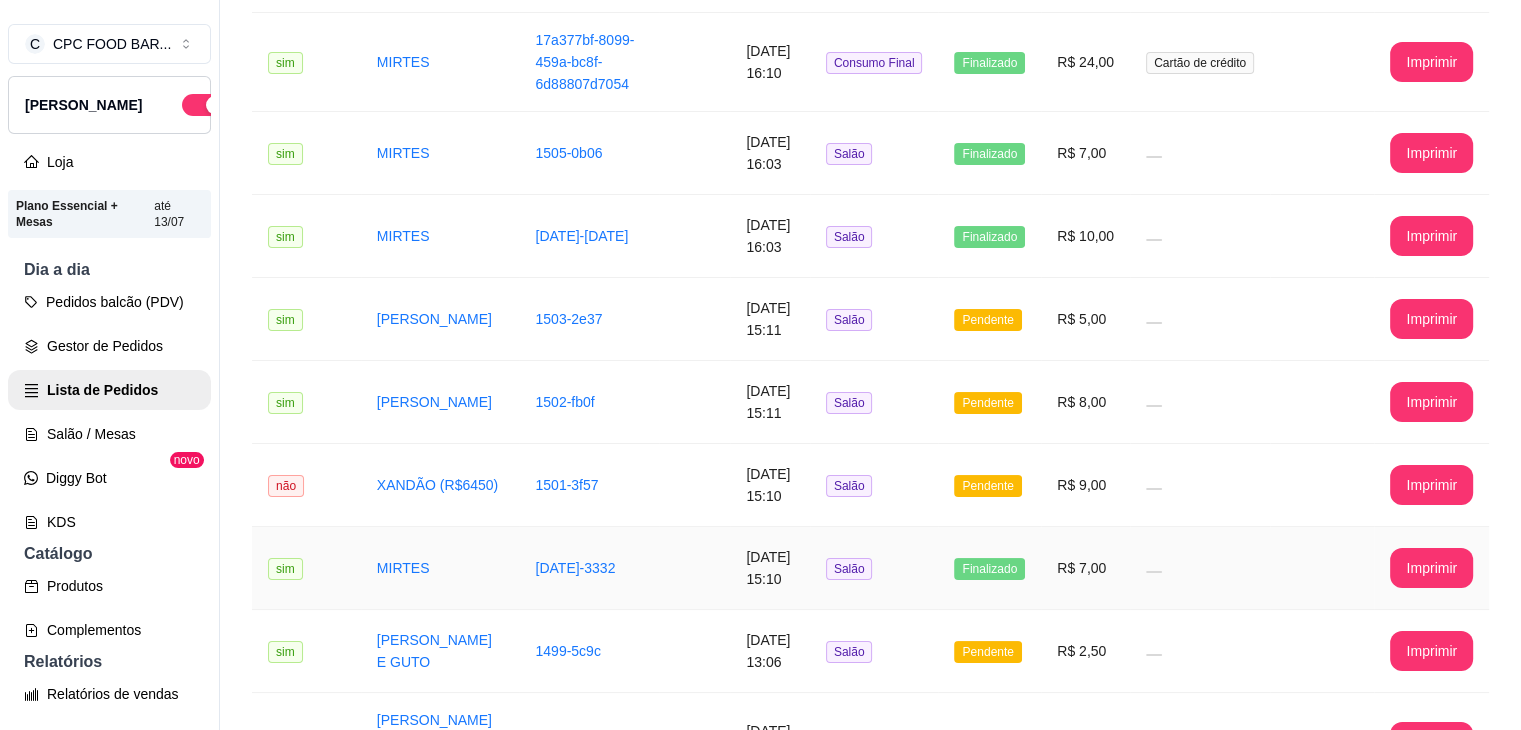scroll, scrollTop: 1317, scrollLeft: 0, axis: vertical 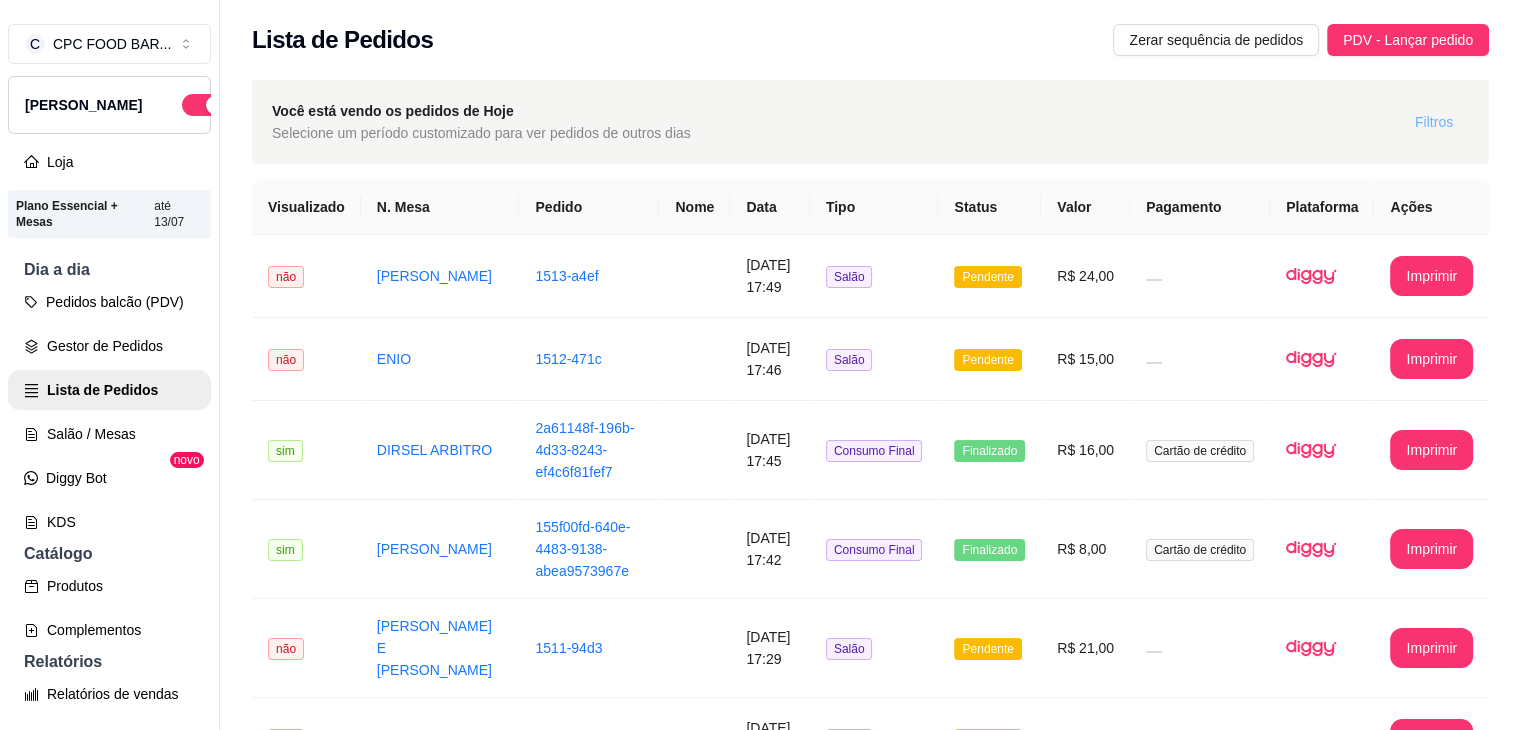 click on "Filtros" at bounding box center [1434, 122] 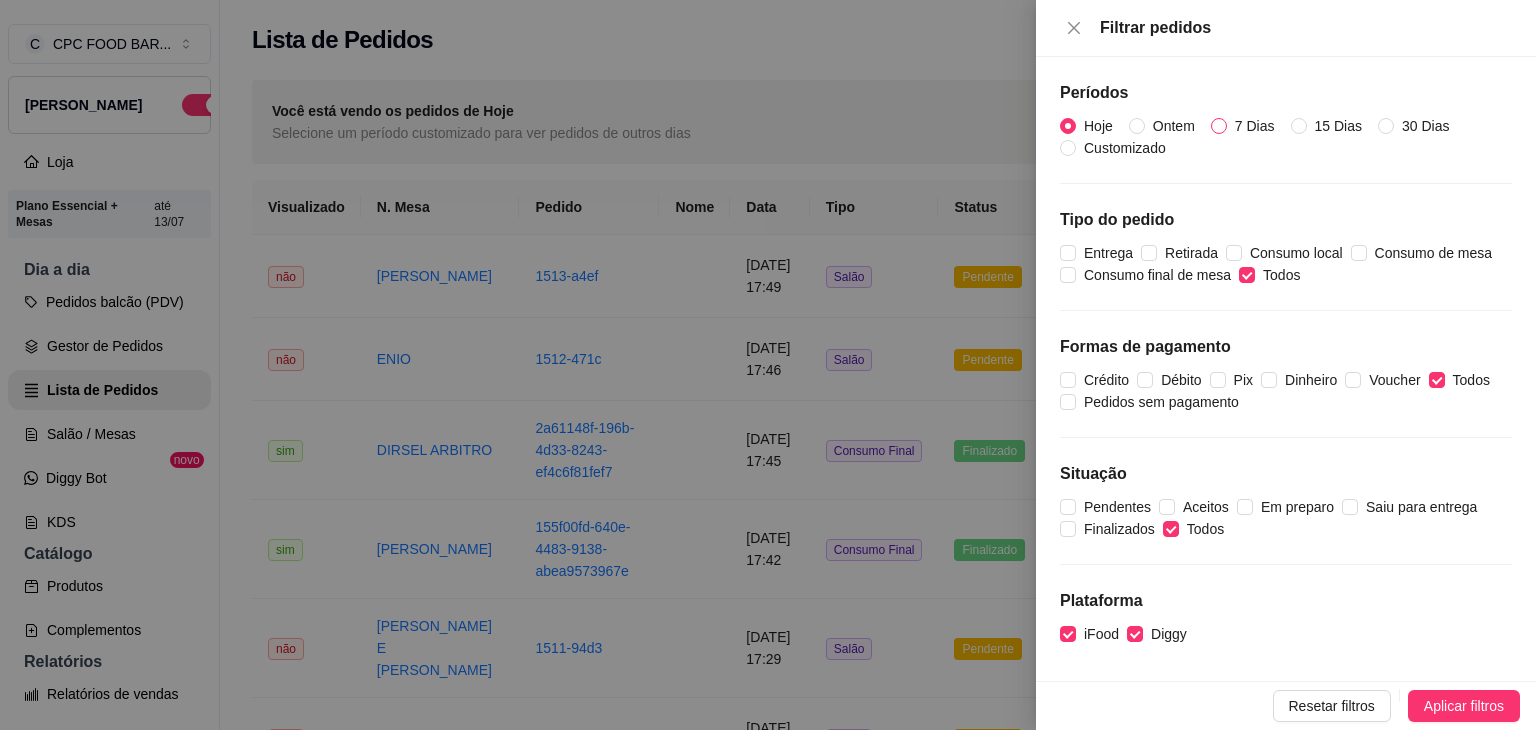 click on "7 Dias" at bounding box center (1219, 126) 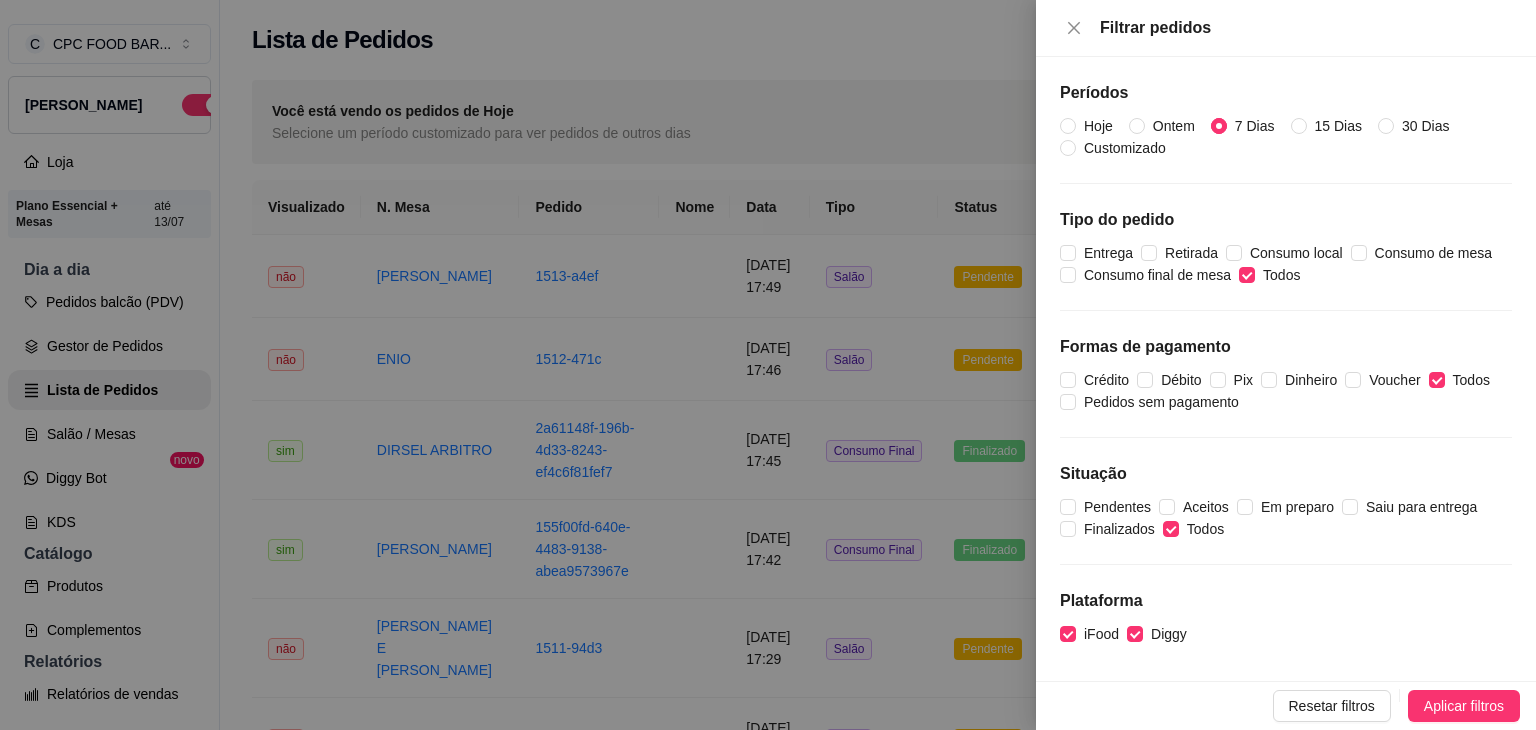 radio on "false" 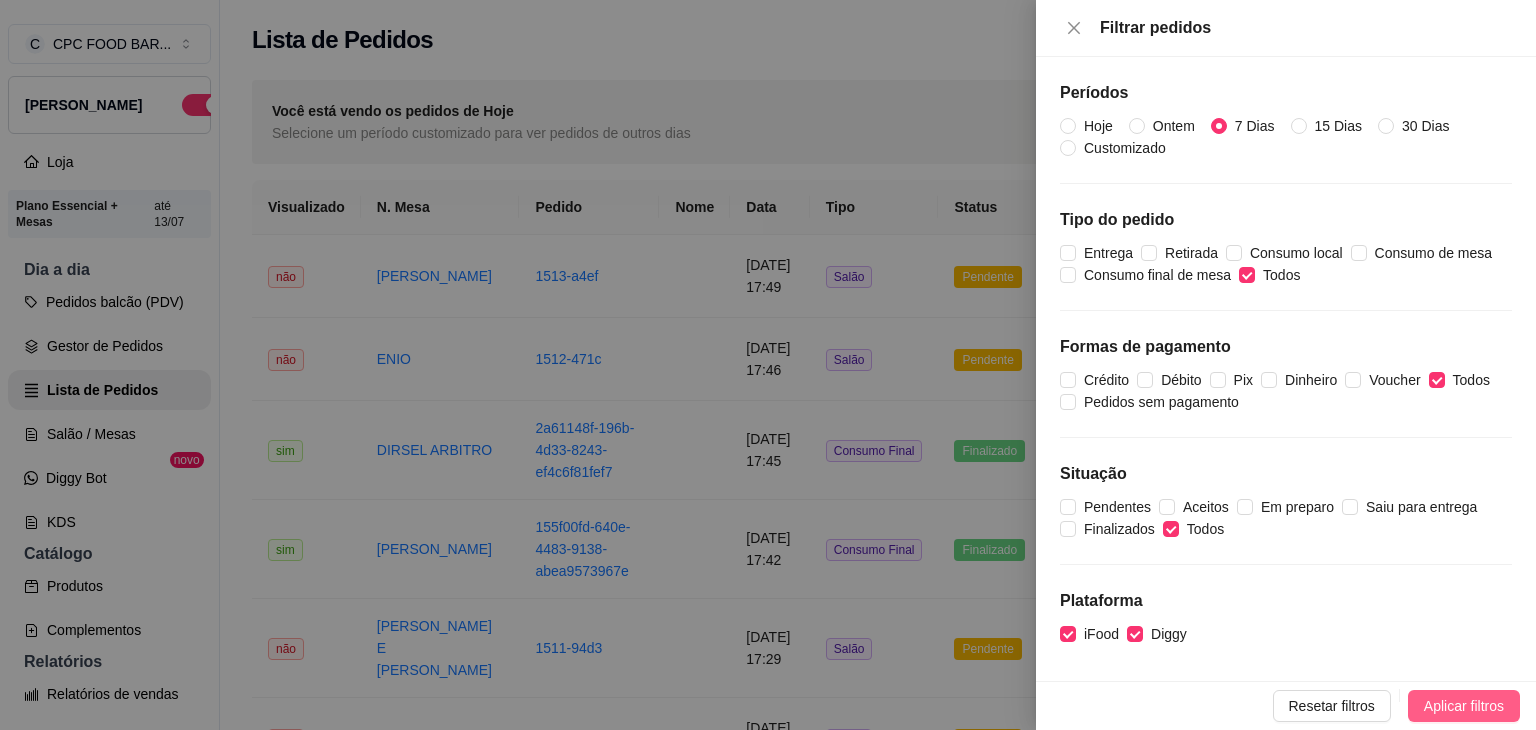 click on "Aplicar filtros" at bounding box center [1464, 706] 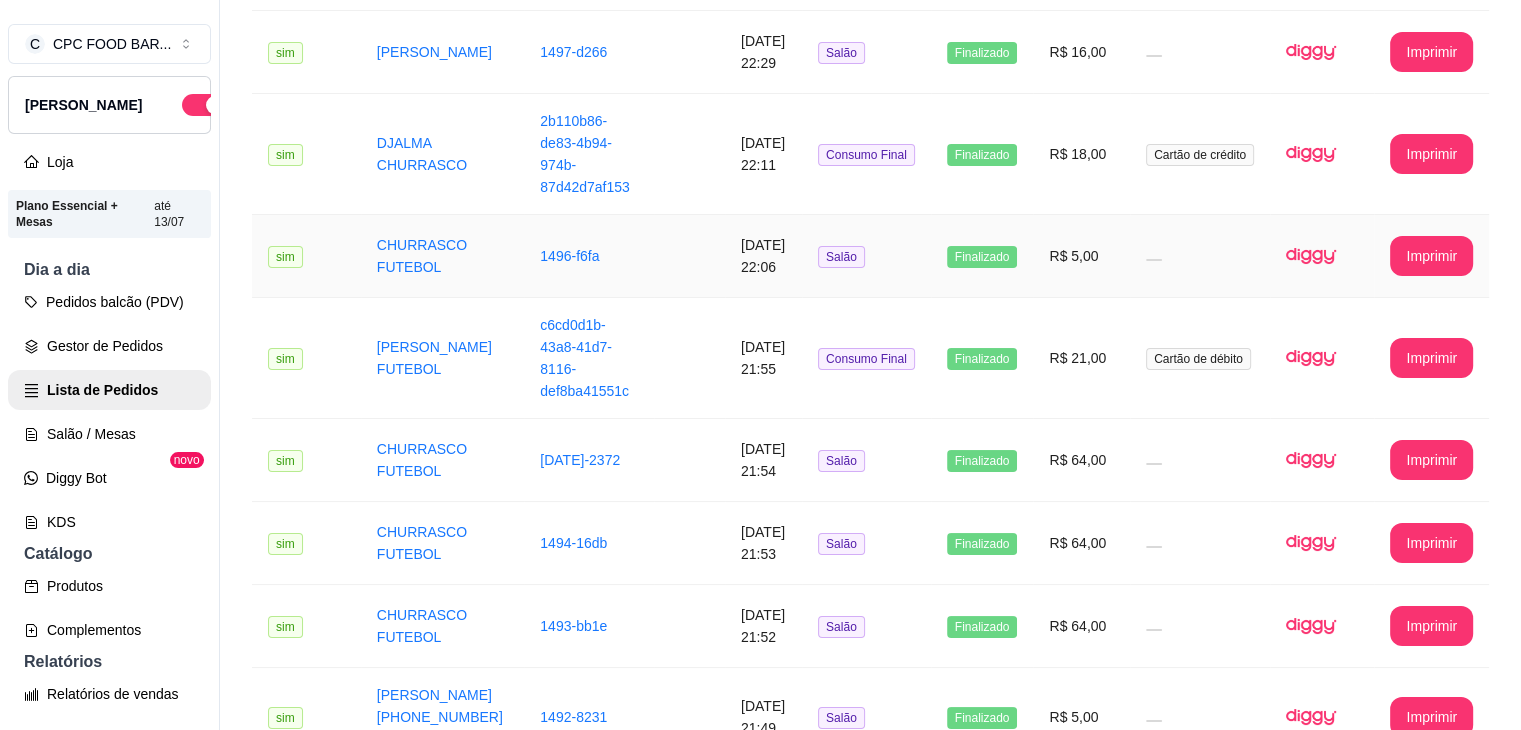 scroll, scrollTop: 2336, scrollLeft: 0, axis: vertical 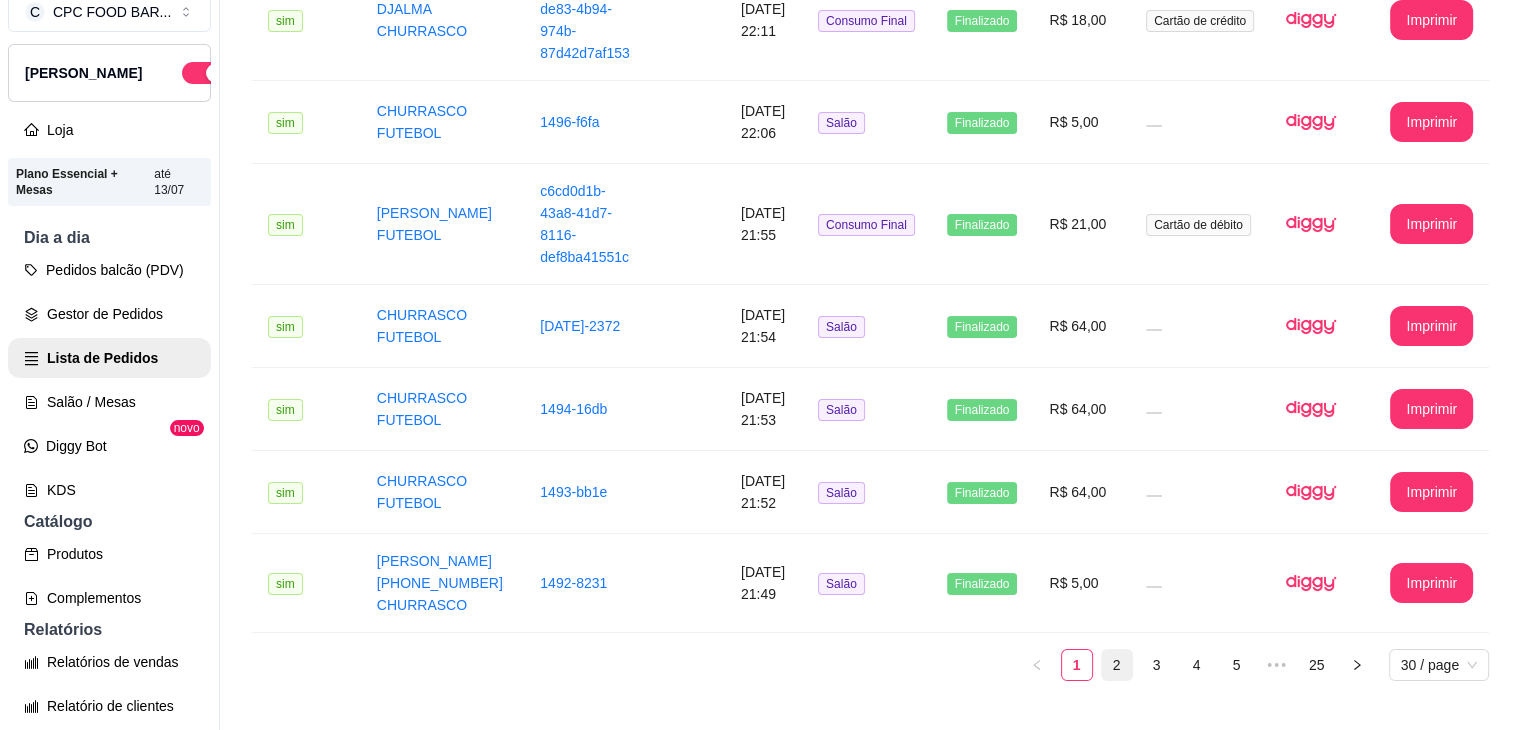 click on "2" at bounding box center [1117, 665] 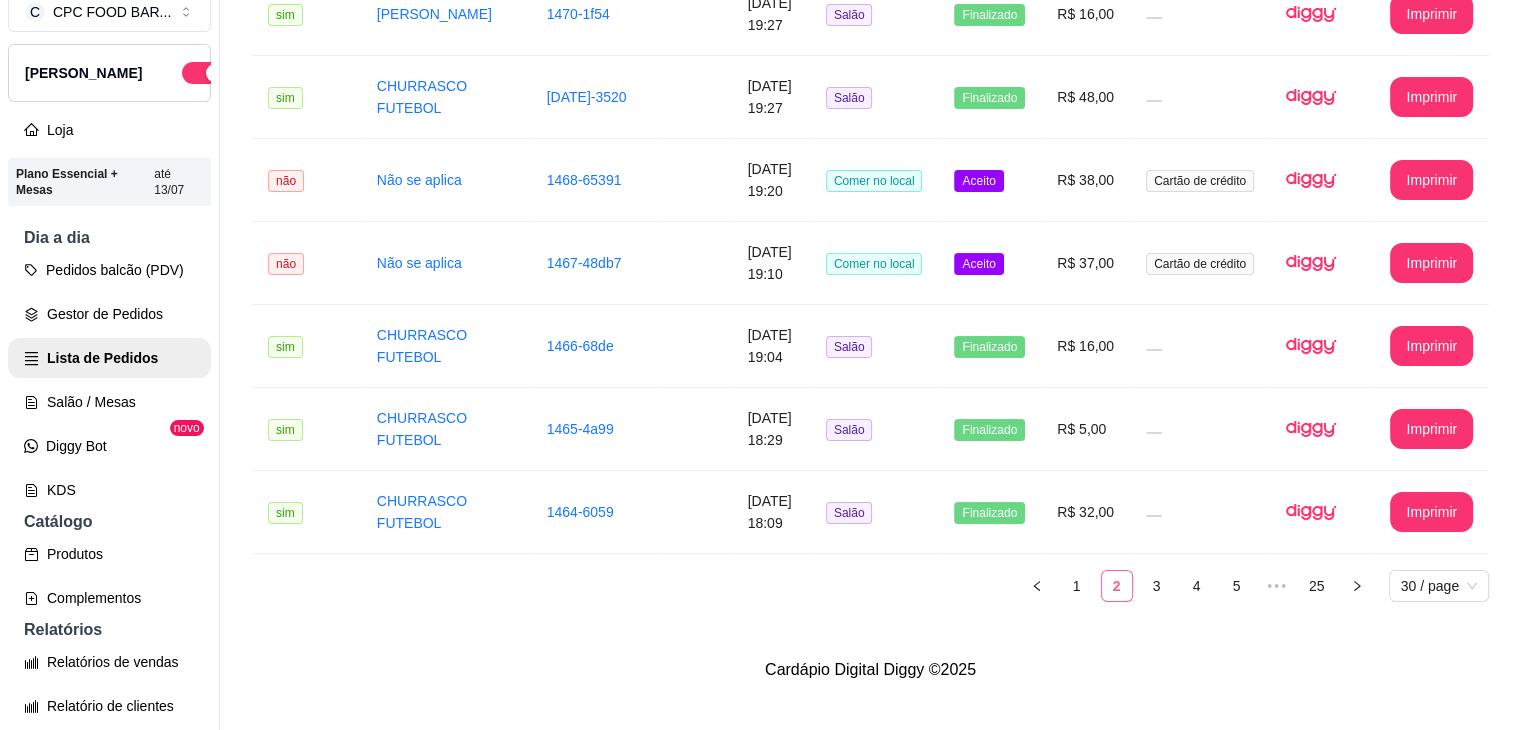 scroll, scrollTop: 2244, scrollLeft: 0, axis: vertical 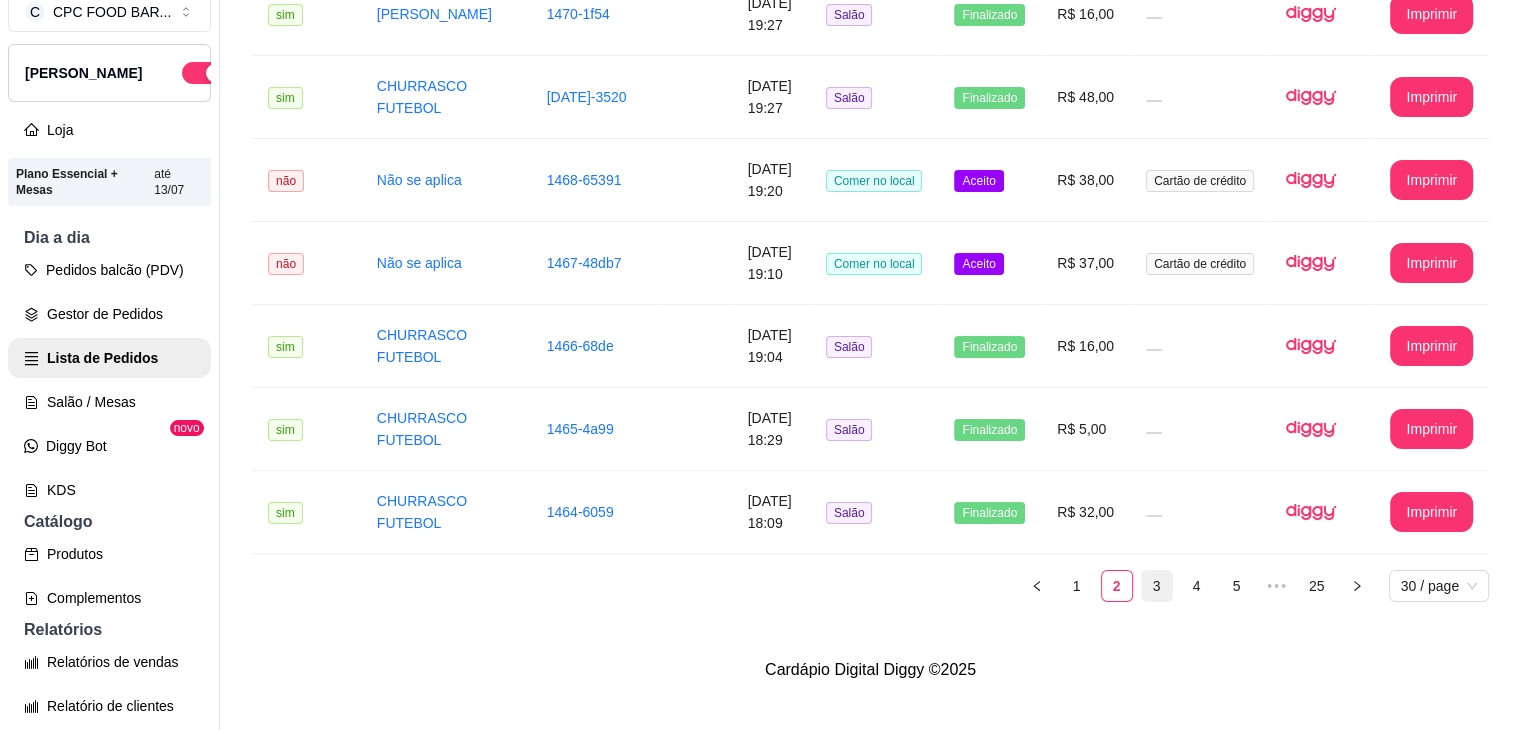 click on "3" at bounding box center [1157, 586] 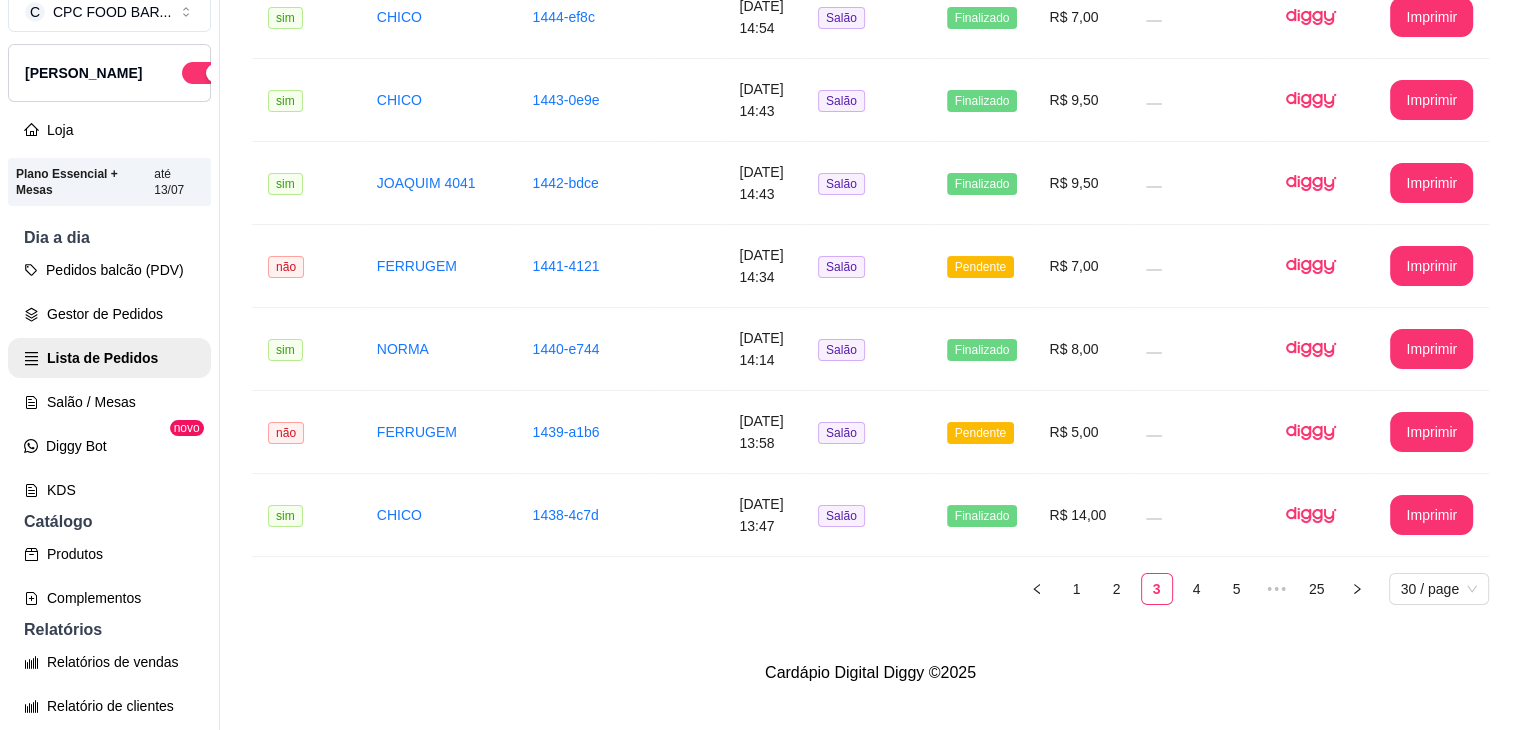 scroll, scrollTop: 2228, scrollLeft: 0, axis: vertical 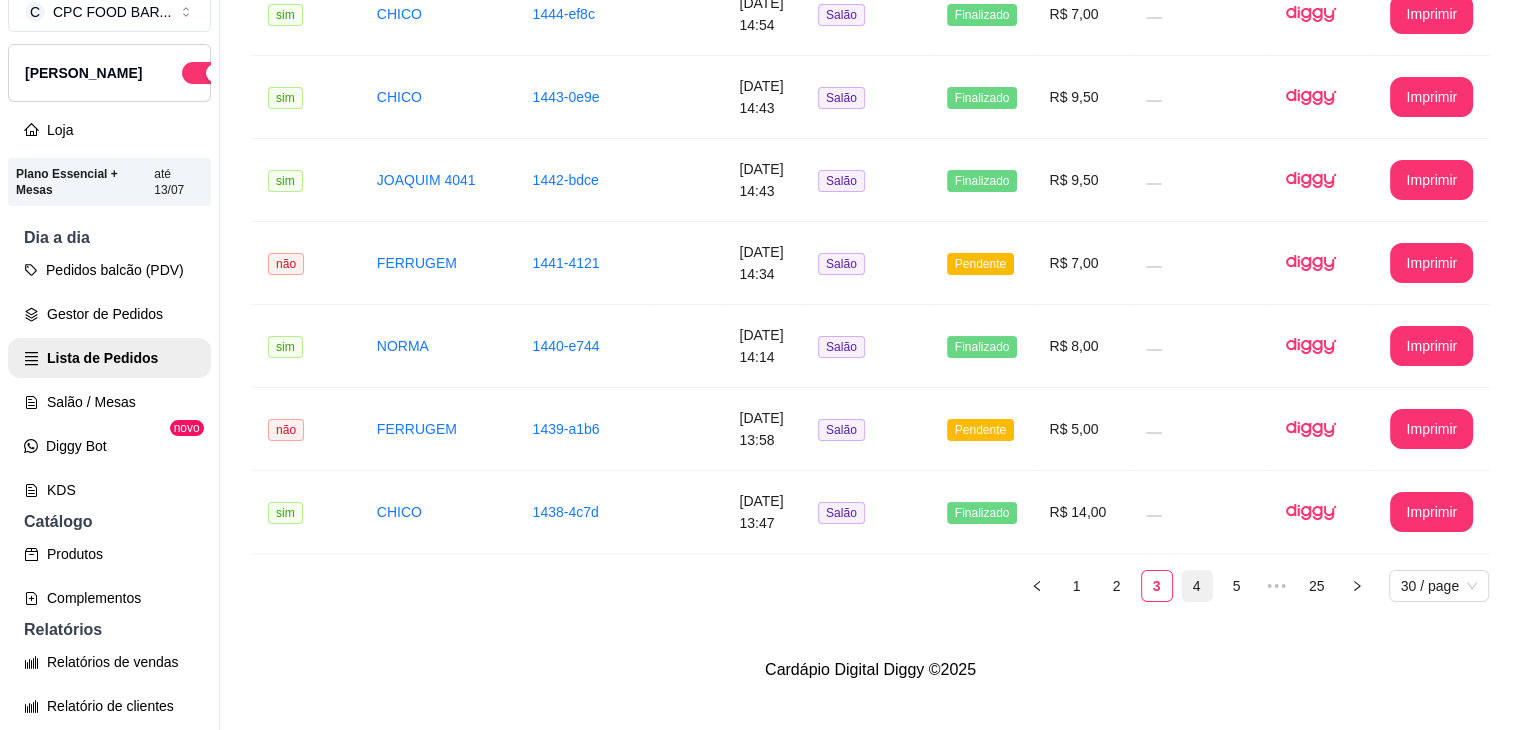 click on "4" at bounding box center [1197, 586] 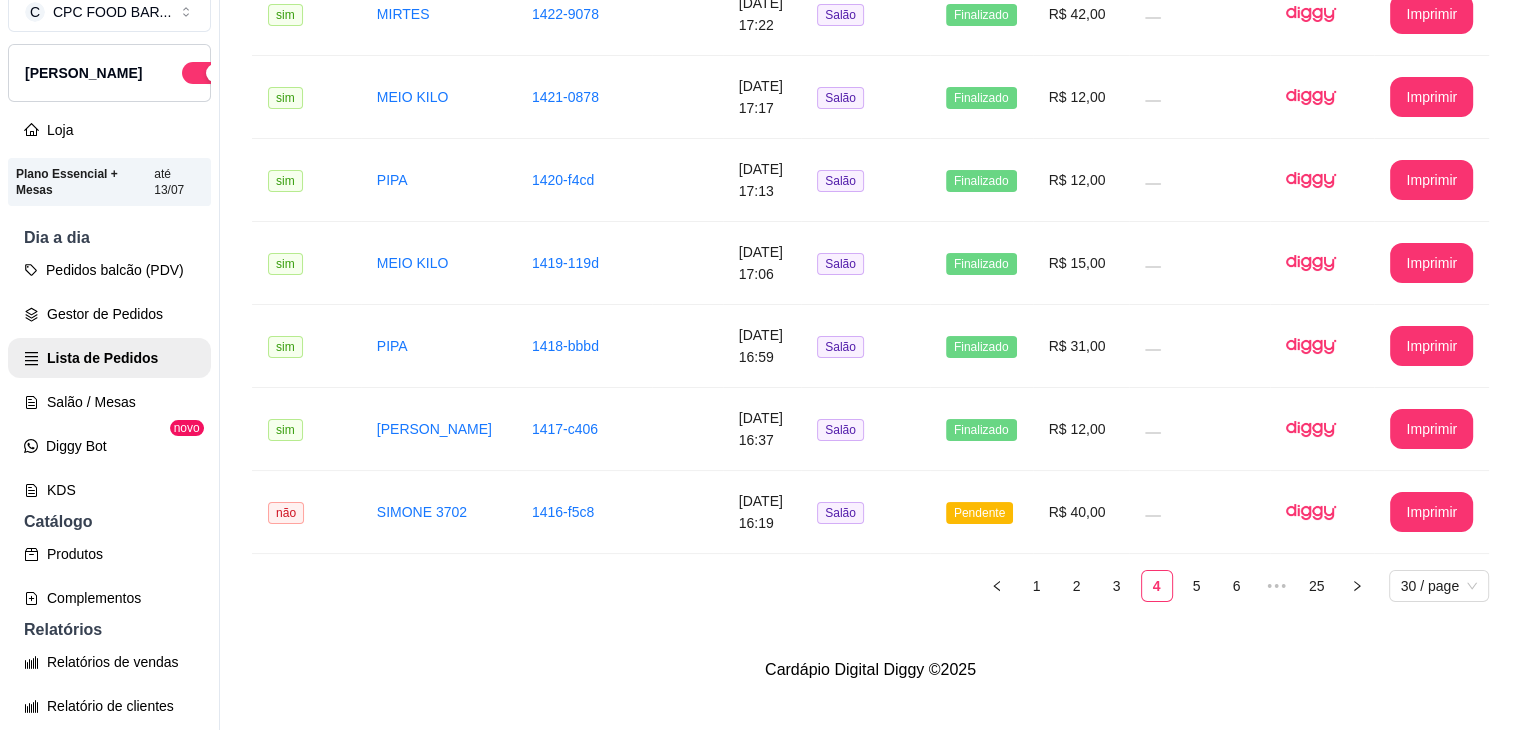 scroll, scrollTop: 2308, scrollLeft: 0, axis: vertical 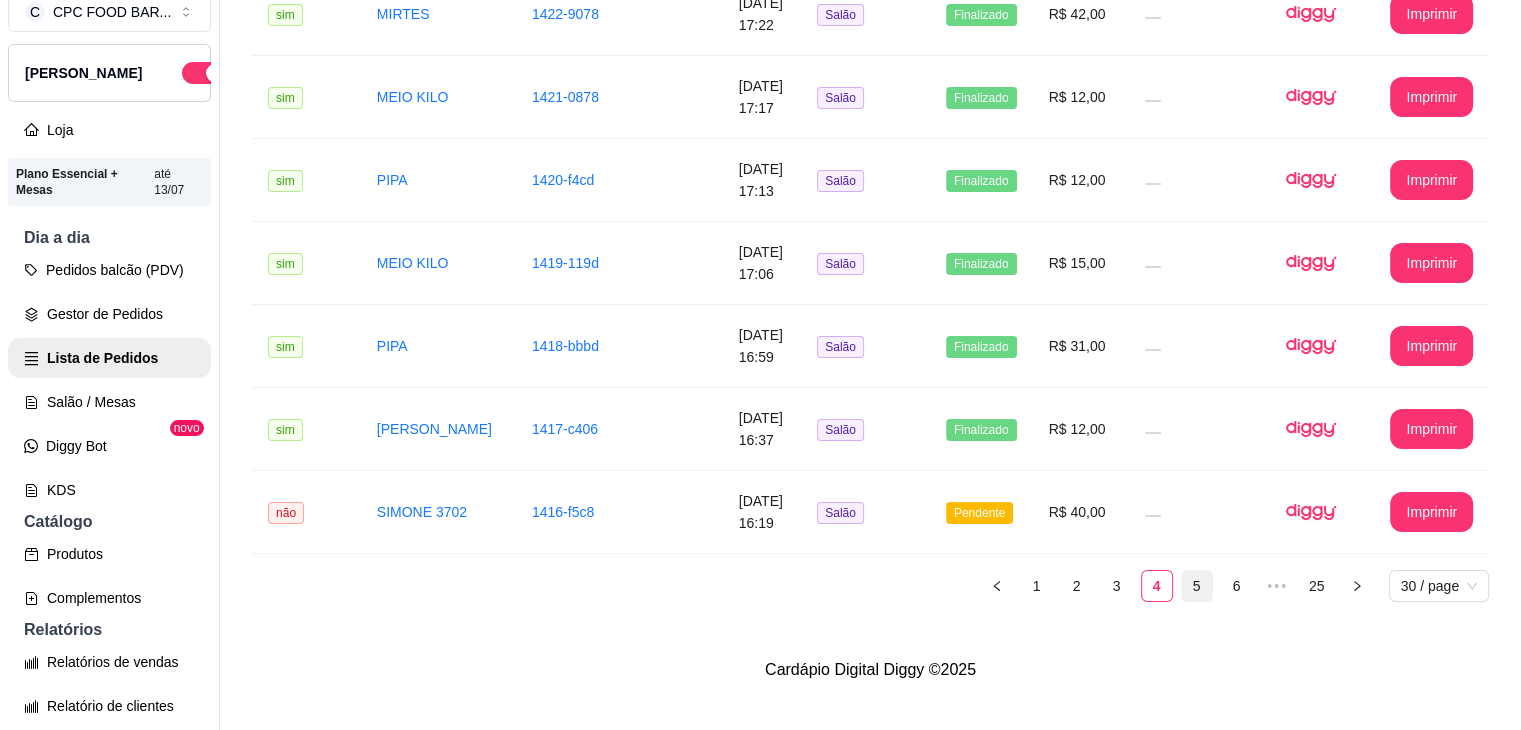 click on "5" at bounding box center (1197, 586) 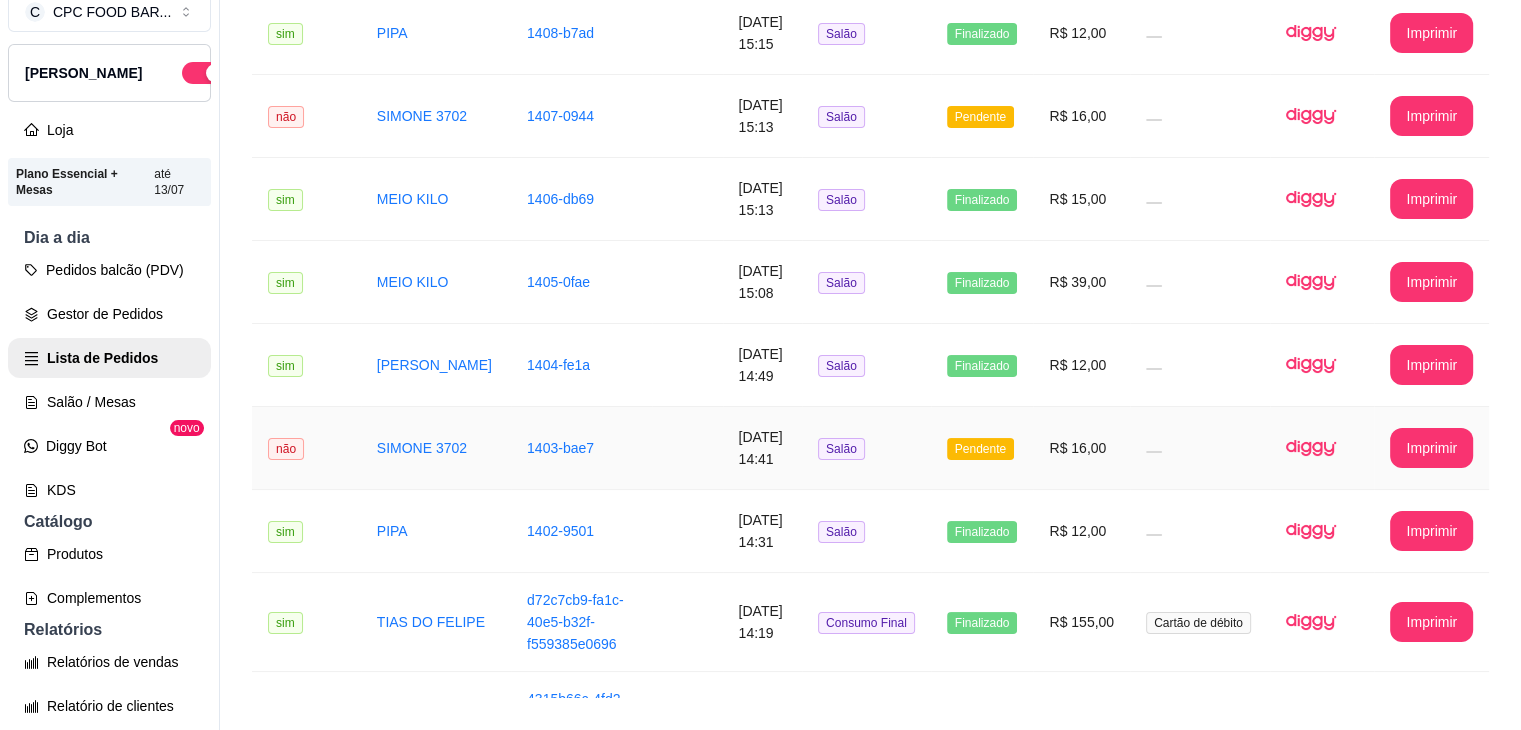 scroll, scrollTop: 760, scrollLeft: 0, axis: vertical 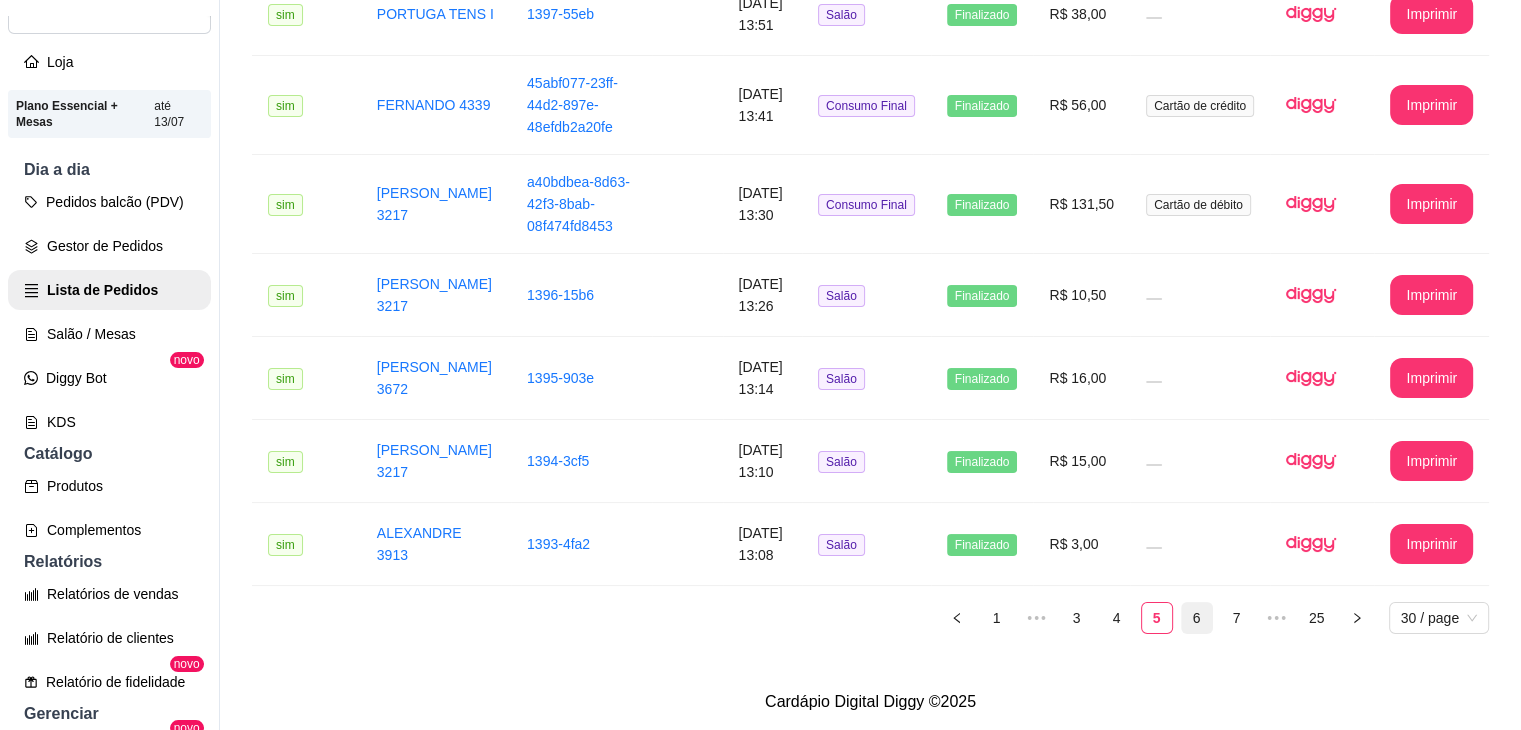 click on "6" at bounding box center (1197, 618) 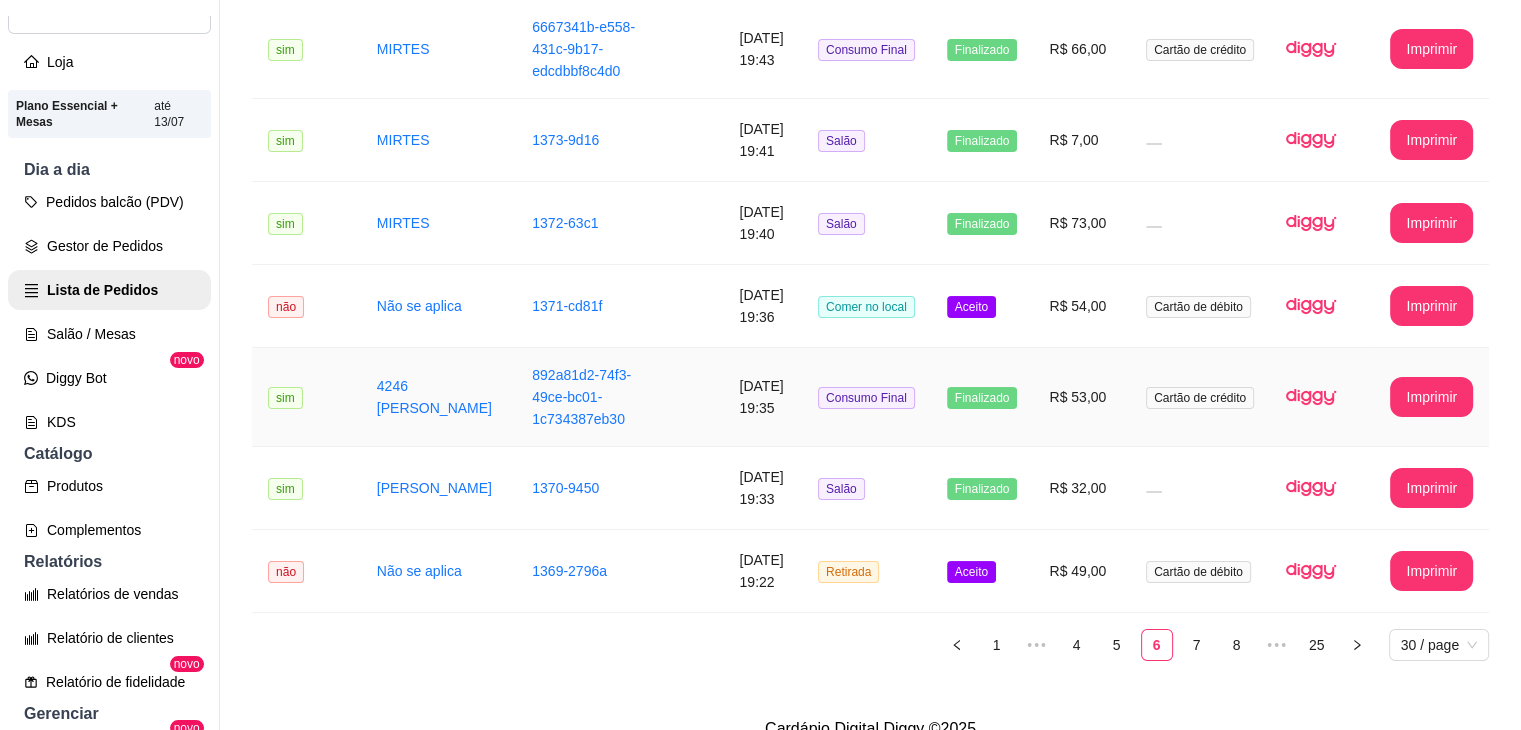 scroll, scrollTop: 2292, scrollLeft: 0, axis: vertical 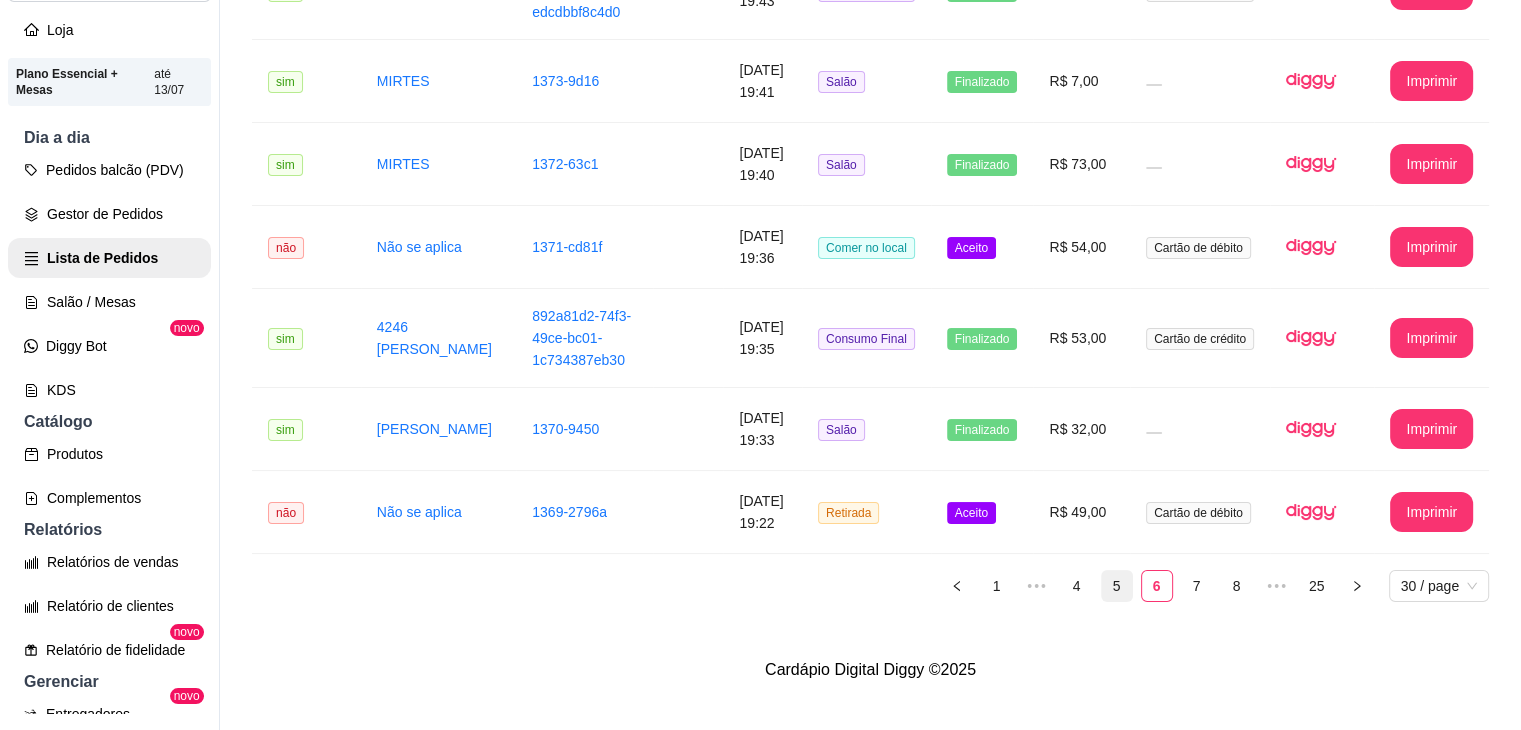 click on "5" at bounding box center [1117, 586] 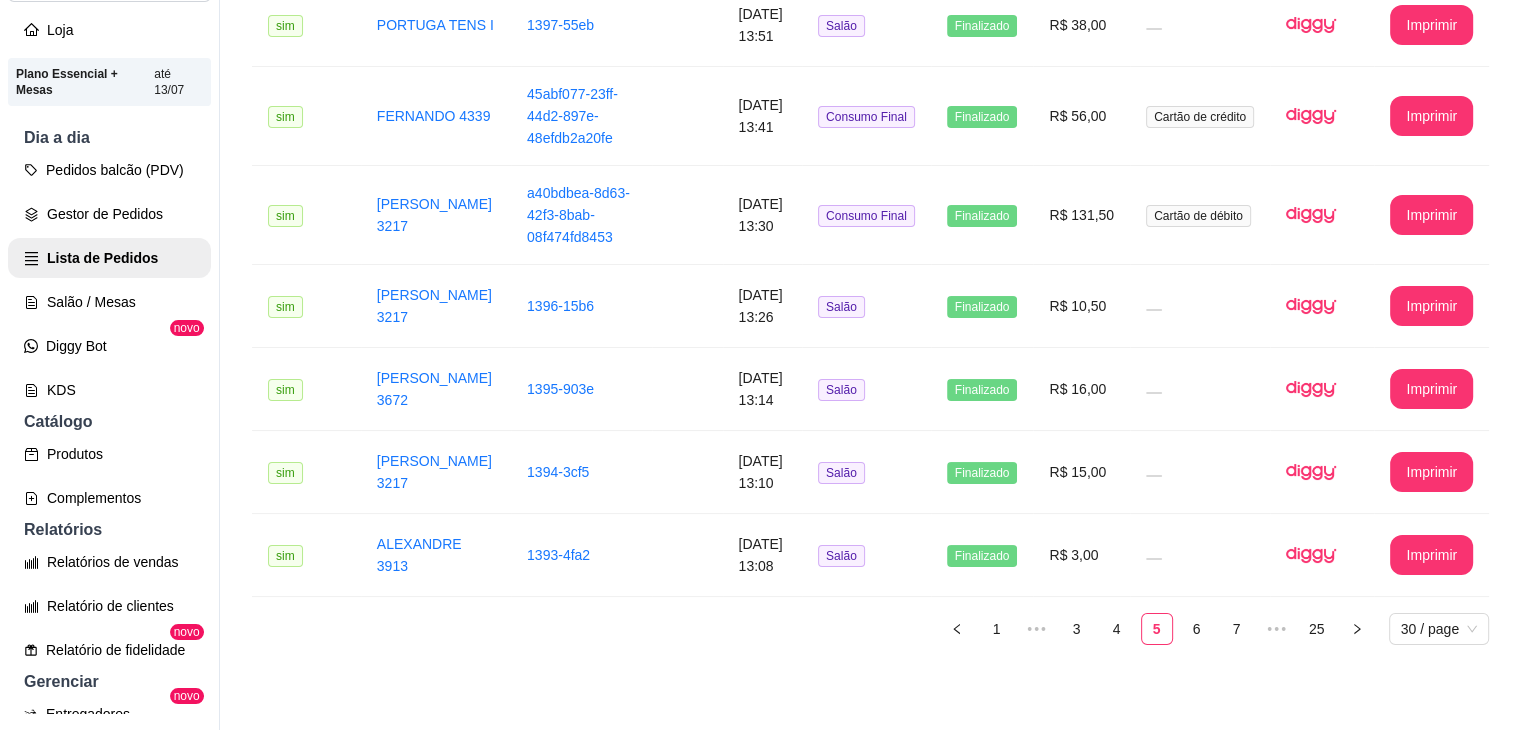 scroll, scrollTop: 2260, scrollLeft: 0, axis: vertical 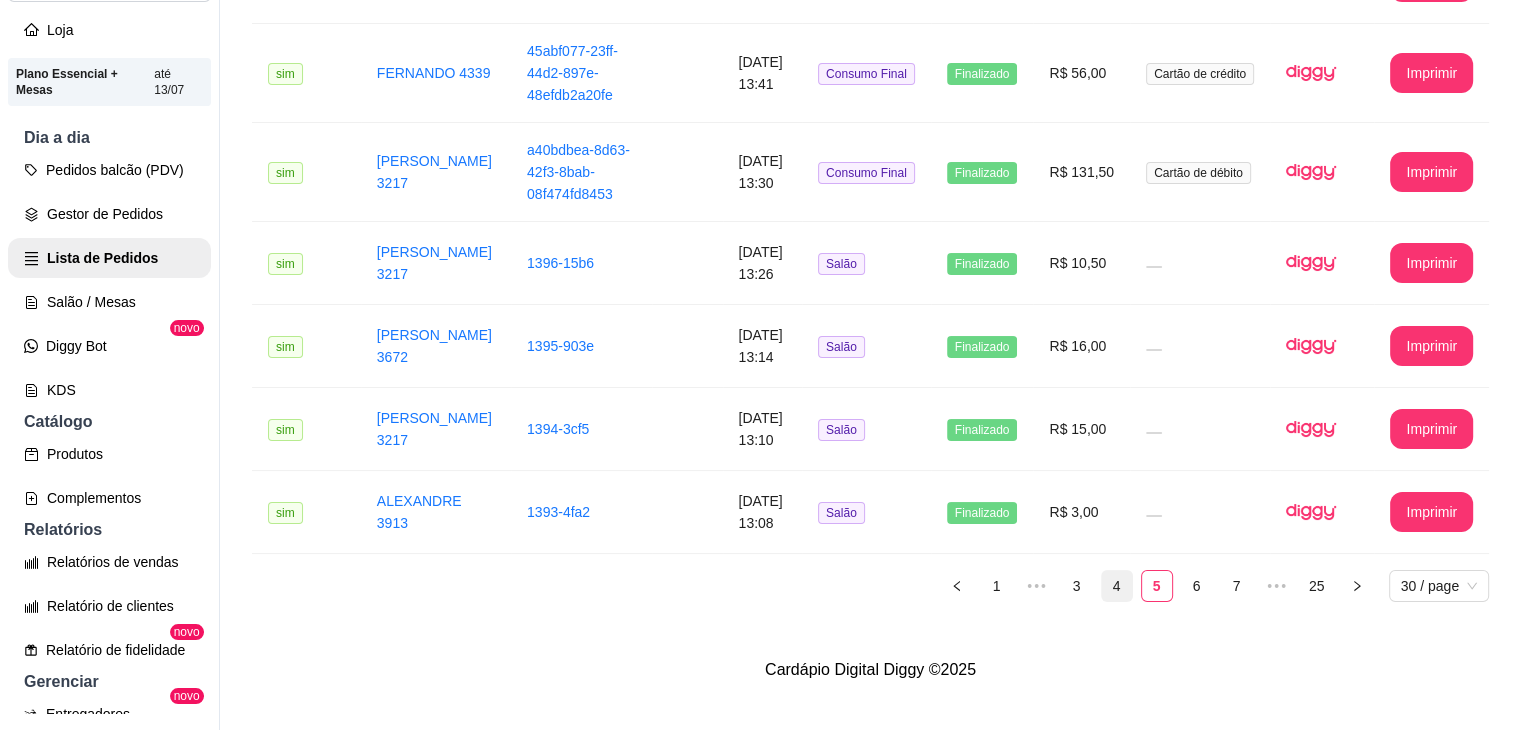 click on "4" at bounding box center (1117, 586) 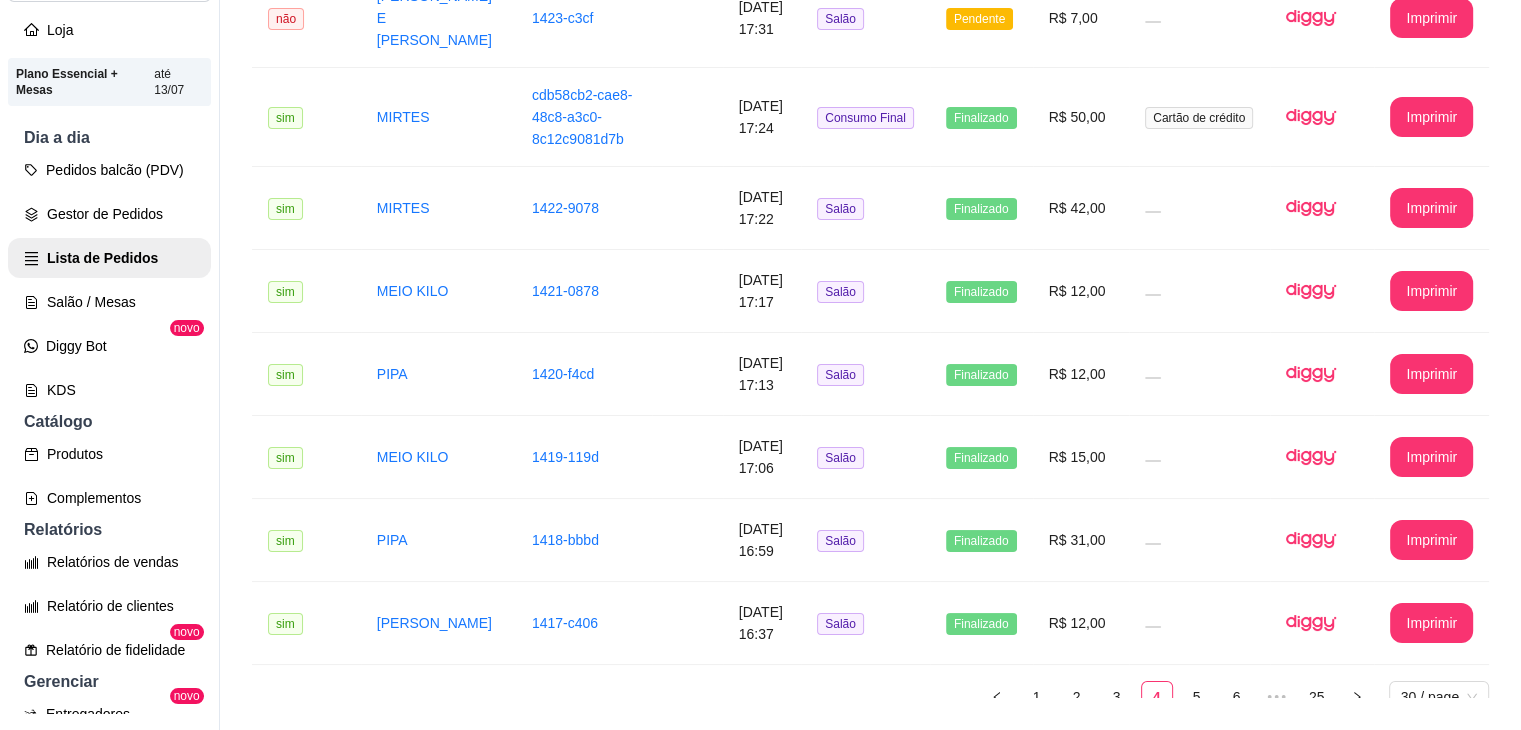 scroll, scrollTop: 2308, scrollLeft: 0, axis: vertical 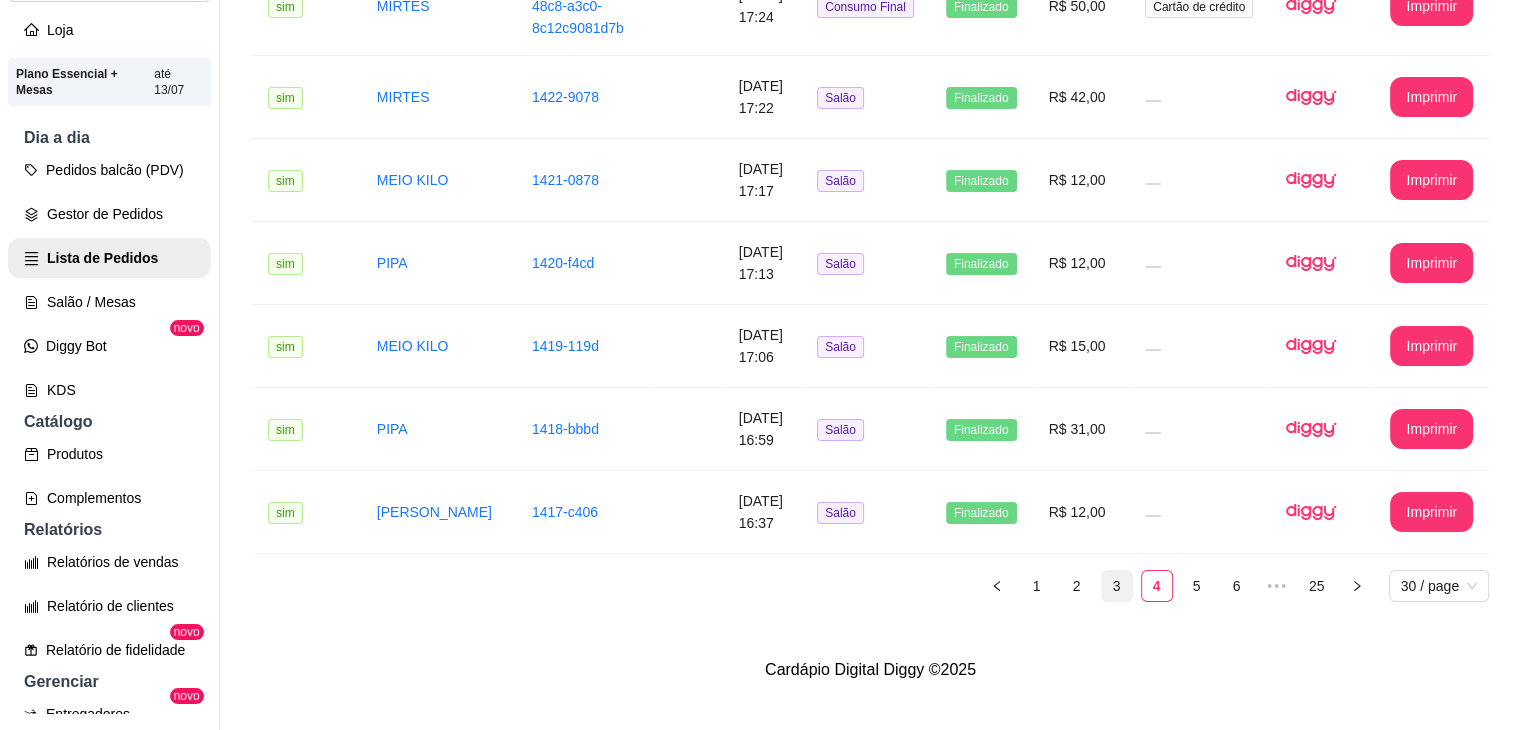 click on "3" at bounding box center (1117, 586) 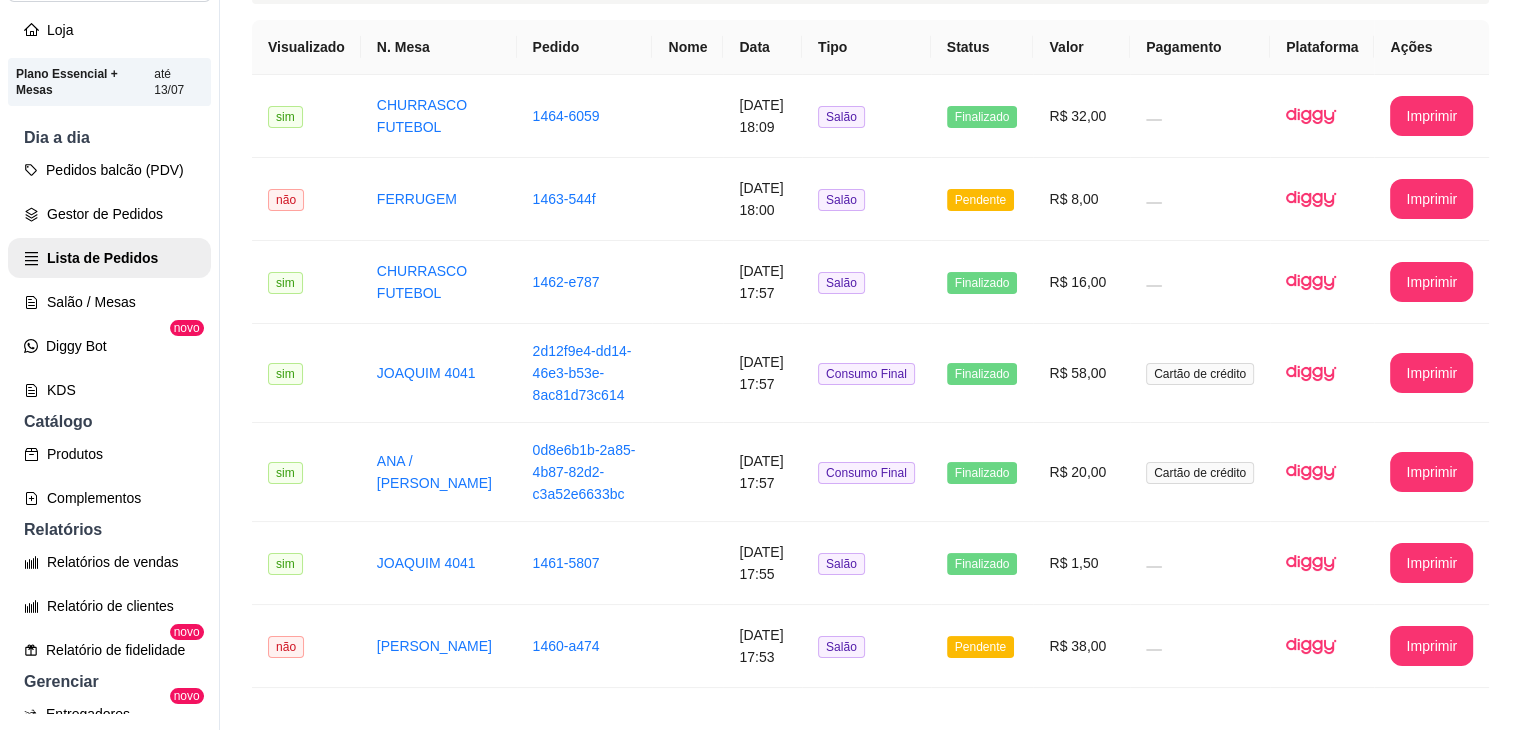 scroll, scrollTop: 28, scrollLeft: 0, axis: vertical 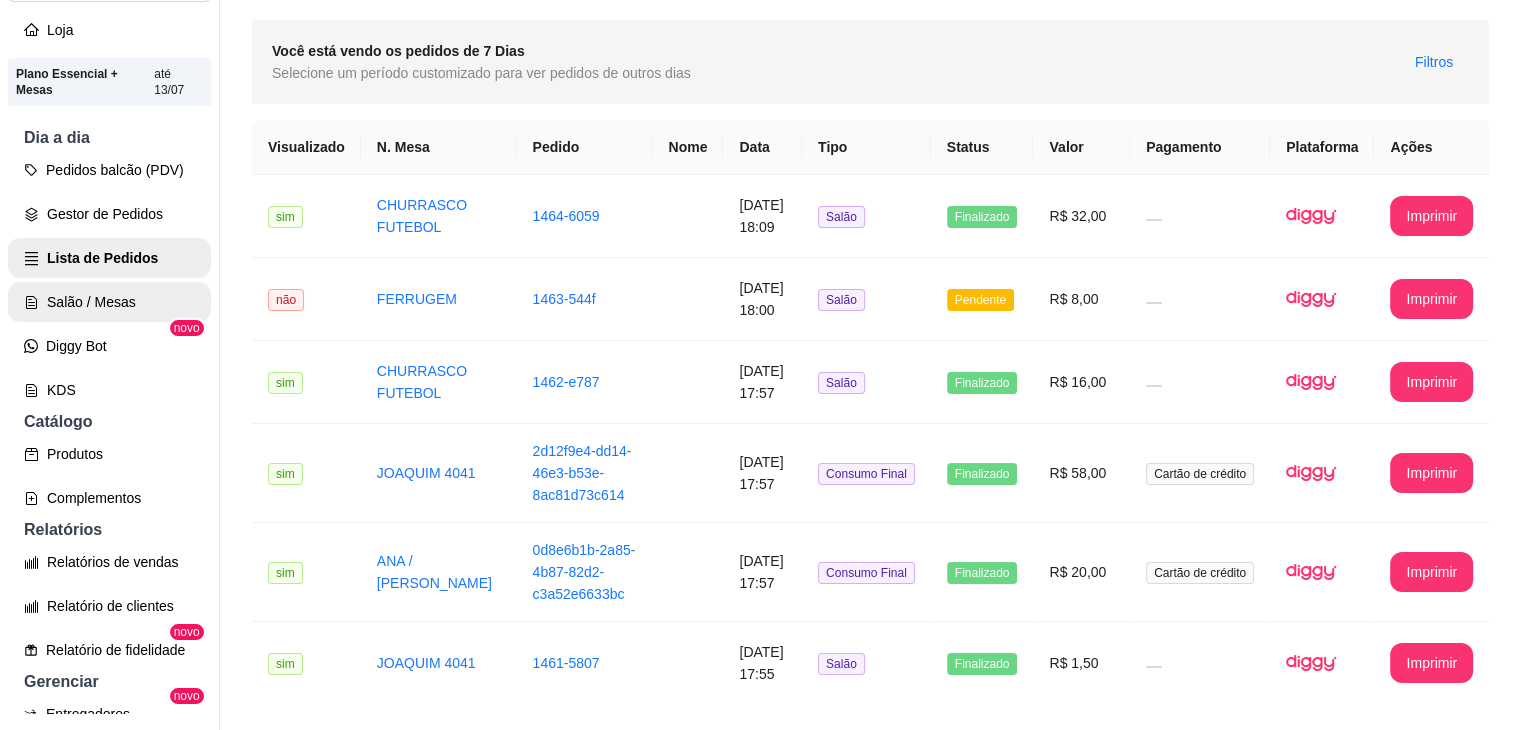 click on "Salão / Mesas" at bounding box center [109, 302] 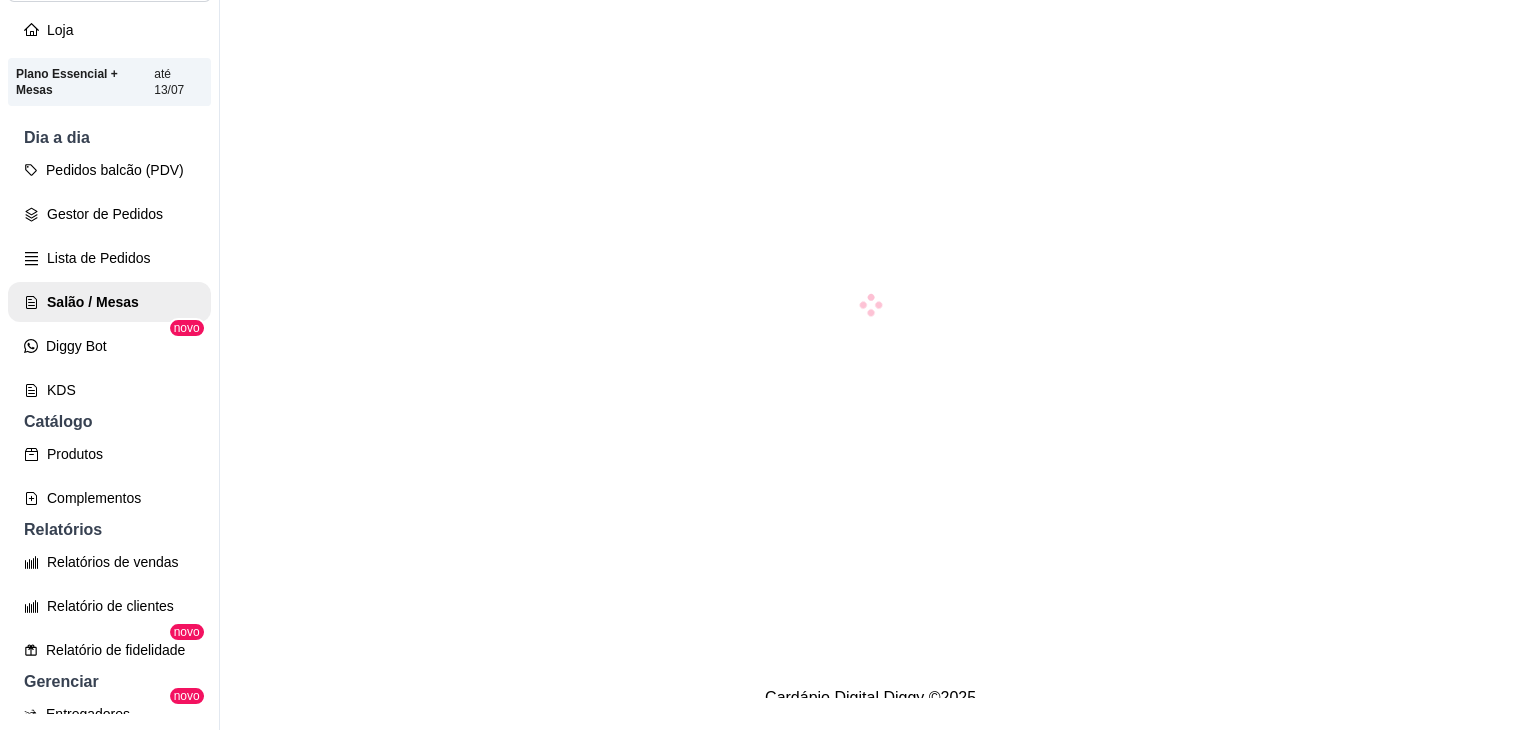 scroll, scrollTop: 0, scrollLeft: 0, axis: both 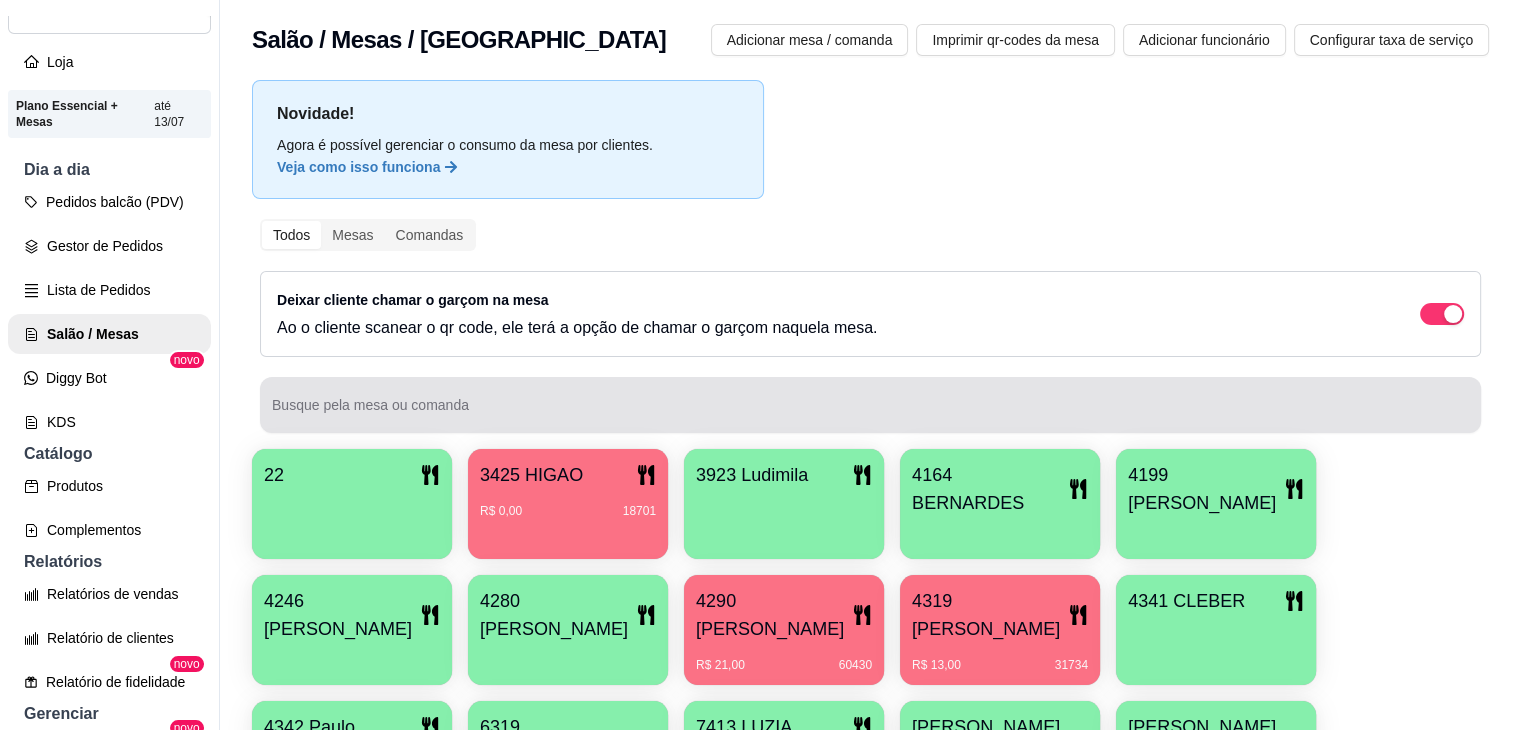 click on "Busque pela mesa ou comanda" at bounding box center (870, 413) 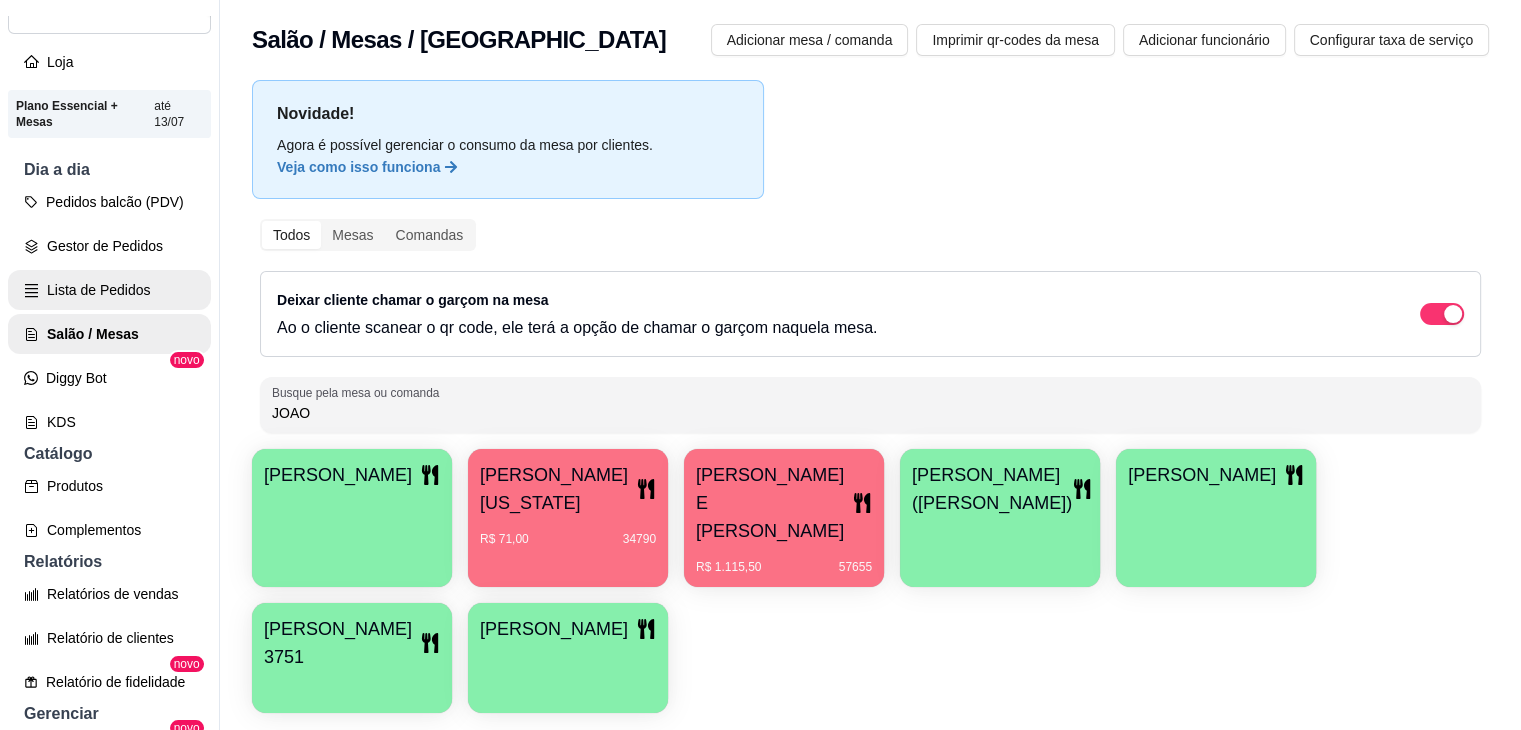 type on "JOAO" 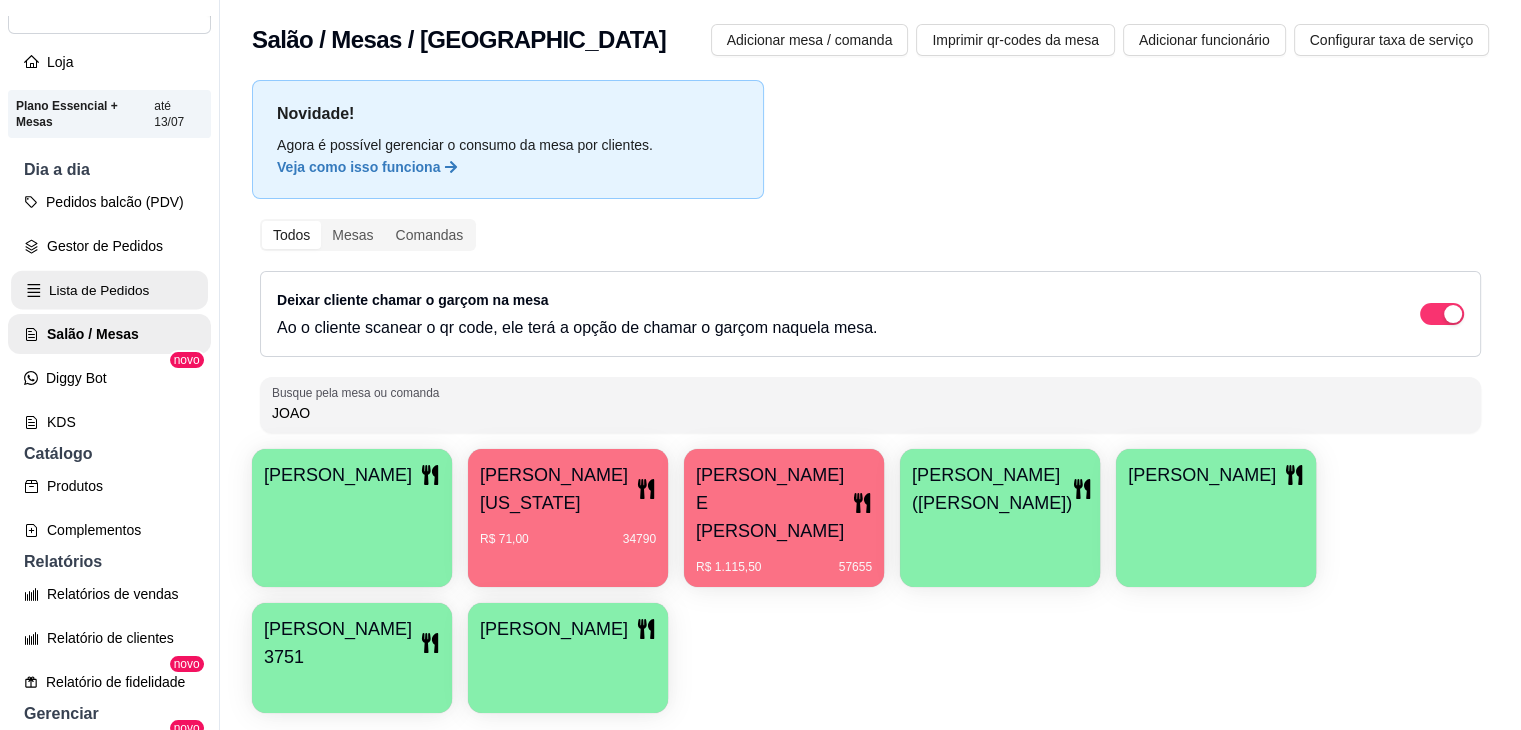 click on "Lista de Pedidos" at bounding box center (109, 290) 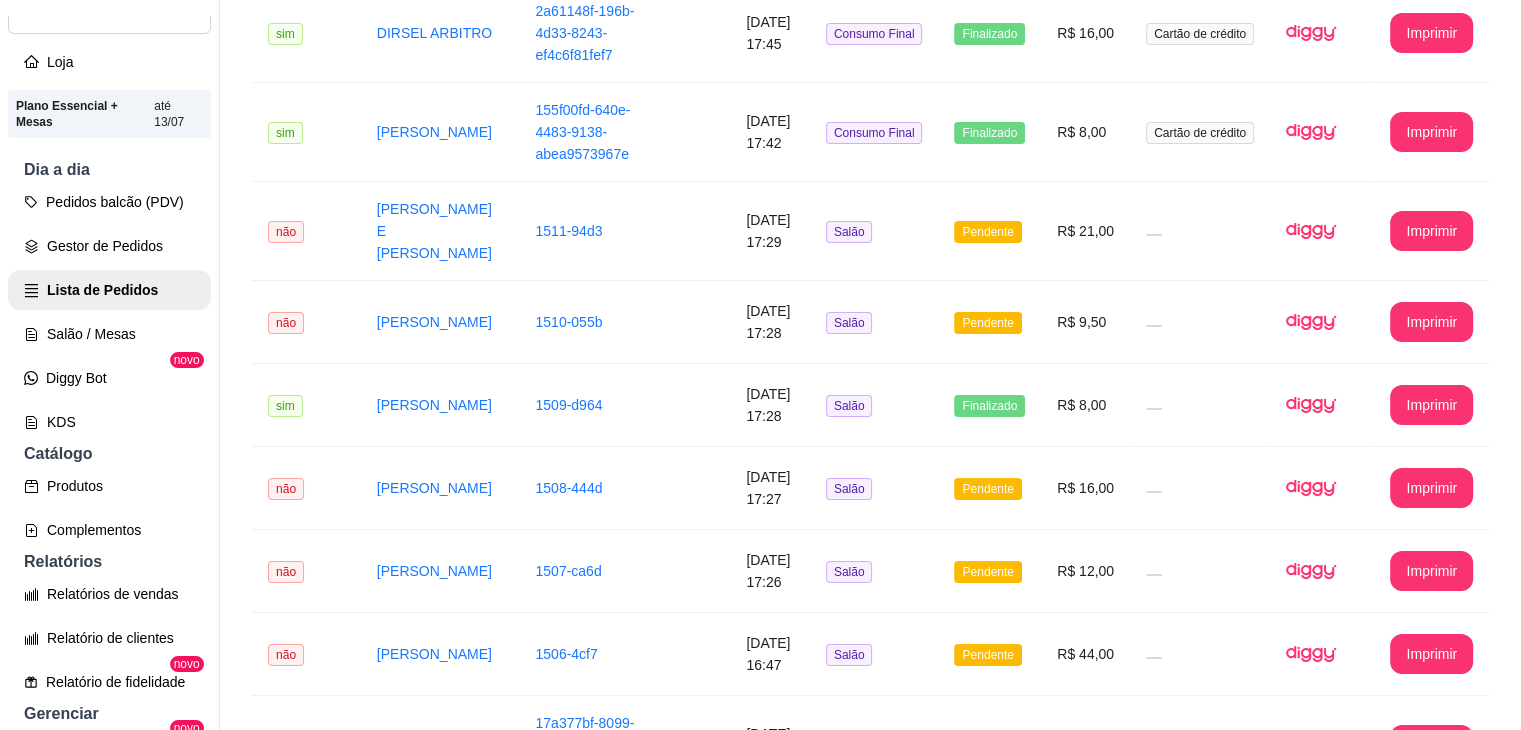 scroll, scrollTop: 0, scrollLeft: 0, axis: both 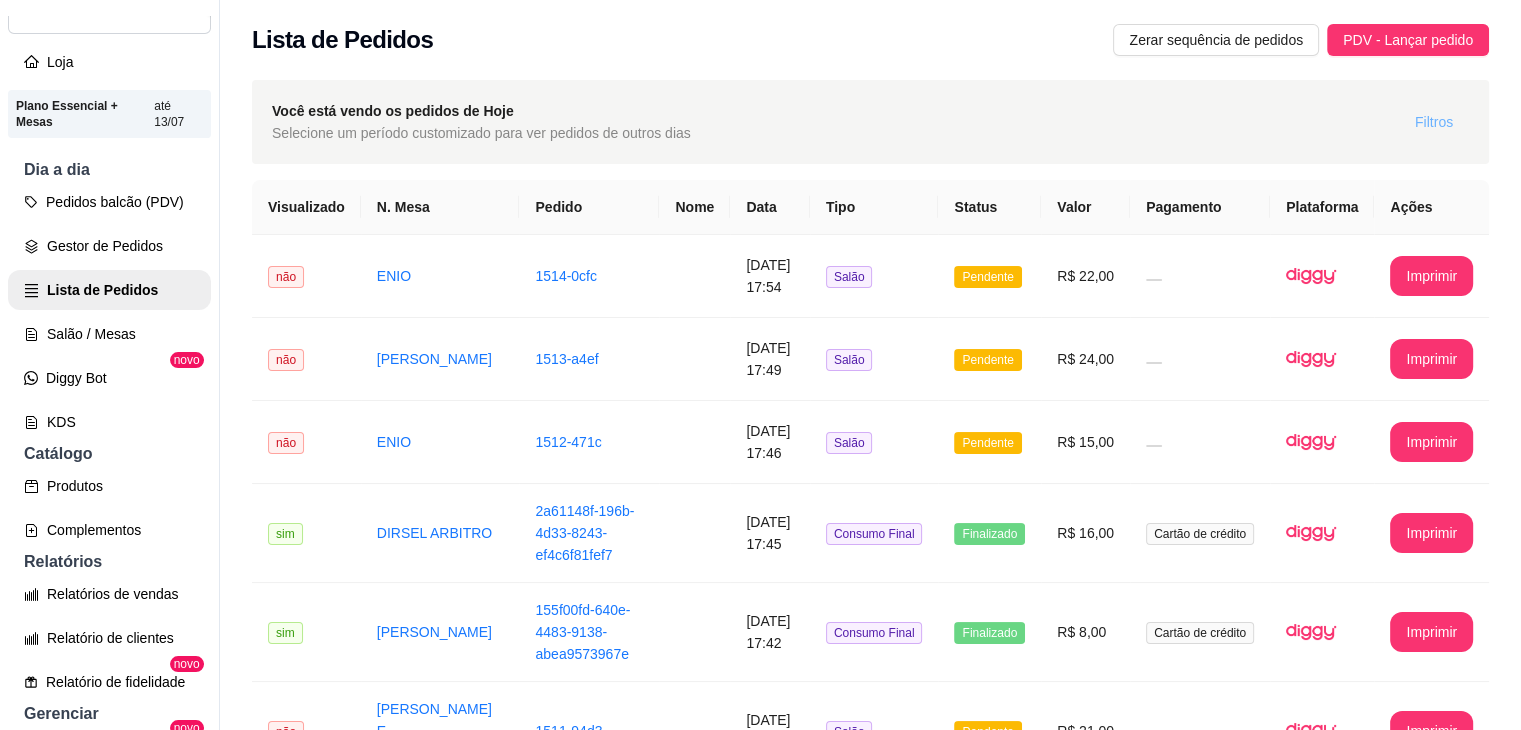 click on "Filtros" at bounding box center (1434, 122) 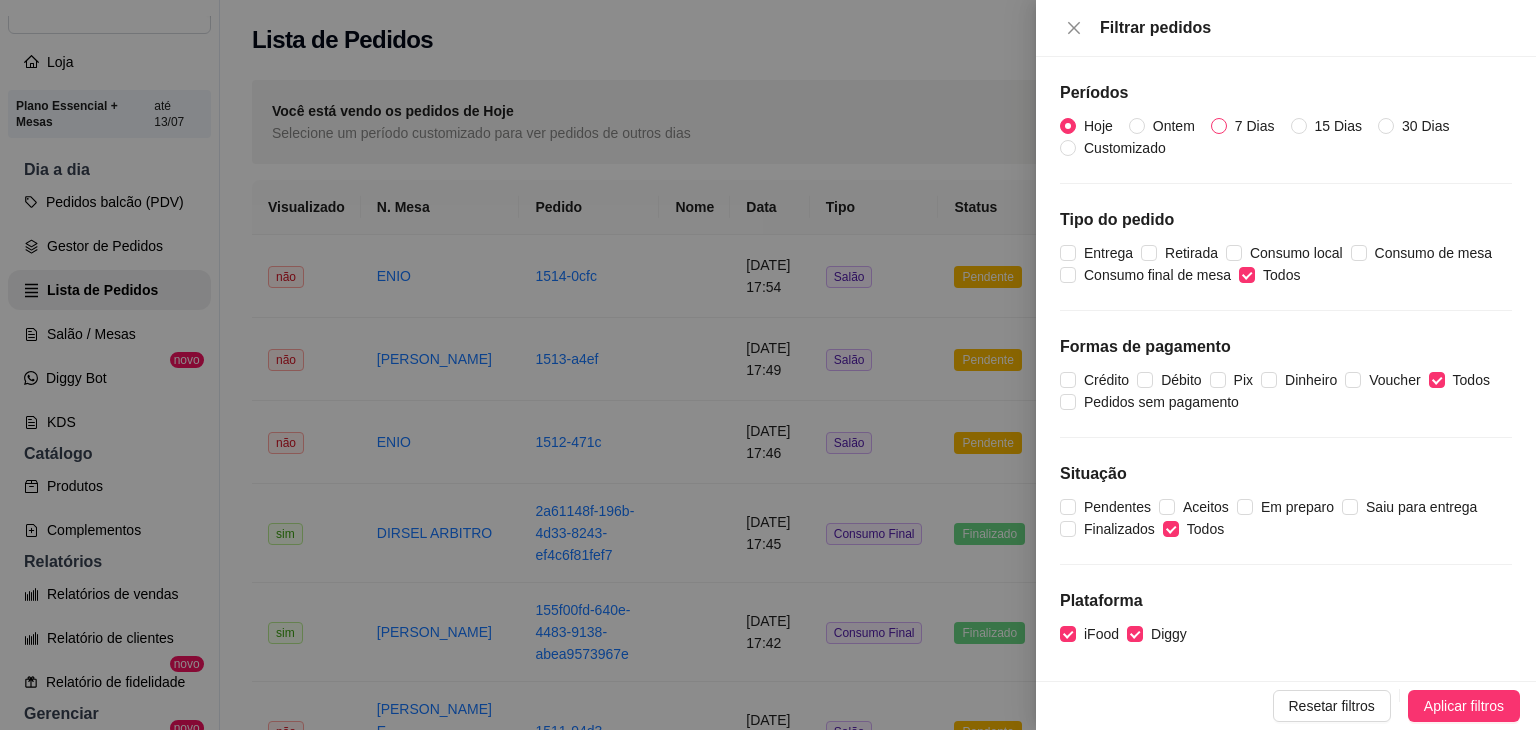 click on "7 Dias" at bounding box center (1255, 126) 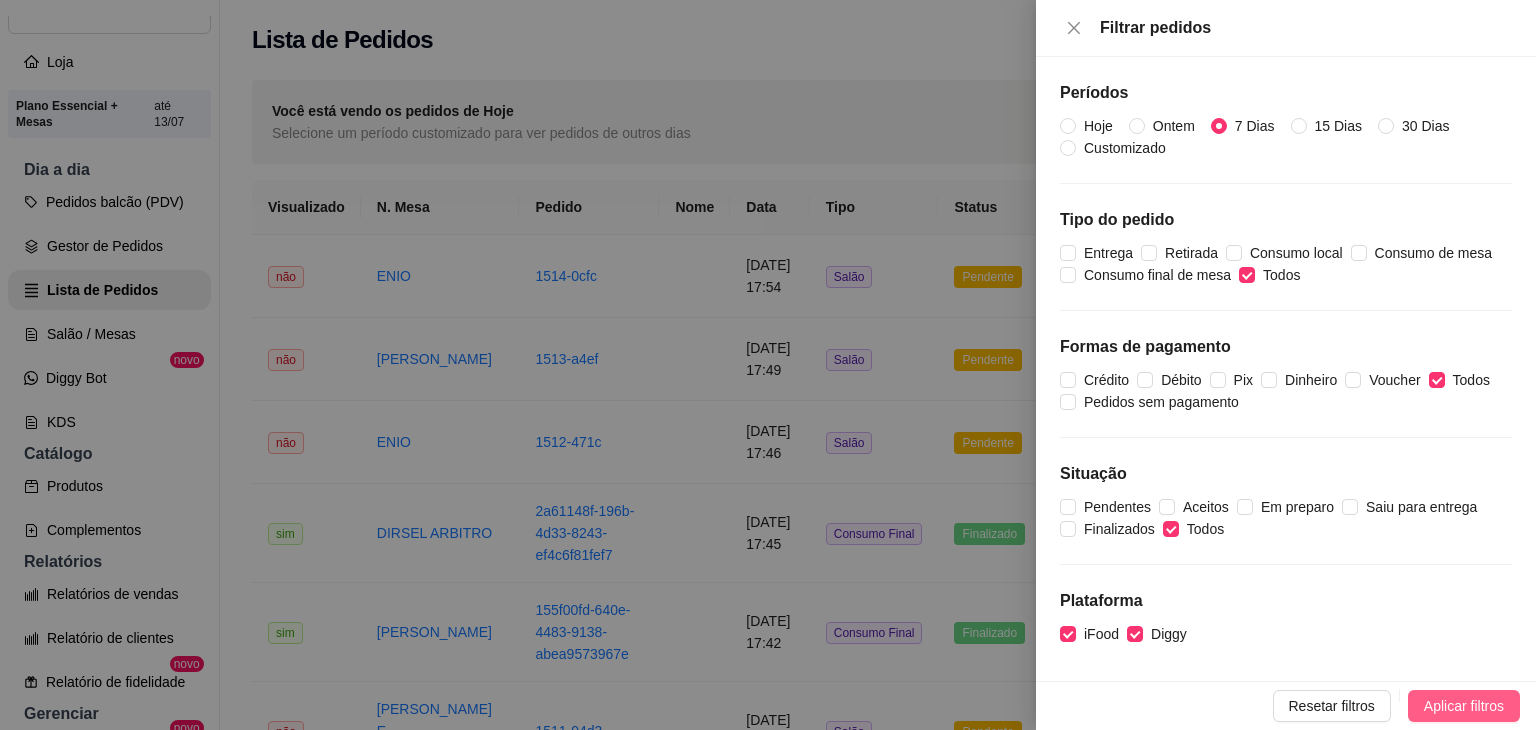 click on "Aplicar filtros" at bounding box center (1464, 706) 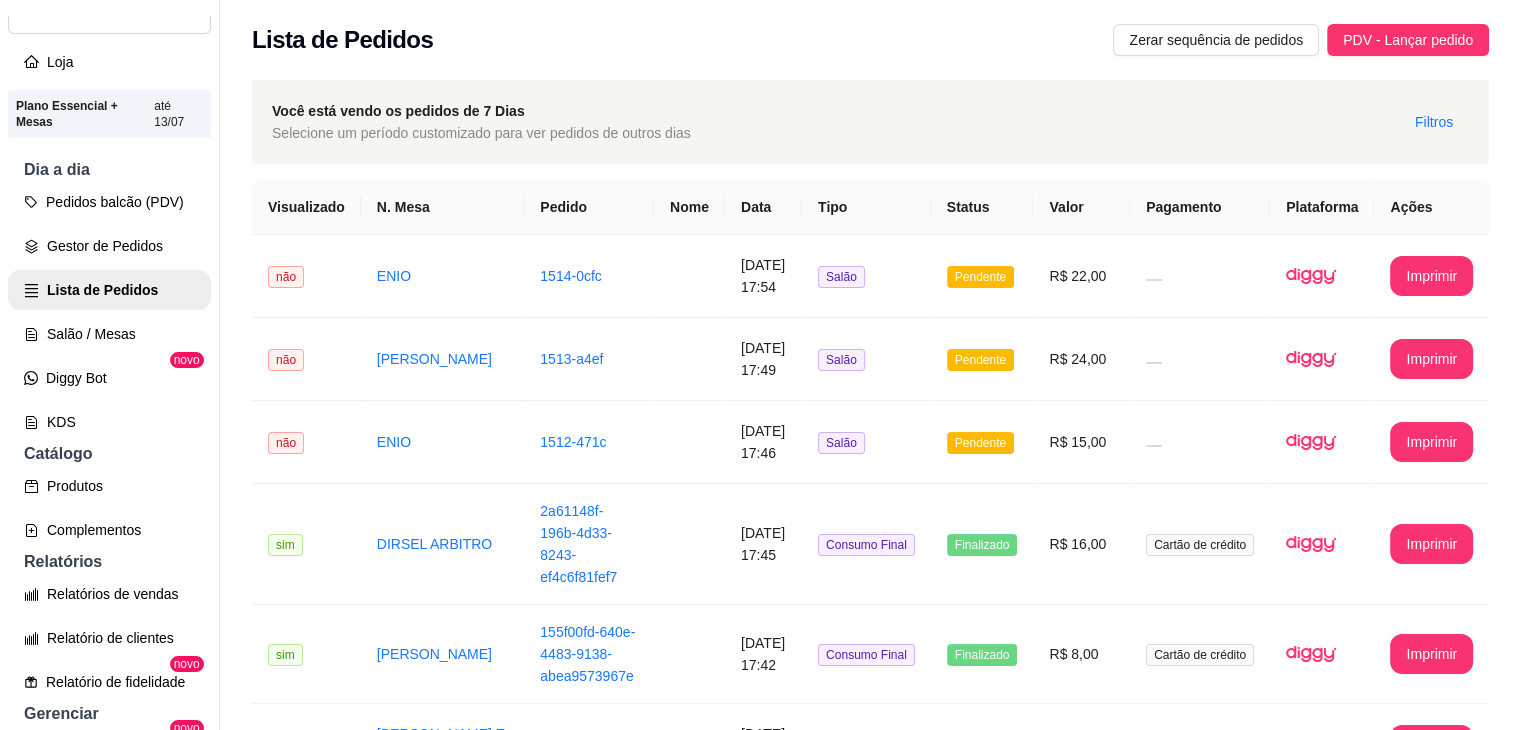 click on "**********" at bounding box center (870, 1564) 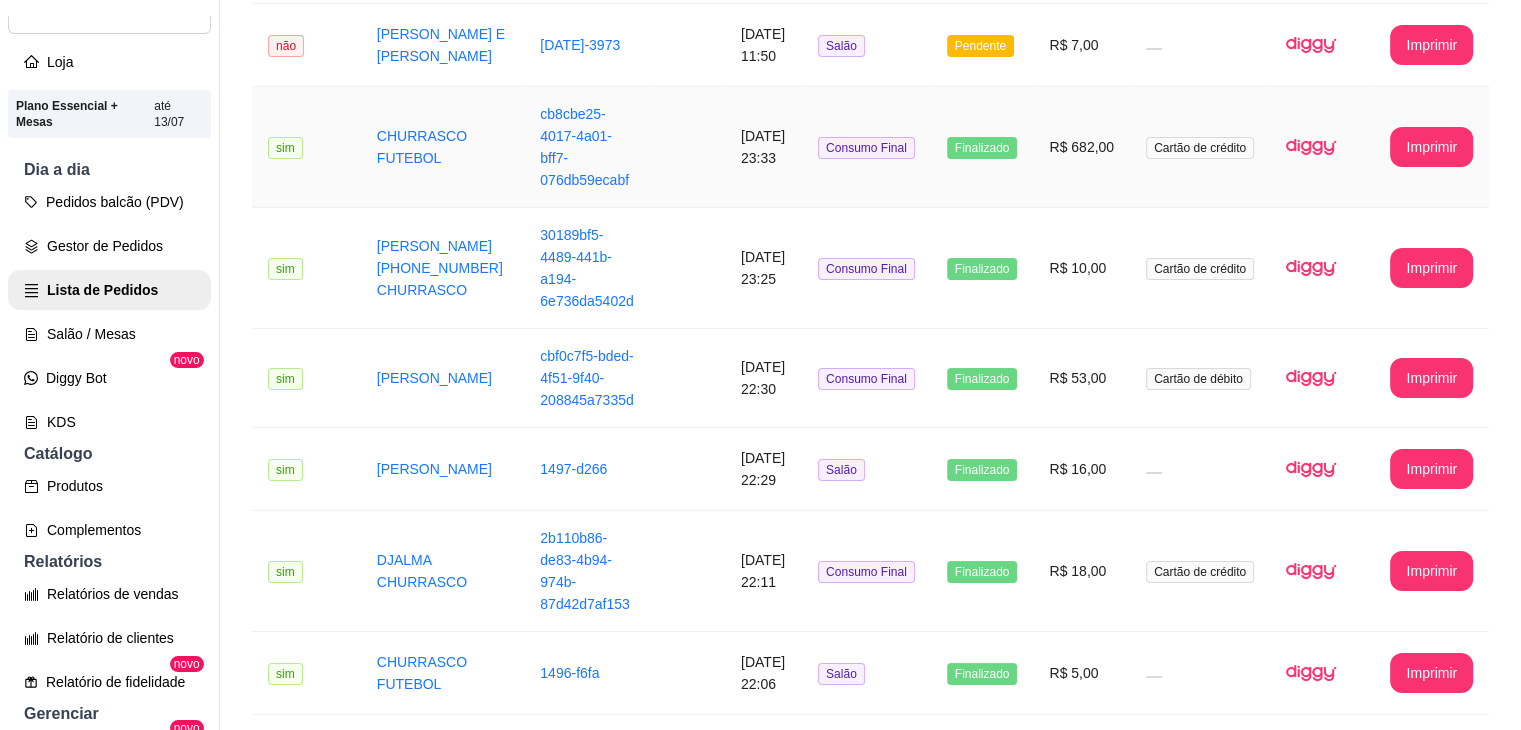 scroll, scrollTop: 2298, scrollLeft: 0, axis: vertical 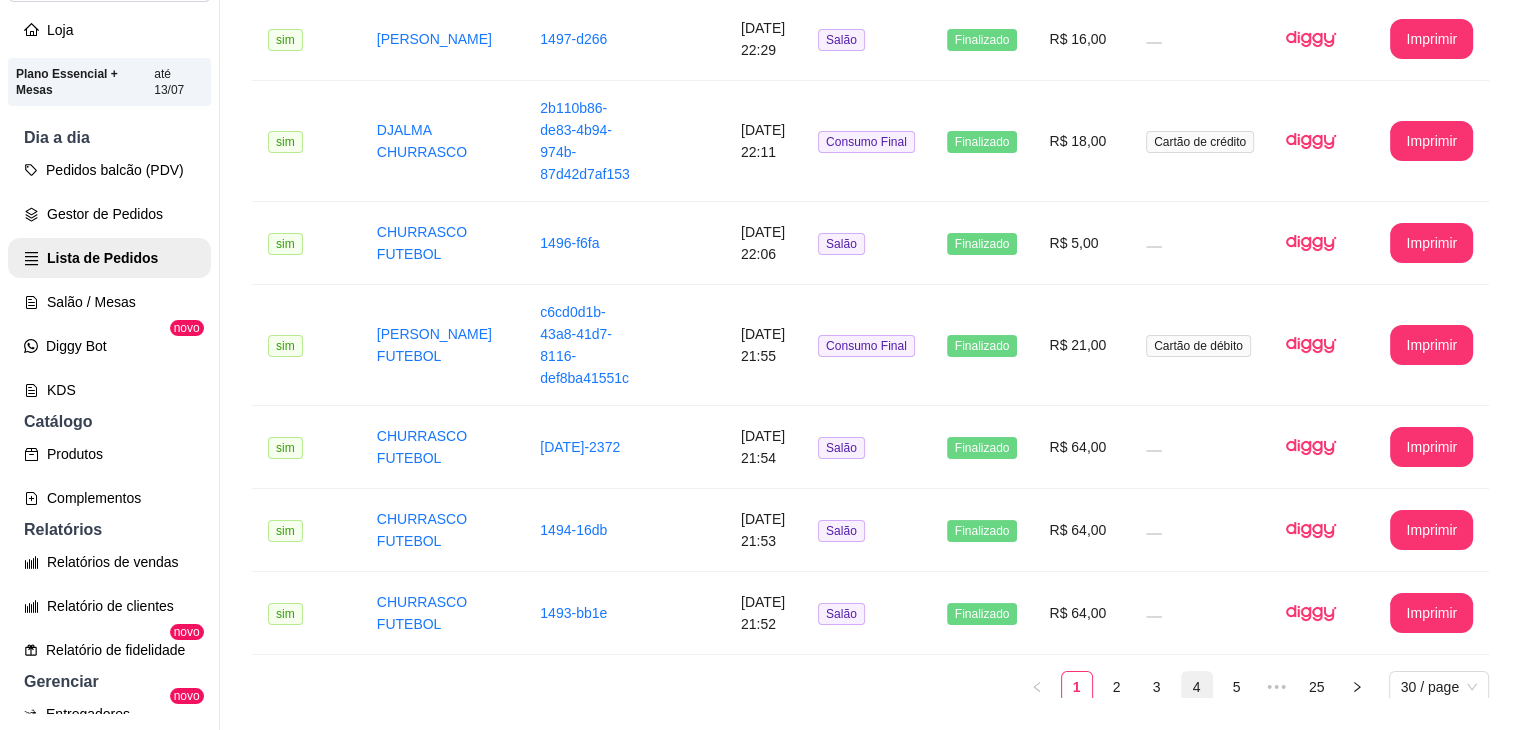 click on "4" at bounding box center [1197, 687] 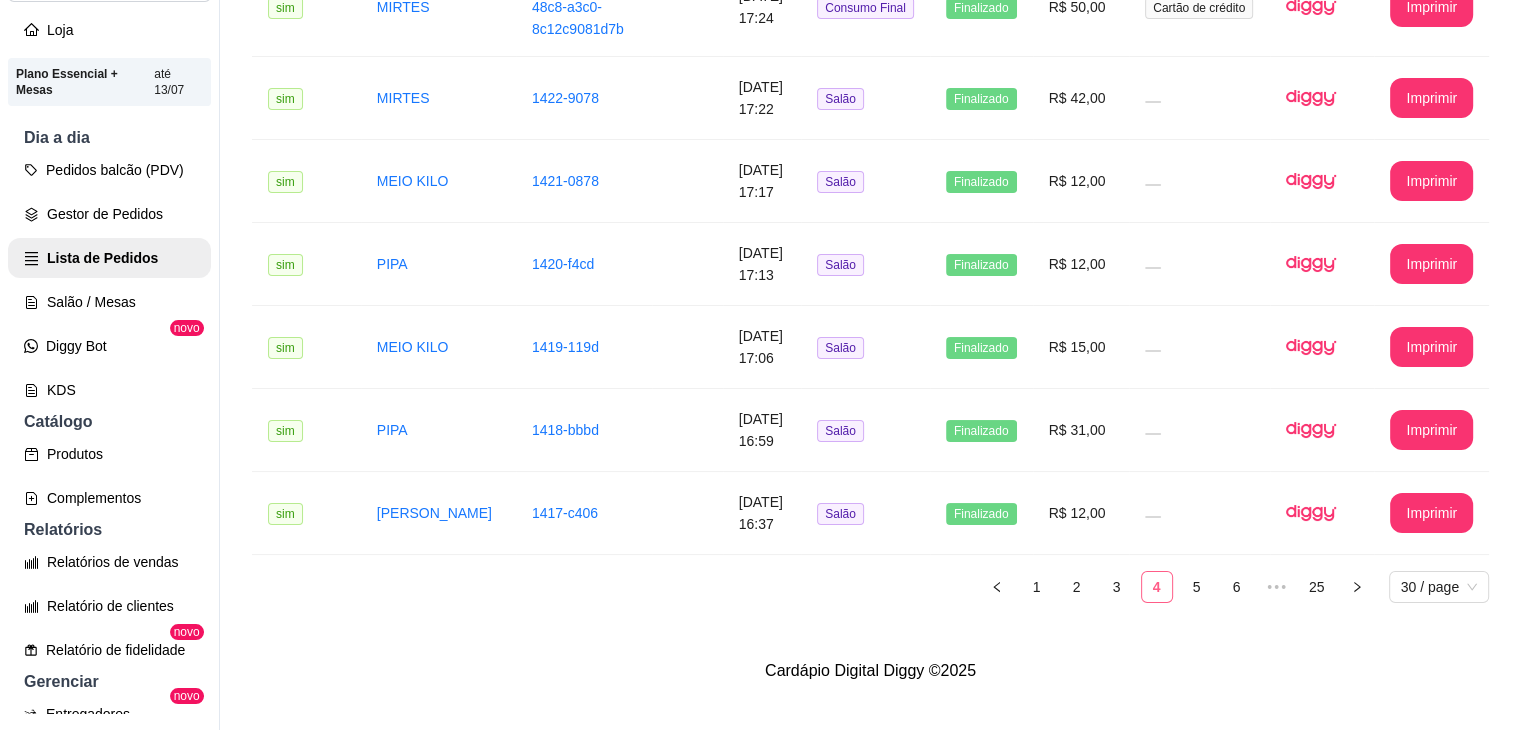 scroll, scrollTop: 2308, scrollLeft: 0, axis: vertical 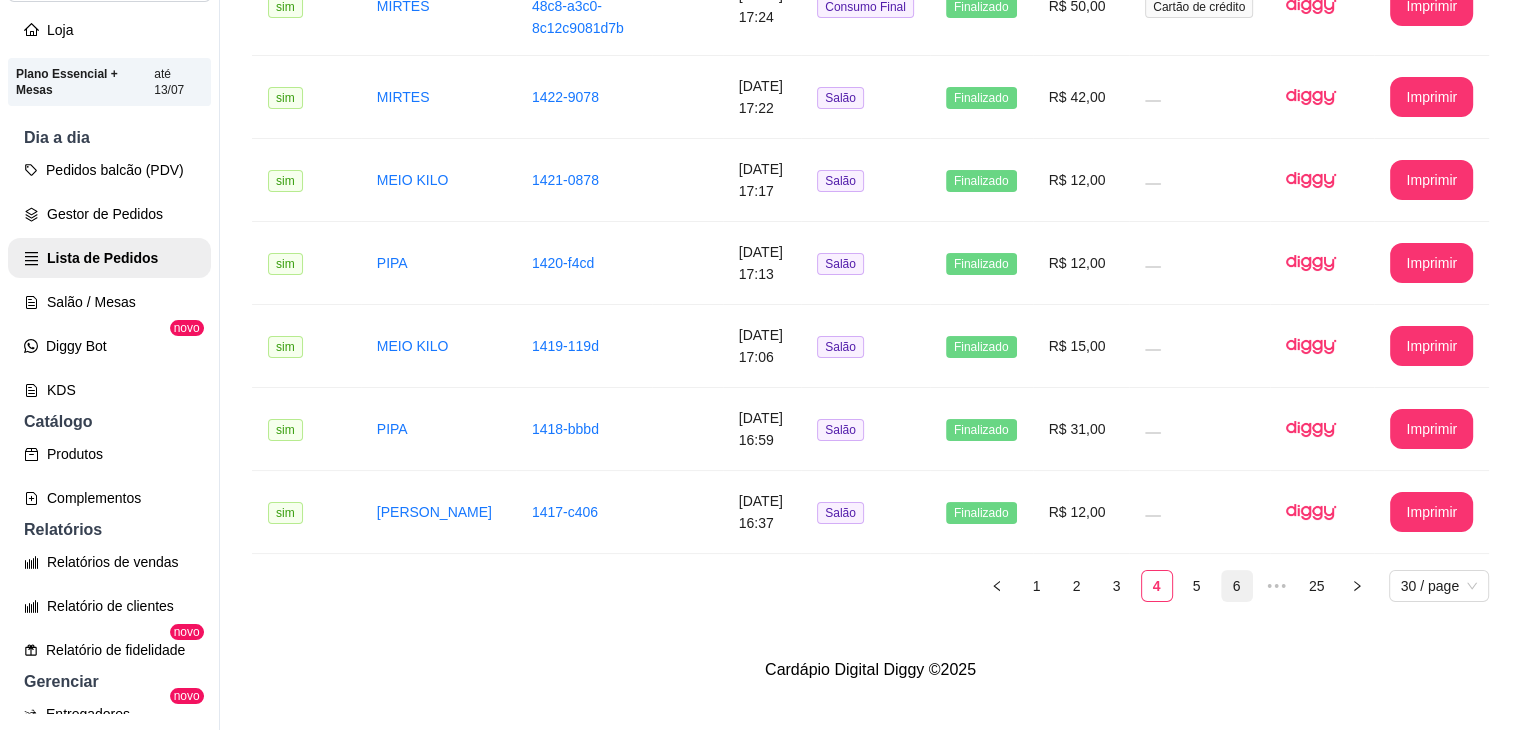 click on "6" at bounding box center [1237, 586] 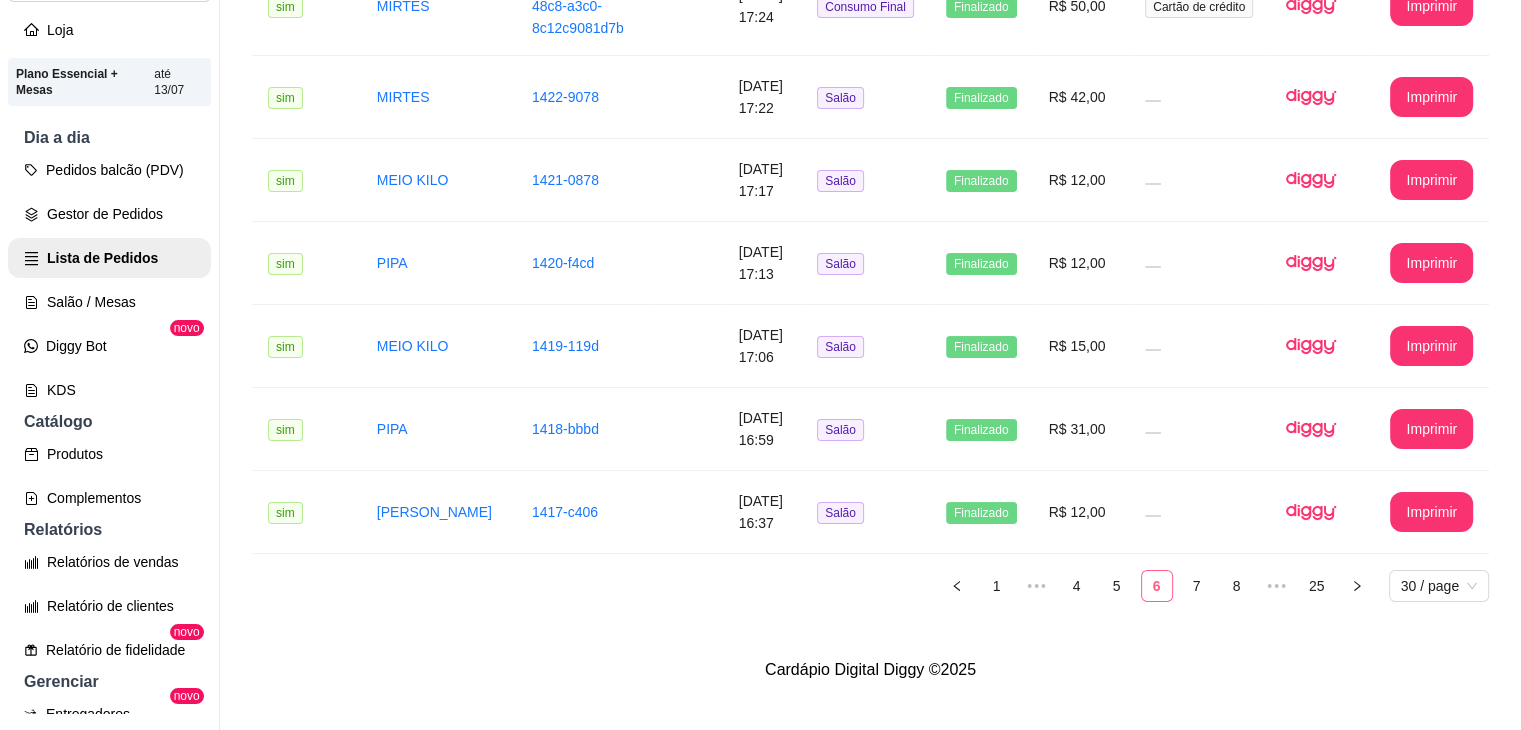 scroll, scrollTop: 2292, scrollLeft: 0, axis: vertical 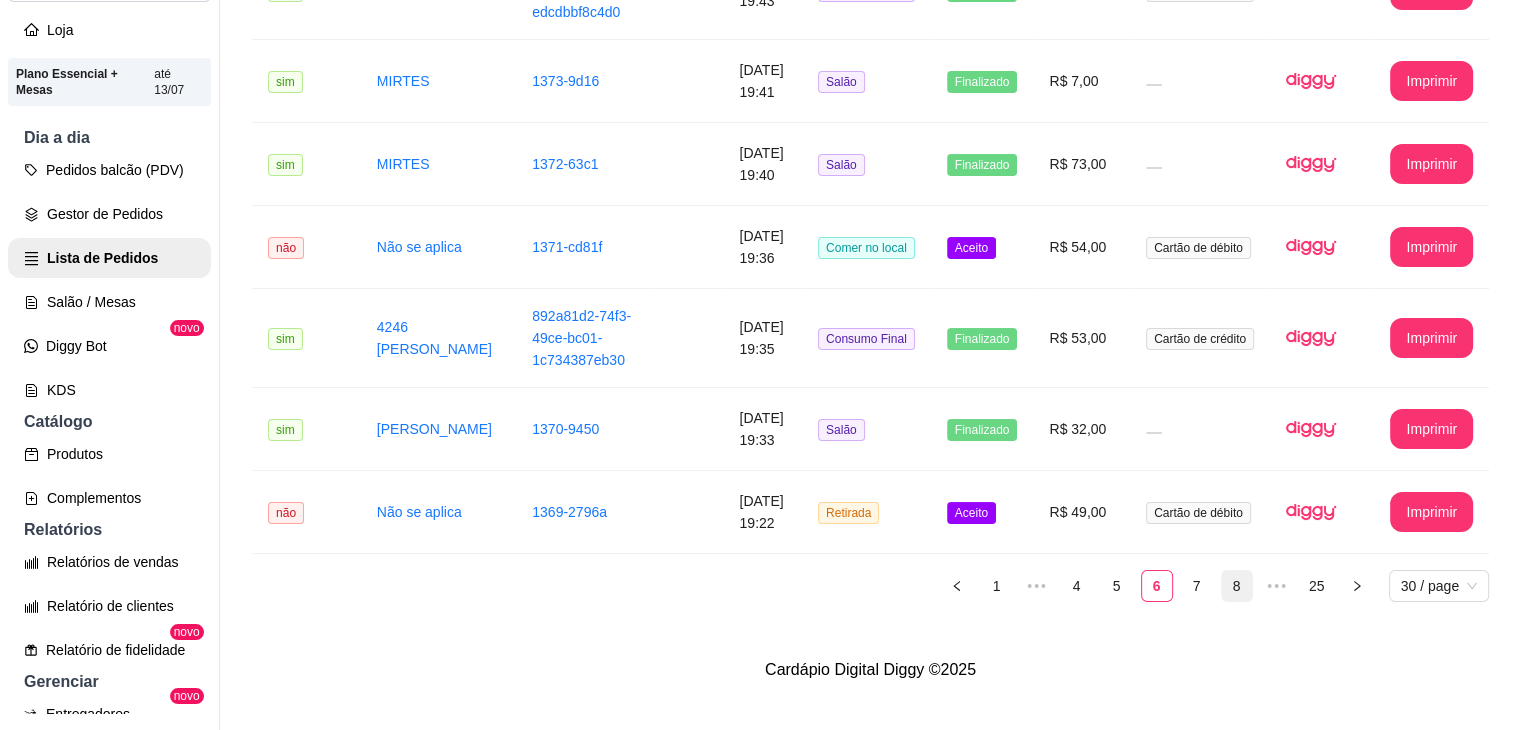click on "8" at bounding box center [1237, 586] 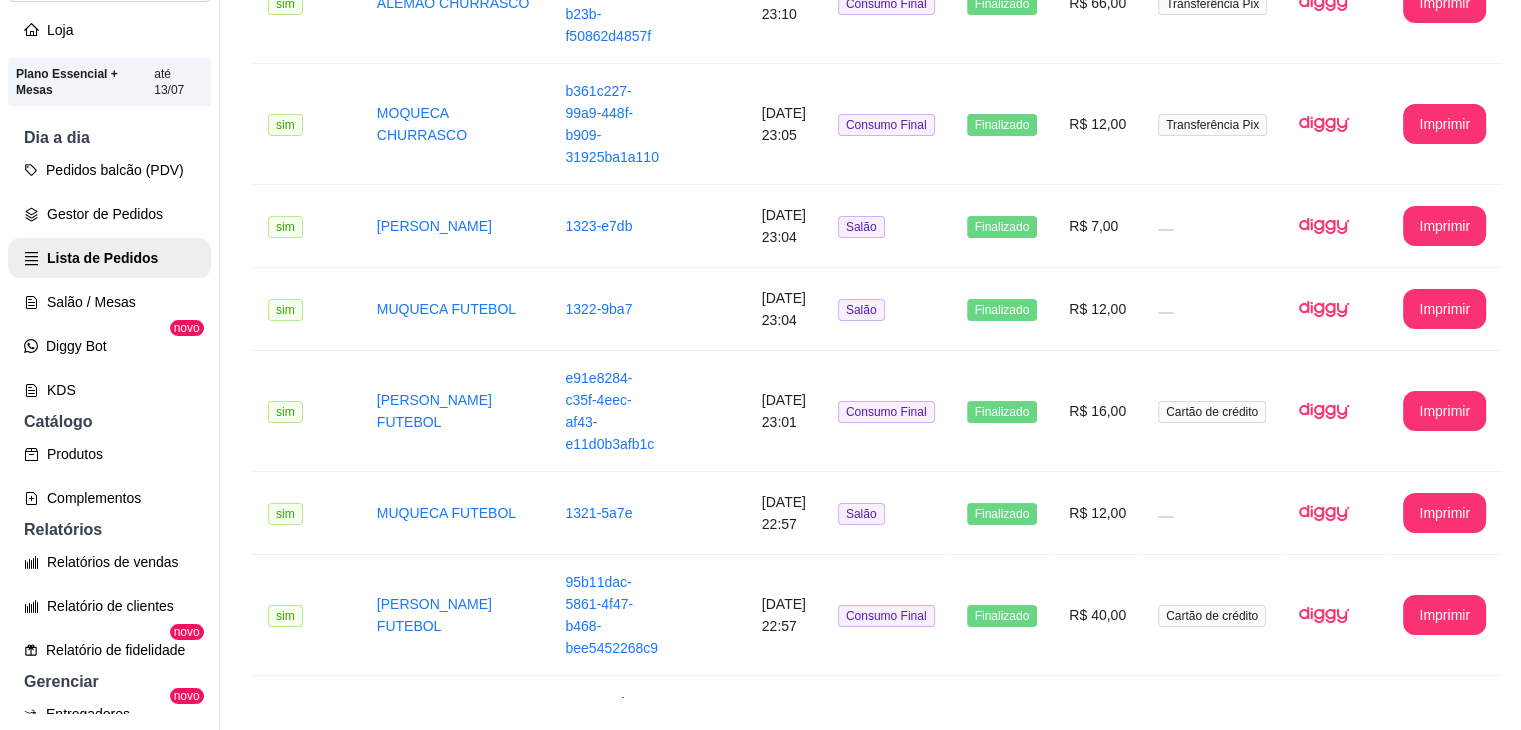 click on "10" at bounding box center (1237, 829) 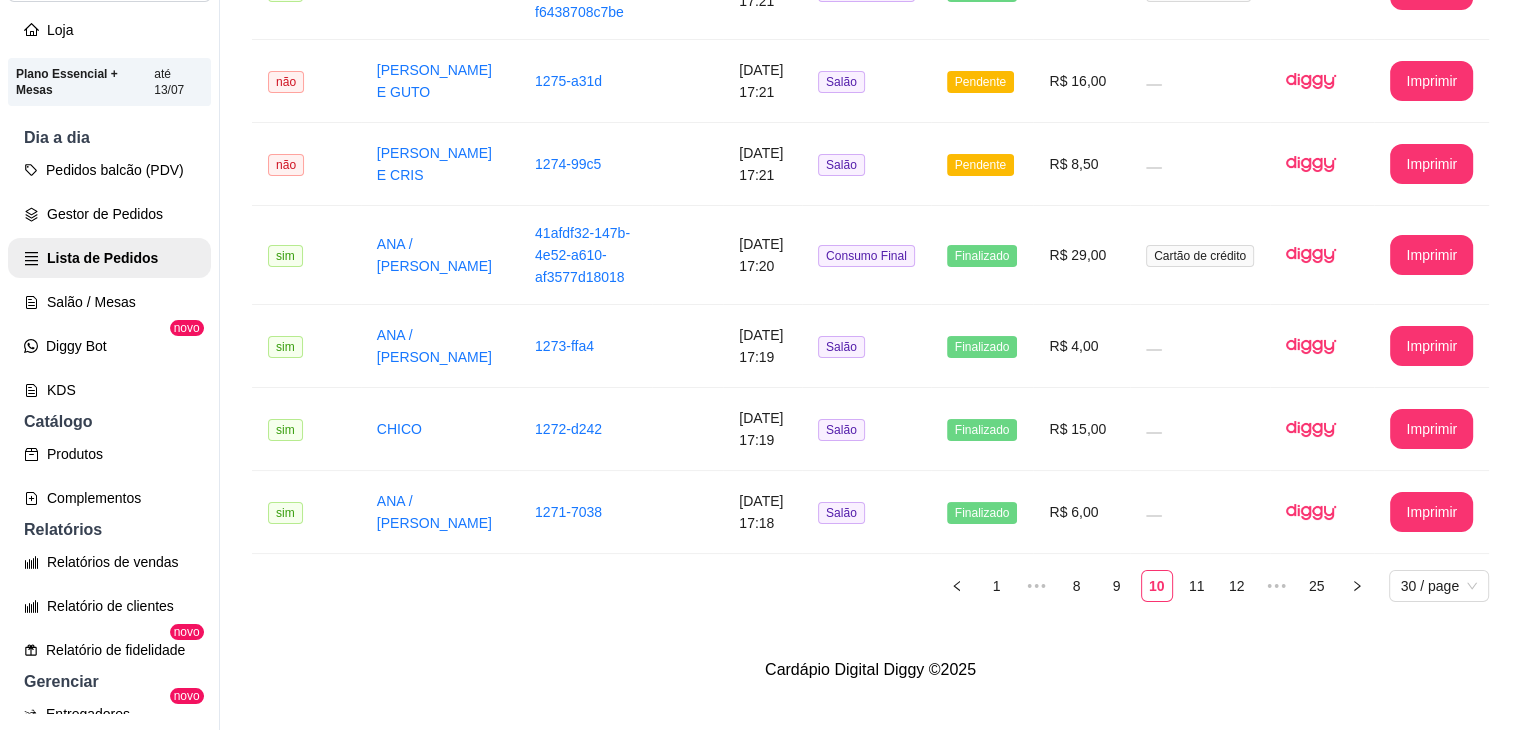 scroll, scrollTop: 2304, scrollLeft: 0, axis: vertical 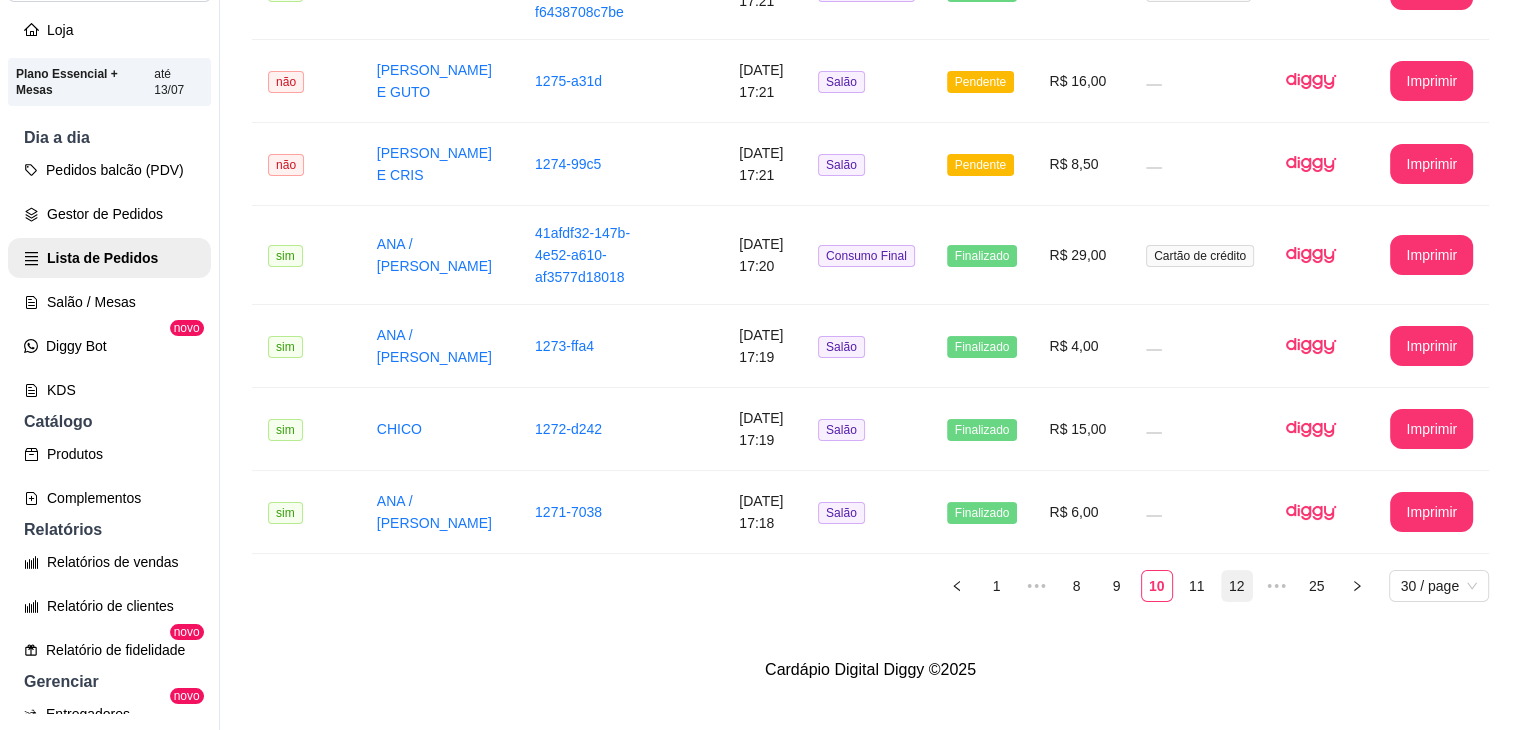 click on "12" at bounding box center (1237, 586) 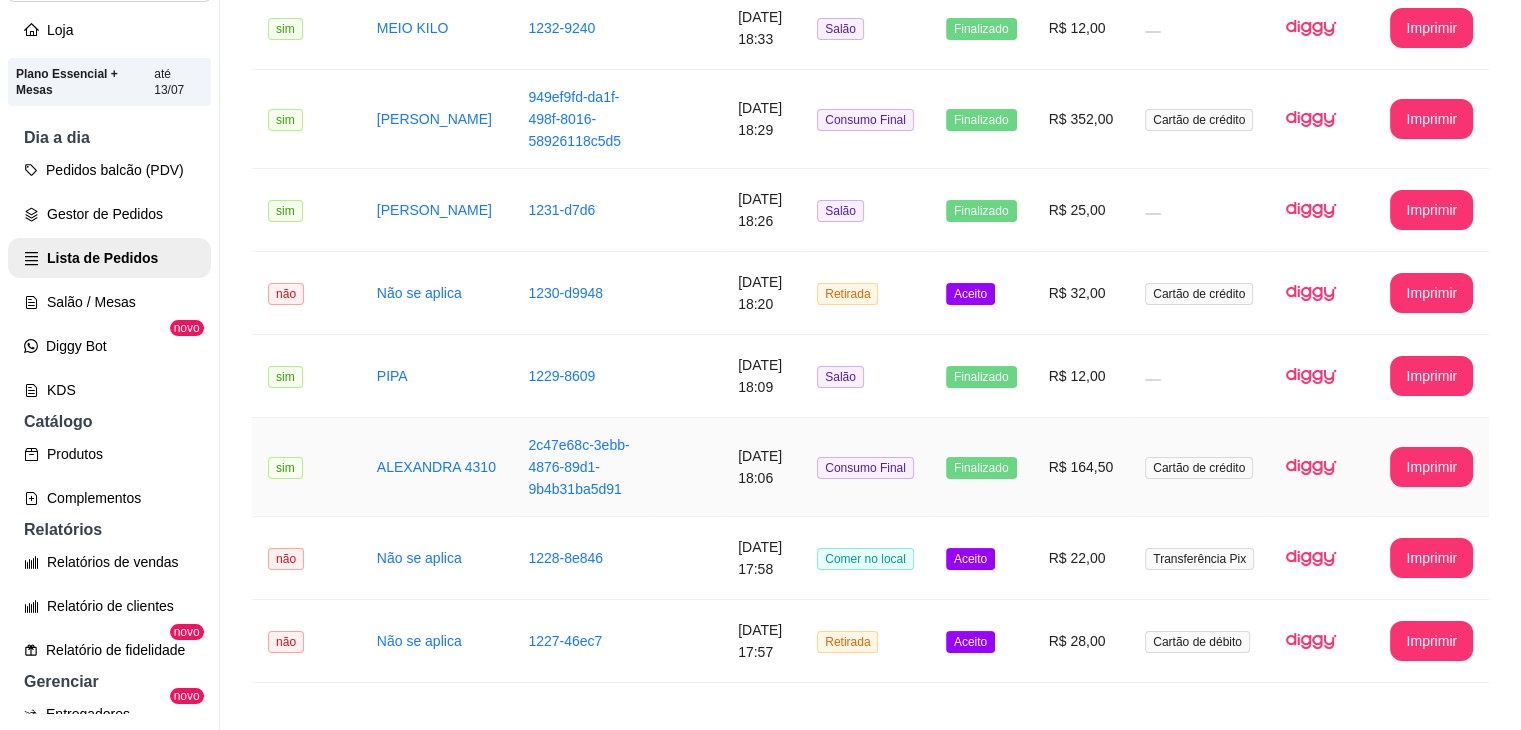 scroll, scrollTop: 1212, scrollLeft: 0, axis: vertical 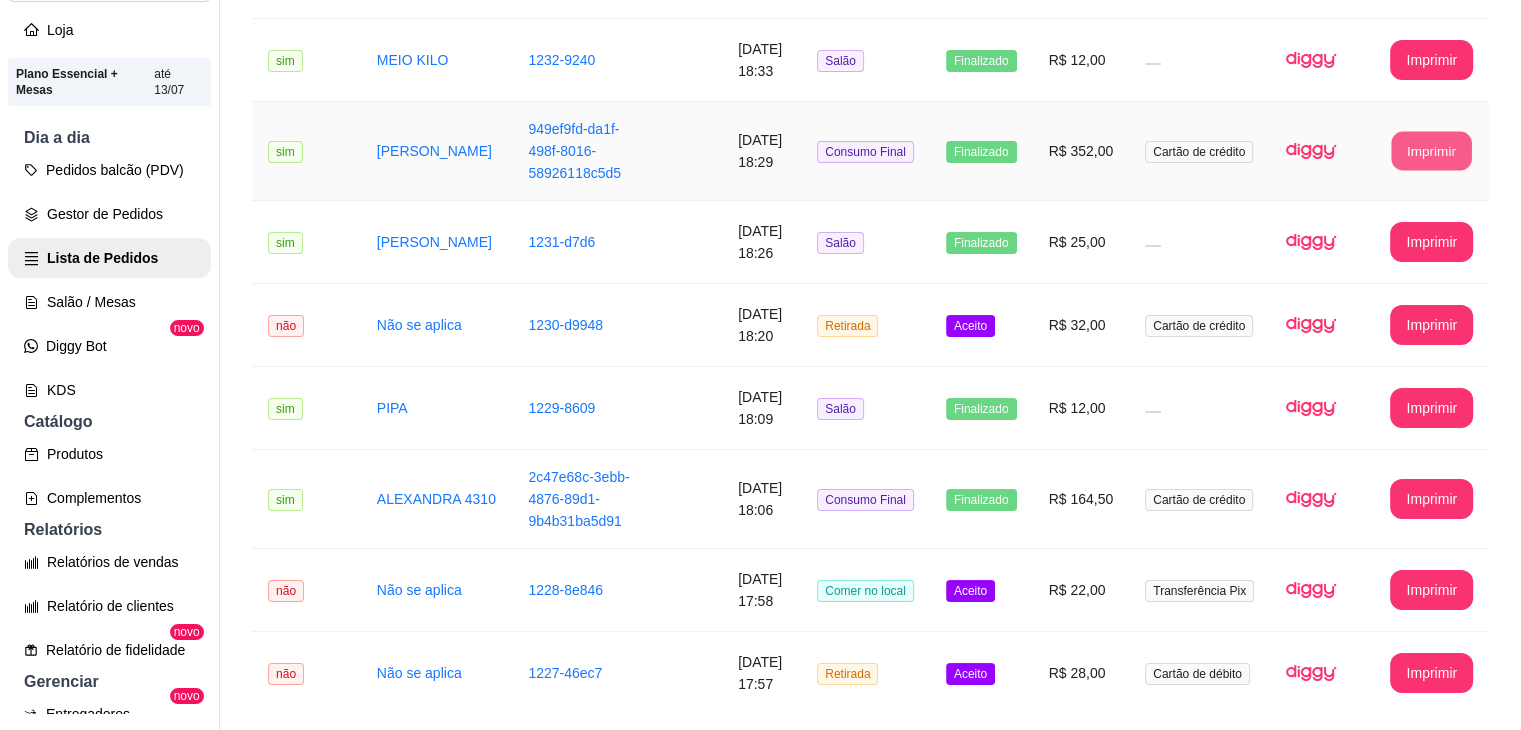 click on "Imprimir" at bounding box center (1432, 151) 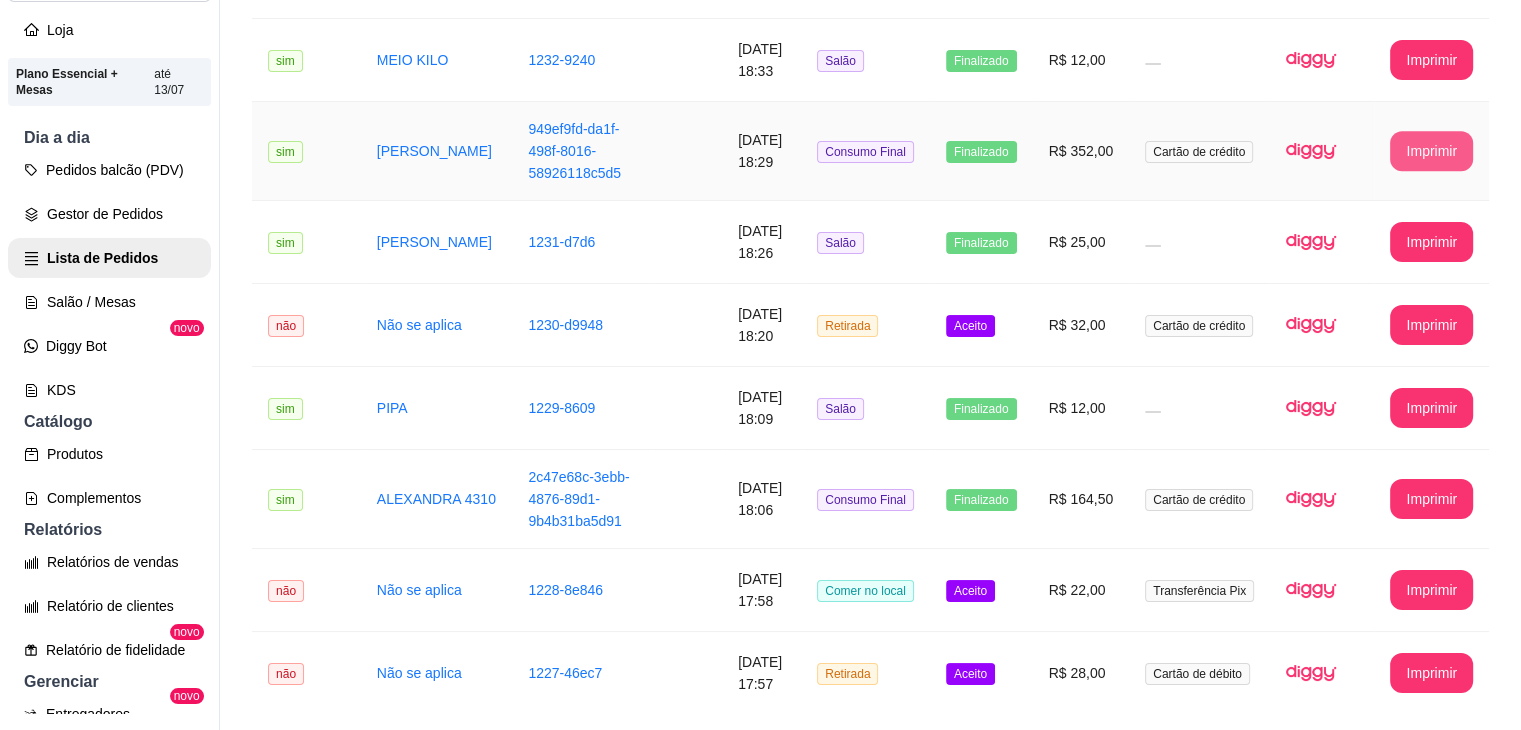 scroll, scrollTop: 0, scrollLeft: 0, axis: both 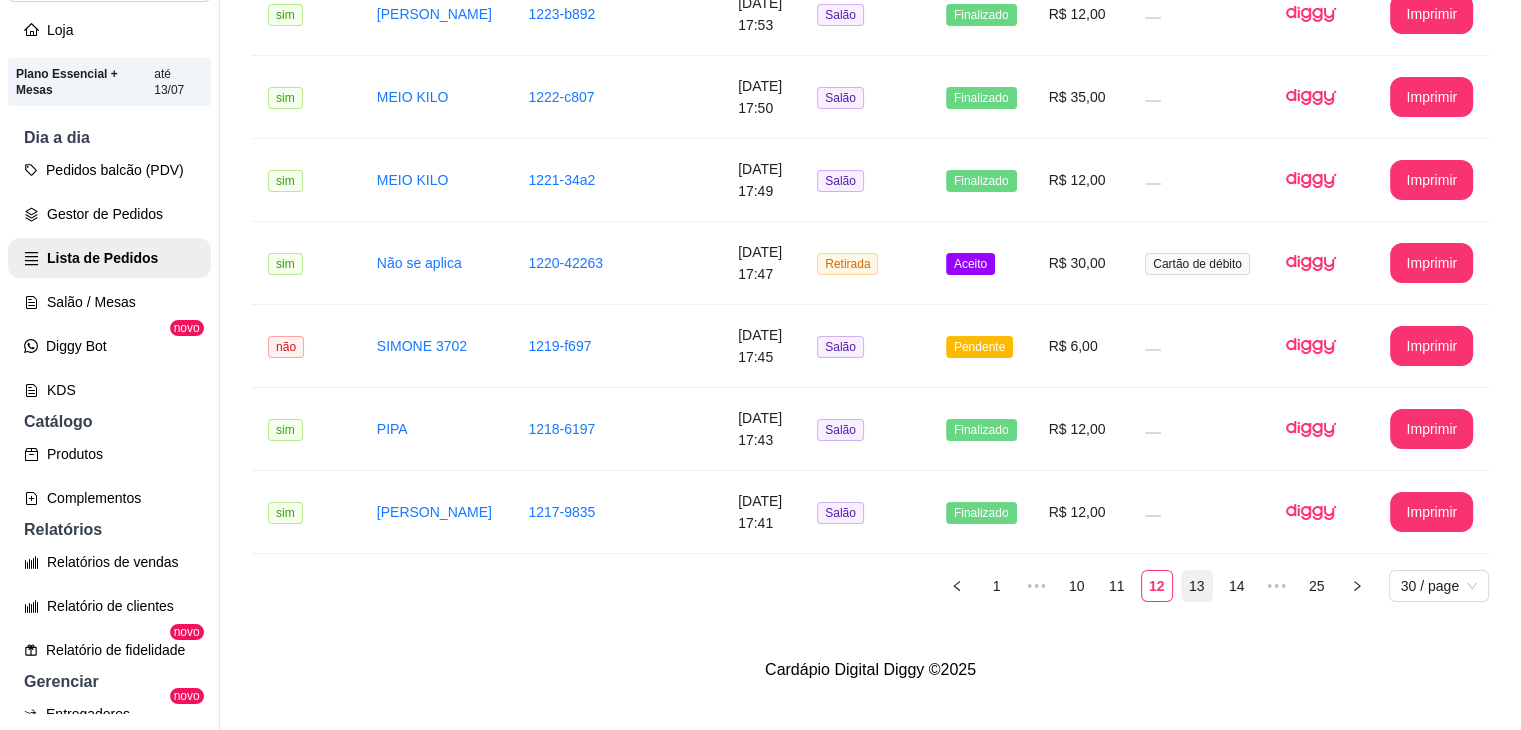 click on "13" at bounding box center [1197, 586] 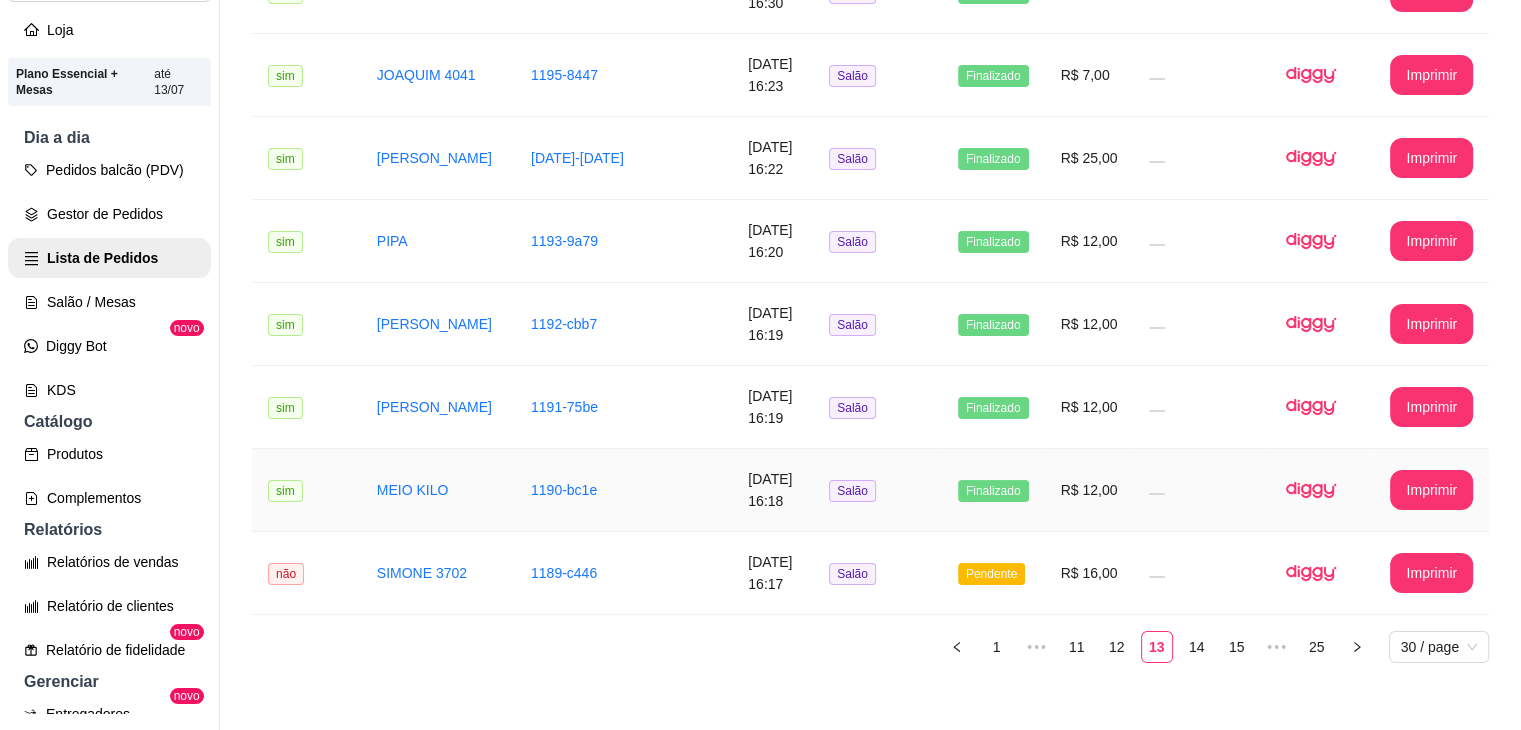 scroll, scrollTop: 2180, scrollLeft: 0, axis: vertical 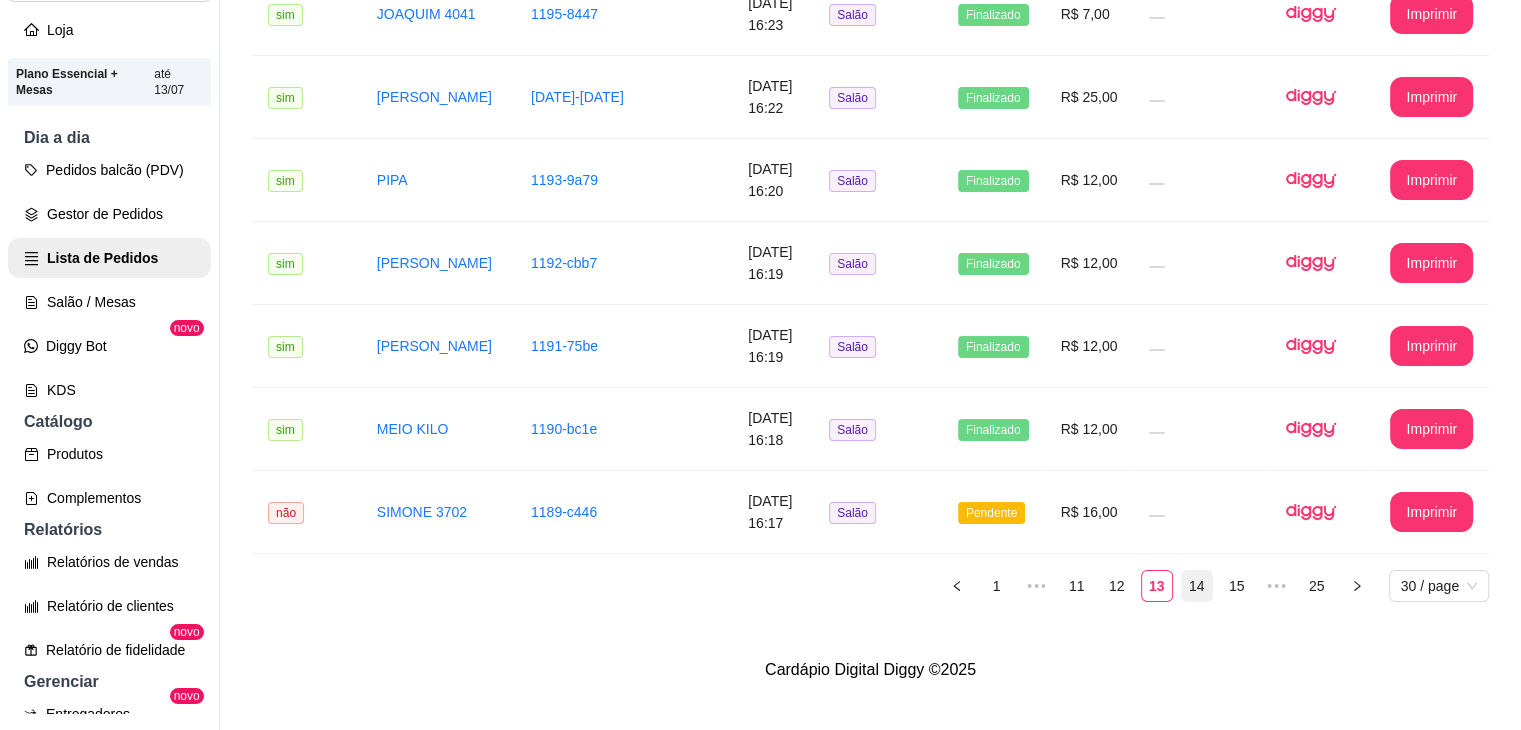 click on "14" at bounding box center (1197, 586) 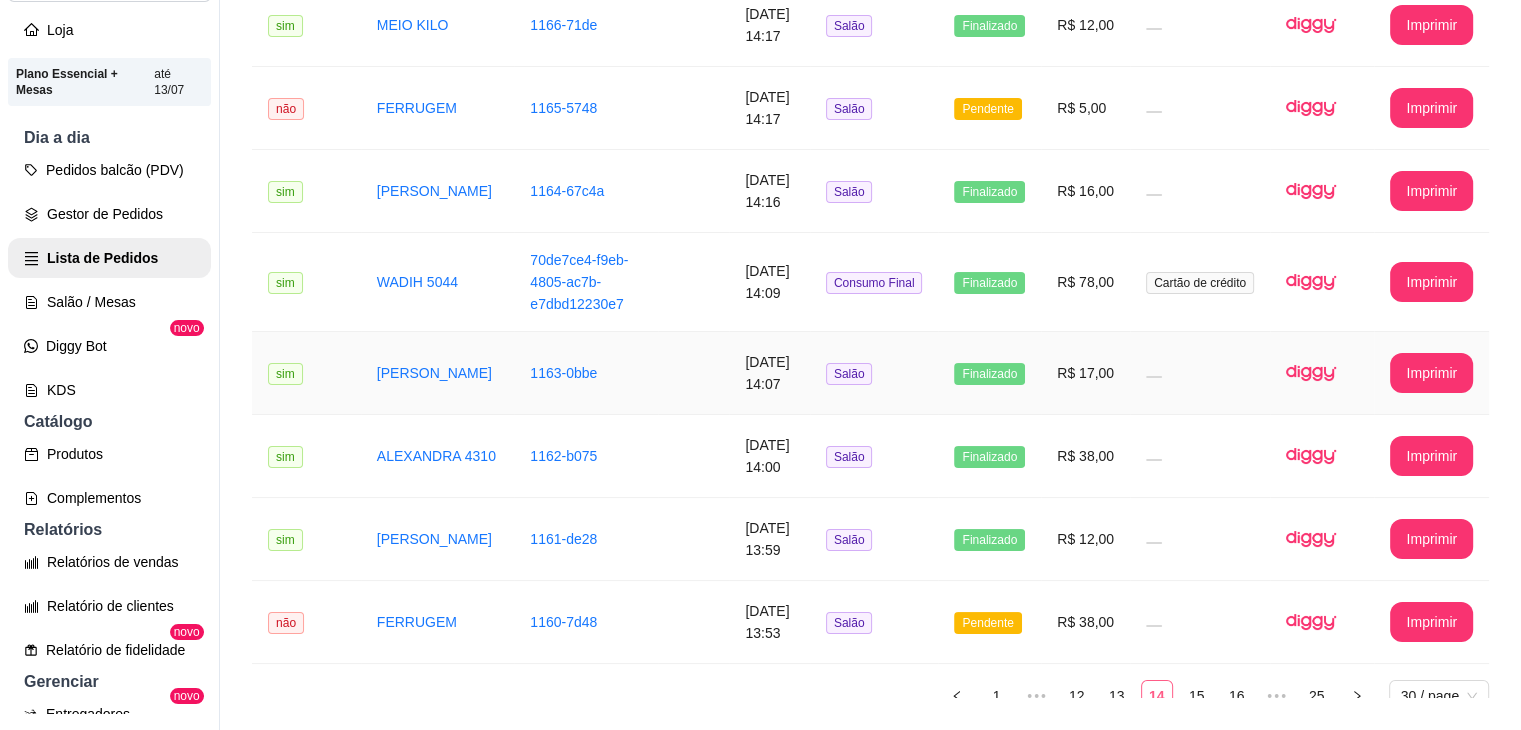 scroll, scrollTop: 2064, scrollLeft: 0, axis: vertical 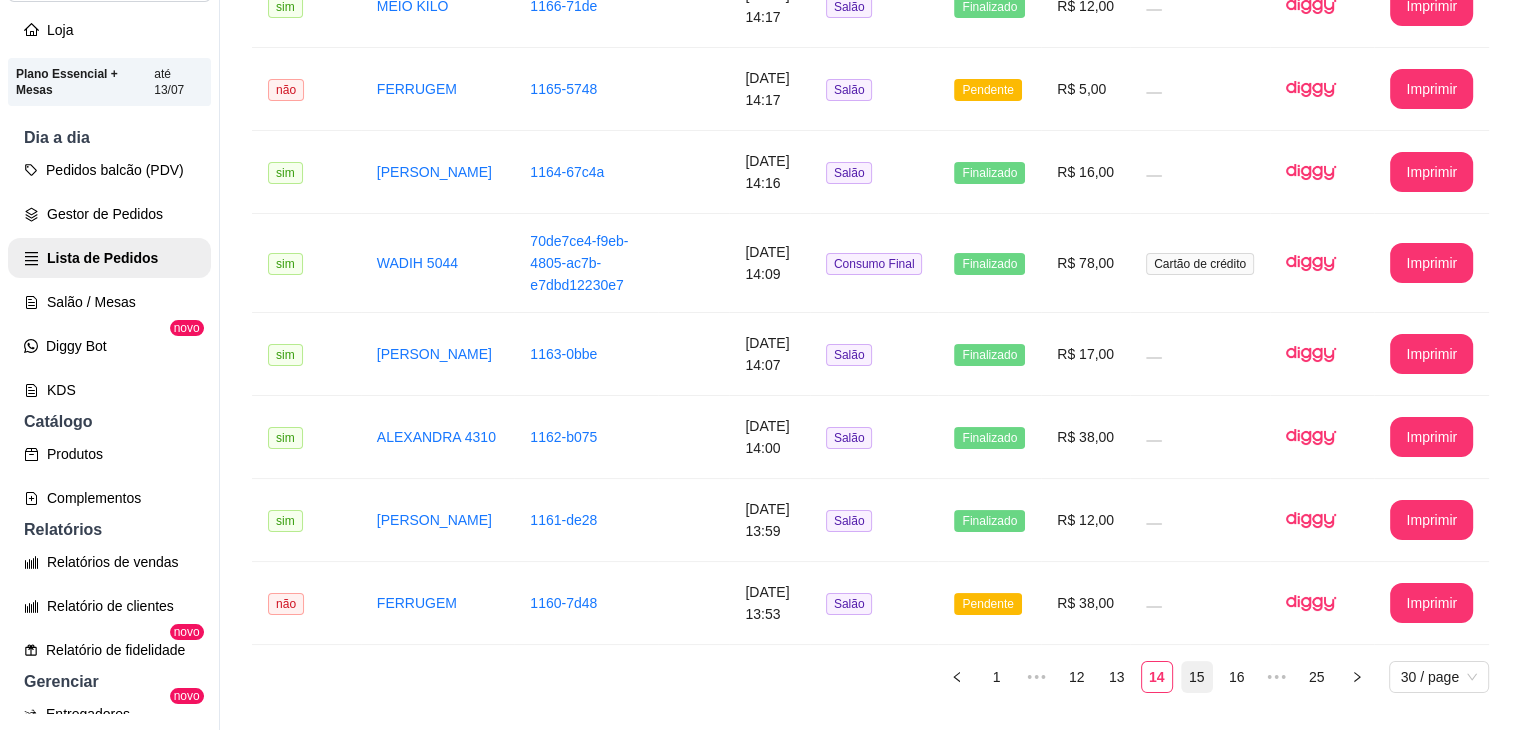 click on "15" at bounding box center (1197, 677) 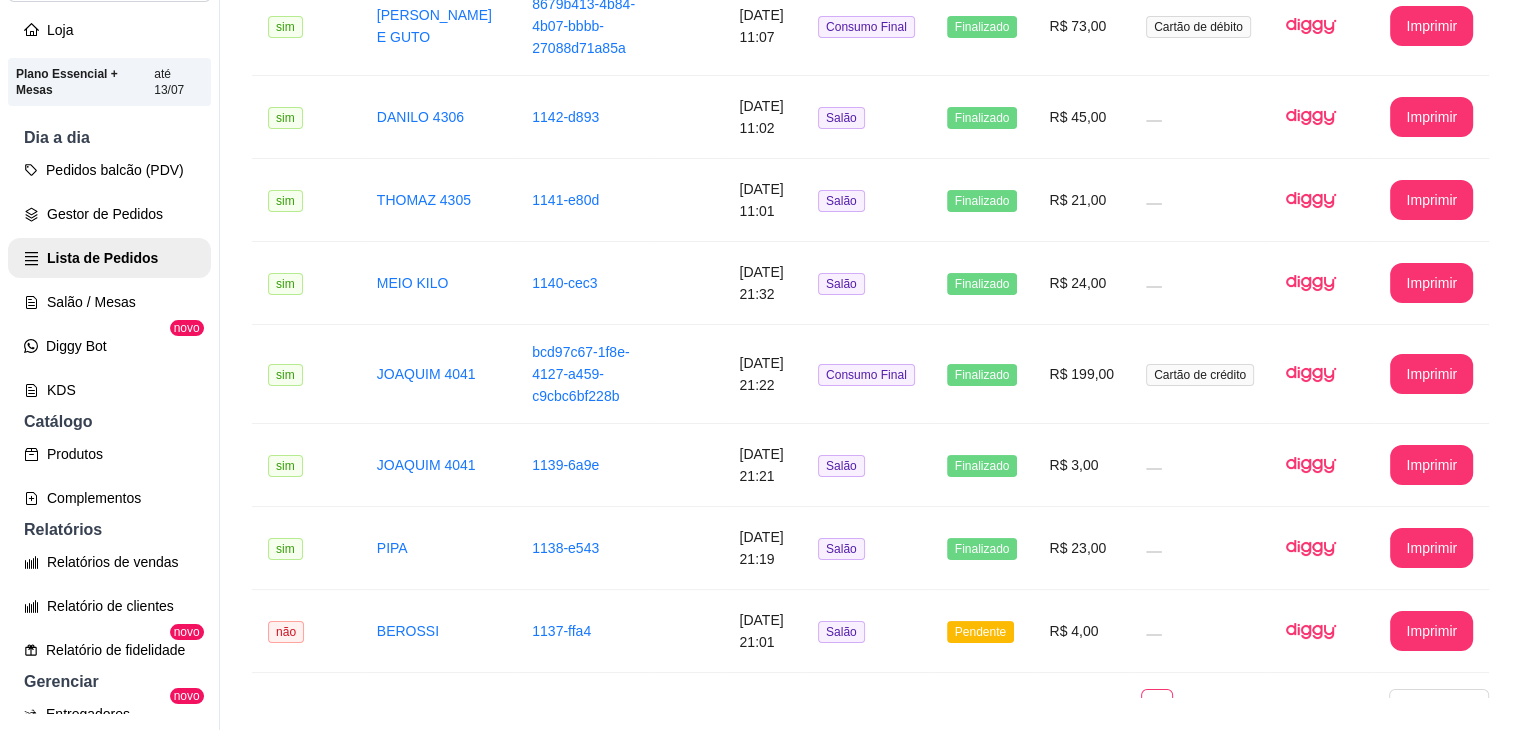 scroll, scrollTop: 2308, scrollLeft: 0, axis: vertical 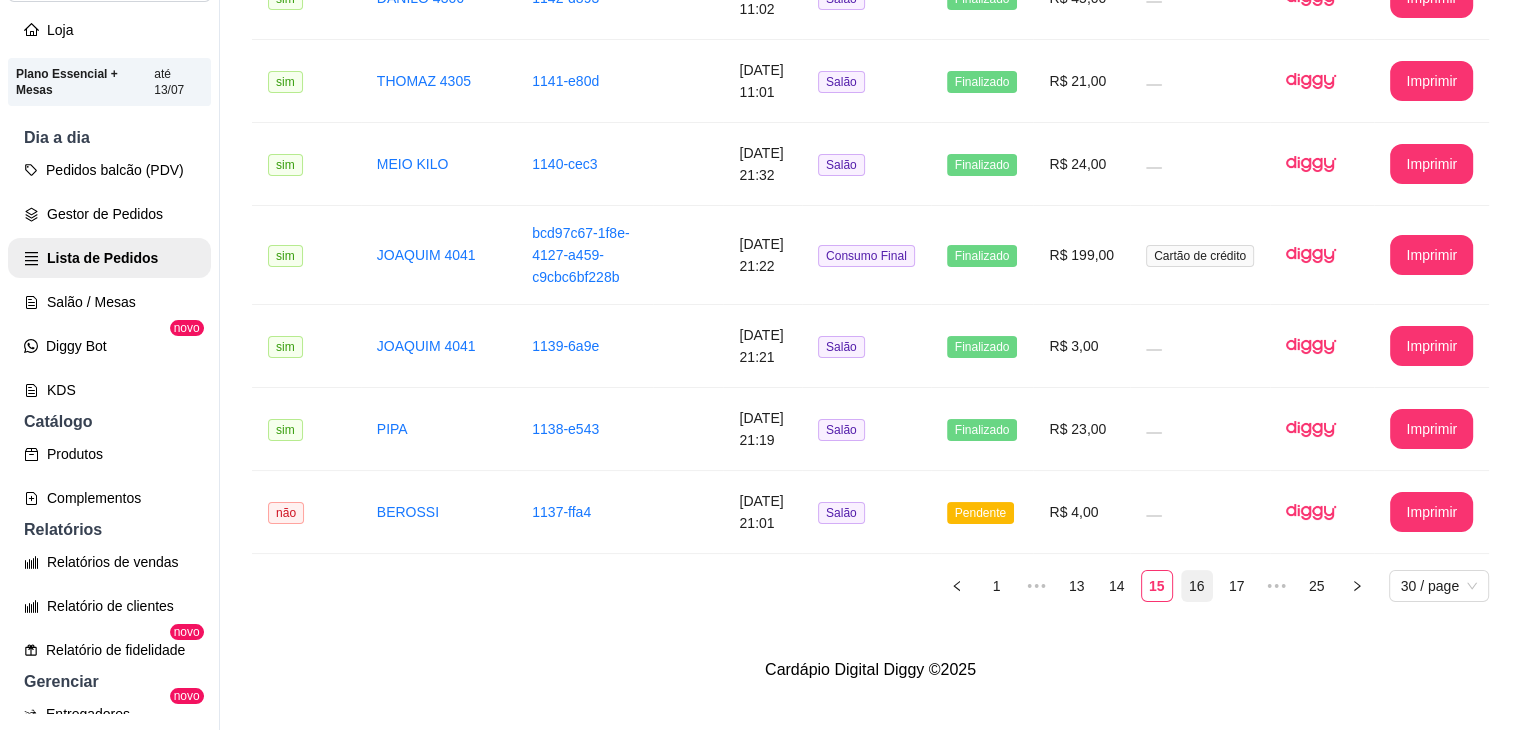 click on "16" at bounding box center (1197, 586) 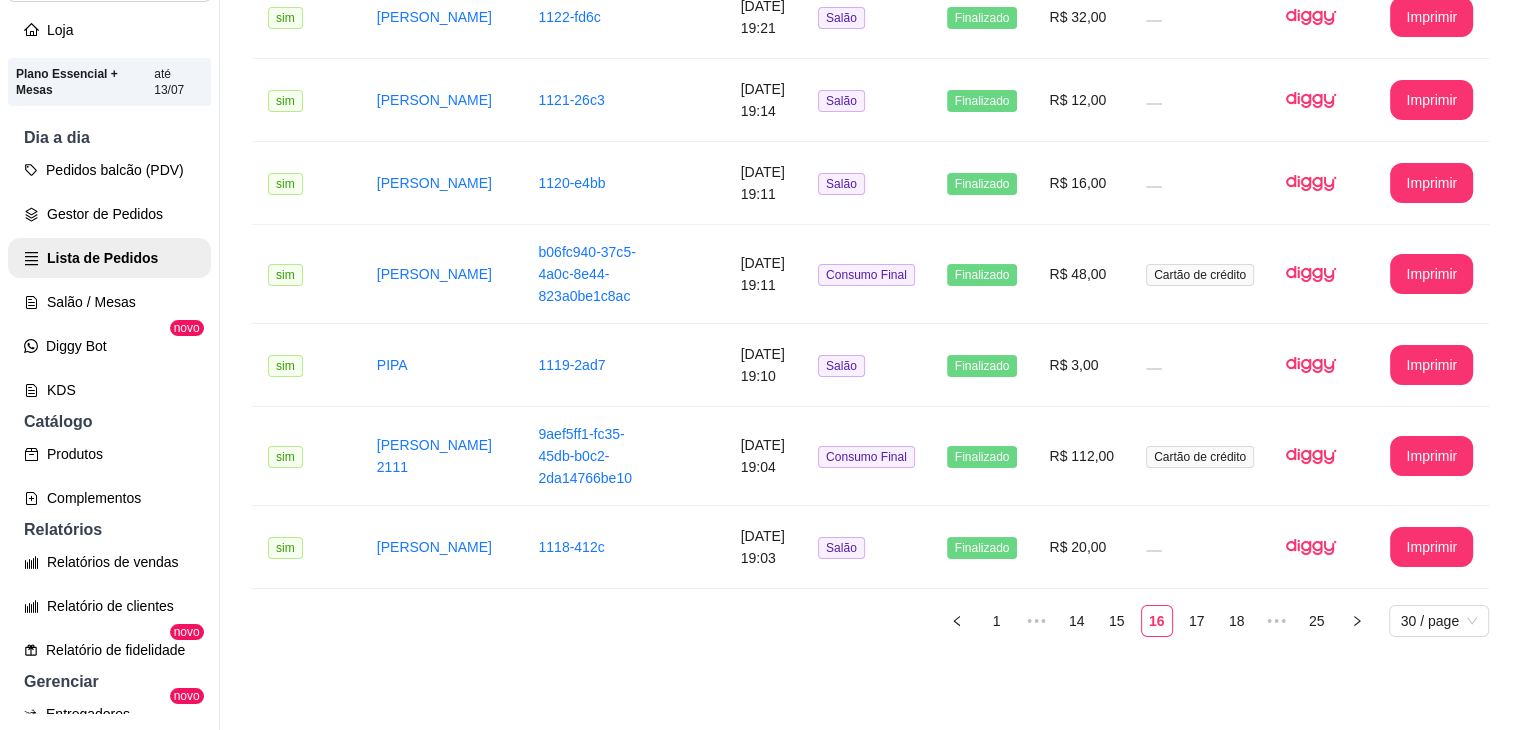 scroll, scrollTop: 2400, scrollLeft: 0, axis: vertical 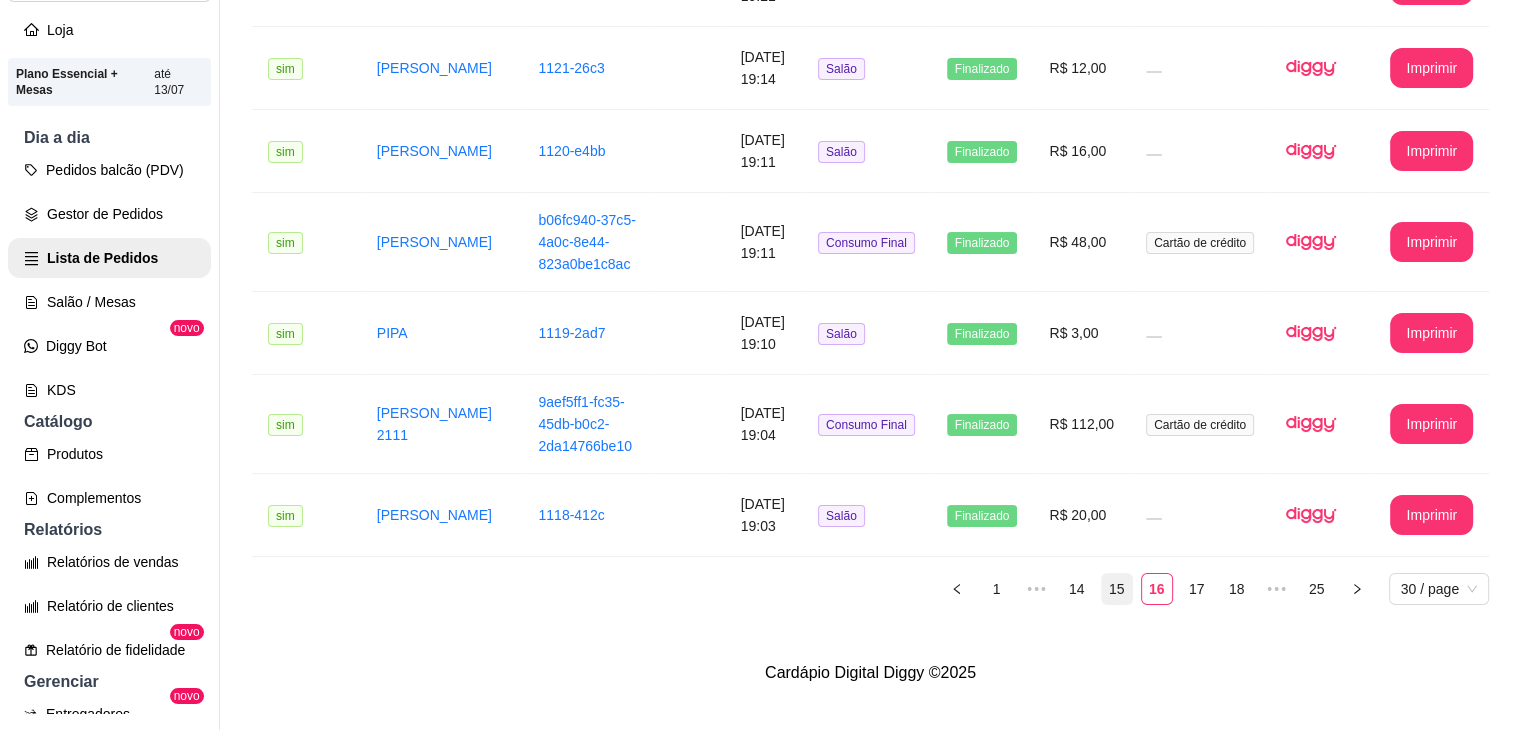 click on "15" at bounding box center (1117, 589) 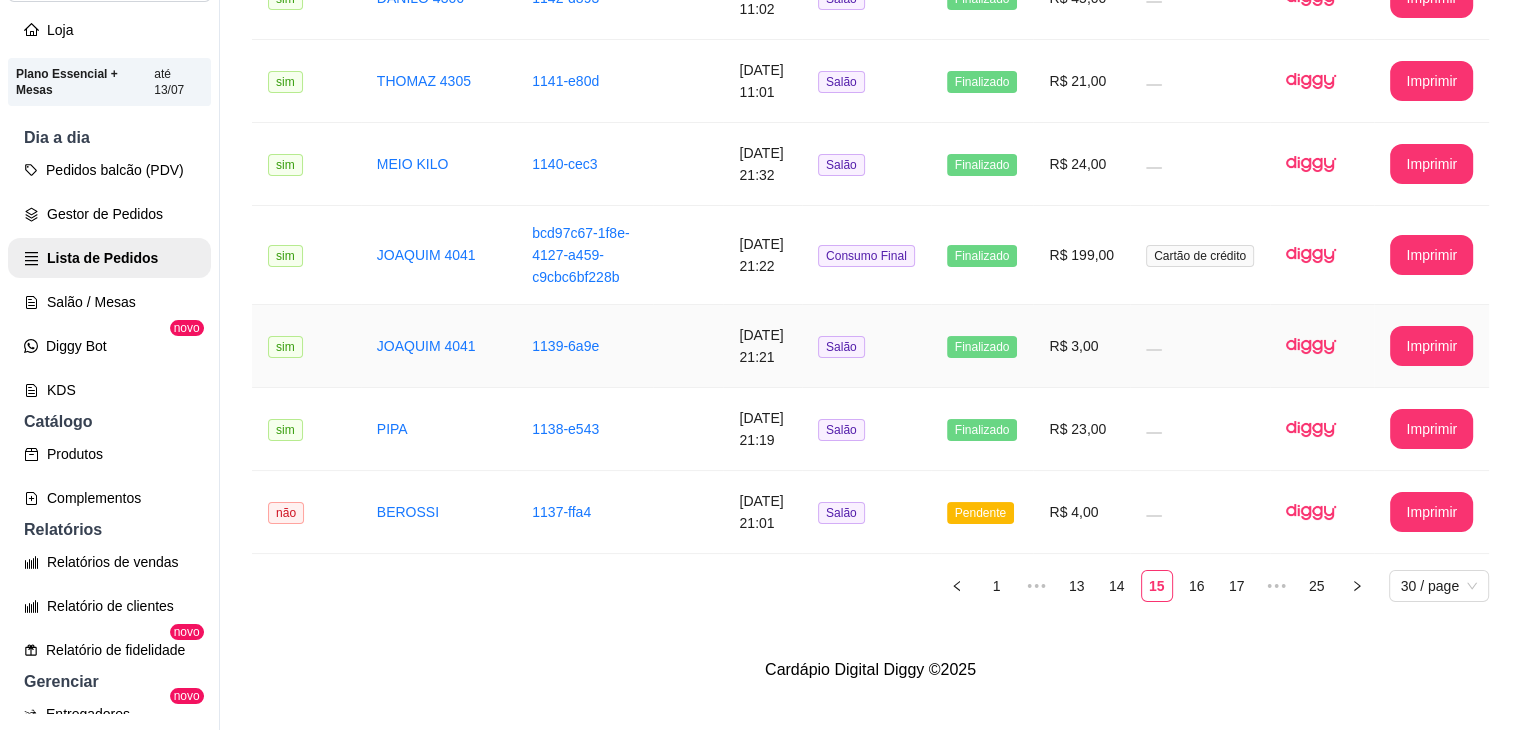scroll, scrollTop: 2308, scrollLeft: 0, axis: vertical 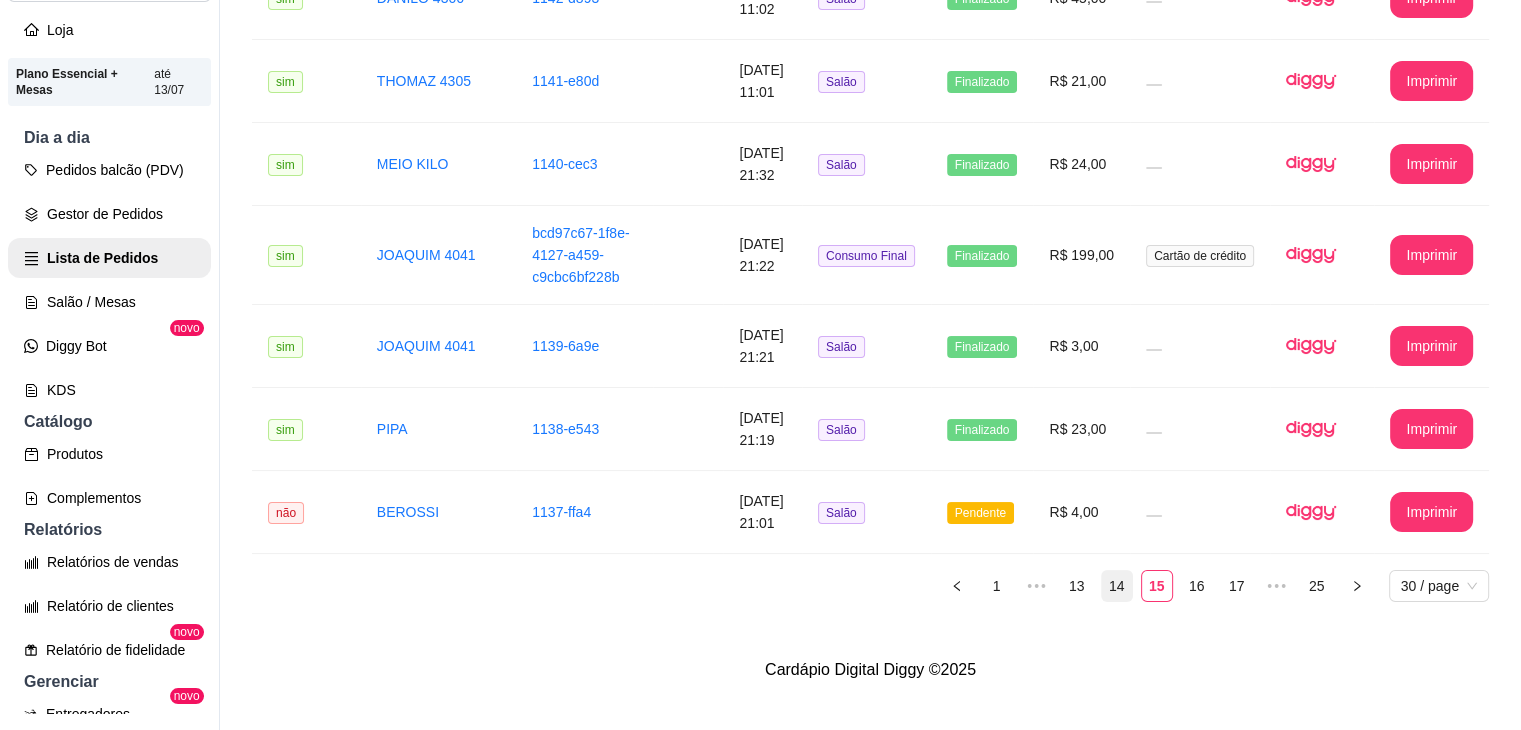 click on "14" at bounding box center [1117, 586] 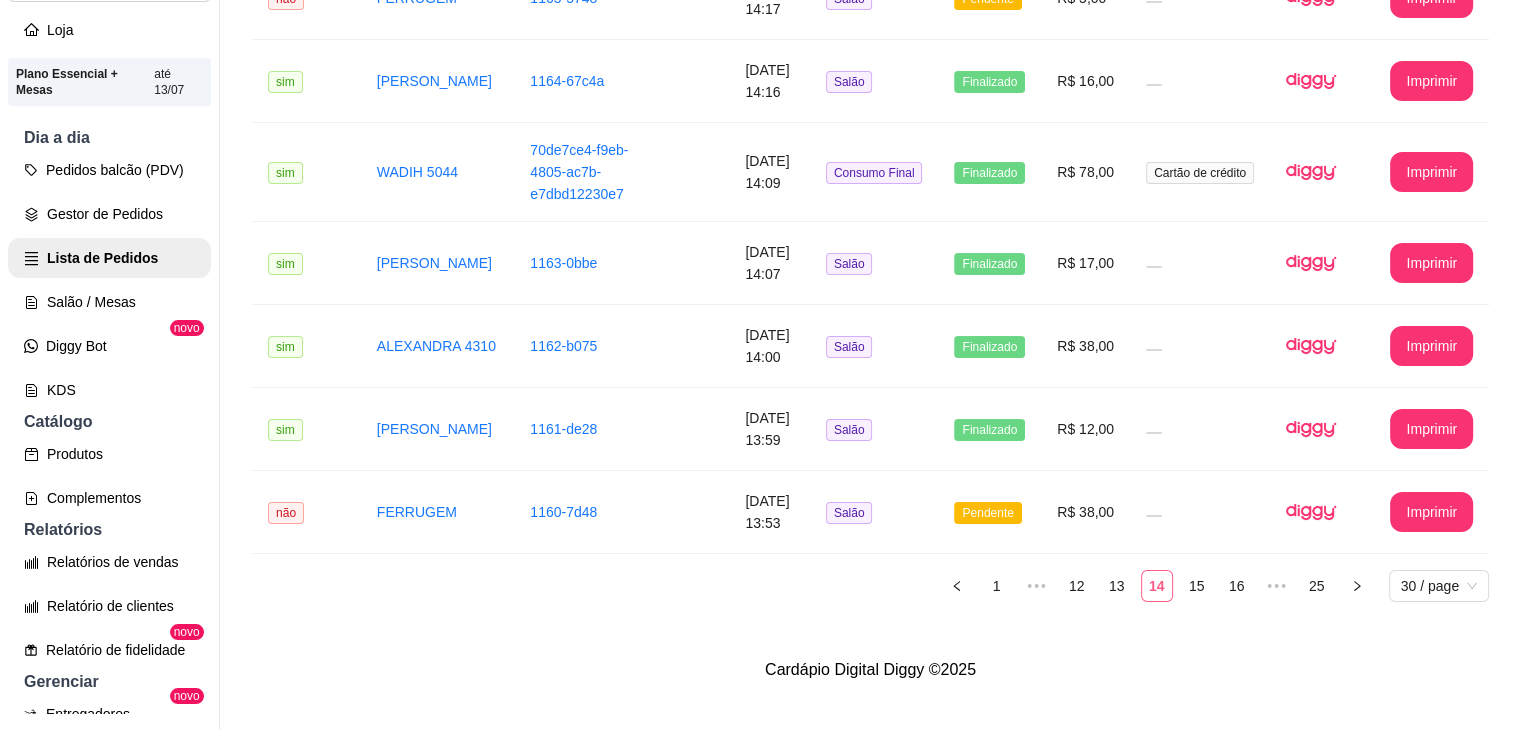 scroll, scrollTop: 2164, scrollLeft: 0, axis: vertical 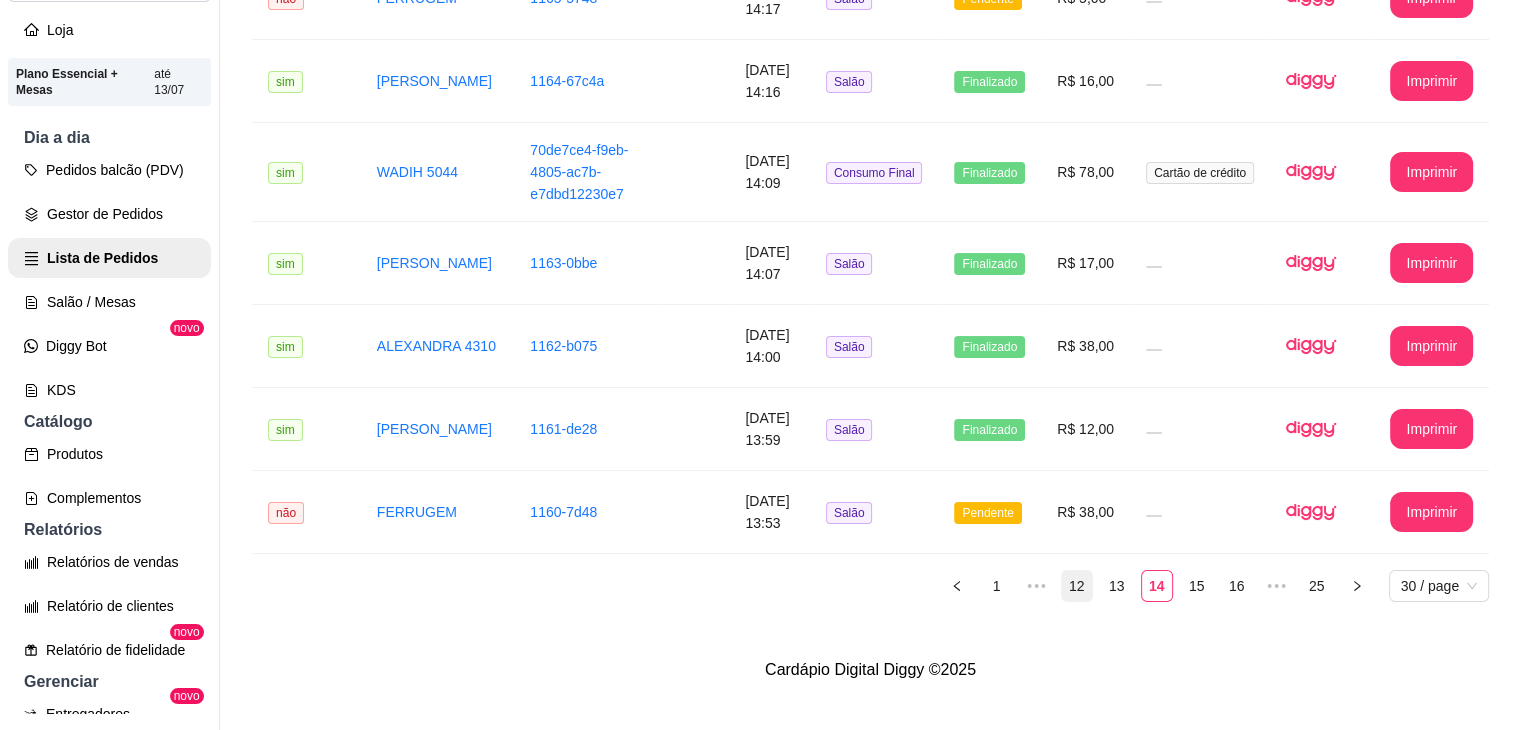 click on "12" at bounding box center (1077, 586) 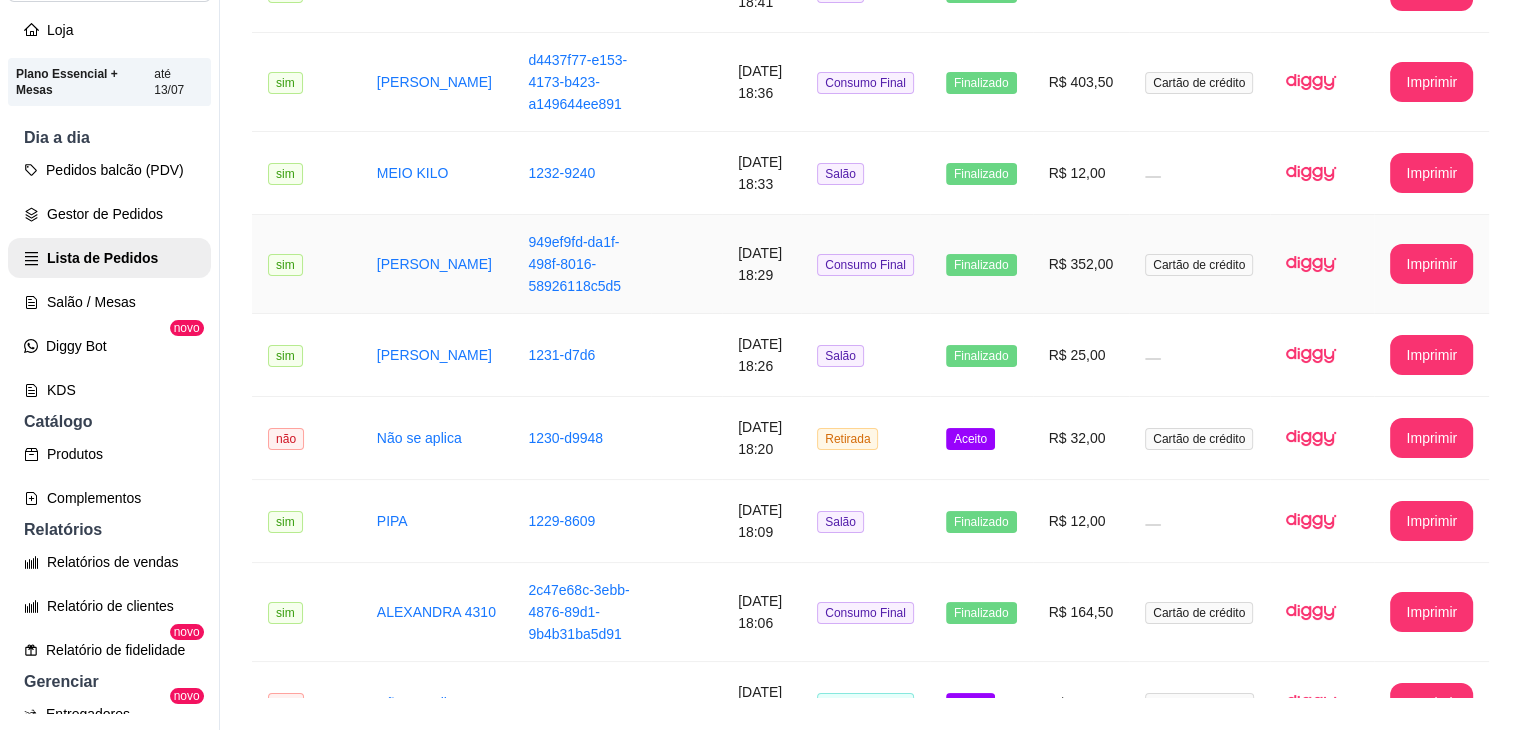 scroll, scrollTop: 1064, scrollLeft: 0, axis: vertical 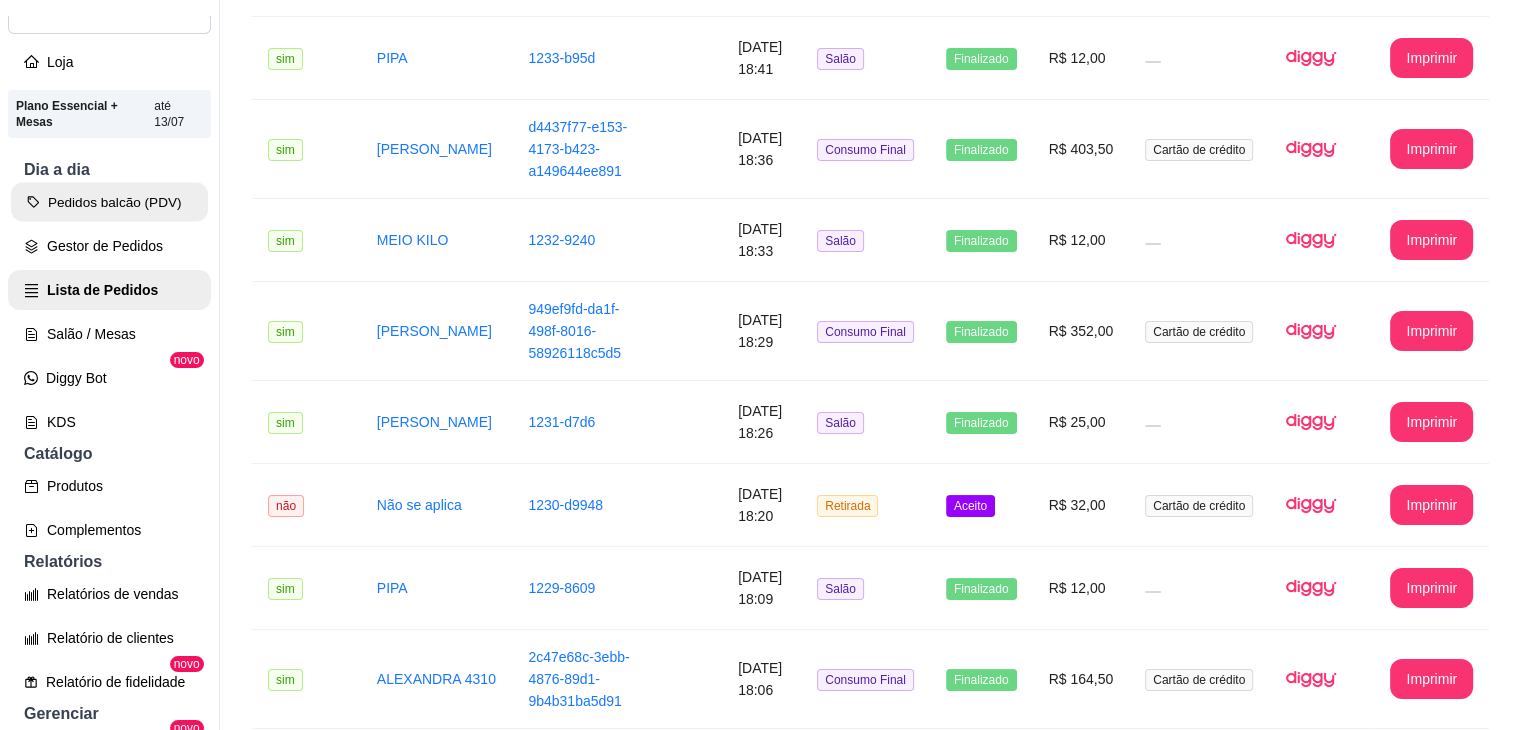click on "Pedidos balcão (PDV)" at bounding box center [109, 202] 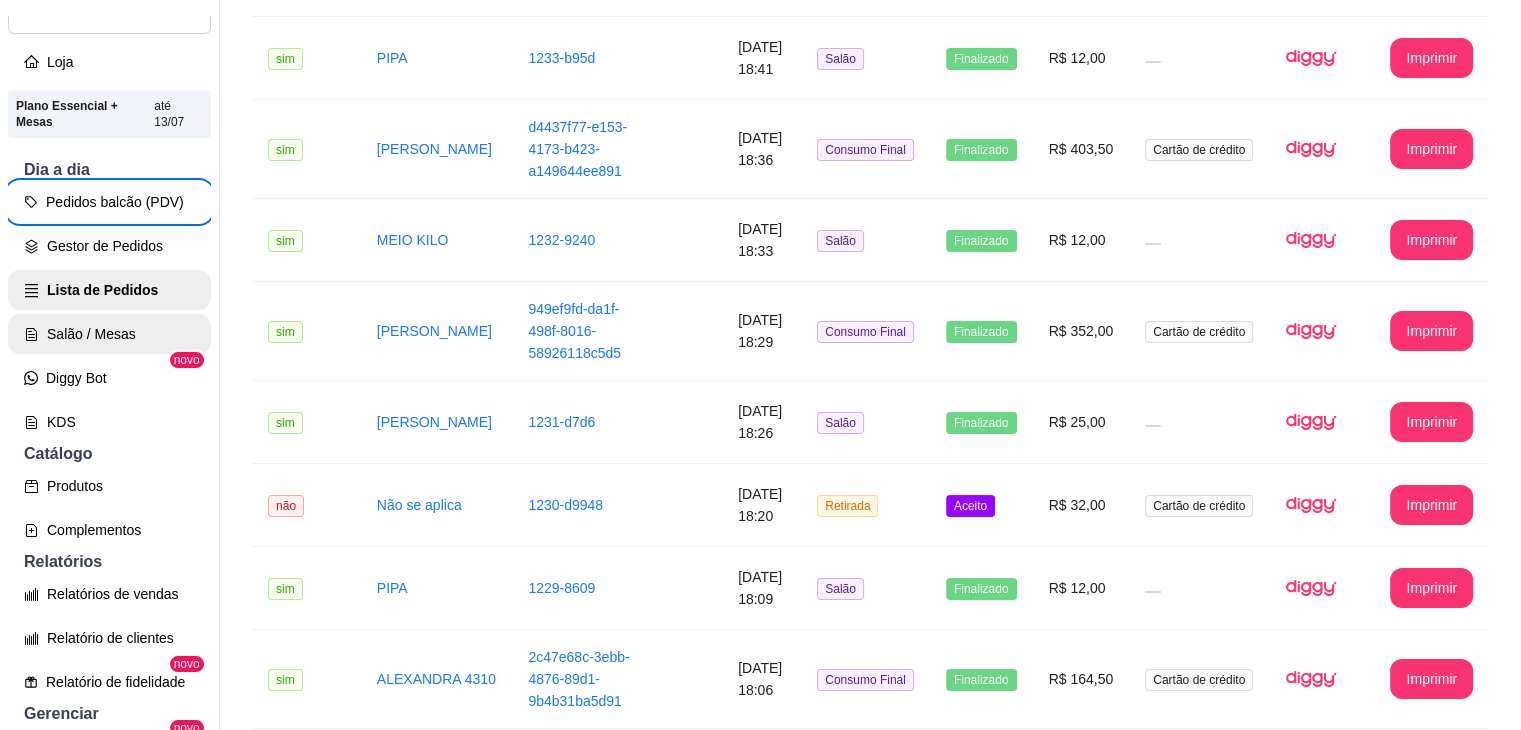 click on "Salão / Mesas" at bounding box center (109, 334) 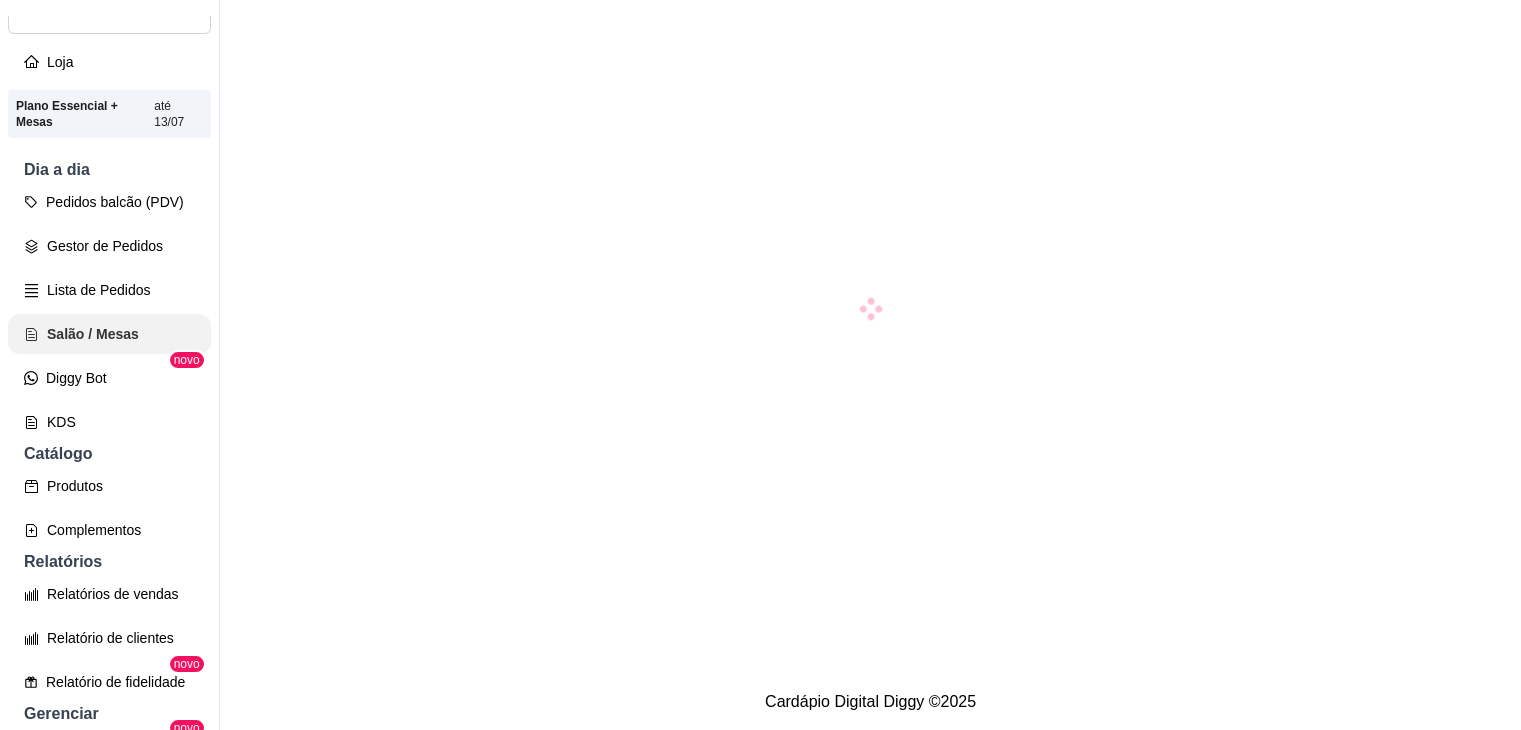 scroll, scrollTop: 0, scrollLeft: 0, axis: both 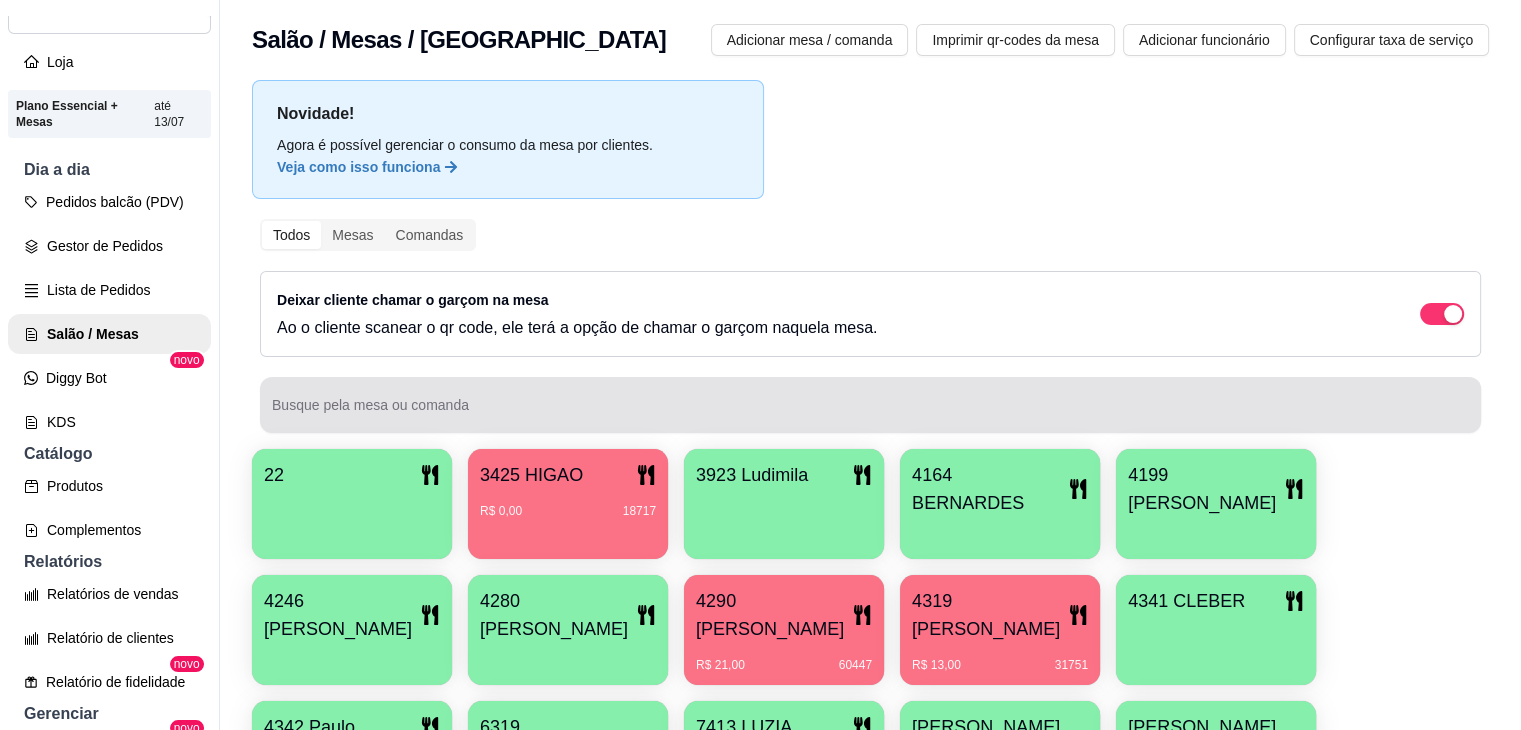 click on "Busque pela mesa ou comanda" at bounding box center (870, 413) 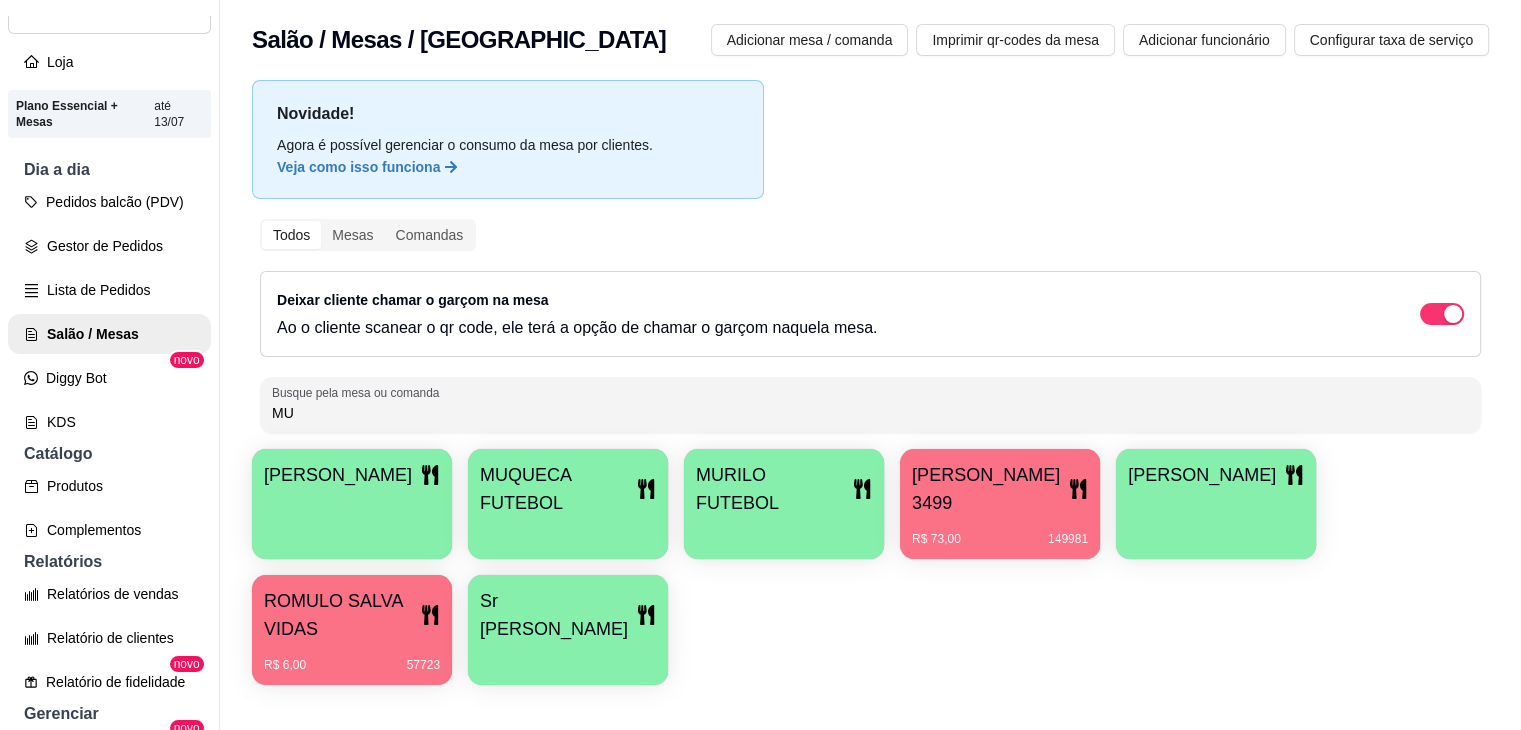type on "MUZ" 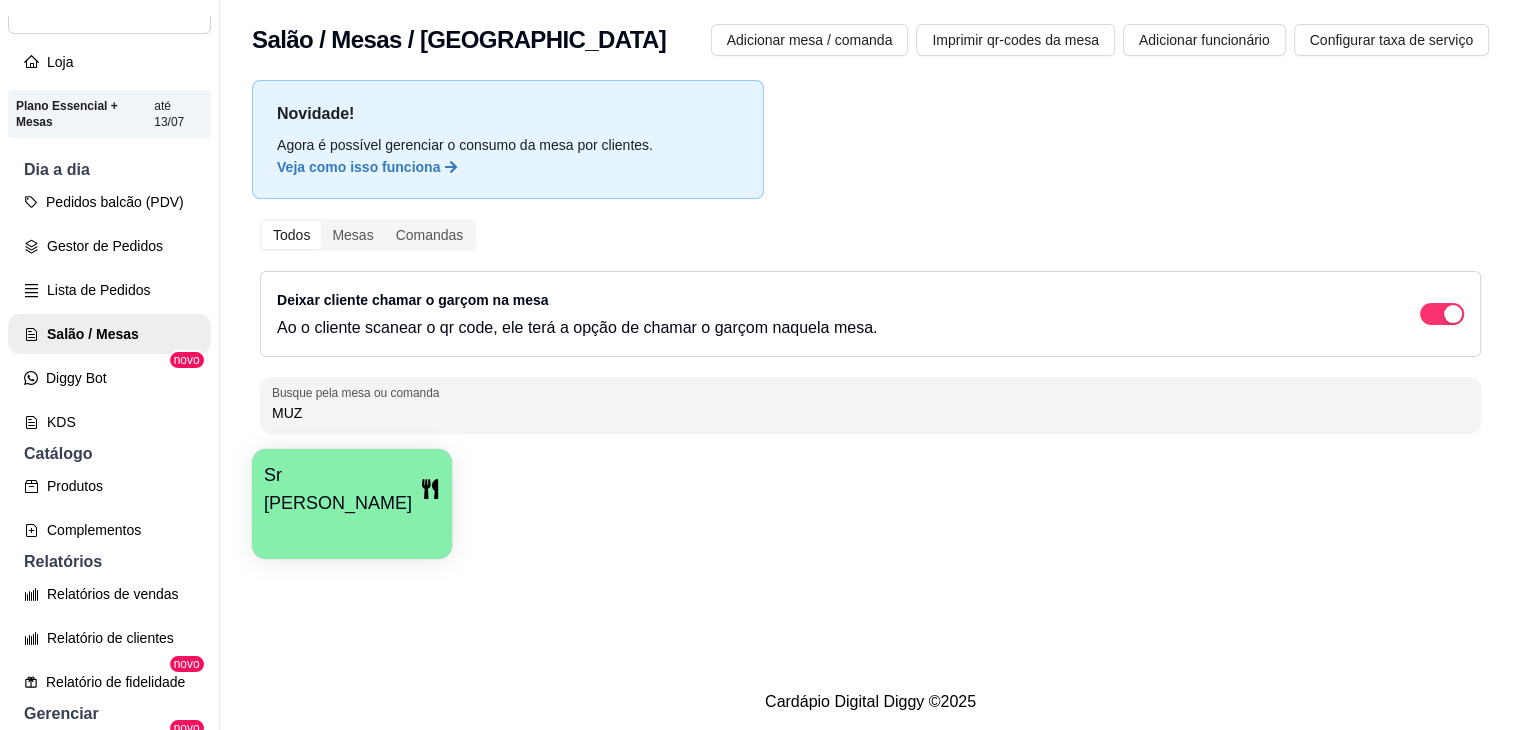 drag, startPoint x: 372, startPoint y: 406, endPoint x: 203, endPoint y: 391, distance: 169.66437 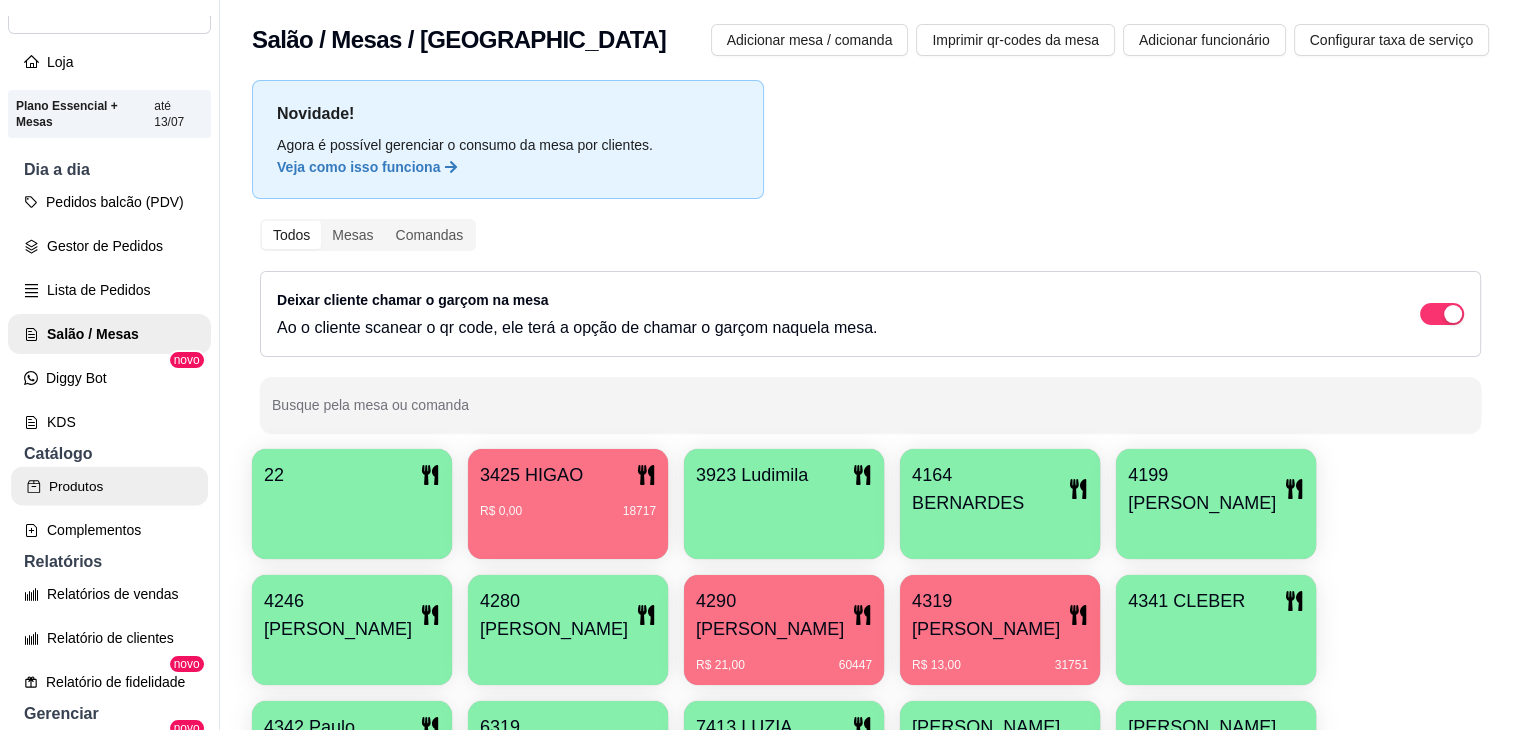 click on "Produtos" at bounding box center [109, 486] 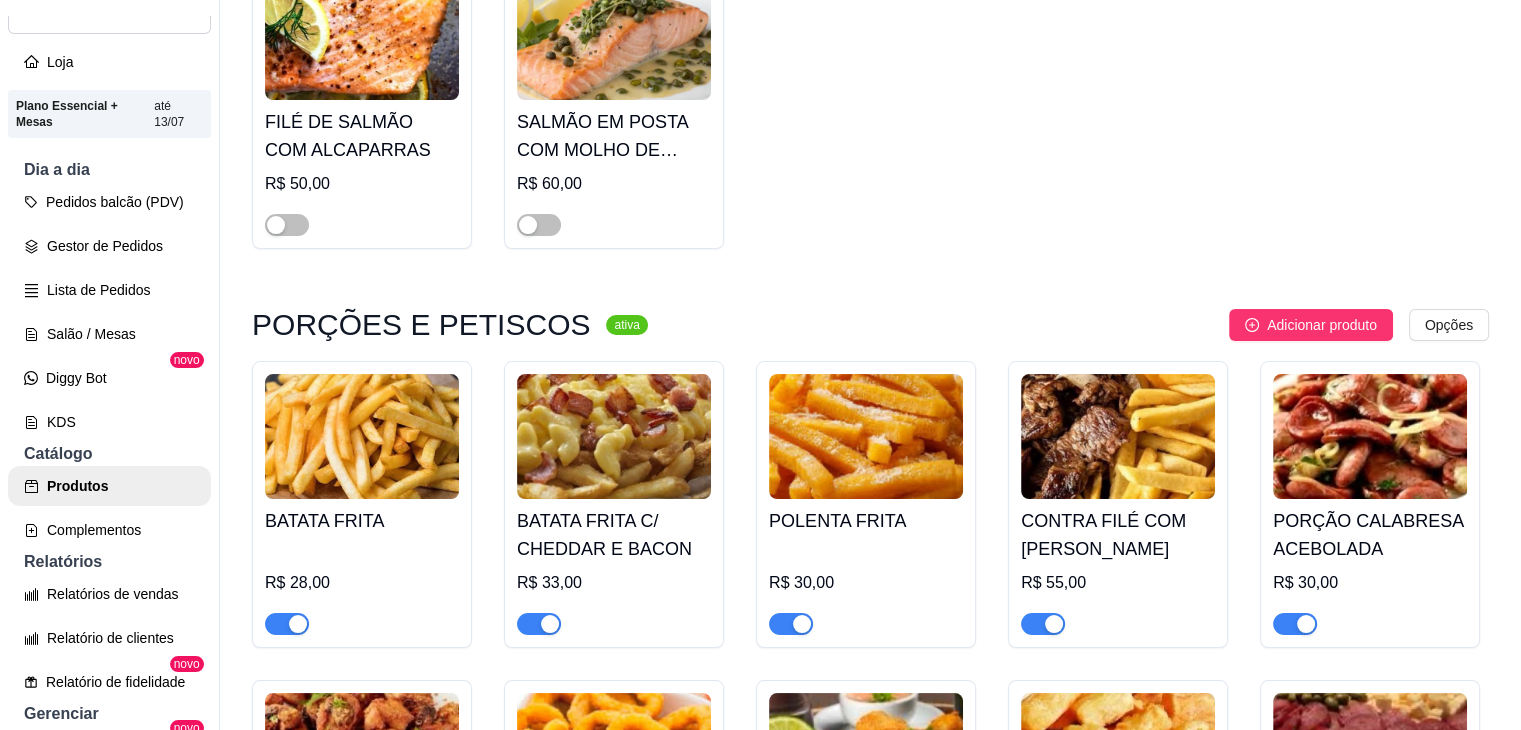 scroll, scrollTop: 9900, scrollLeft: 0, axis: vertical 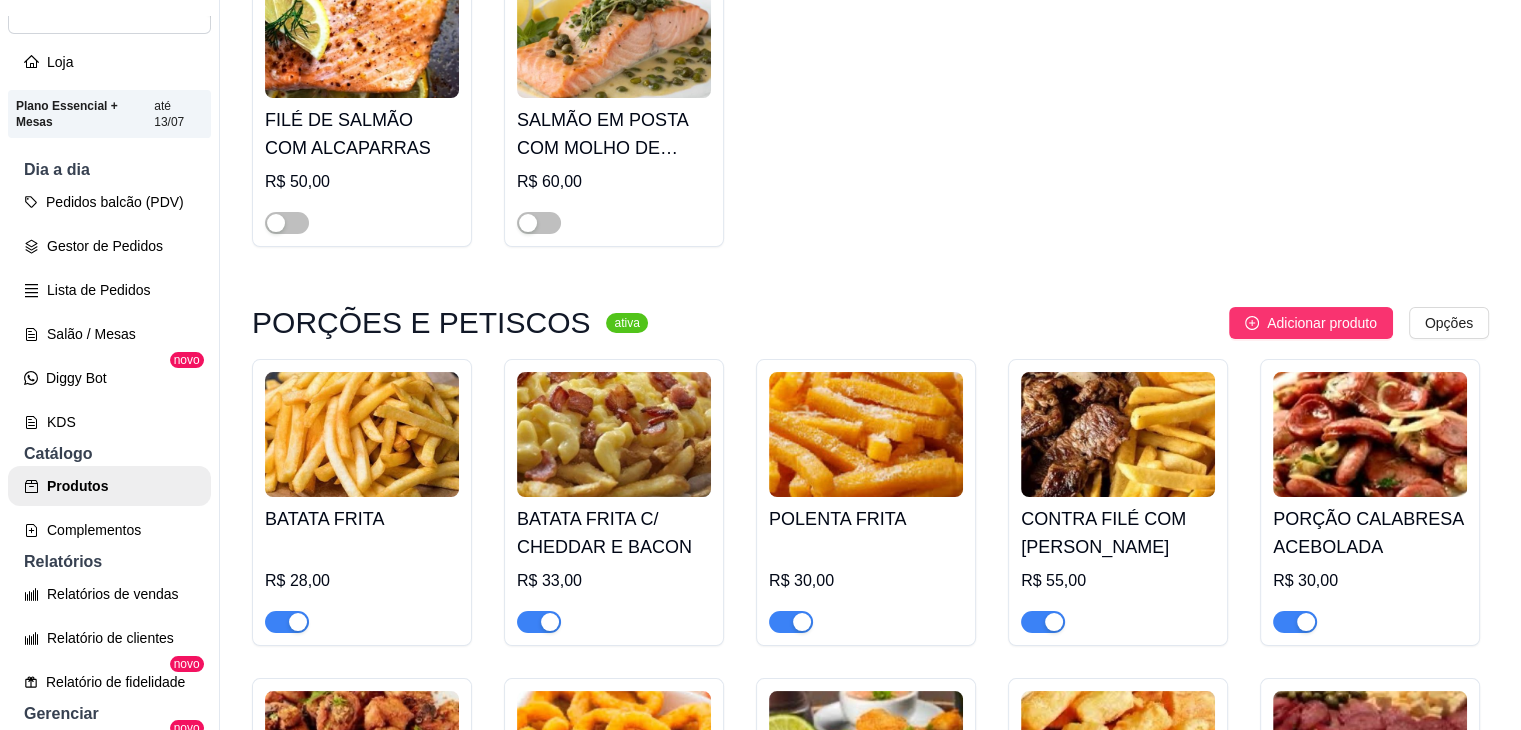 click at bounding box center (287, -1452) 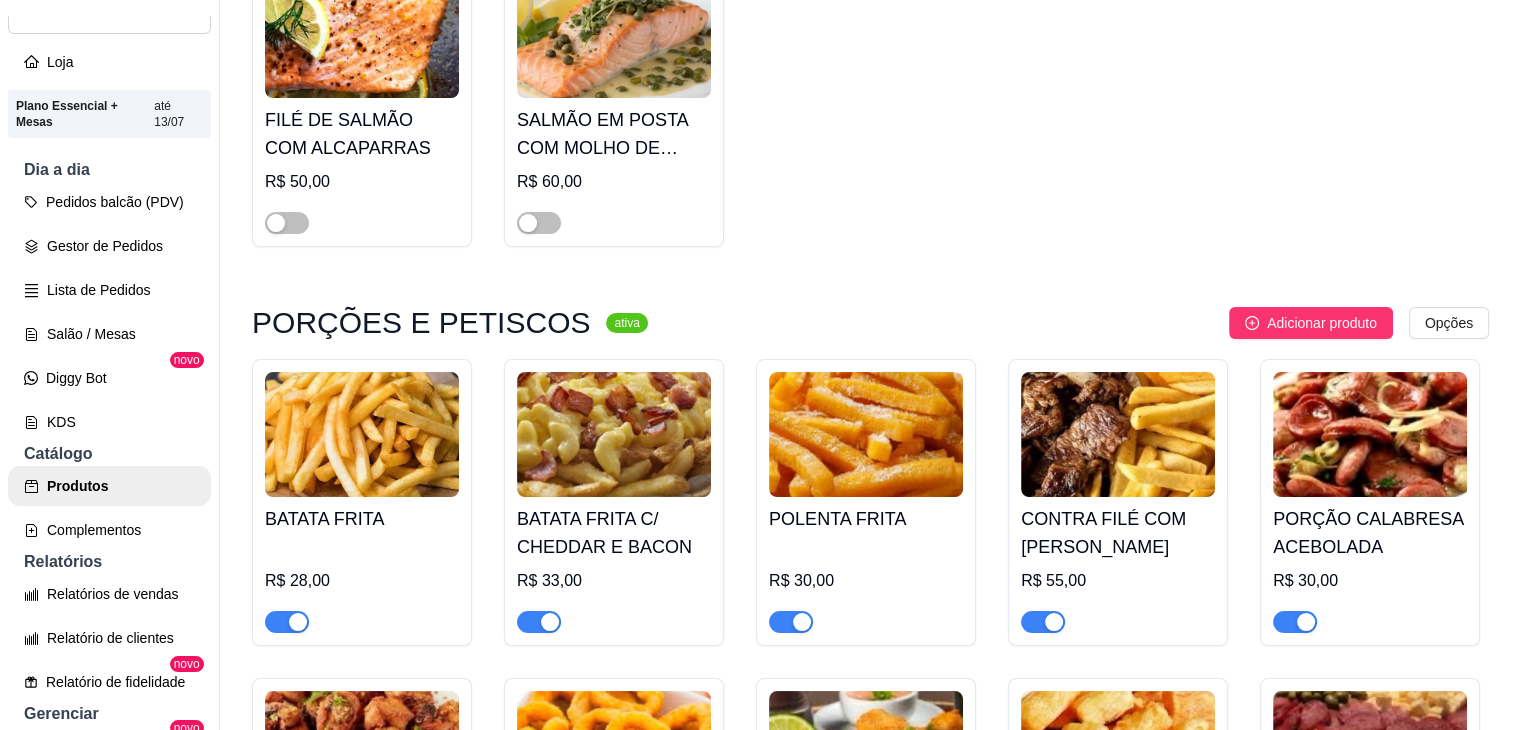 click at bounding box center [791, -1452] 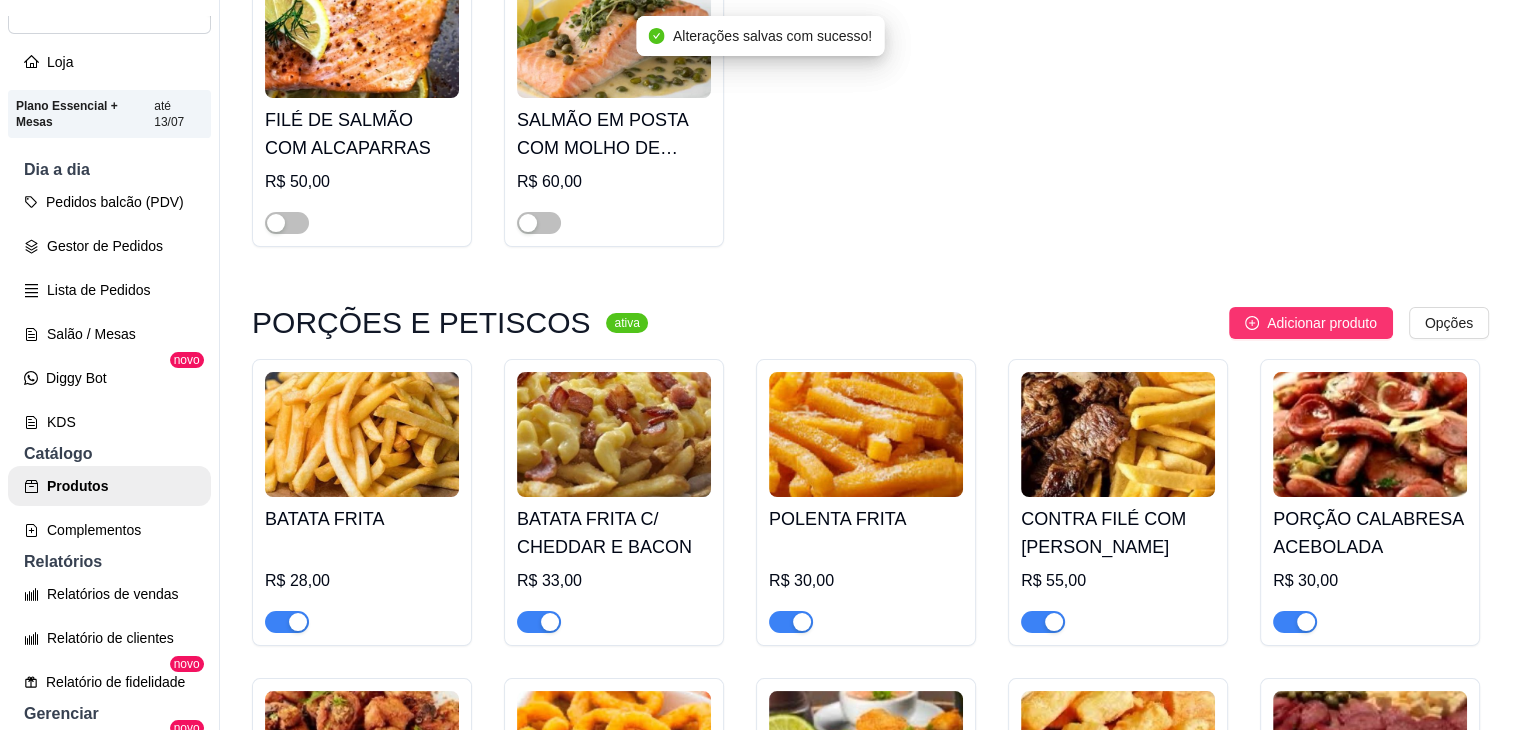 click at bounding box center [1295, -1452] 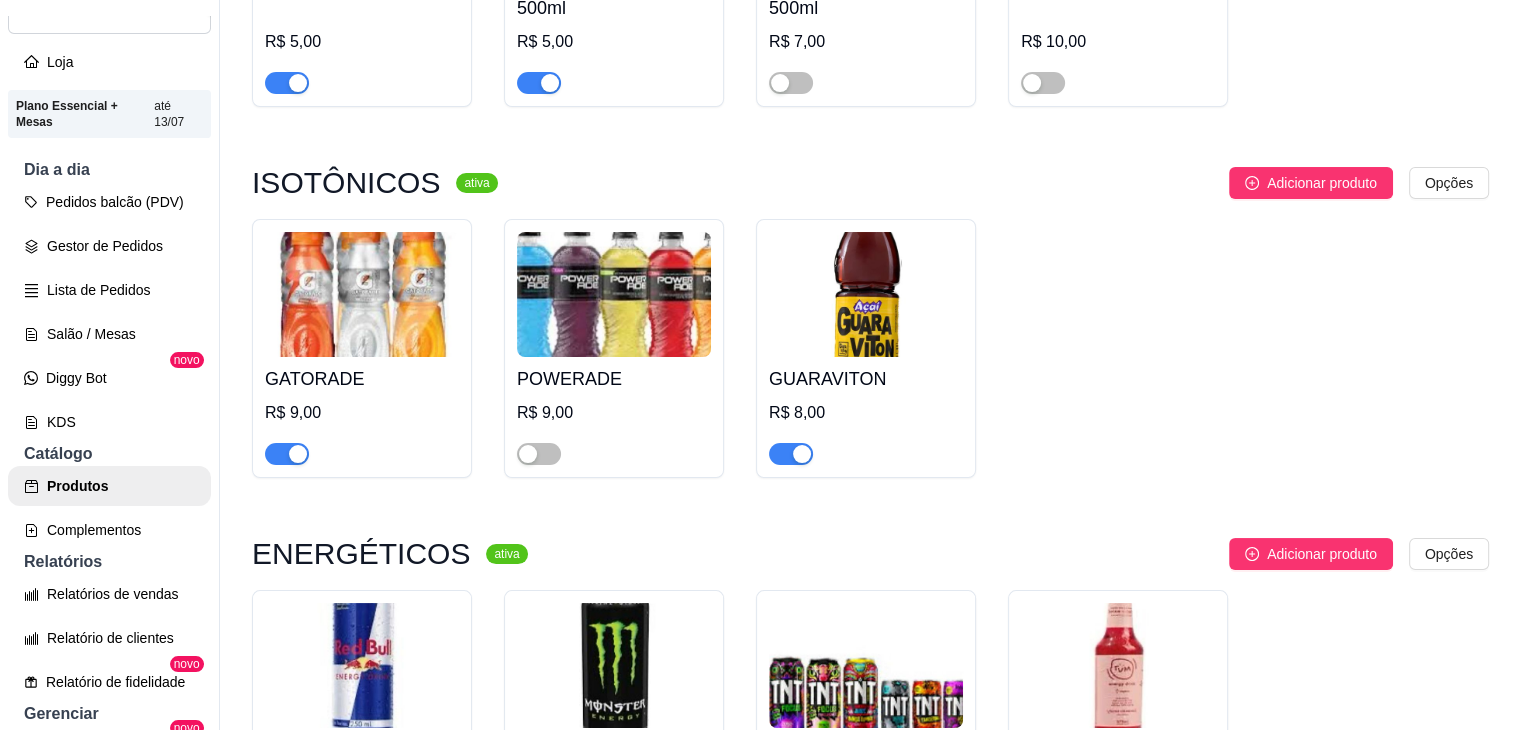 scroll, scrollTop: 12800, scrollLeft: 0, axis: vertical 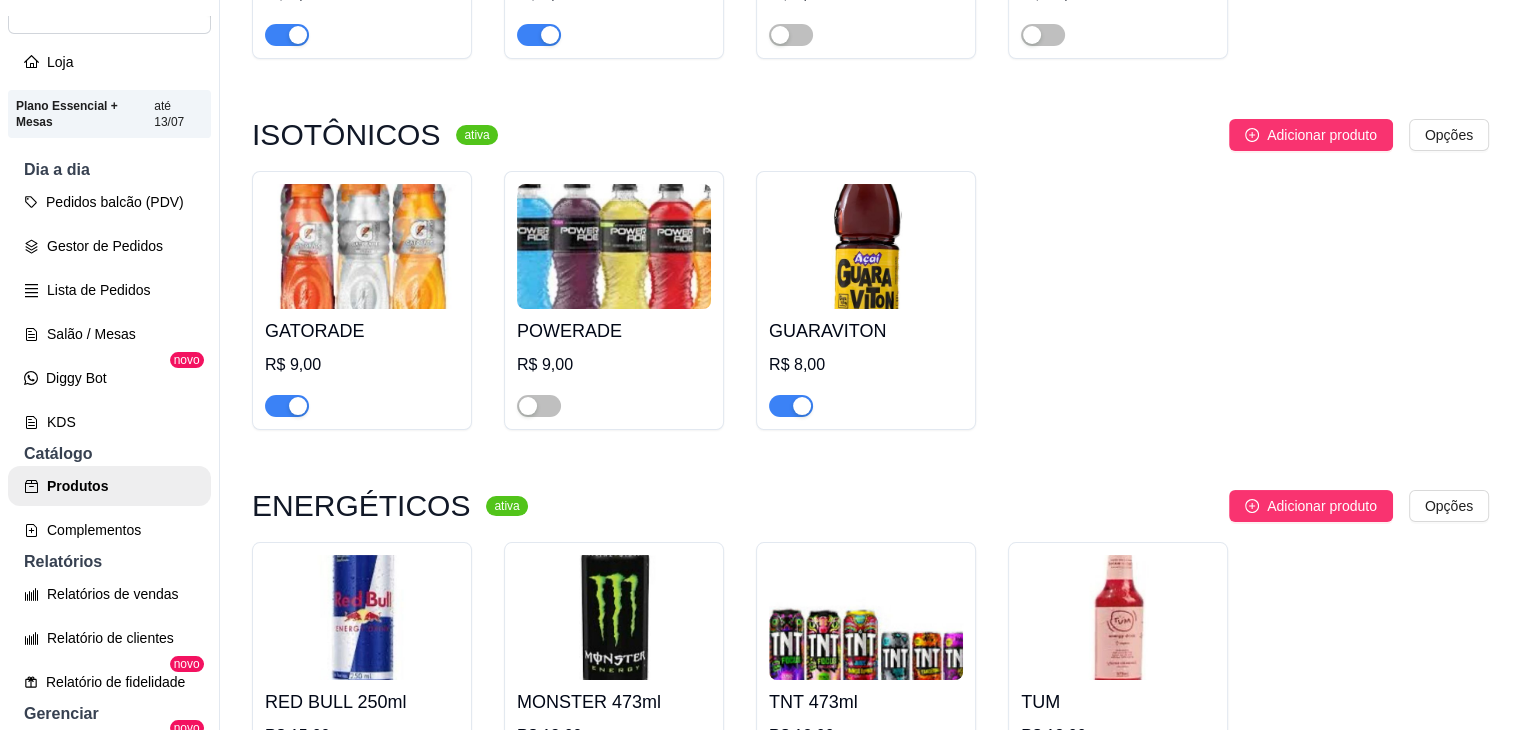 click at bounding box center [1043, -2278] 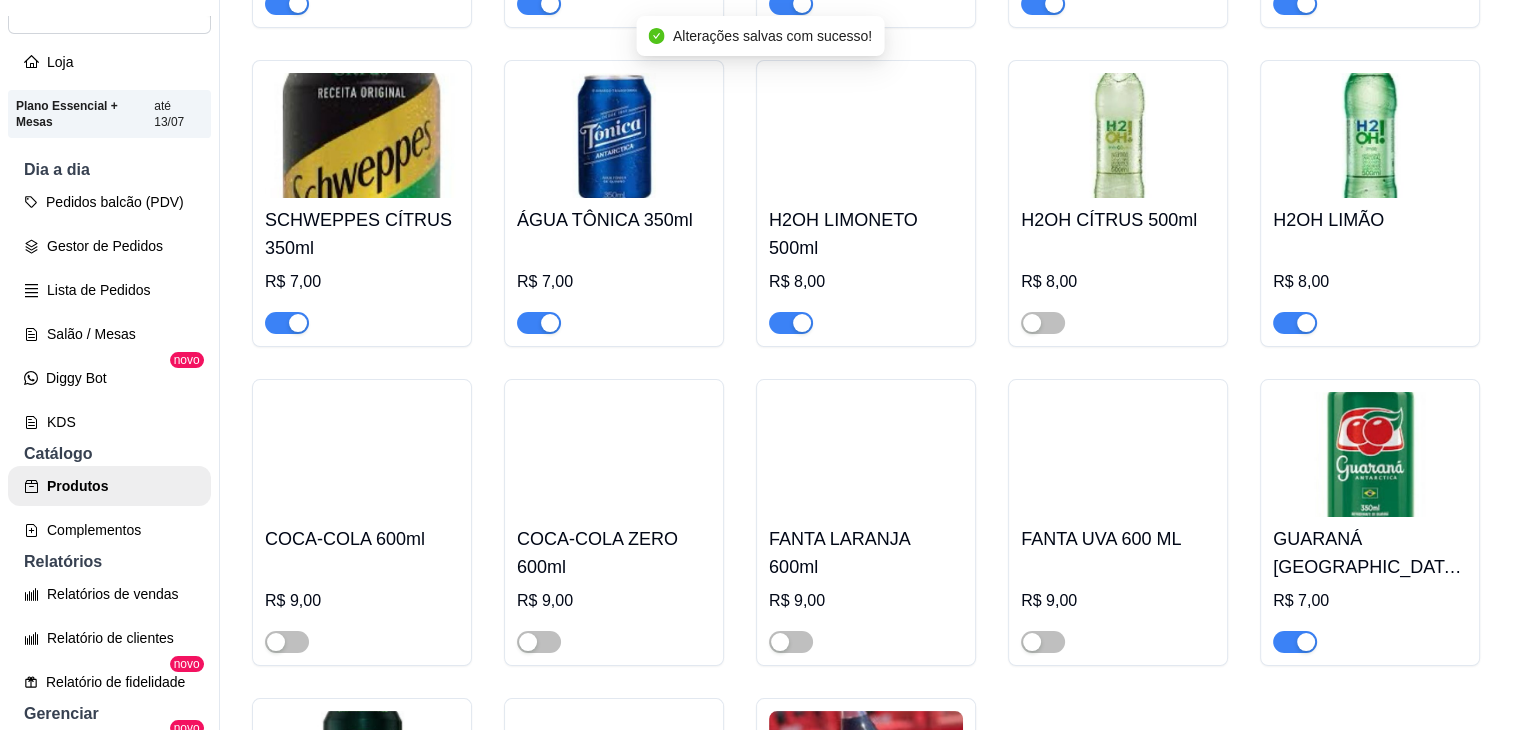 scroll, scrollTop: 14000, scrollLeft: 0, axis: vertical 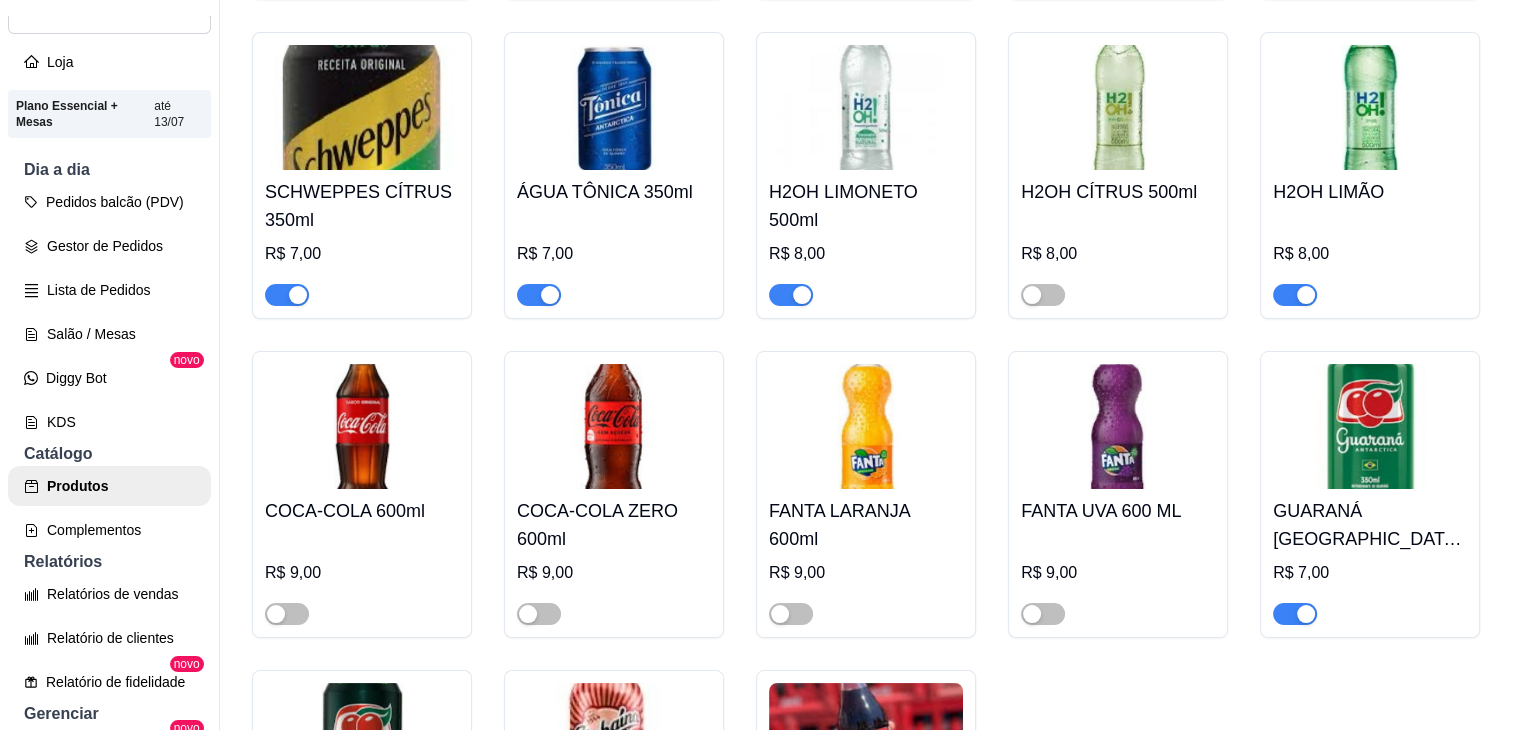 click at bounding box center [1295, -2521] 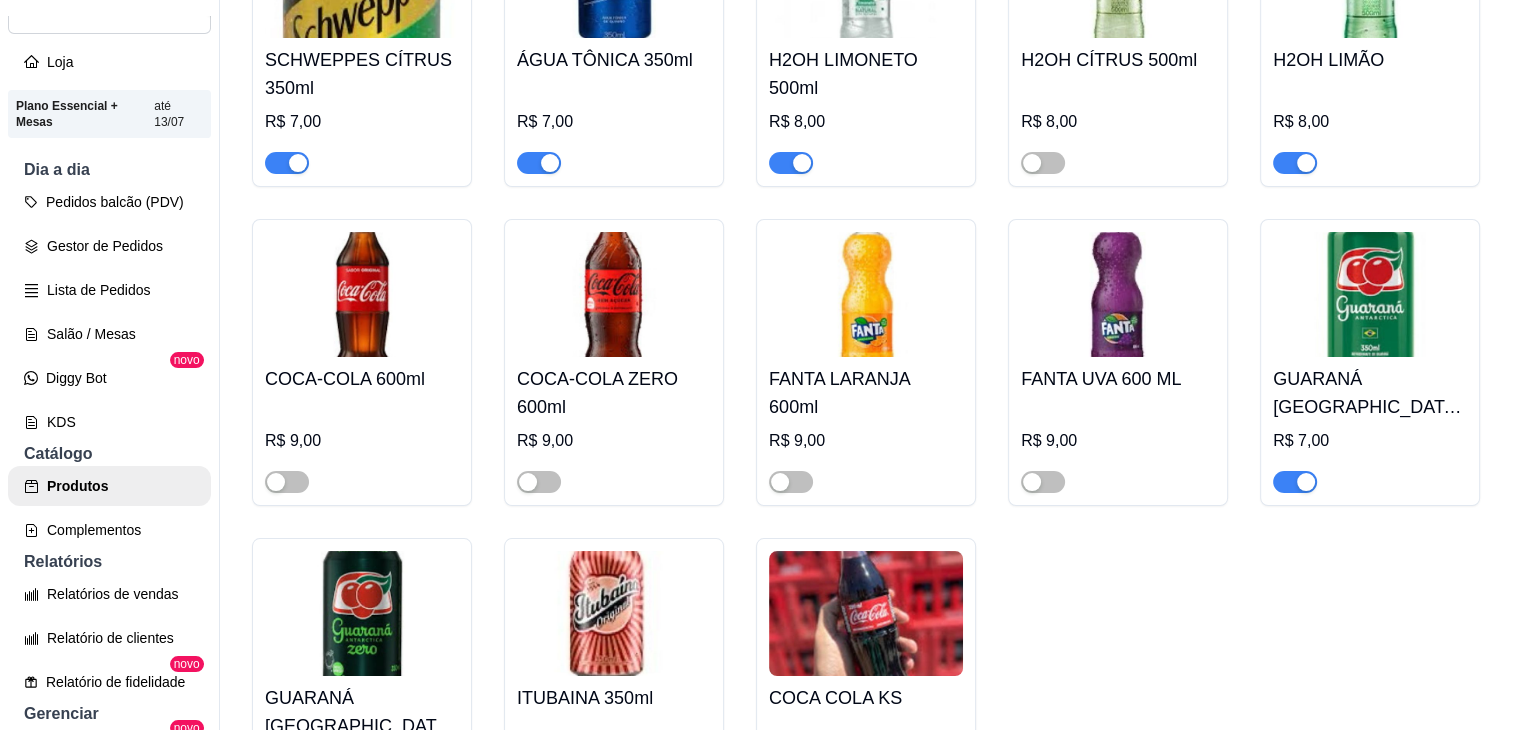 scroll, scrollTop: 14300, scrollLeft: 0, axis: vertical 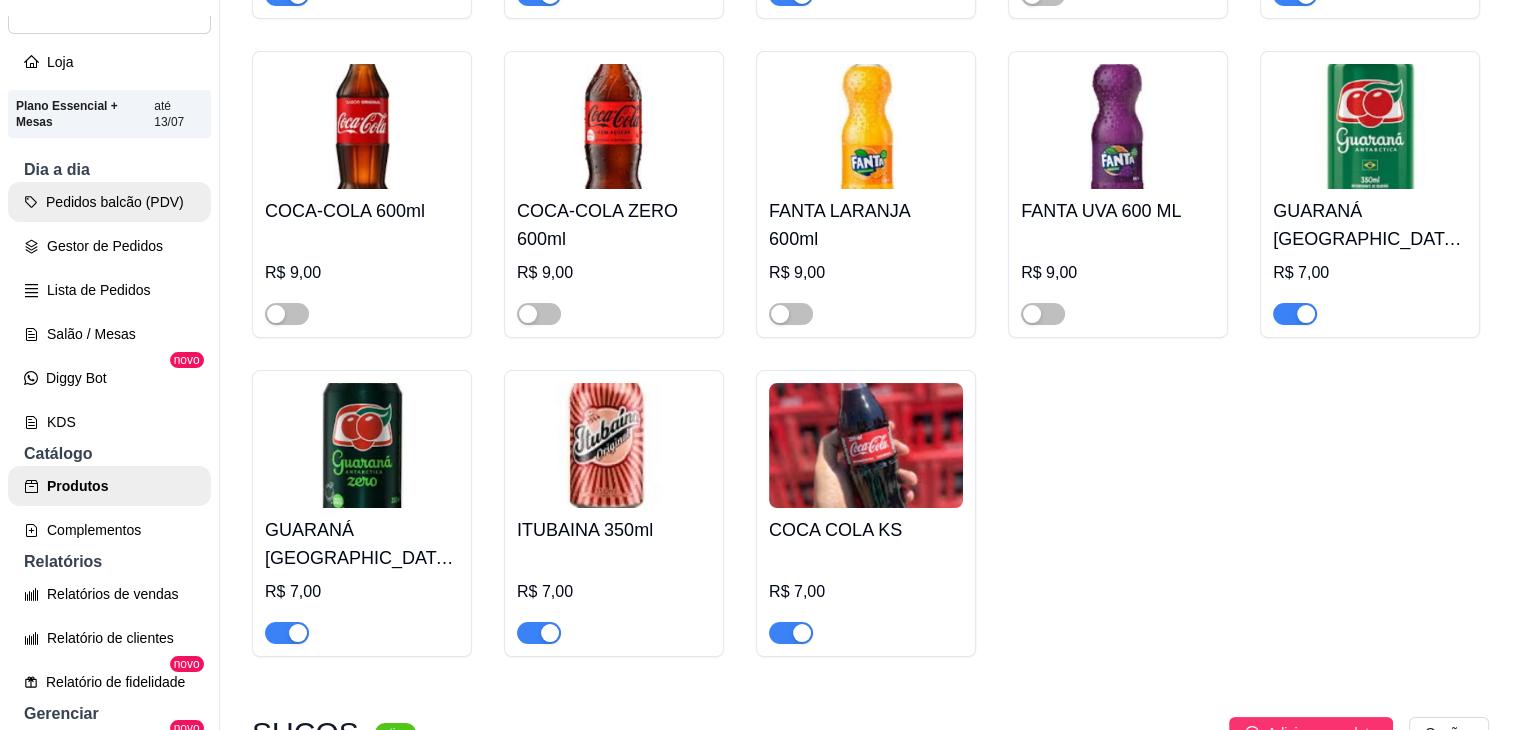 click on "Pedidos balcão (PDV)" at bounding box center [109, 202] 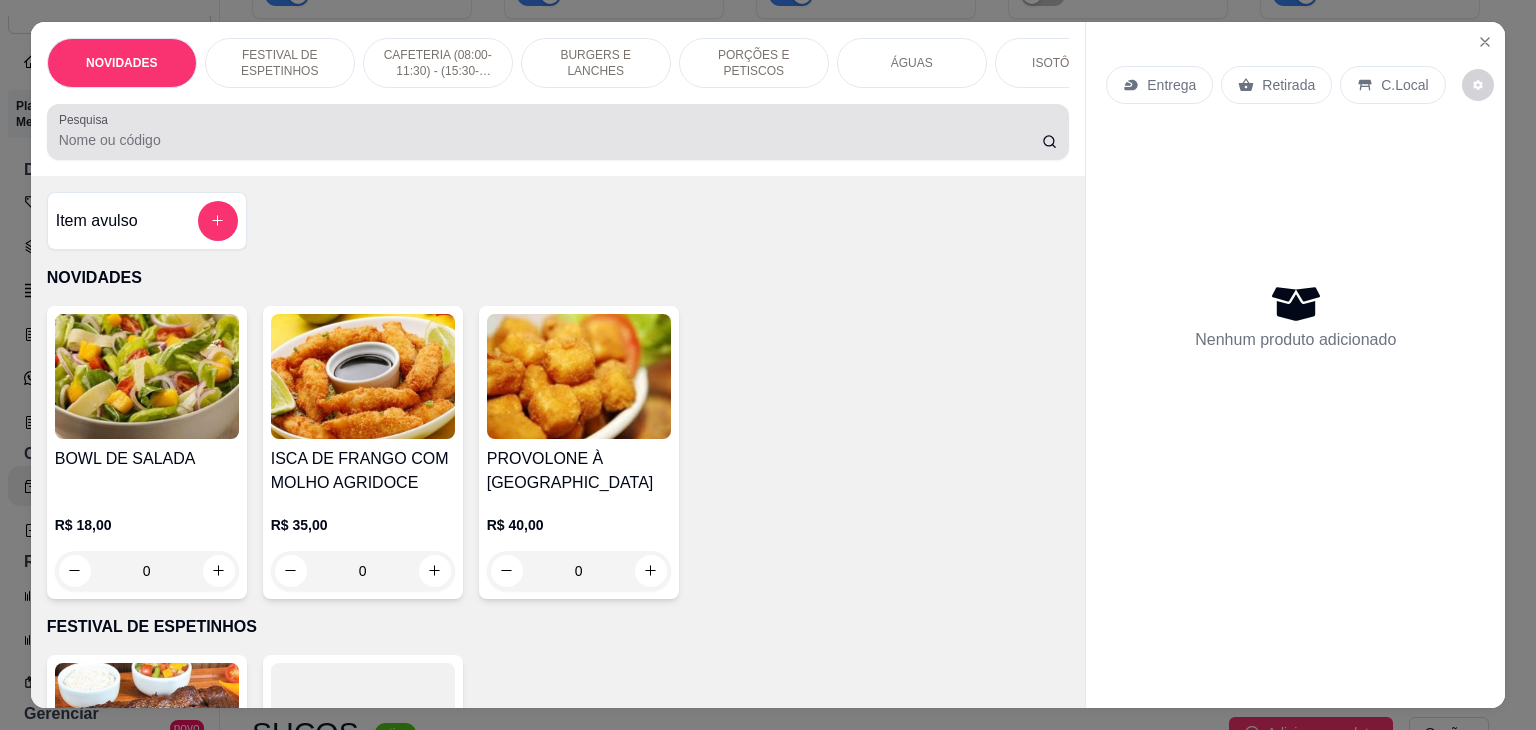 click at bounding box center (558, 132) 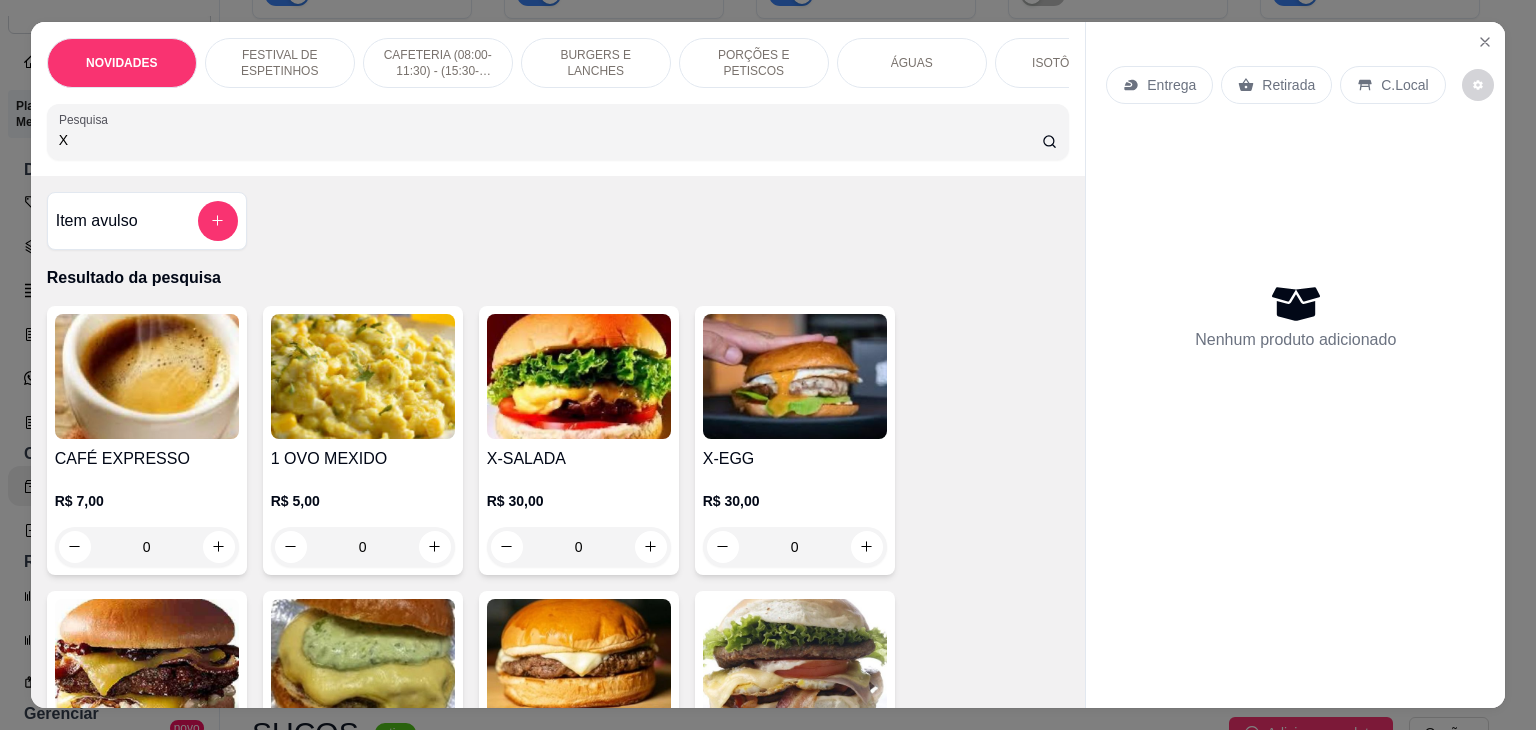 type on "X-" 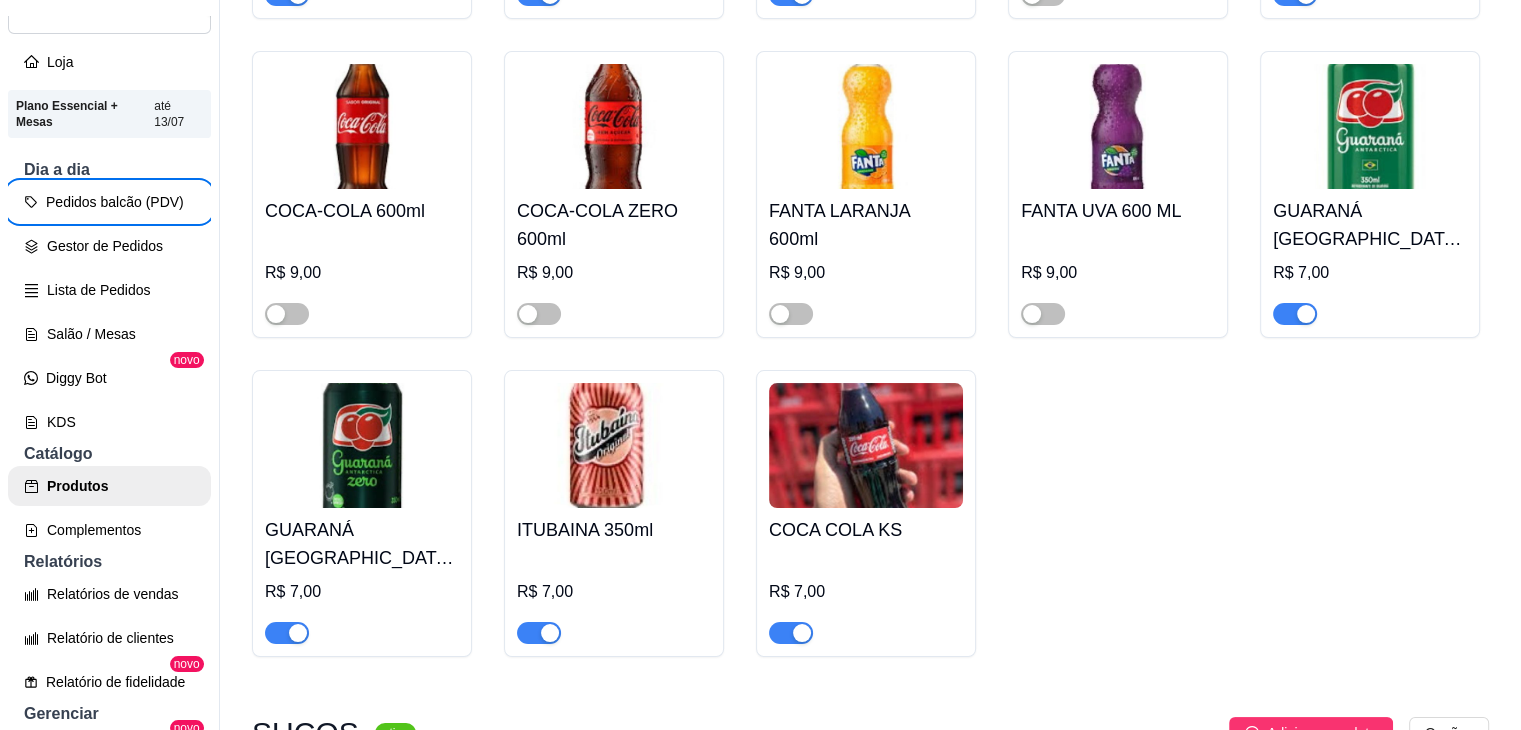 type 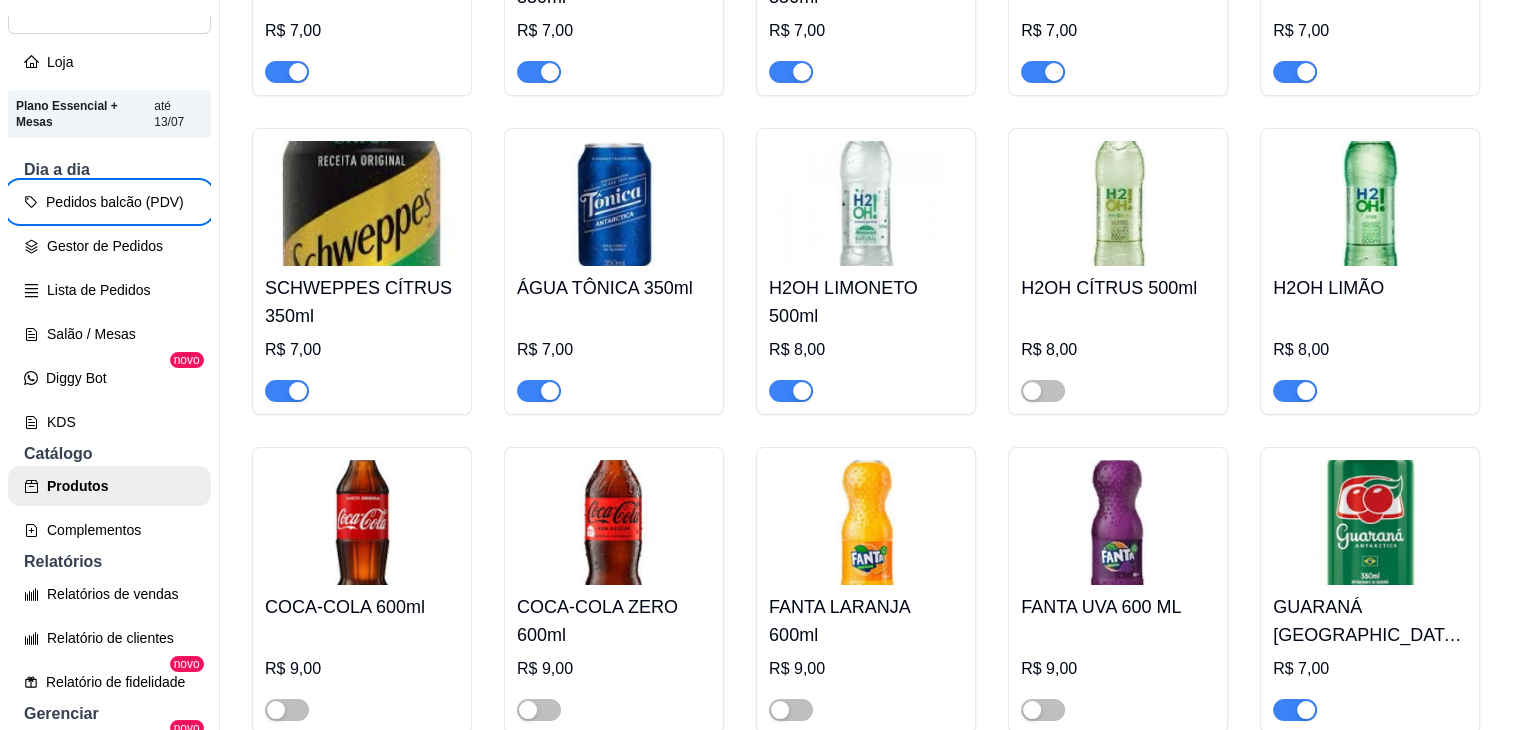 scroll, scrollTop: 13800, scrollLeft: 0, axis: vertical 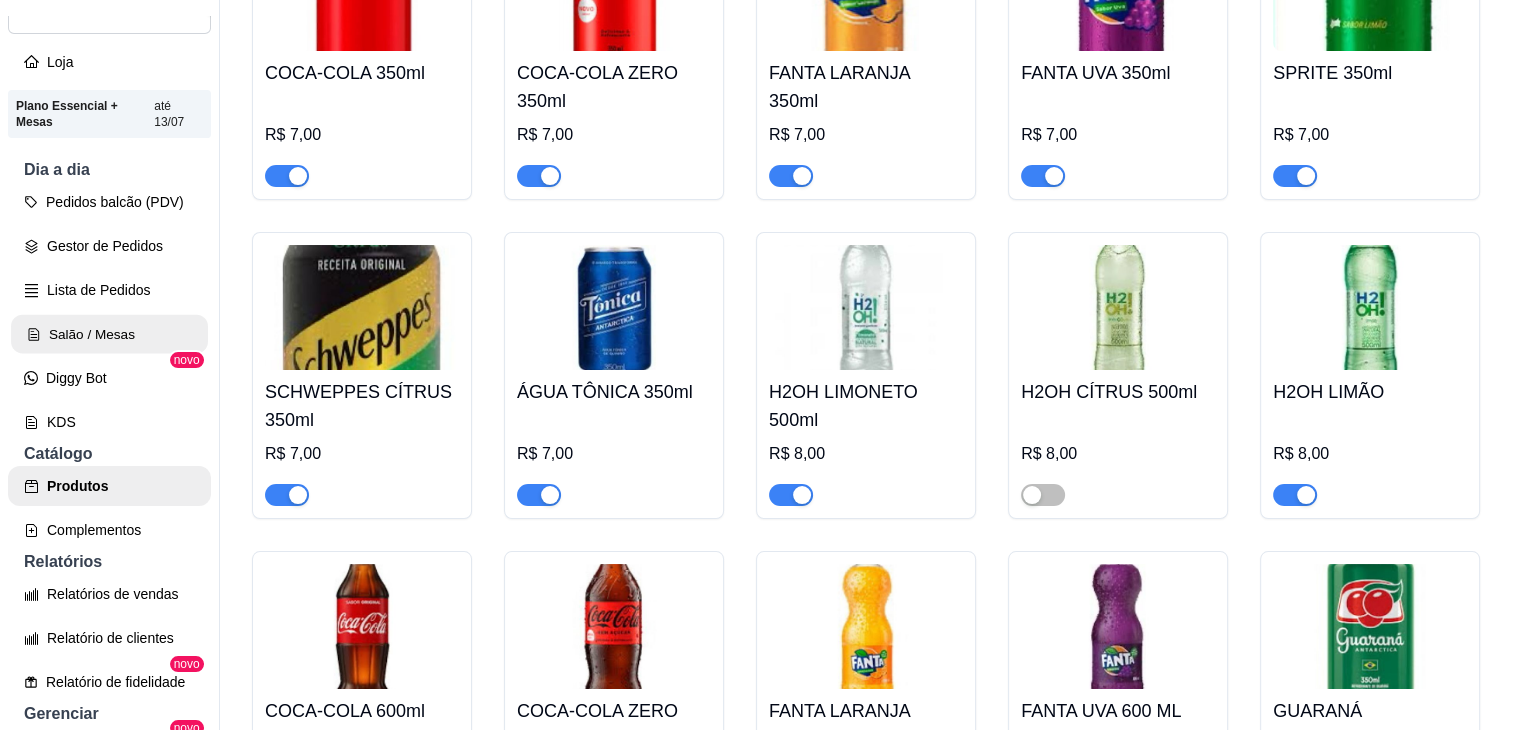 click on "Salão / Mesas" at bounding box center [109, 334] 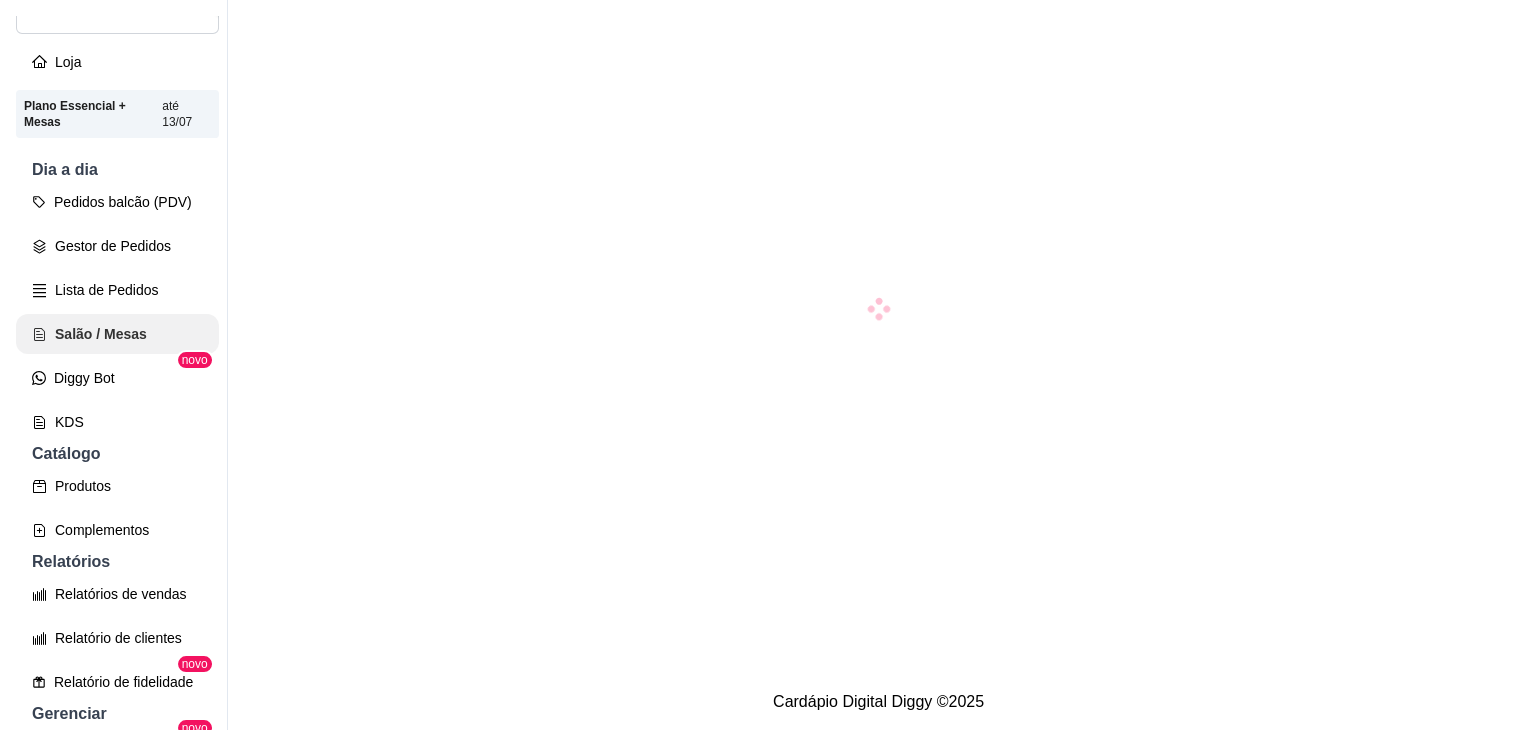scroll, scrollTop: 0, scrollLeft: 0, axis: both 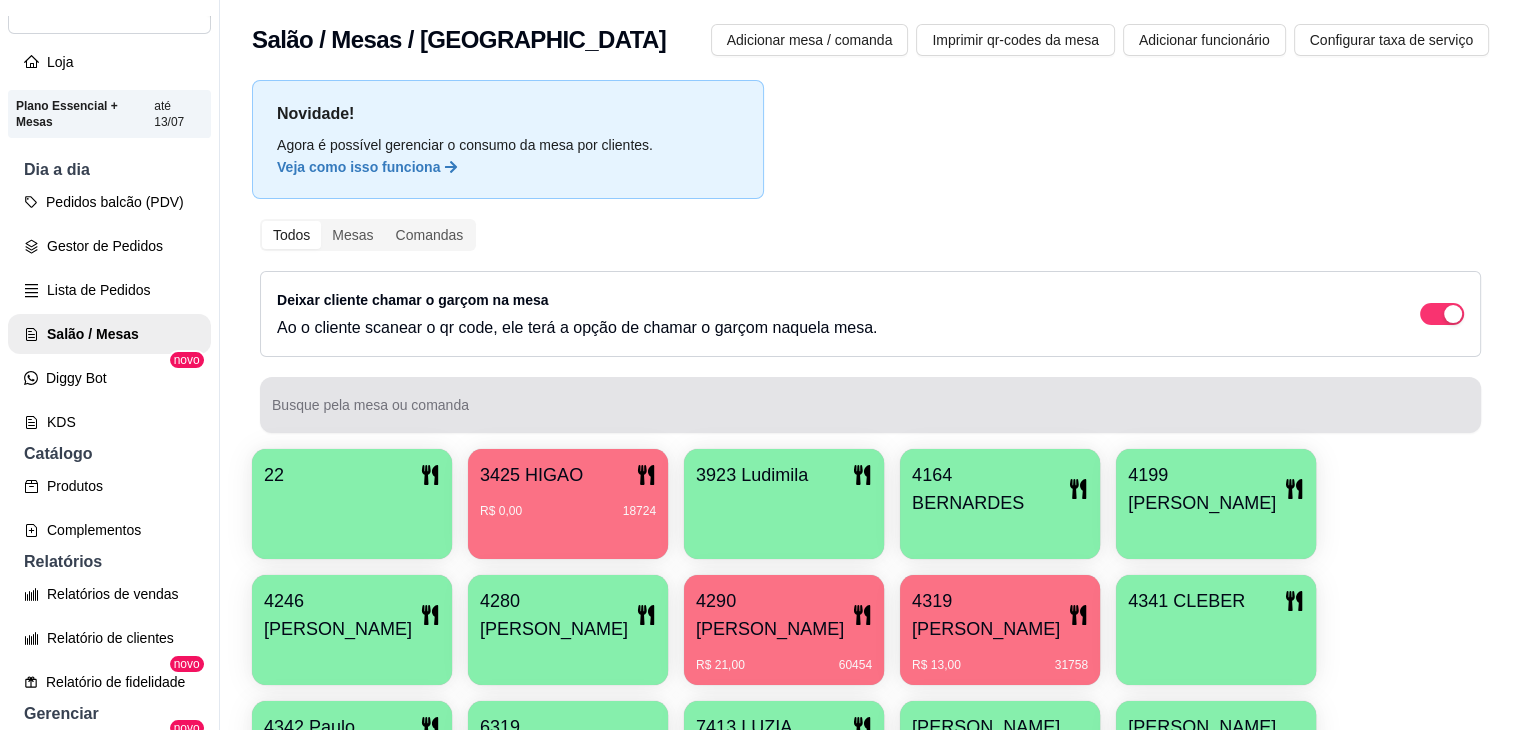 click on "Busque pela mesa ou comanda" at bounding box center [870, 413] 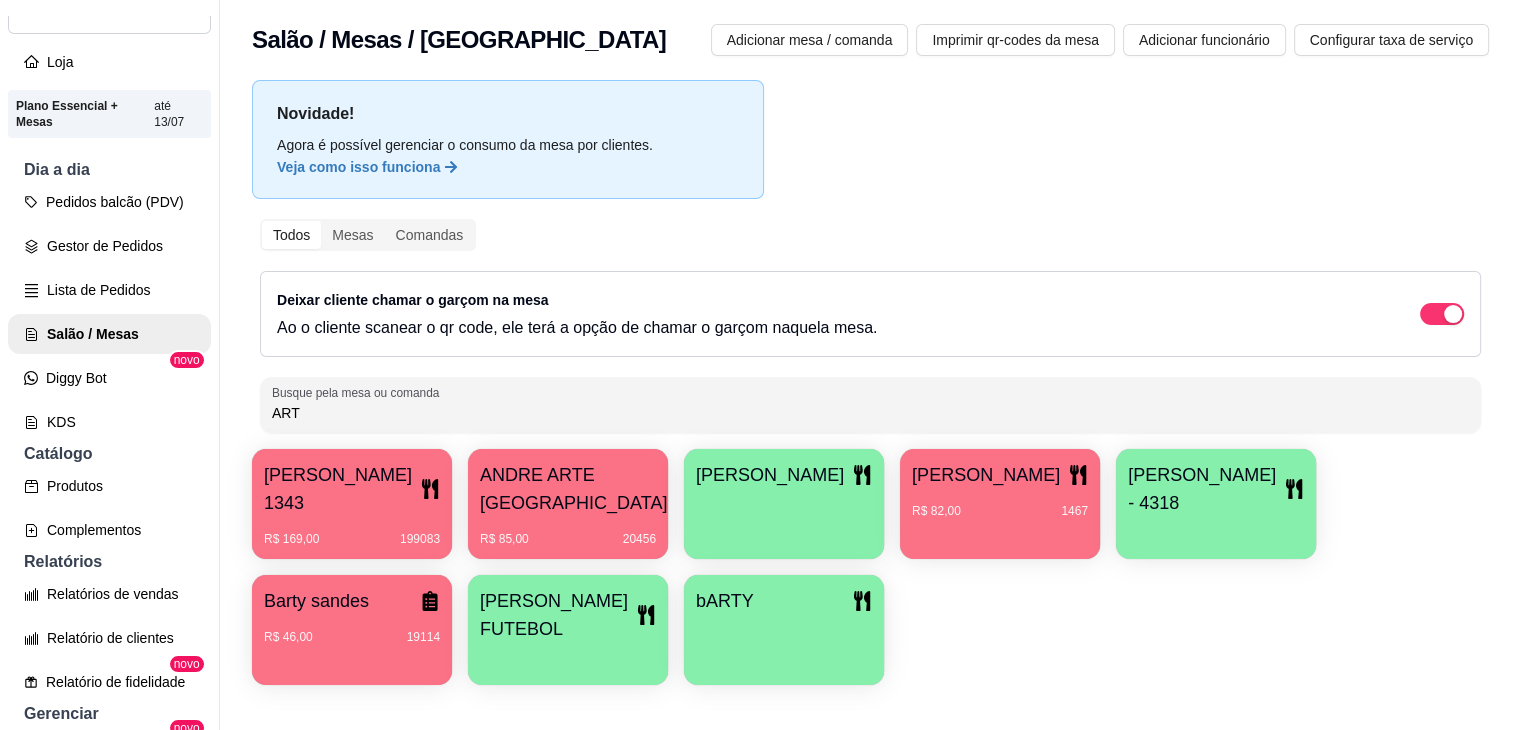 type on "ART" 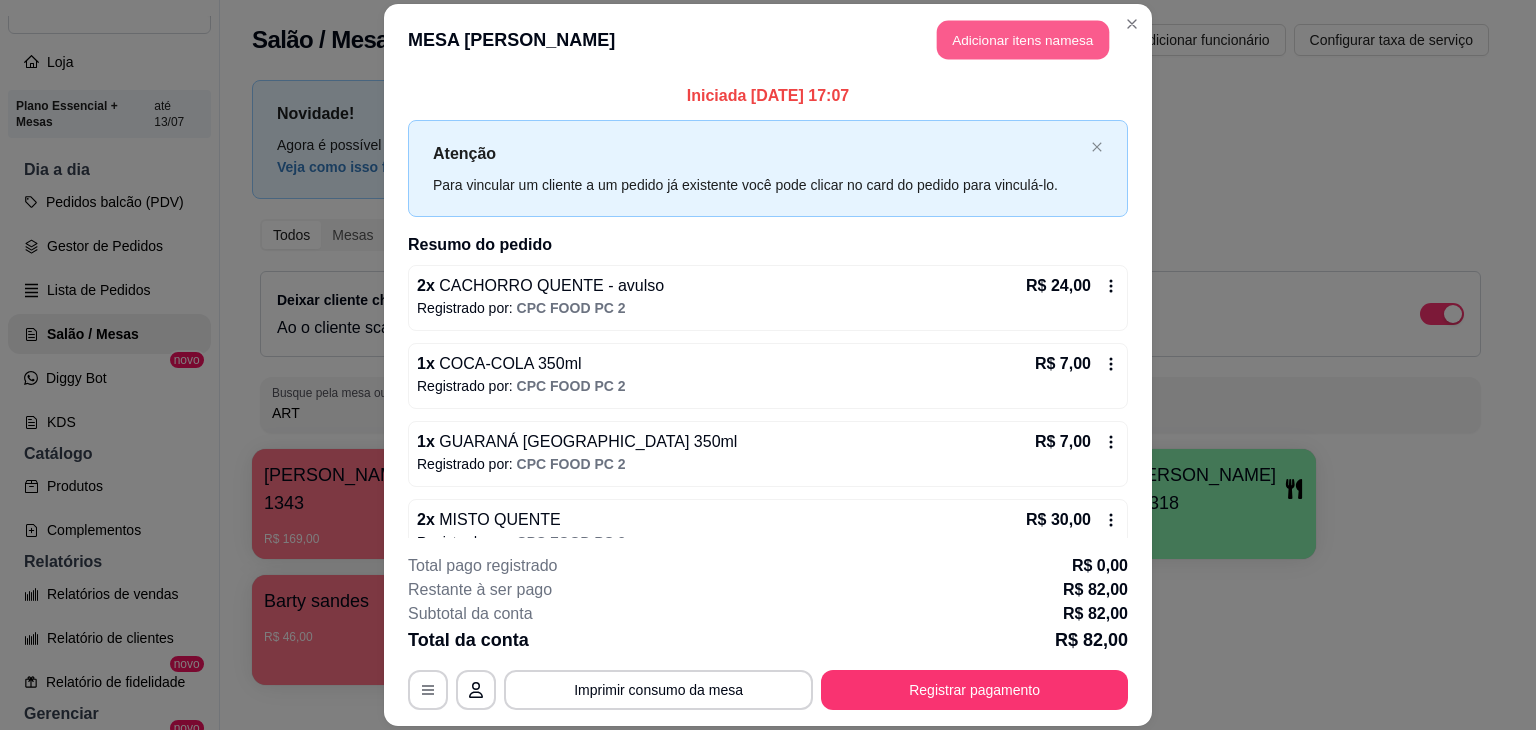 click on "Adicionar itens na  mesa" at bounding box center (1023, 39) 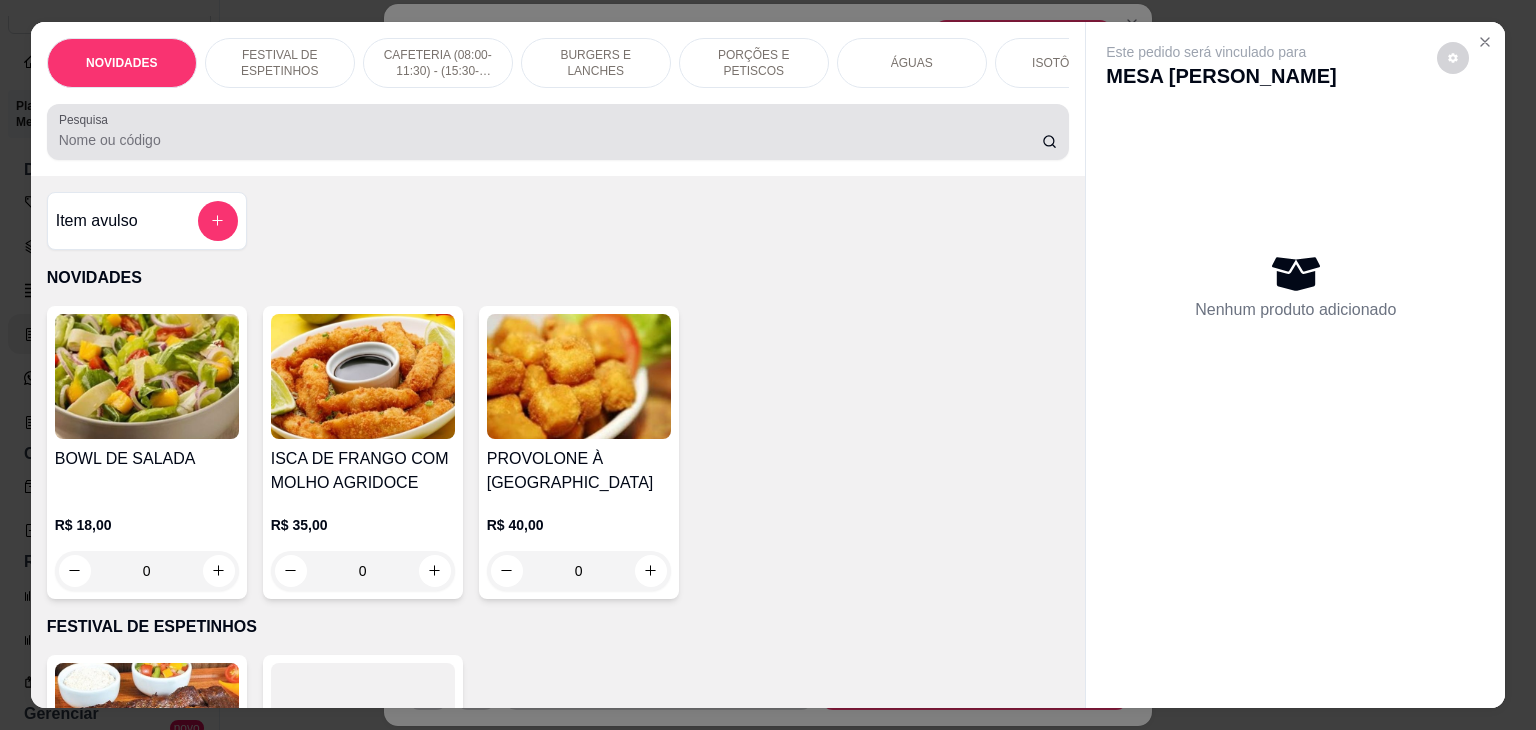 click on "Pesquisa" at bounding box center (550, 140) 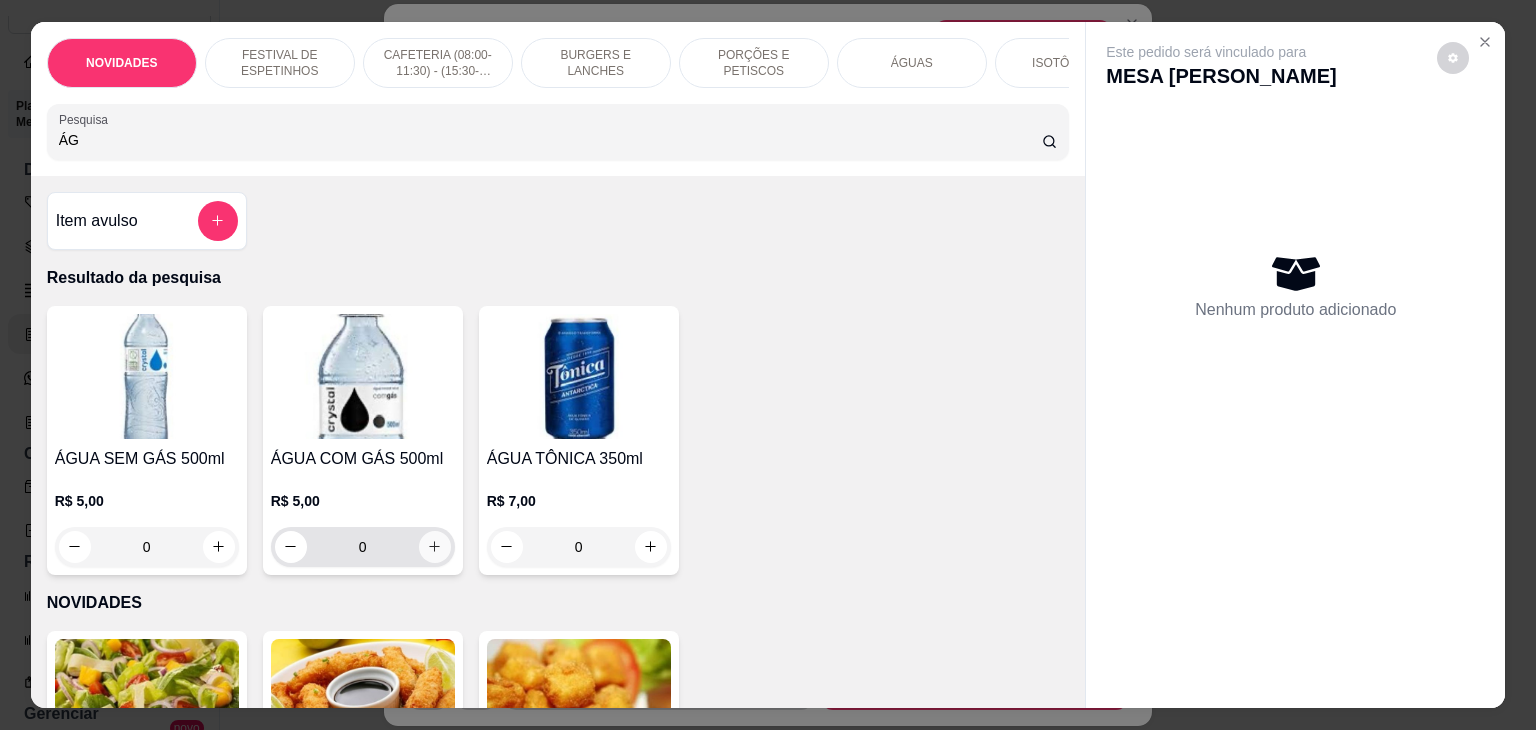 type on "ÁG" 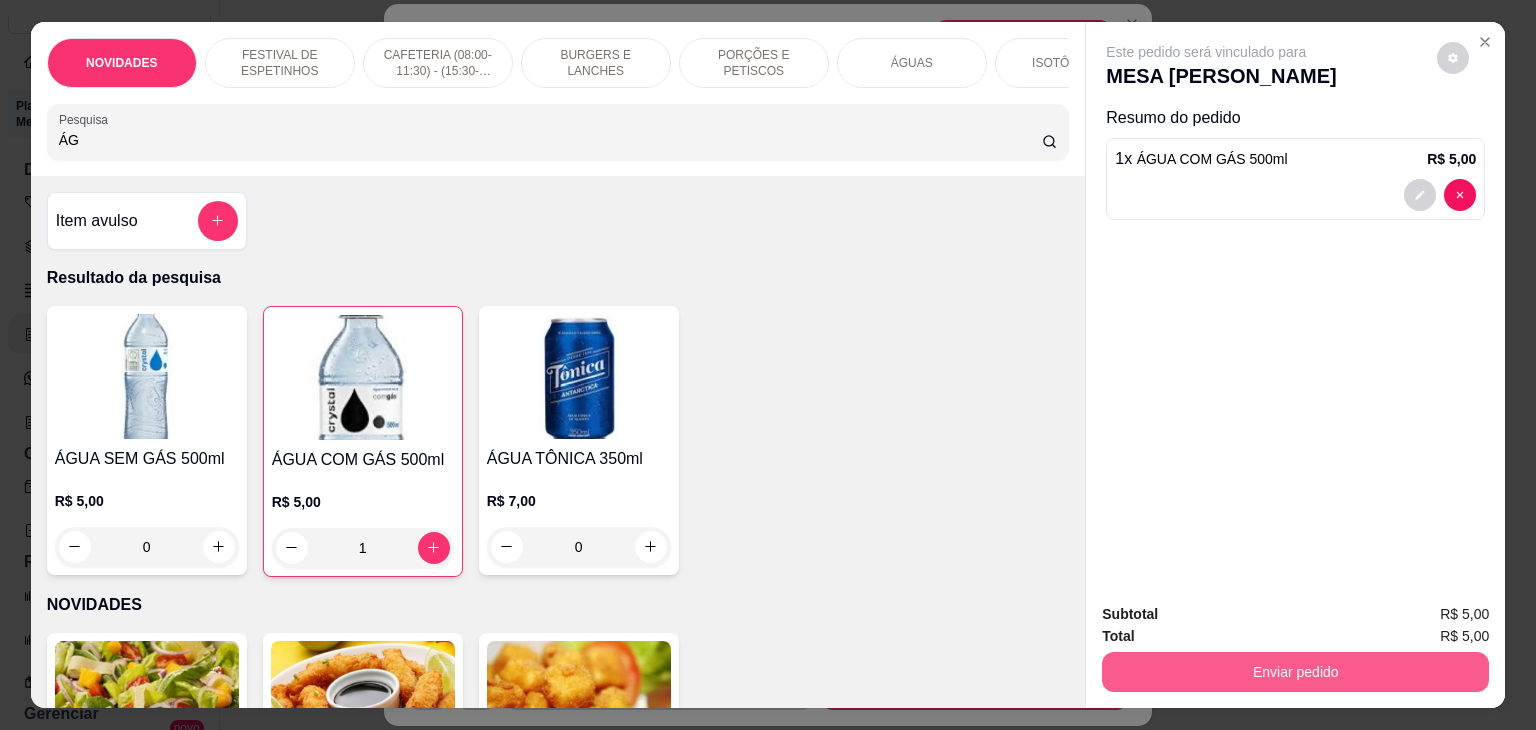 click on "Enviar pedido" at bounding box center [1295, 672] 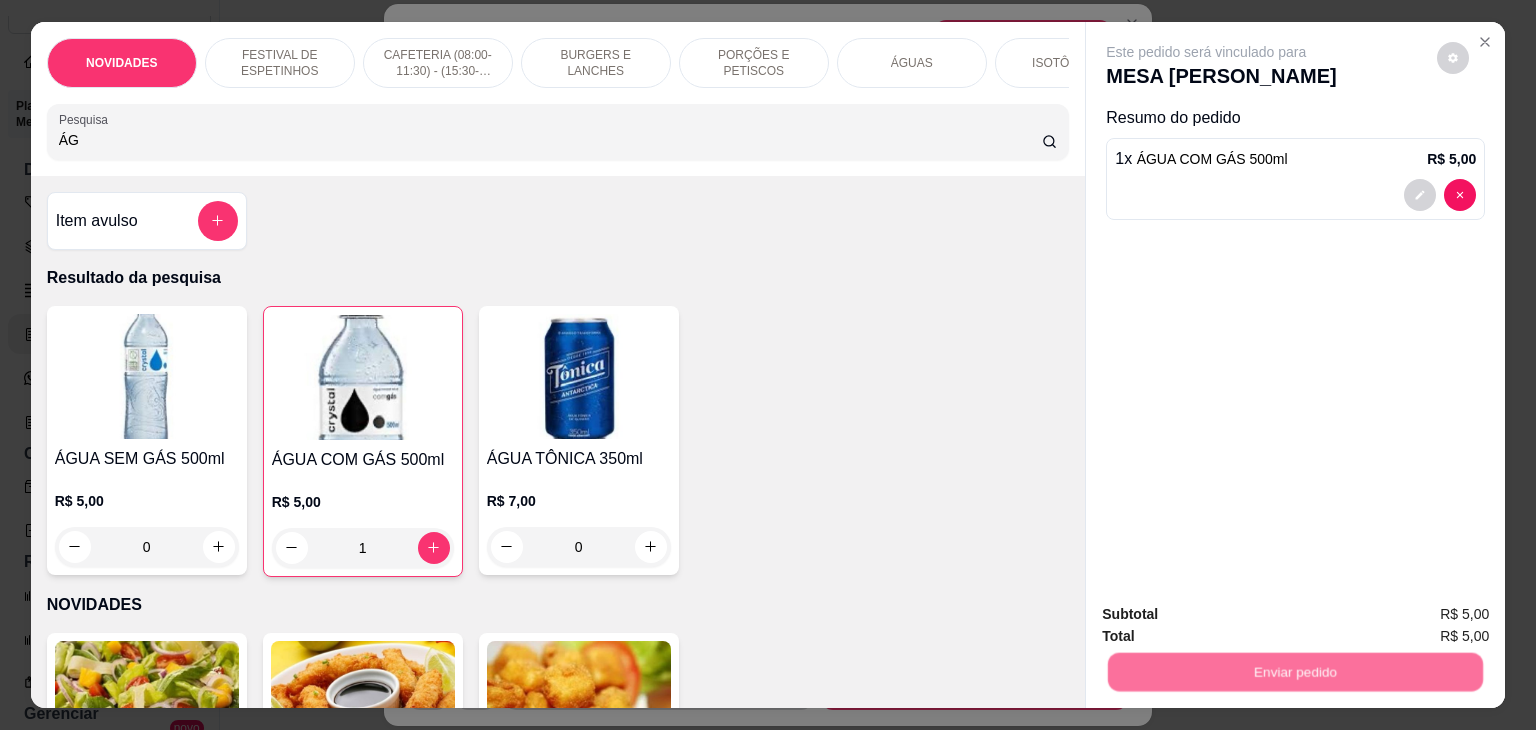 click on "Não registrar e enviar pedido" at bounding box center (1229, 614) 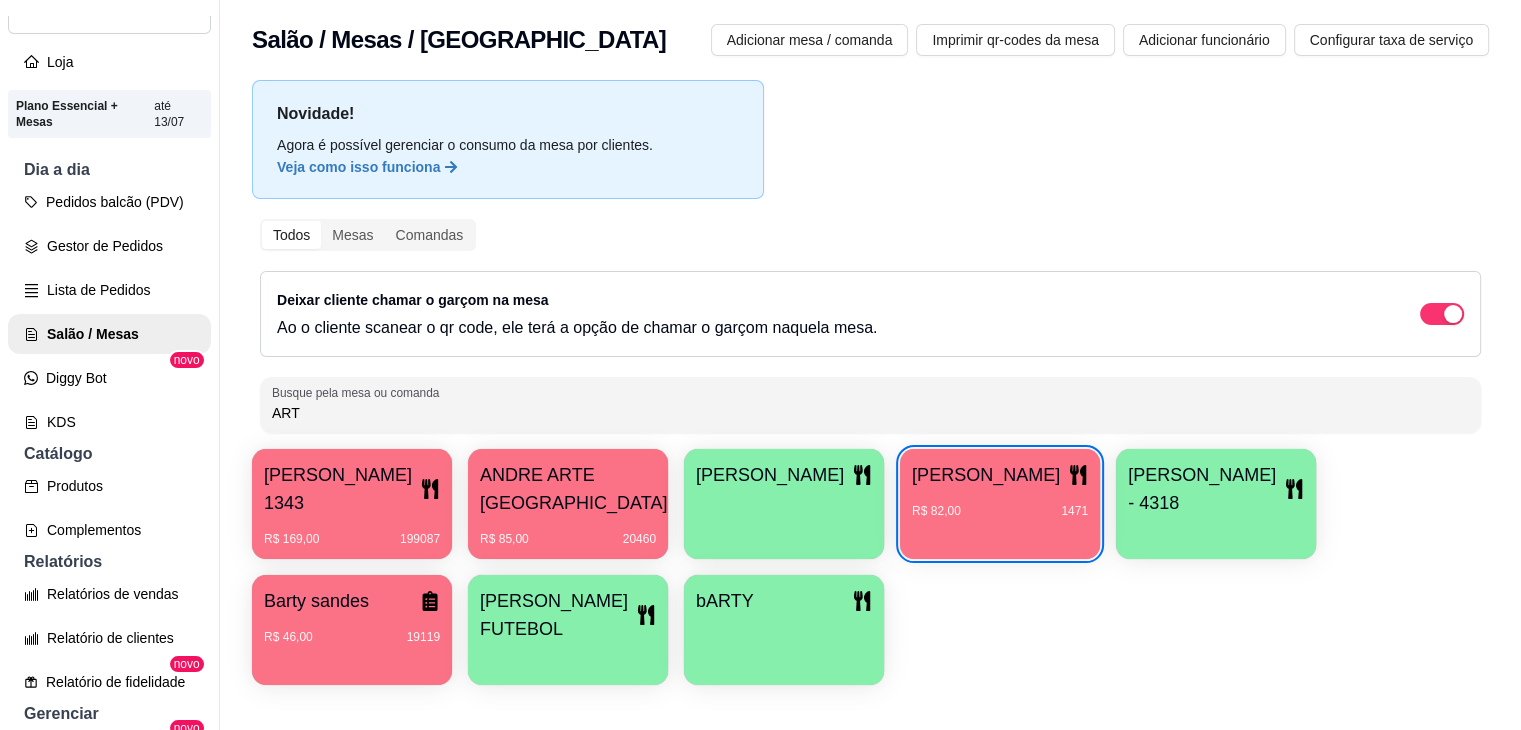 type 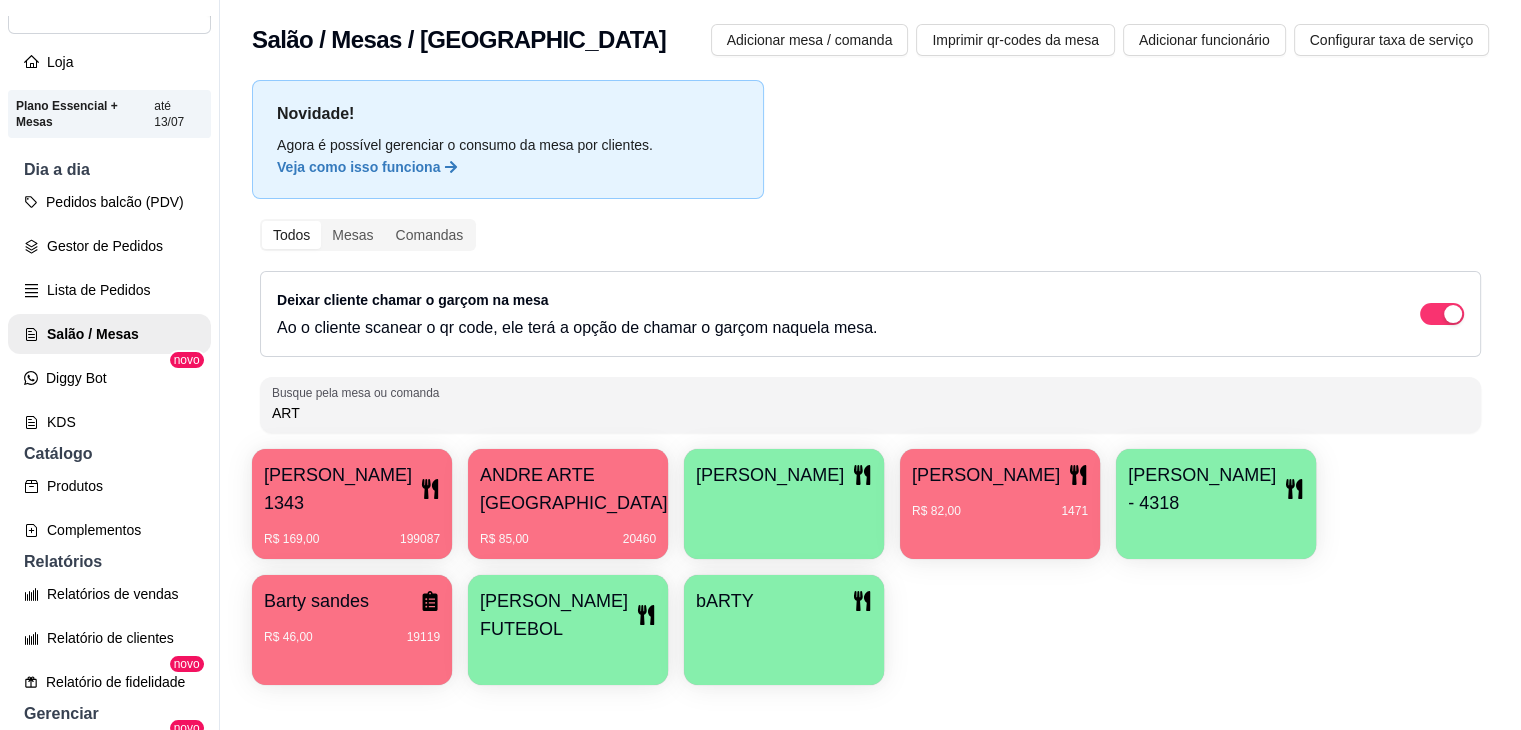 drag, startPoint x: 330, startPoint y: 412, endPoint x: 216, endPoint y: 410, distance: 114.01754 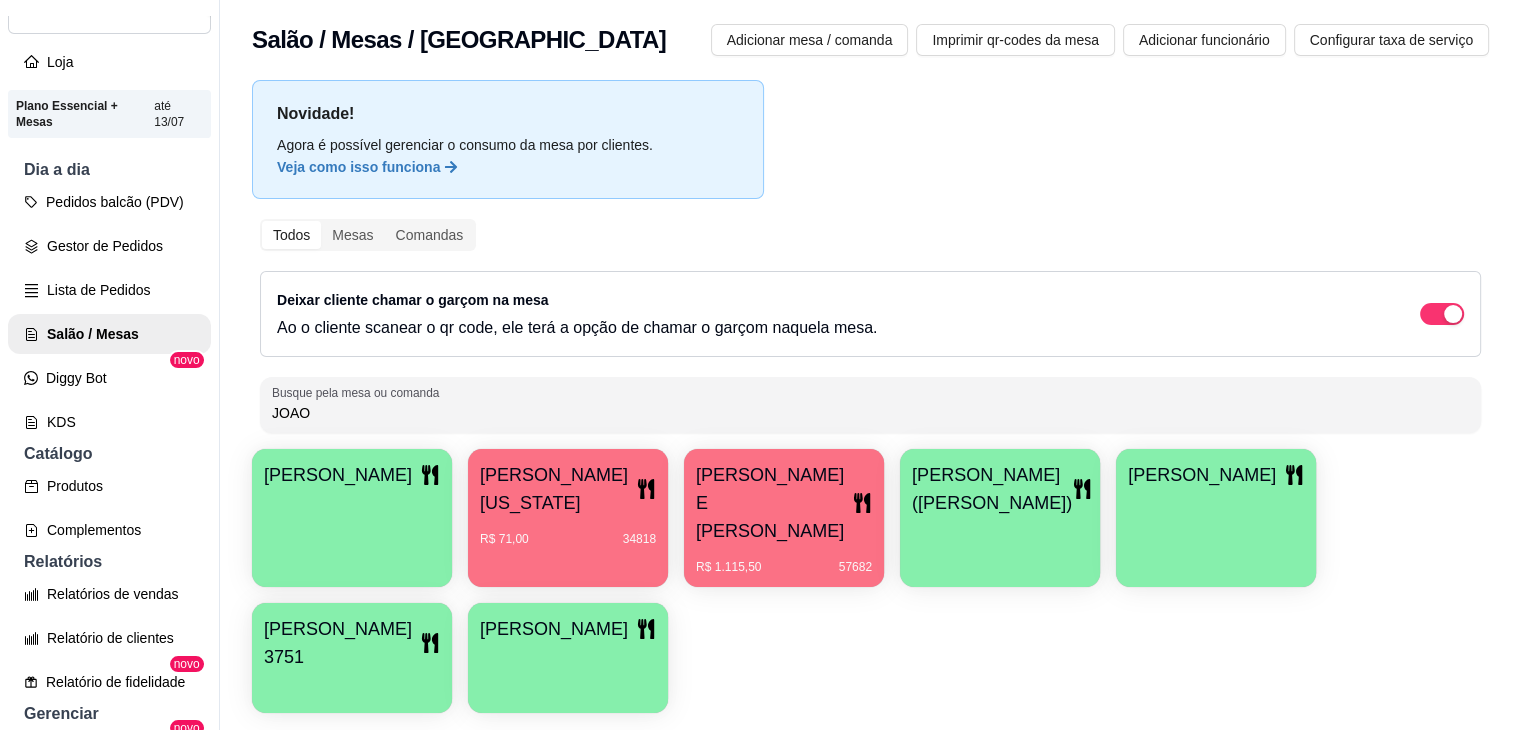 type on "JOAO" 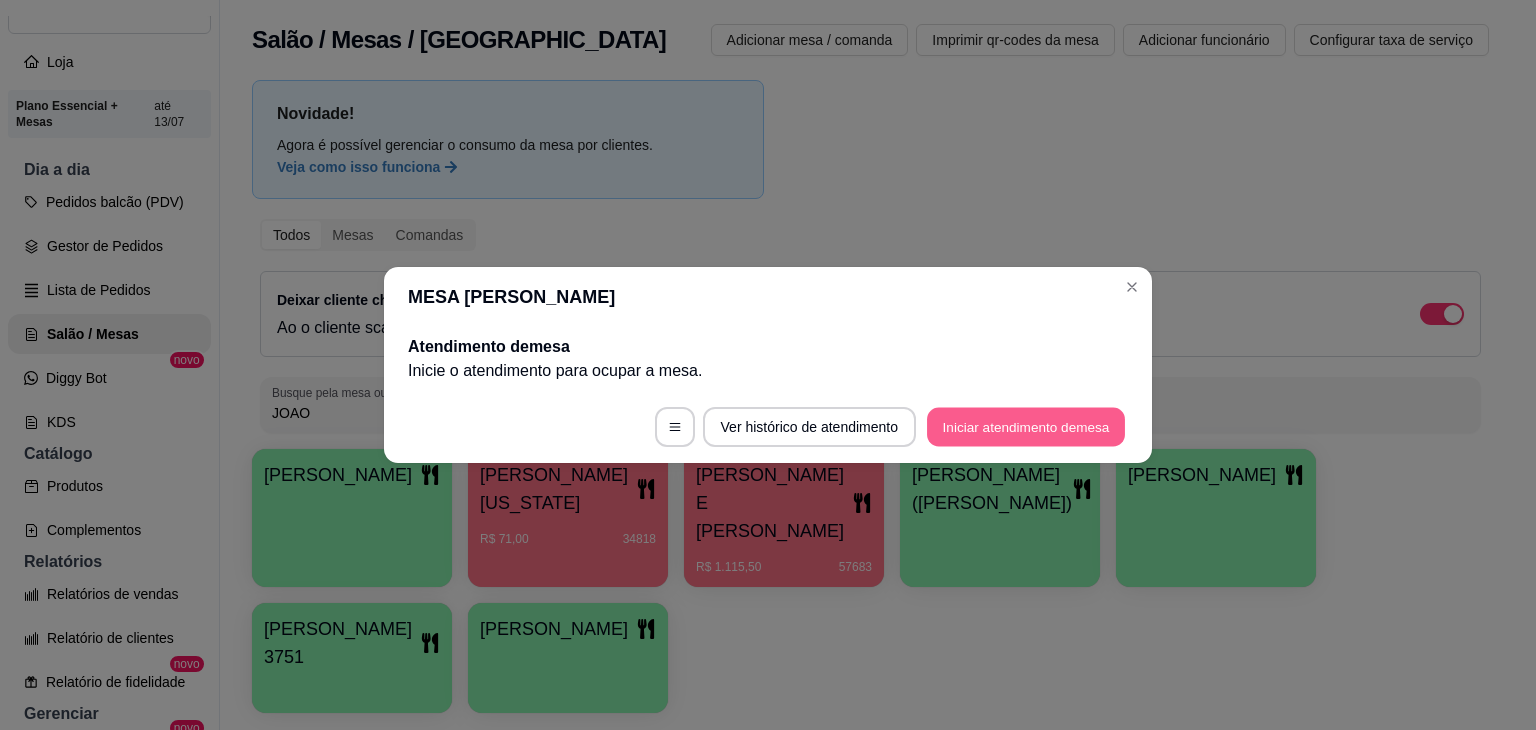 click on "Iniciar atendimento de  mesa" at bounding box center (1026, 427) 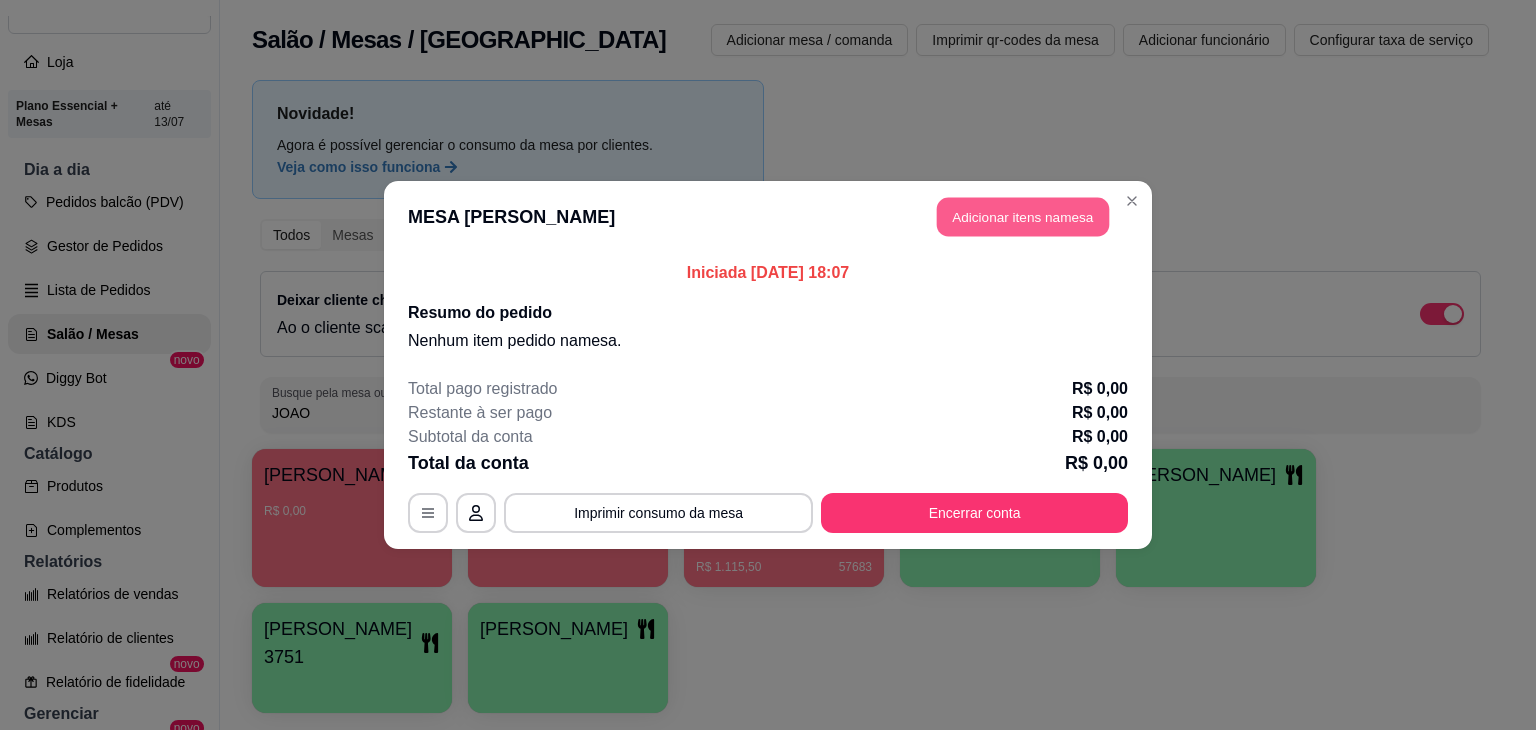 click on "Adicionar itens na  mesa" at bounding box center (1023, 217) 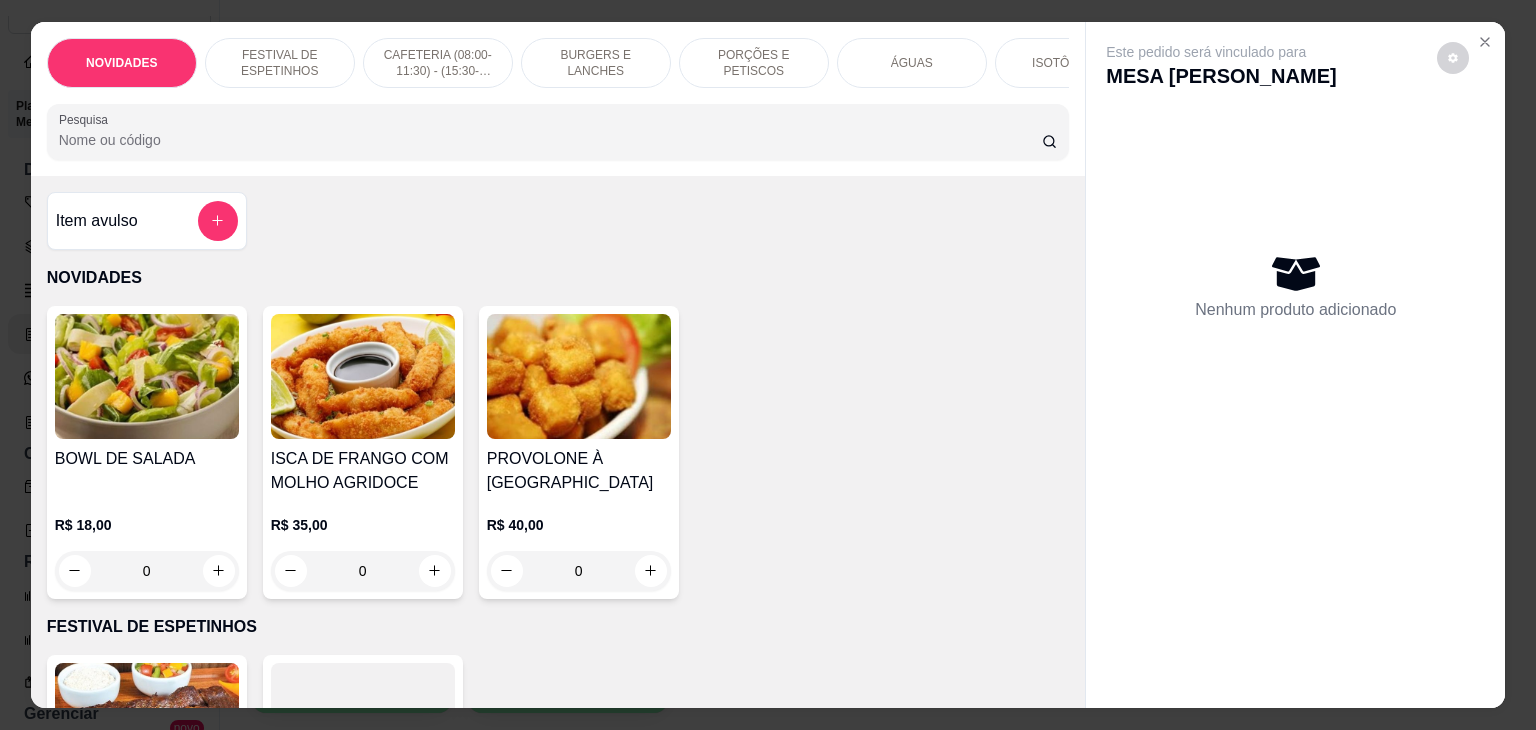 click on "Pesquisa" at bounding box center [550, 140] 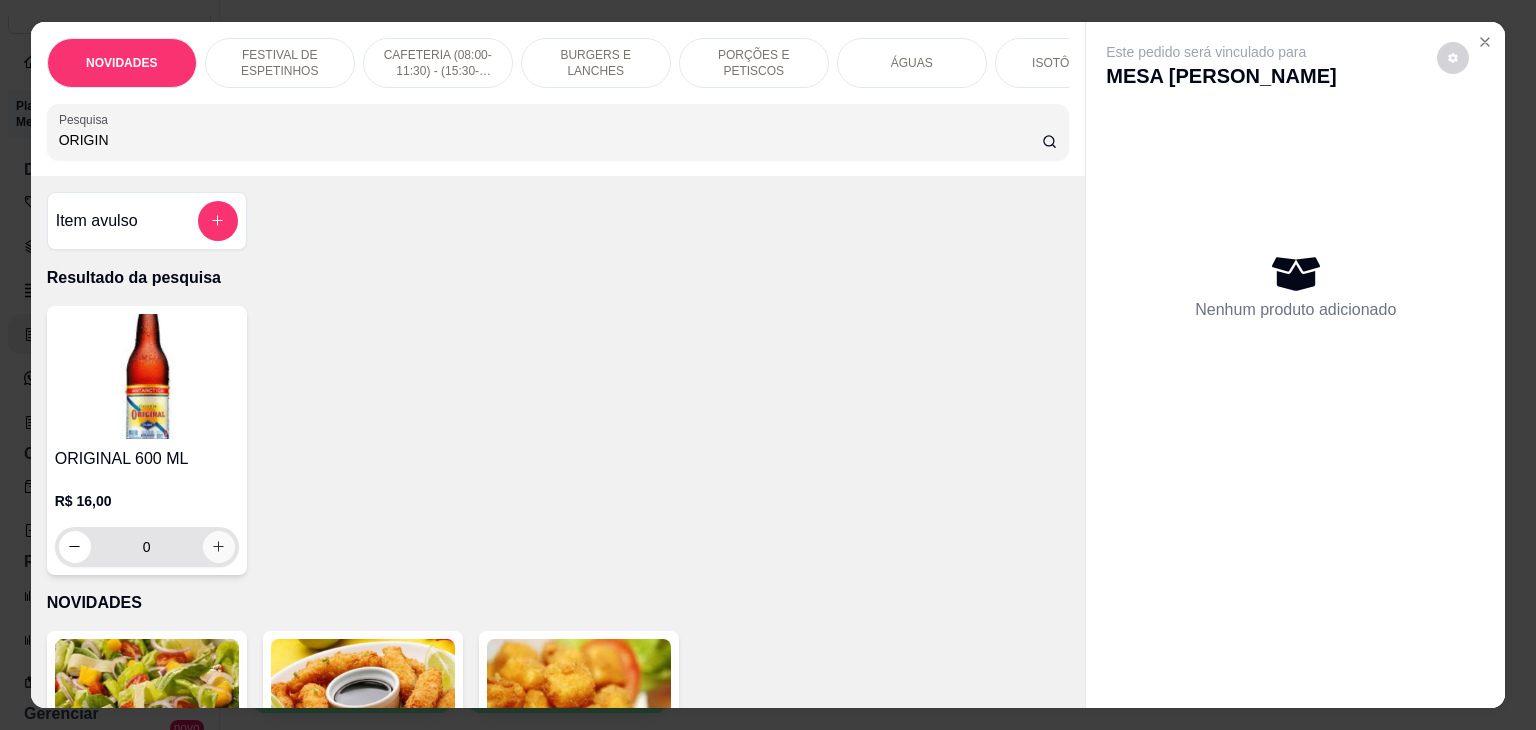 type on "ORIGIN" 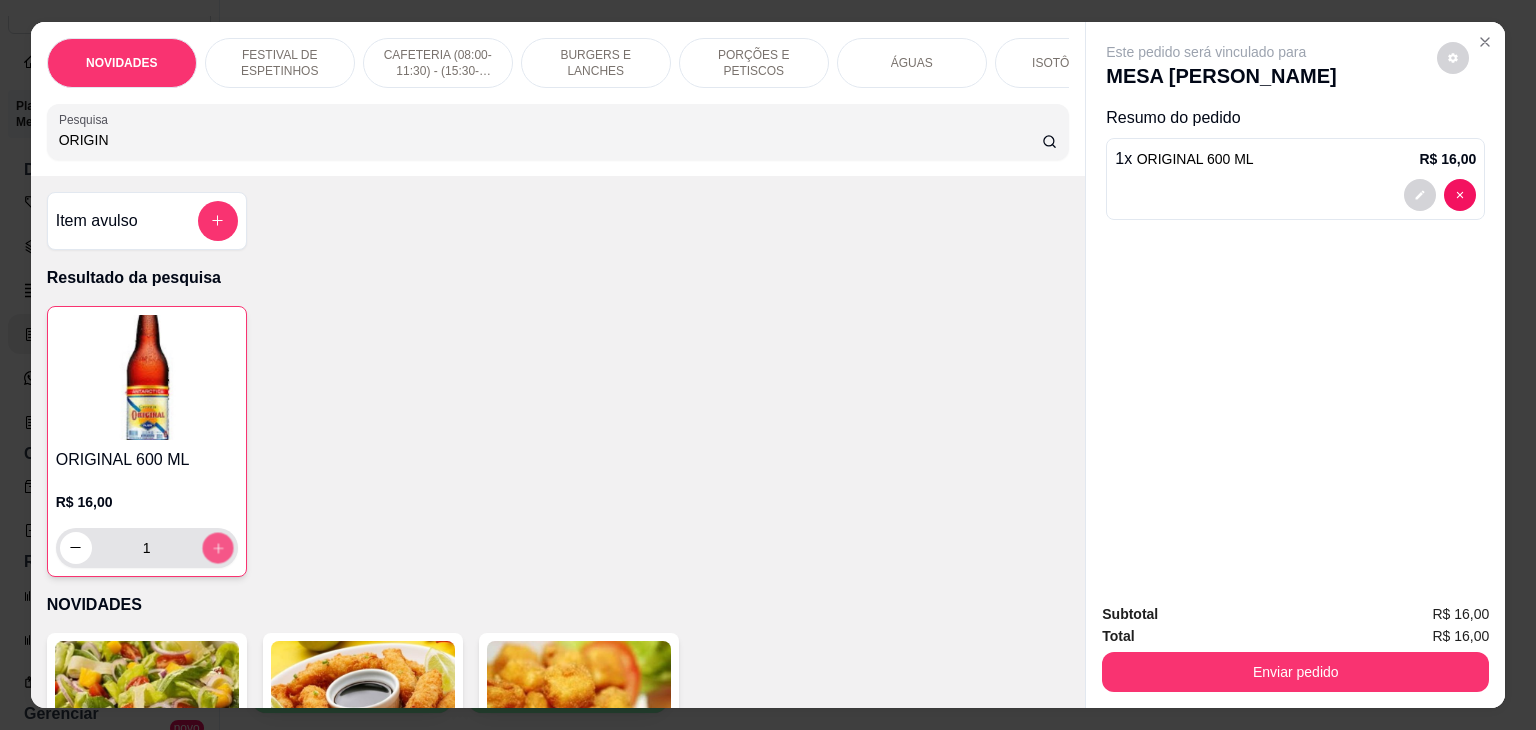 click 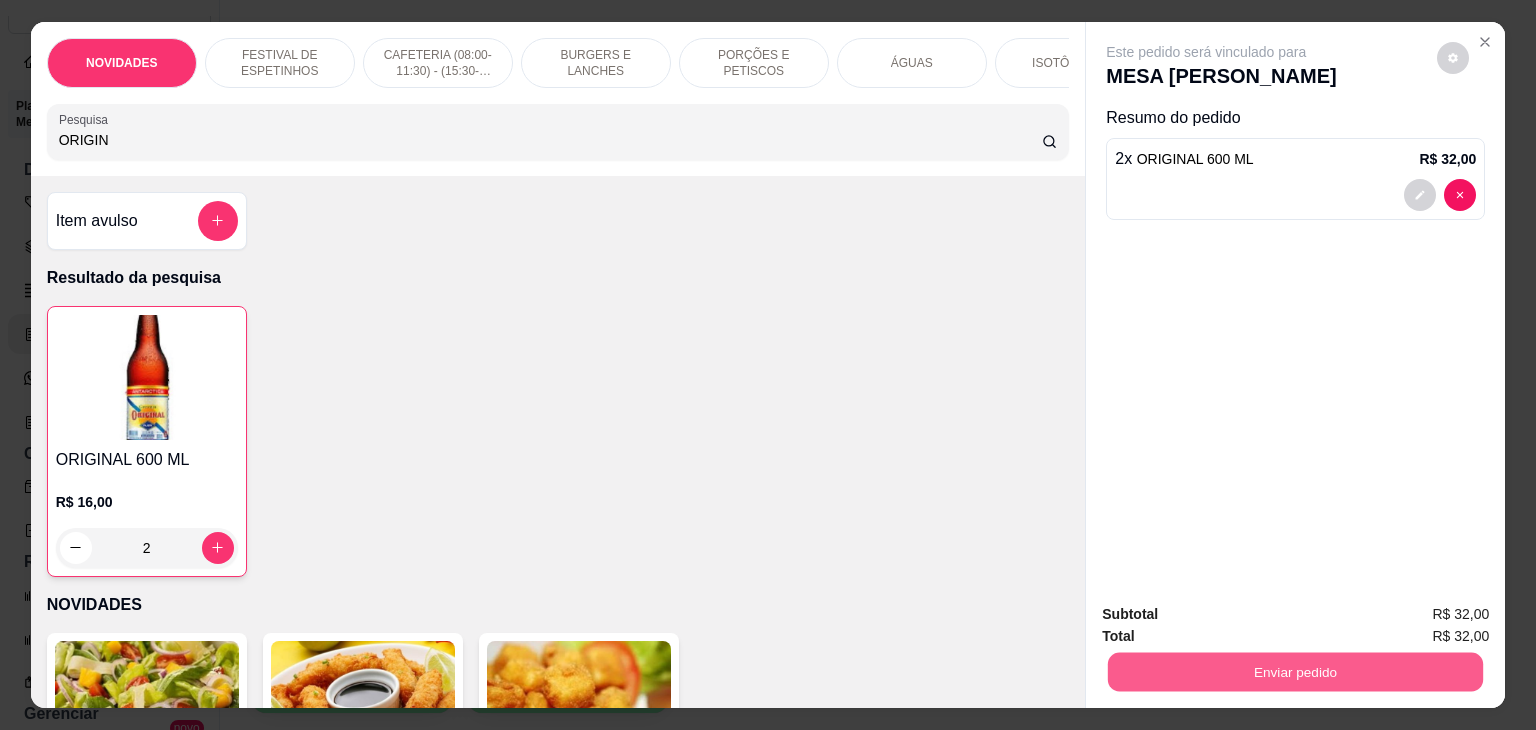 click on "Enviar pedido" at bounding box center (1295, 672) 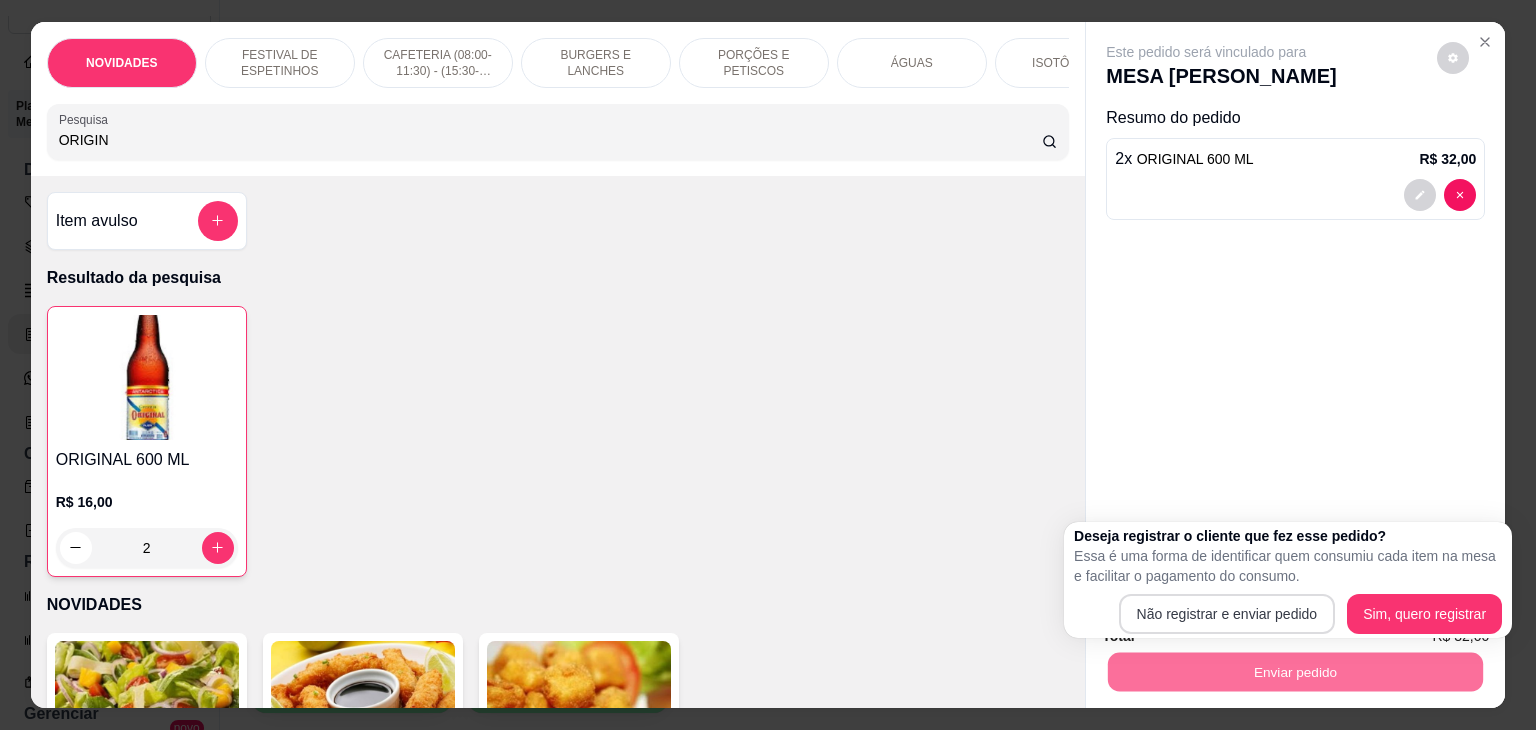 drag, startPoint x: 1219, startPoint y: 634, endPoint x: 1228, endPoint y: 618, distance: 18.35756 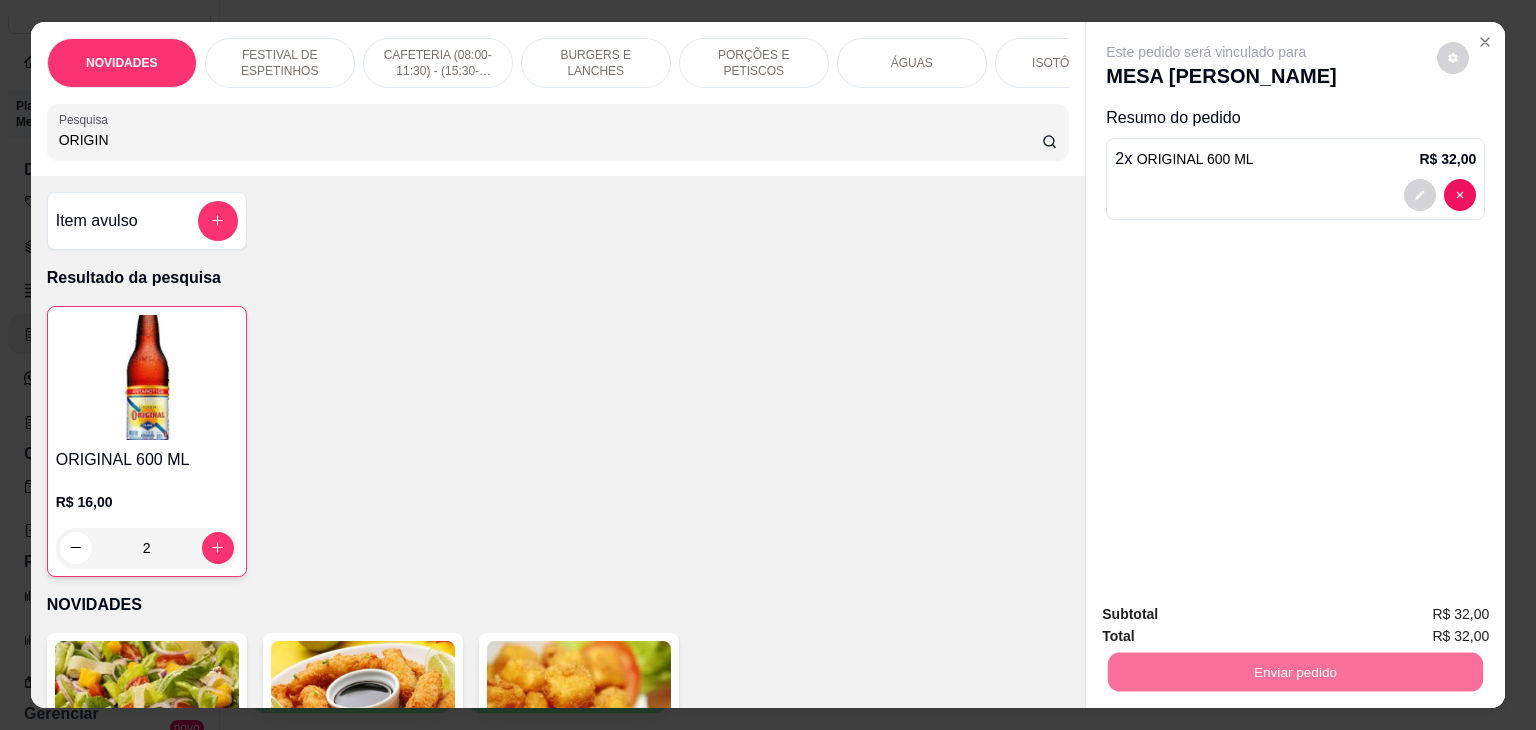 click on "Não registrar e enviar pedido" at bounding box center (1229, 614) 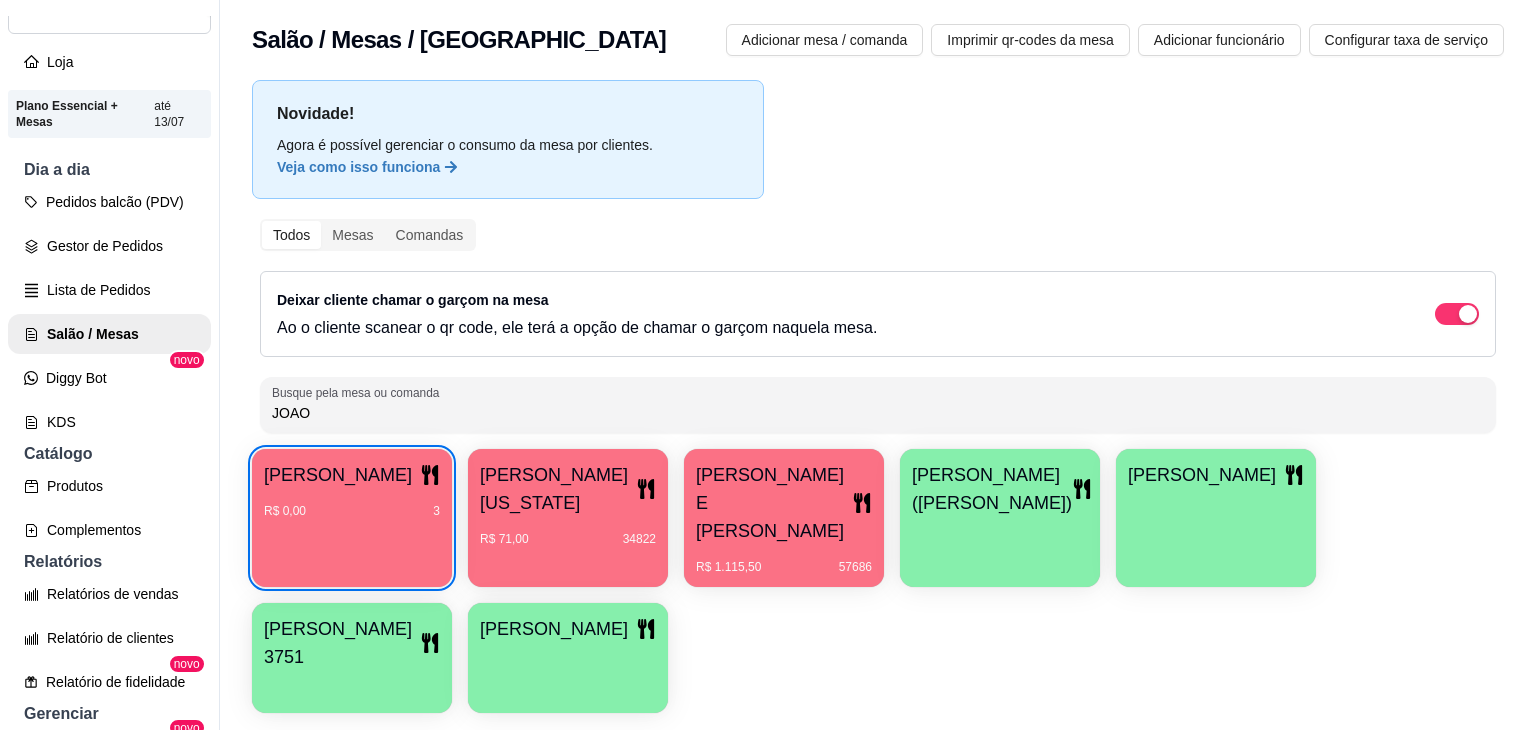 type 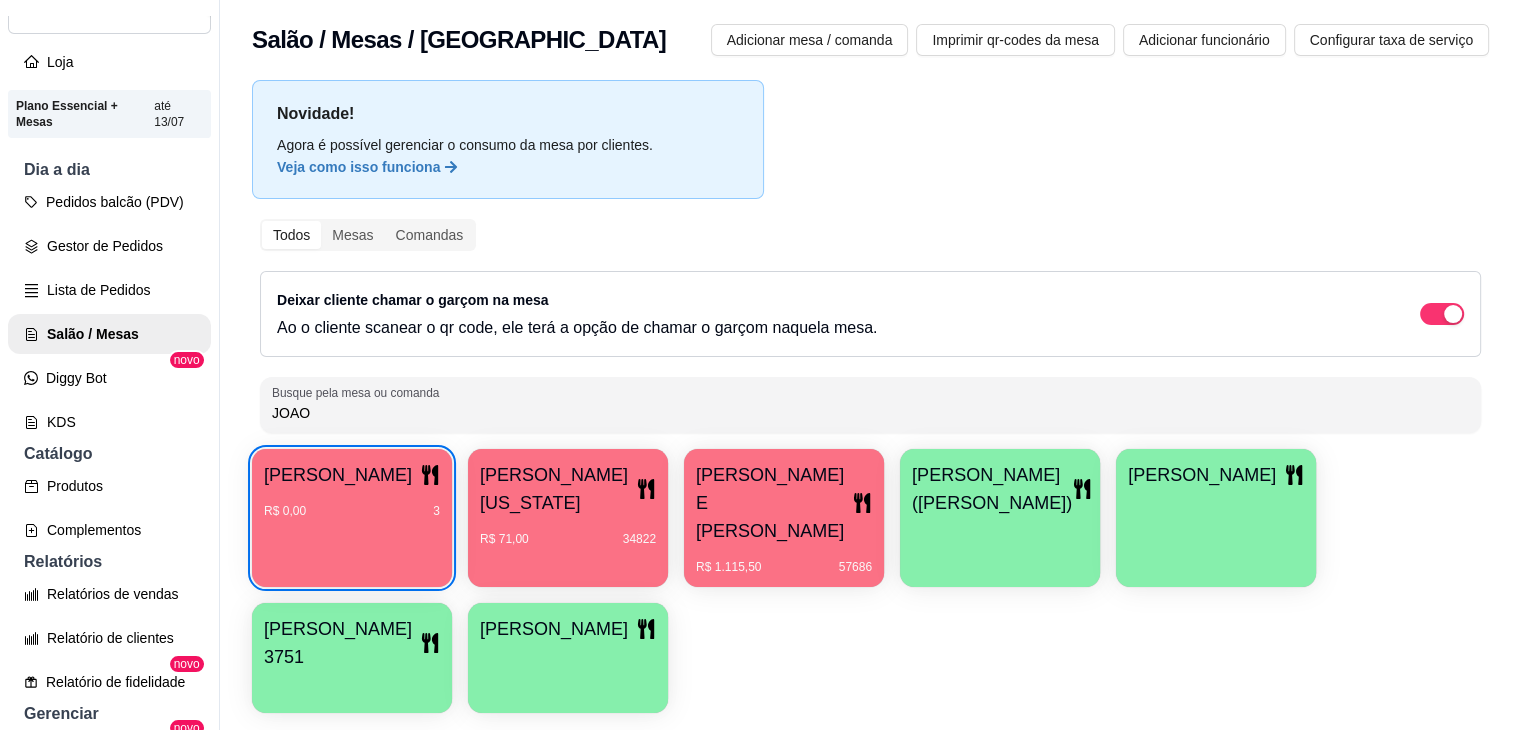 click on "R$ 0,00 3" at bounding box center [352, 511] 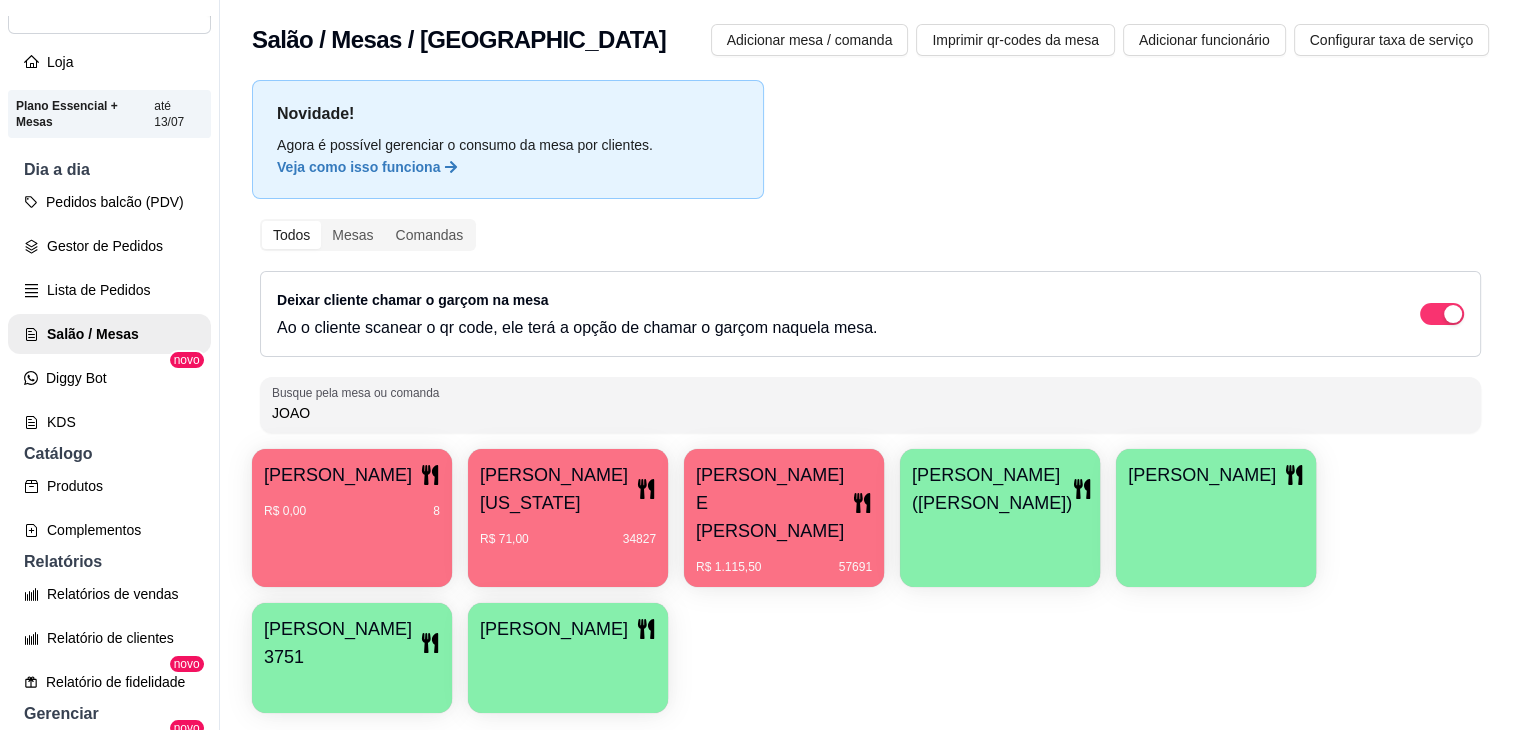 click on "JOAO" at bounding box center (870, 413) 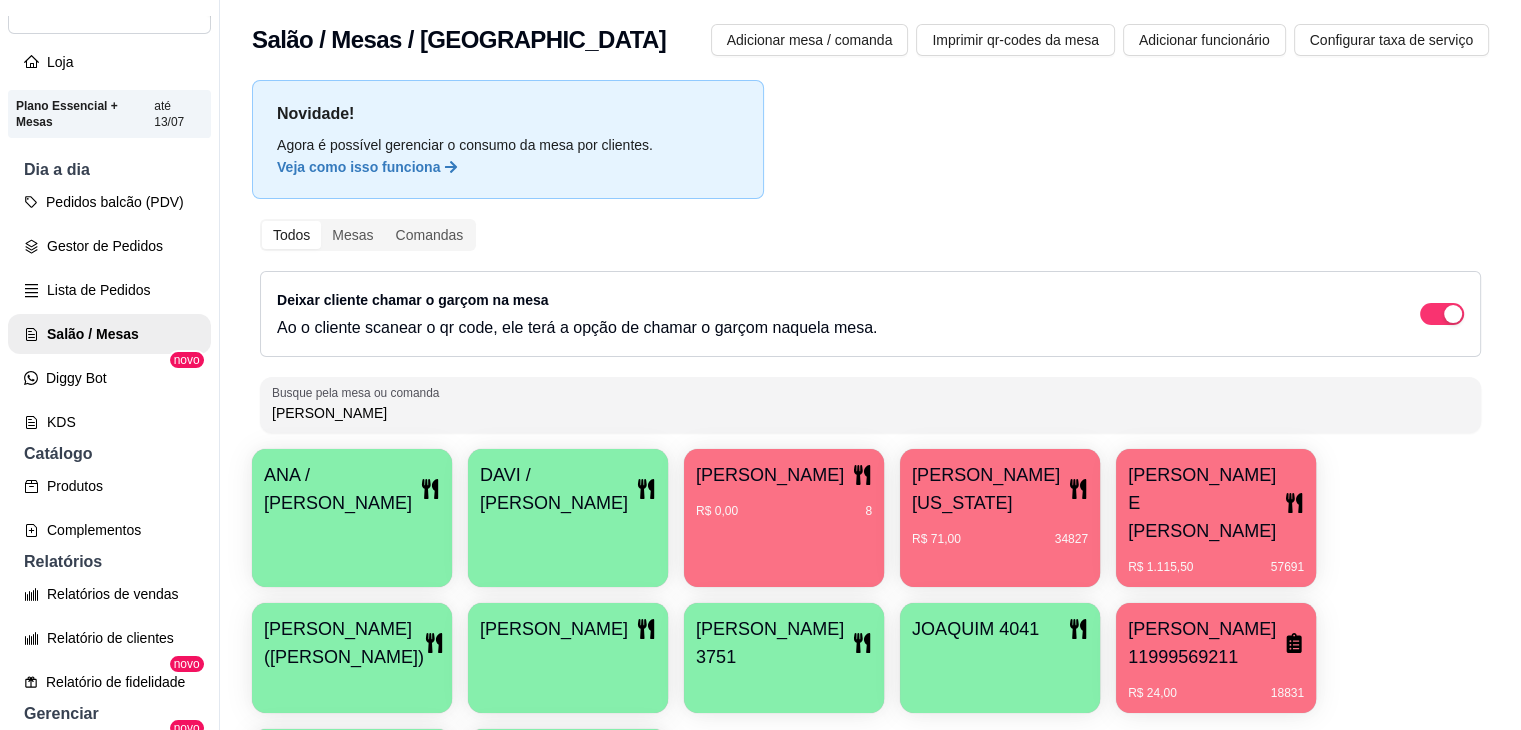 type on "J" 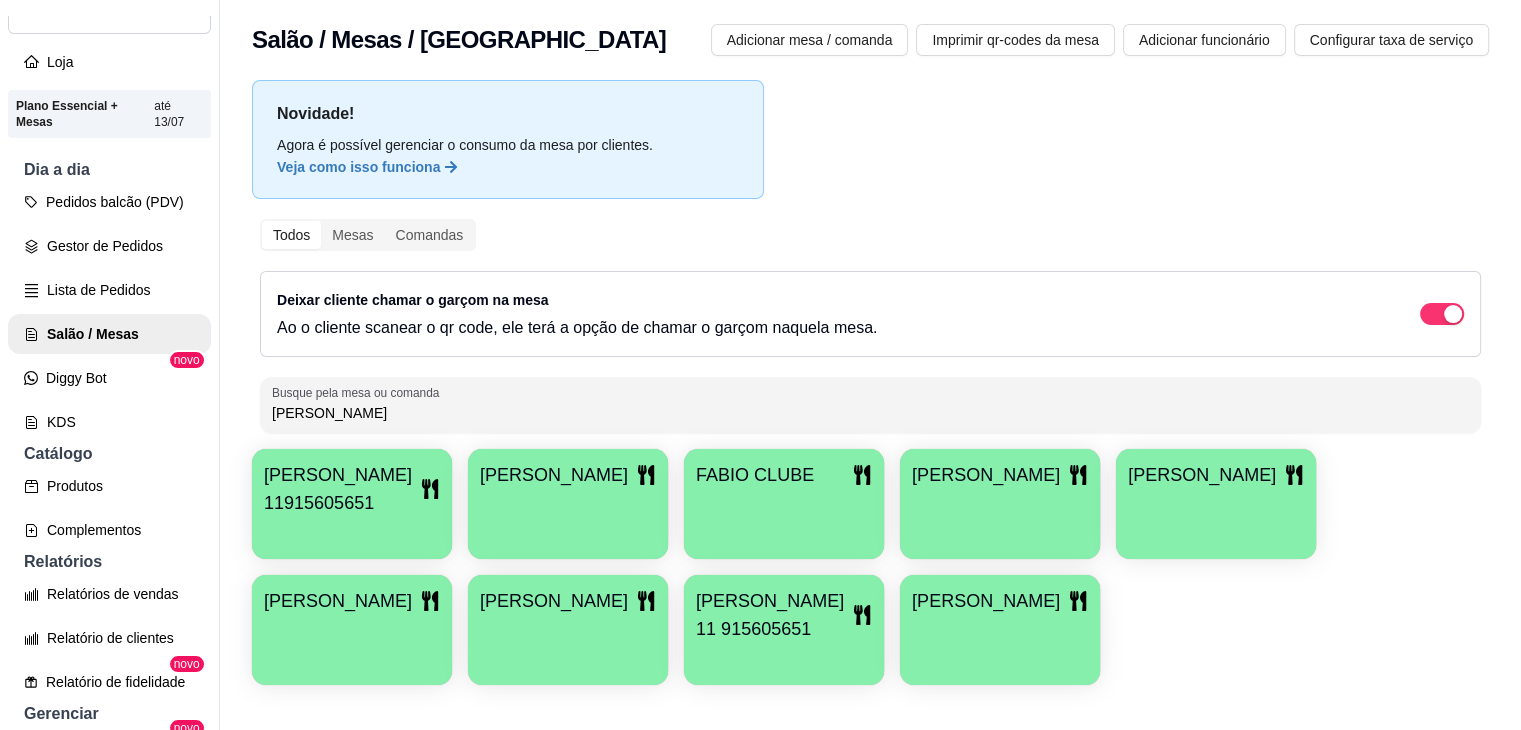 type on "[PERSON_NAME]" 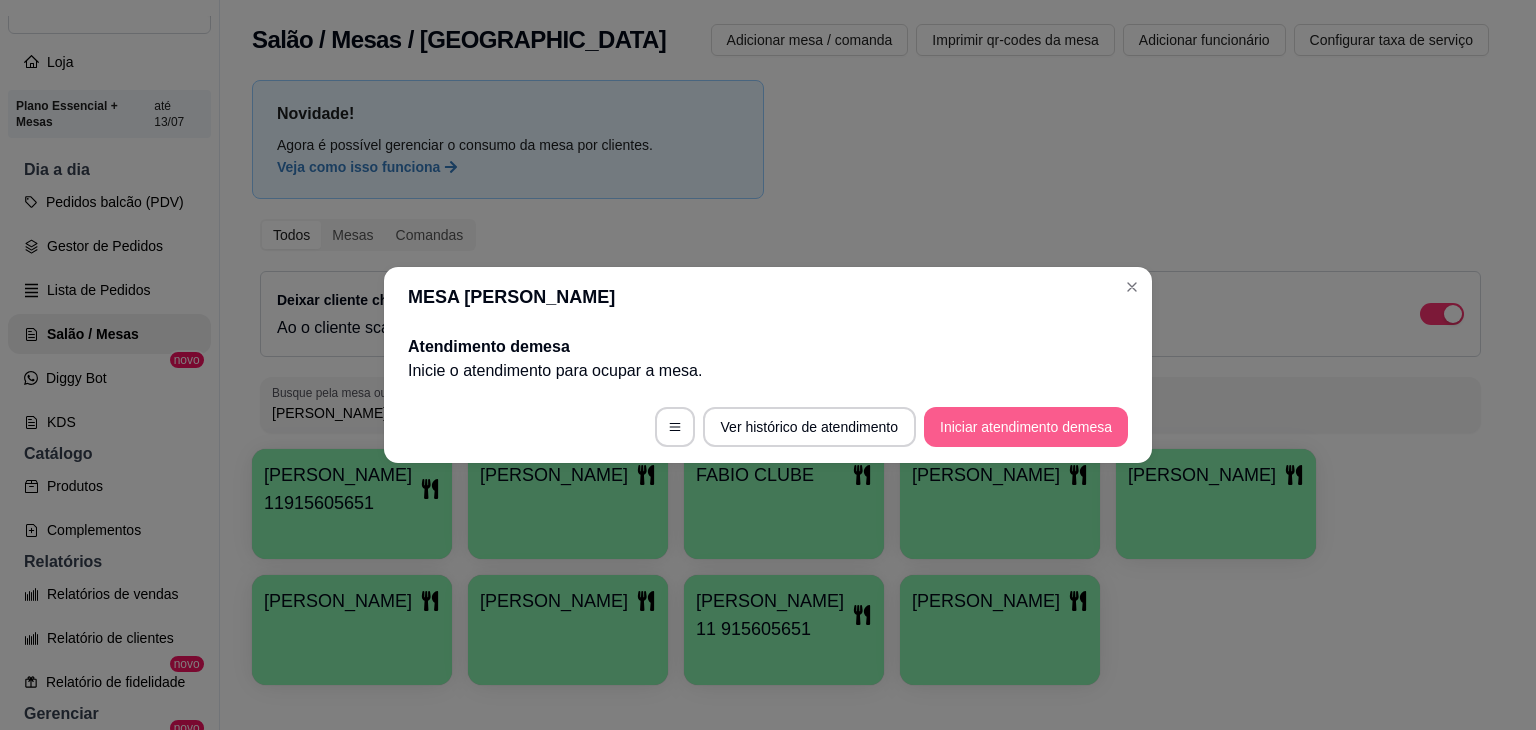 click on "Iniciar atendimento de  mesa" at bounding box center (1026, 427) 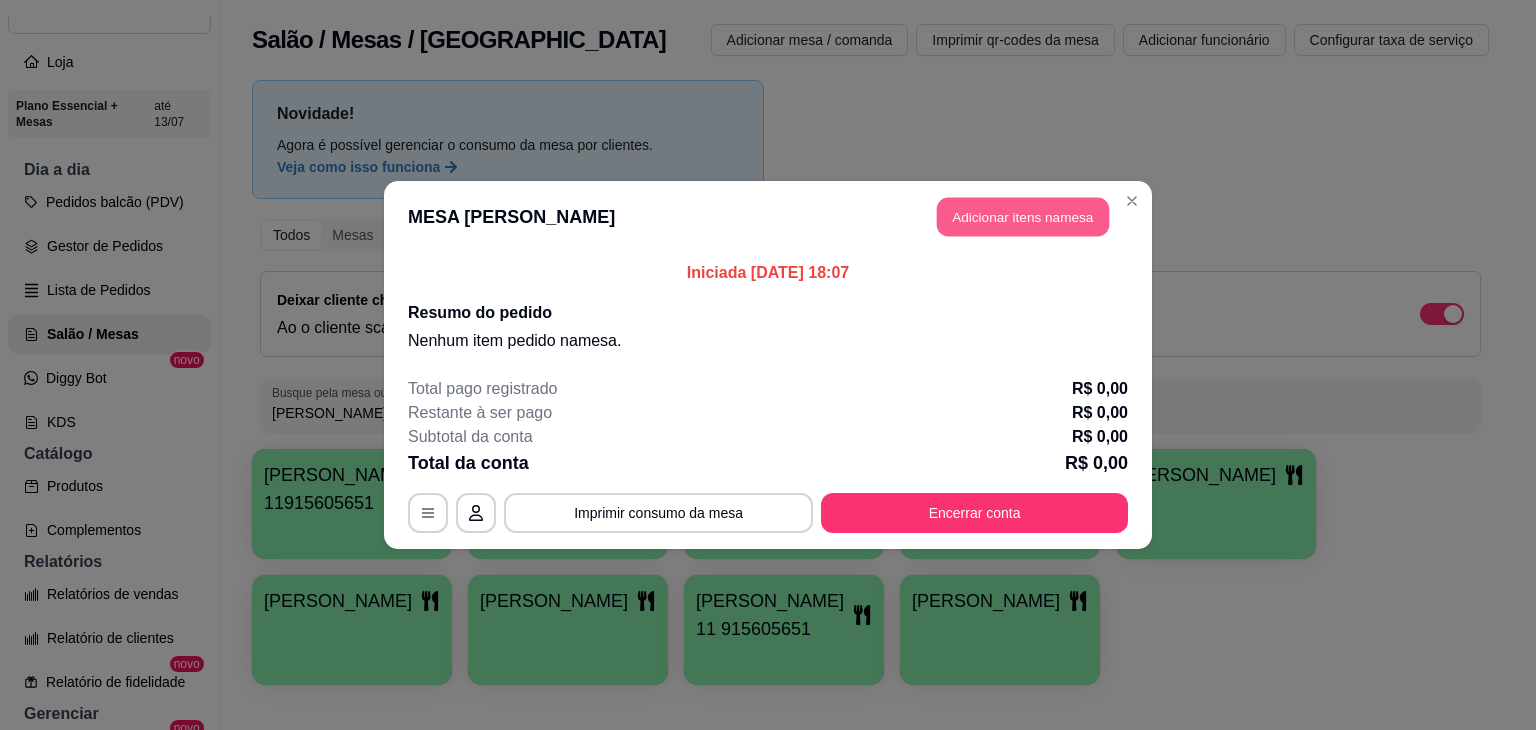 click on "Adicionar itens na  mesa" at bounding box center [1023, 217] 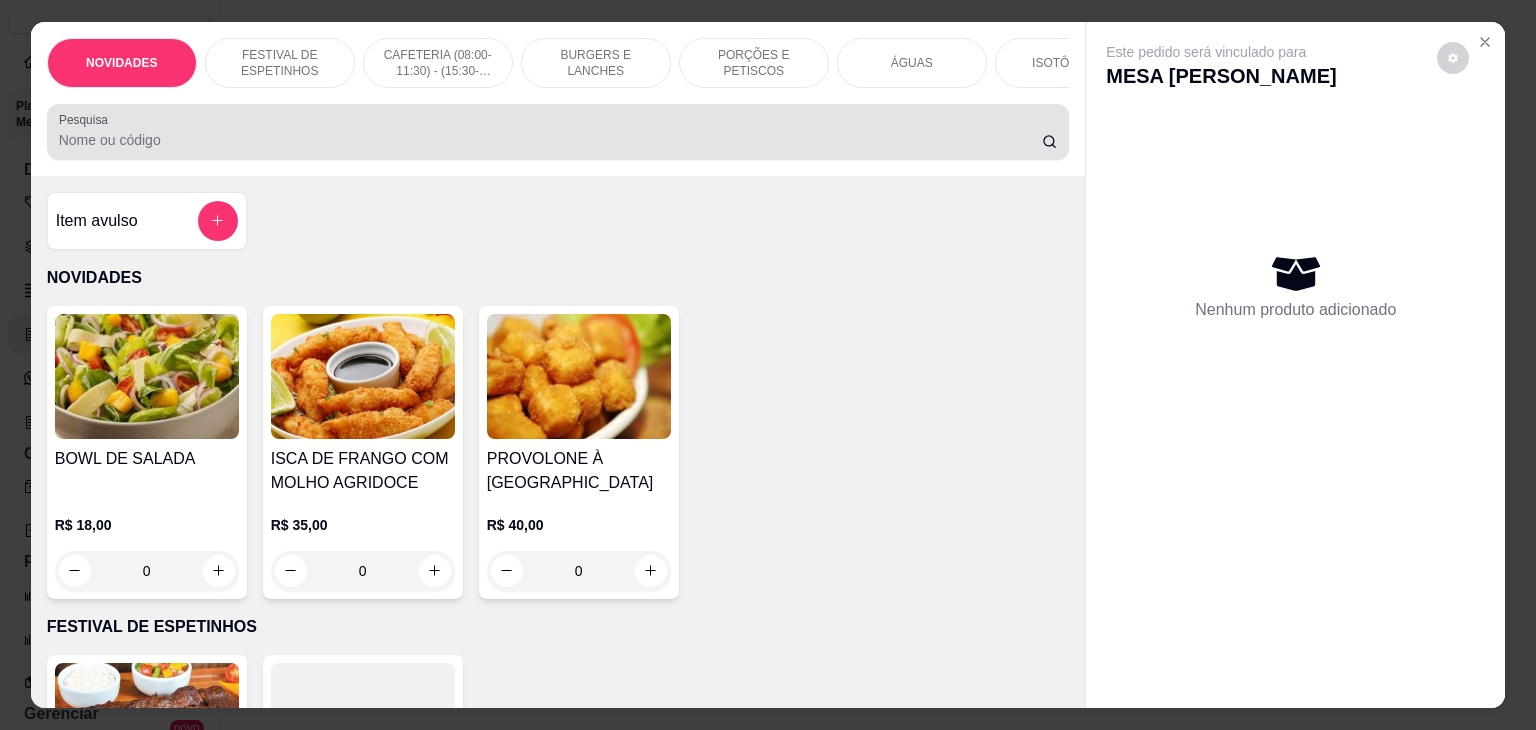 click at bounding box center (558, 132) 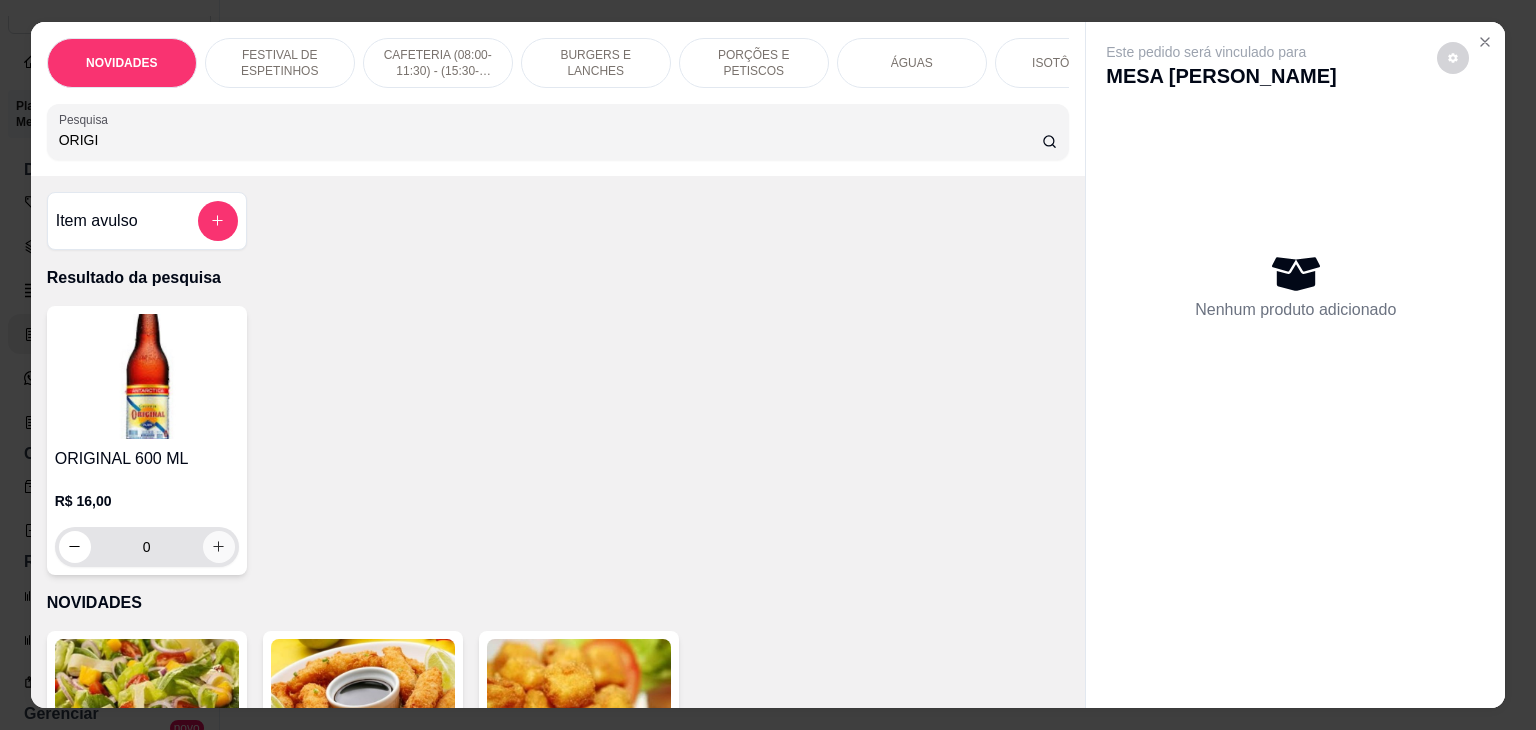 type on "ORIGI" 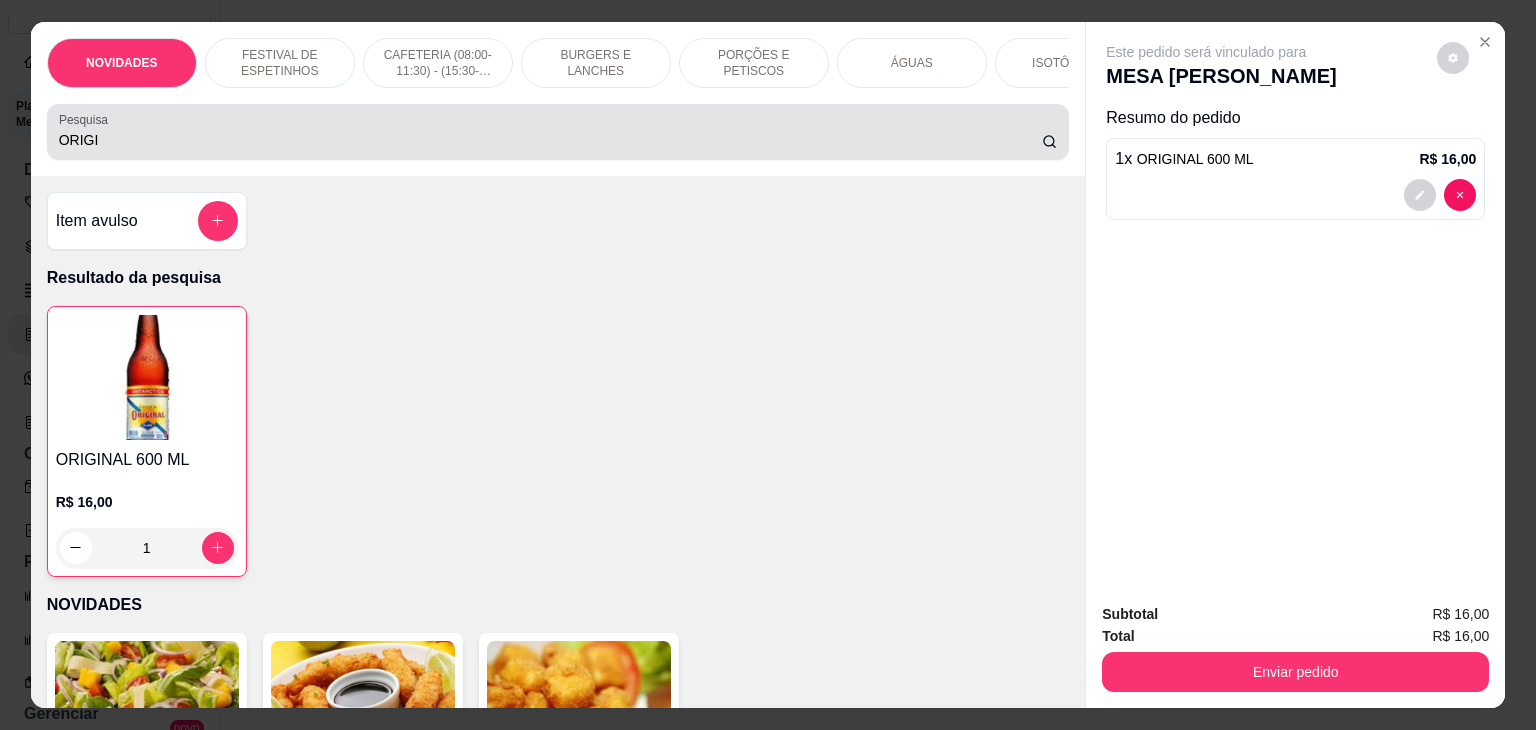 click on "ORIGI" at bounding box center (558, 132) 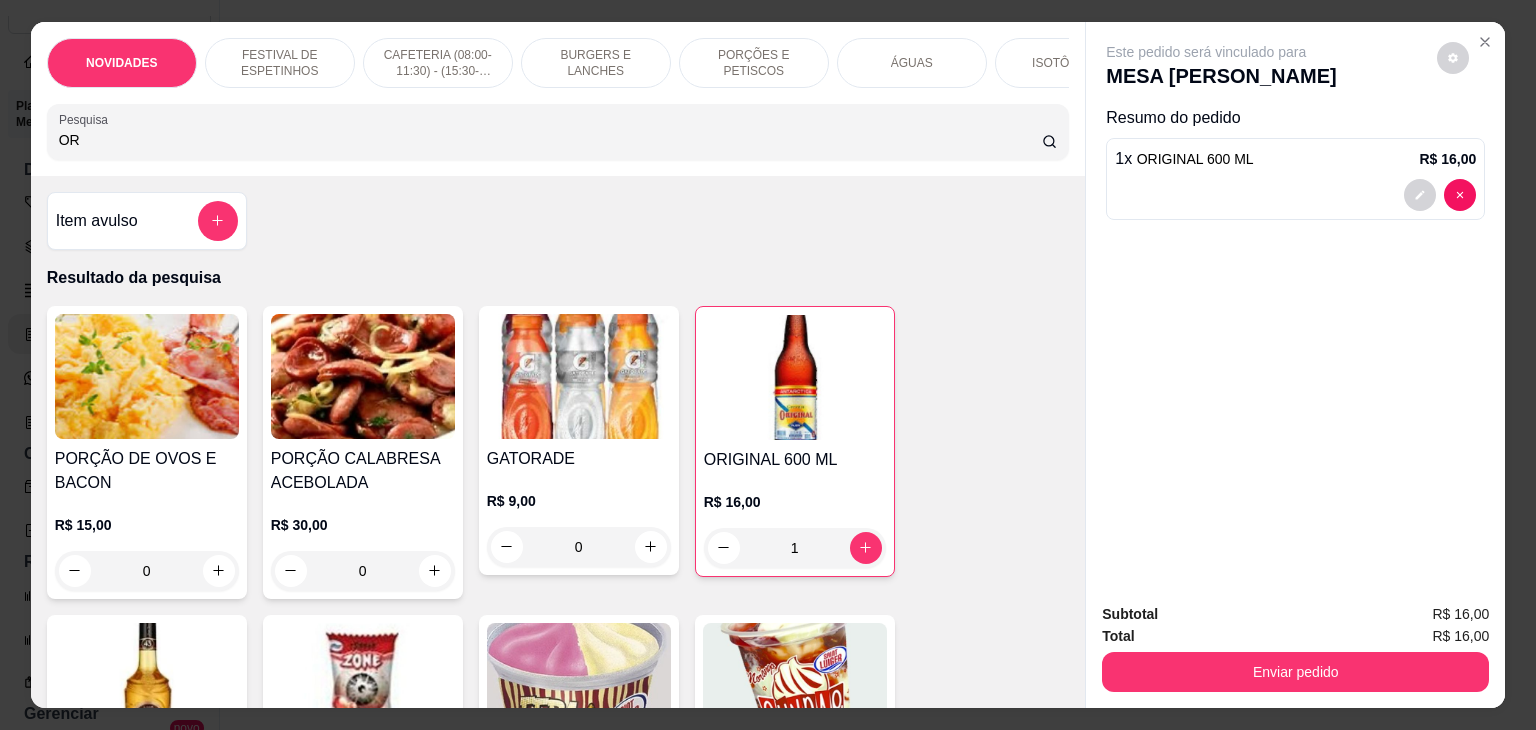 type on "O" 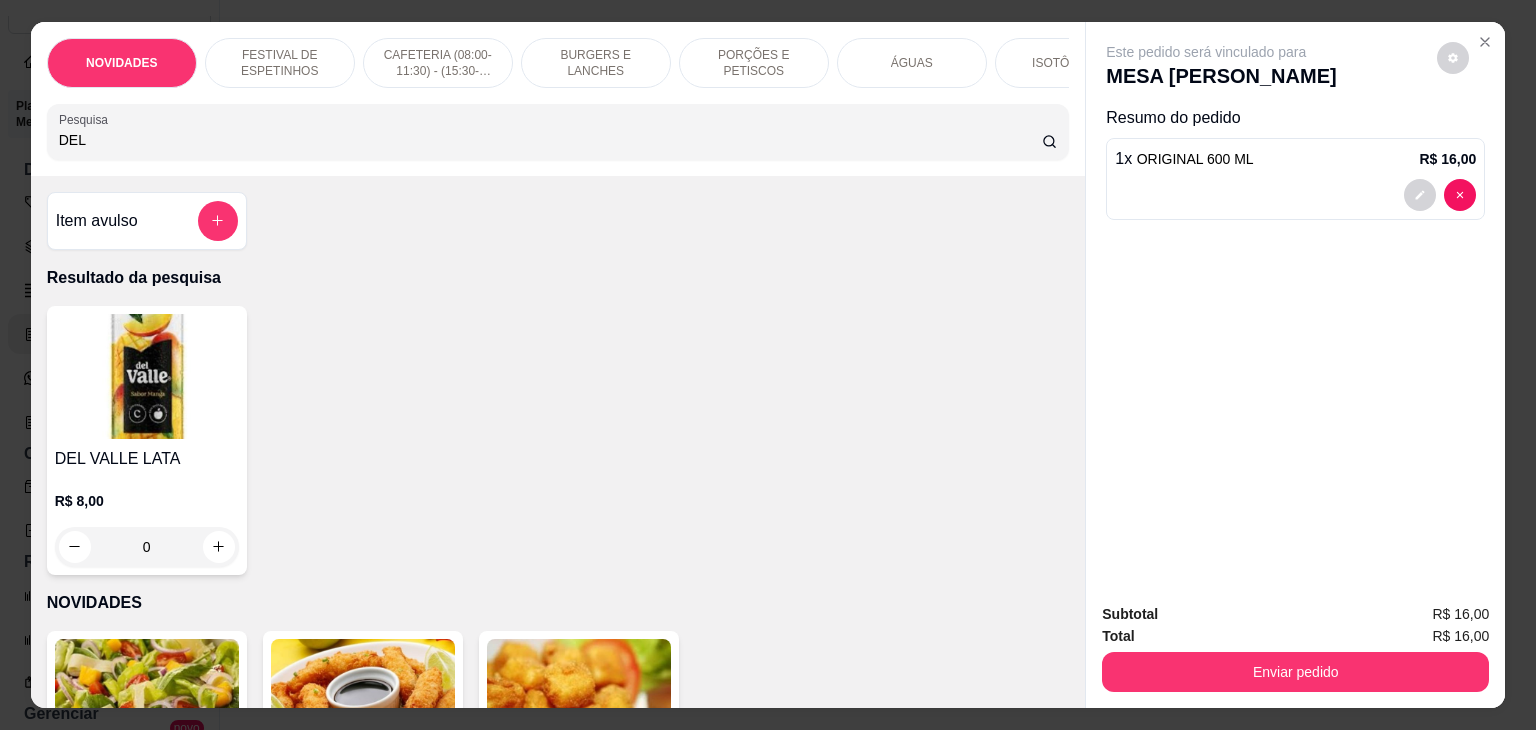type on "DEL" 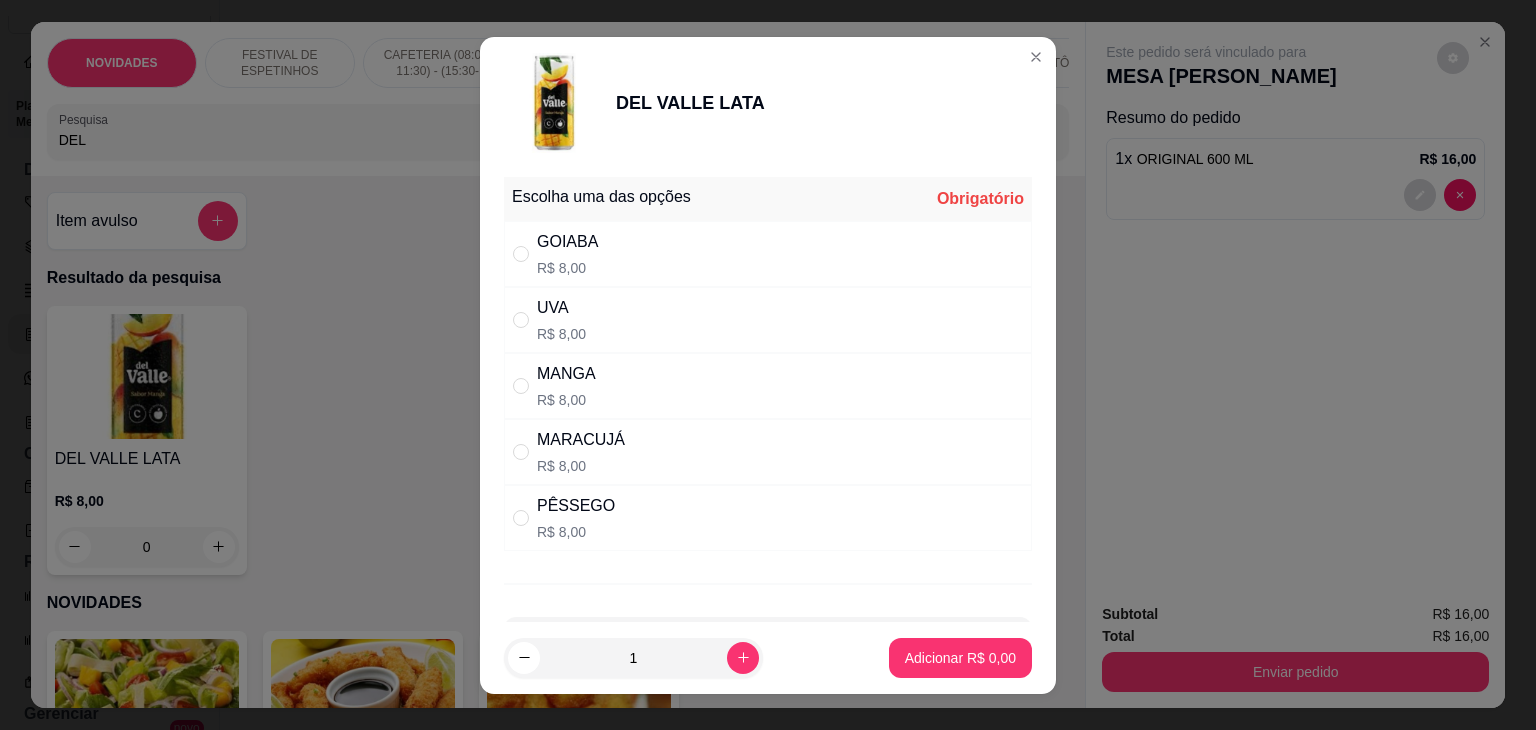 click on "MARACUJÁ R$ 8,00" at bounding box center [768, 452] 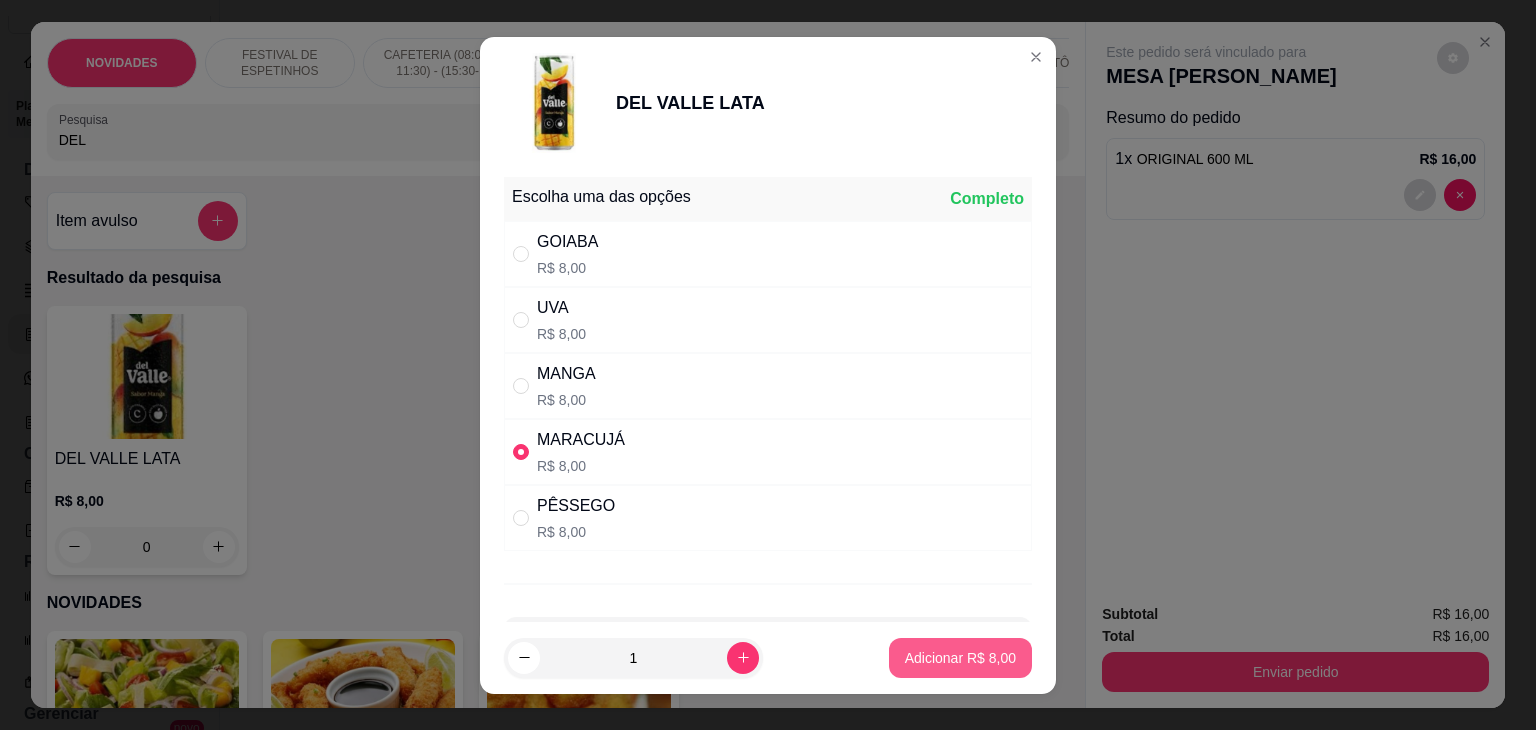 click on "Adicionar   R$ 8,00" at bounding box center [960, 658] 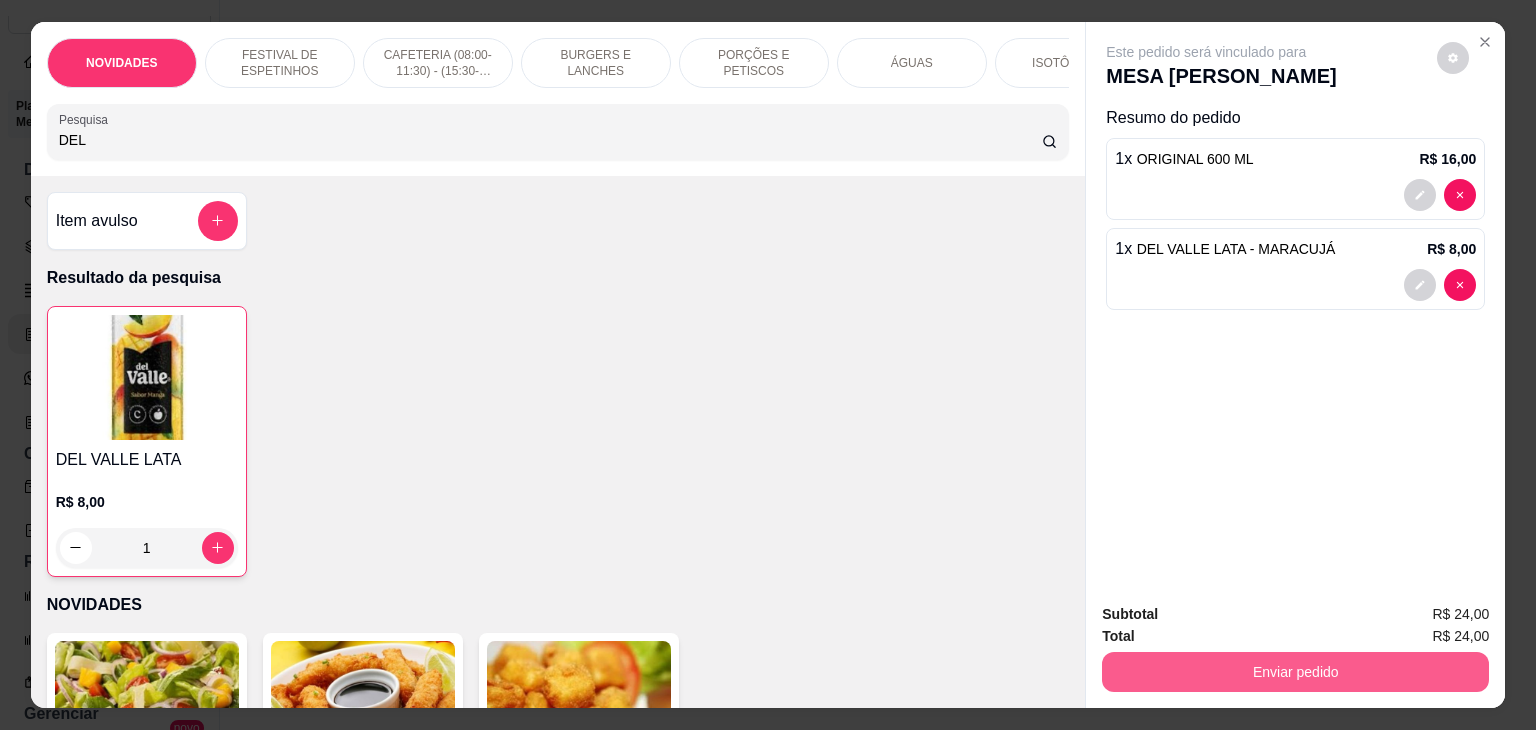 click on "Enviar pedido" at bounding box center (1295, 672) 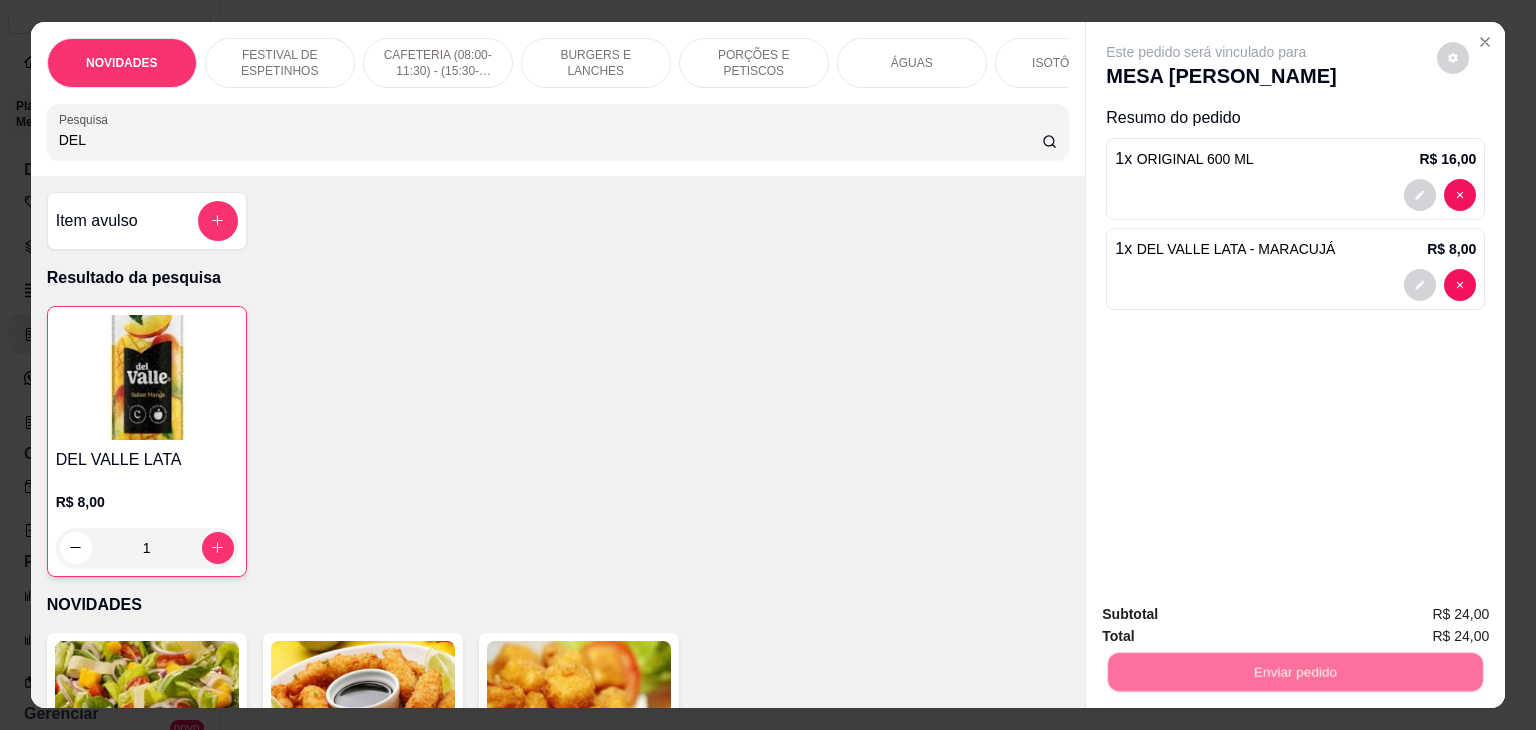 click on "Essa é uma forma de identificar quem consumiu cada item na mesa e facilitar o pagamento do consumo." at bounding box center (1288, 580) 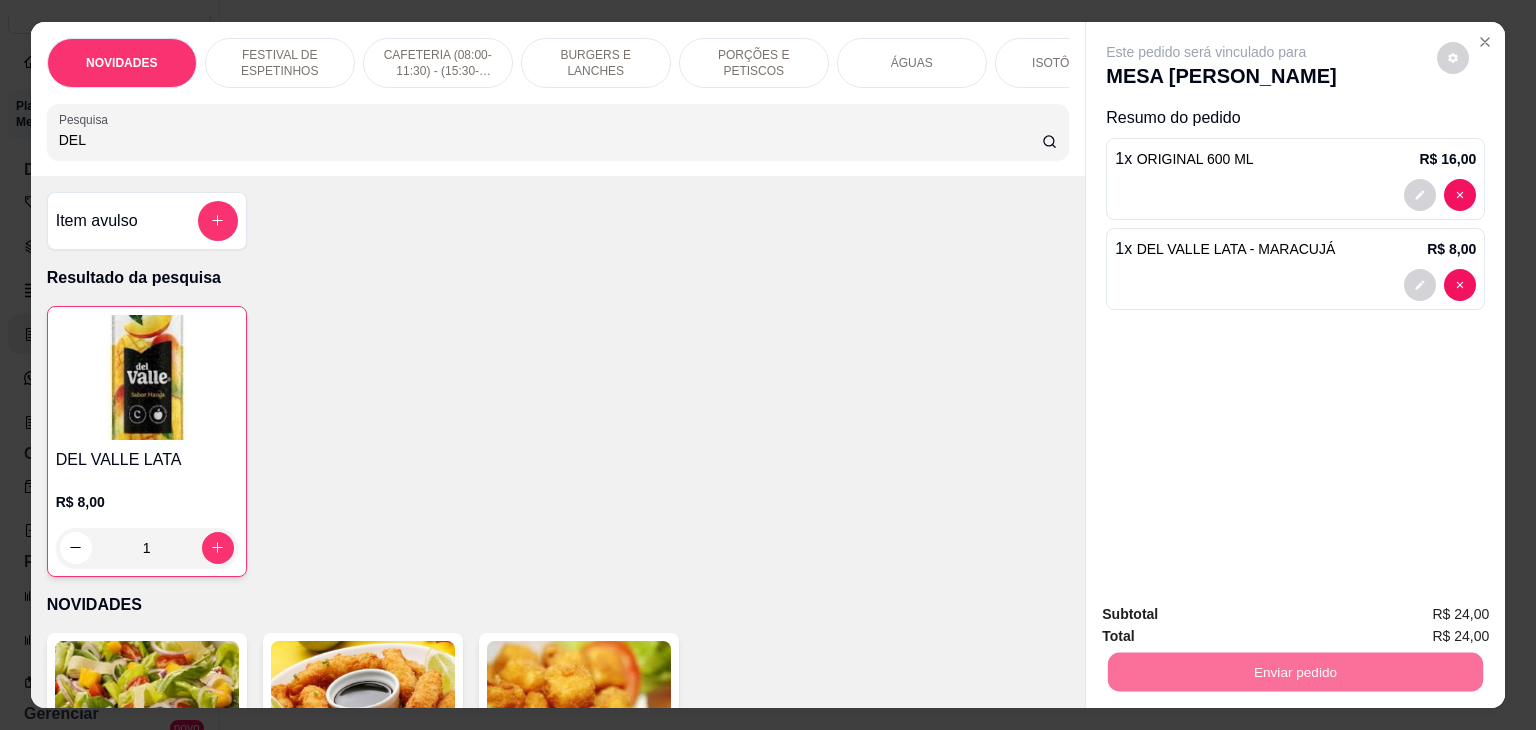 click on "Não registrar e enviar pedido" at bounding box center (1229, 615) 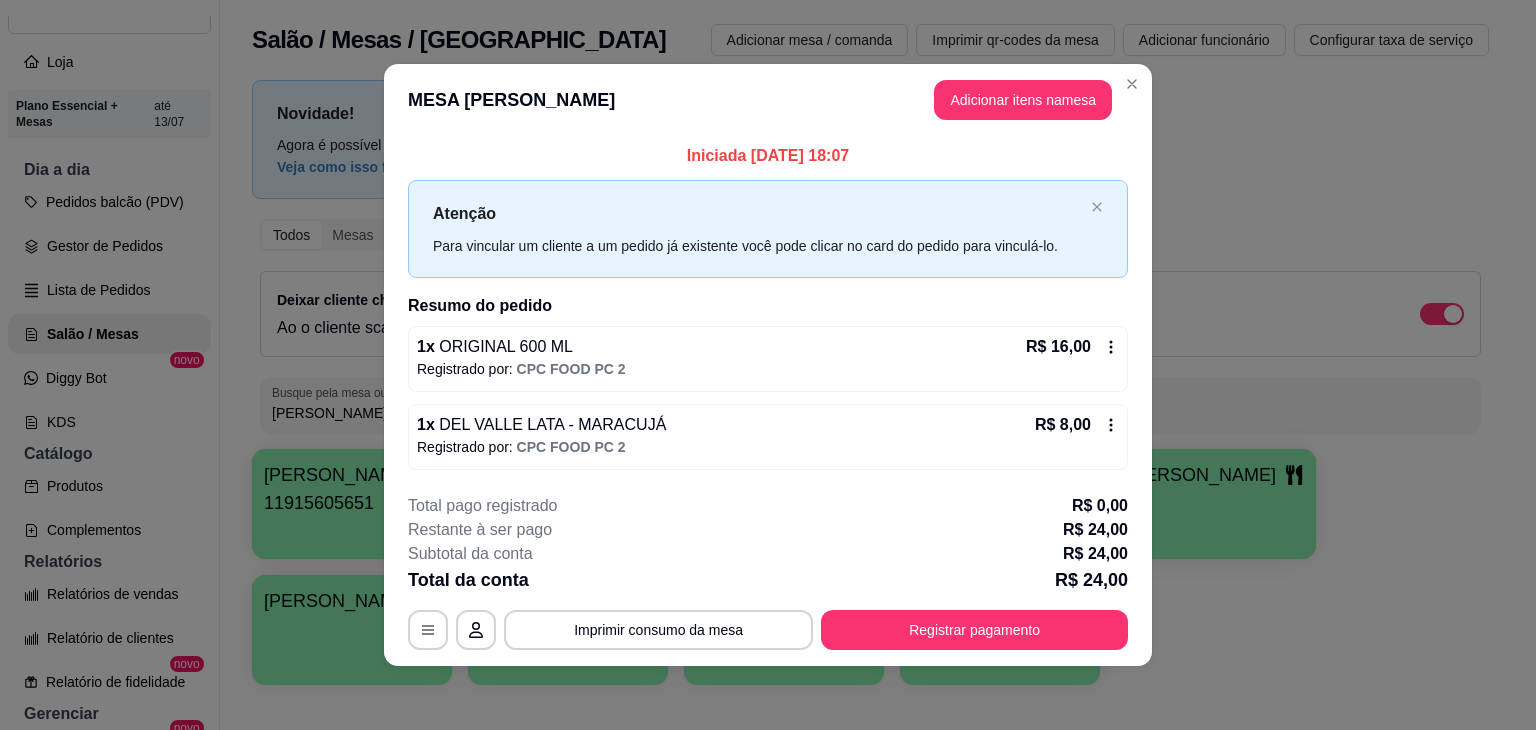 click on "Atenção Para vincular um cliente a um pedido já existente você pode clicar no card do pedido para vinculá-lo." at bounding box center [768, 228] 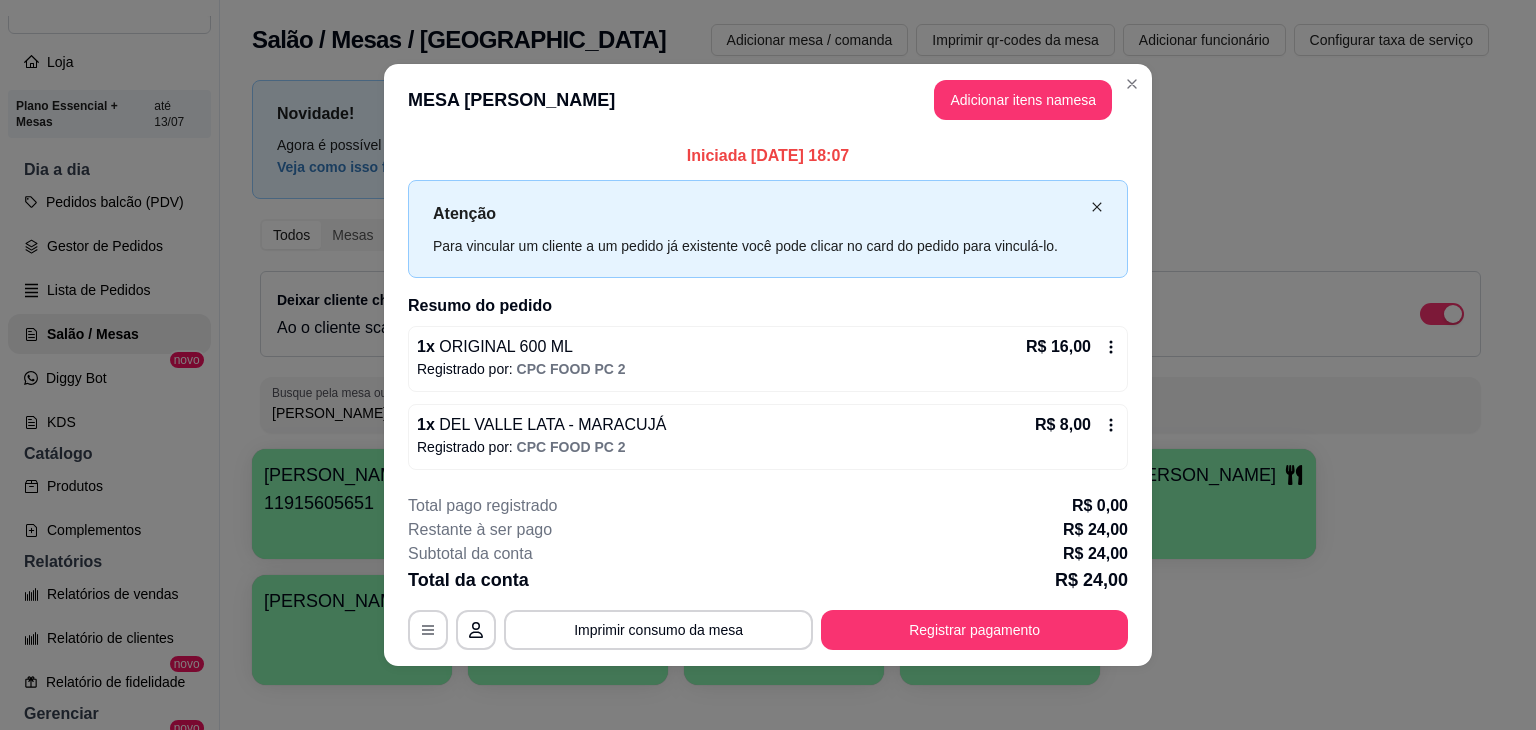 click 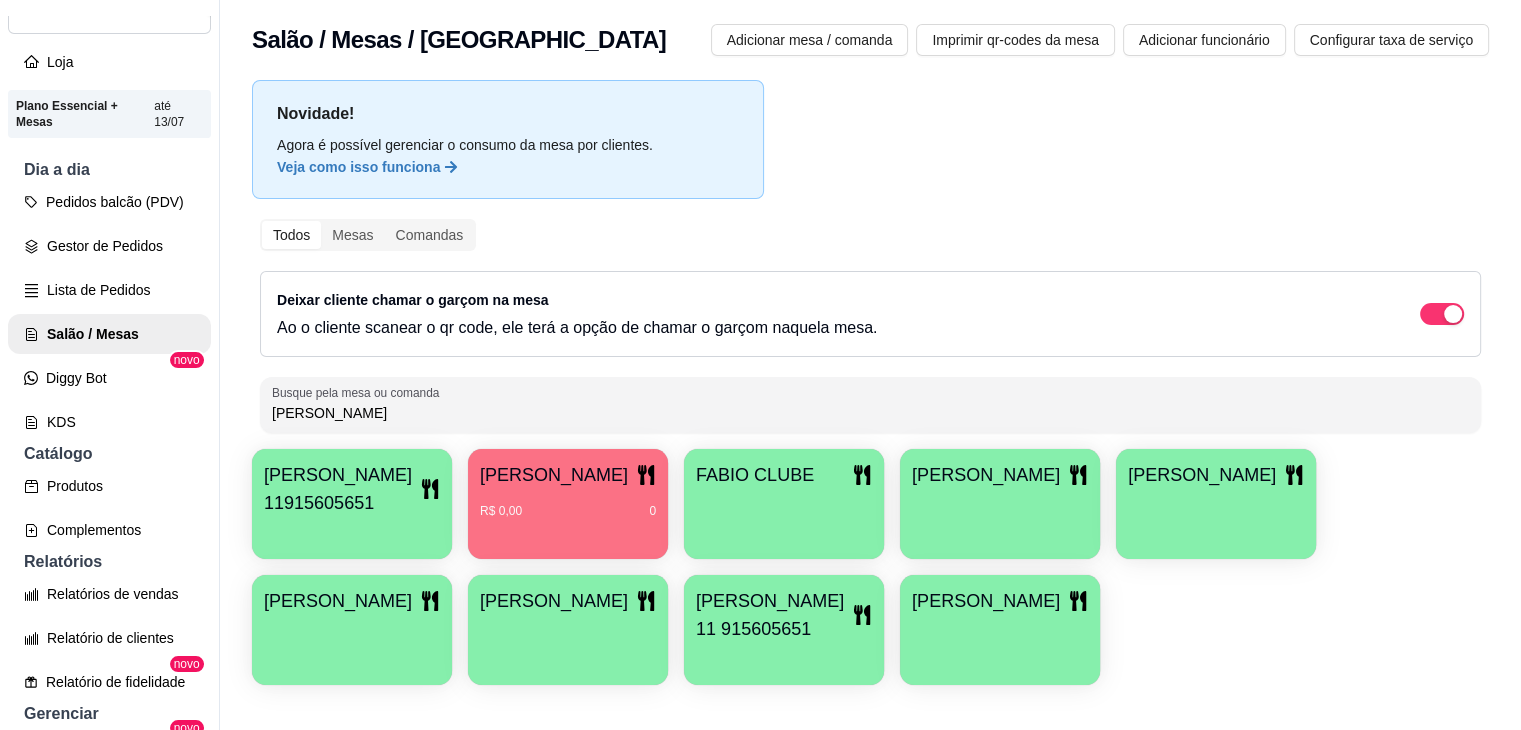 drag, startPoint x: 315, startPoint y: 410, endPoint x: 221, endPoint y: 398, distance: 94.76286 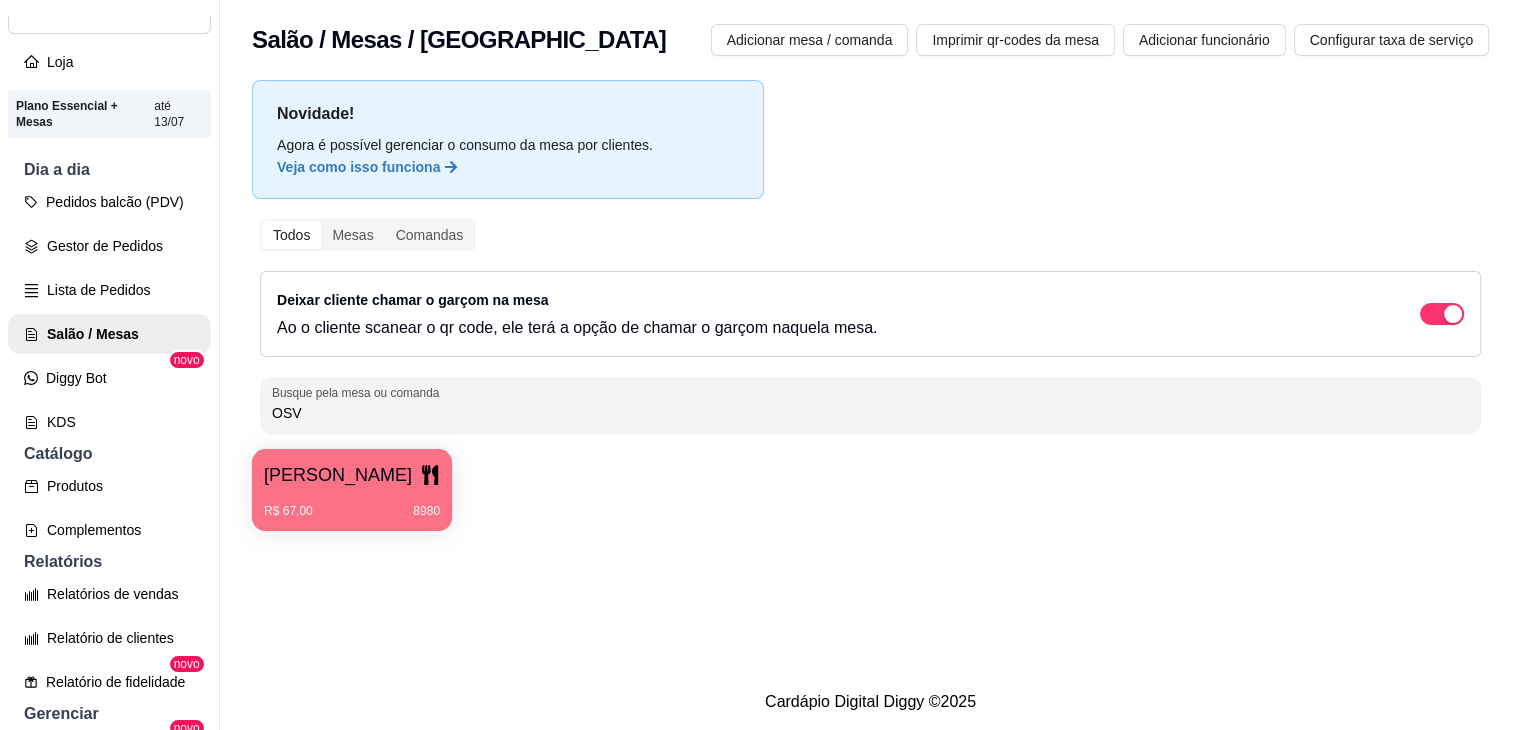 type on "OSV" 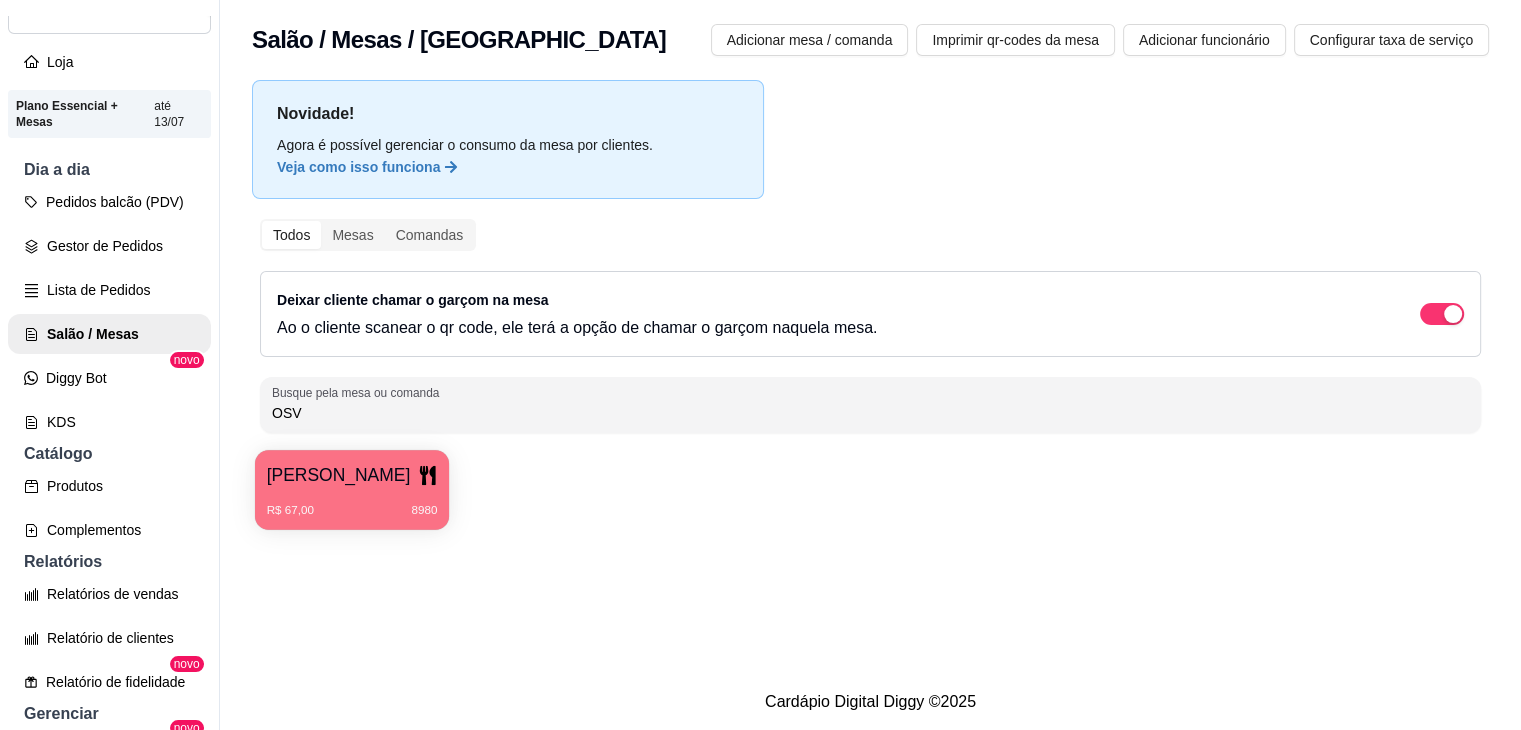 click on "[PERSON_NAME]" at bounding box center [339, 475] 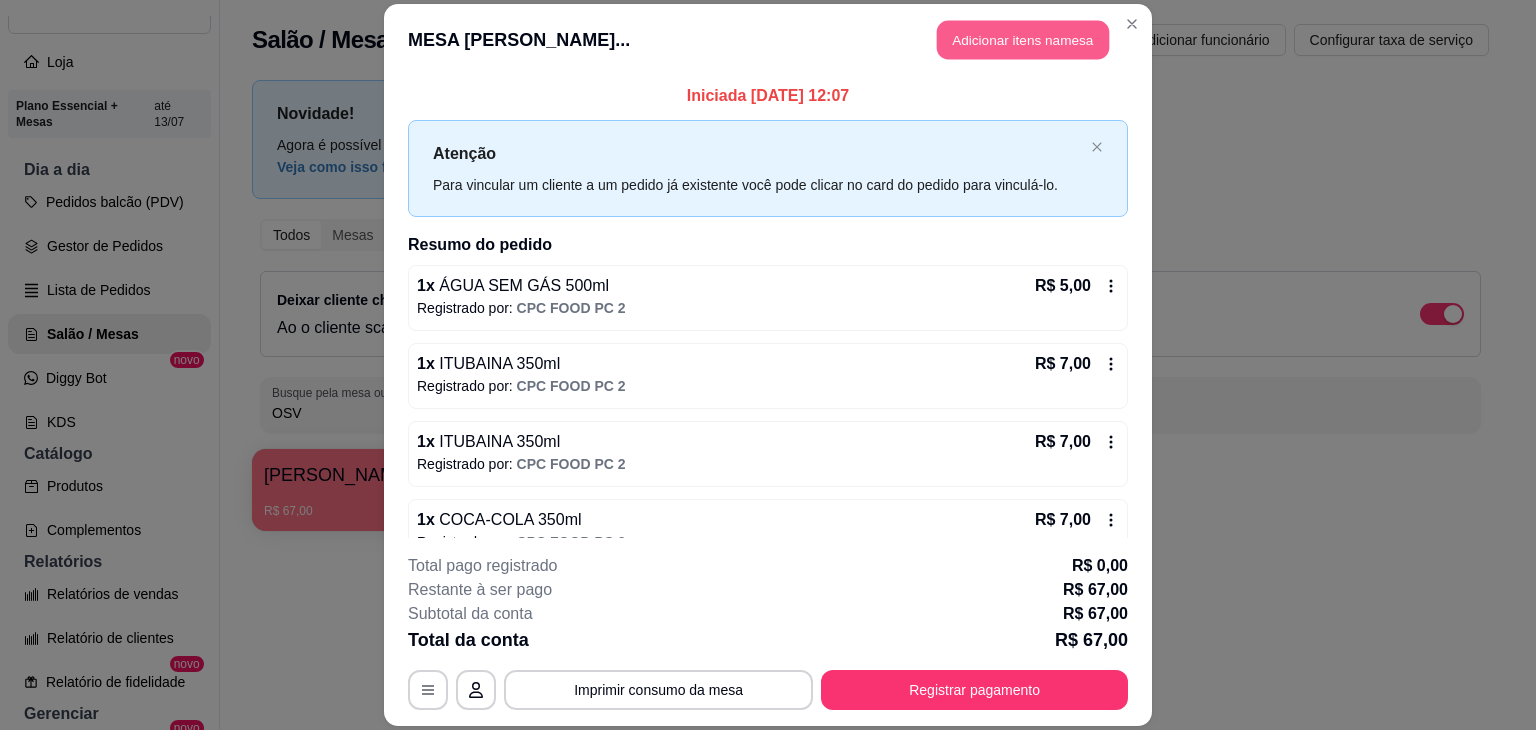click on "Adicionar itens na  mesa" at bounding box center (1023, 39) 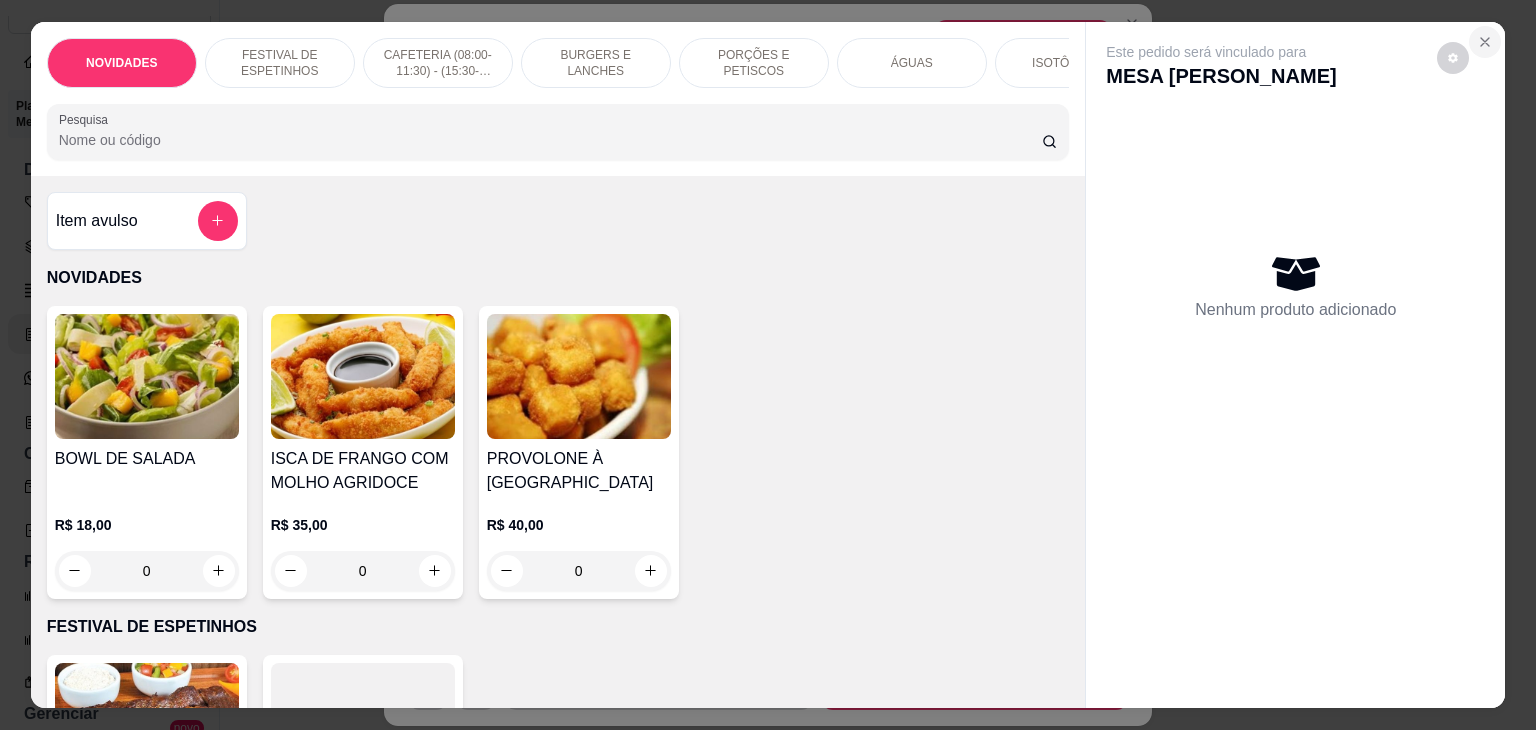 click 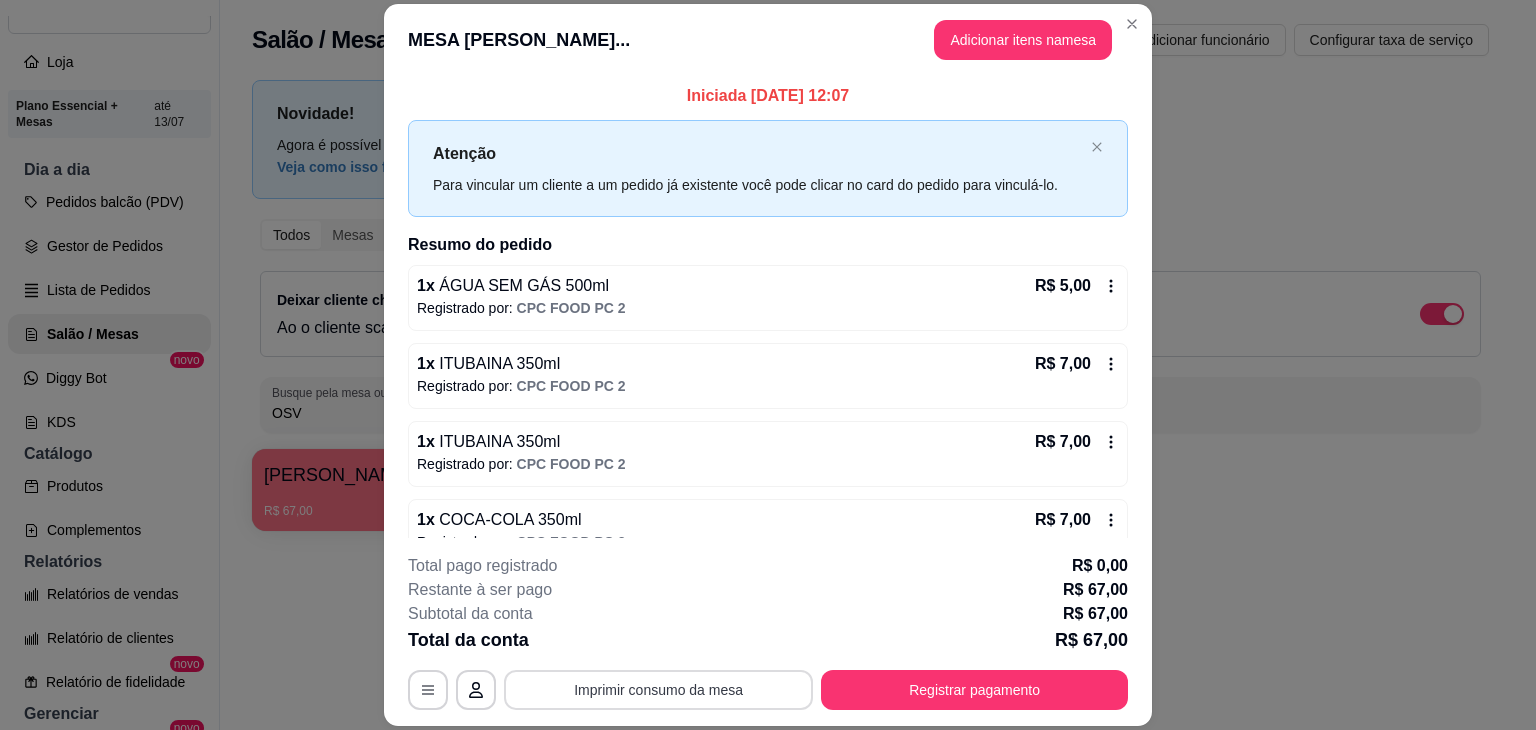 click on "Imprimir consumo da mesa" at bounding box center (658, 690) 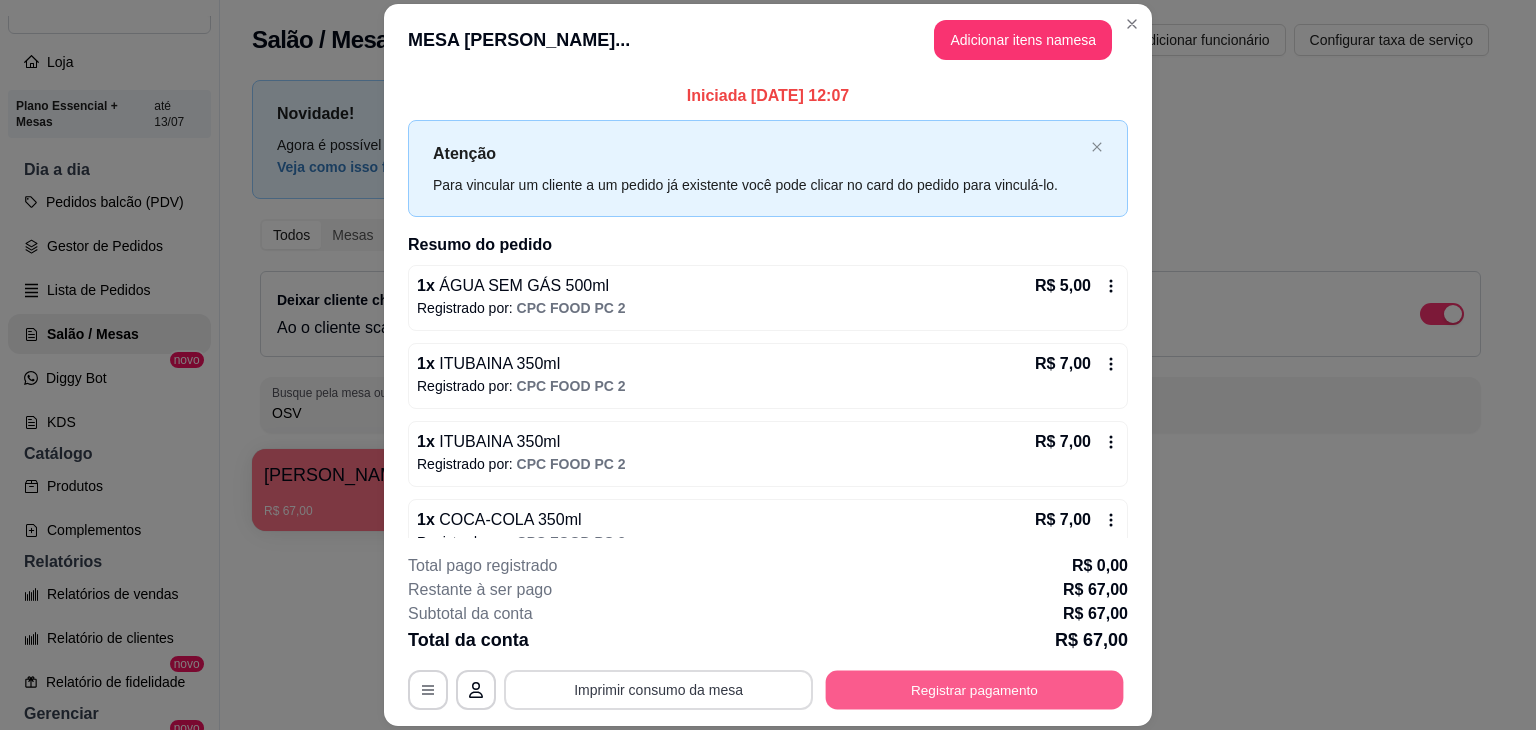 click on "Registrar pagamento" at bounding box center [975, 690] 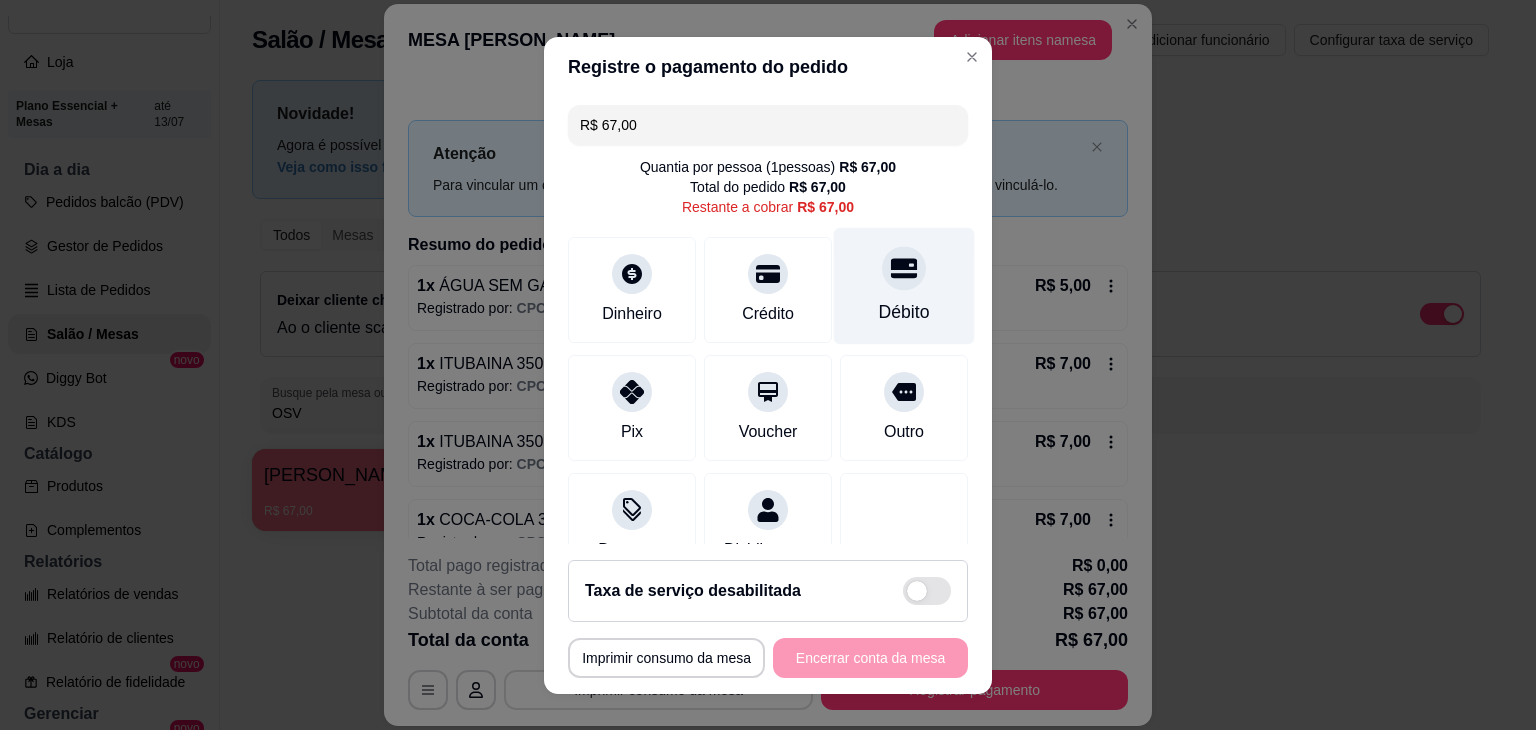 click on "Débito" at bounding box center (904, 285) 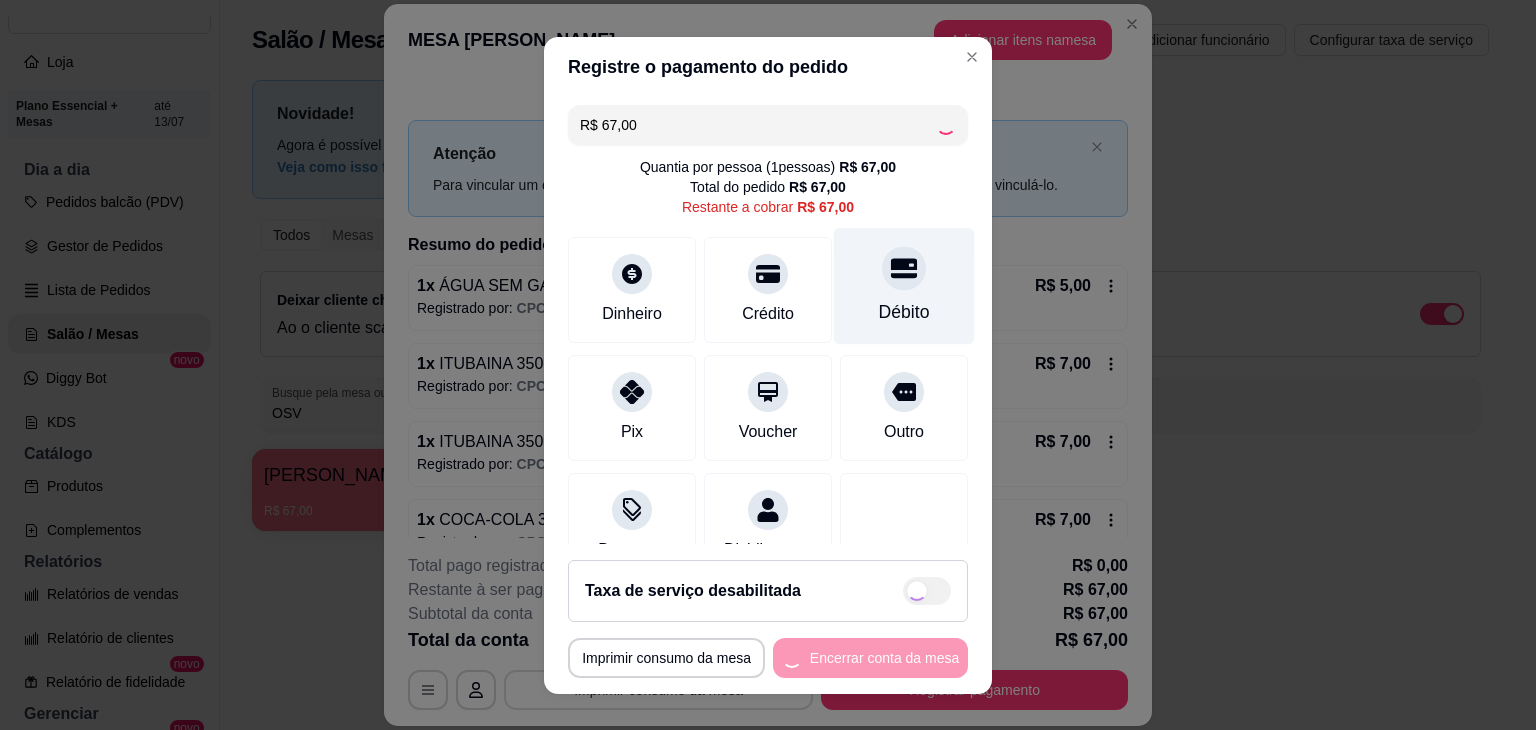 click 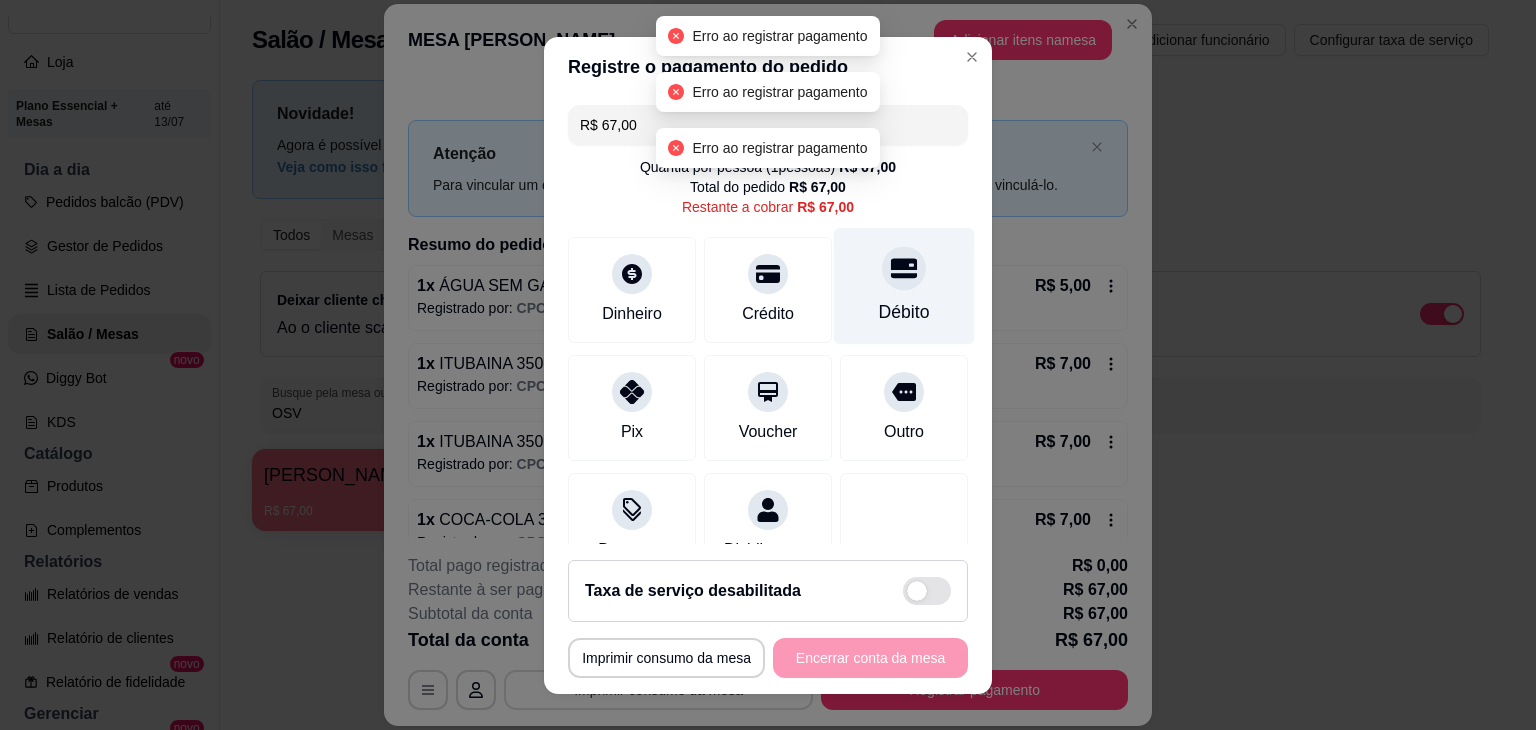 click on "Débito" at bounding box center (904, 285) 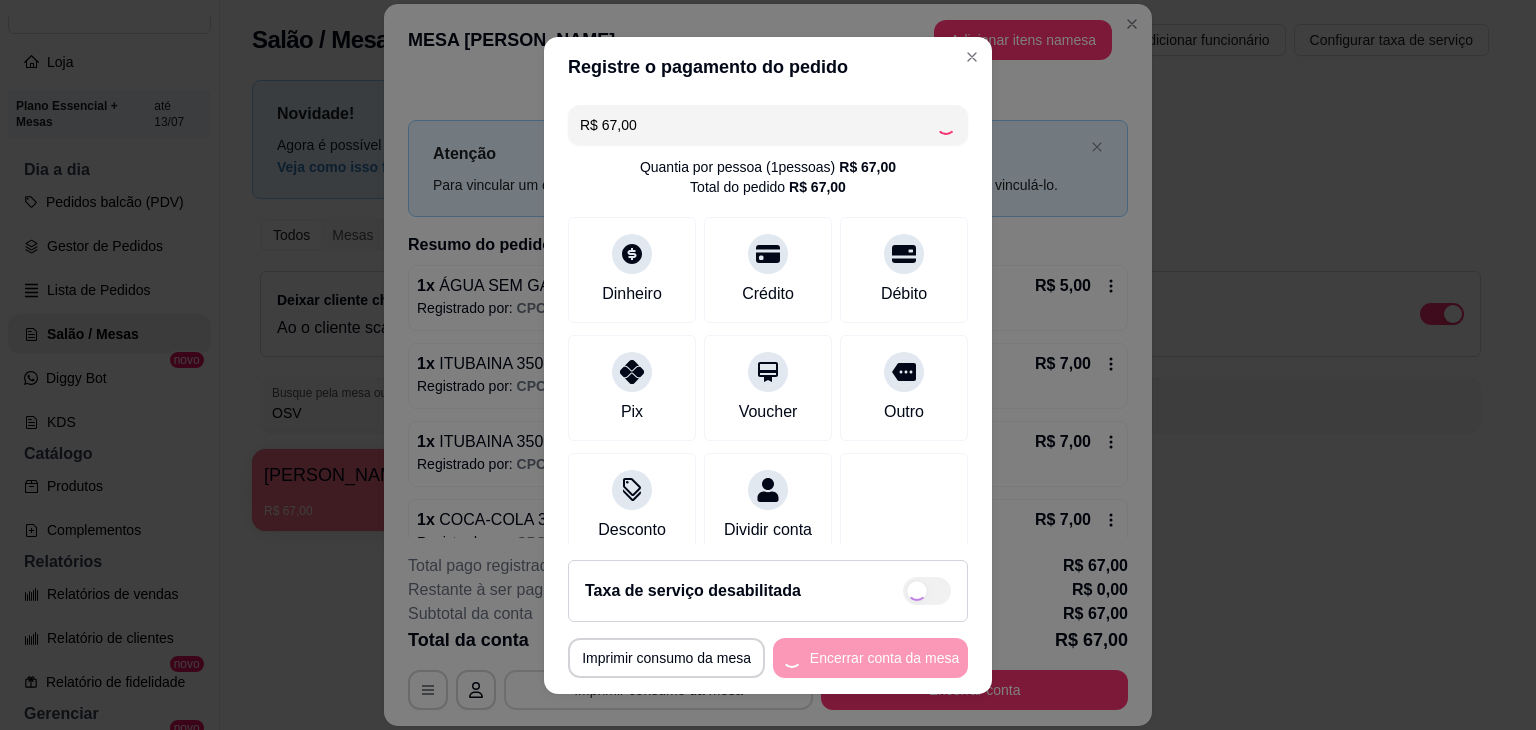 type on "R$ 0,00" 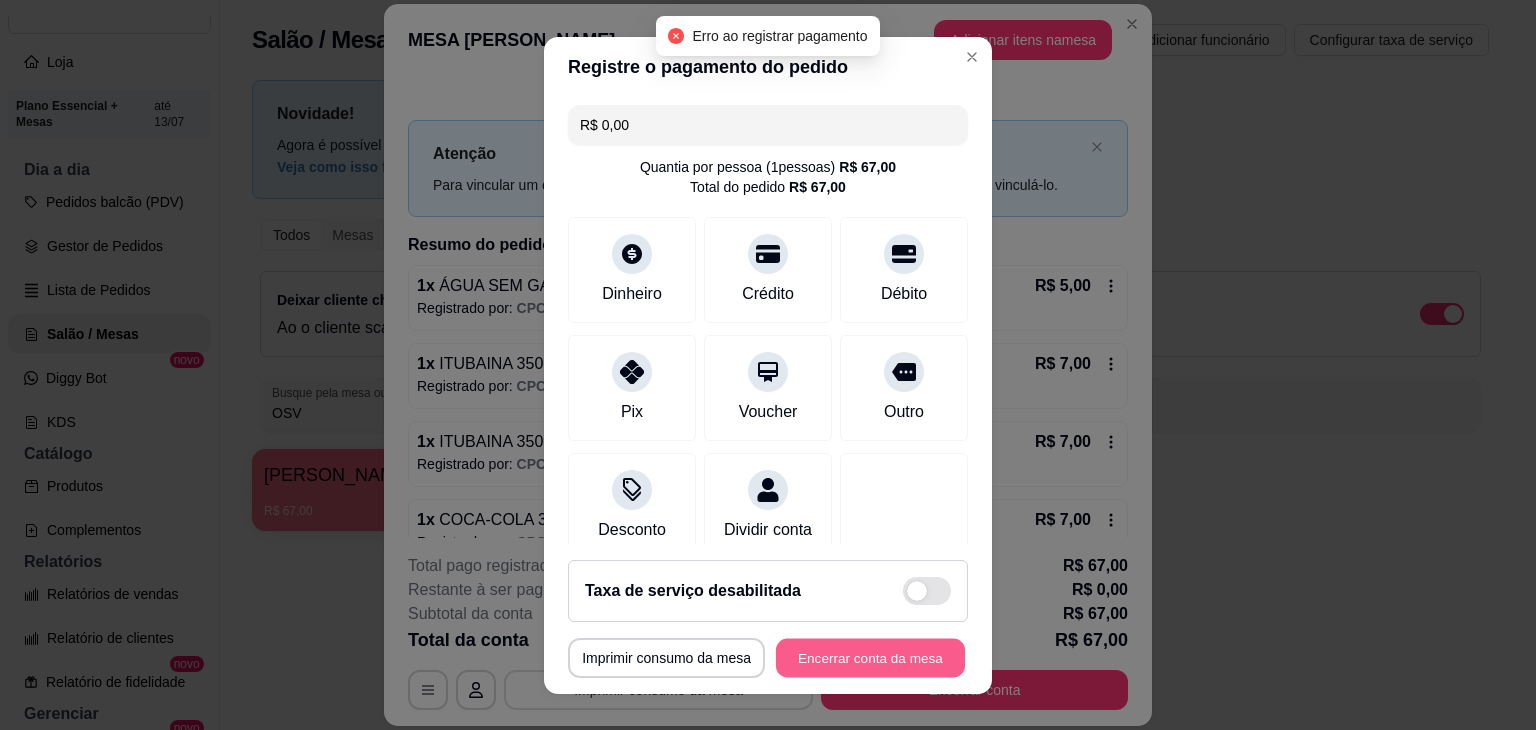 click on "Encerrar conta da mesa" at bounding box center (870, 657) 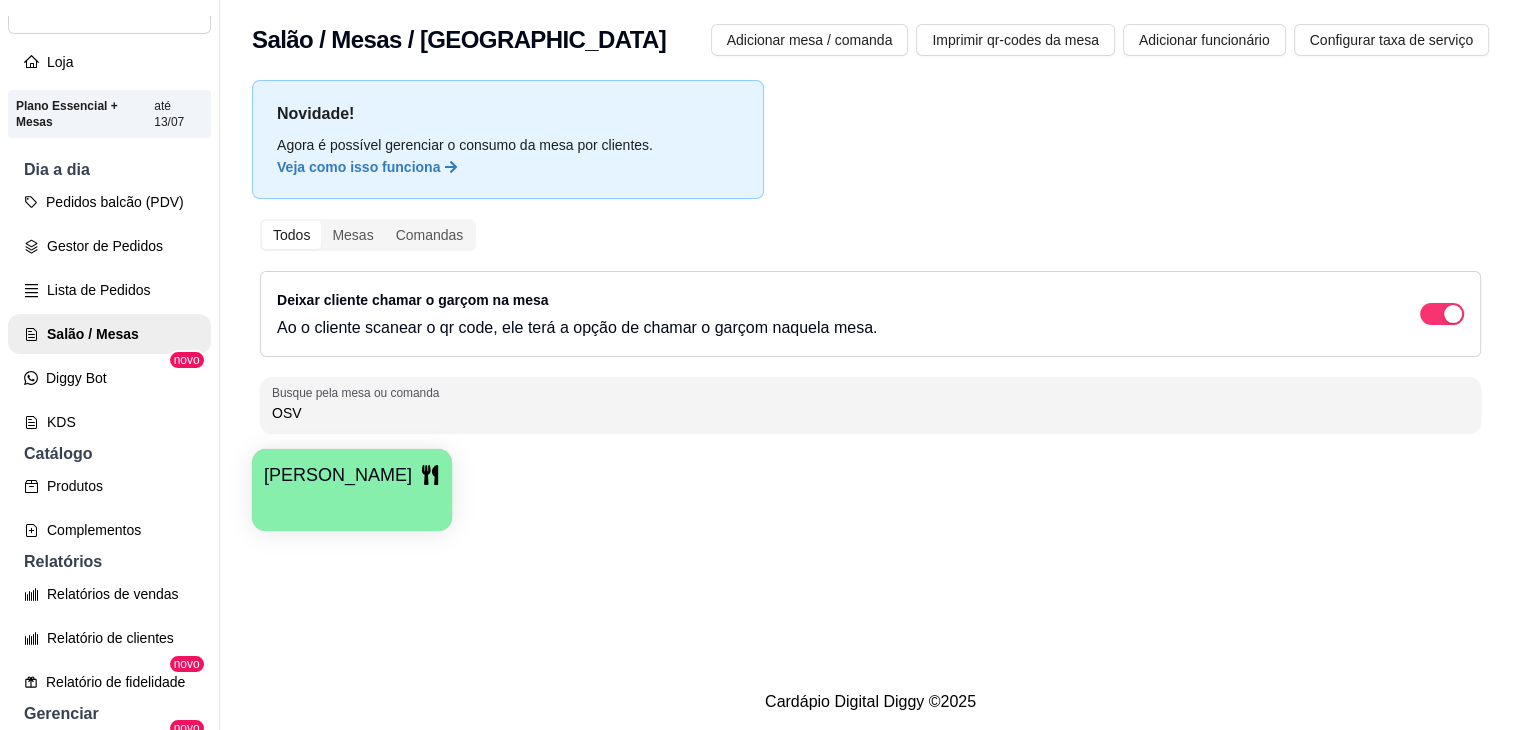 drag, startPoint x: 279, startPoint y: 410, endPoint x: 261, endPoint y: 410, distance: 18 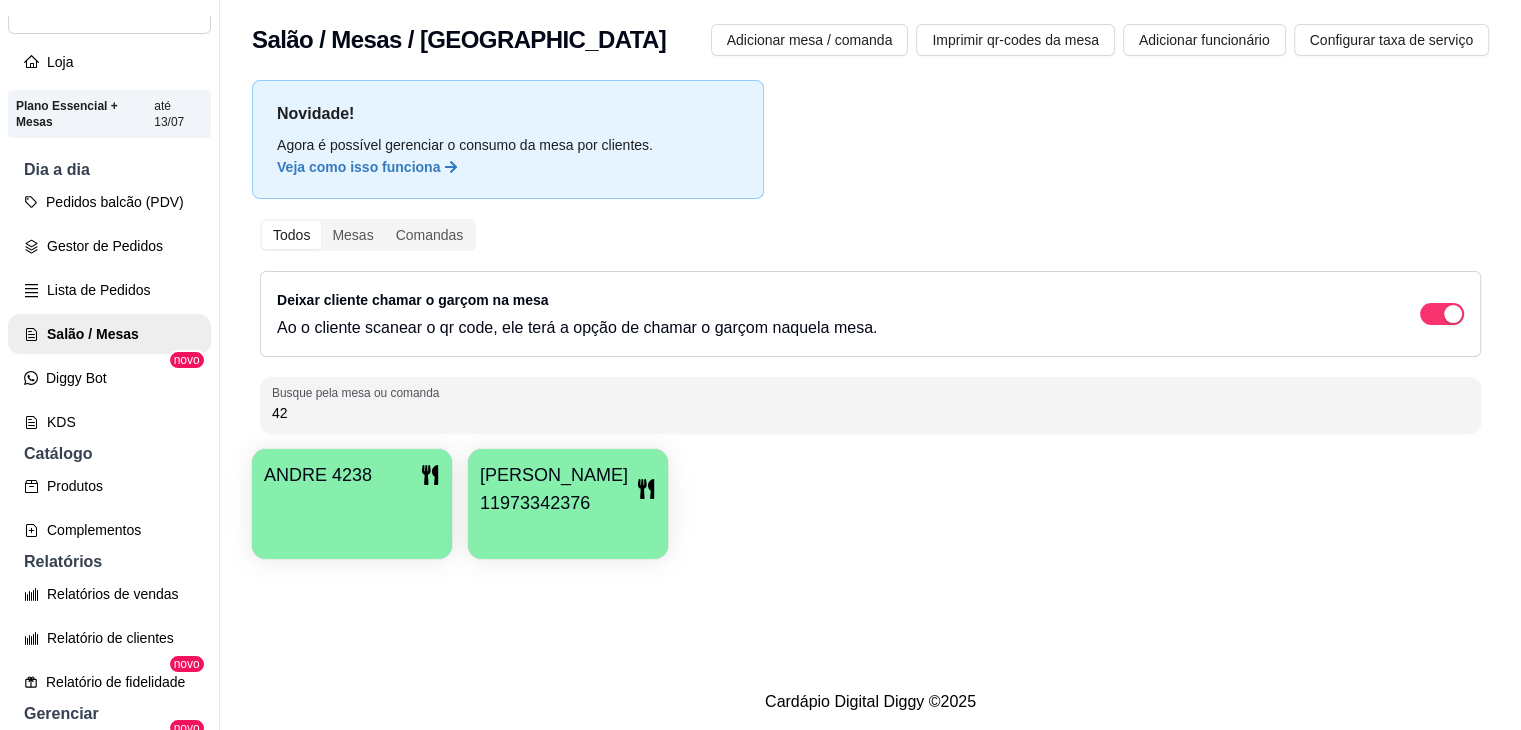 type on "4" 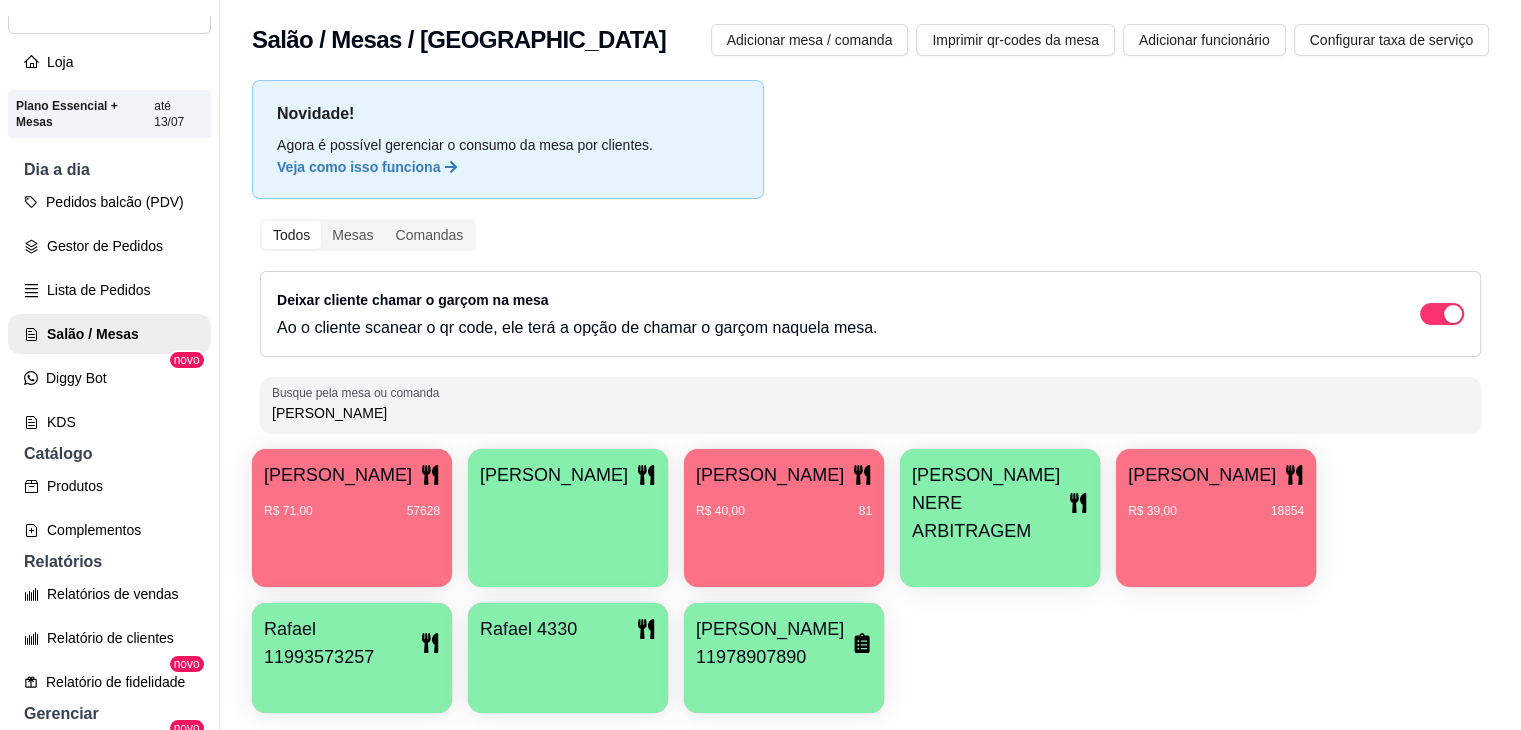 type on "[PERSON_NAME]" 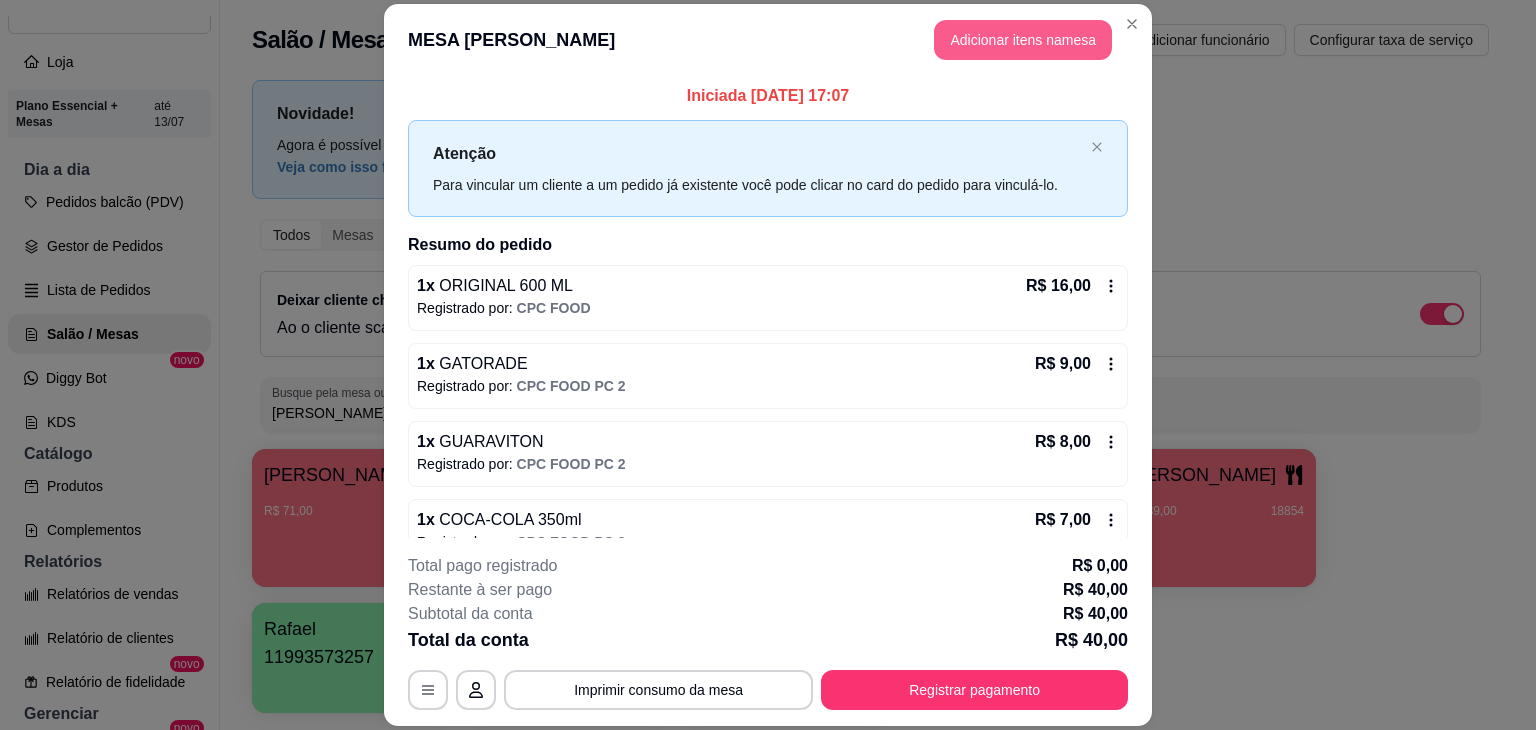 click on "Adicionar itens na  mesa" at bounding box center [1023, 40] 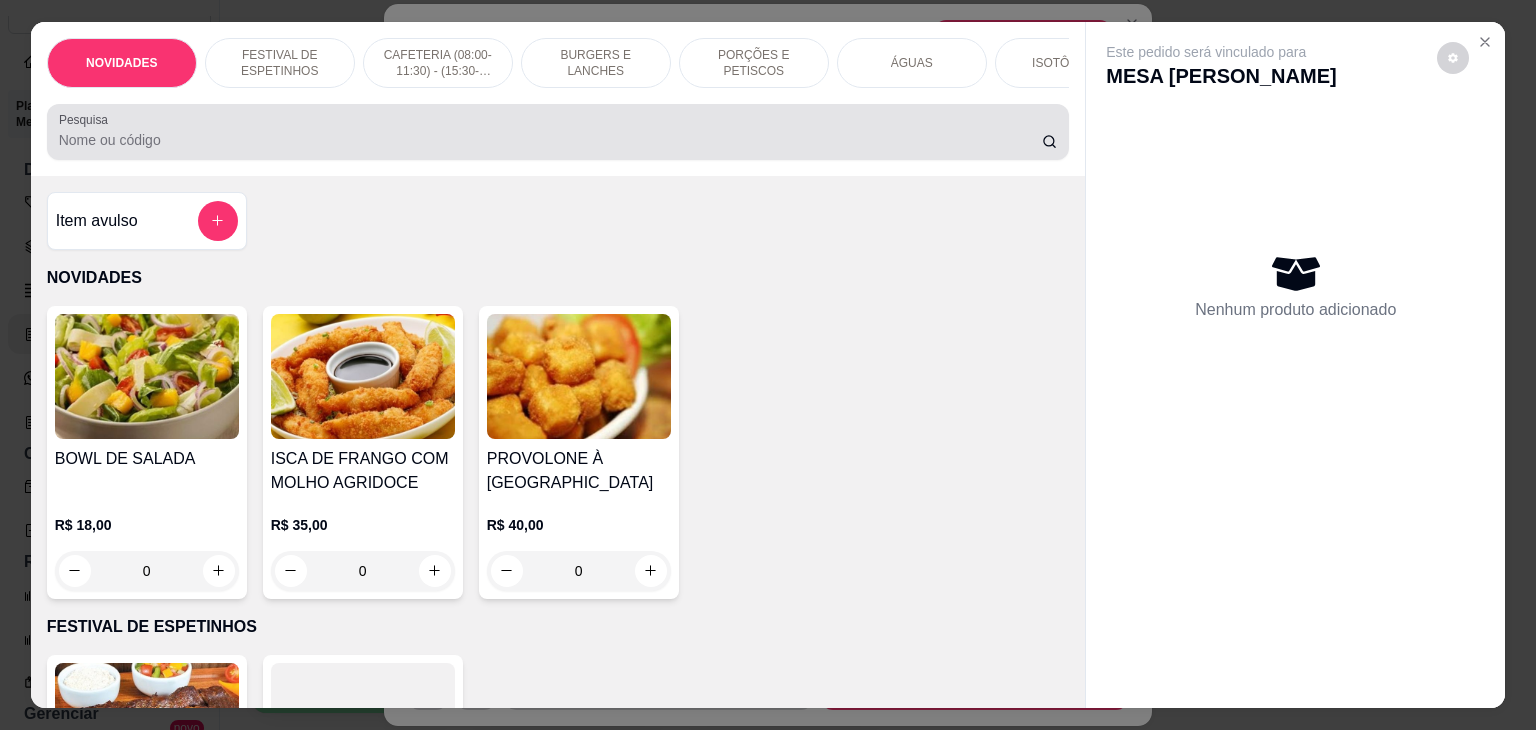 click on "Pesquisa" at bounding box center (558, 132) 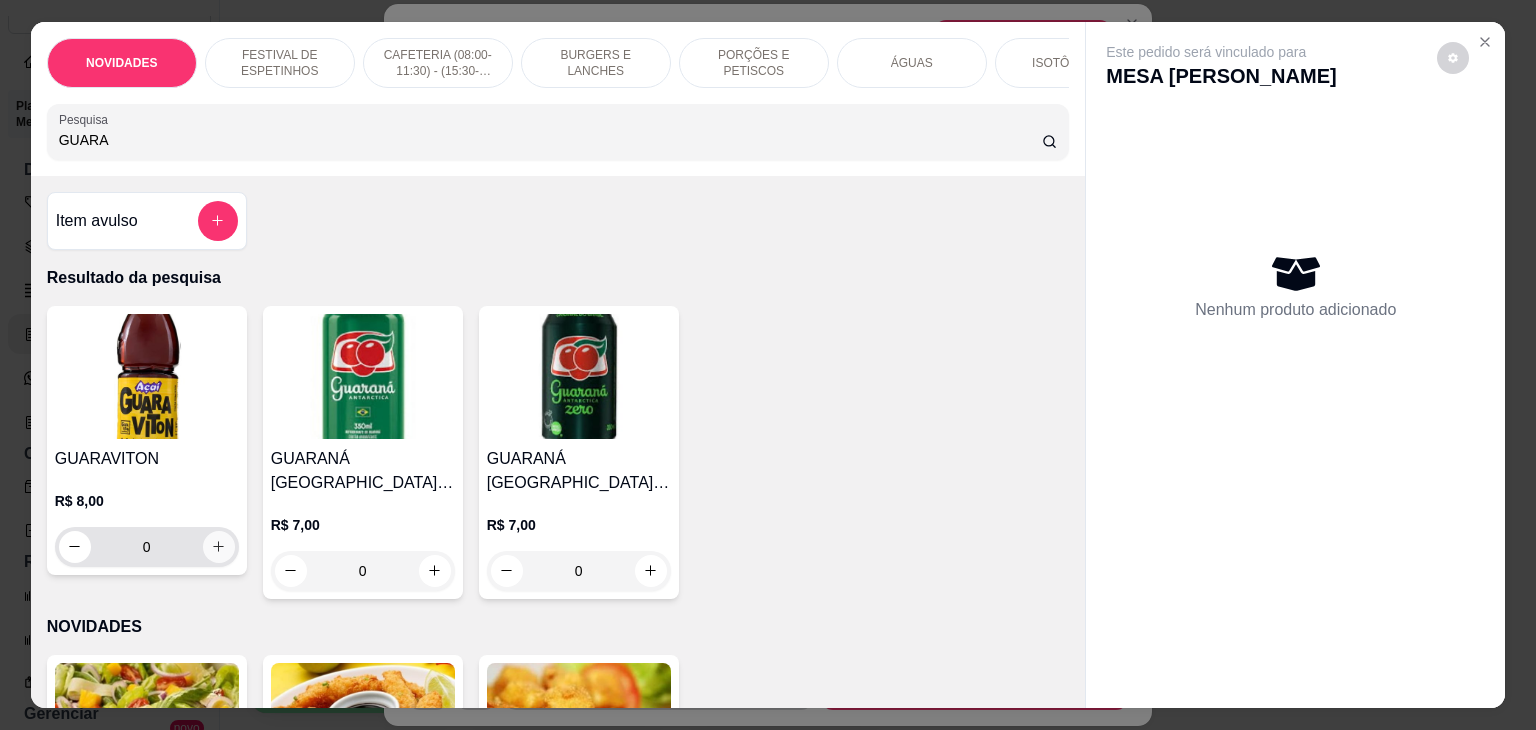type on "GUARA" 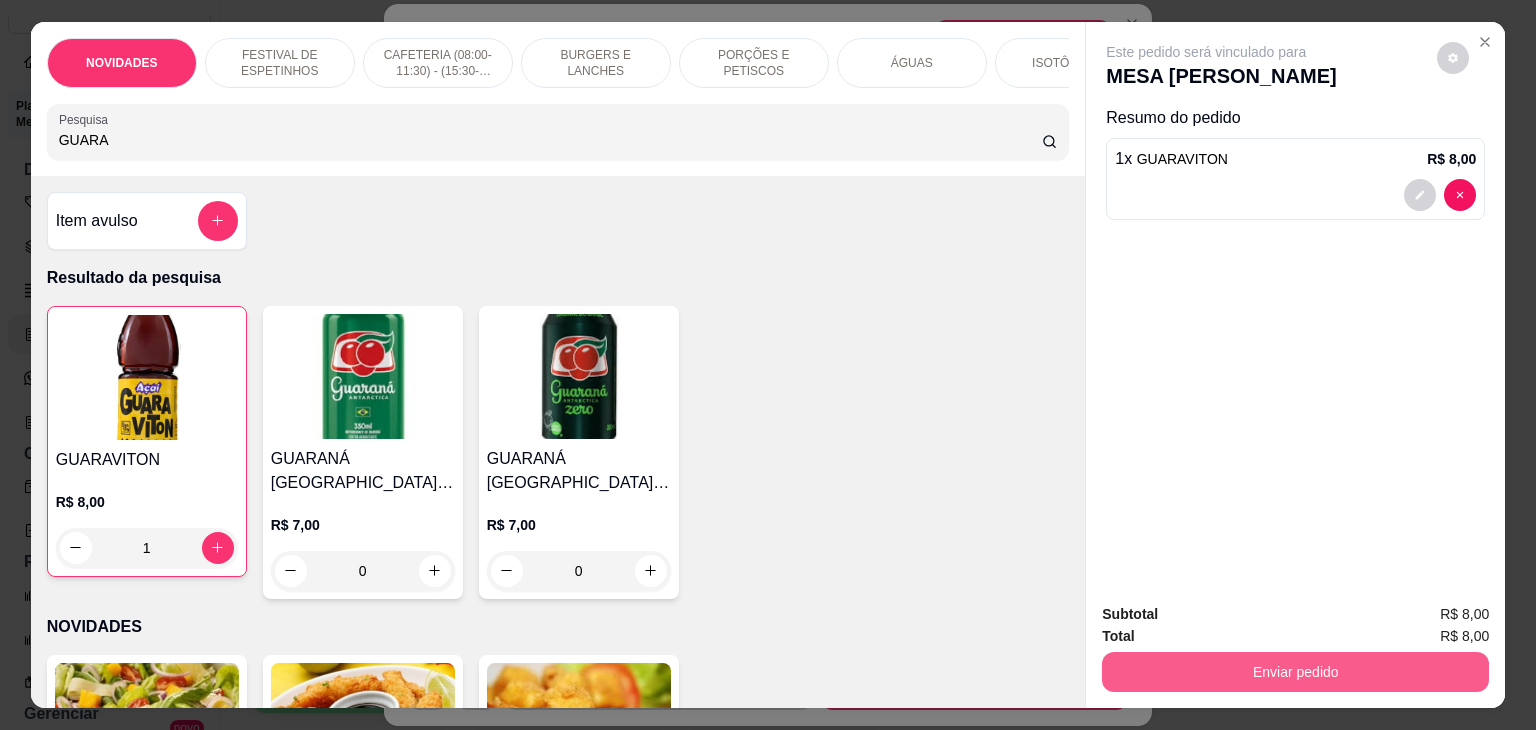 click on "Enviar pedido" at bounding box center [1295, 672] 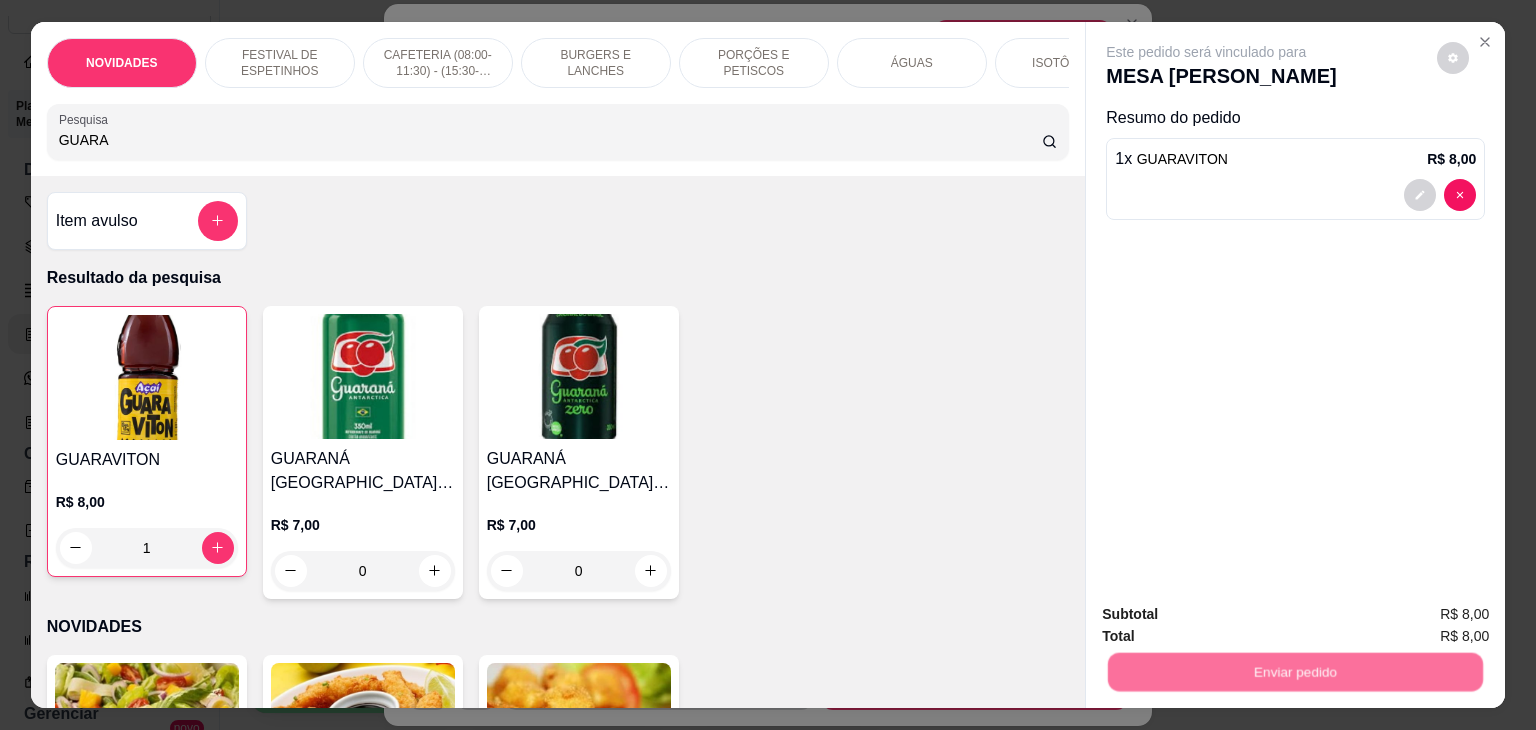 click on "Não registrar e enviar pedido" at bounding box center (1229, 614) 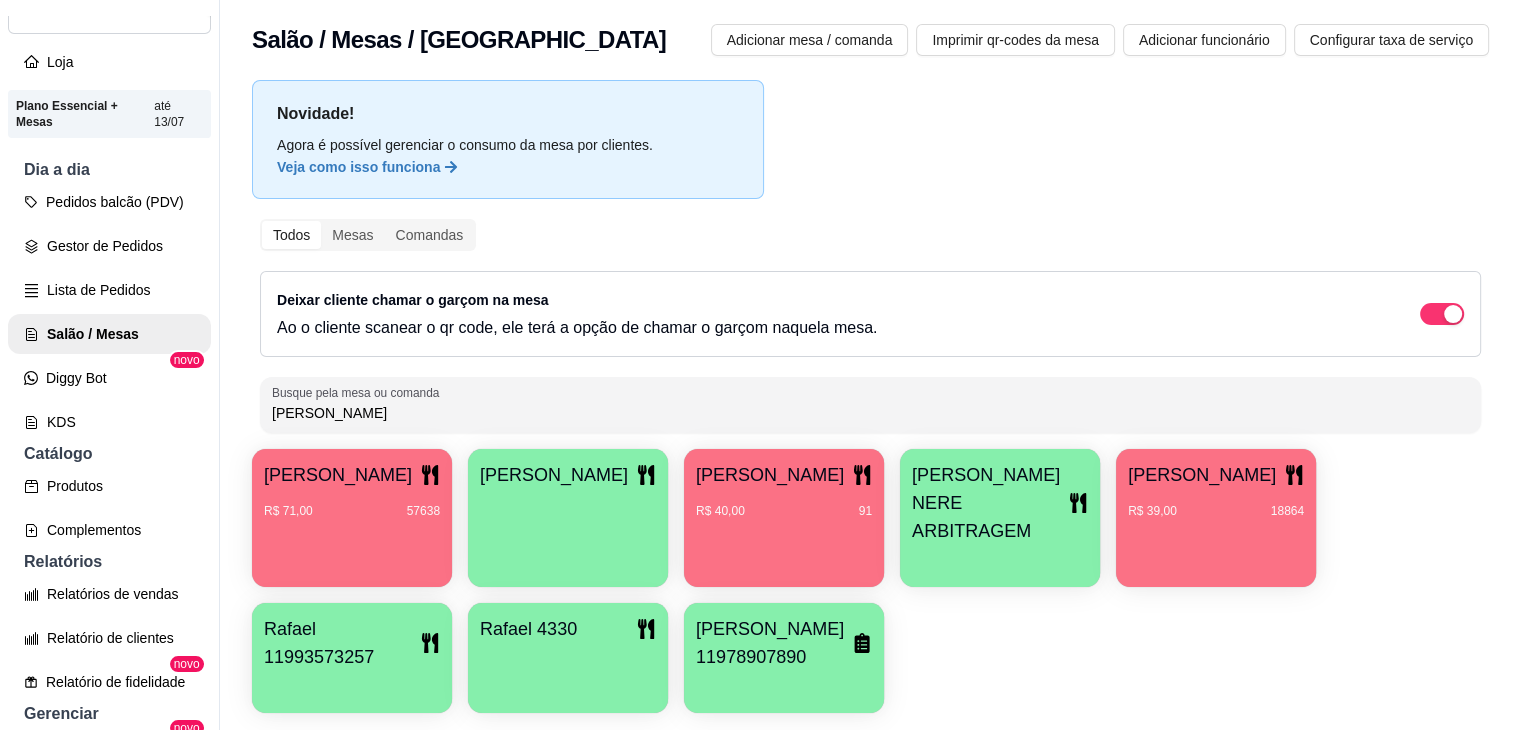 click on "[PERSON_NAME]" at bounding box center (870, 413) 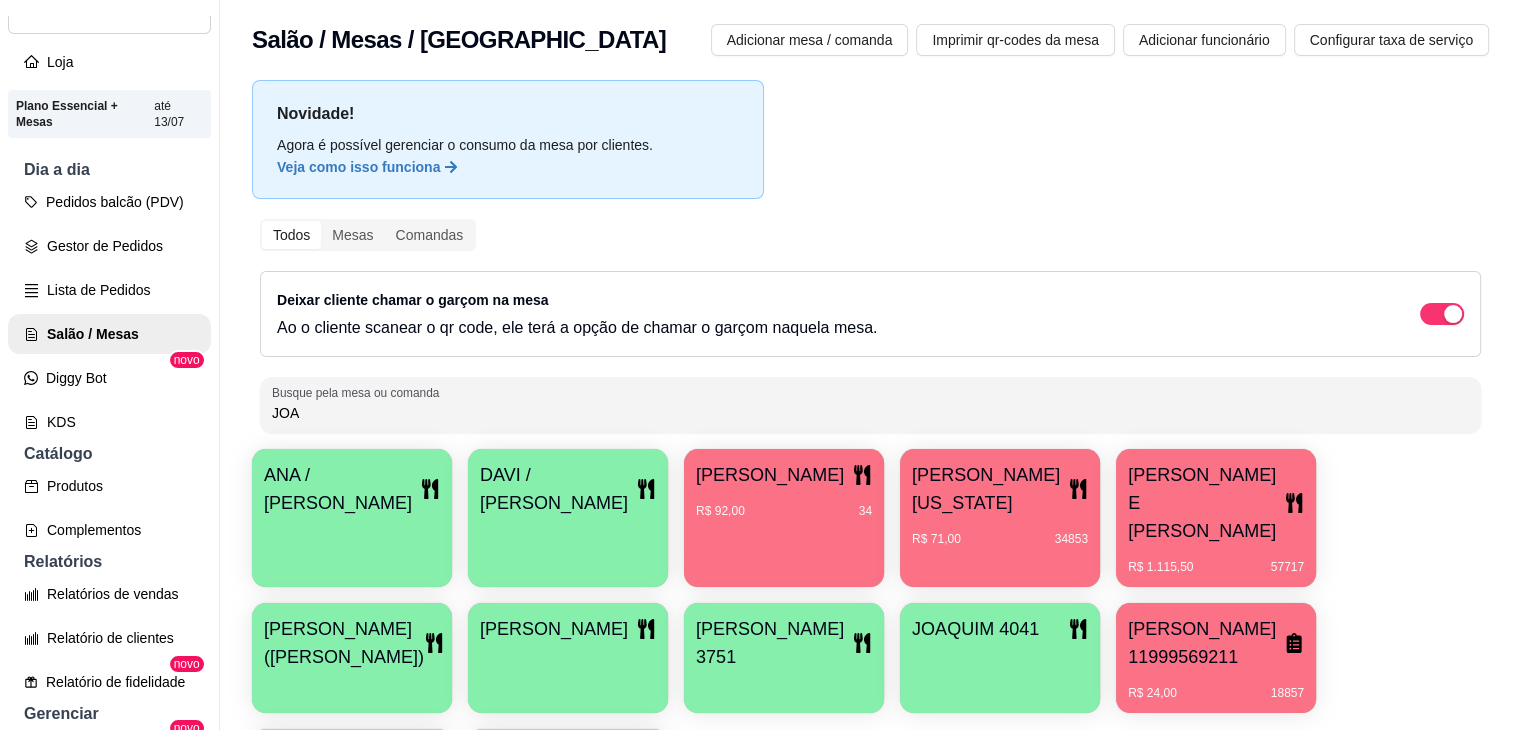 type on "JOA" 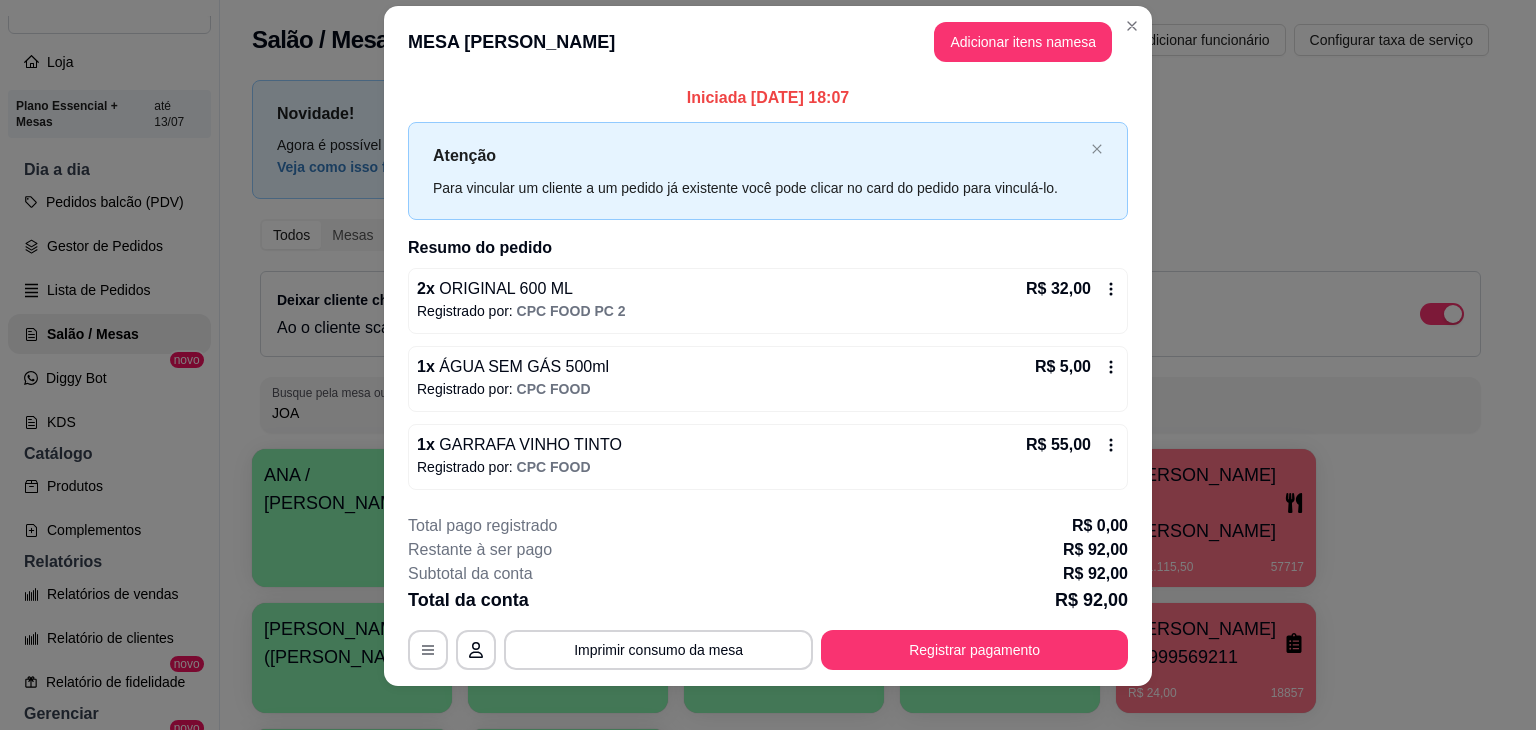 scroll, scrollTop: 37, scrollLeft: 0, axis: vertical 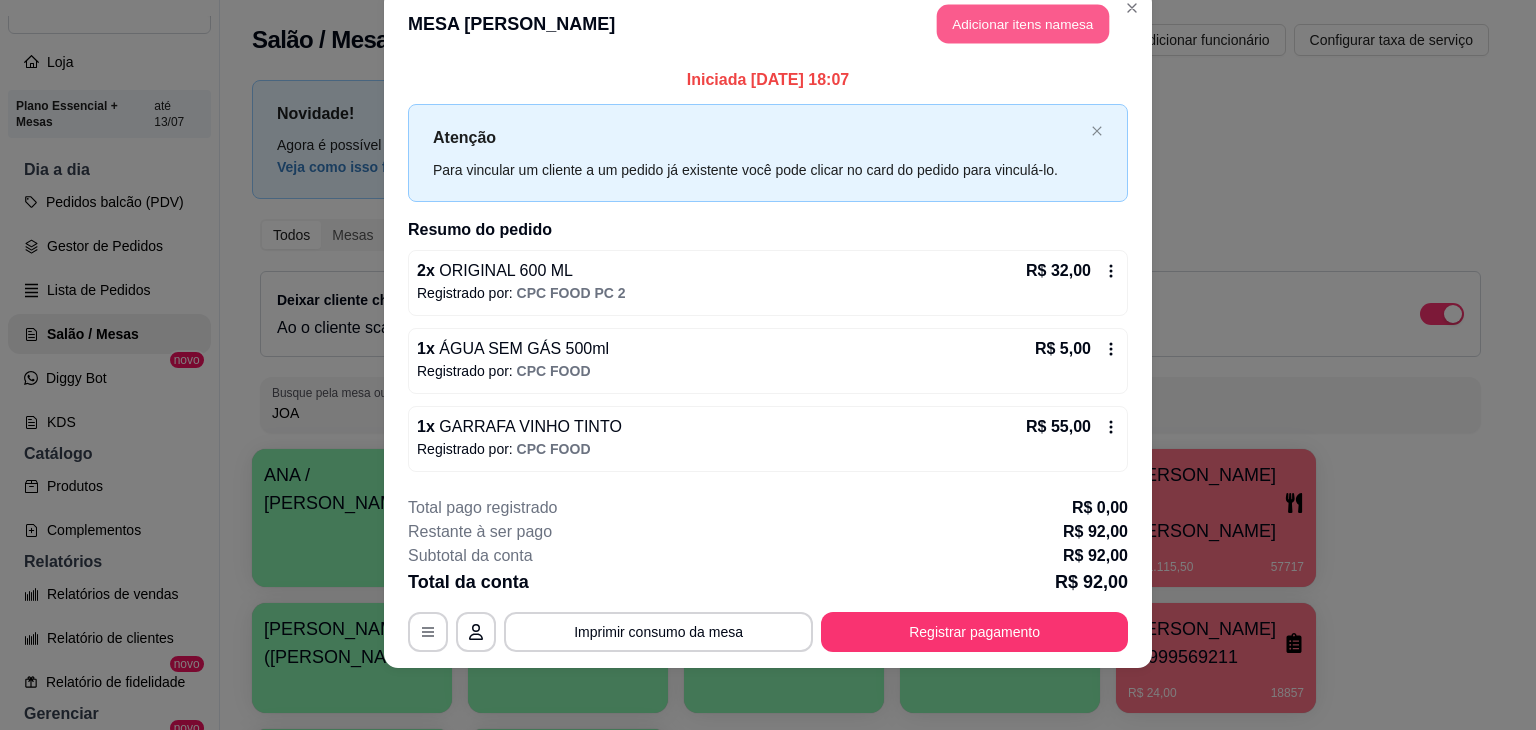 click on "Adicionar itens na  mesa" at bounding box center (1023, 24) 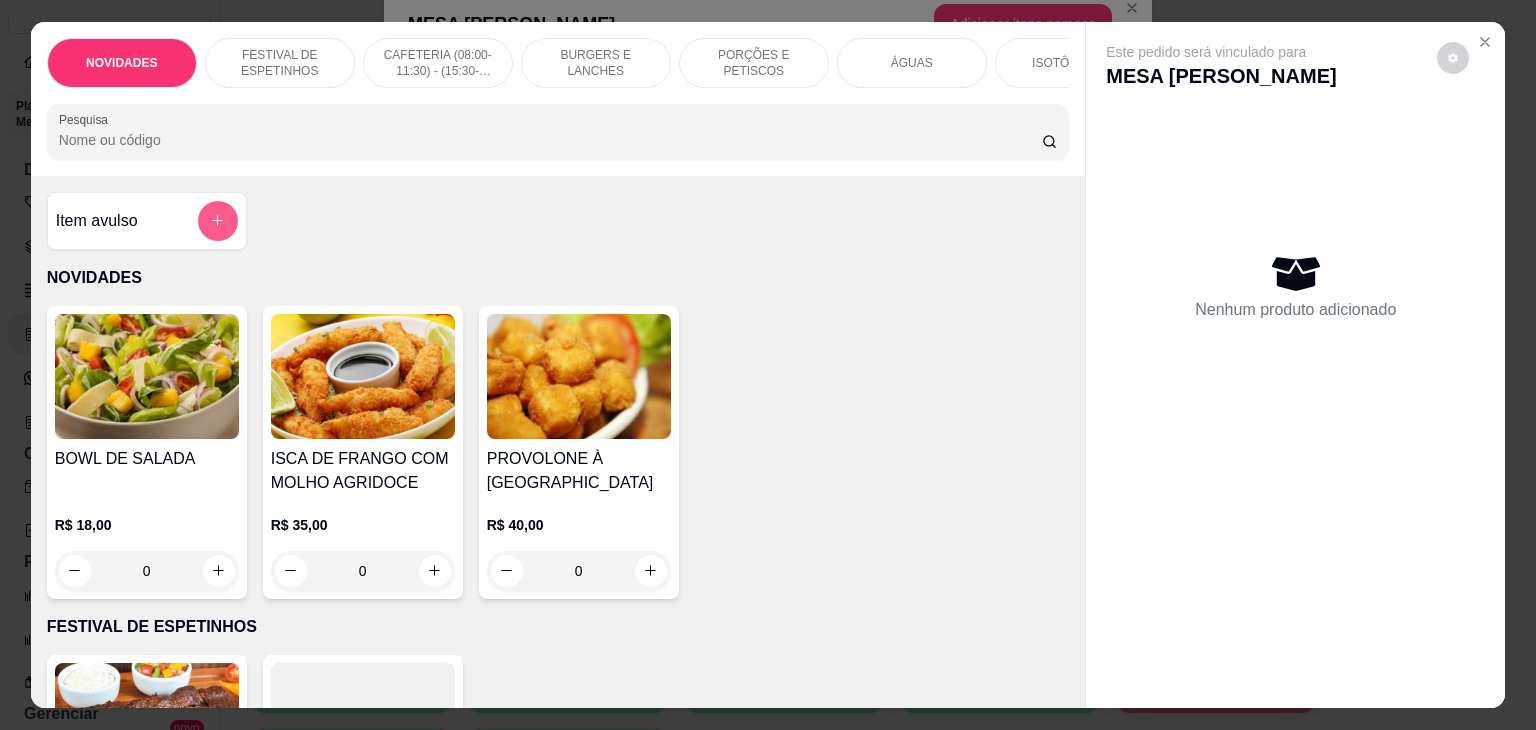 click 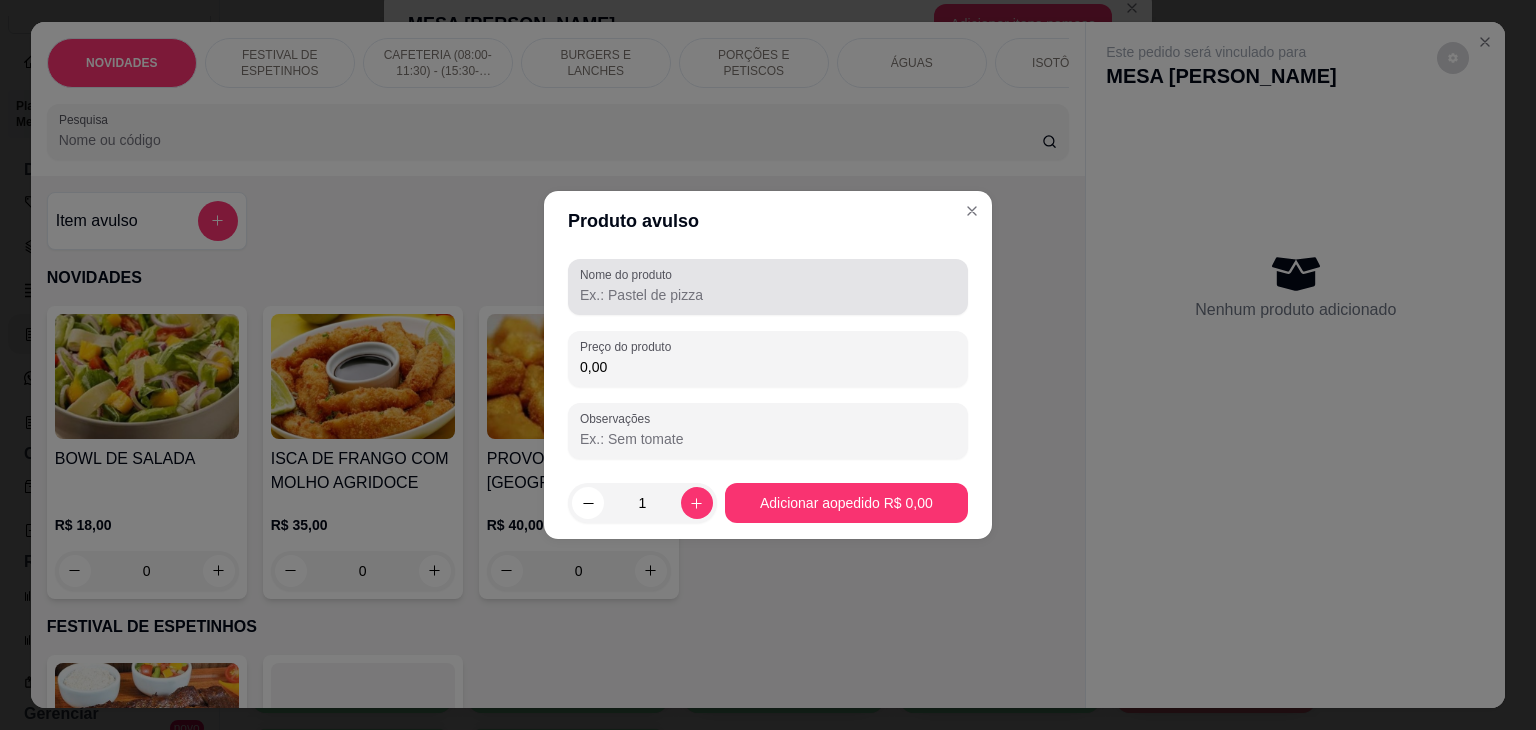 click on "Nome do produto" at bounding box center [629, 274] 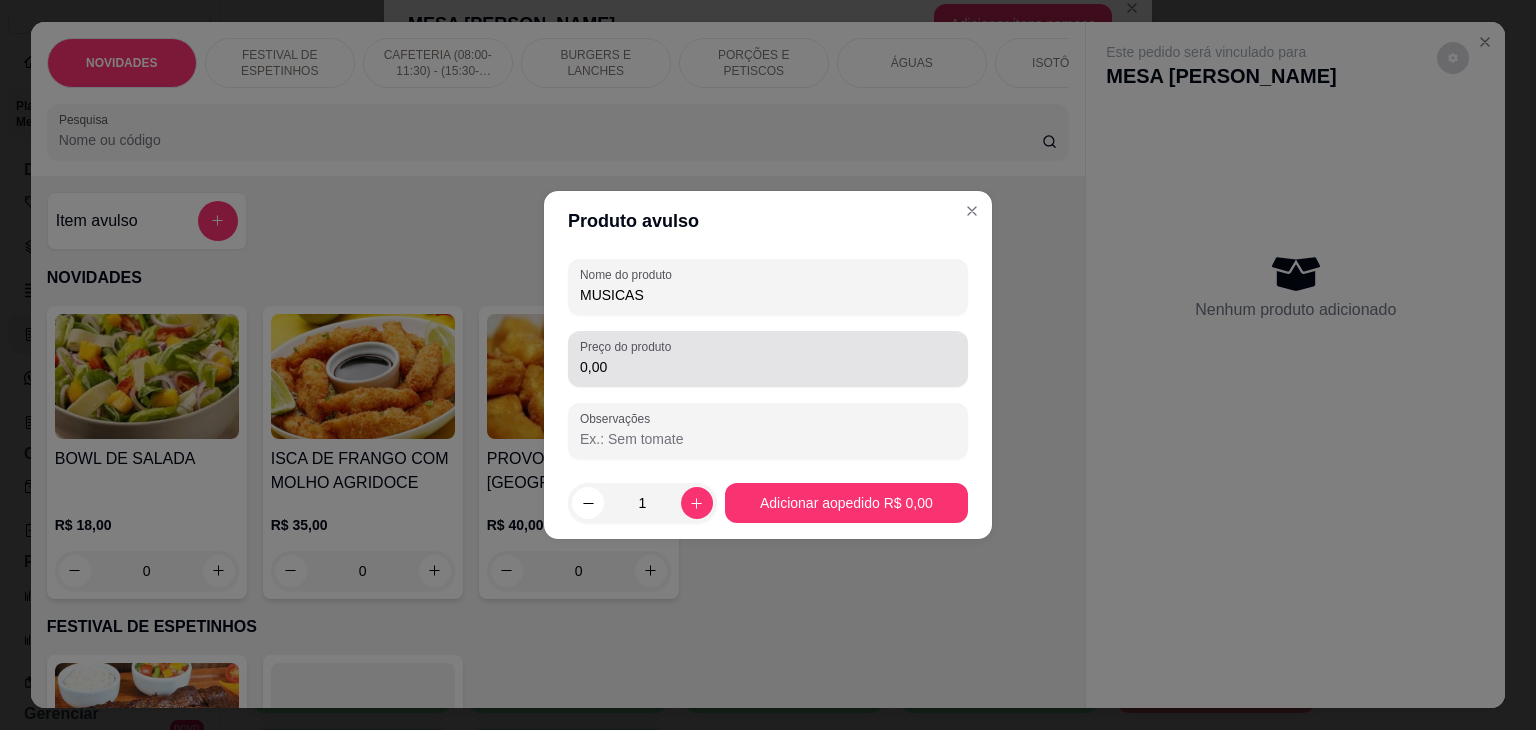 type on "MUSICAS" 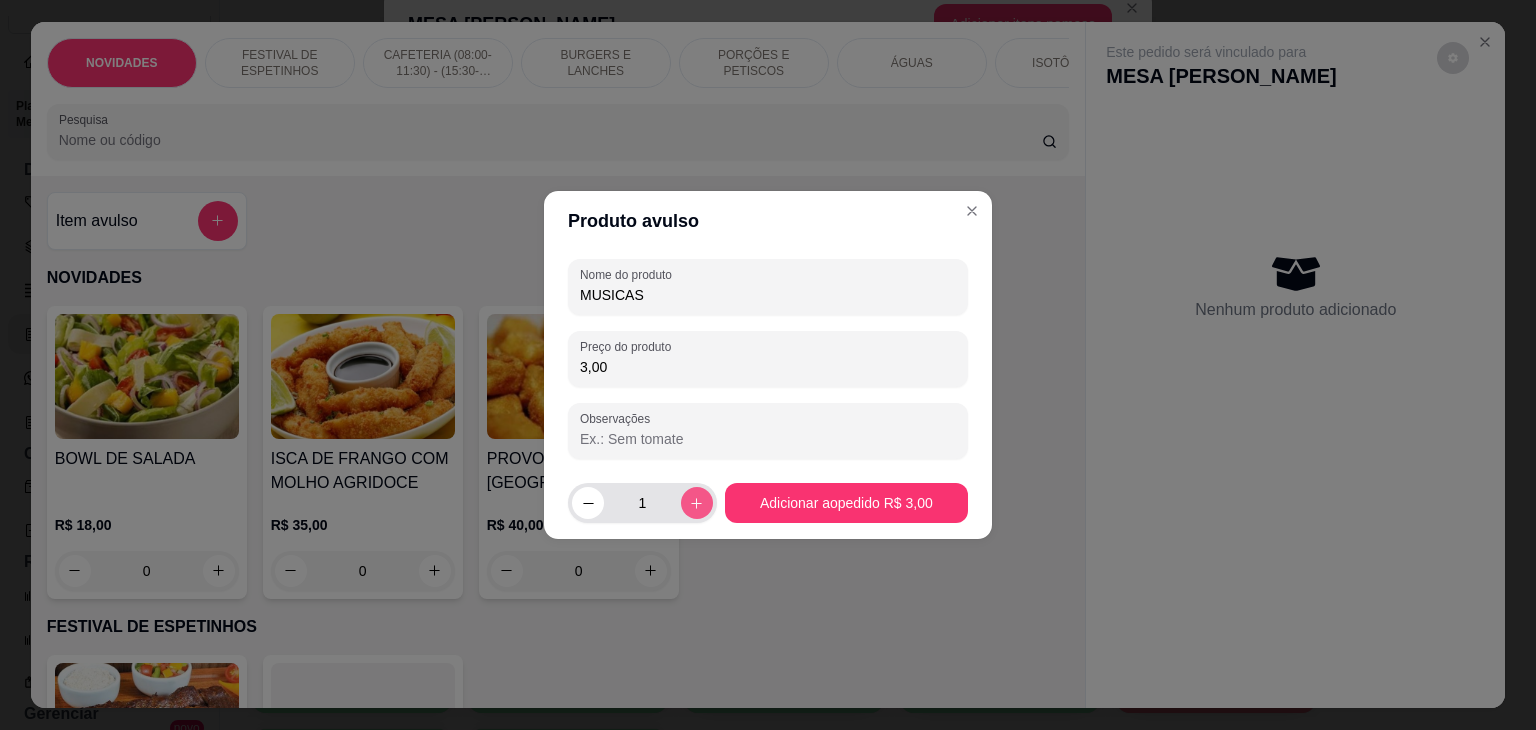 type on "3,00" 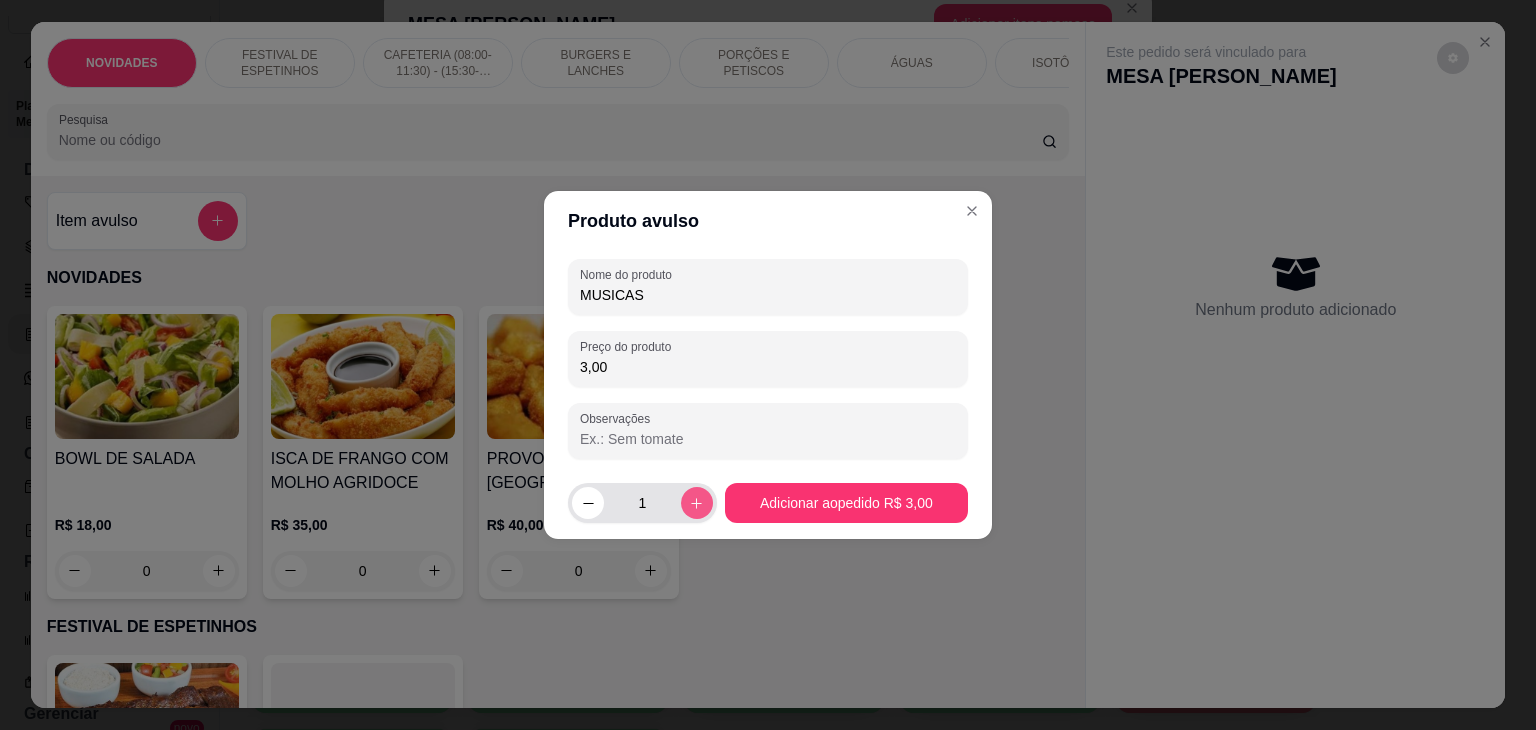 click at bounding box center (697, 503) 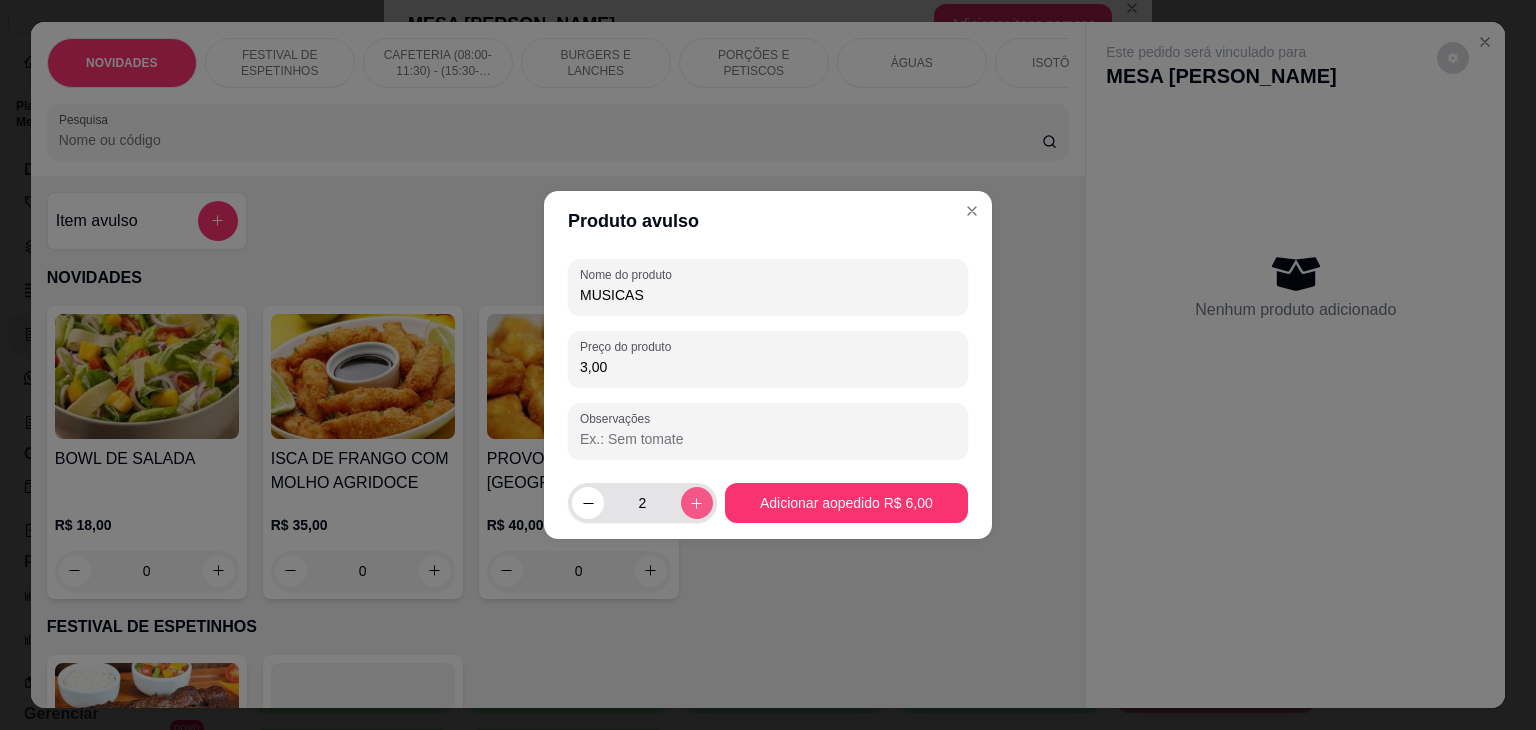 click 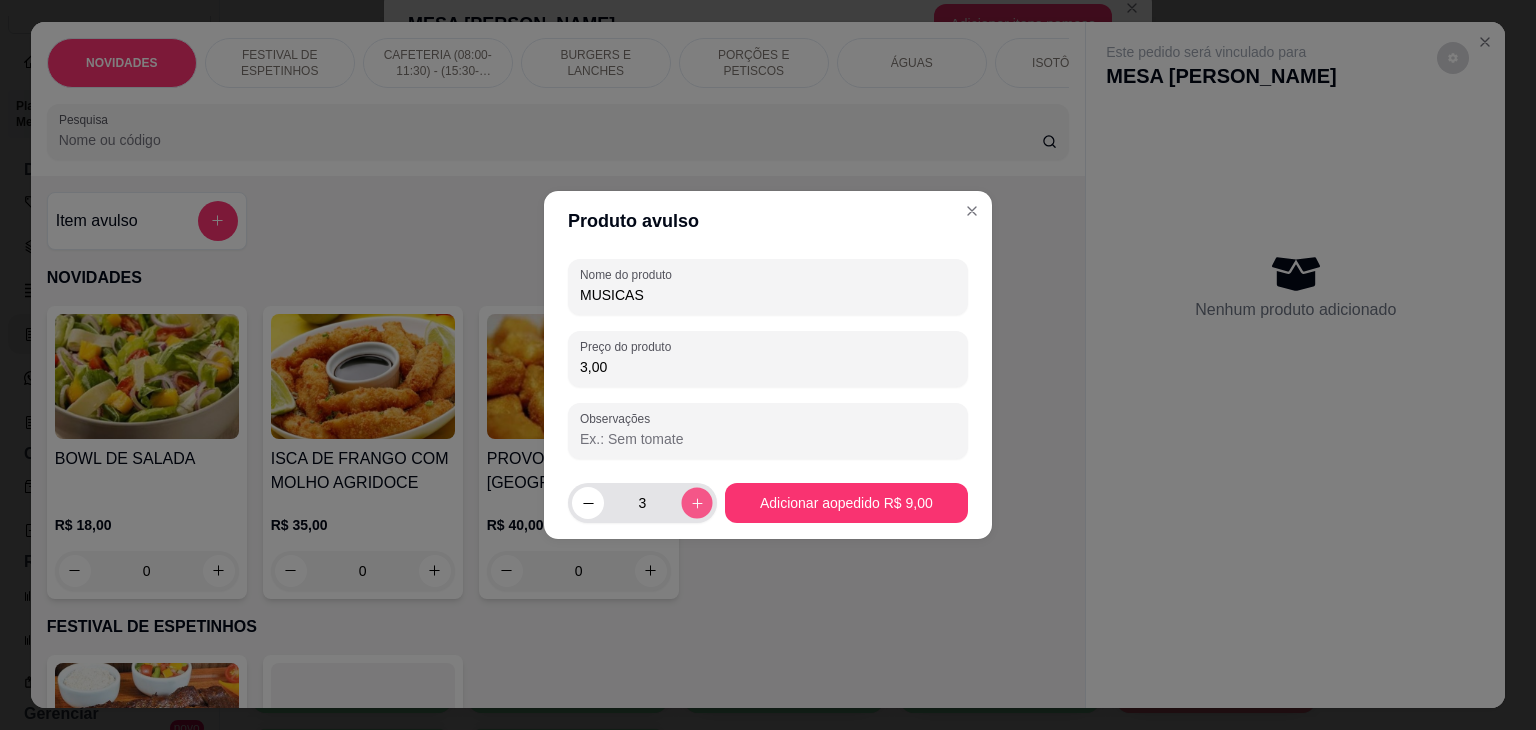 click 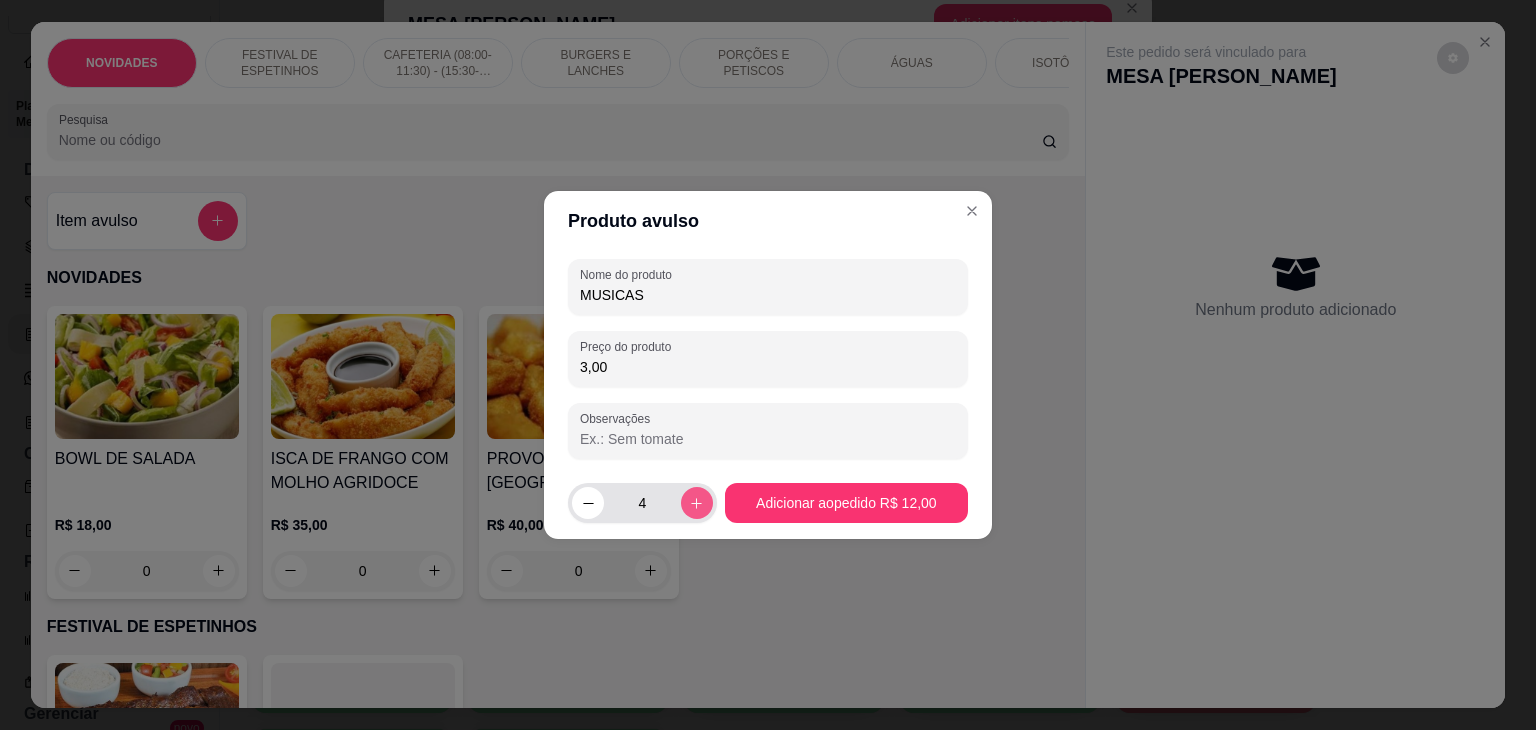 click 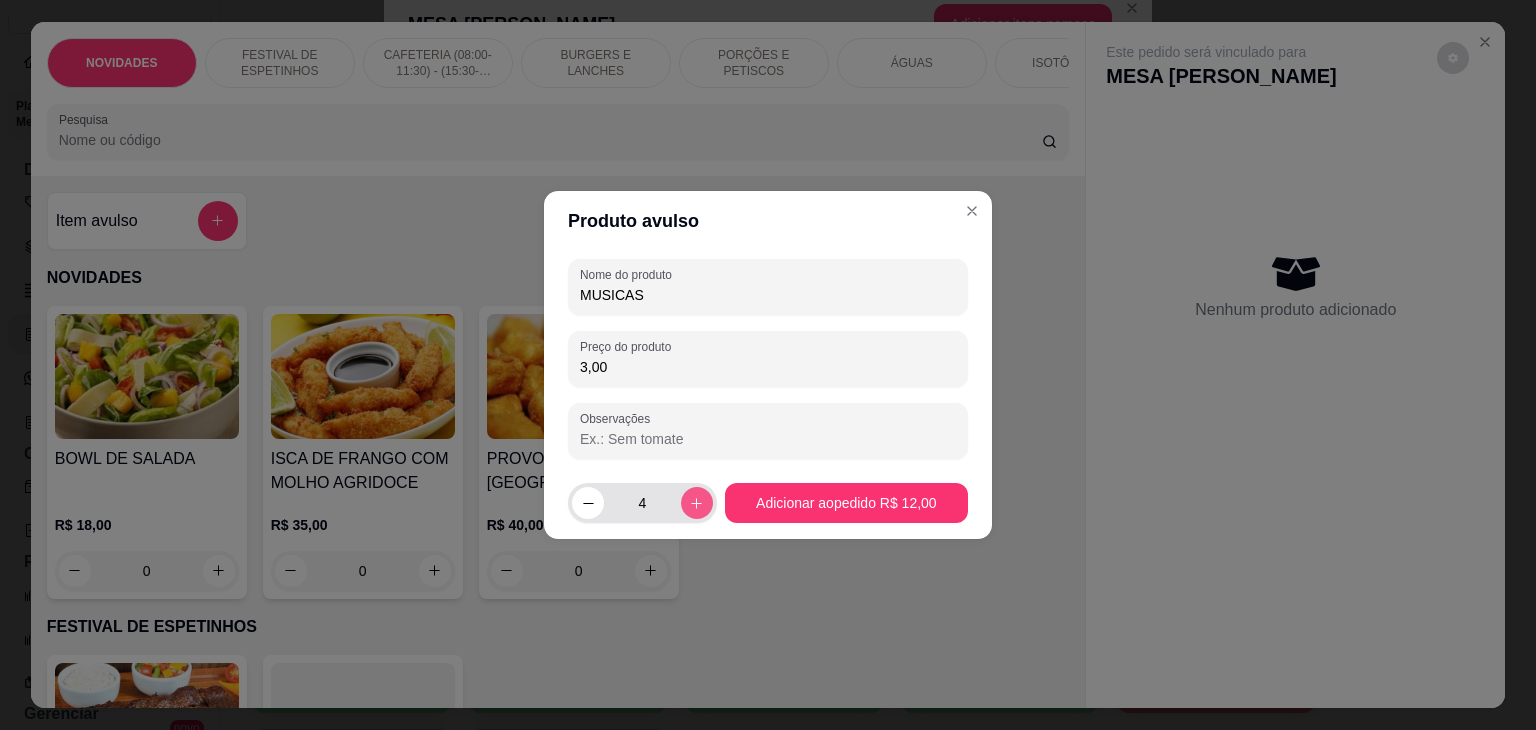 type on "5" 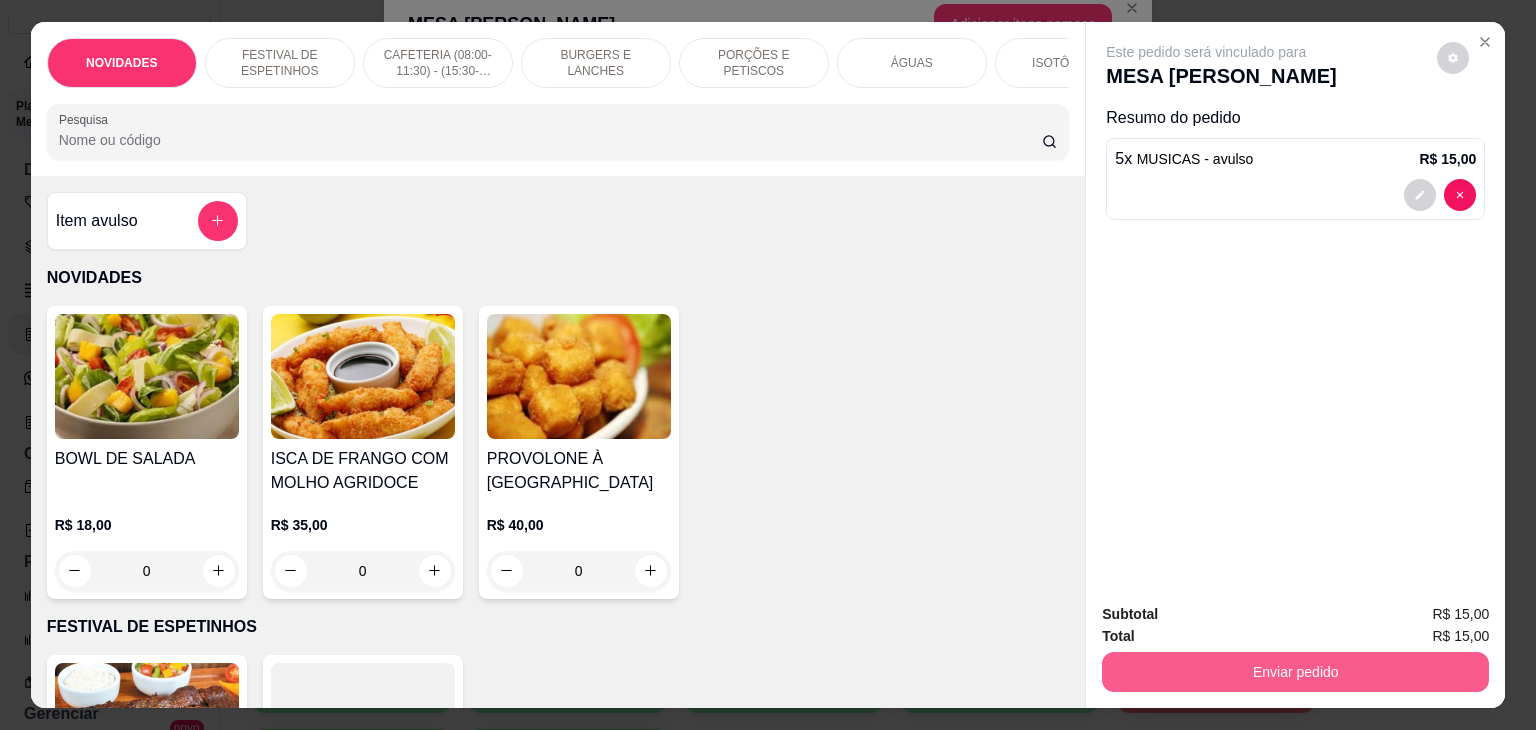 click on "Enviar pedido" at bounding box center [1295, 672] 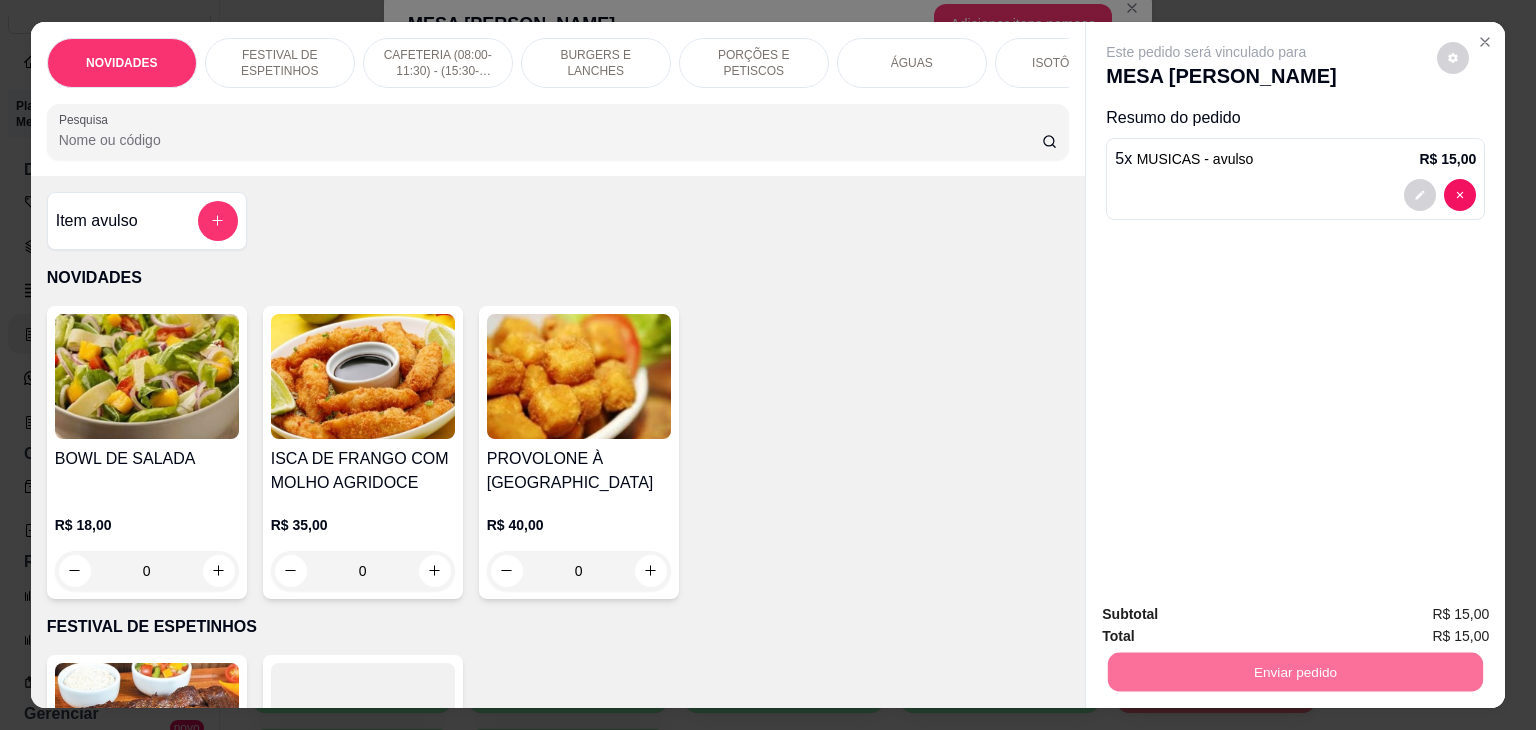 click on "Não registrar e enviar pedido" at bounding box center [1229, 614] 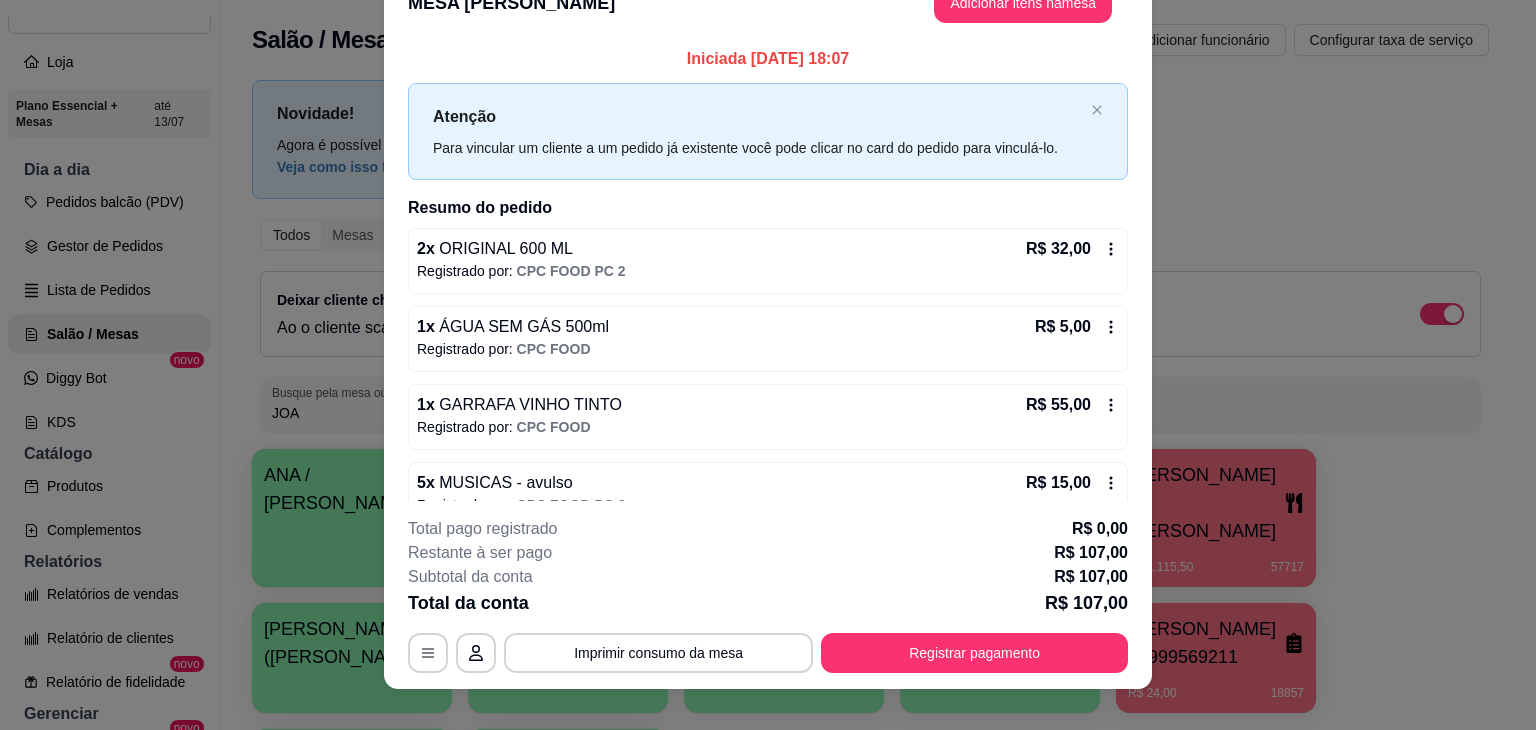 scroll, scrollTop: 15, scrollLeft: 0, axis: vertical 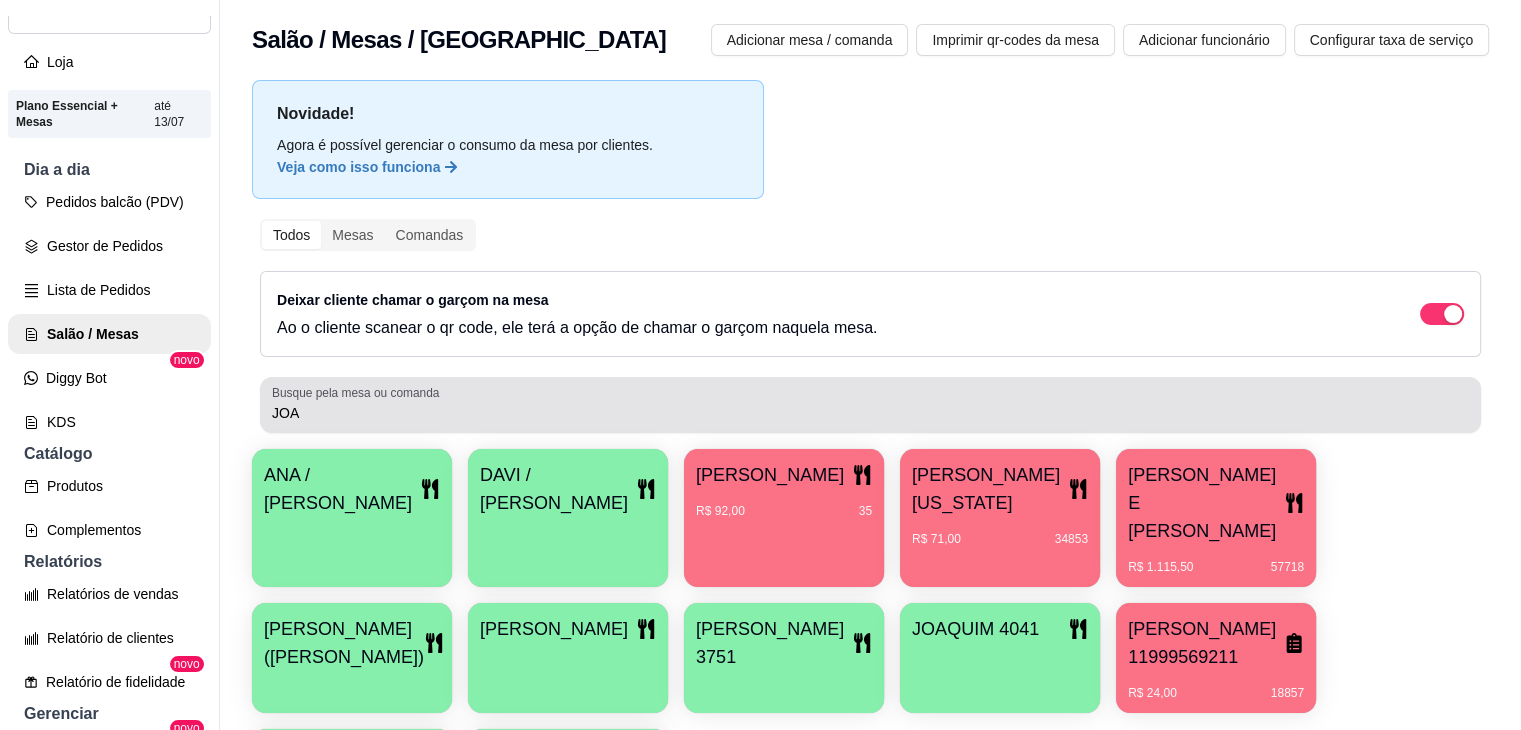 click on "JOA" at bounding box center (870, 413) 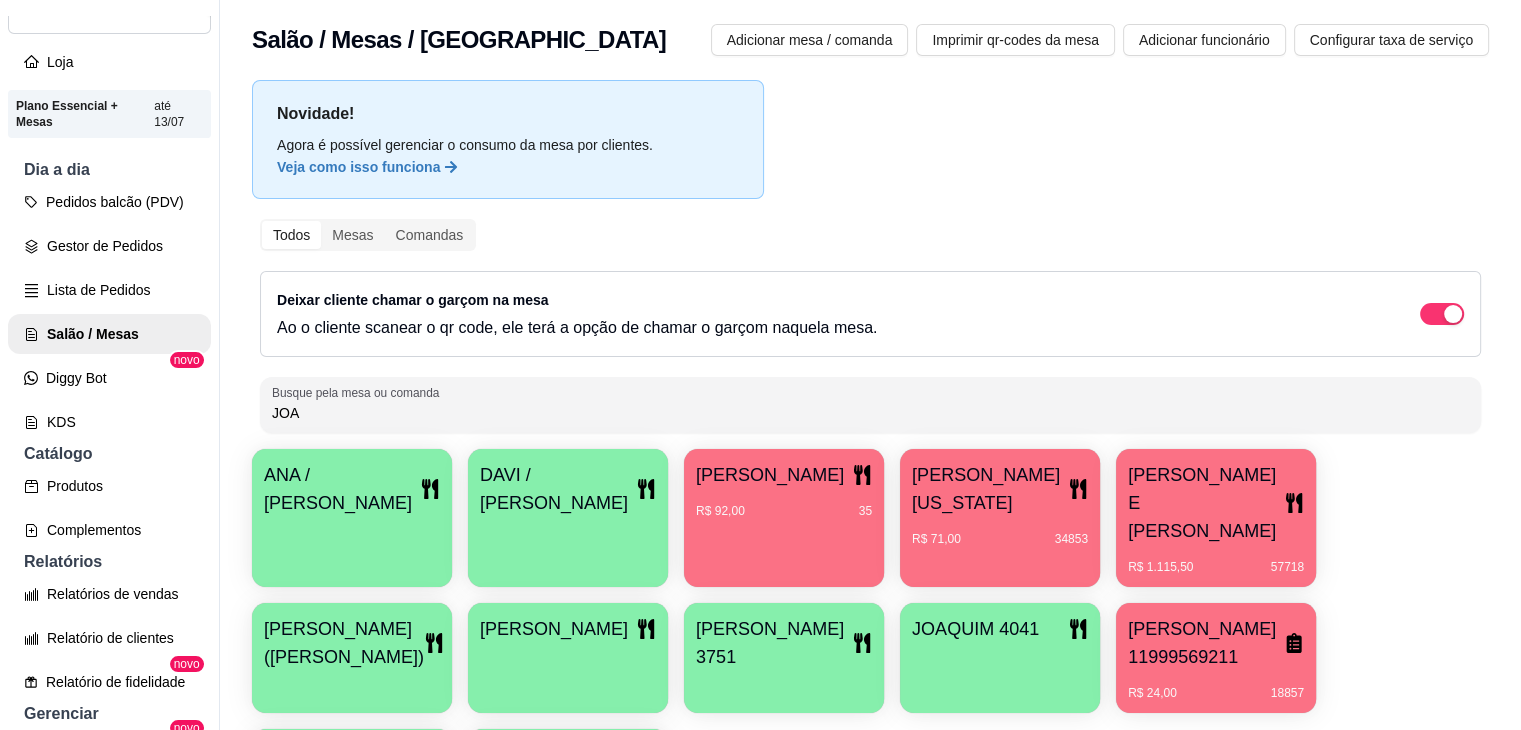 click on "JOA" at bounding box center [870, 413] 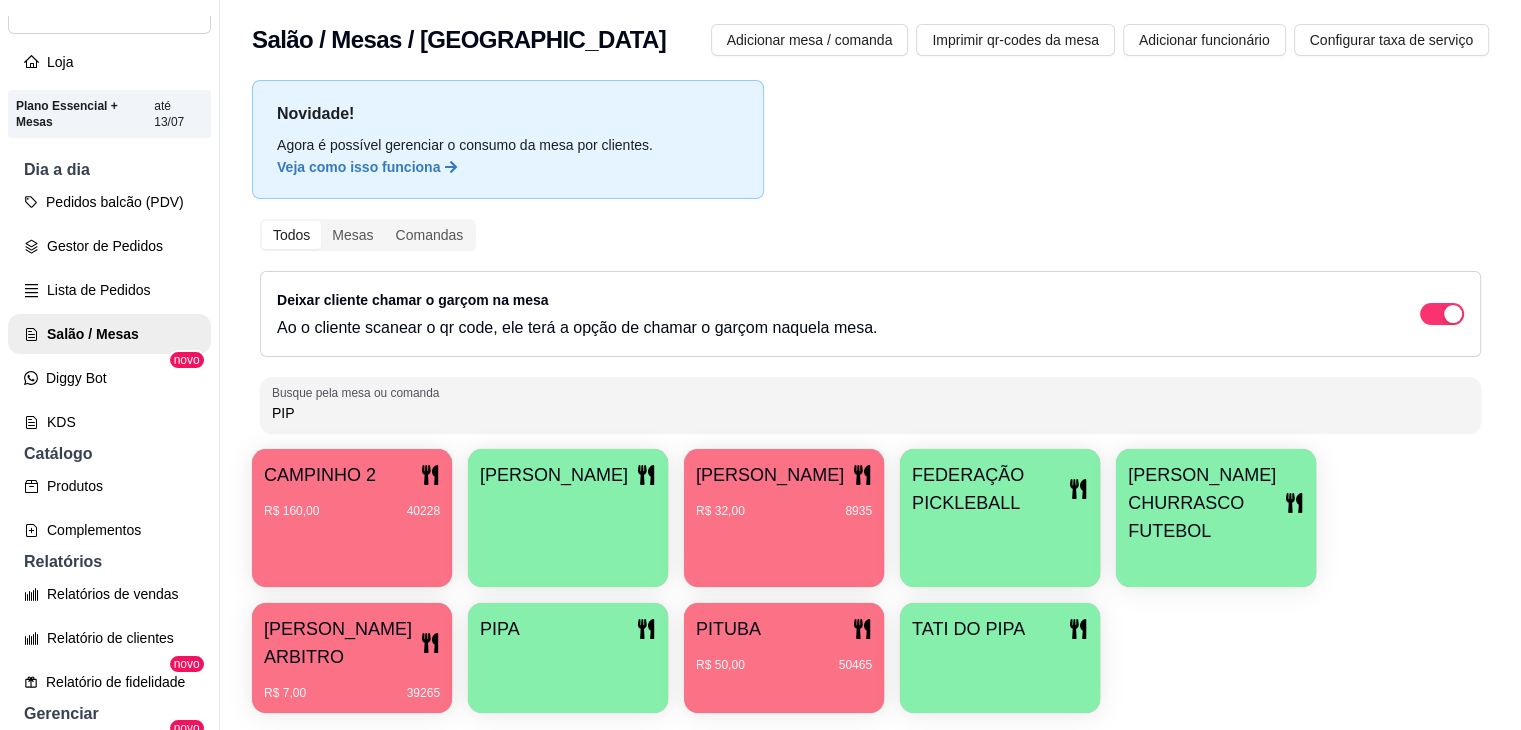 click on "PIP" at bounding box center (870, 413) 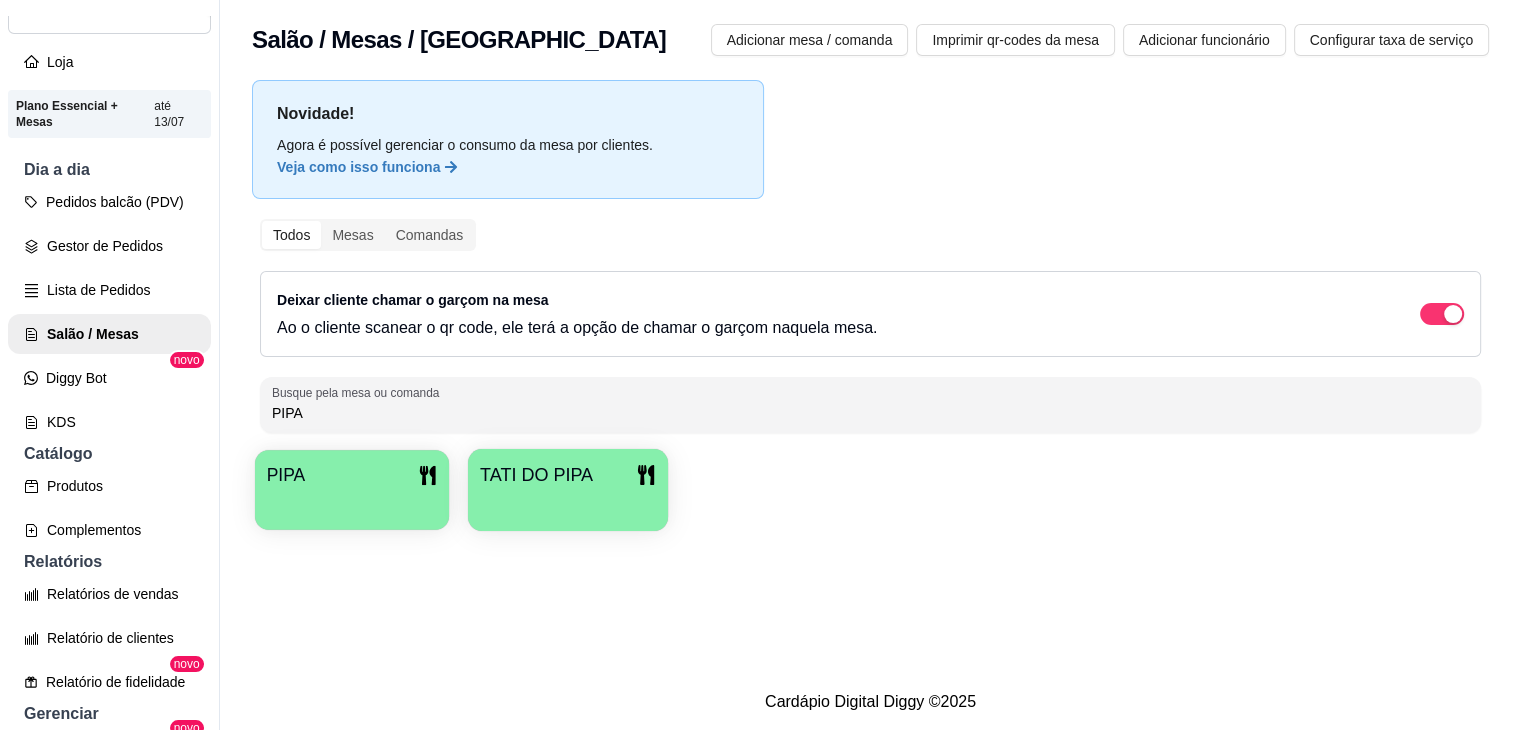 click on "PIPA" at bounding box center (352, 490) 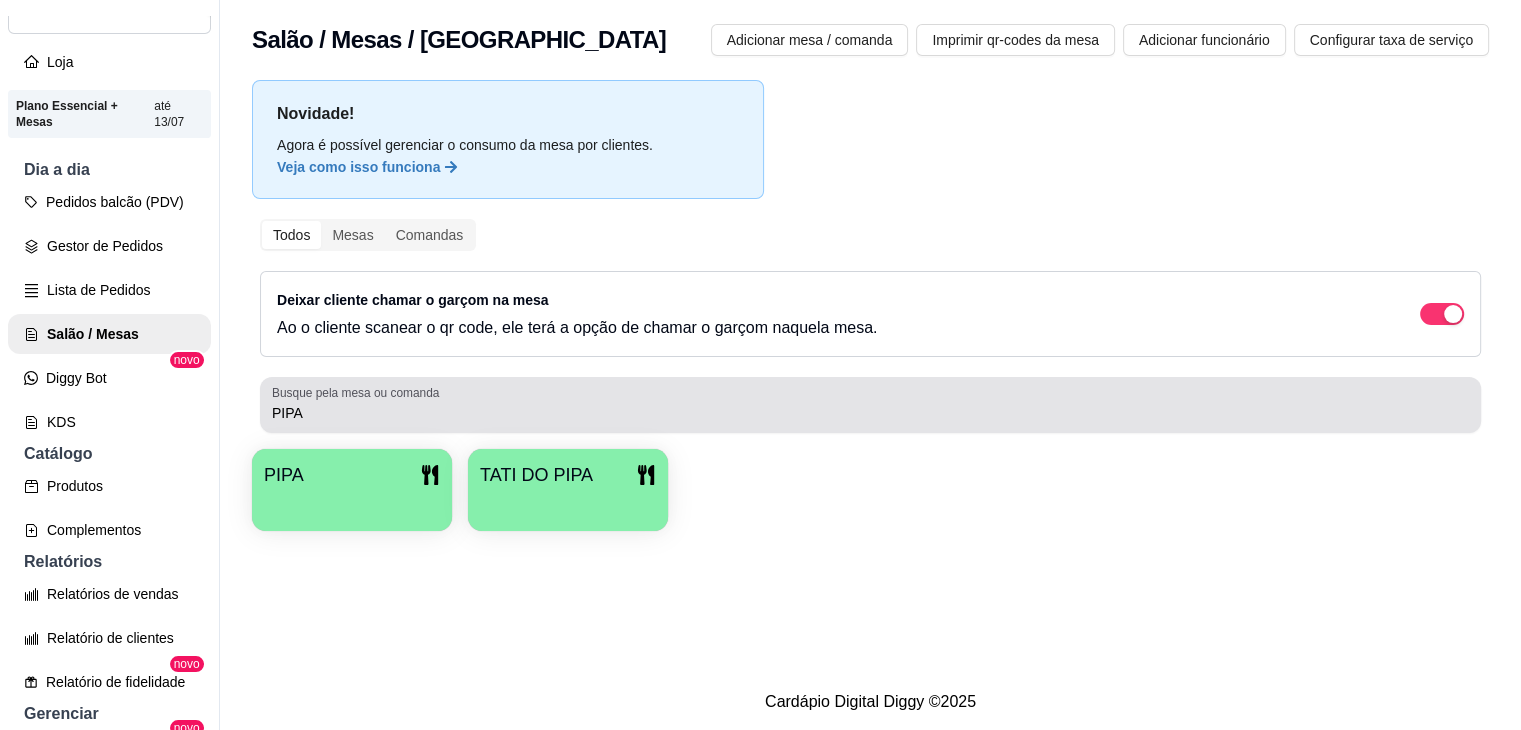 click on "PIPA" at bounding box center [870, 405] 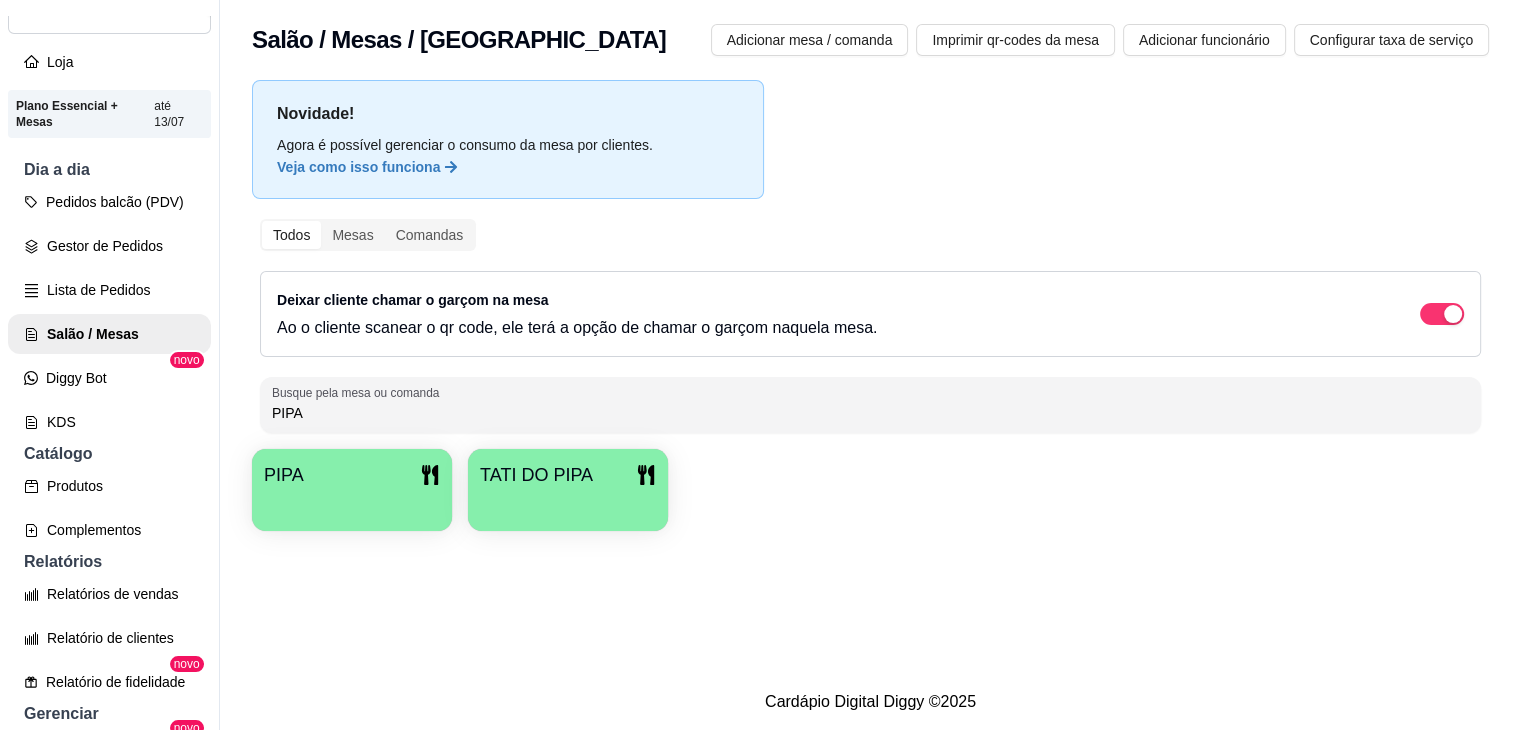 click on "PIPA" at bounding box center (870, 413) 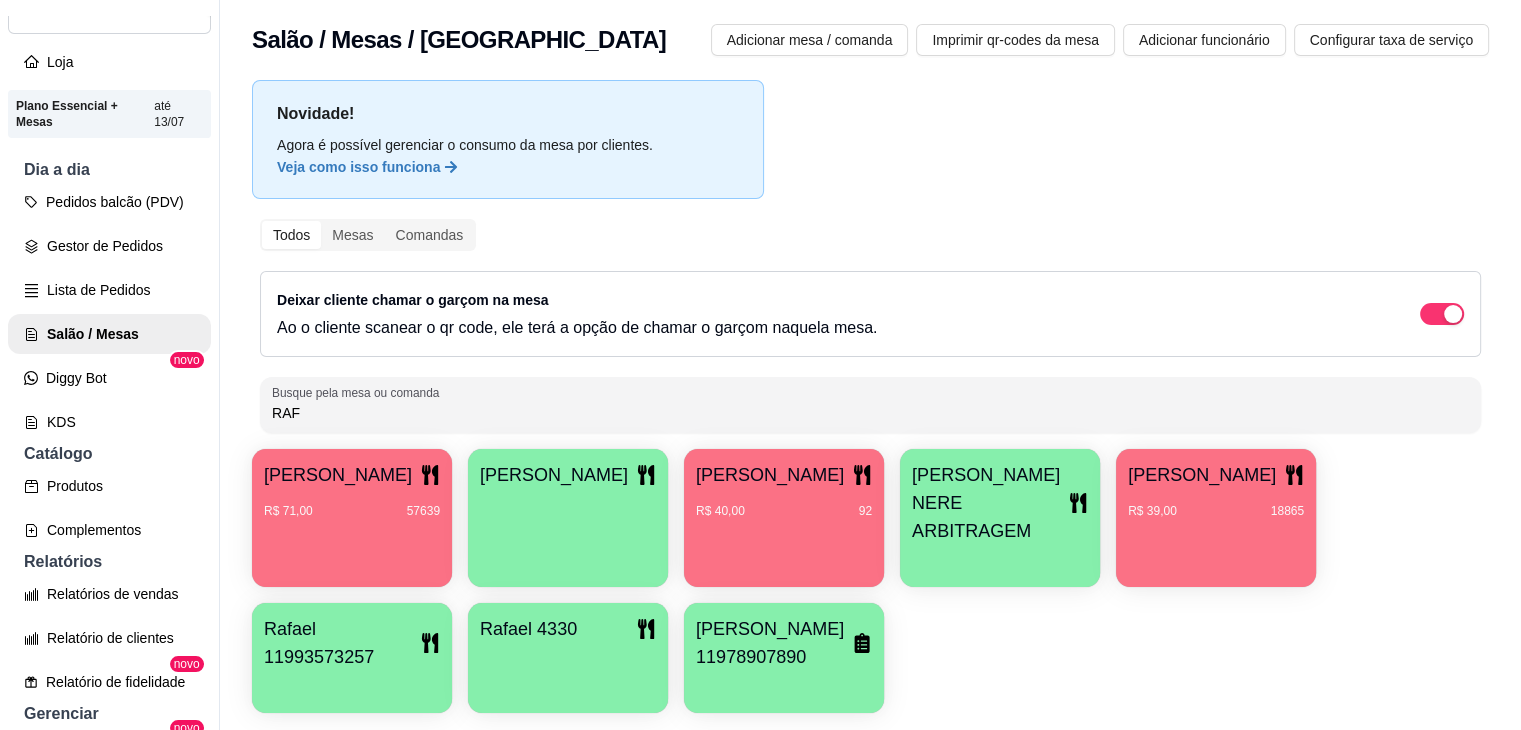 type on "RAF" 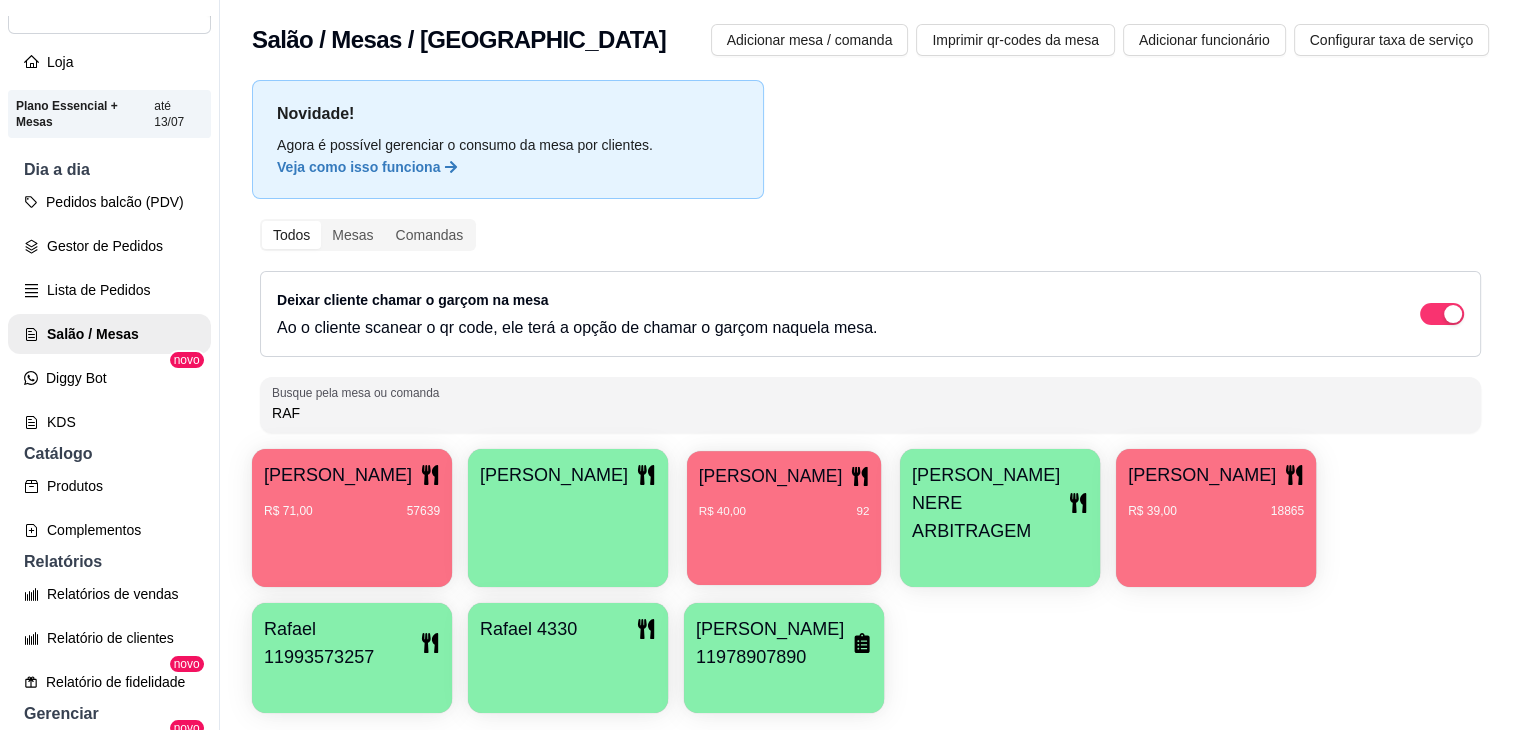 click on "[PERSON_NAME] R$ 40,00 92" at bounding box center [784, 518] 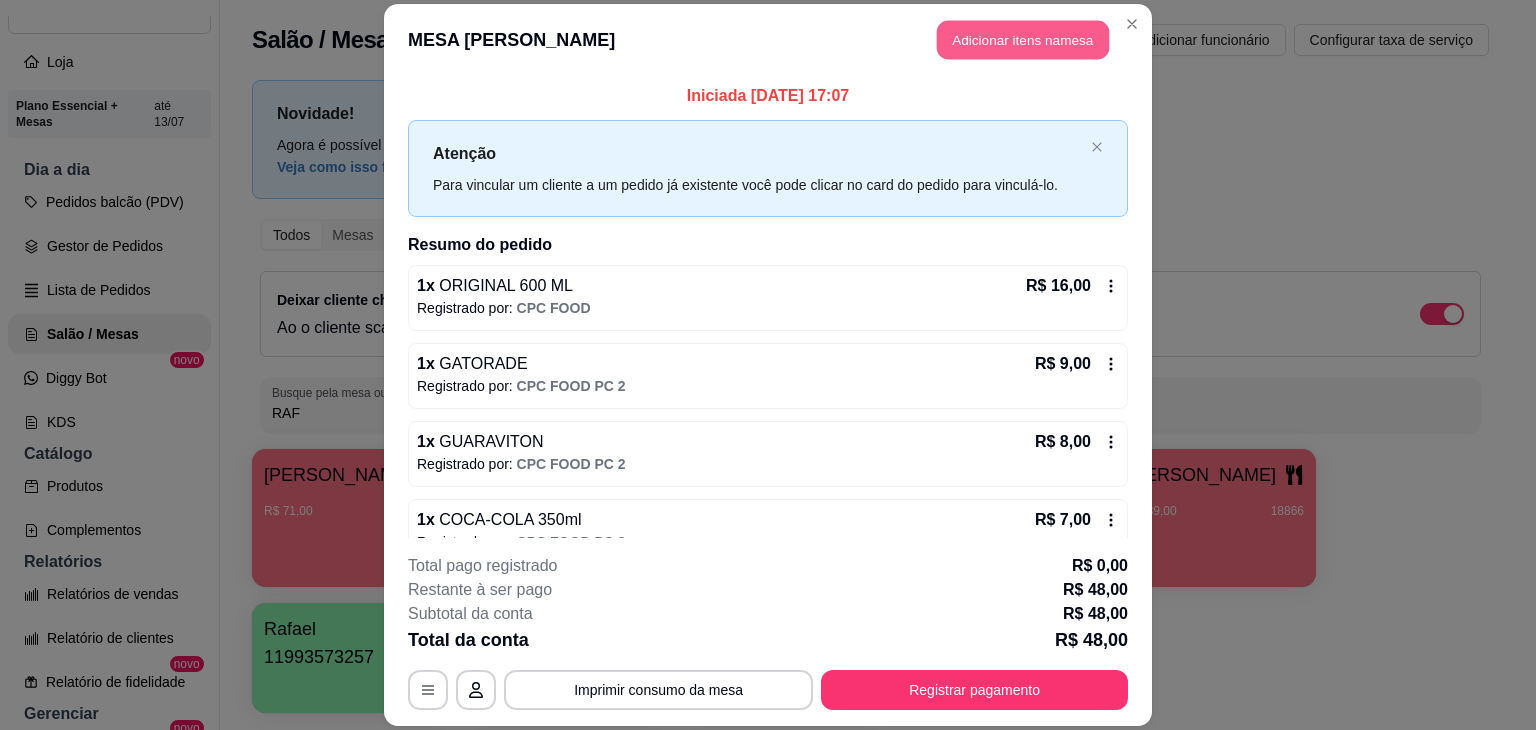 click on "Adicionar itens na  mesa" at bounding box center [1023, 39] 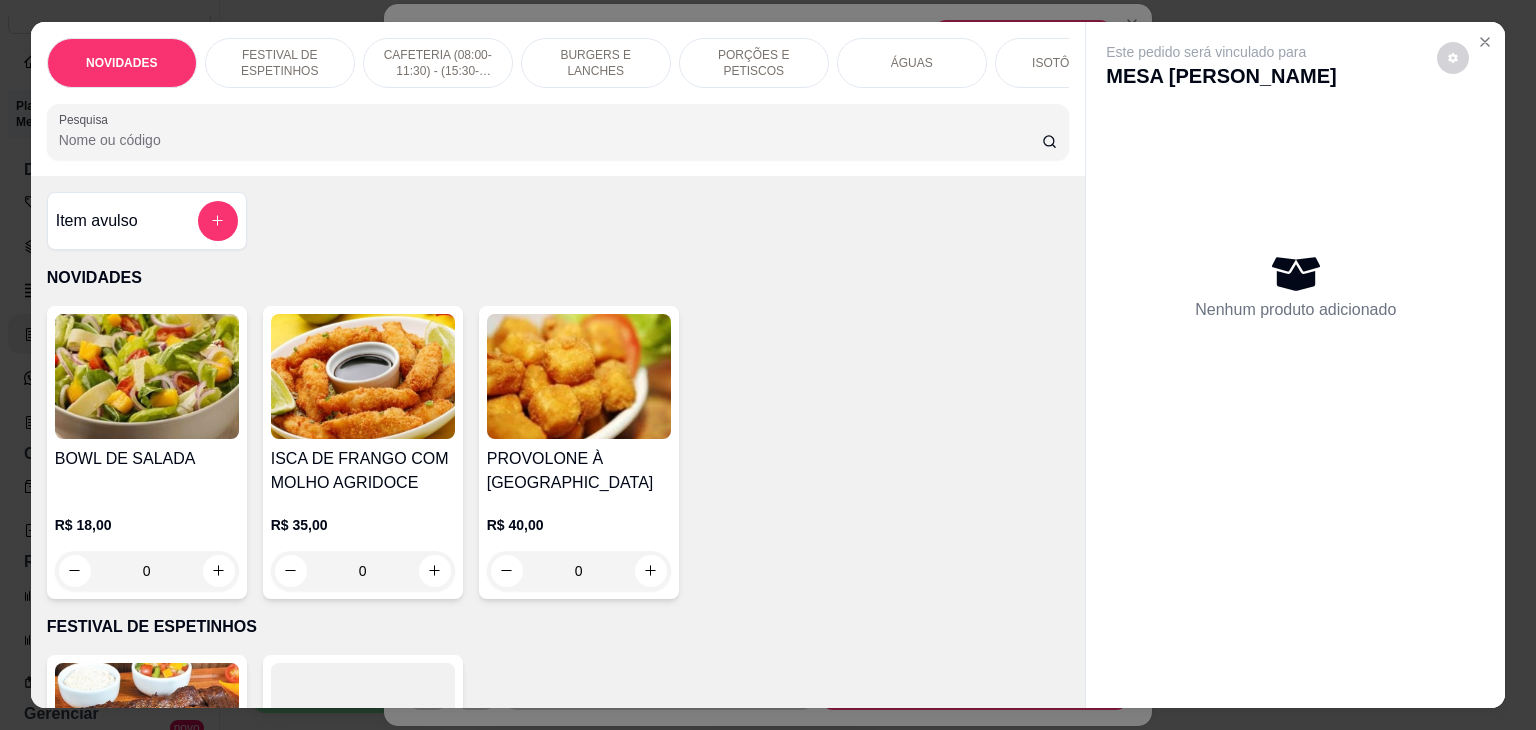 click on "Pesquisa" at bounding box center (550, 140) 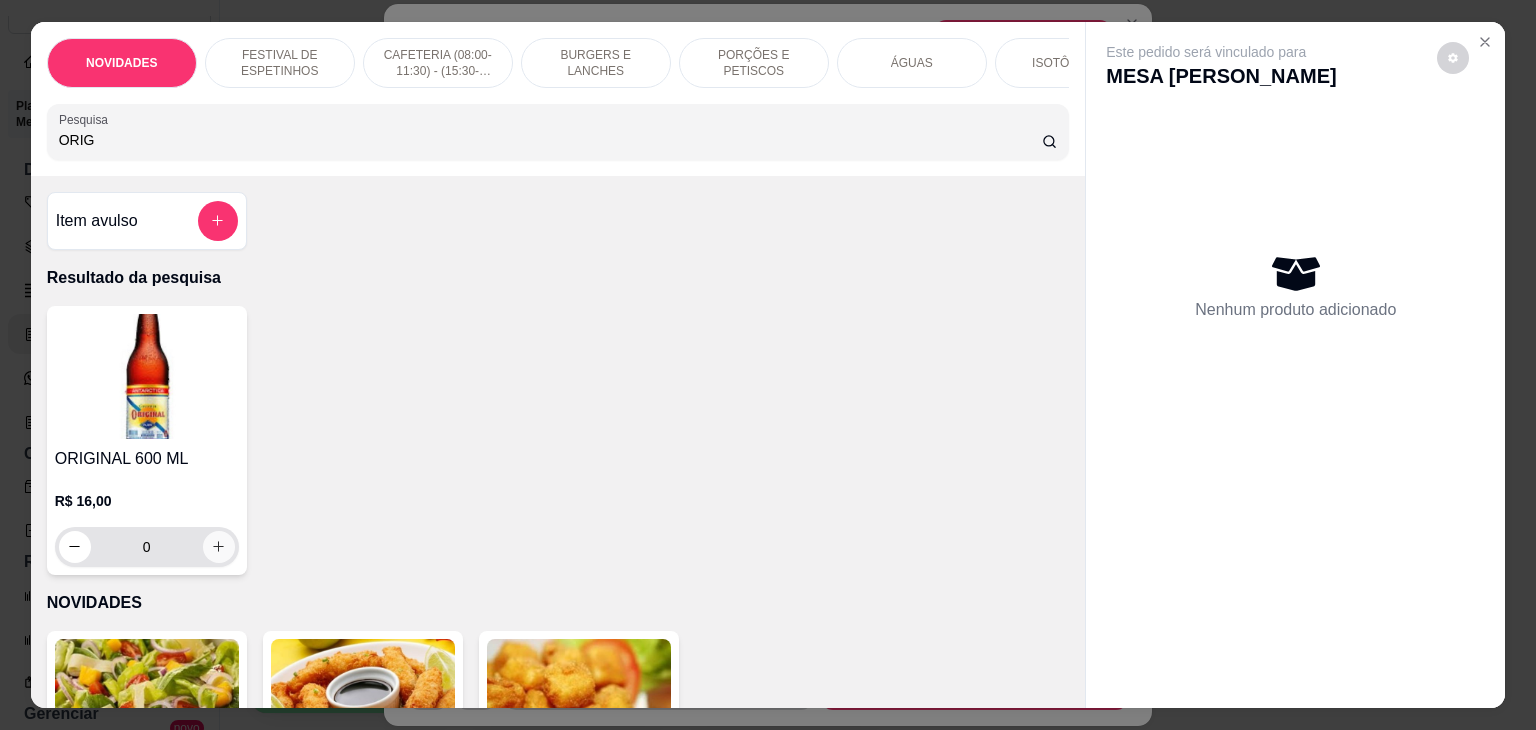 type on "ORIG" 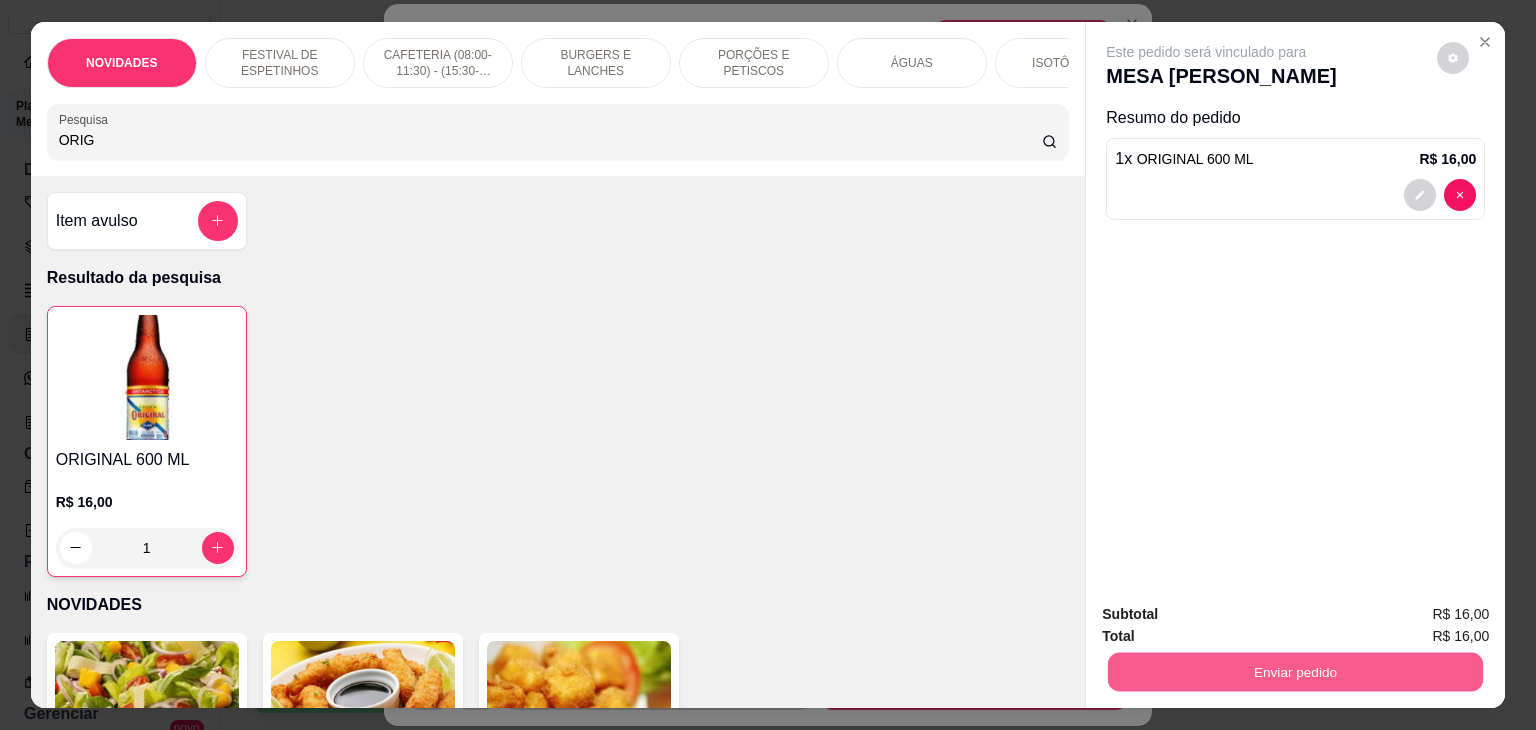 click on "Enviar pedido" at bounding box center [1295, 672] 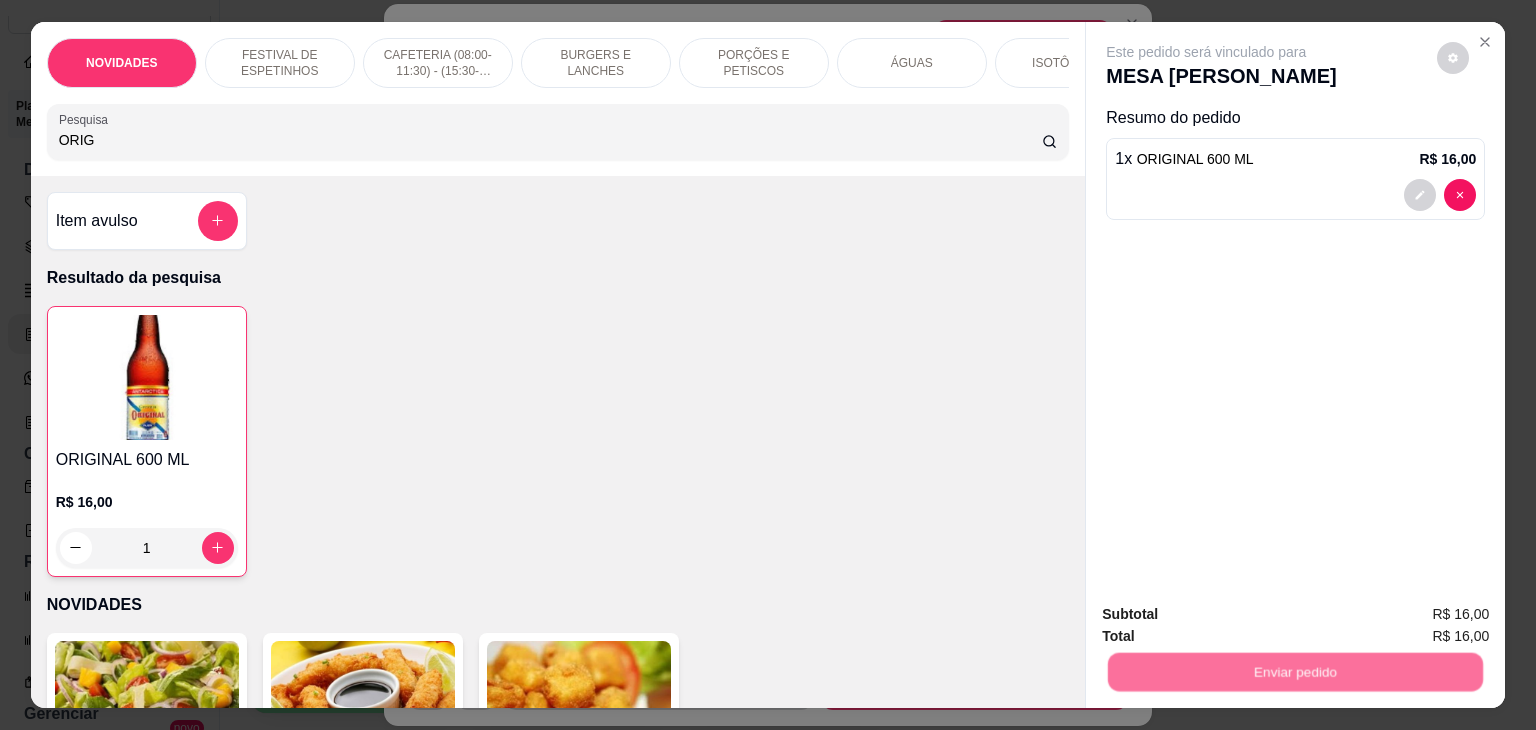 click on "Não registrar e enviar pedido" at bounding box center (1229, 615) 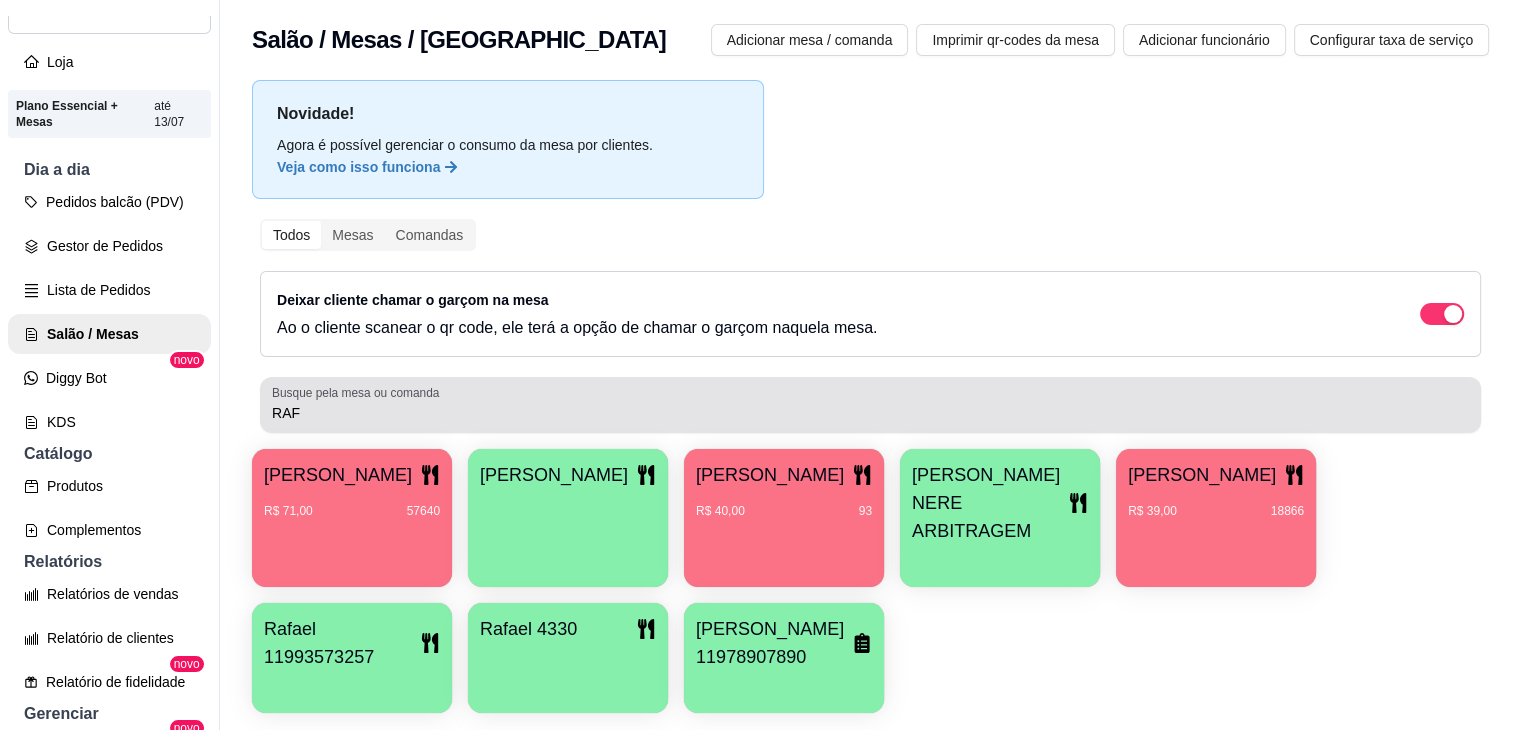 click on "RAF" at bounding box center (870, 413) 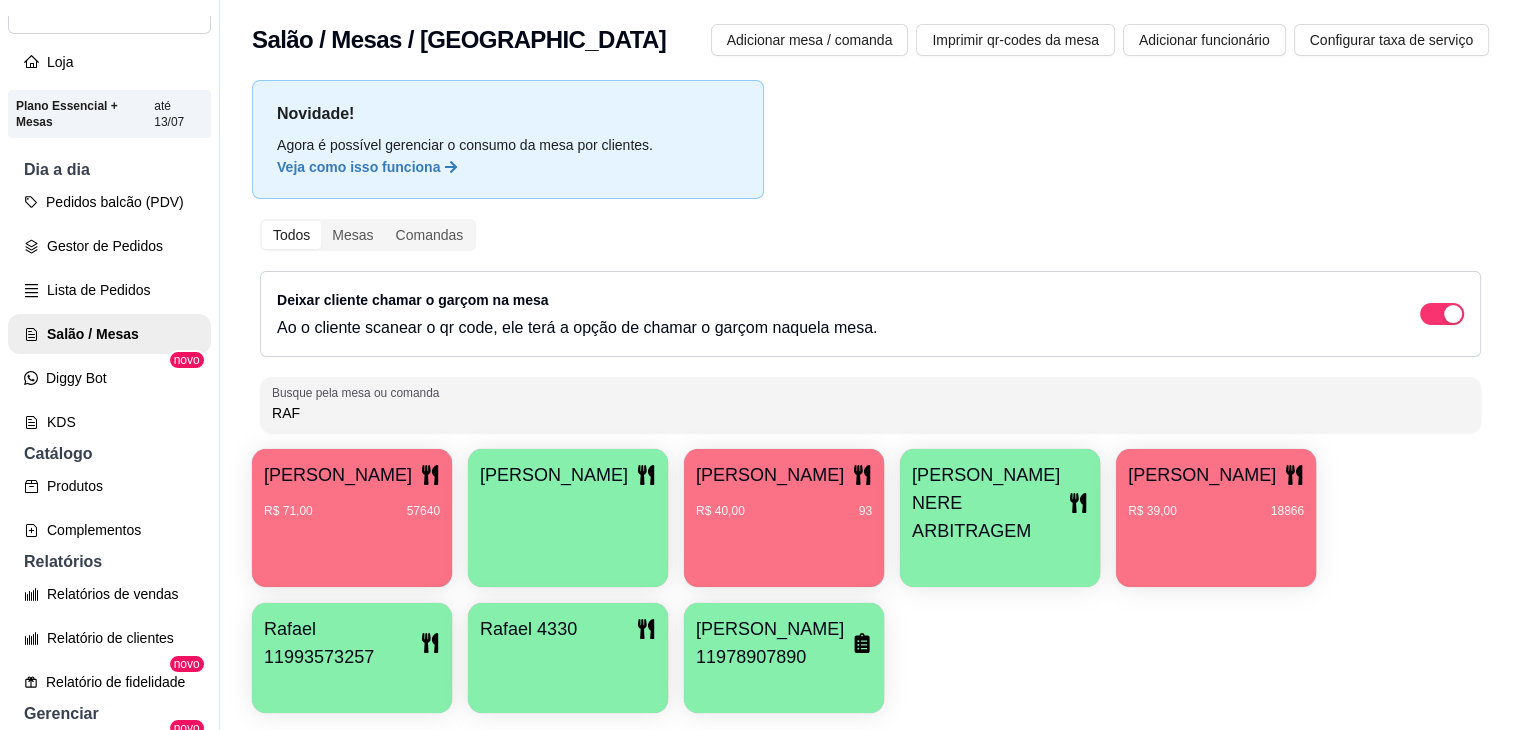 click on "RAF" at bounding box center (870, 413) 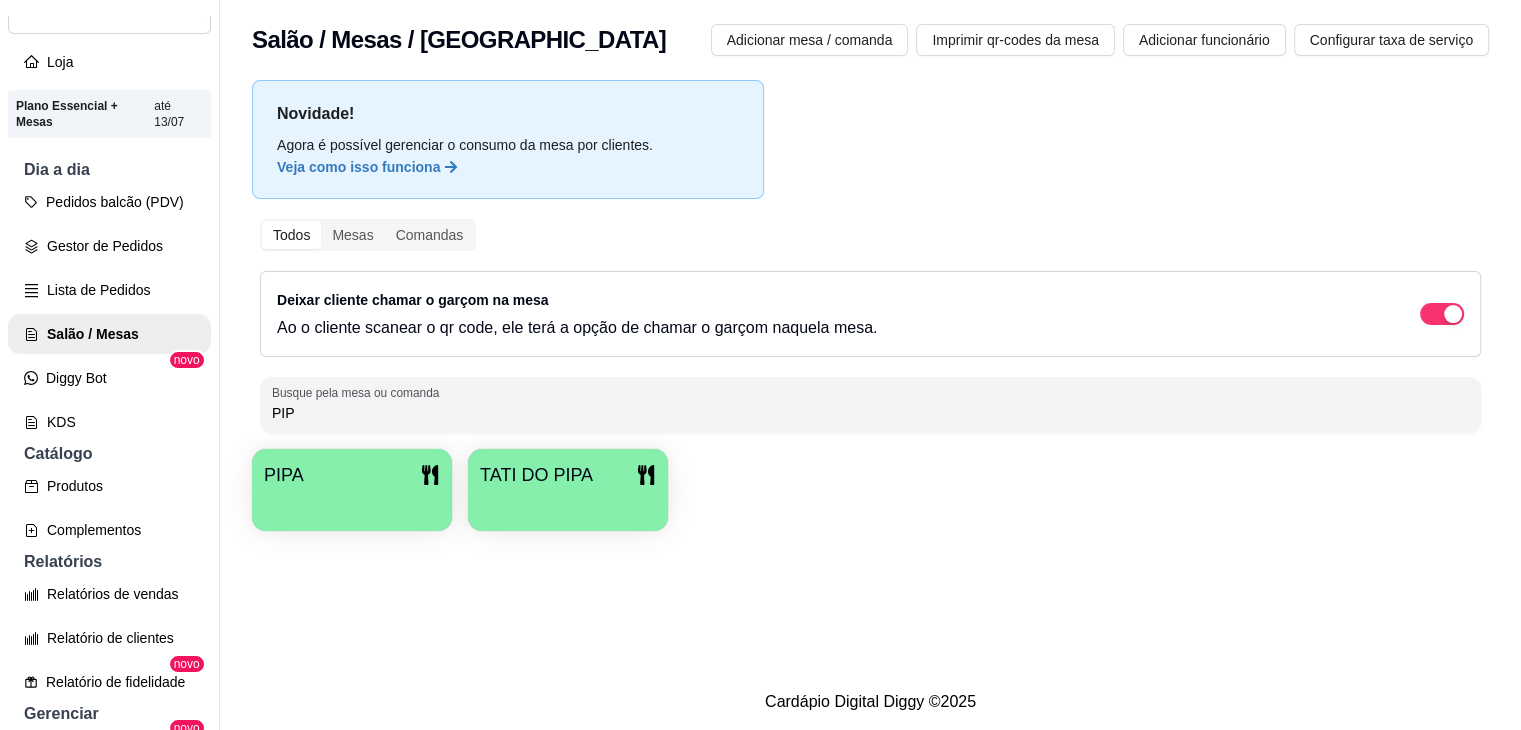 type on "PIP" 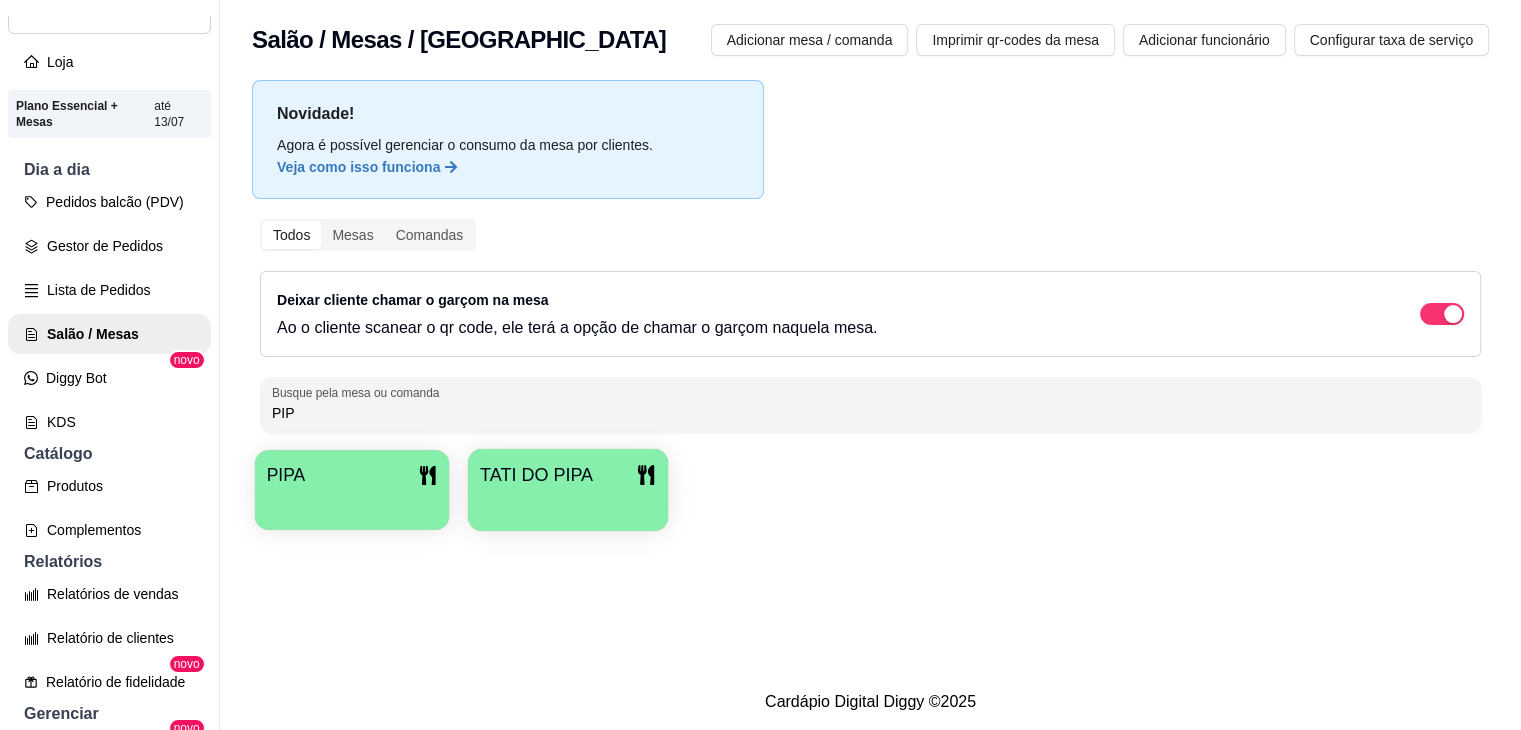 click on "PIPA" at bounding box center (352, 475) 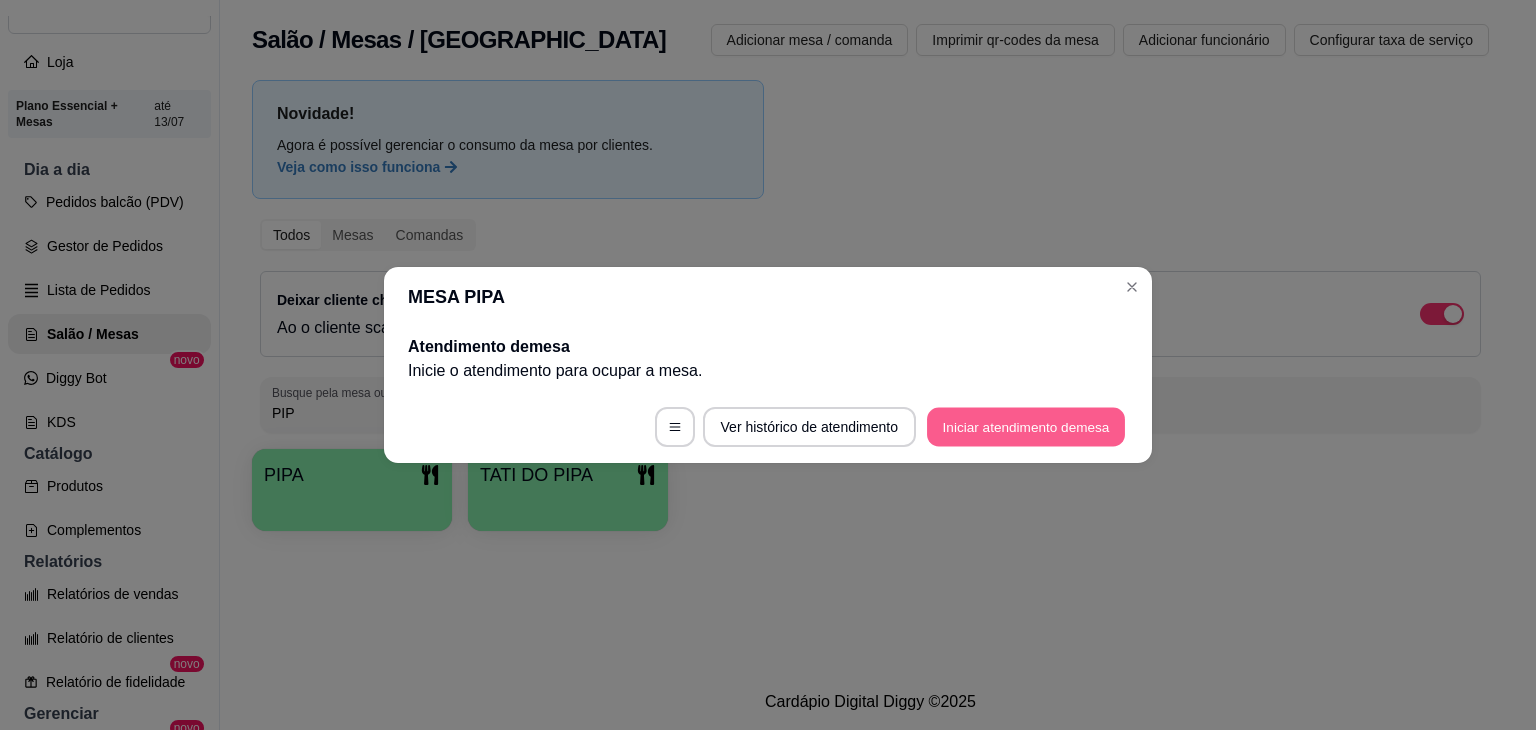 click on "Iniciar atendimento de  mesa" at bounding box center [1026, 427] 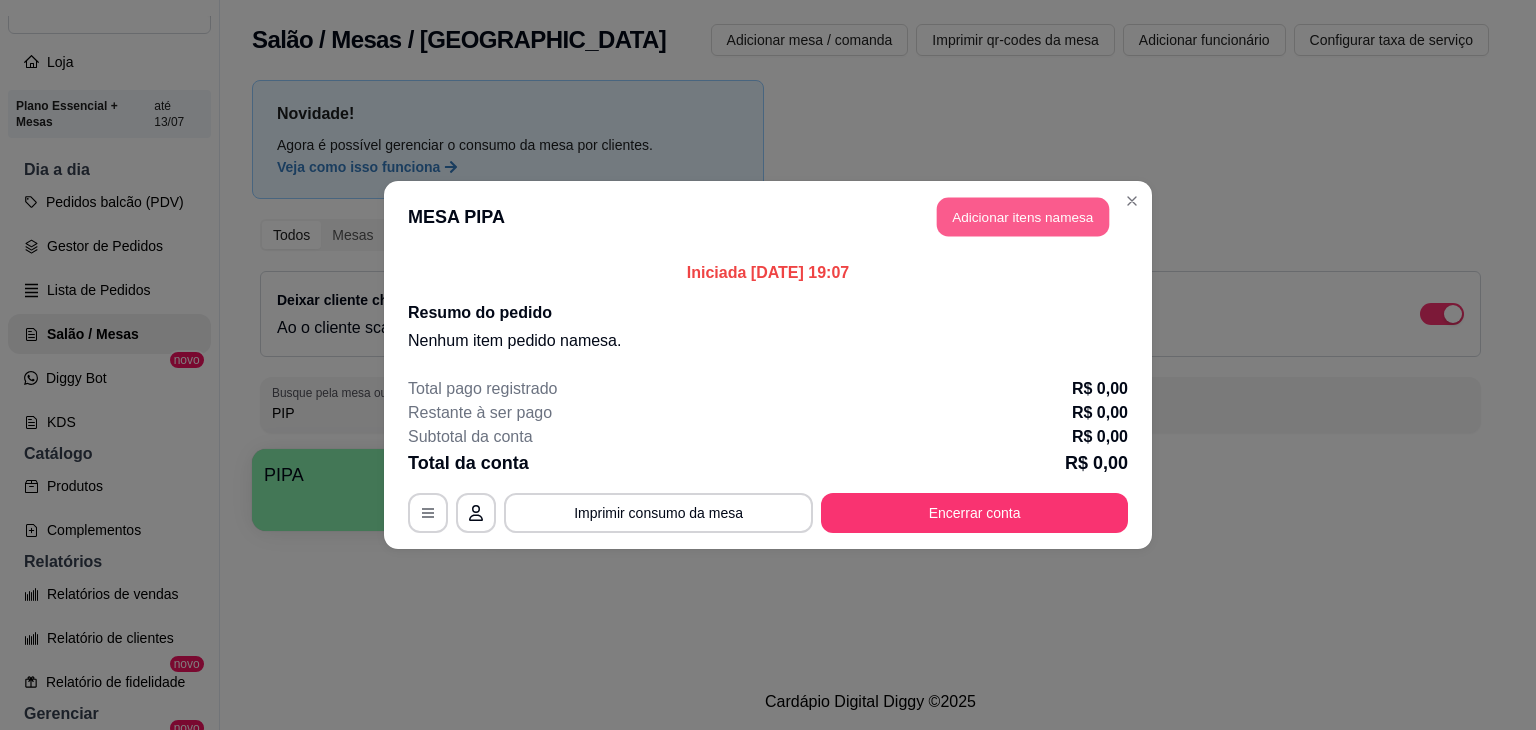 click on "Adicionar itens na  mesa" at bounding box center [1023, 217] 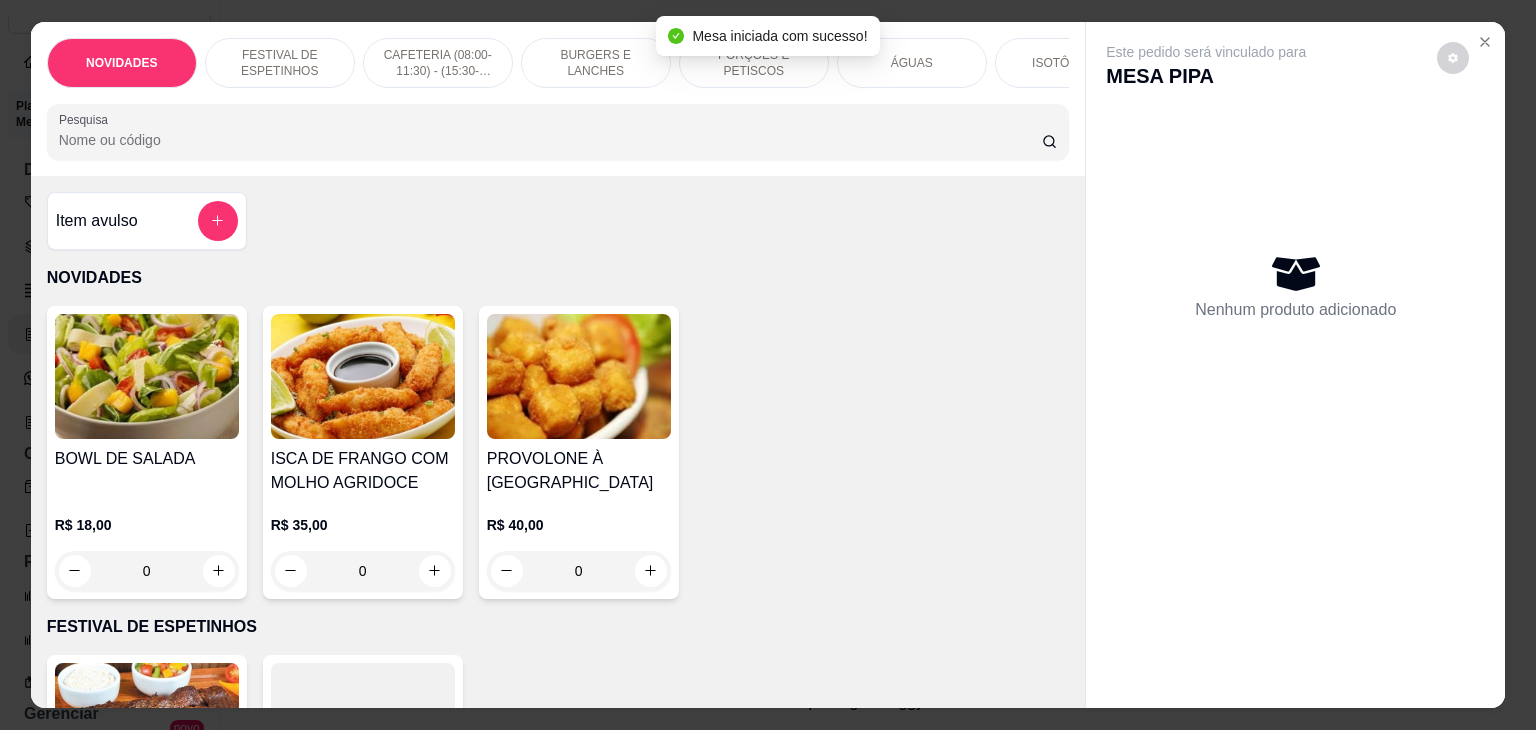 click on "Pesquisa" at bounding box center [550, 140] 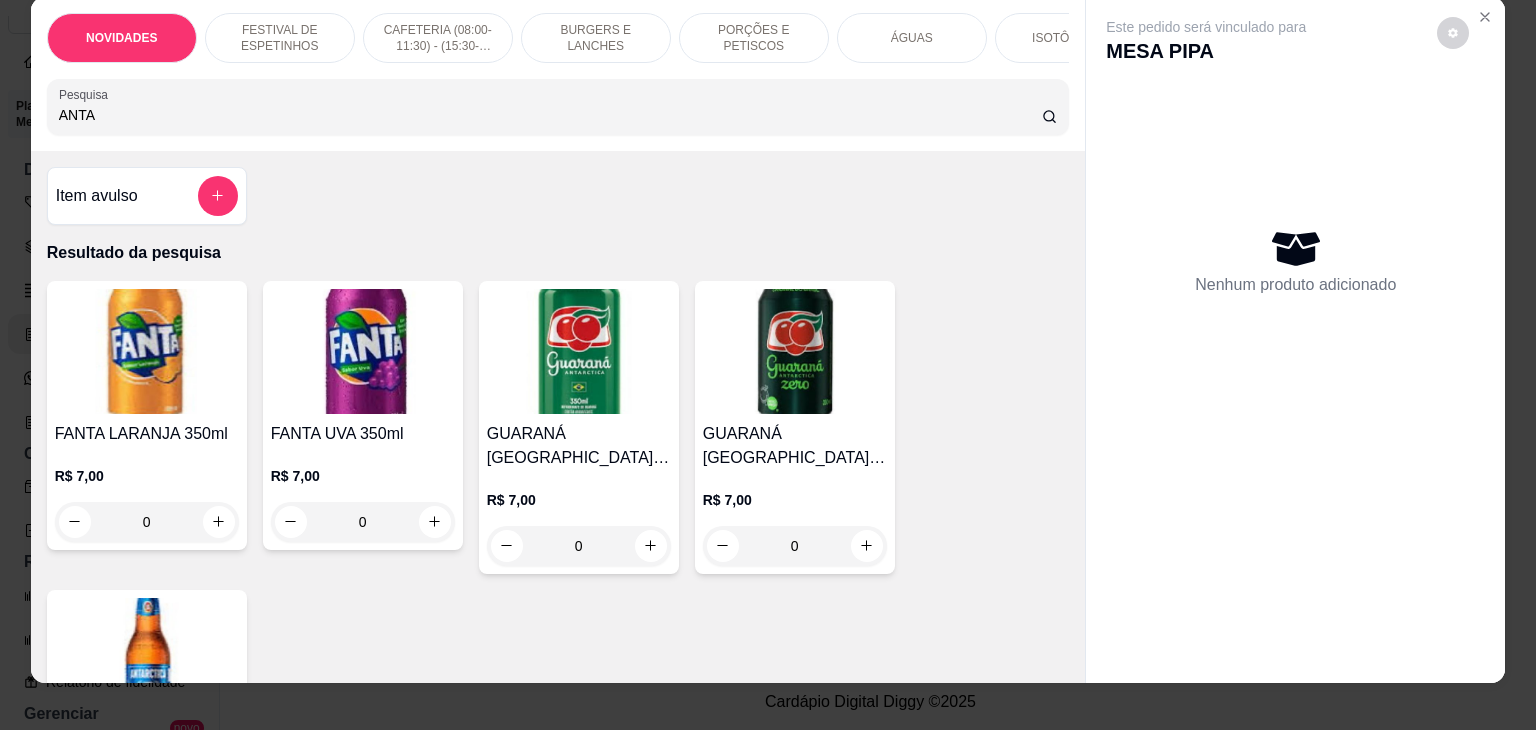 scroll, scrollTop: 49, scrollLeft: 0, axis: vertical 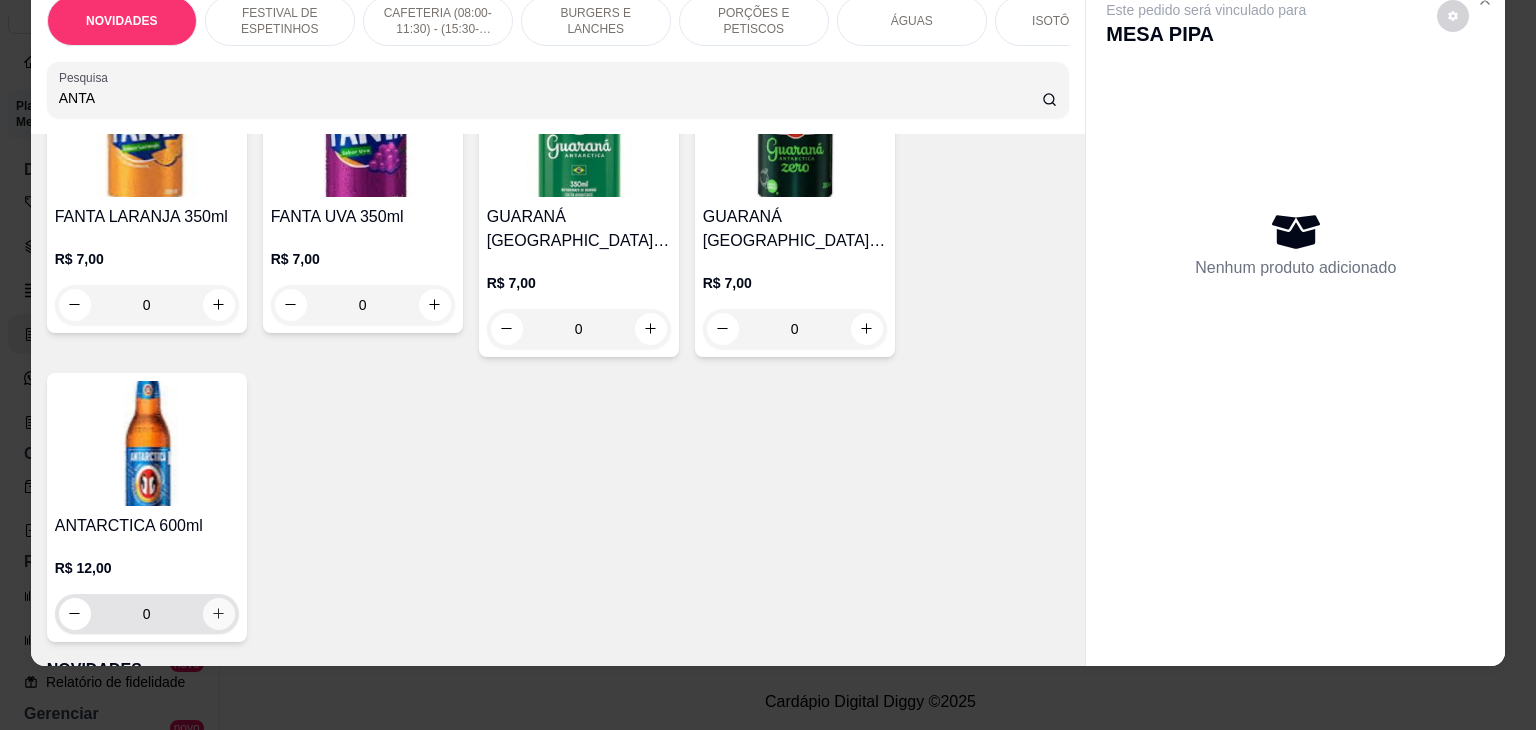 type on "ANTA" 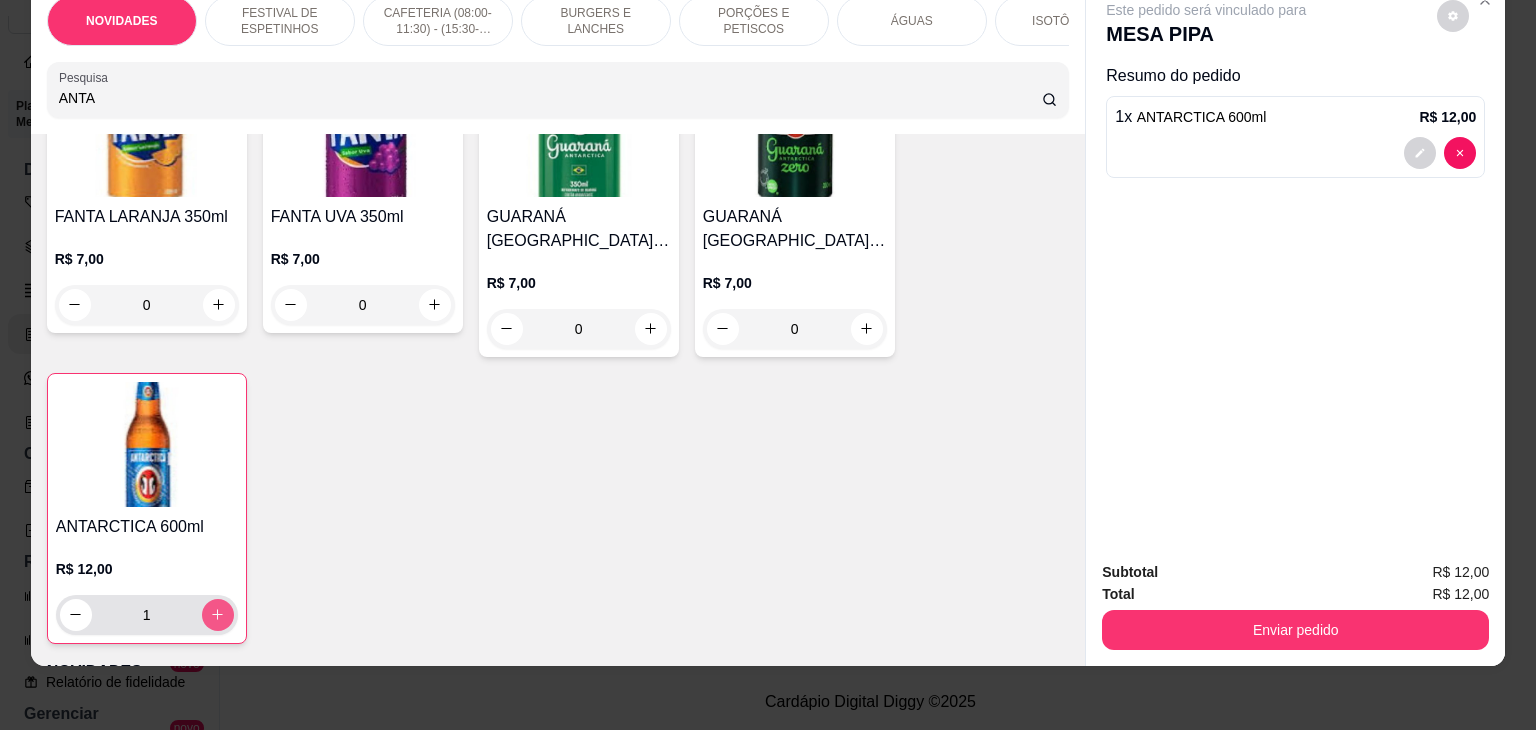 type on "1" 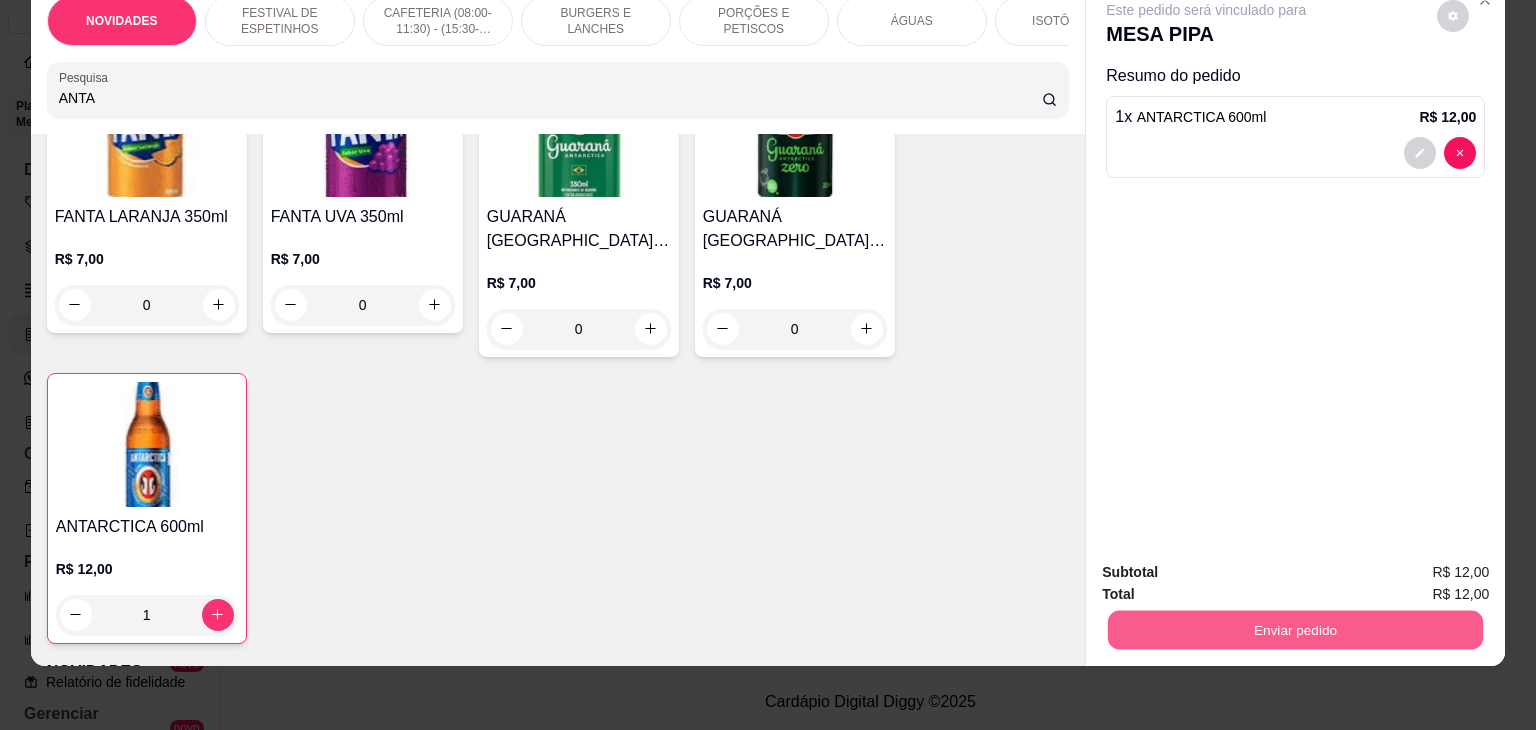 click on "Enviar pedido" at bounding box center (1295, 630) 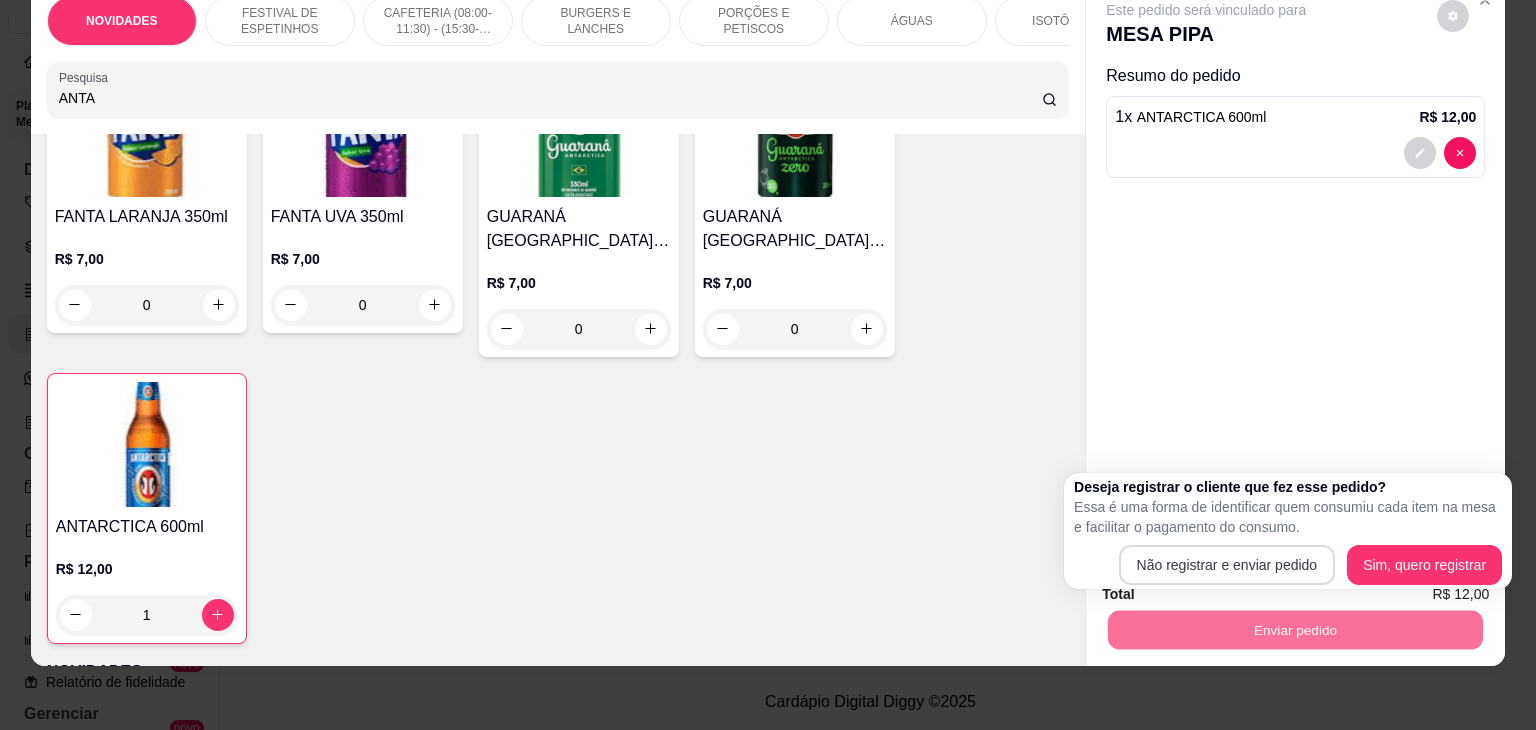 click on "Não registrar e enviar pedido" at bounding box center [1227, 565] 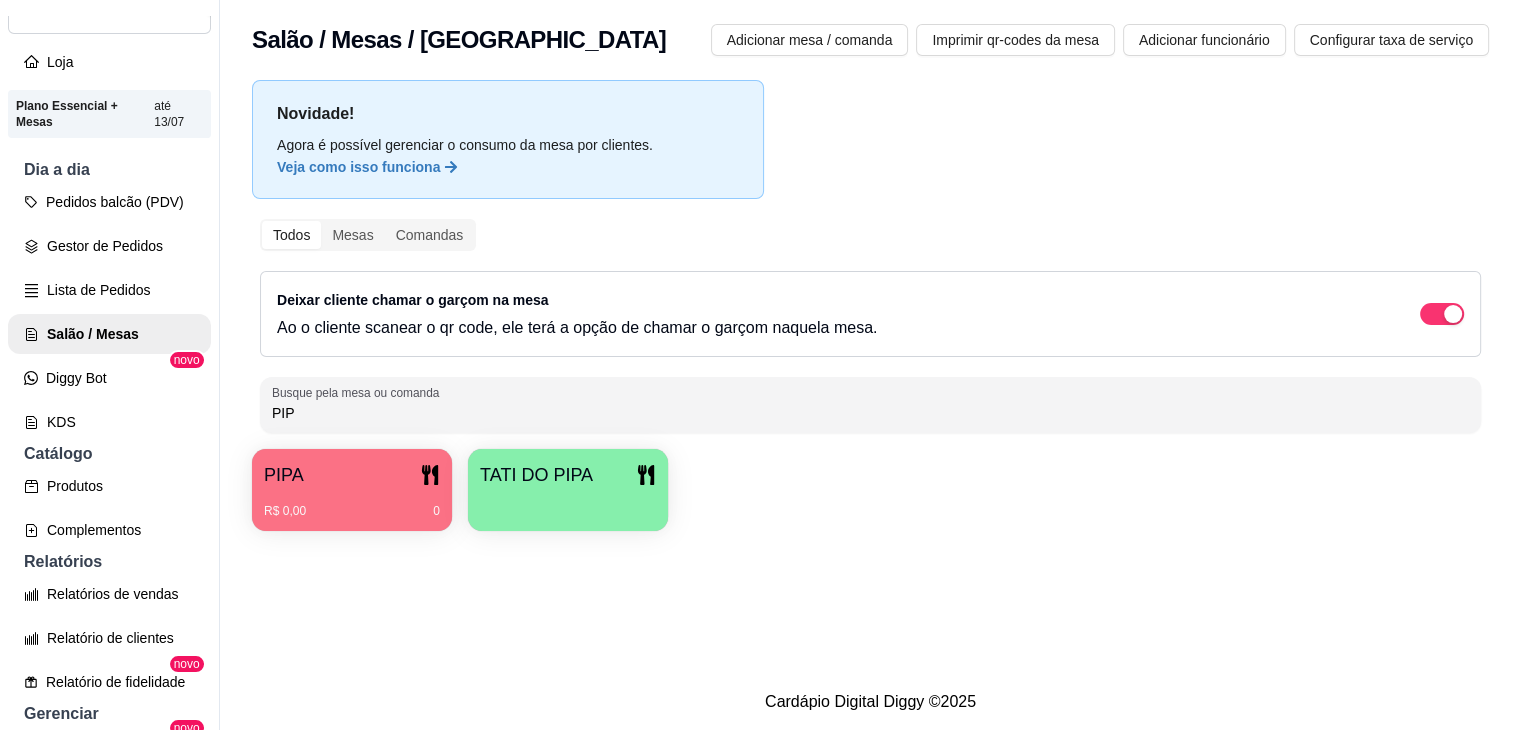 click on "R$ 0,00 0" at bounding box center (352, 504) 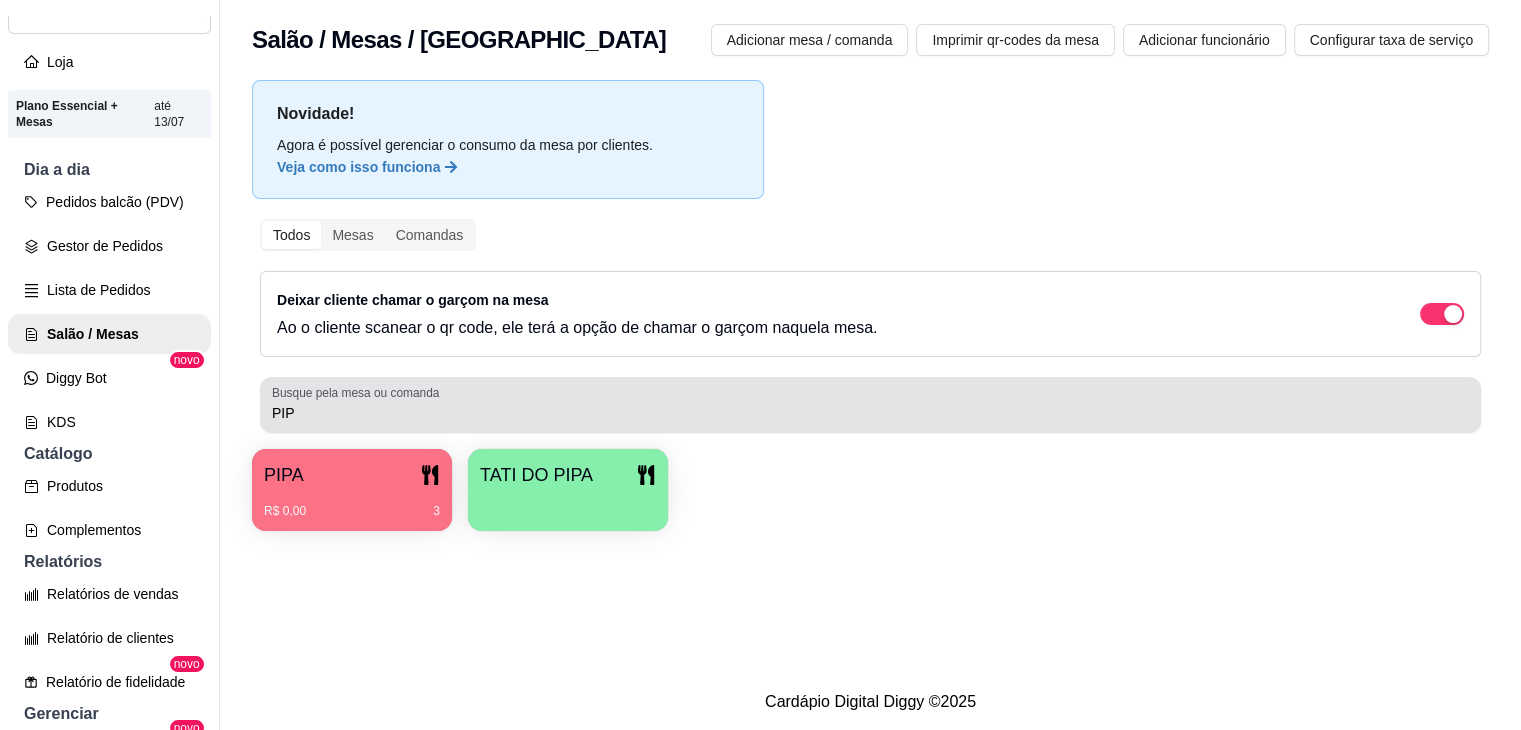 click on "PIP" at bounding box center (870, 405) 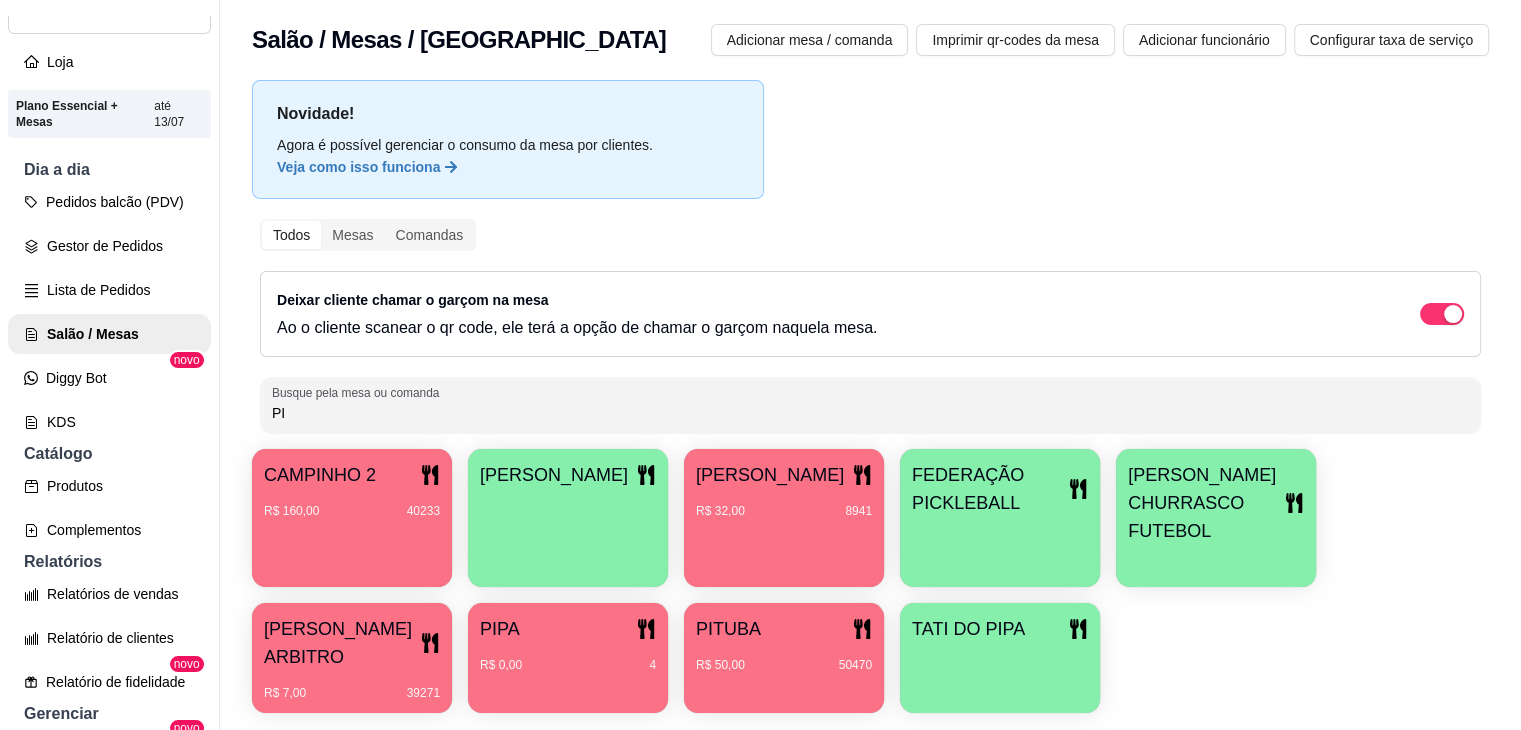 type on "P" 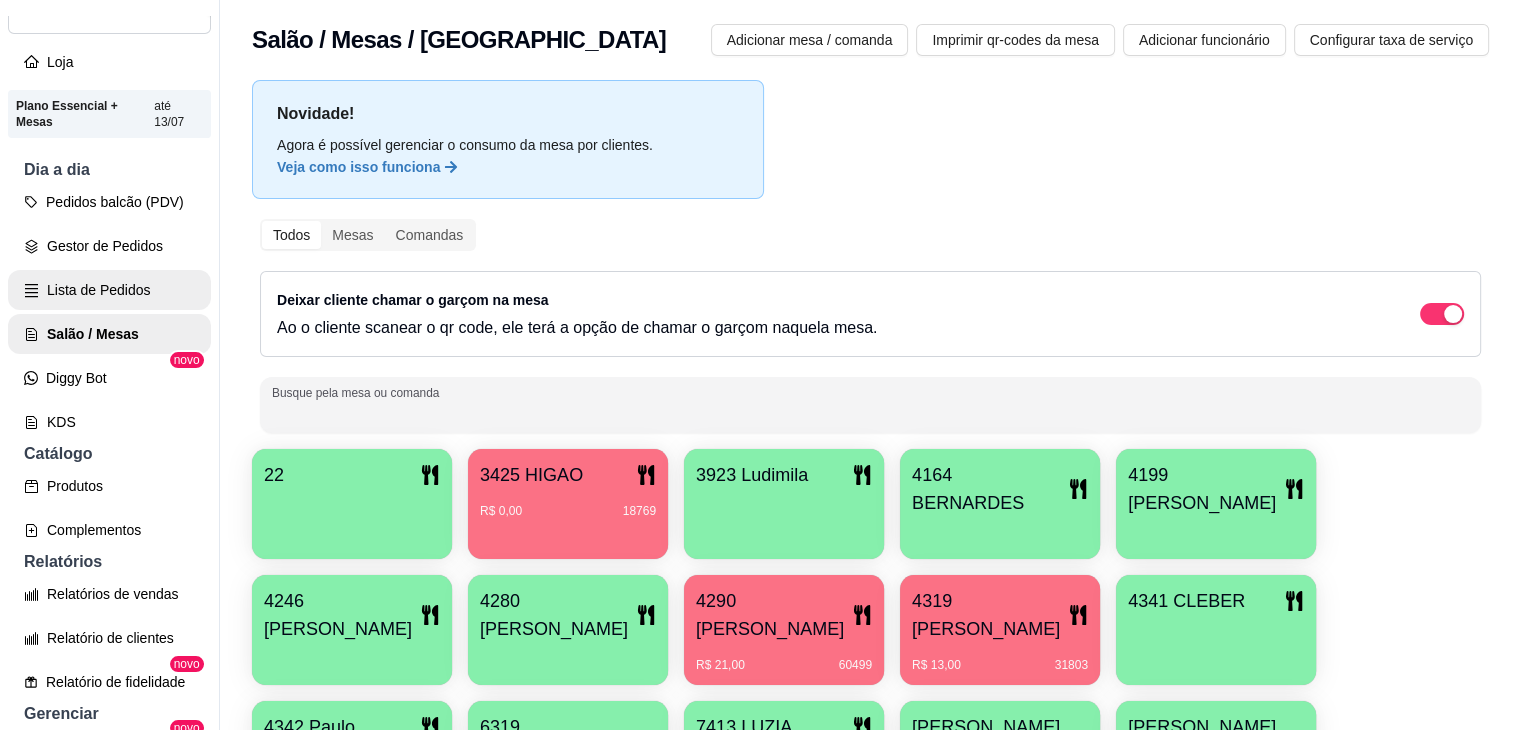 type 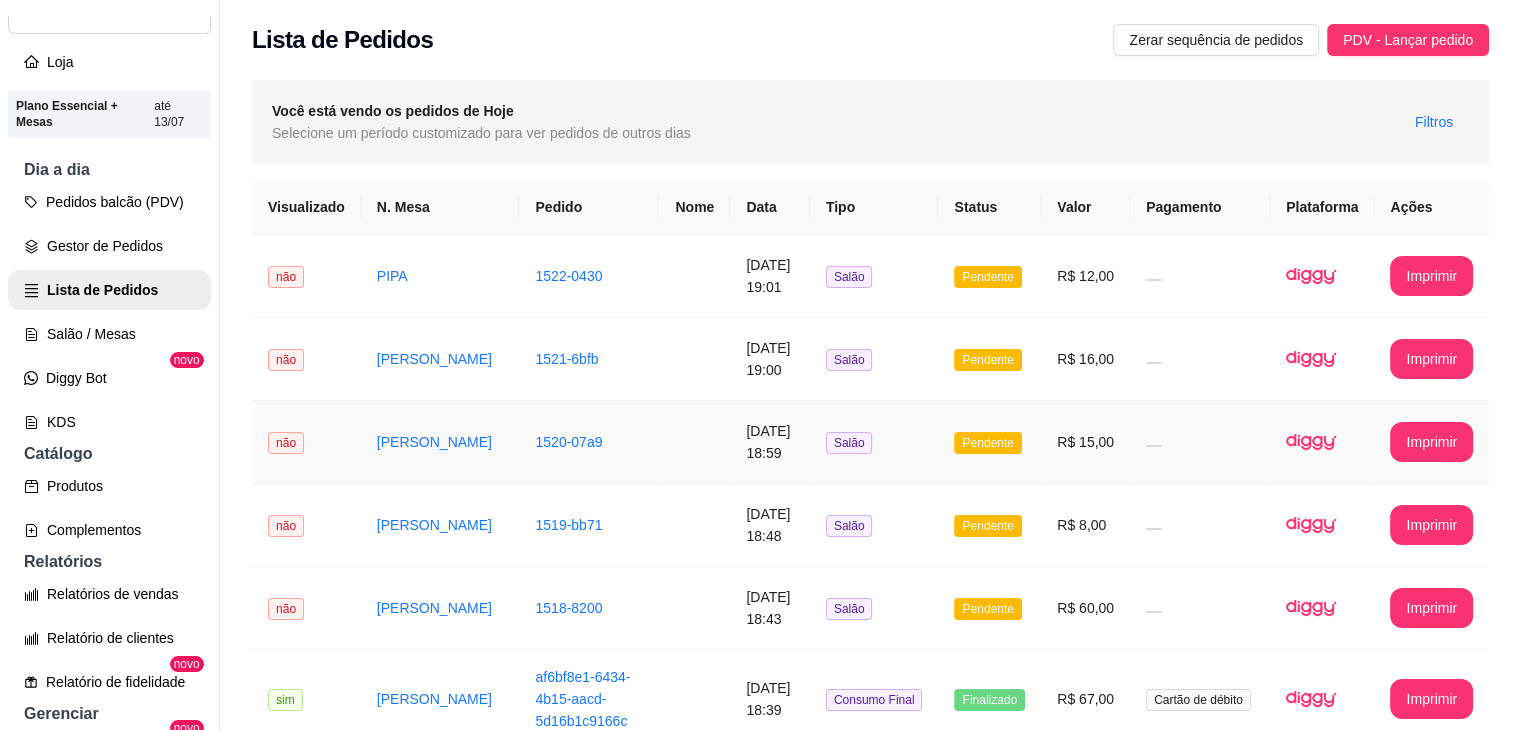 click at bounding box center [1200, 442] 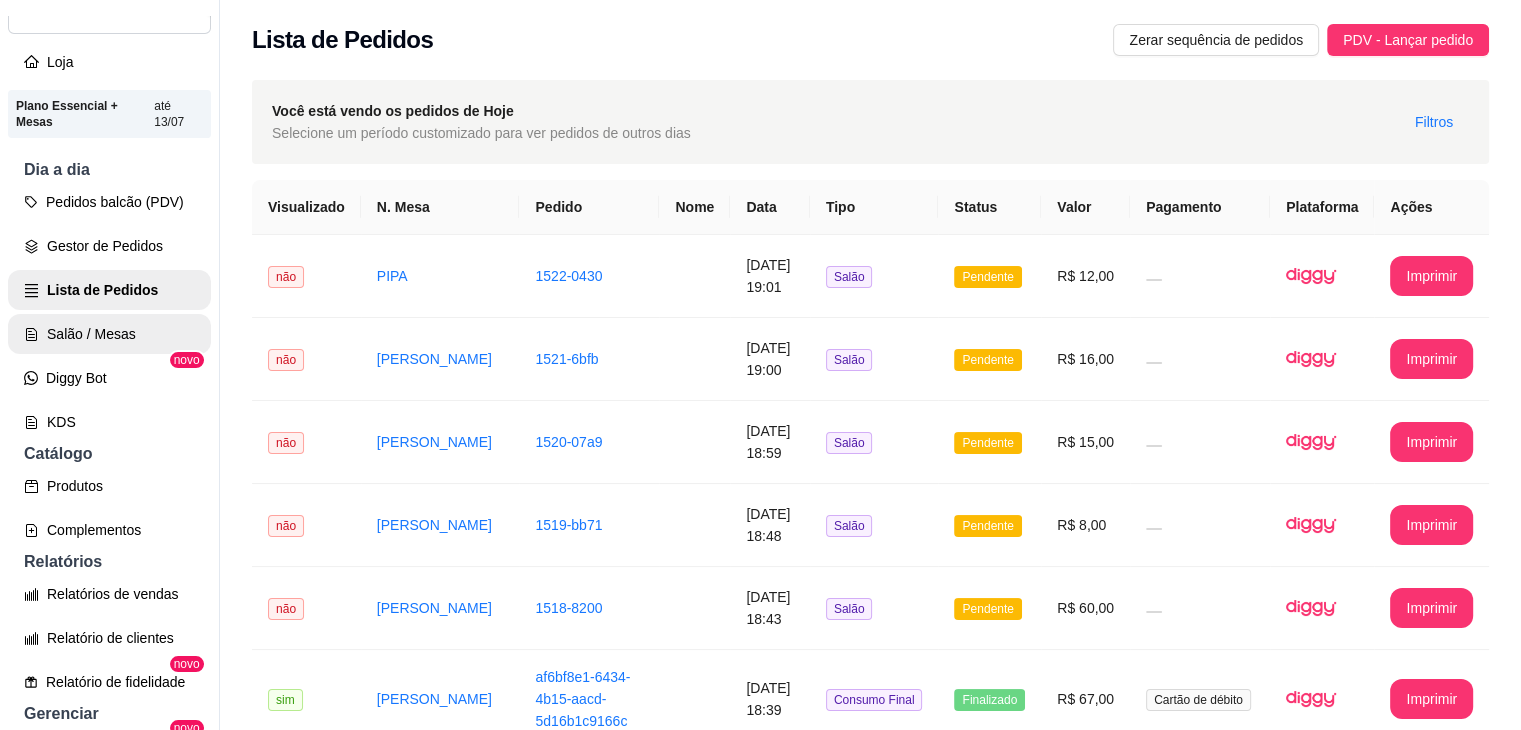 click on "Salão / Mesas" at bounding box center (109, 334) 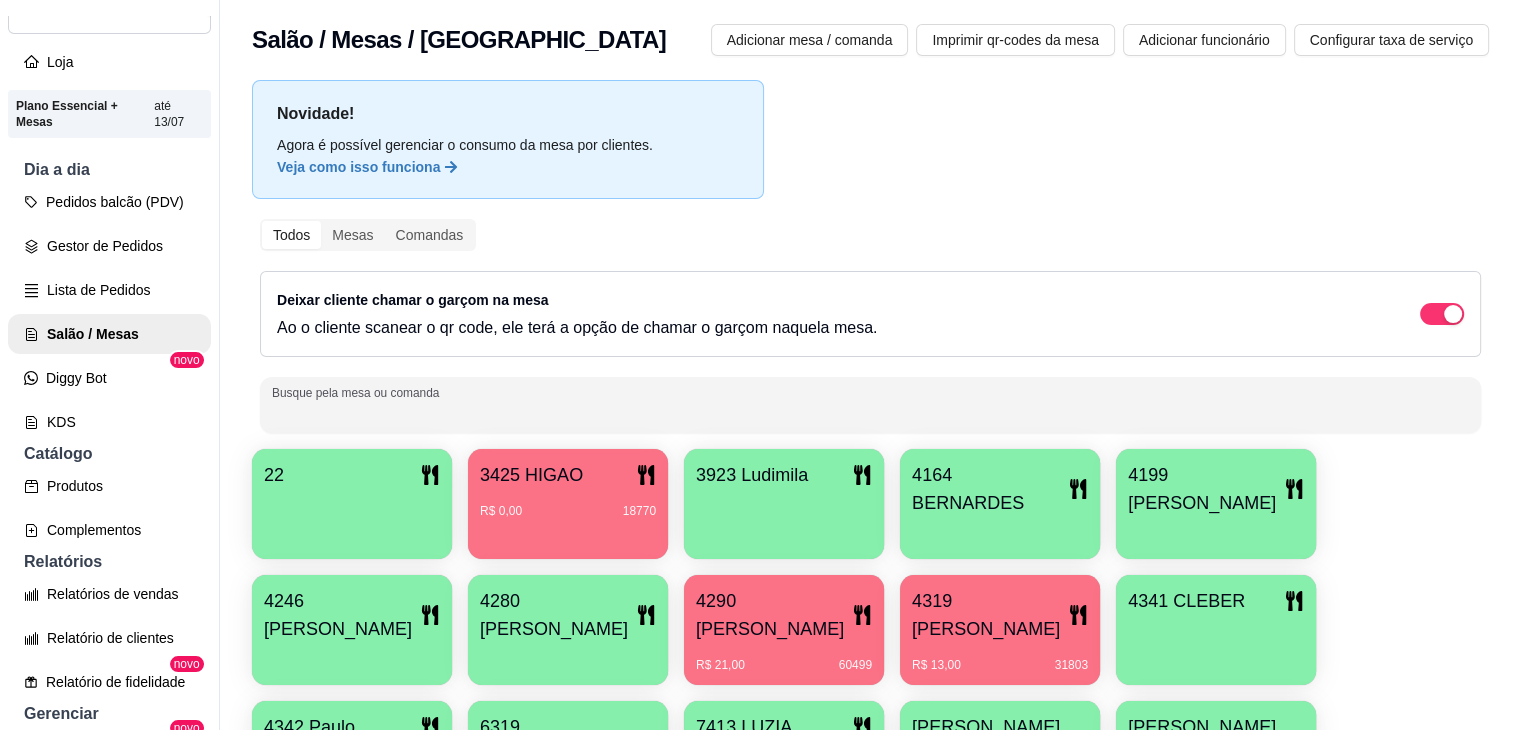 click on "Busque pela mesa ou comanda" at bounding box center (870, 413) 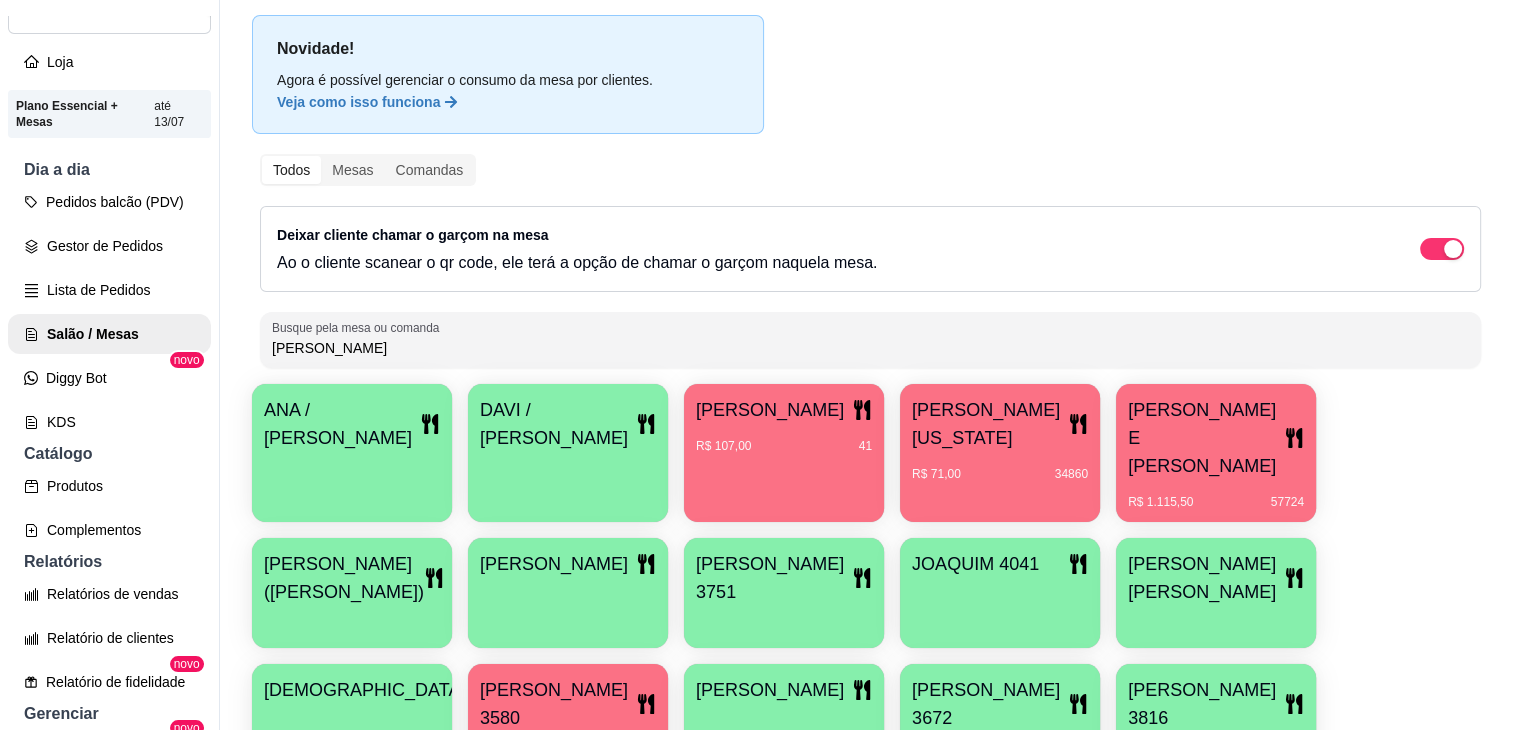 scroll, scrollTop: 100, scrollLeft: 0, axis: vertical 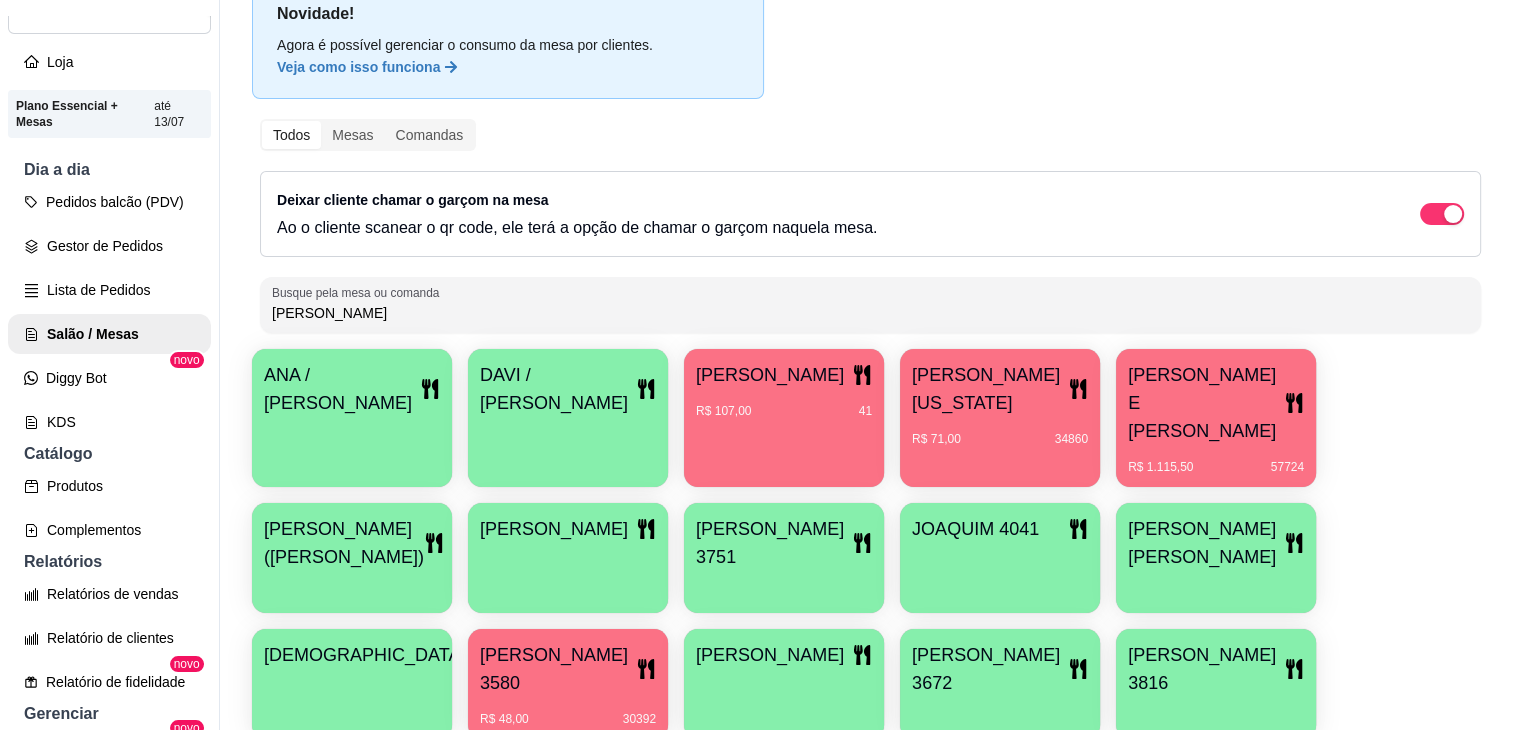 drag, startPoint x: 329, startPoint y: 308, endPoint x: 203, endPoint y: 309, distance: 126.00397 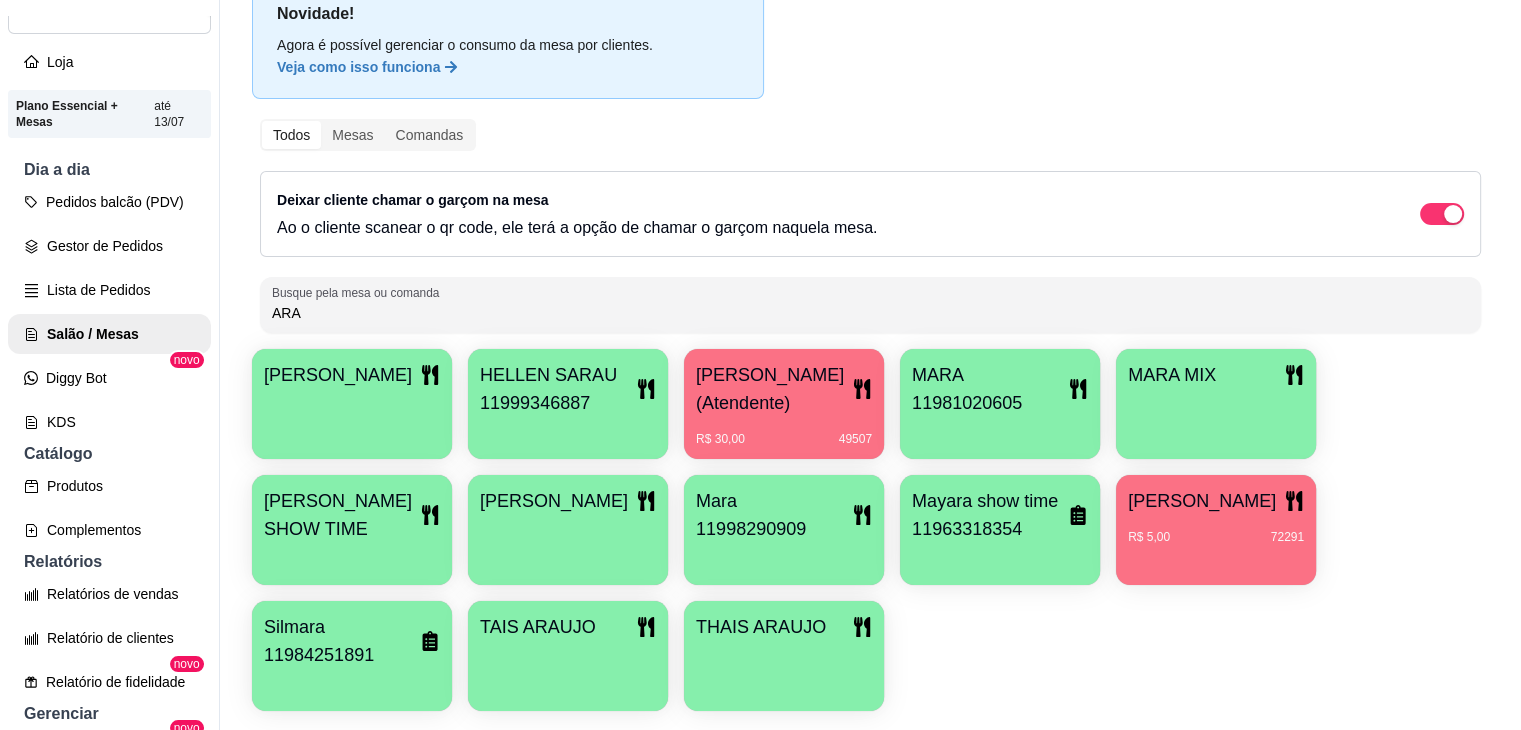scroll, scrollTop: 200, scrollLeft: 0, axis: vertical 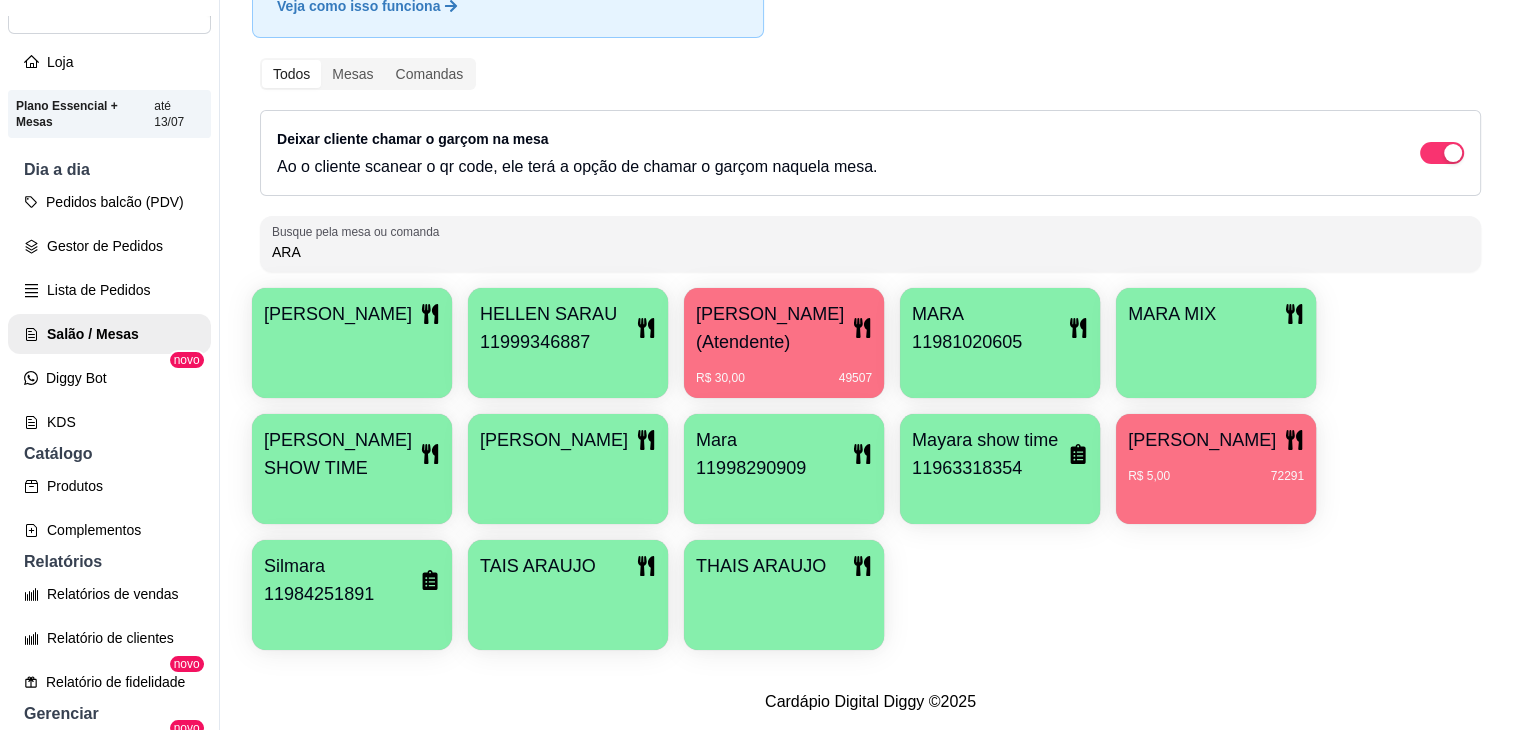type on "ARA" 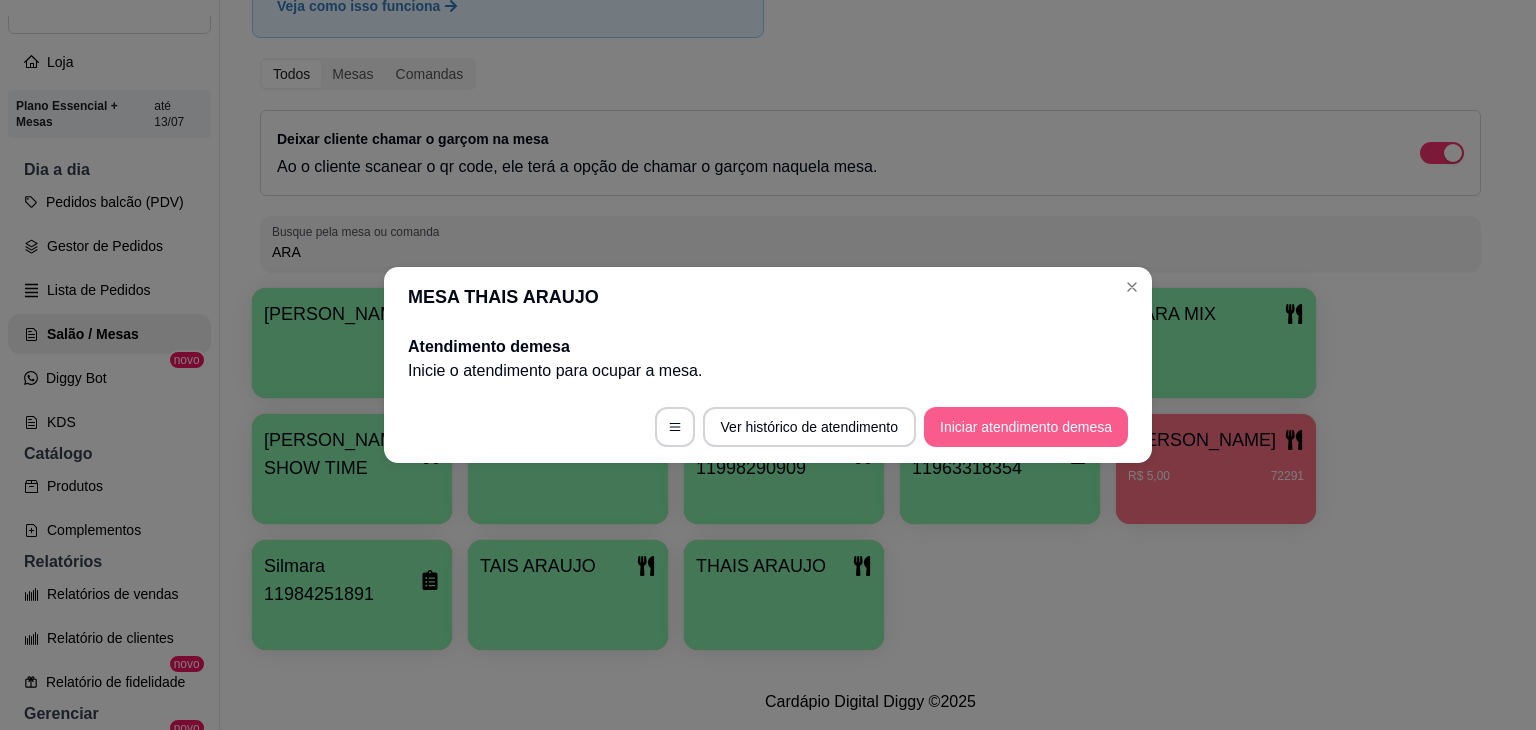 click on "Iniciar atendimento de  mesa" at bounding box center (1026, 427) 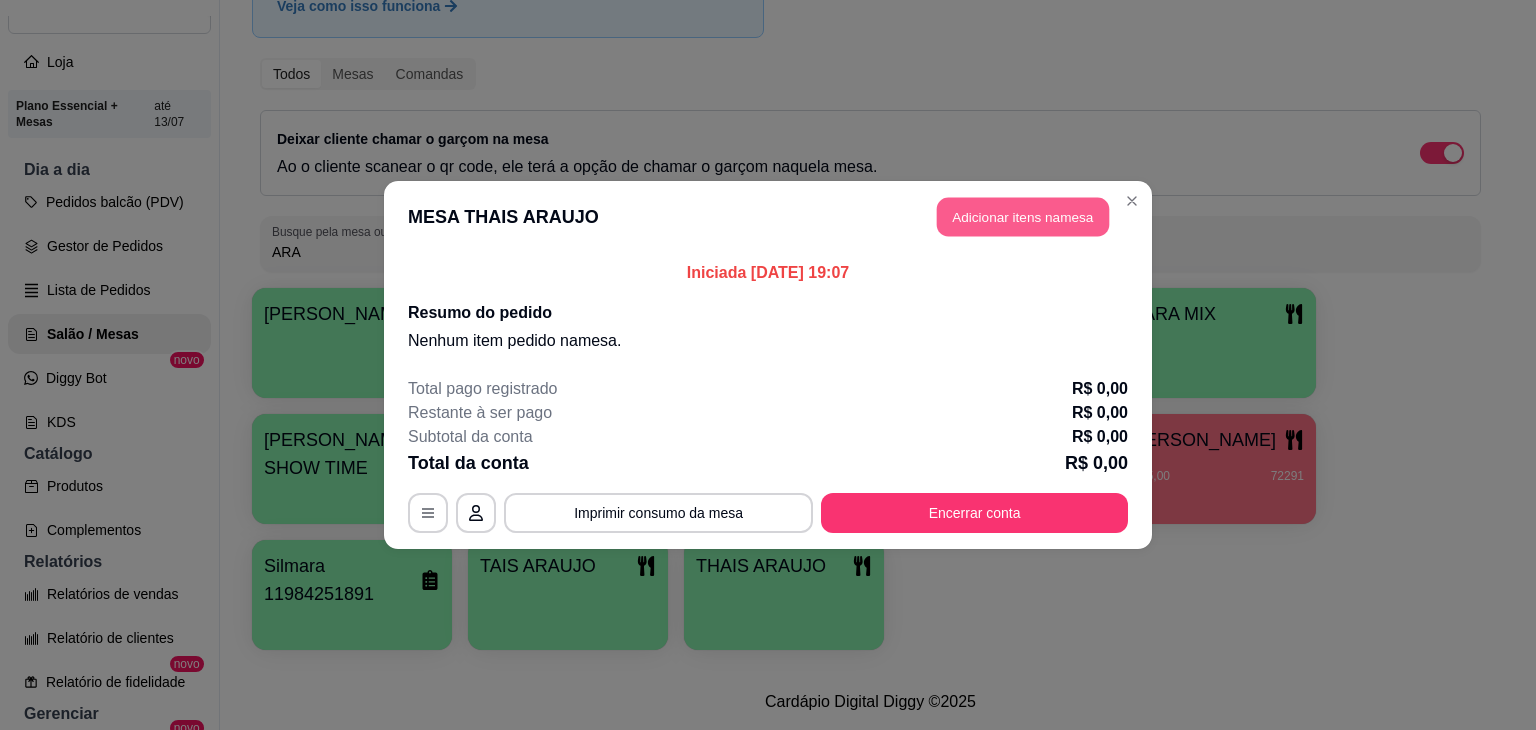 click on "Adicionar itens na  mesa" at bounding box center (1023, 217) 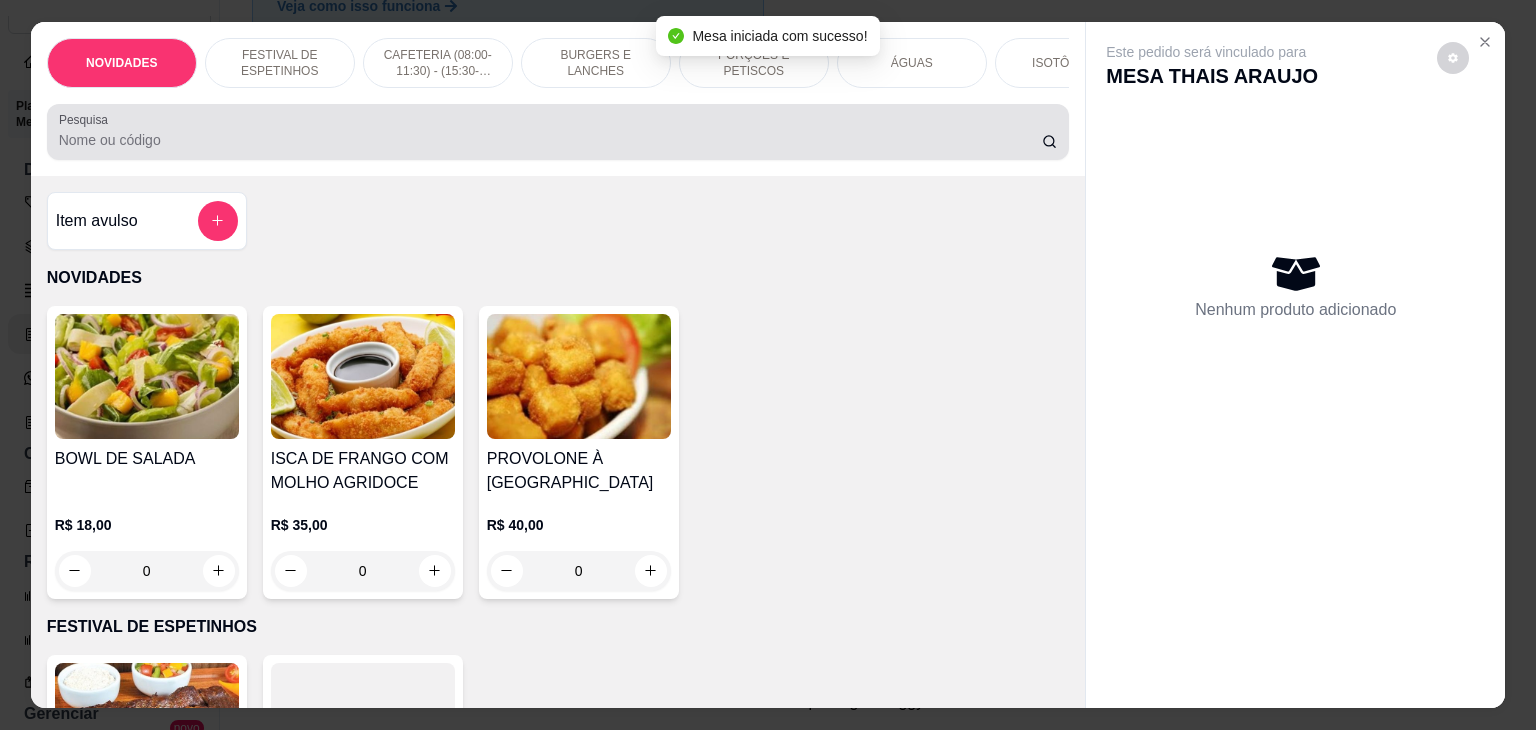 click at bounding box center [558, 132] 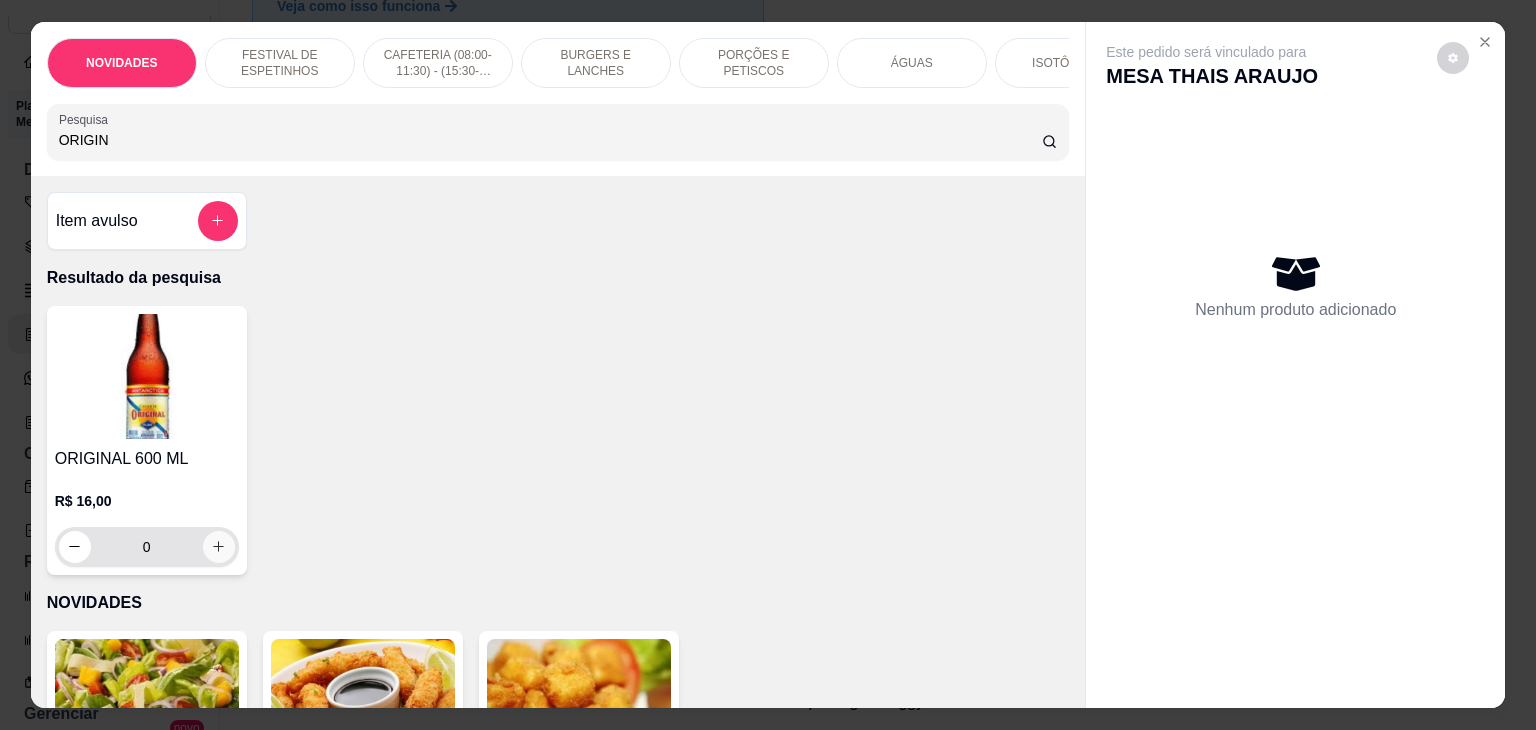 type on "ORIGIN" 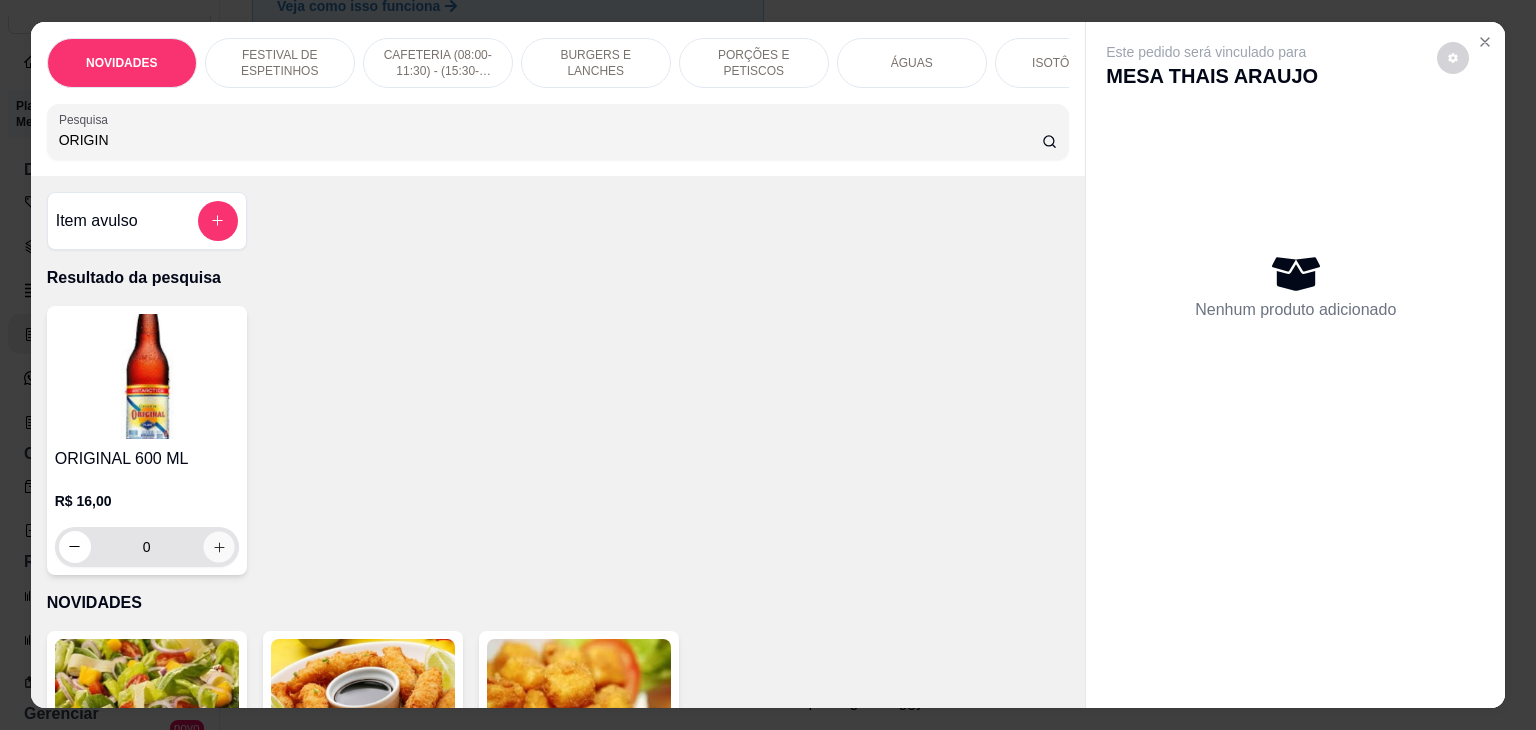 click 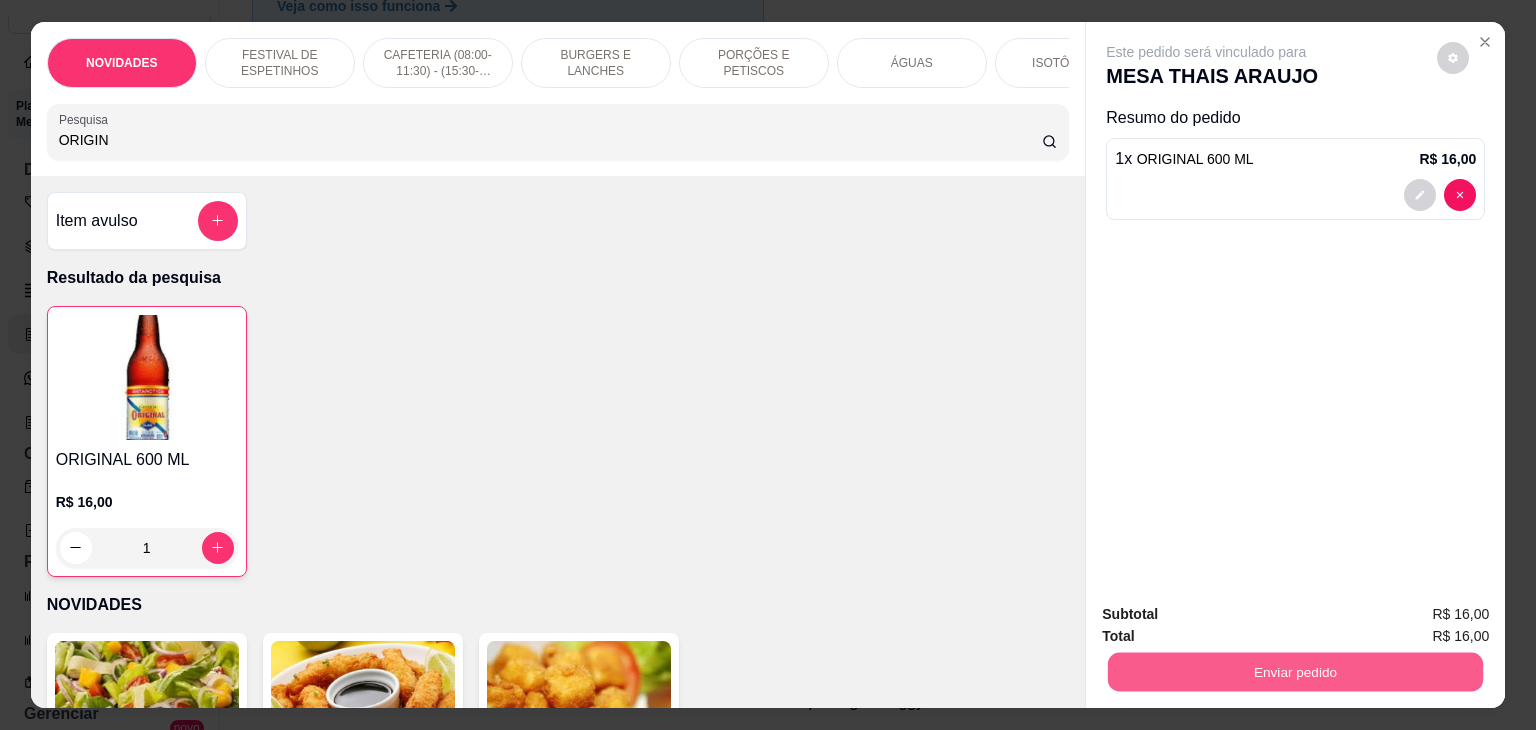 click on "Enviar pedido" at bounding box center [1295, 672] 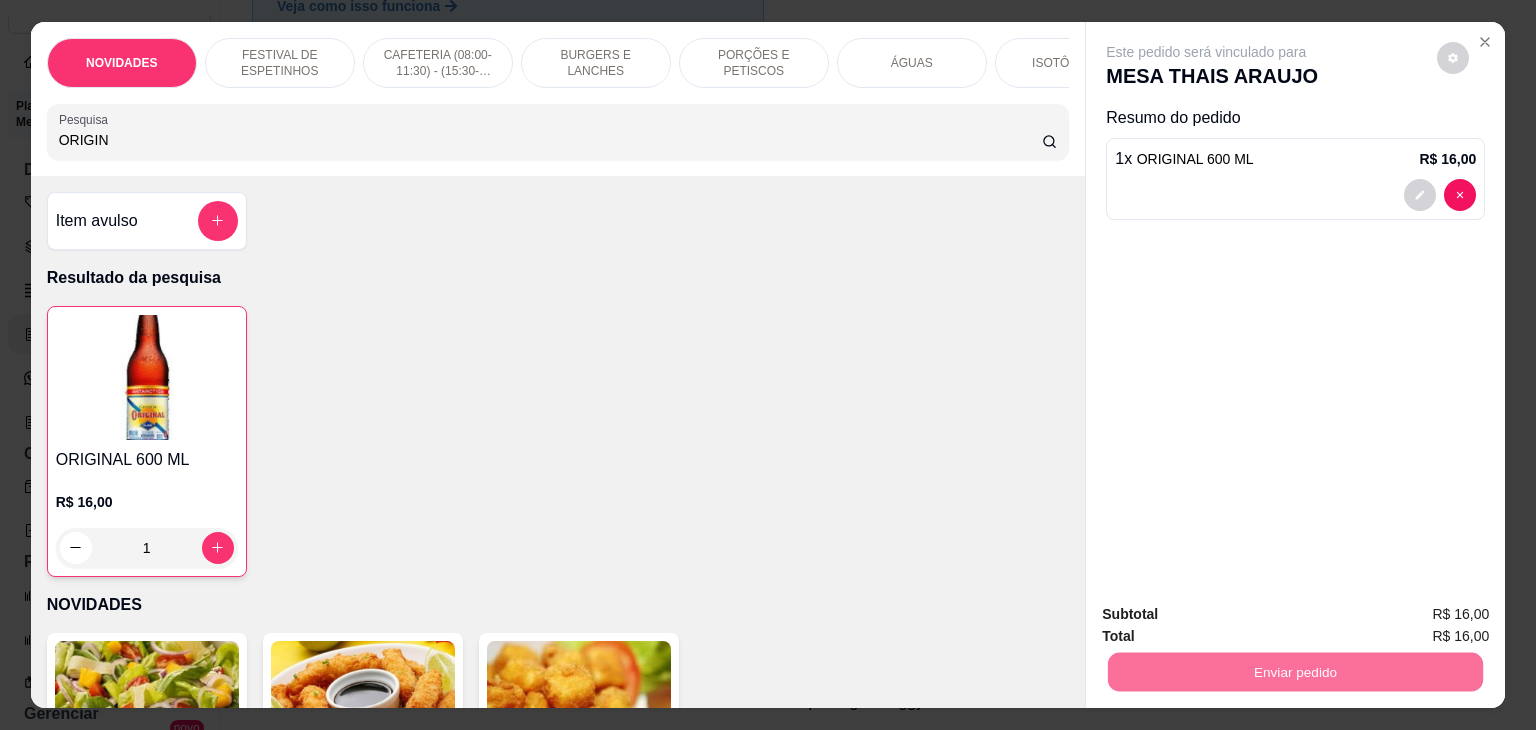 click on "Não registrar e enviar pedido" at bounding box center [1229, 614] 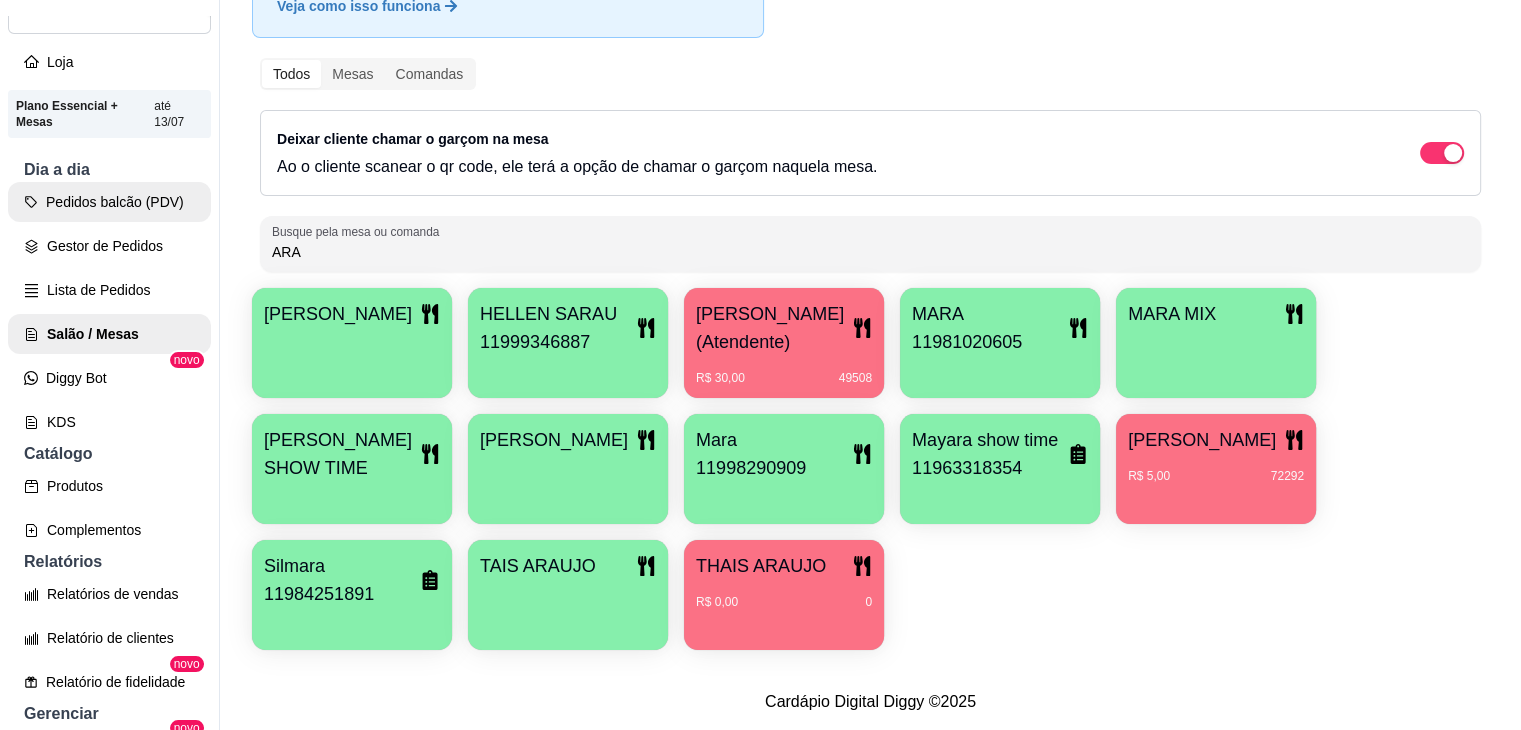 drag, startPoint x: 375, startPoint y: 213, endPoint x: 92, endPoint y: 216, distance: 283.0159 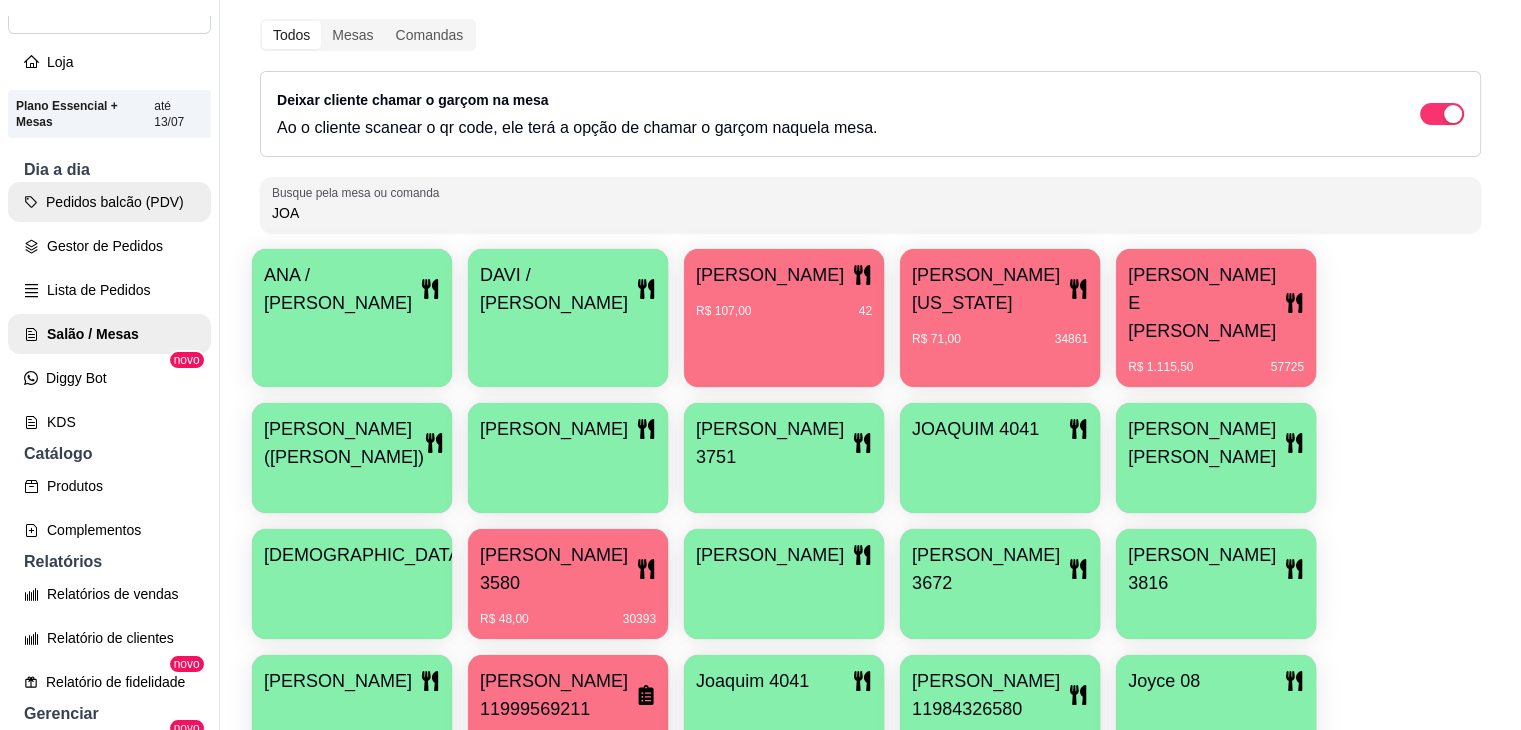scroll, scrollTop: 49, scrollLeft: 0, axis: vertical 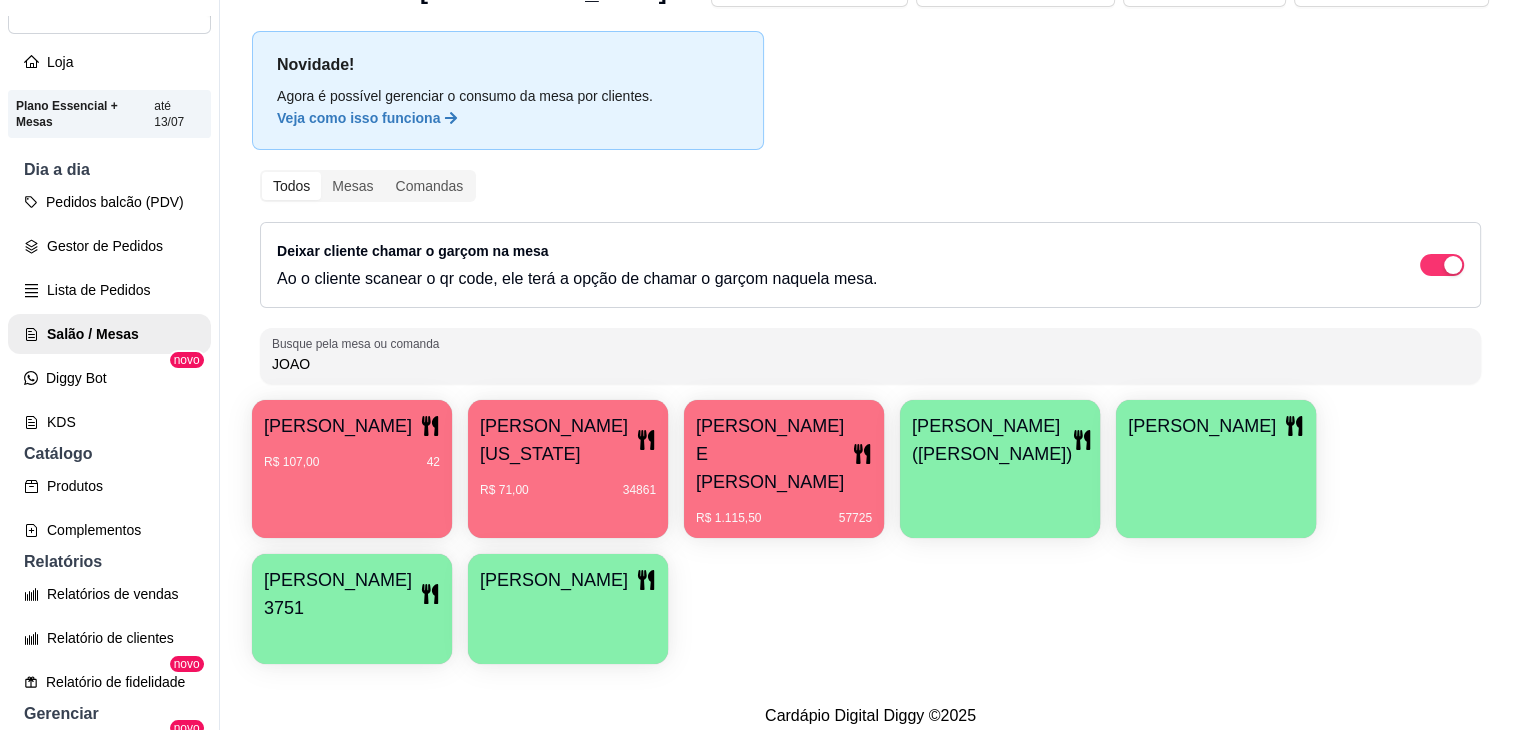 type on "JOAO" 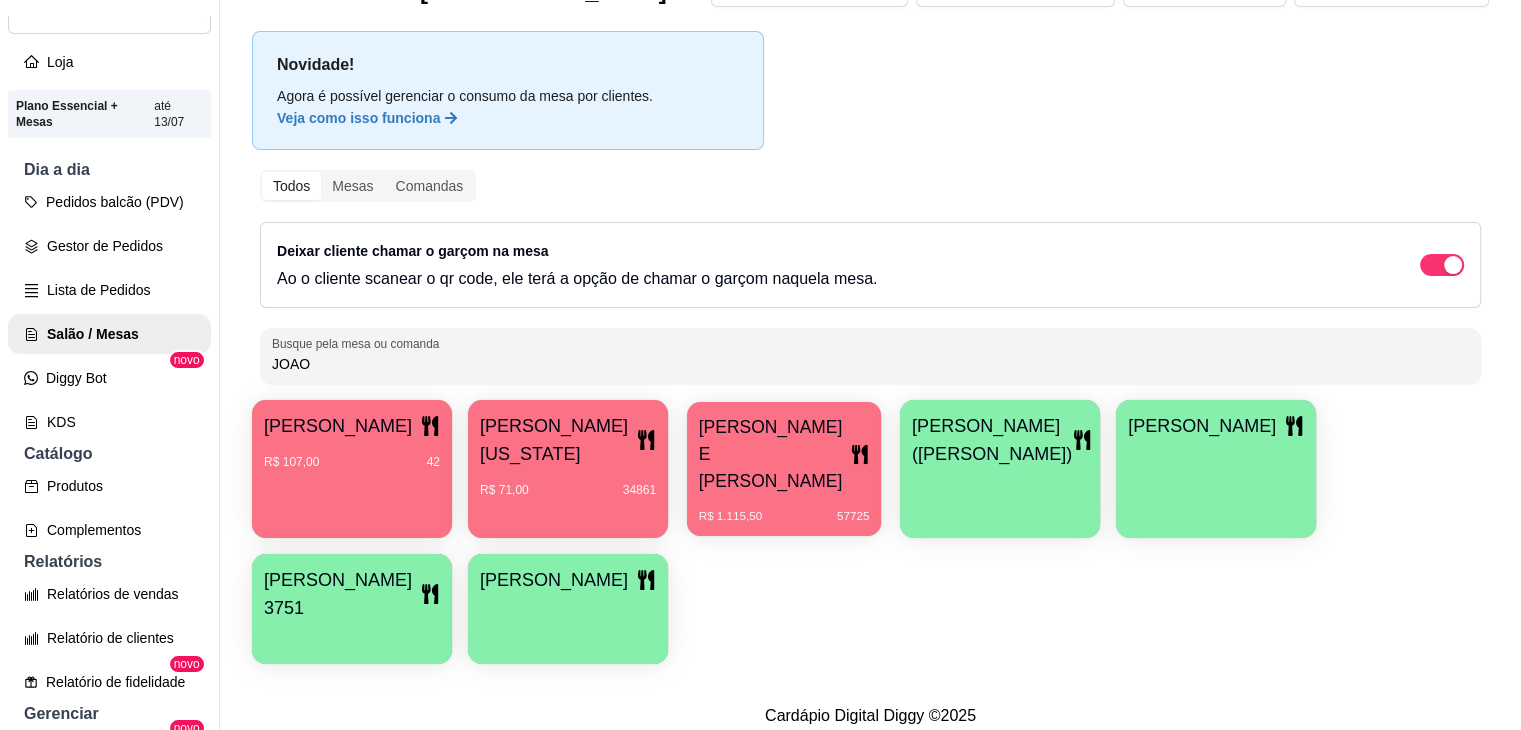 click on "[PERSON_NAME] E [PERSON_NAME]" at bounding box center [774, 454] 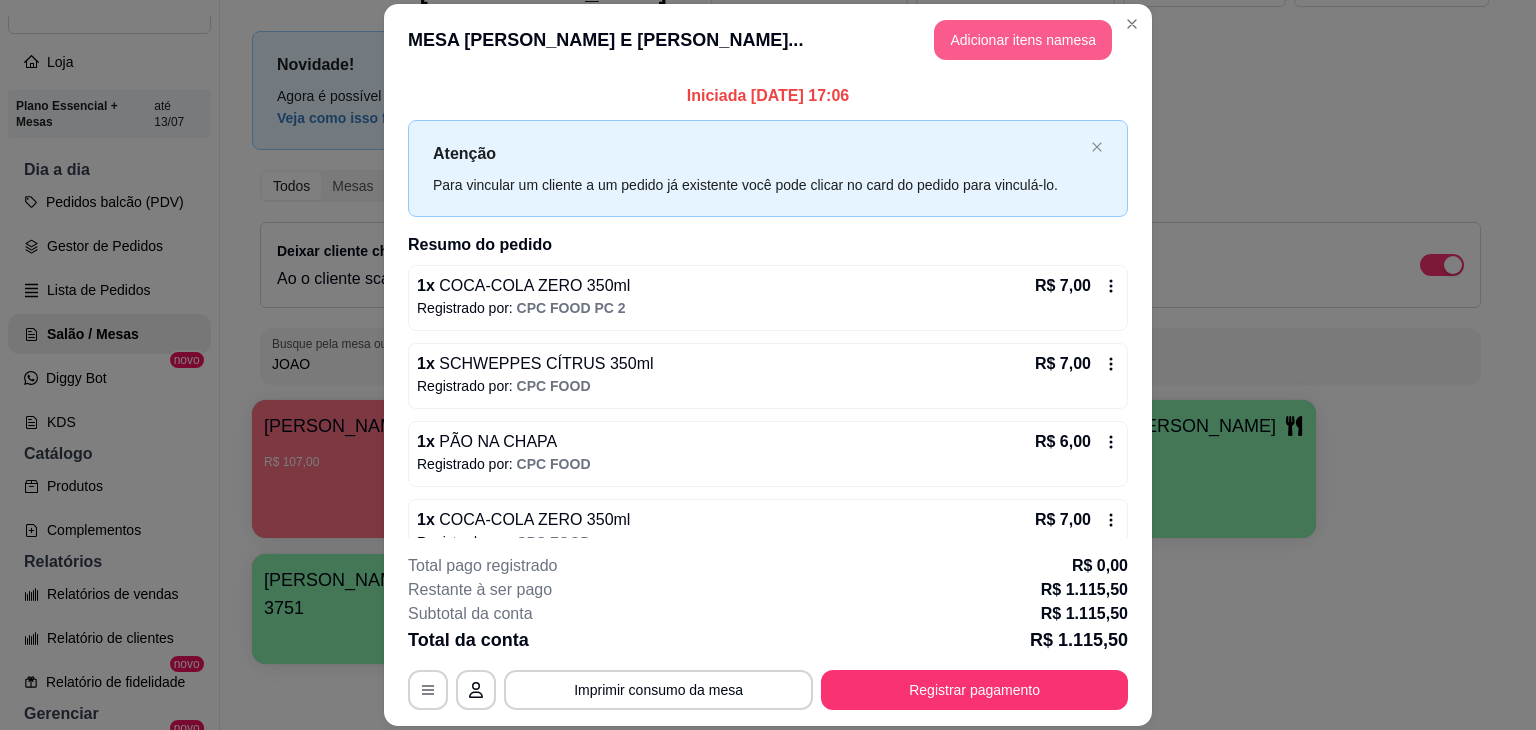 click on "Adicionar itens na  mesa" at bounding box center (1023, 40) 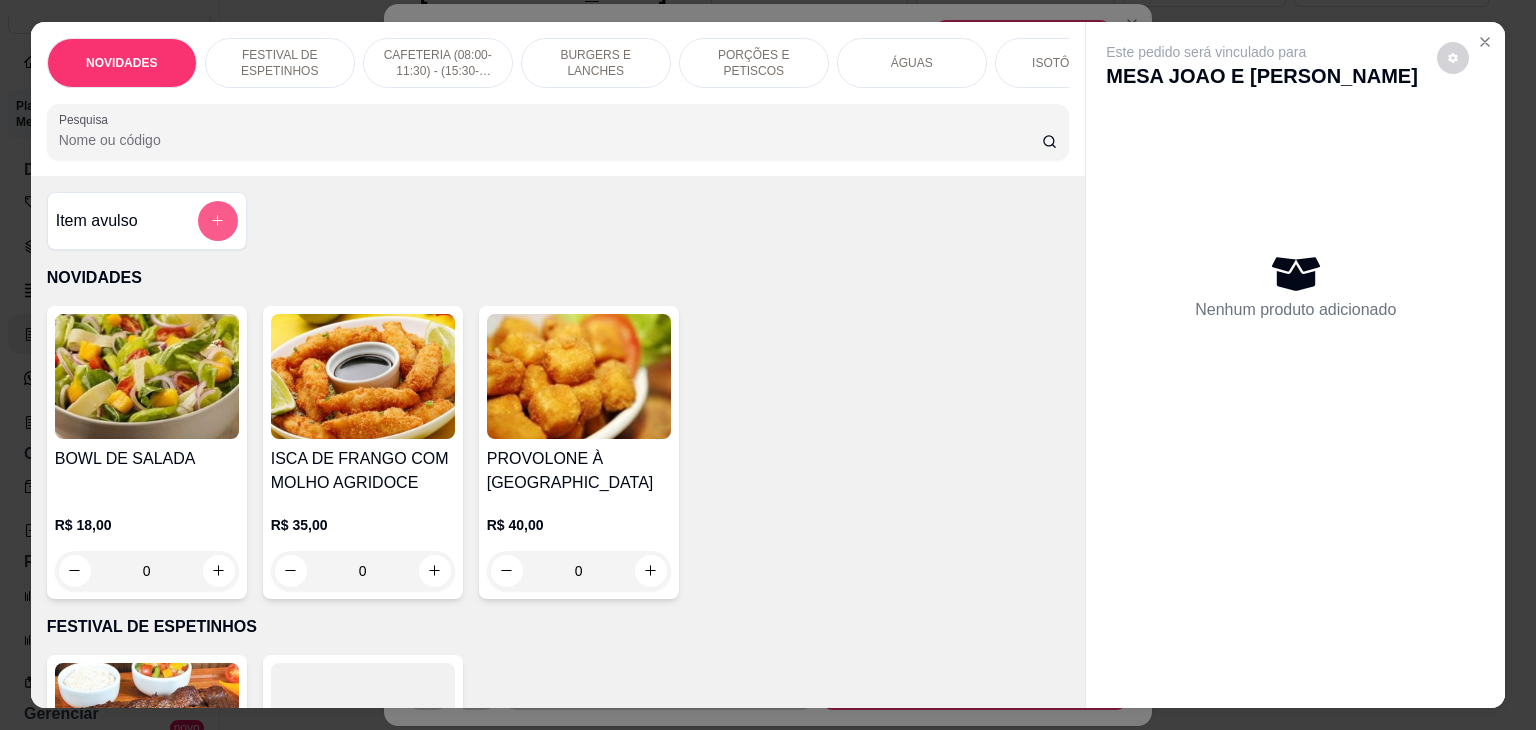 click 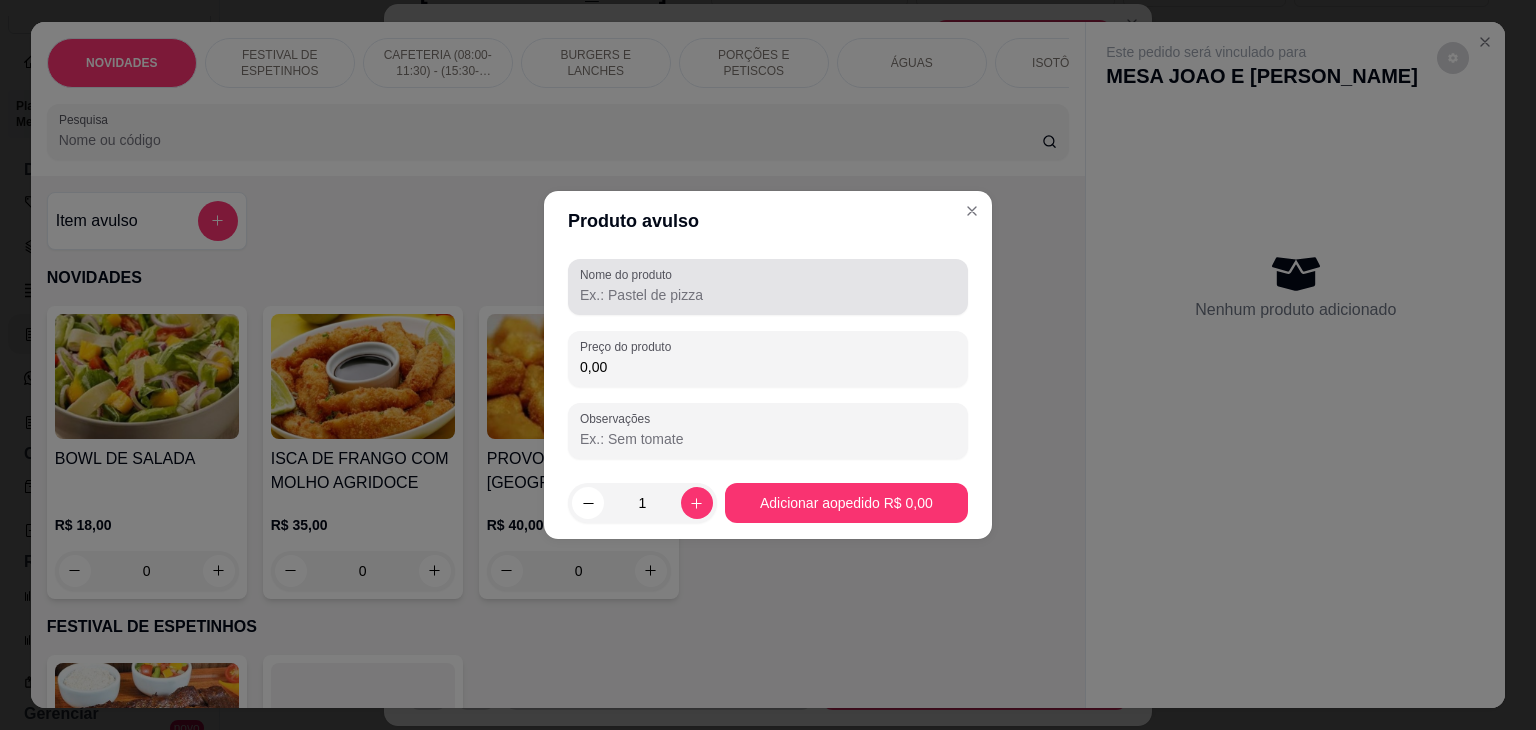 click on "Nome do produto" at bounding box center (629, 274) 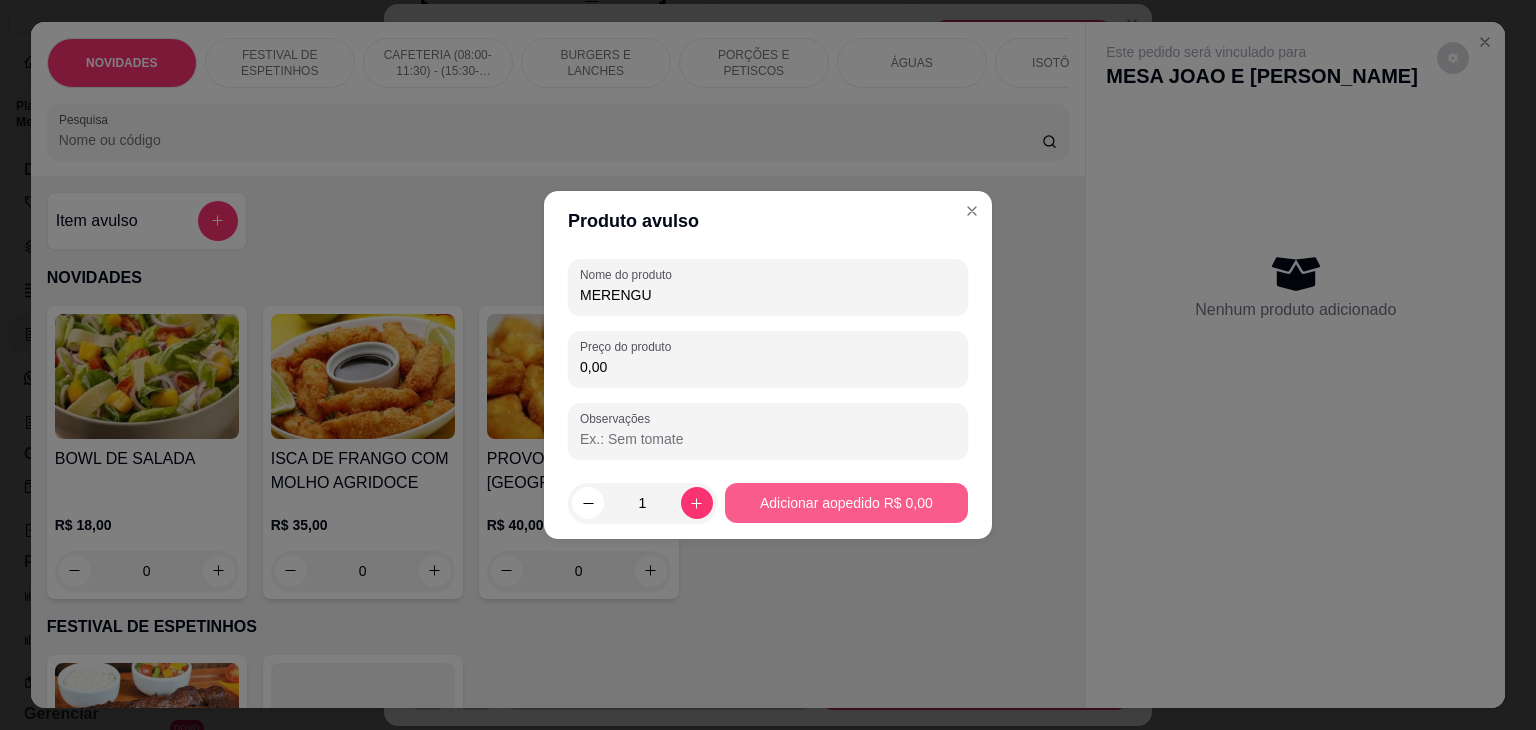 type on "MERENGU" 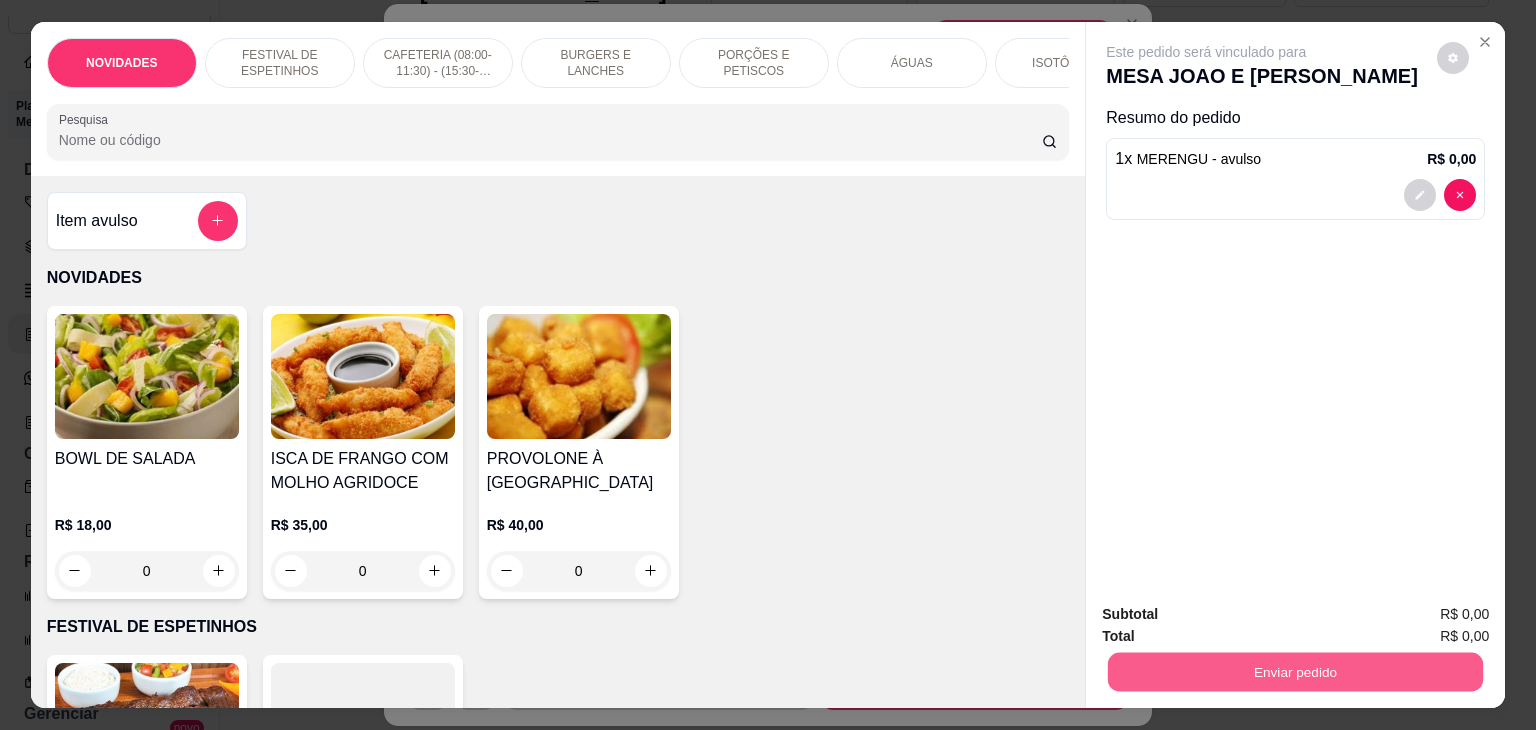 click on "Enviar pedido" at bounding box center (1295, 672) 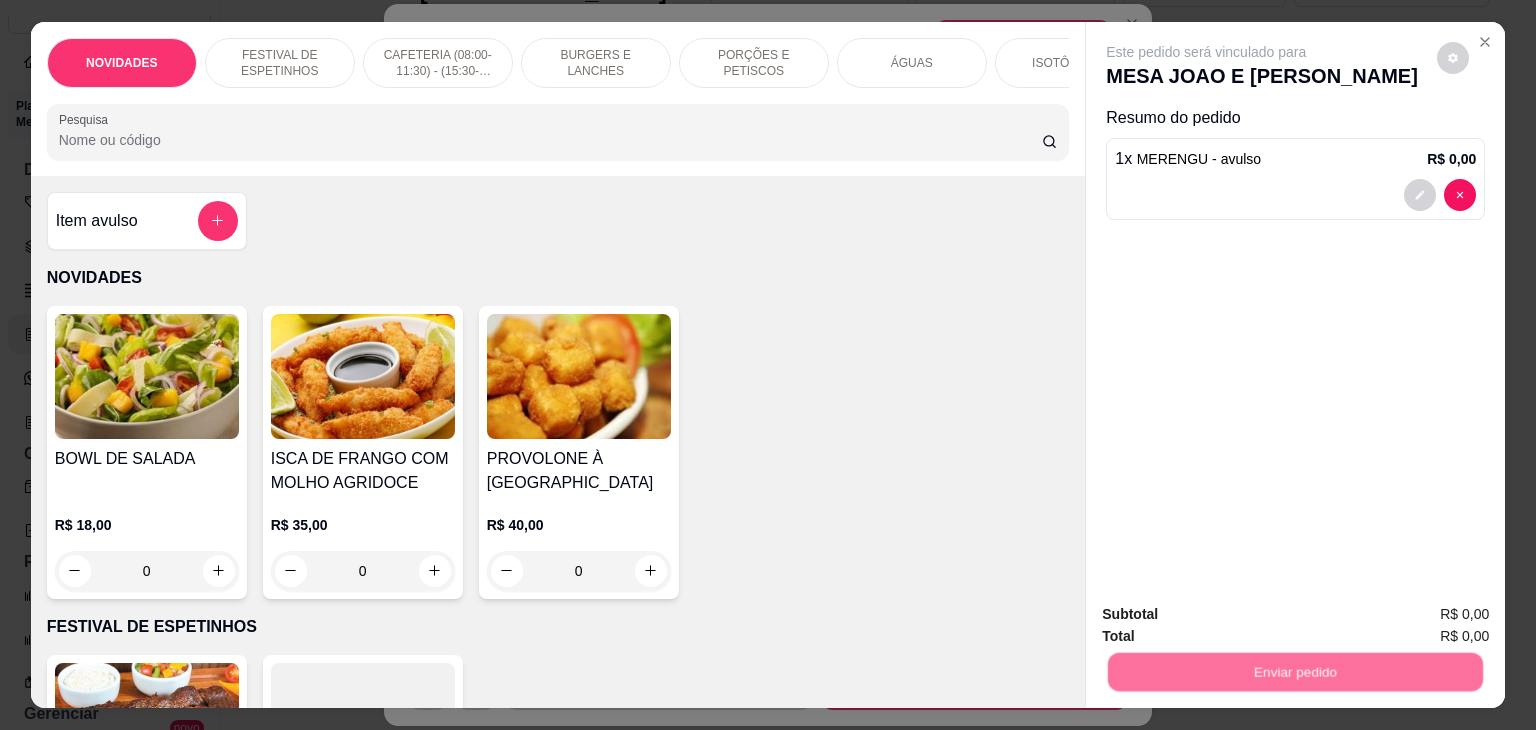 click on "Não registrar e enviar pedido" at bounding box center (1229, 615) 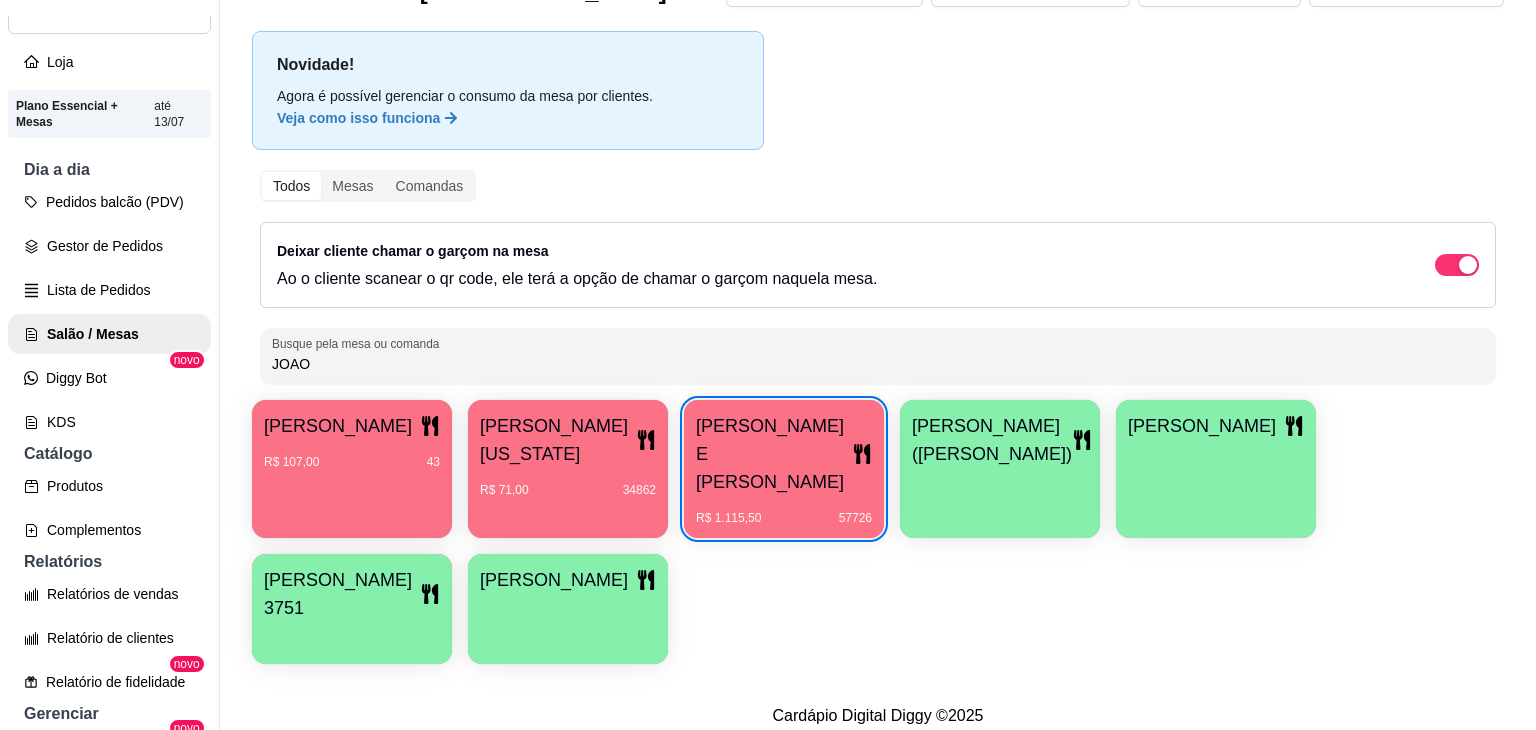 type 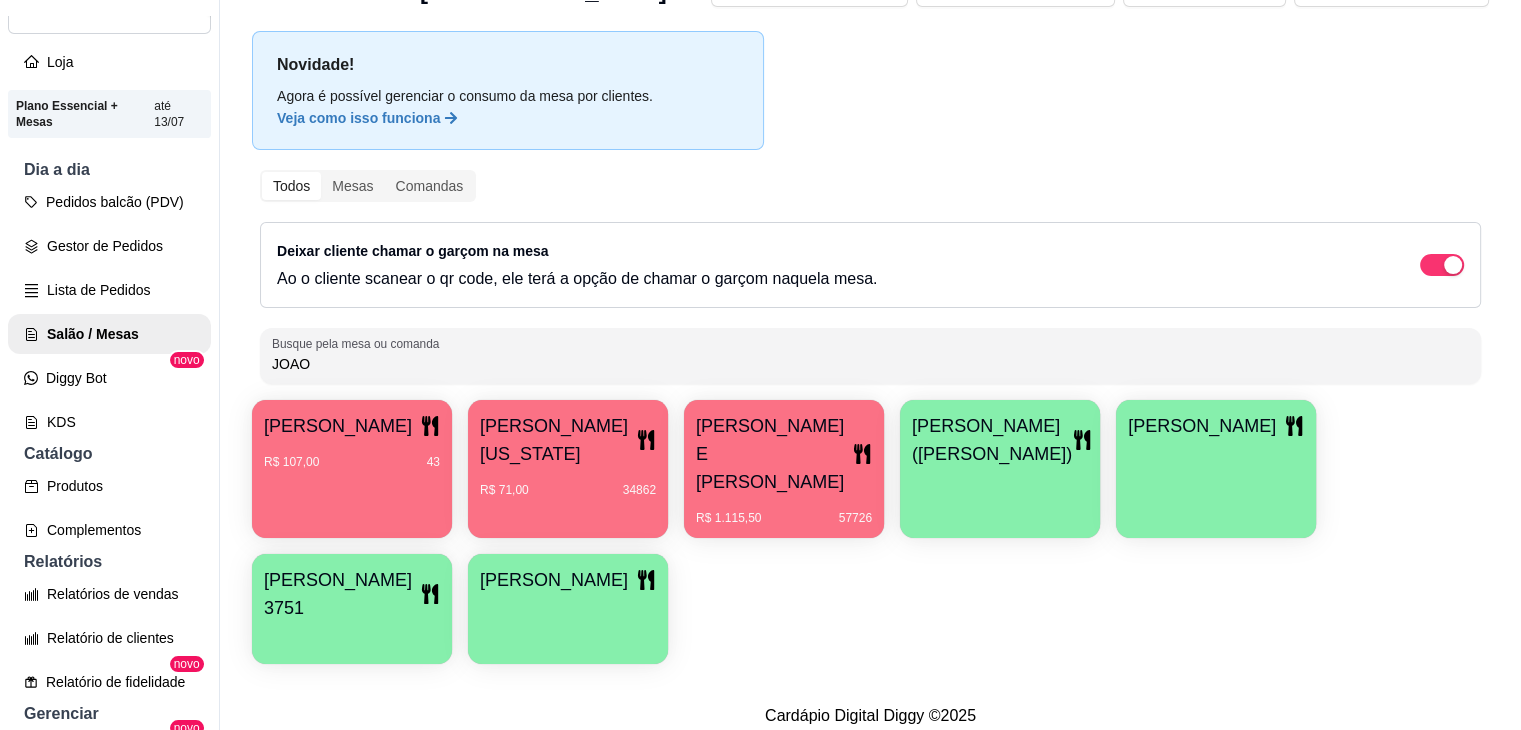 drag, startPoint x: 349, startPoint y: 371, endPoint x: 209, endPoint y: 368, distance: 140.03214 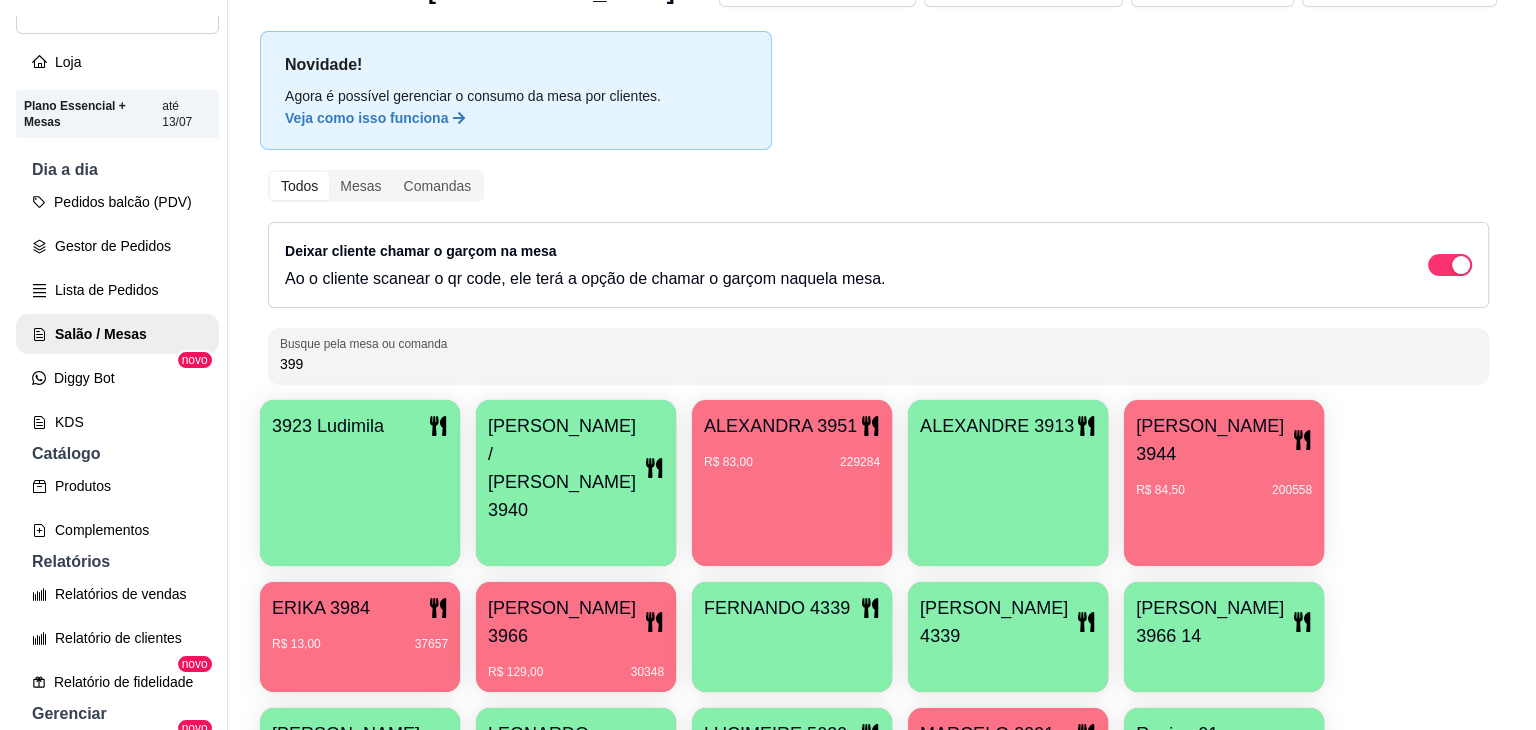 scroll, scrollTop: 0, scrollLeft: 0, axis: both 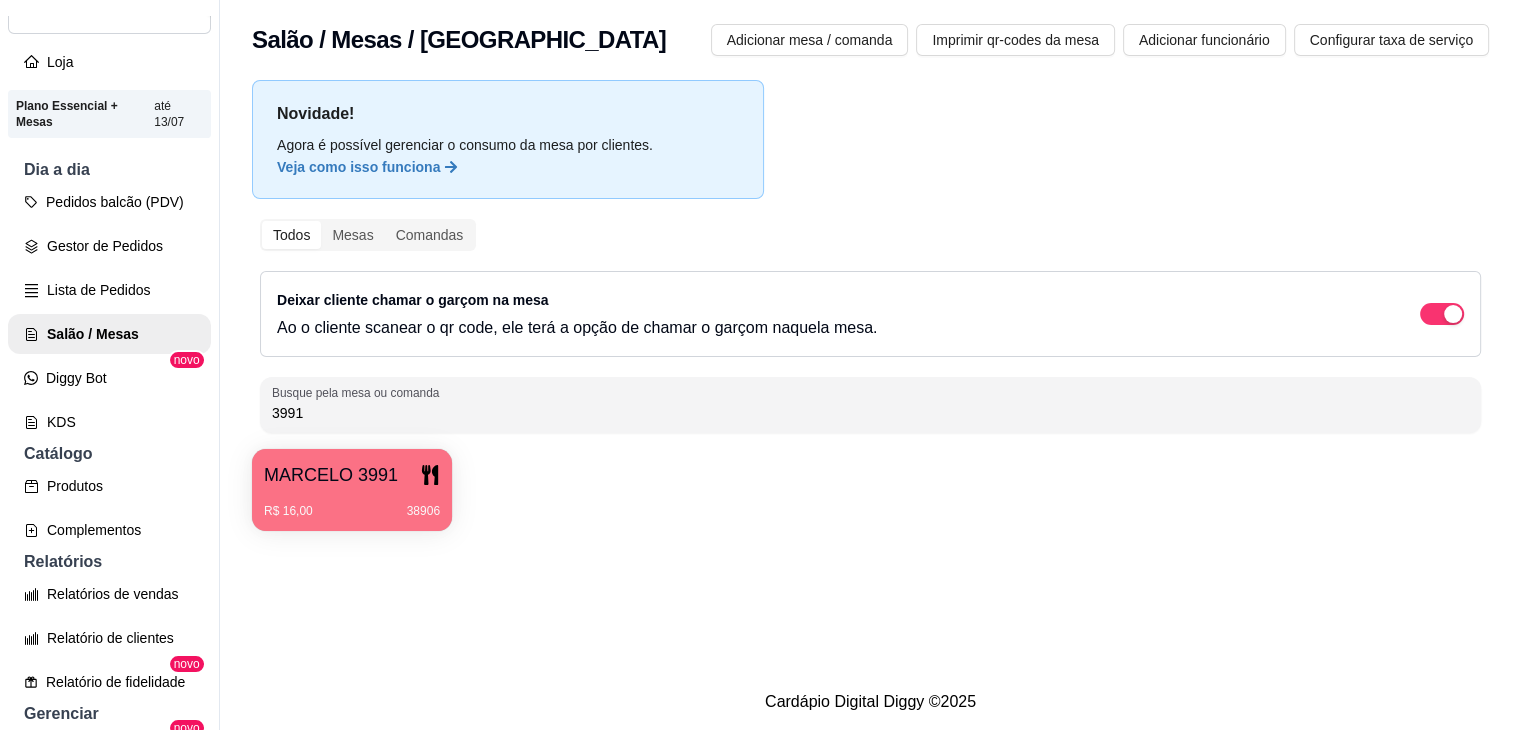 type on "3991" 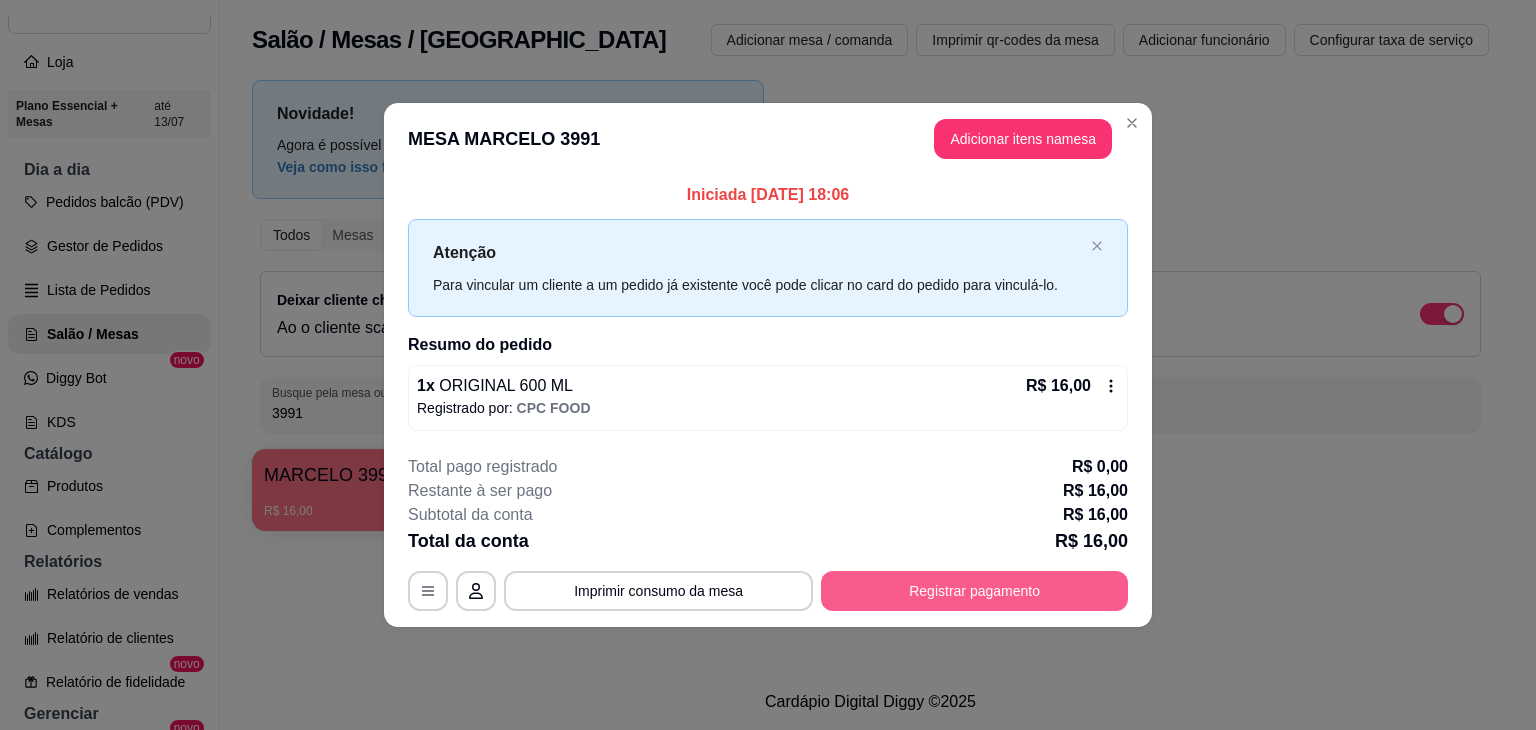 click on "Registrar pagamento" at bounding box center [974, 591] 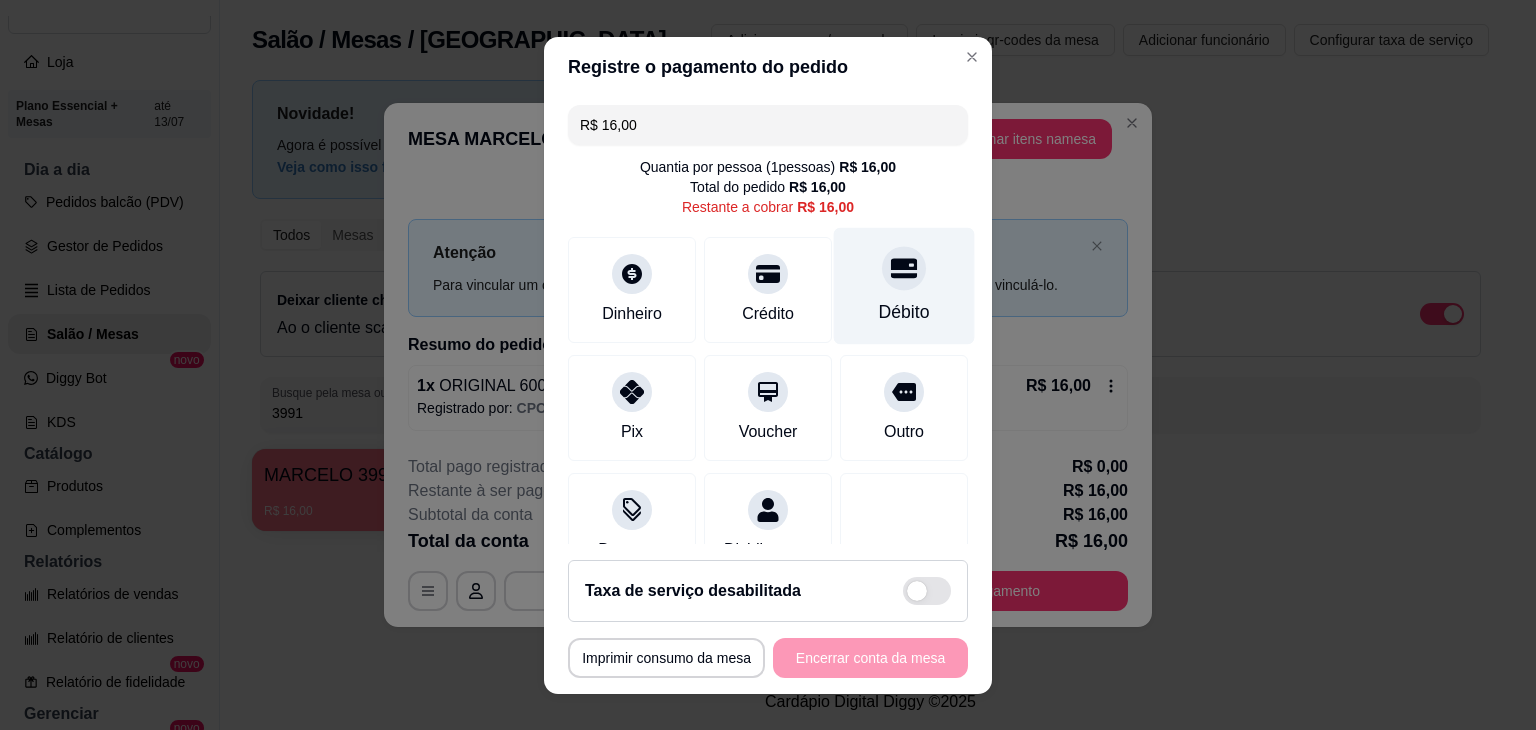 click at bounding box center [904, 268] 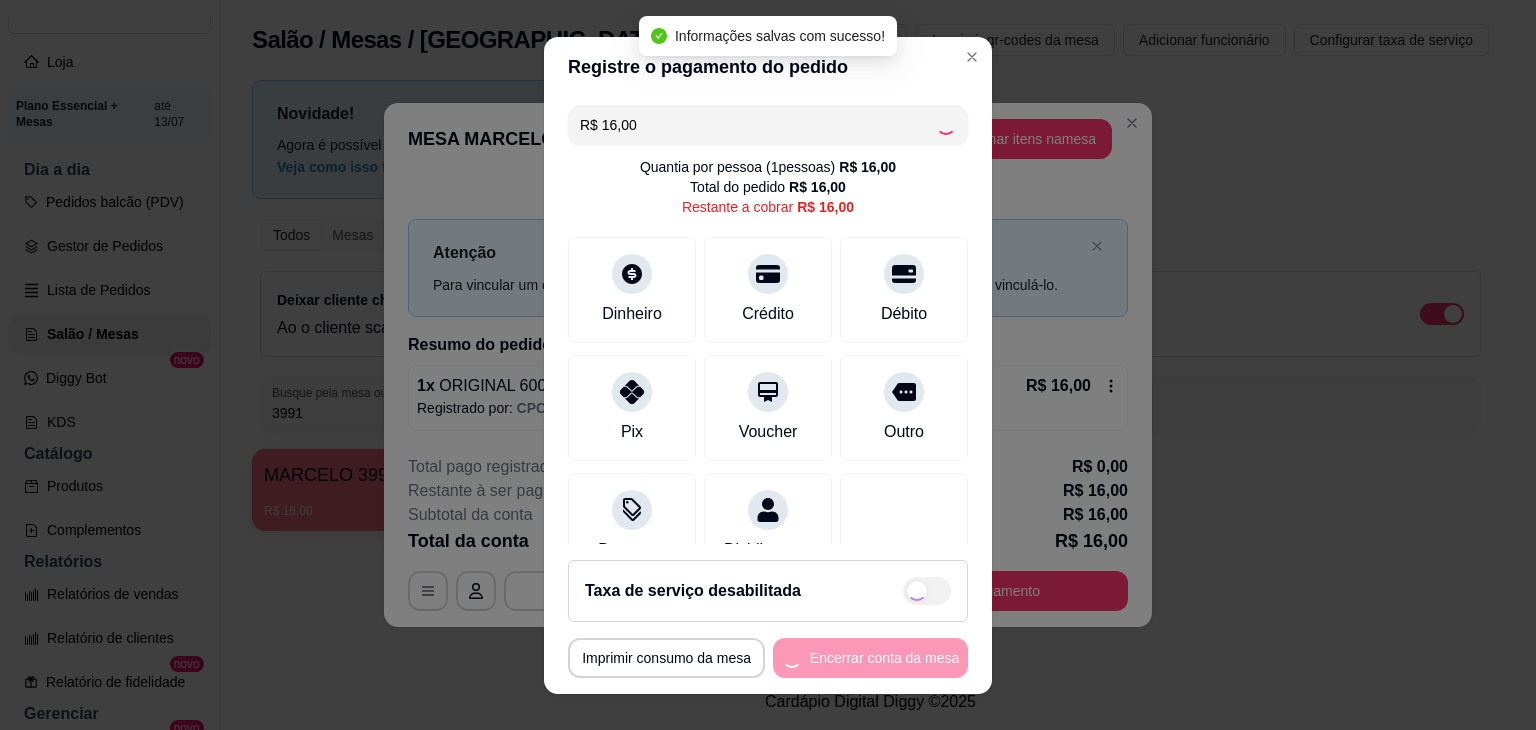 type on "R$ 0,00" 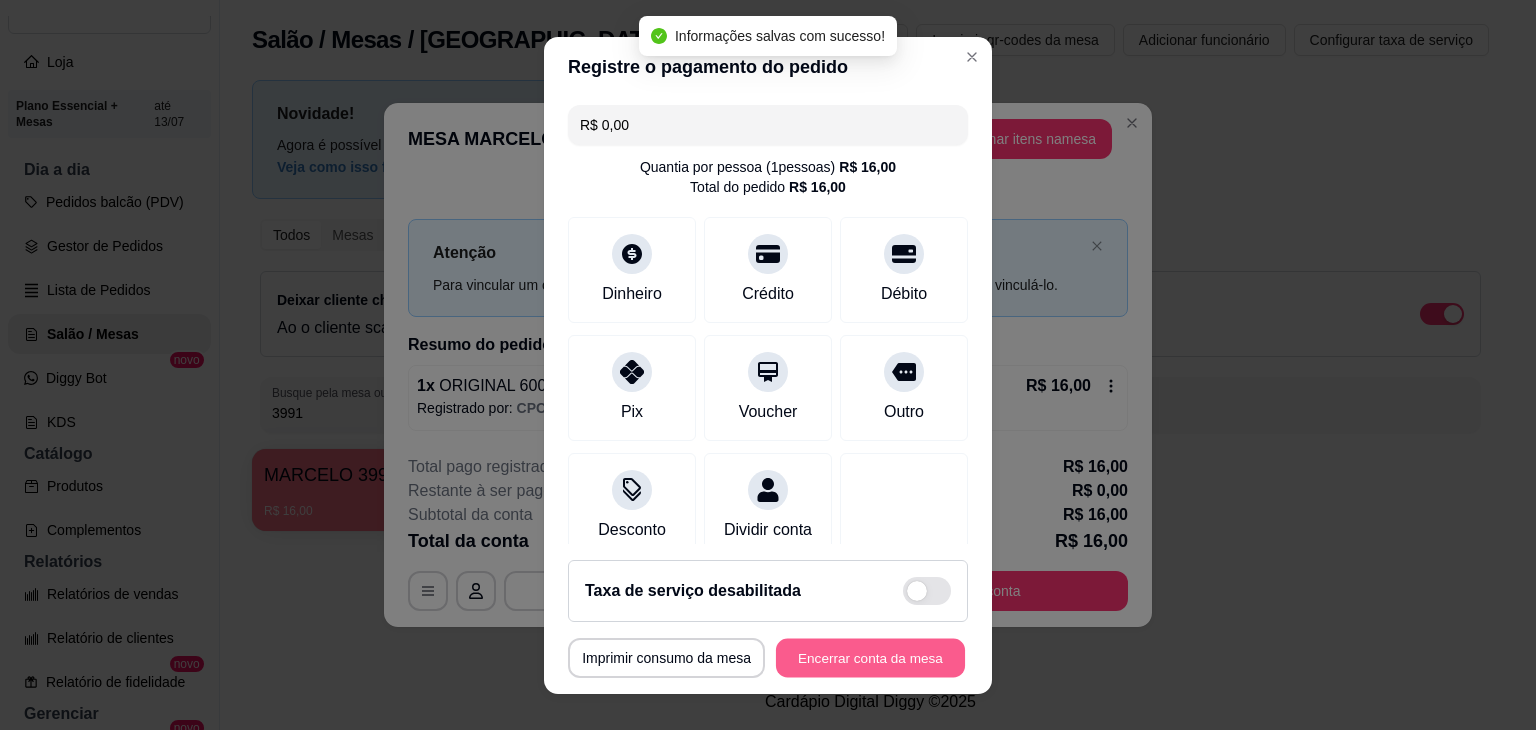 click on "Encerrar conta da mesa" at bounding box center (870, 657) 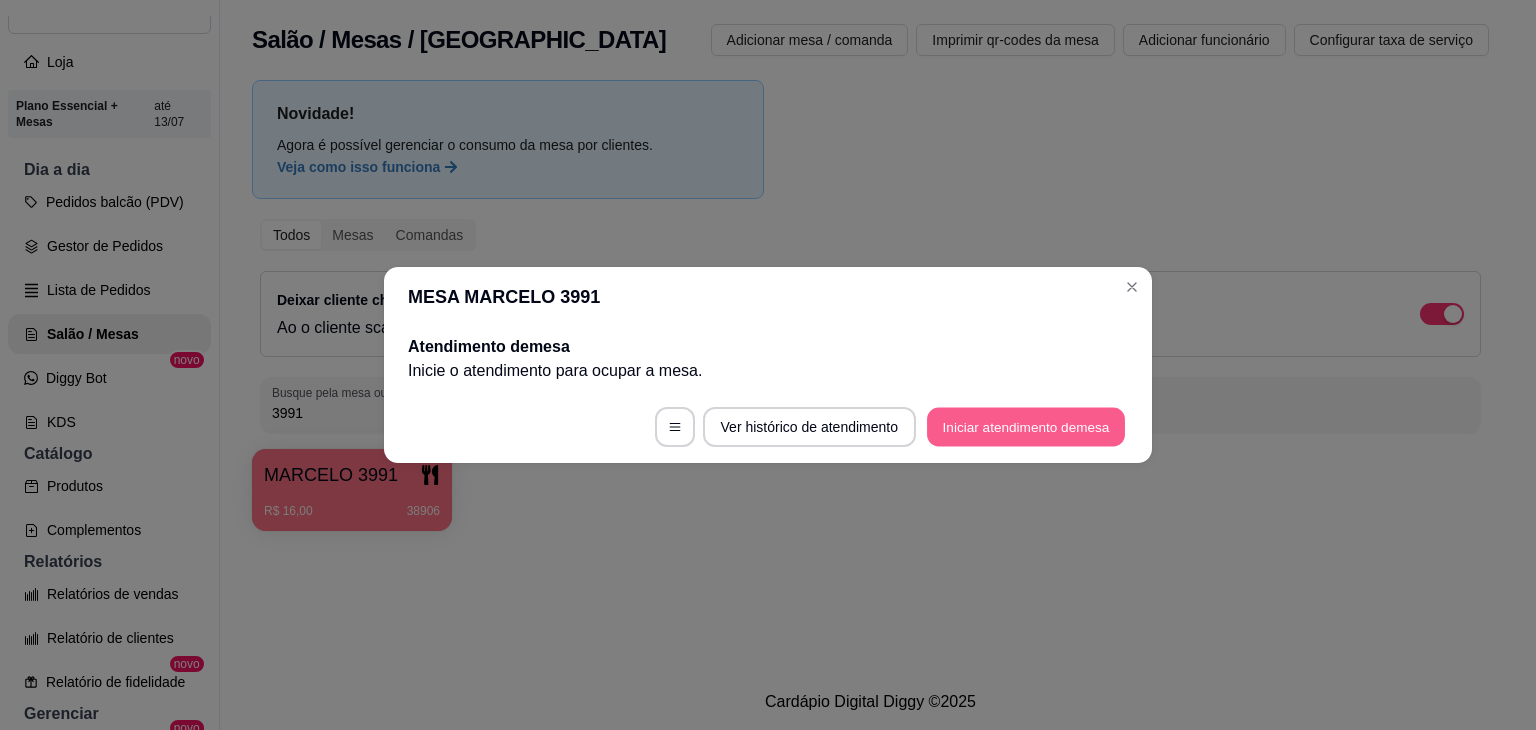click on "Iniciar atendimento de  mesa" at bounding box center [1026, 427] 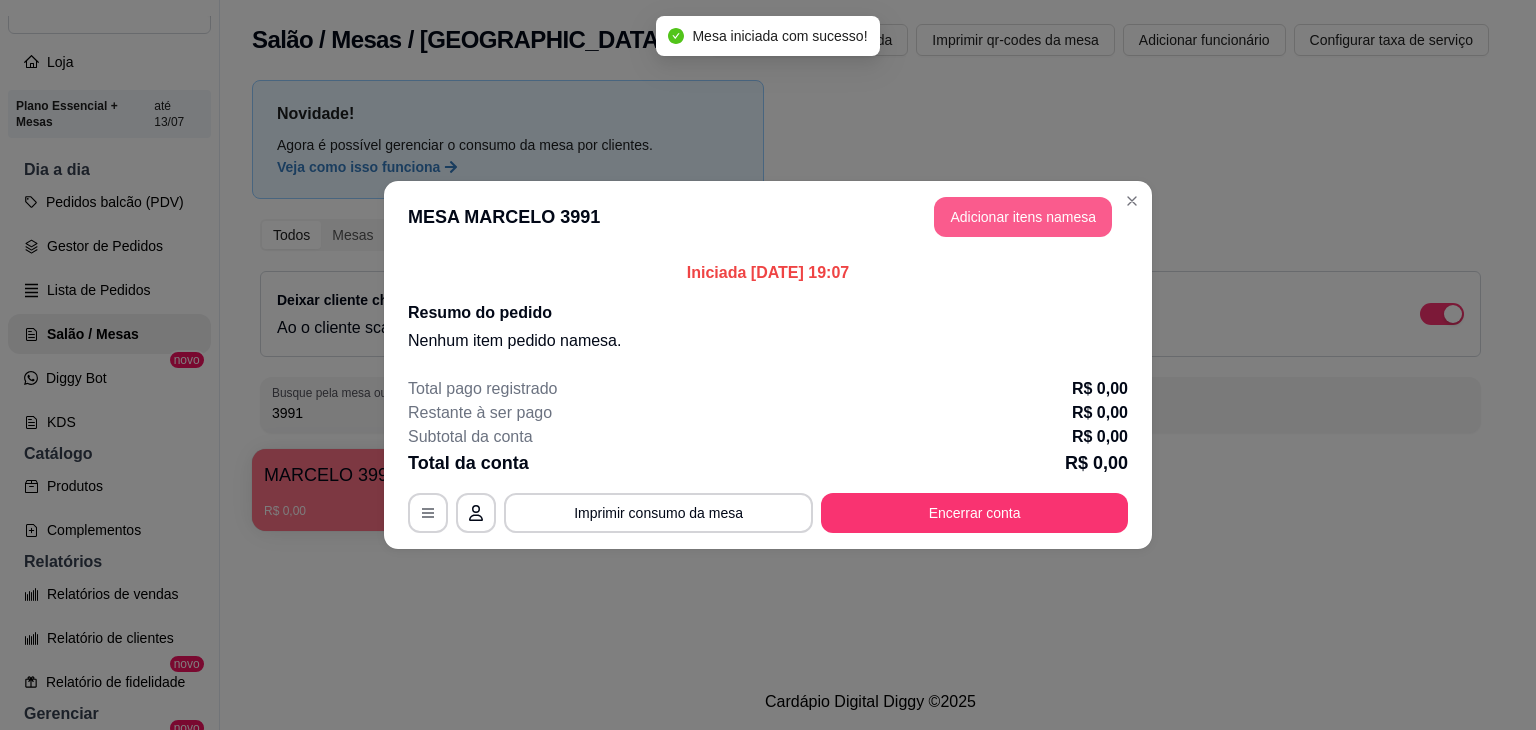 click on "Adicionar itens na  mesa" at bounding box center [1023, 217] 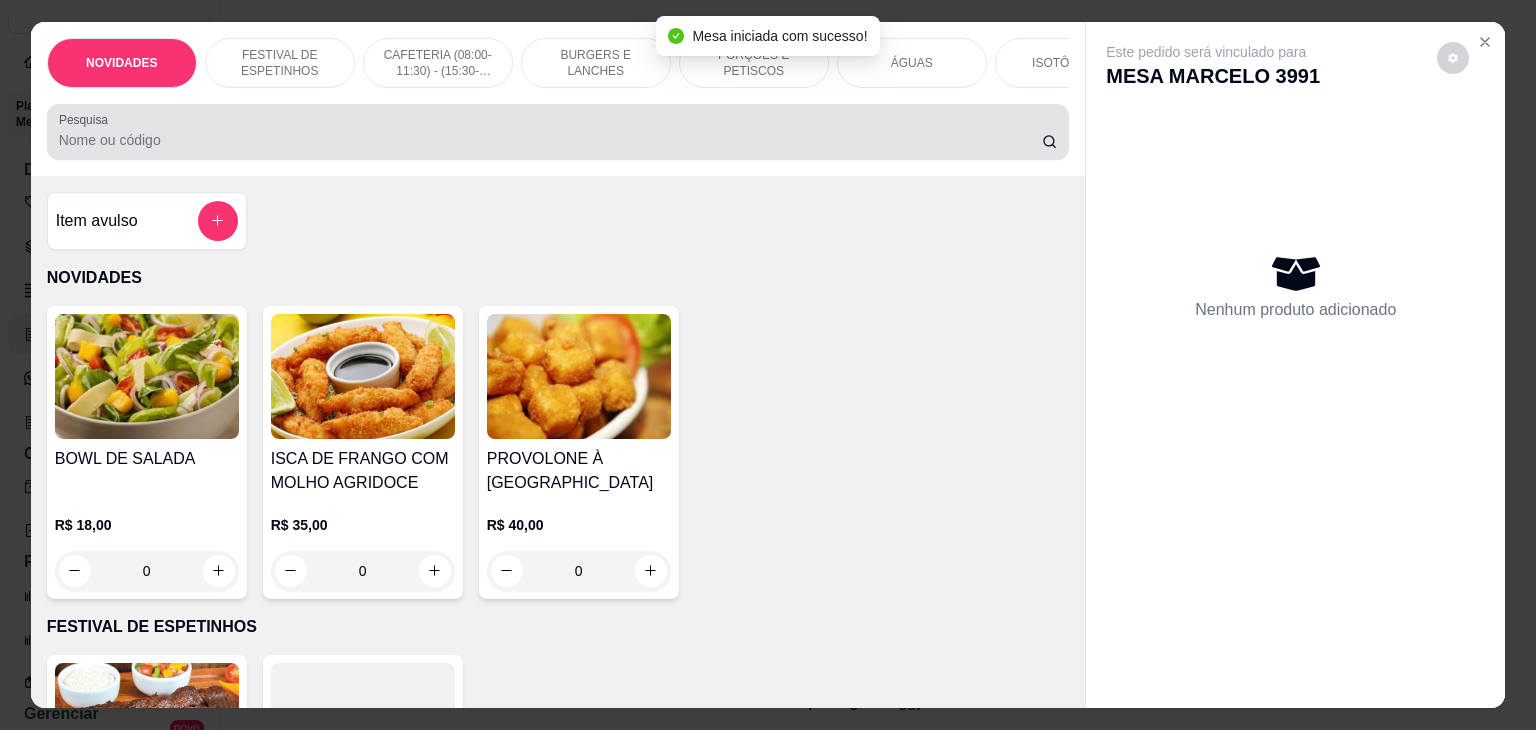 click on "Pesquisa" at bounding box center [550, 140] 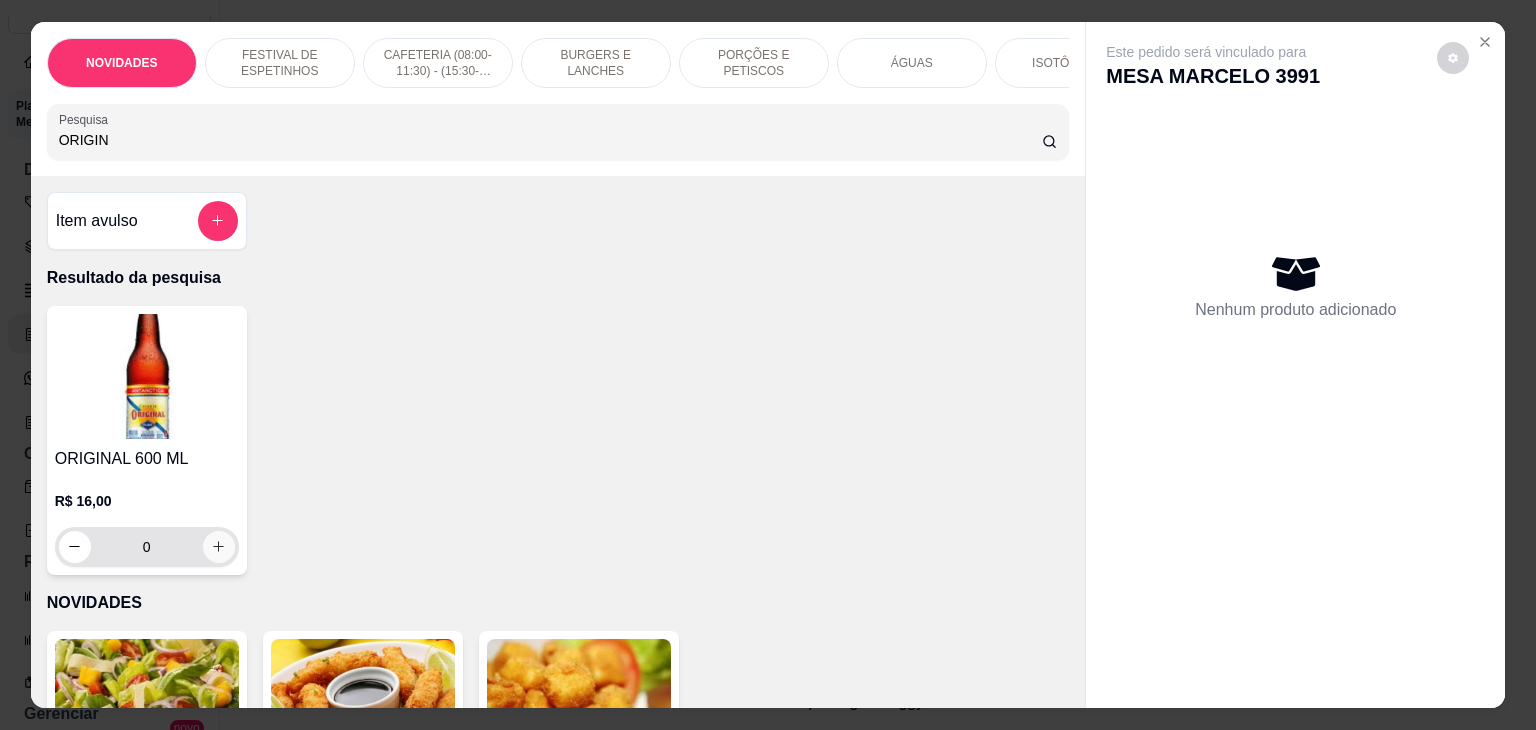 type on "ORIGIN" 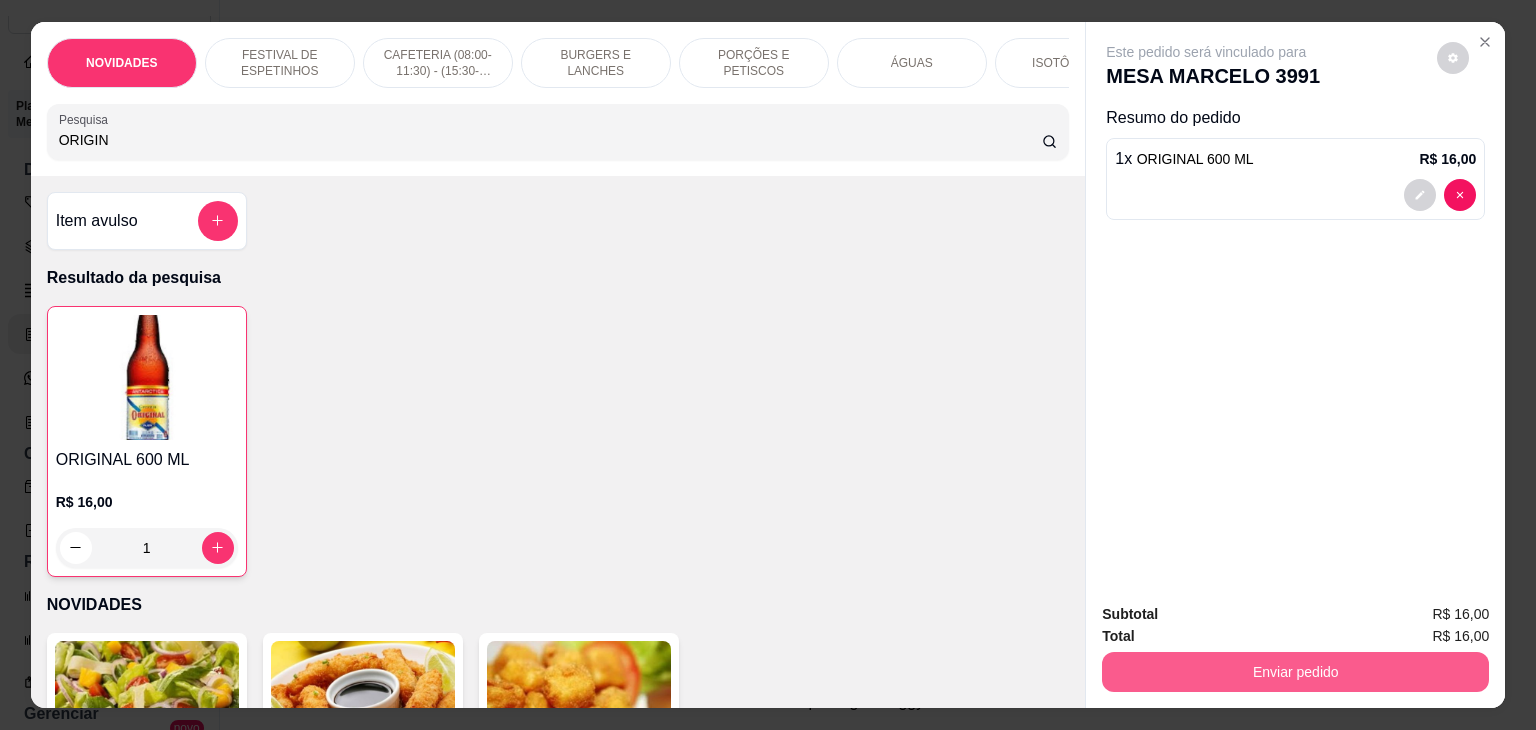 click on "Enviar pedido" at bounding box center (1295, 672) 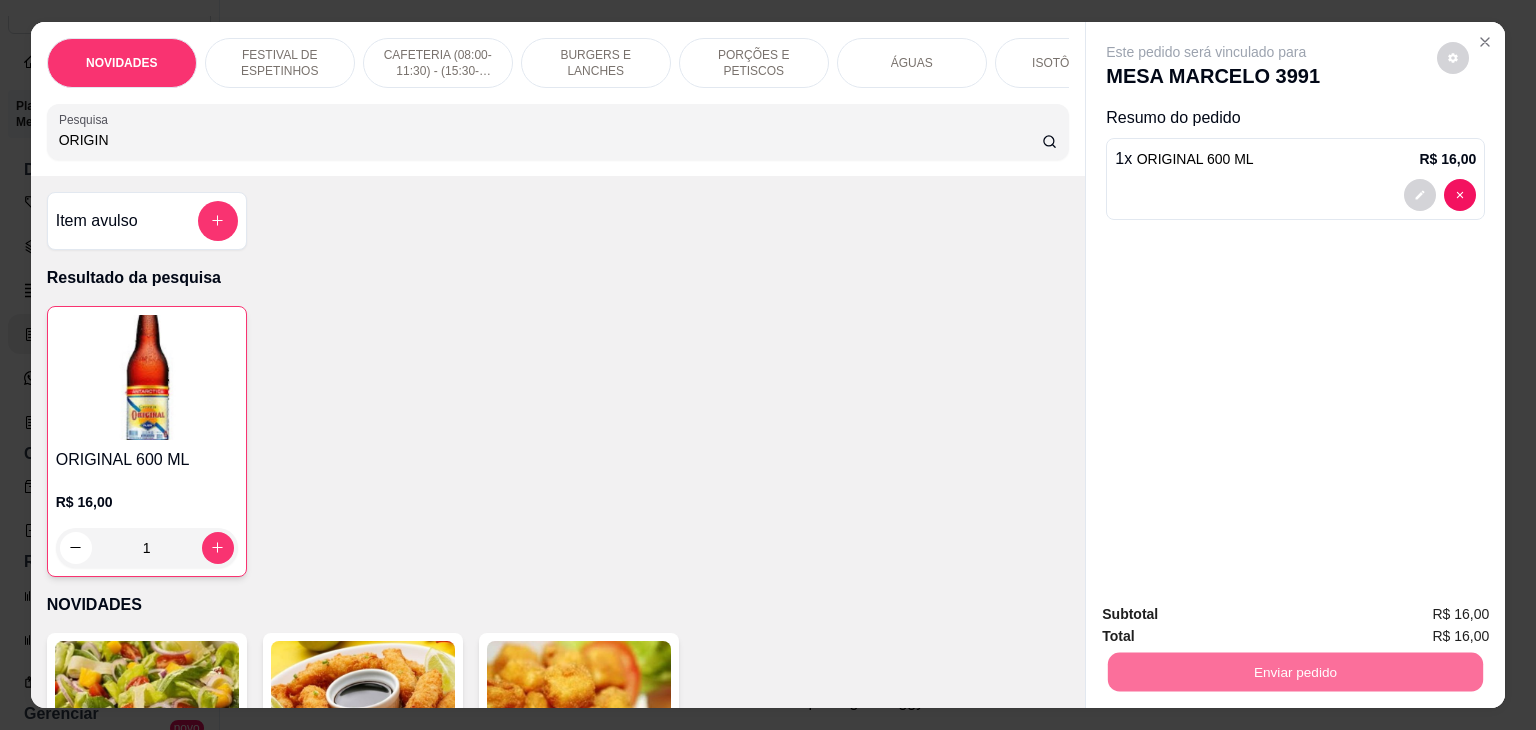 click on "Não registrar e enviar pedido" at bounding box center (1229, 614) 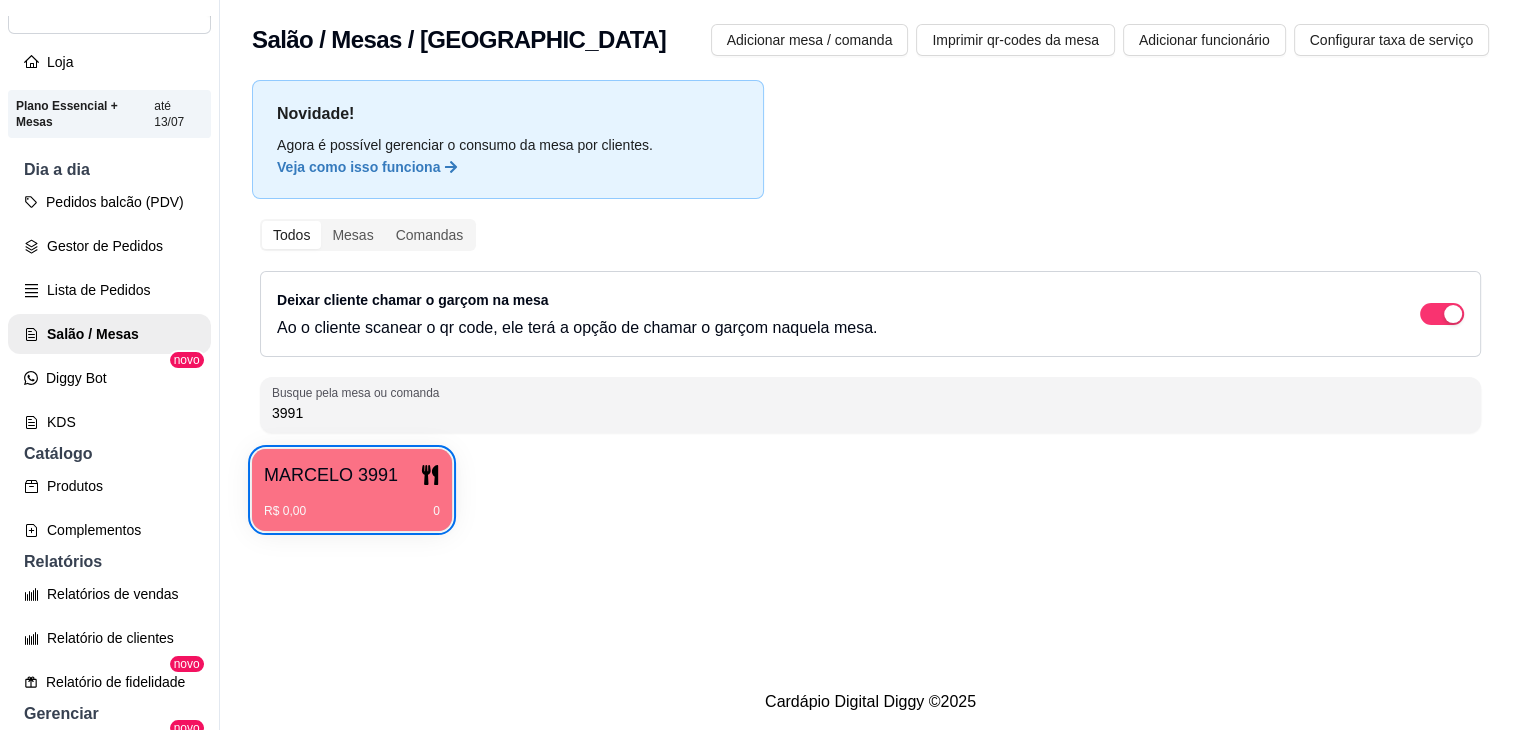 type 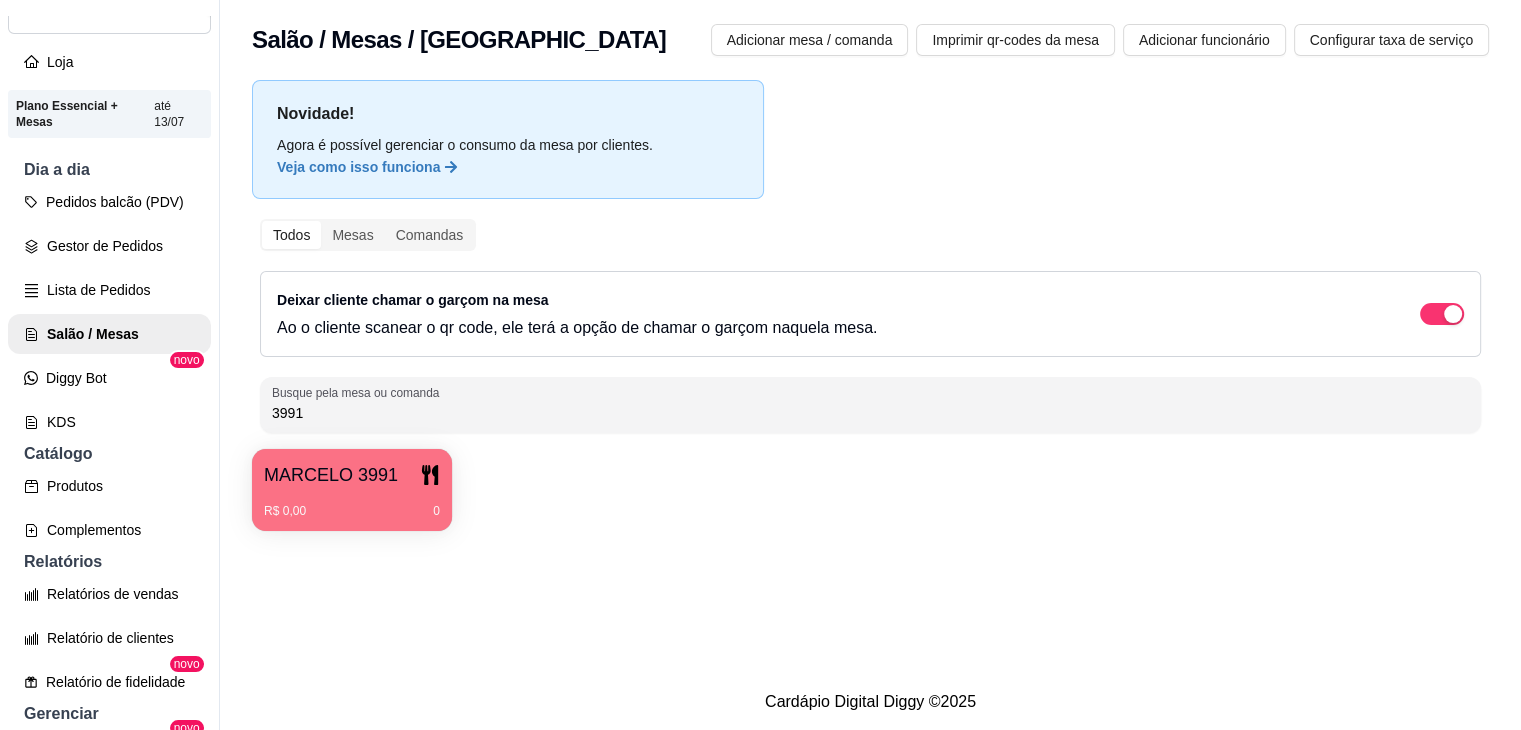 drag, startPoint x: 312, startPoint y: 407, endPoint x: 204, endPoint y: 405, distance: 108.01852 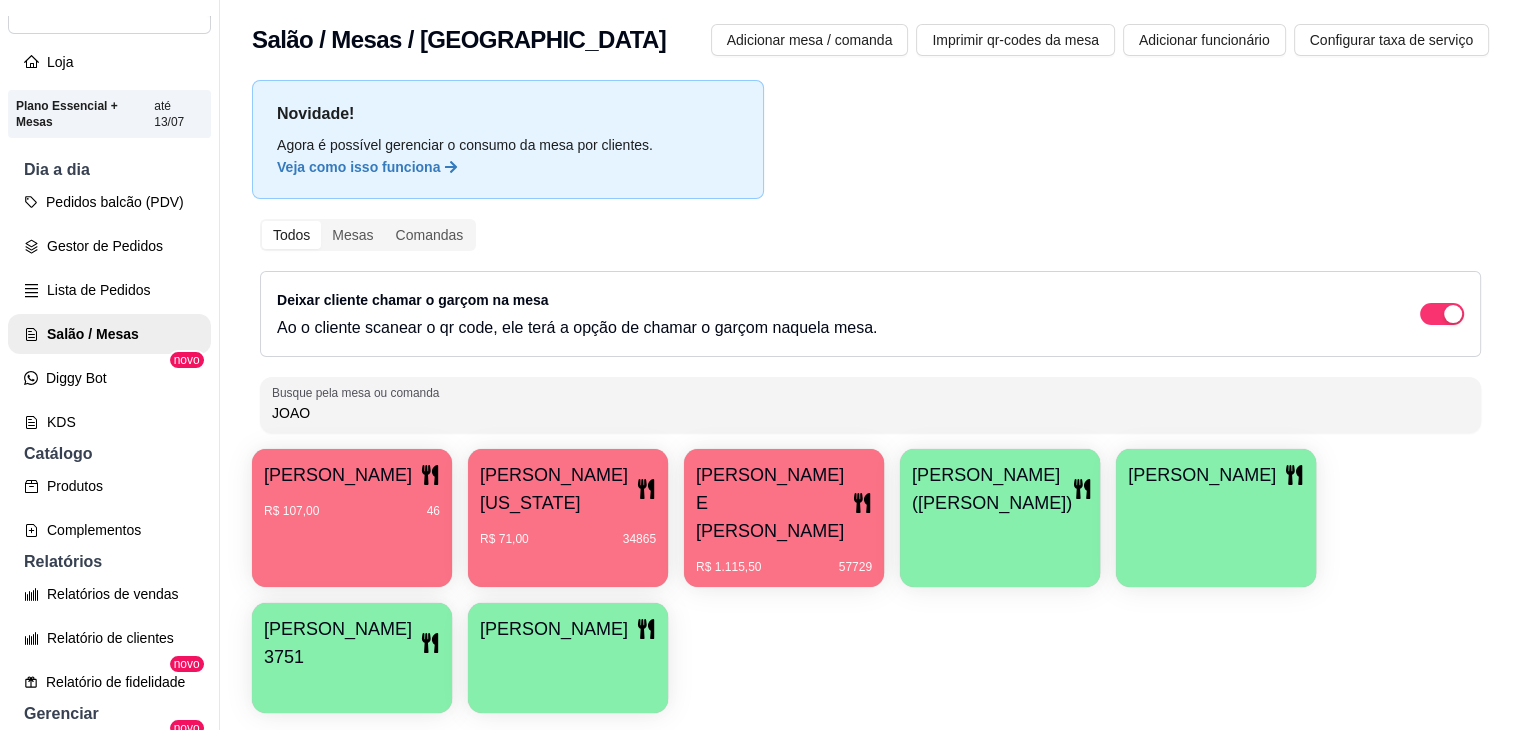 type on "JOAO" 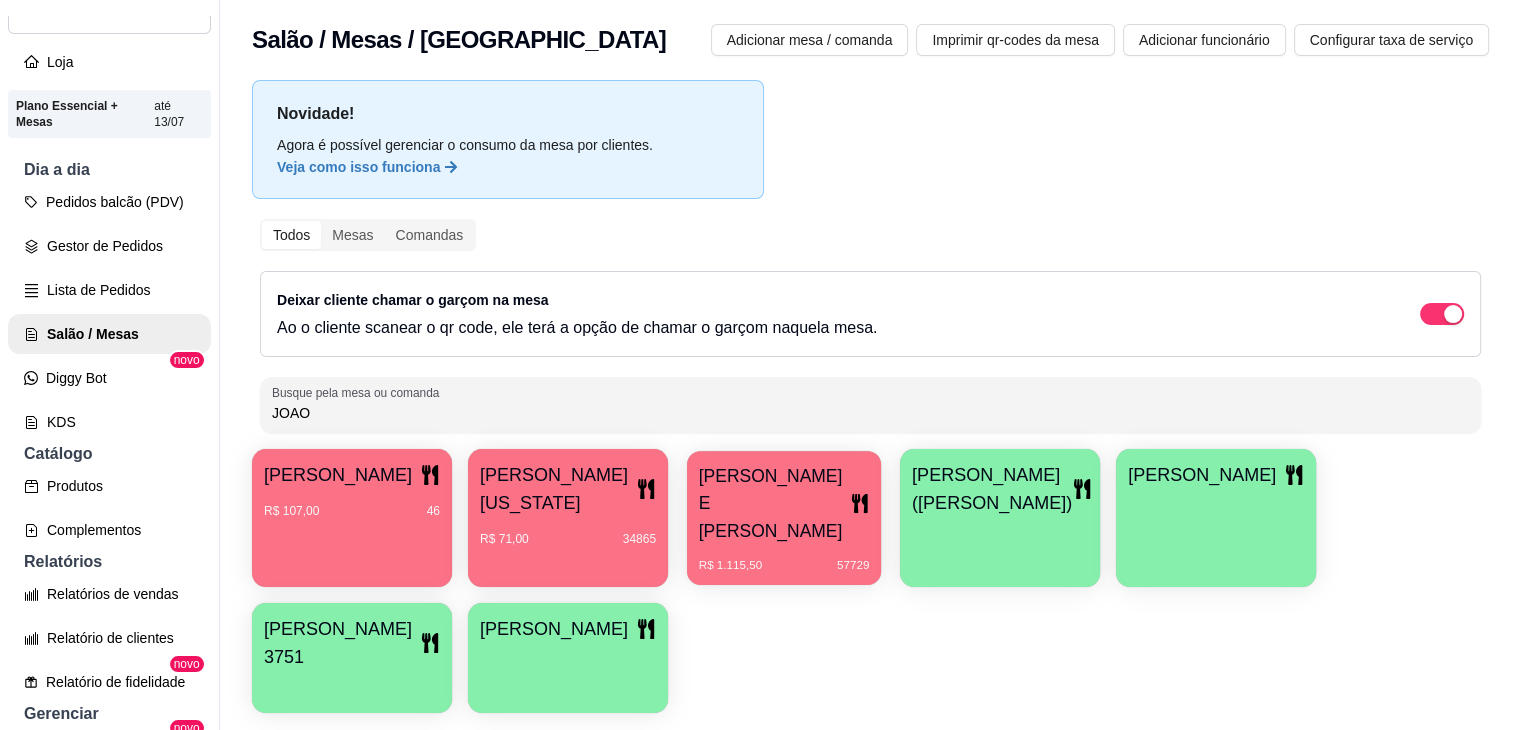 click on "[PERSON_NAME] E [PERSON_NAME]" at bounding box center (774, 503) 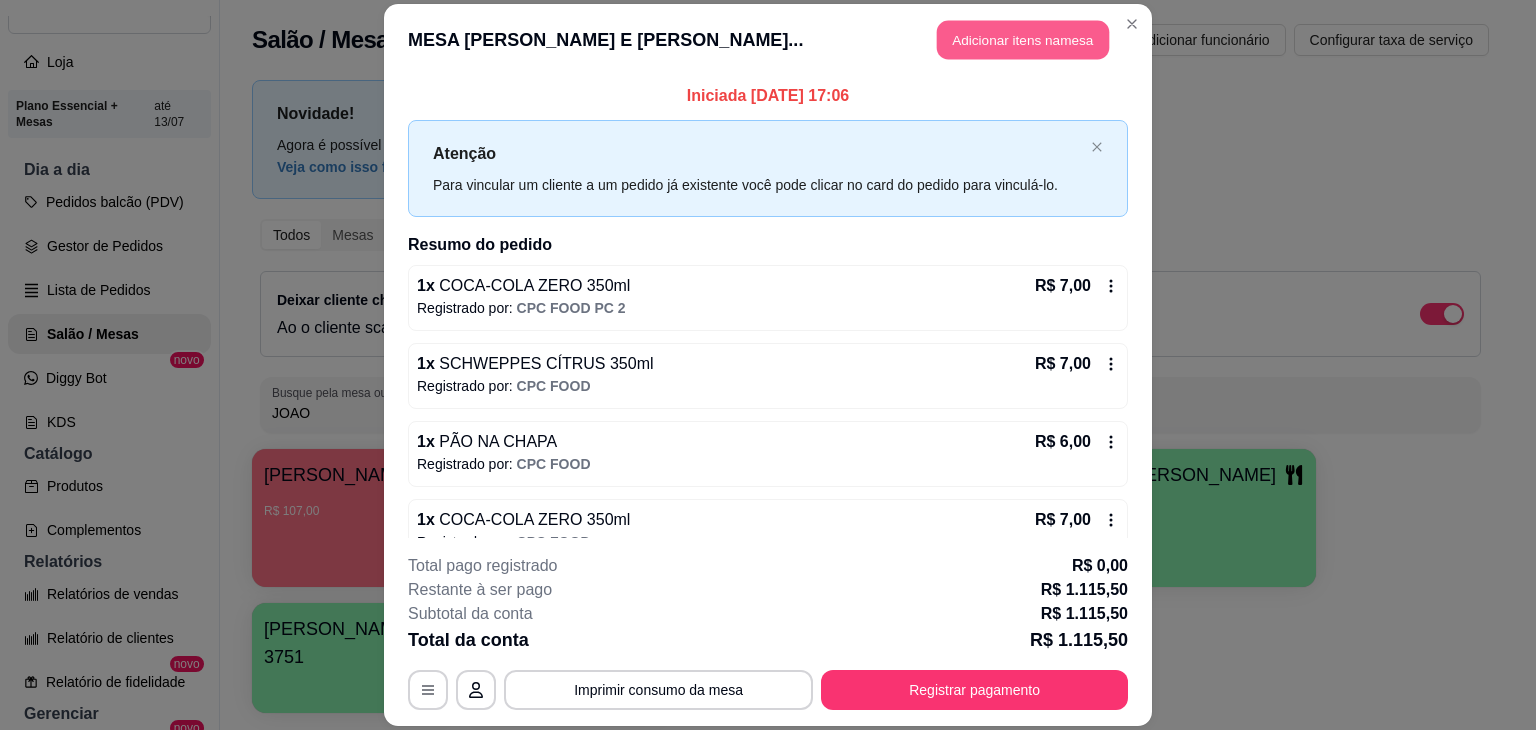 click on "Adicionar itens na  mesa" at bounding box center (1023, 39) 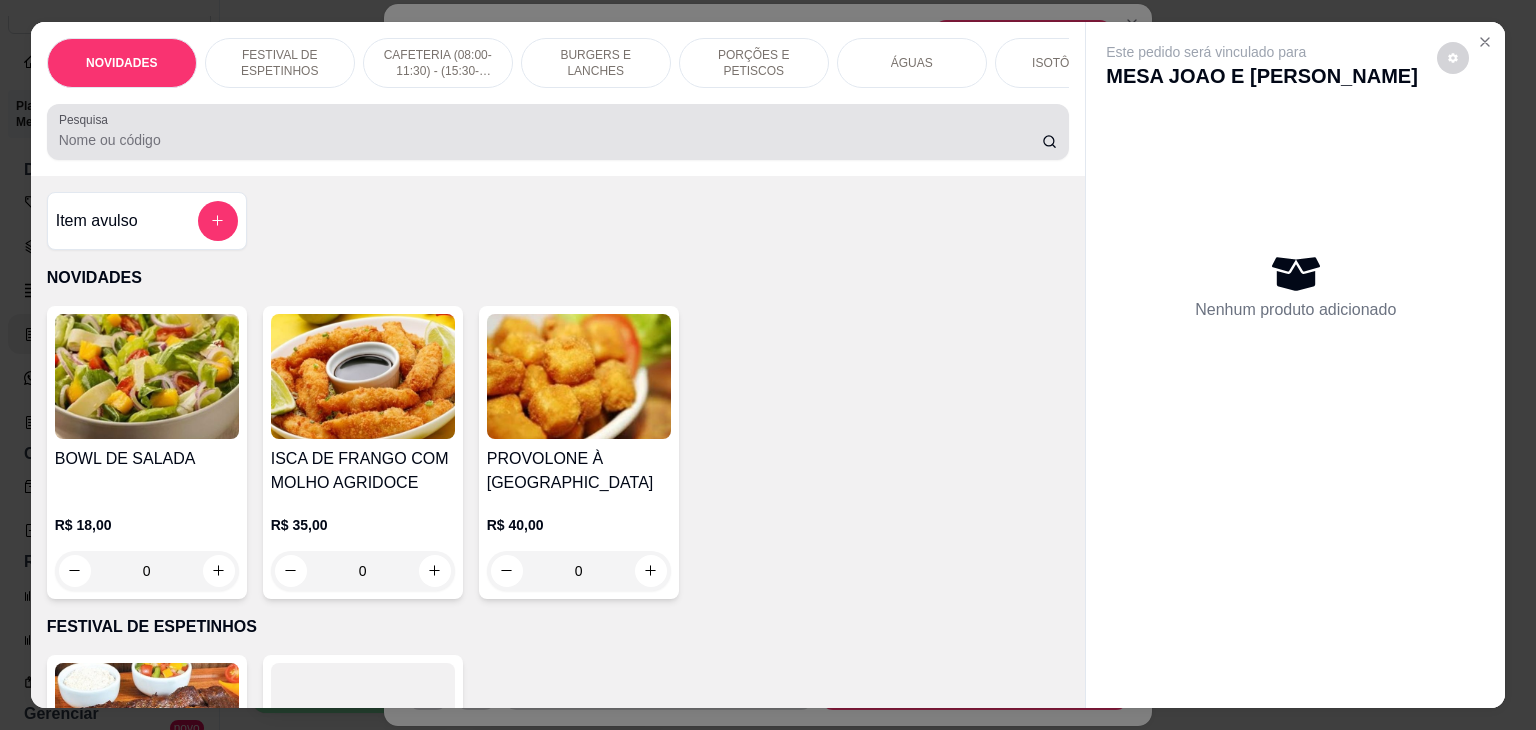 click on "Pesquisa" at bounding box center (550, 140) 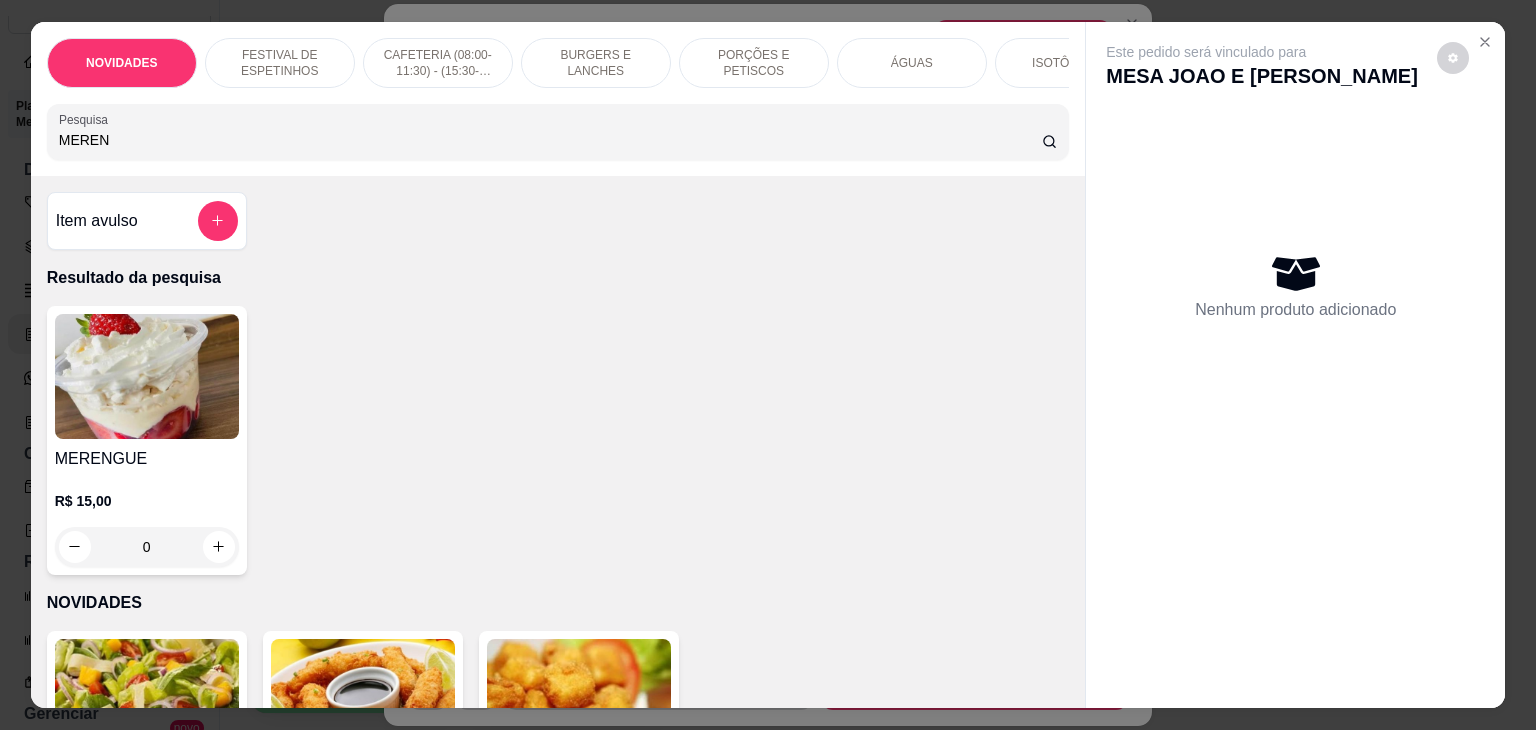 type on "MEREN" 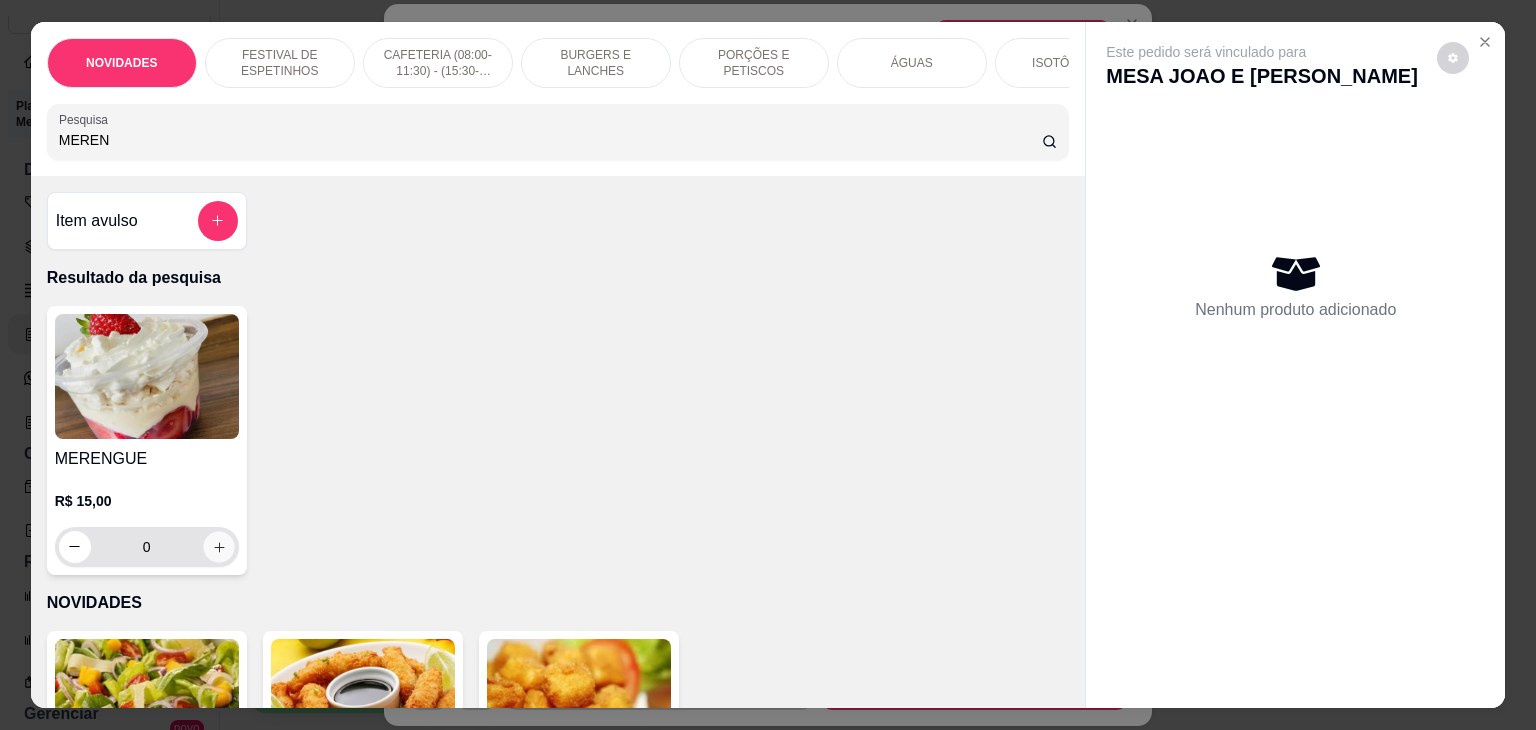 click at bounding box center [218, 546] 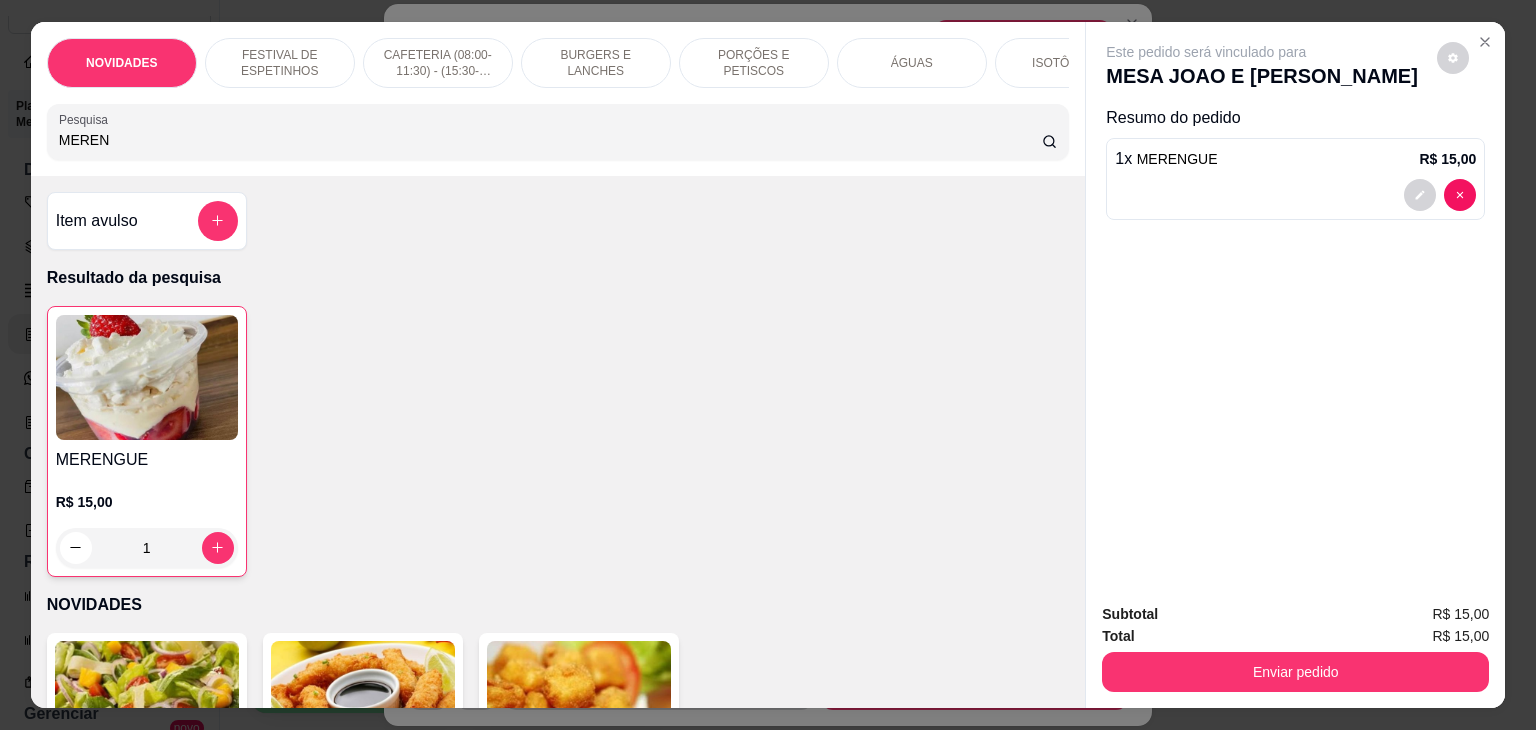 drag, startPoint x: 184, startPoint y: 153, endPoint x: 0, endPoint y: 143, distance: 184.27155 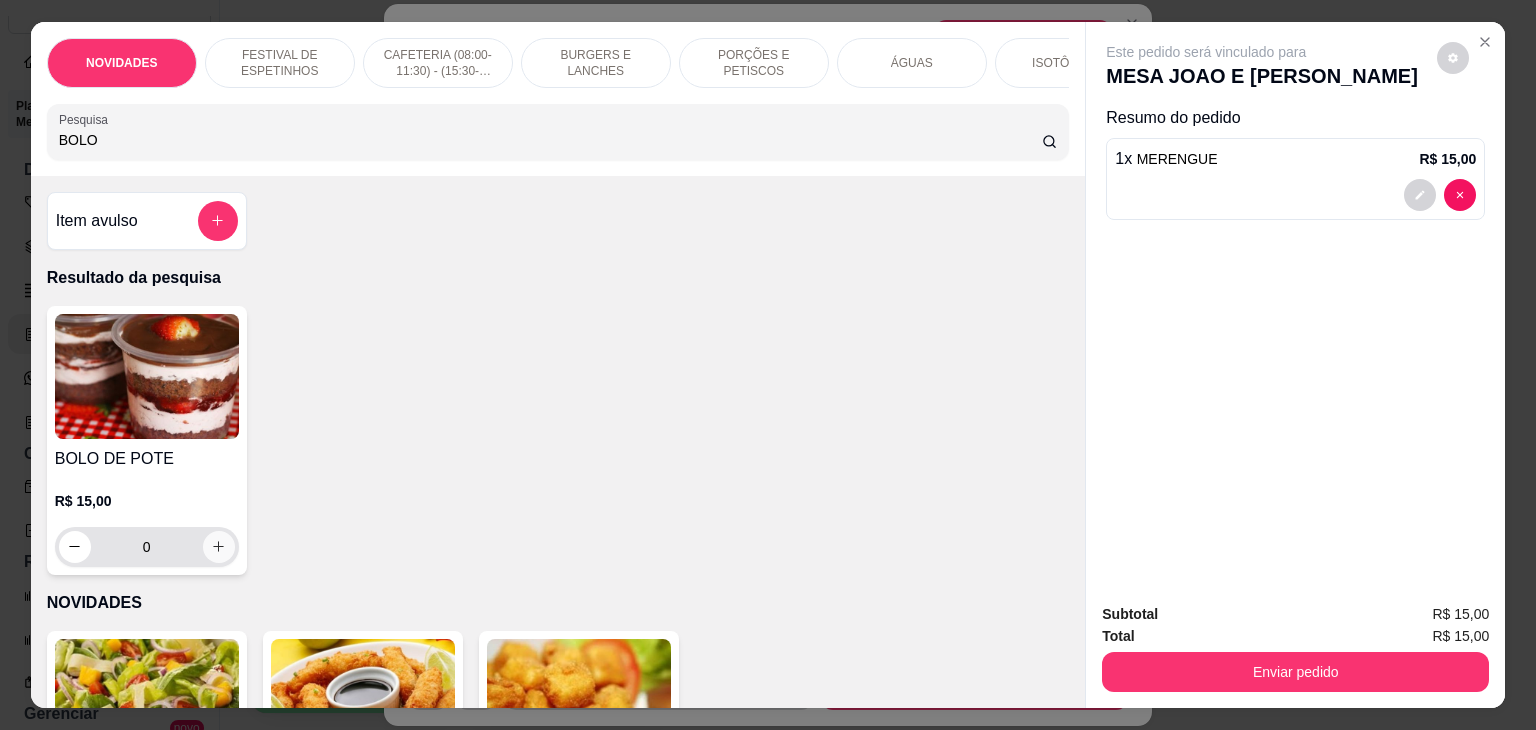 type on "BOLO" 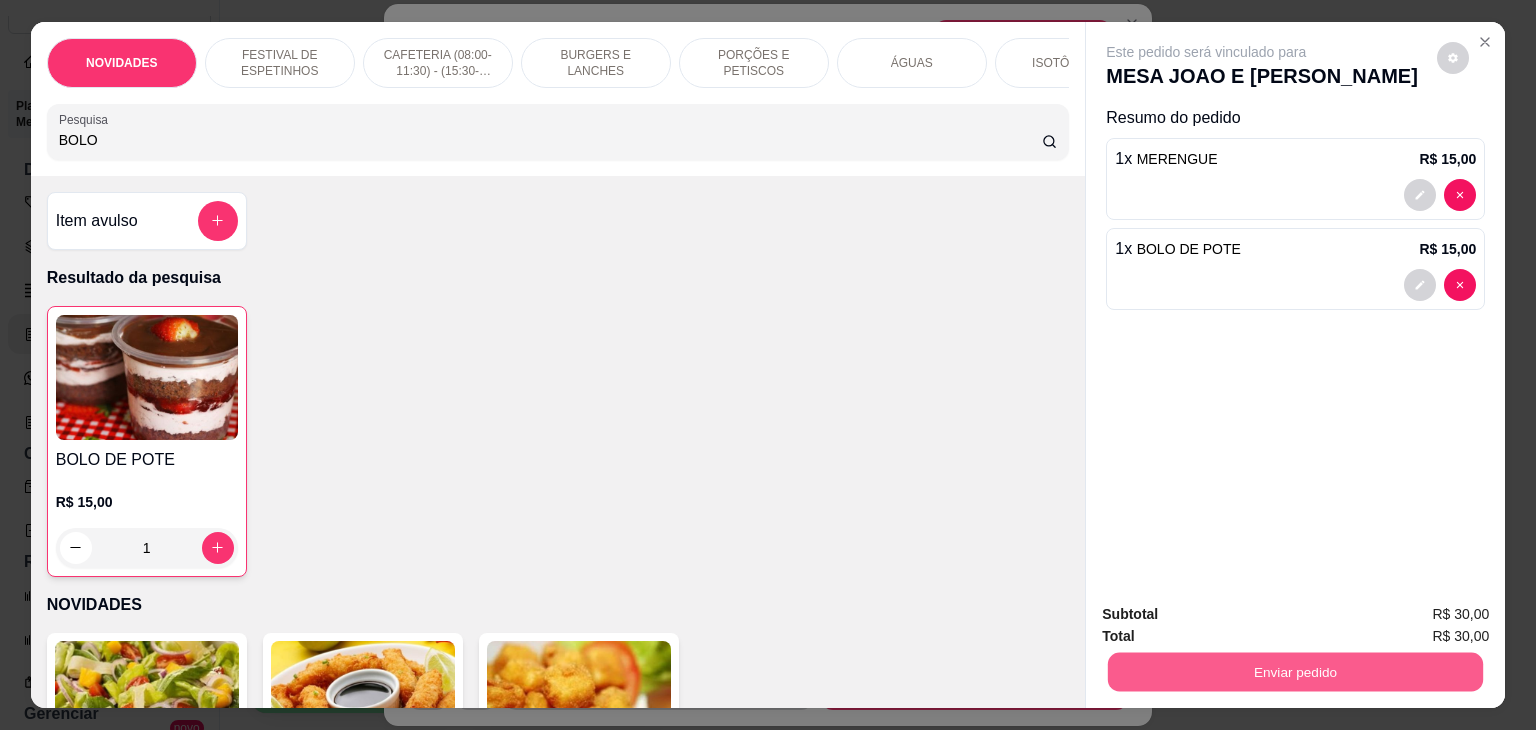 click on "Enviar pedido" at bounding box center (1295, 672) 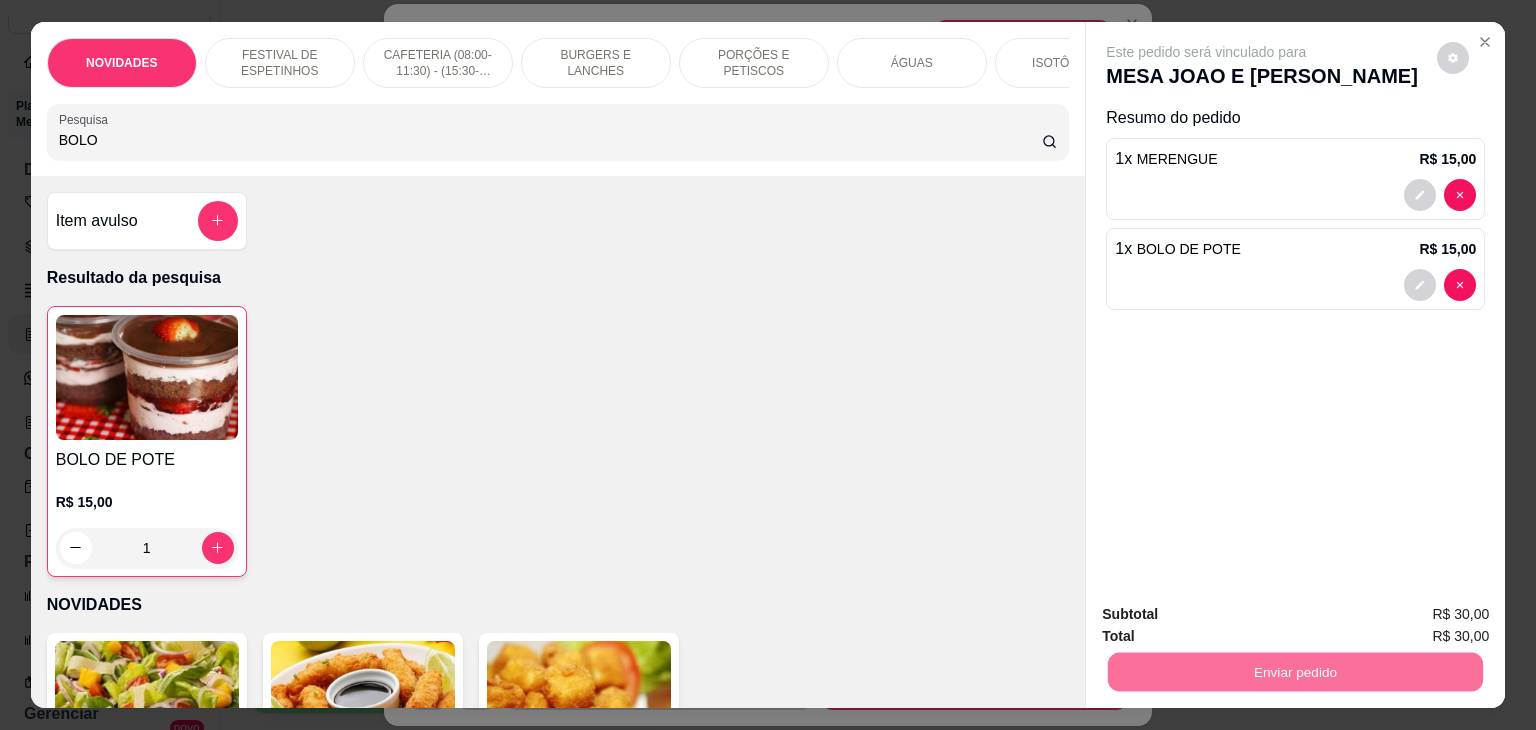 click on "Não registrar e enviar pedido" at bounding box center [1229, 614] 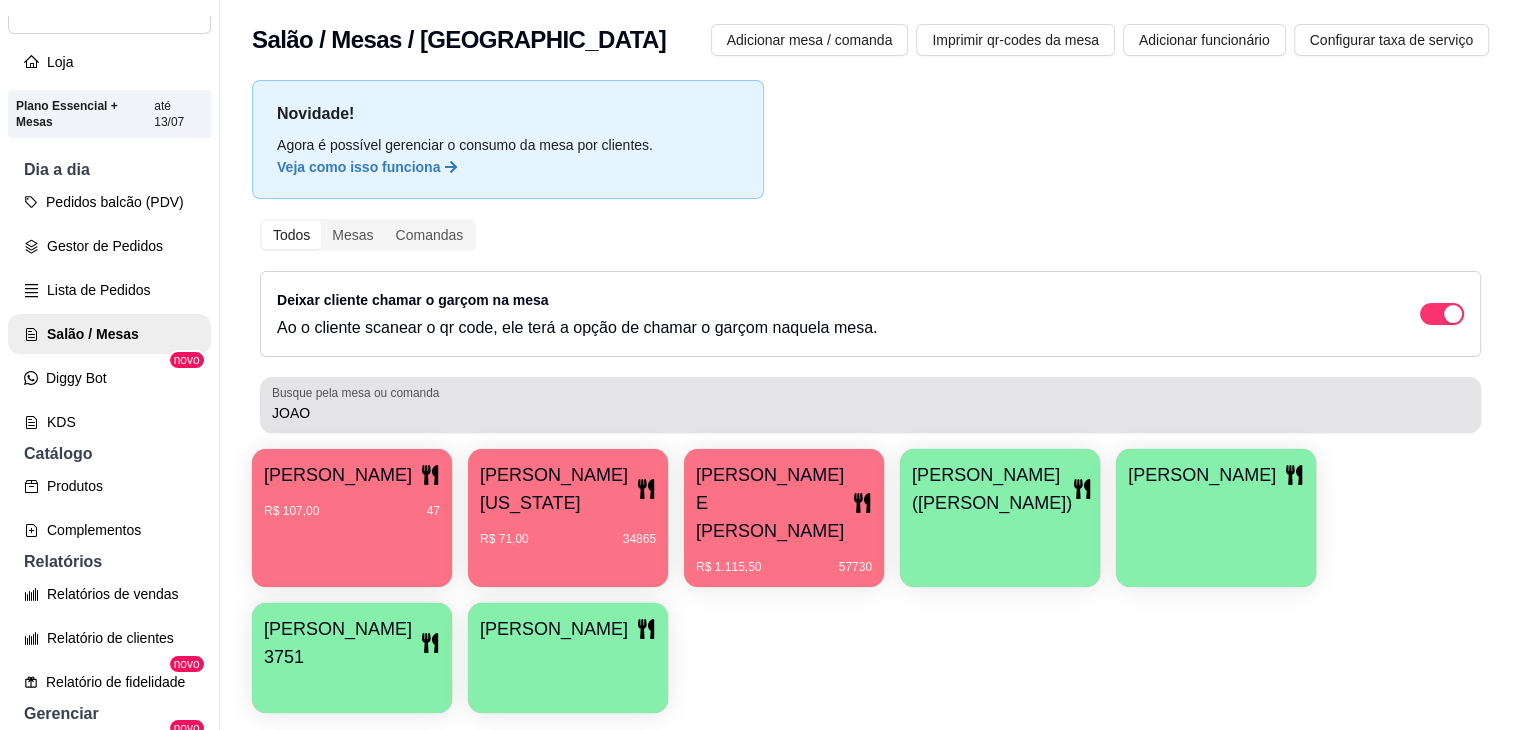 drag, startPoint x: 328, startPoint y: 423, endPoint x: 284, endPoint y: 421, distance: 44.04543 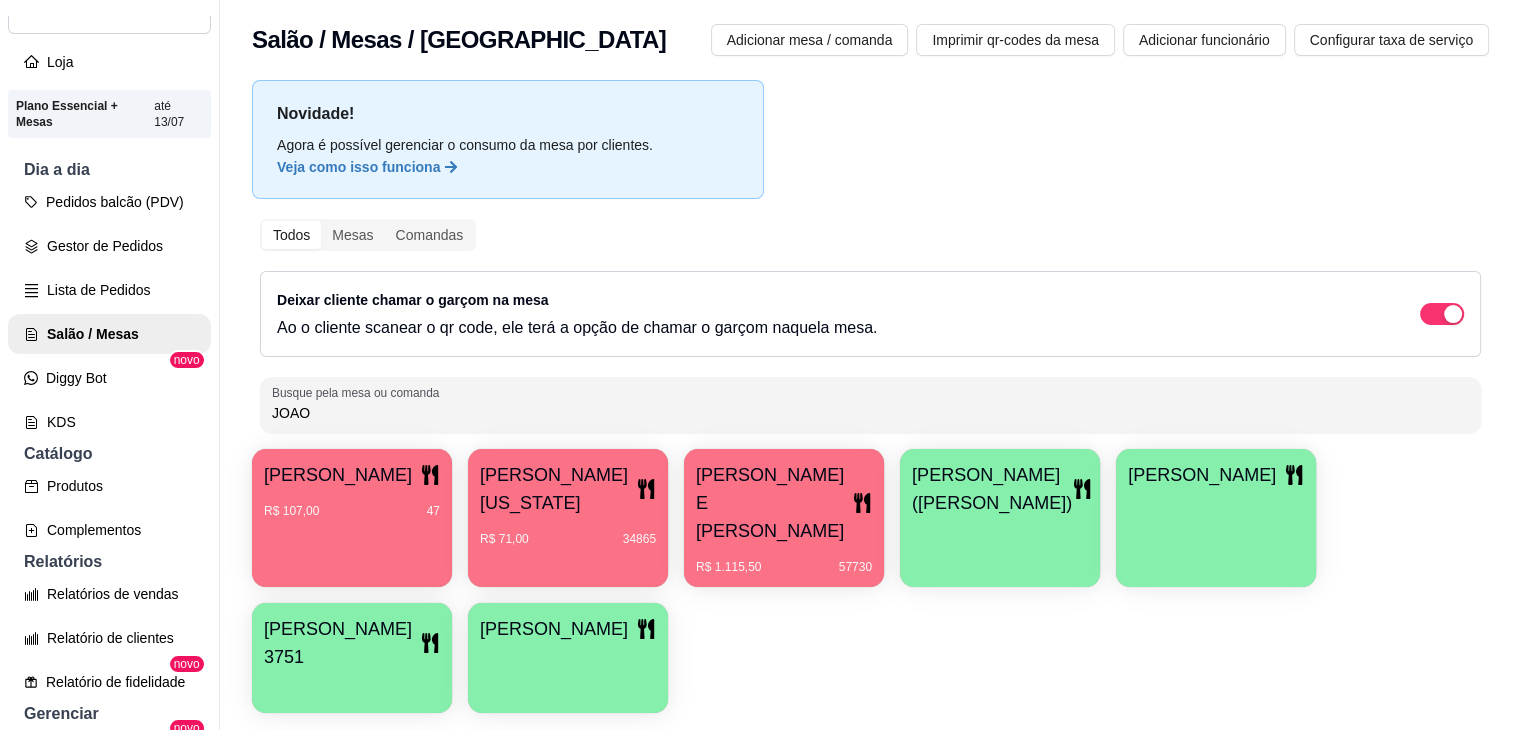 drag, startPoint x: 309, startPoint y: 412, endPoint x: 222, endPoint y: 398, distance: 88.11924 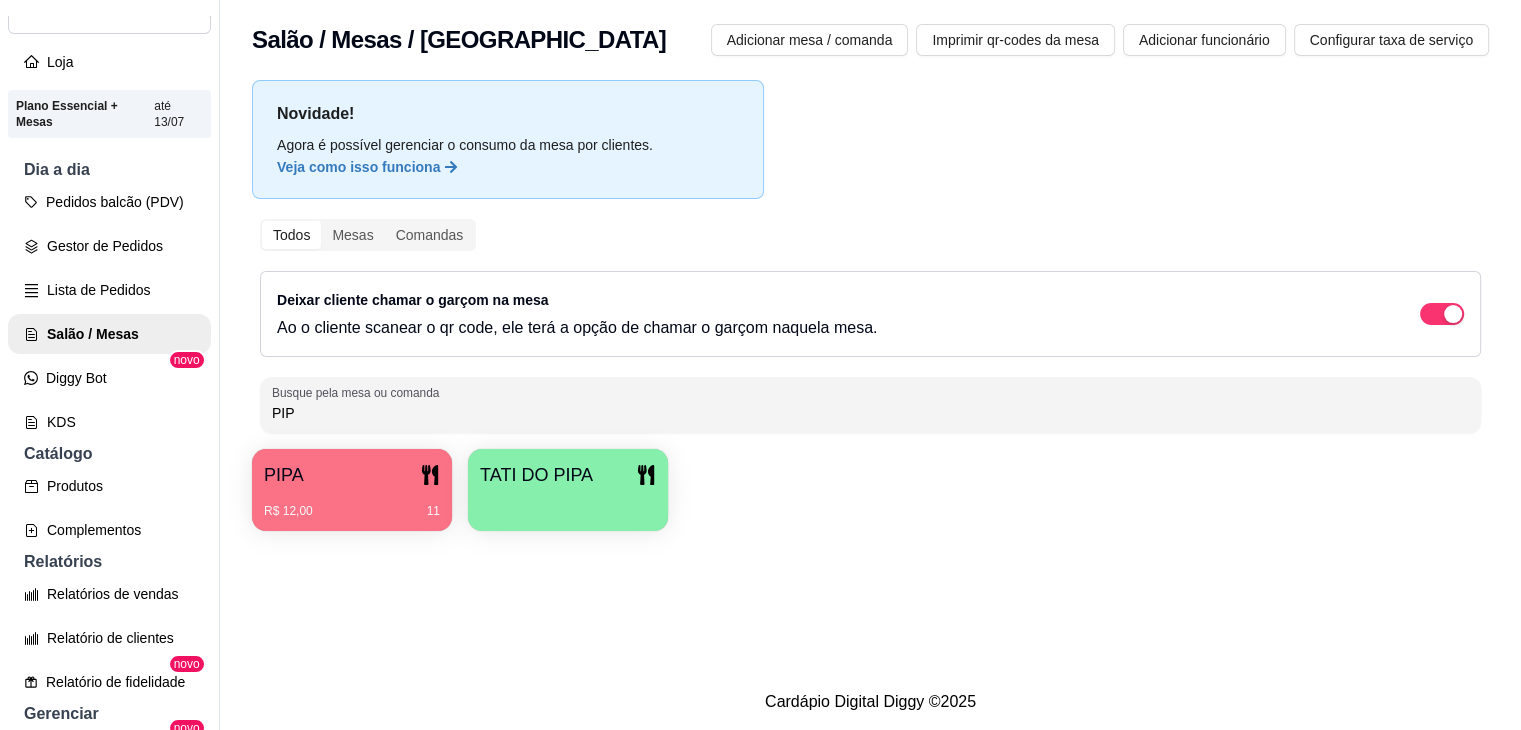 type on "PIP" 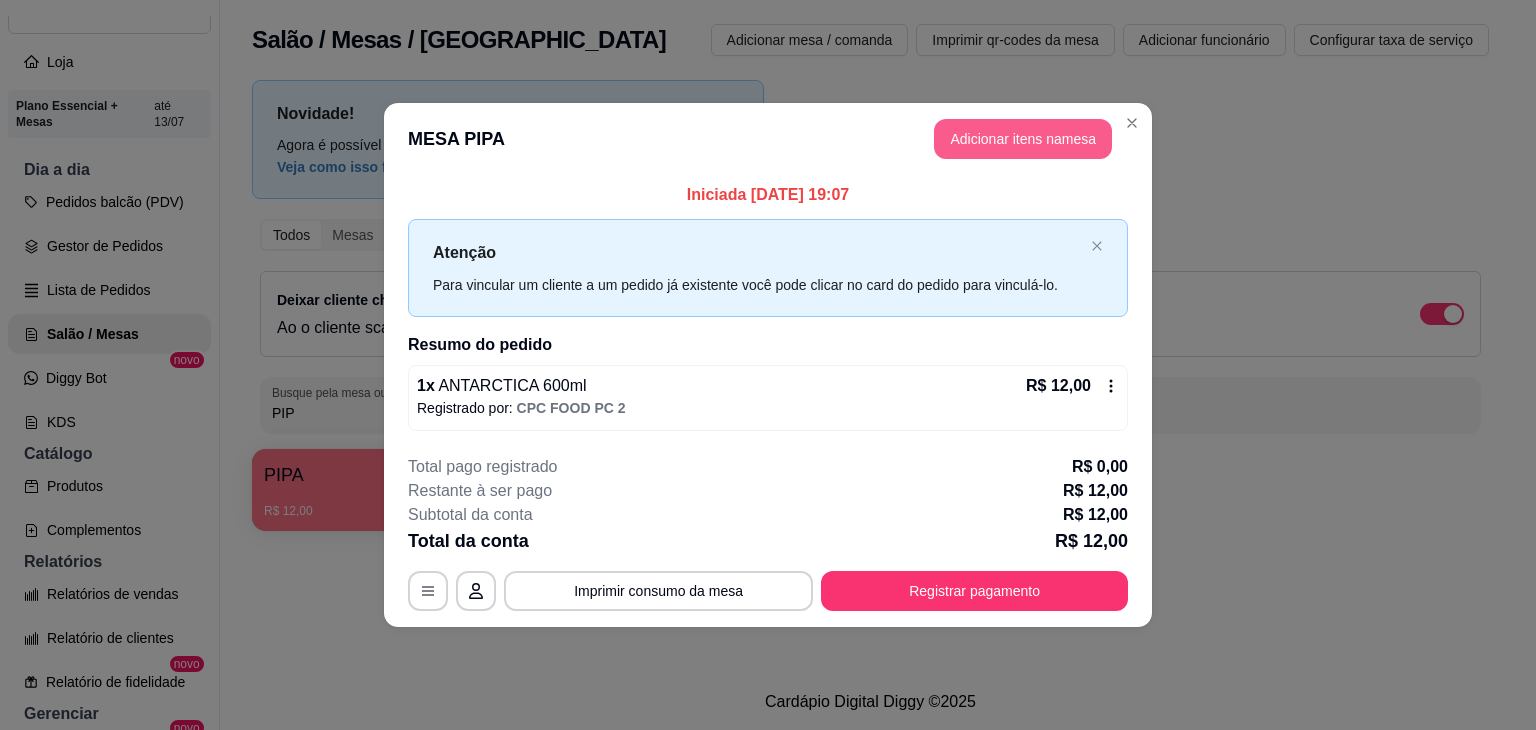 click on "Adicionar itens na  mesa" at bounding box center [1023, 139] 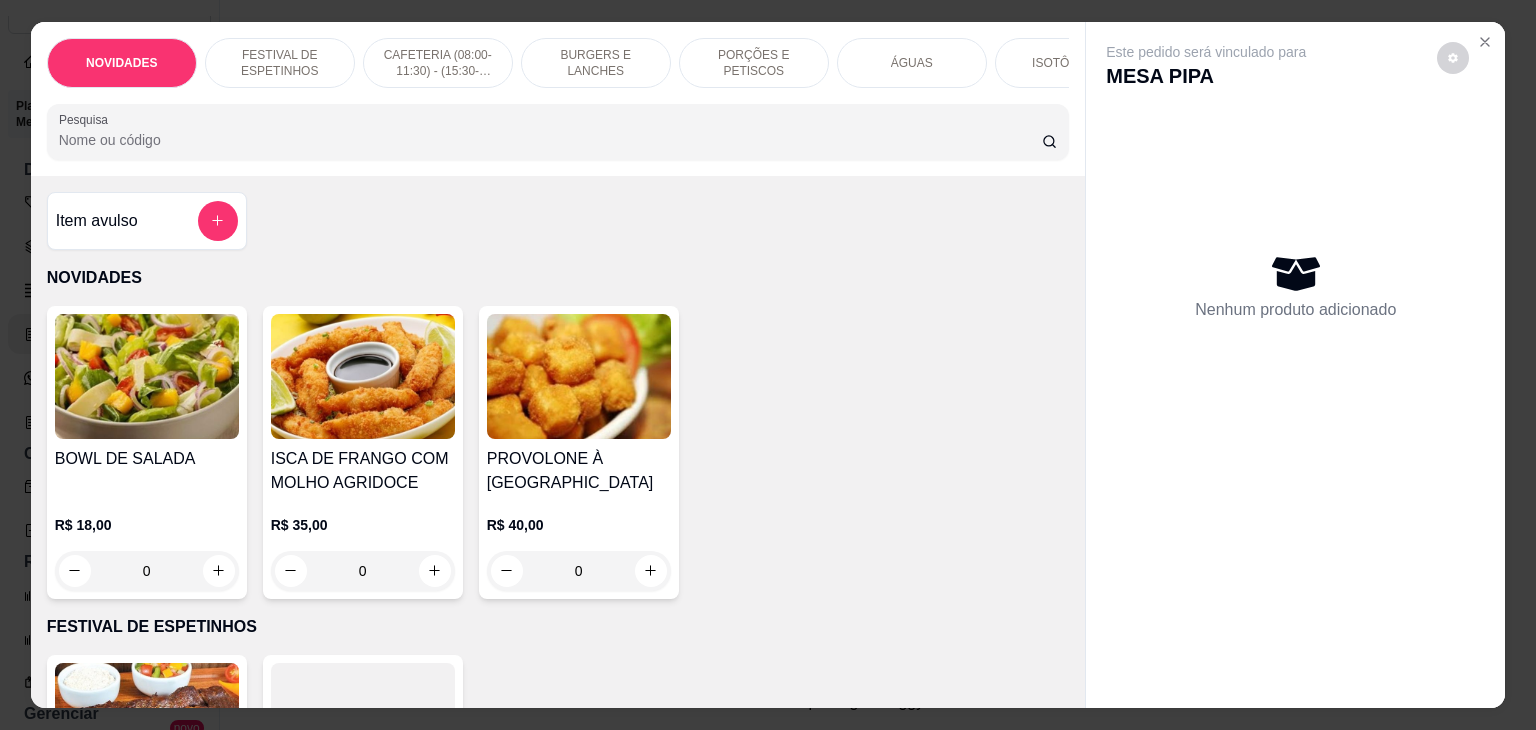 click on "Pesquisa" at bounding box center [550, 140] 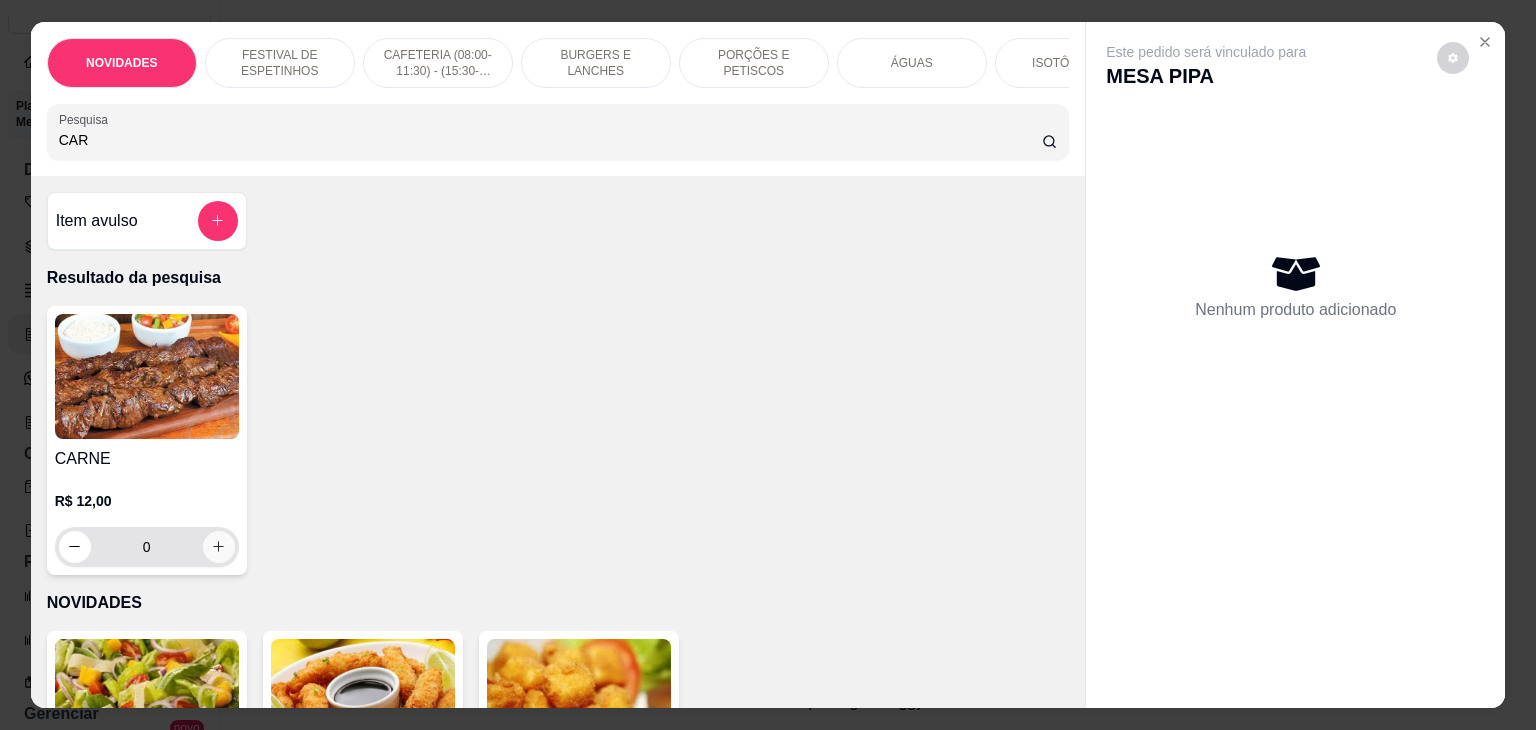 type on "CAR" 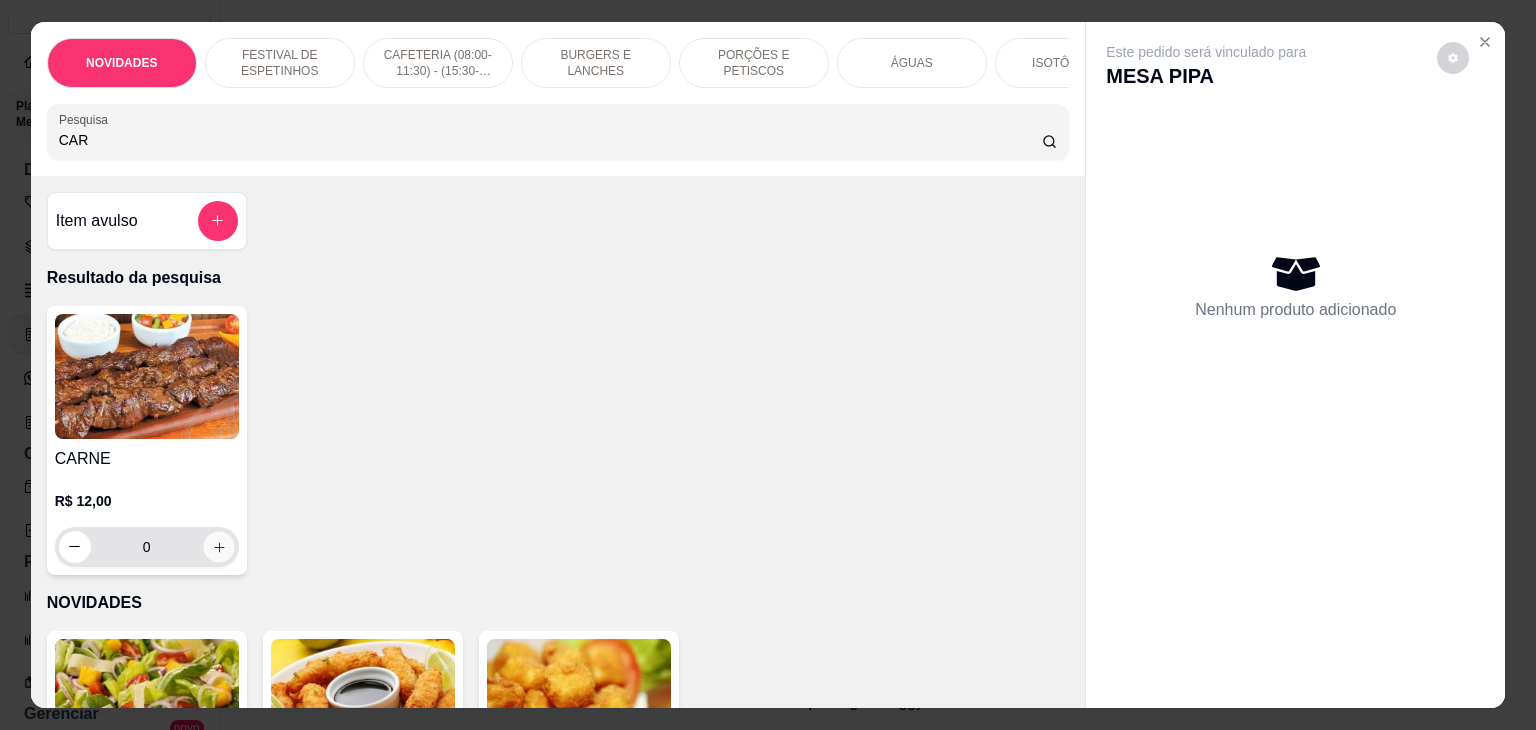 click 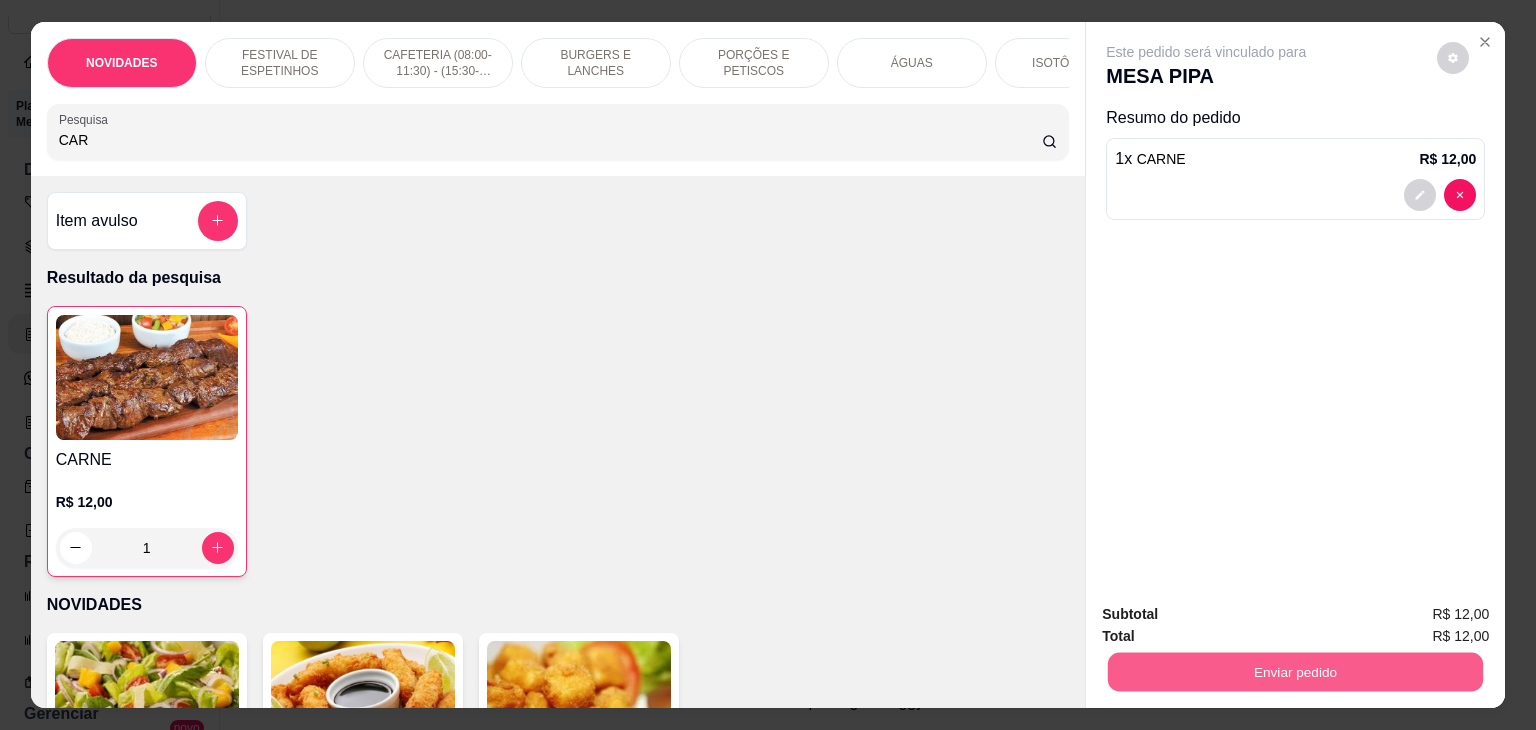 click on "Enviar pedido" at bounding box center (1295, 672) 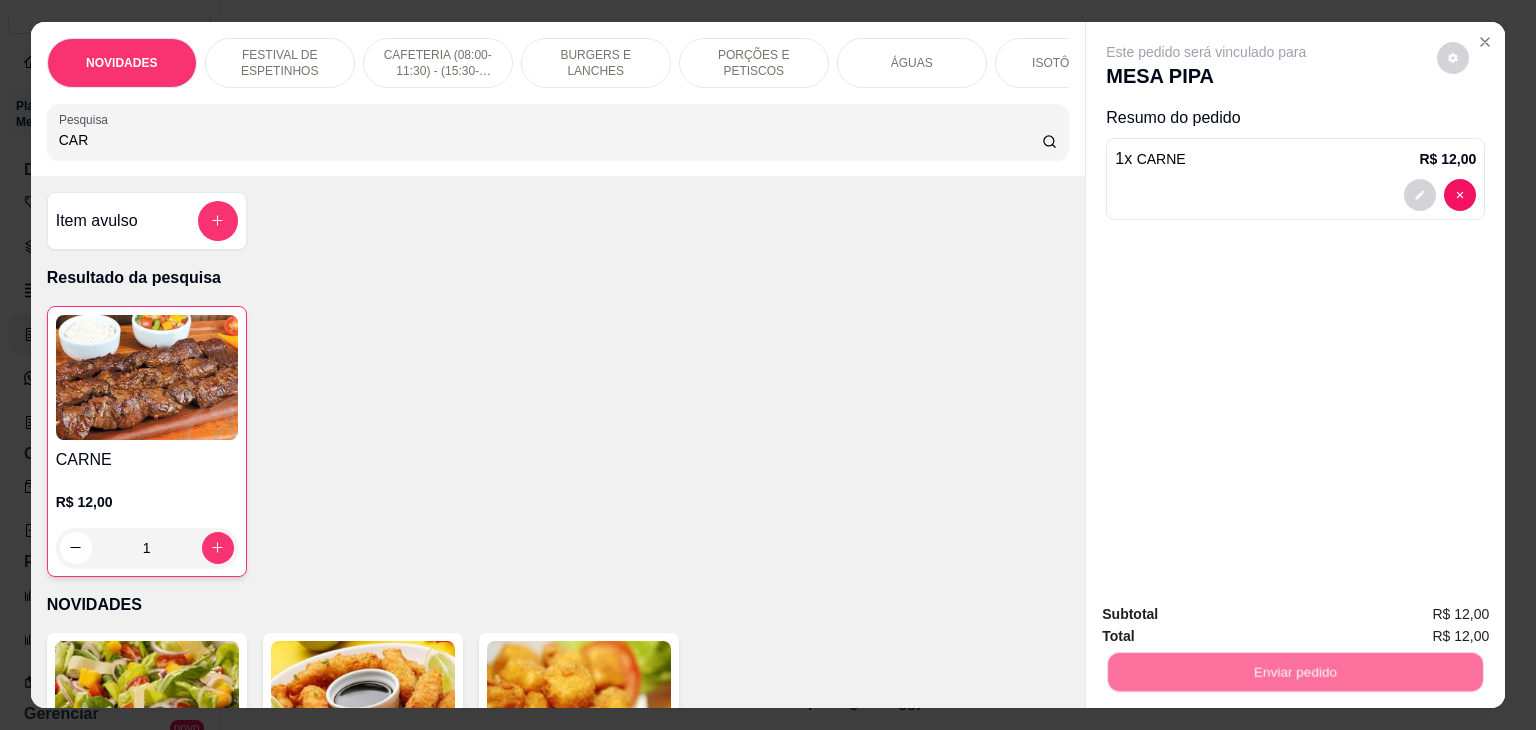 click on "Não registrar e enviar pedido" at bounding box center [1229, 614] 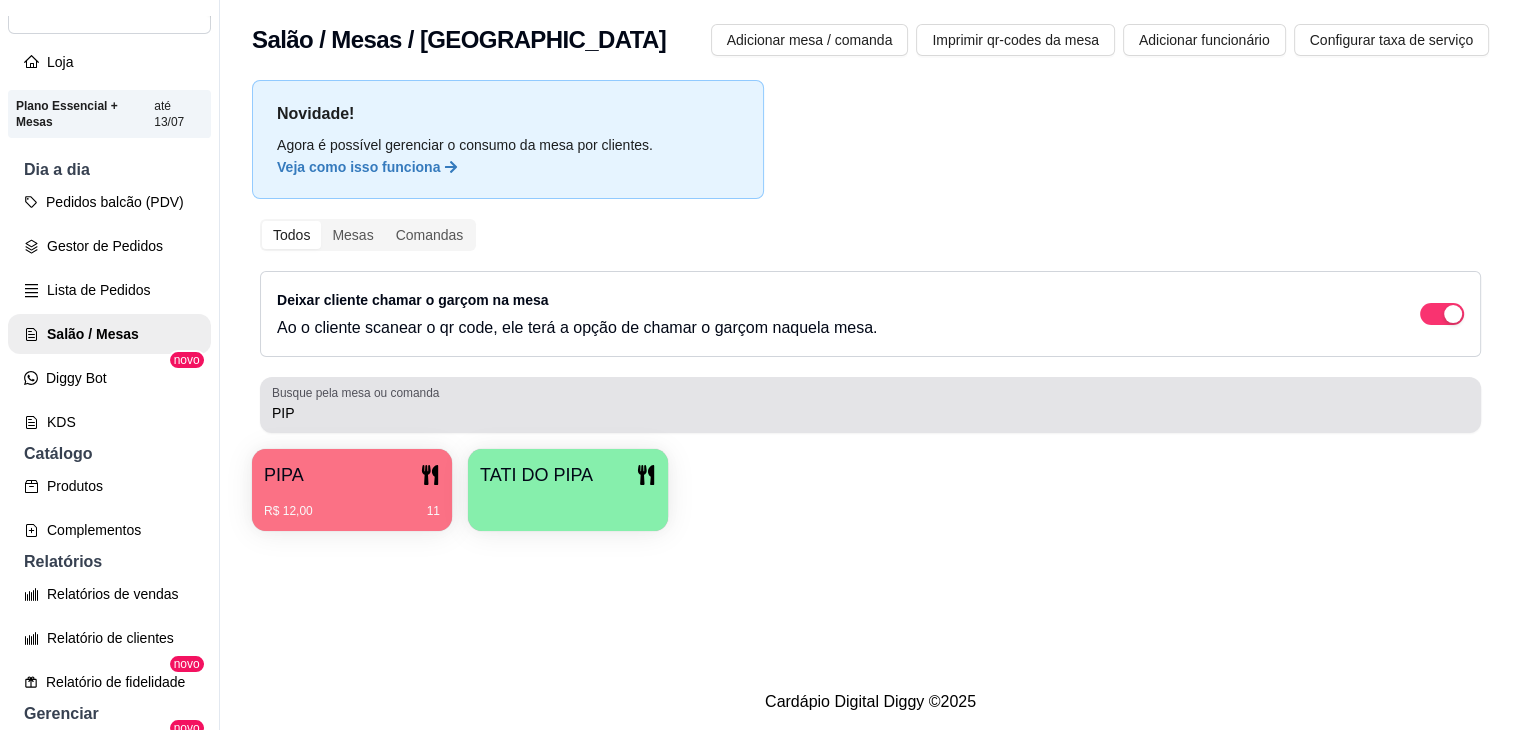 click on "PIPA R$ 12,00 11 TATI DO PIPA" at bounding box center (870, 490) 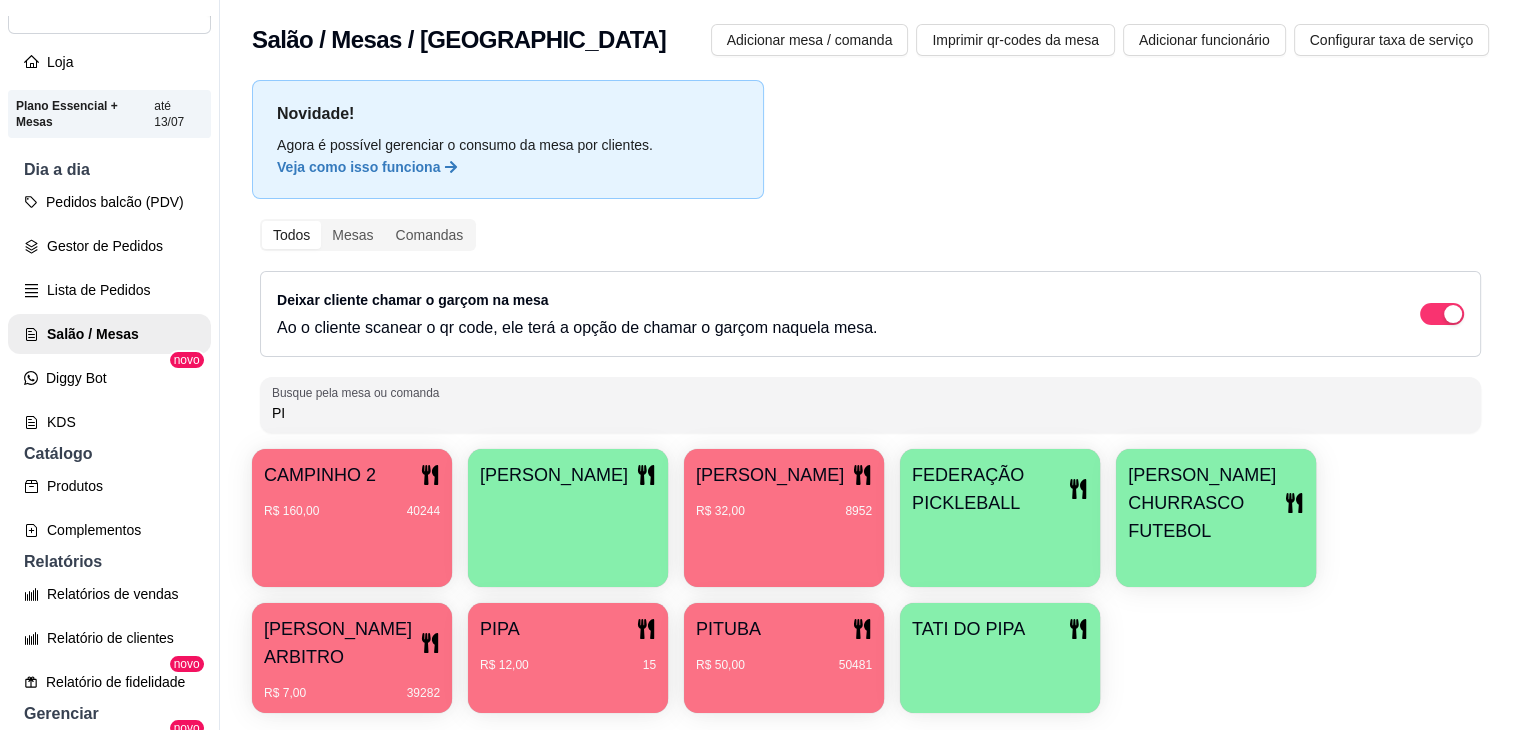 type on "P" 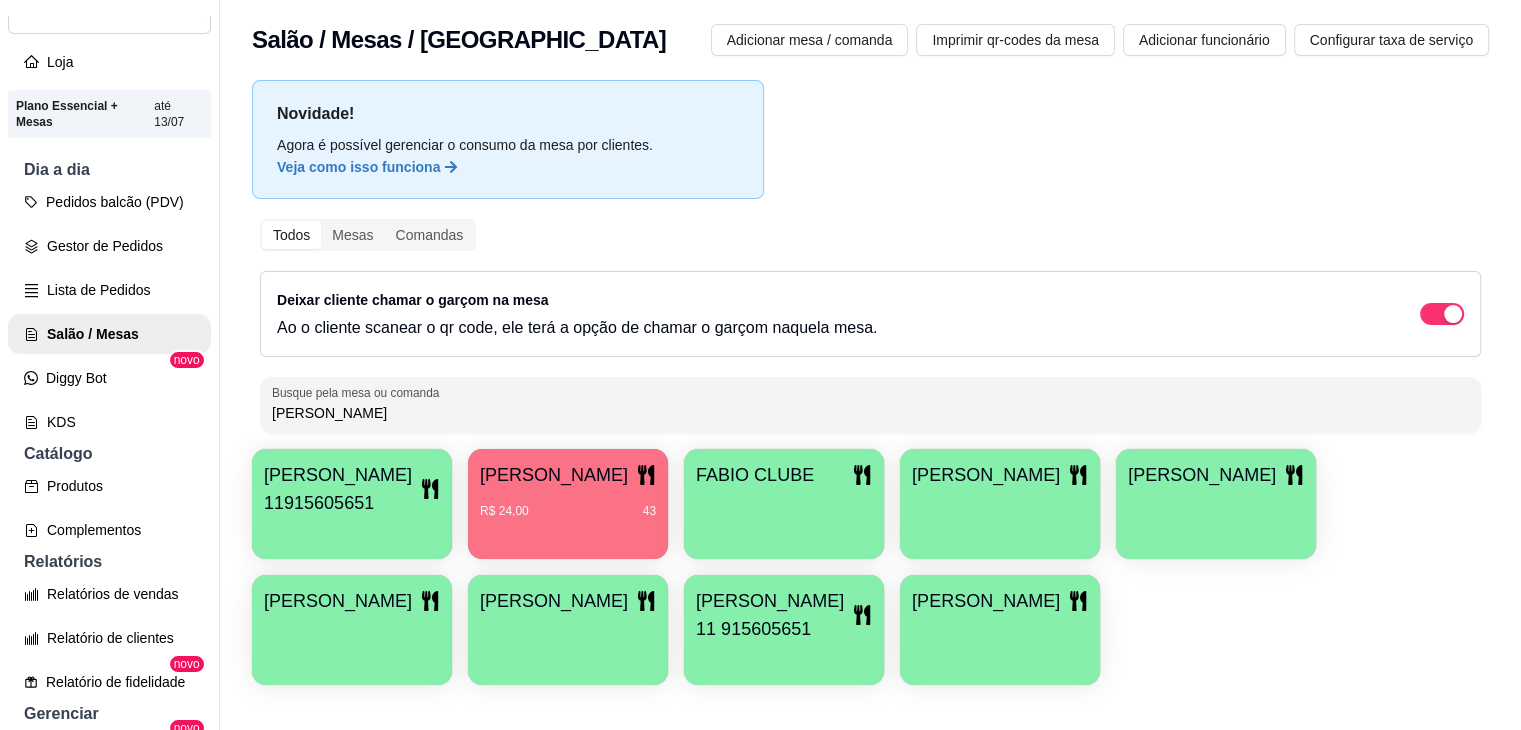 type on "[PERSON_NAME]" 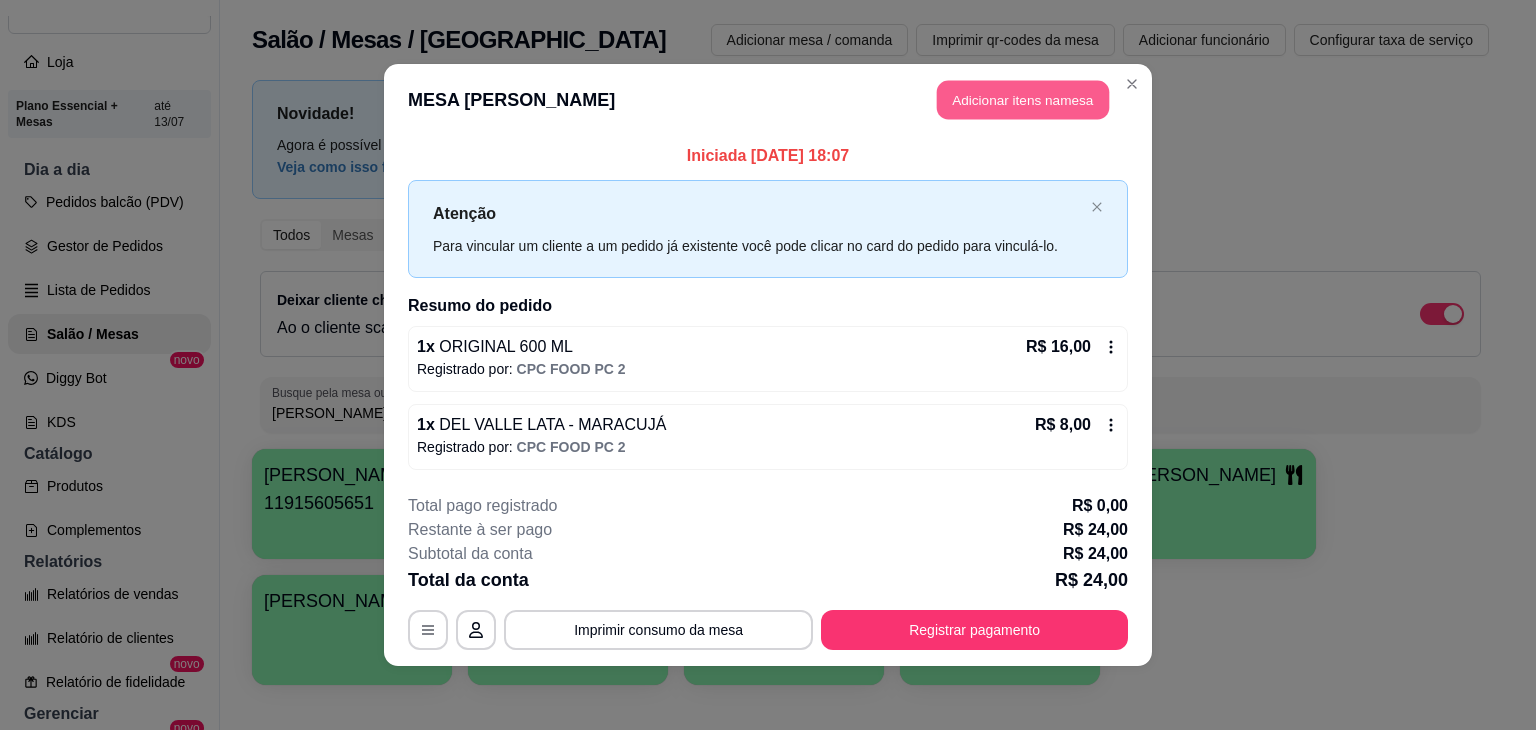 click on "Adicionar itens na  mesa" at bounding box center (1023, 100) 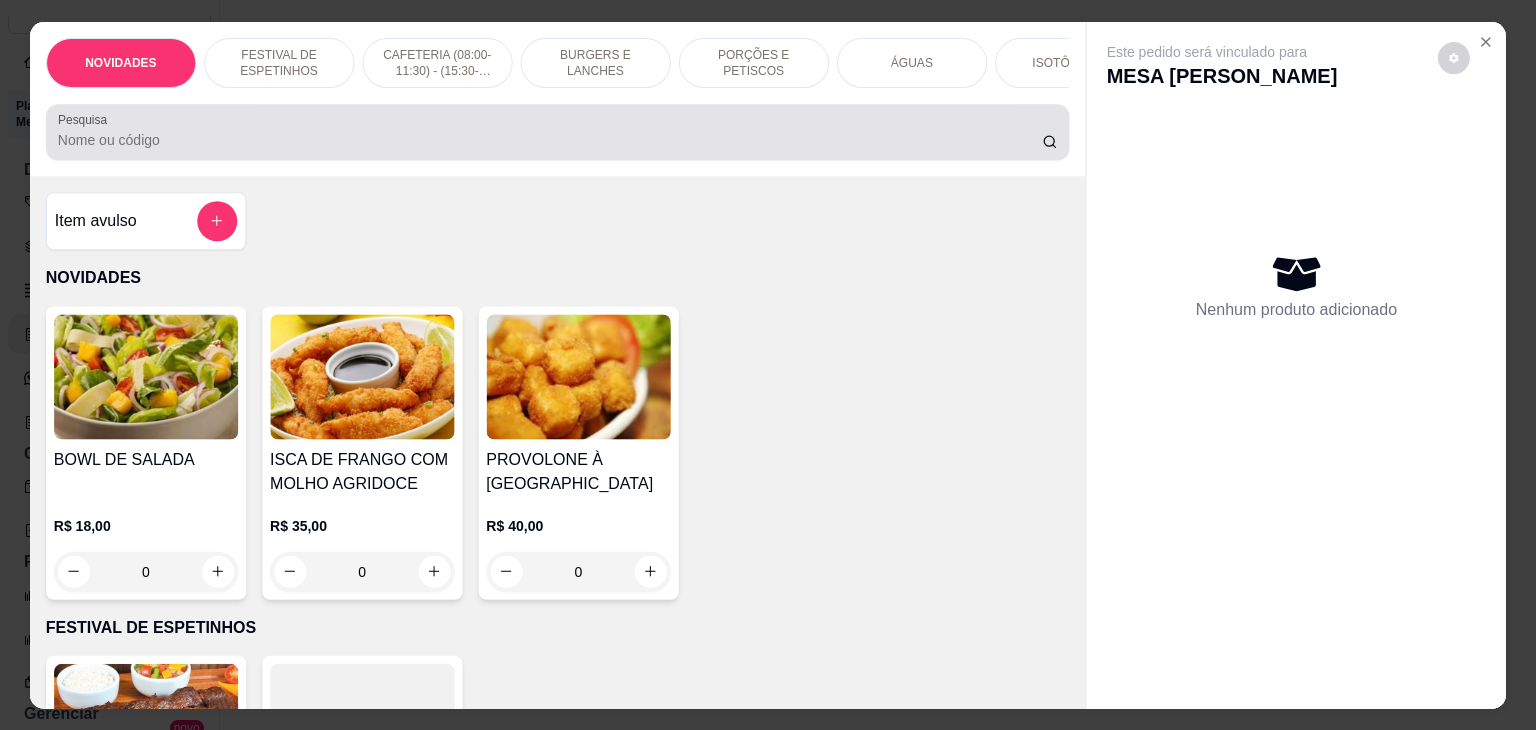click on "Pesquisa" at bounding box center (550, 140) 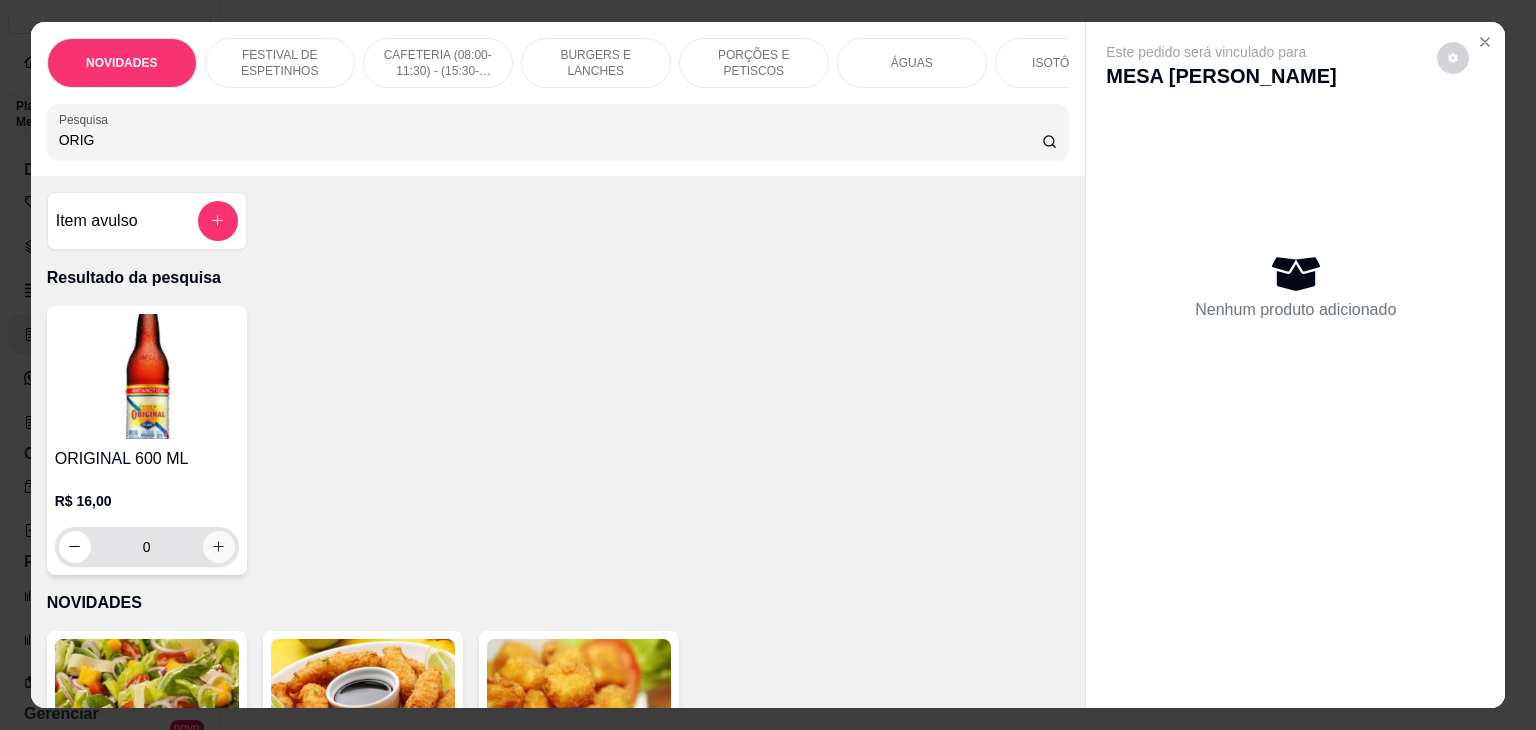 type on "ORIG" 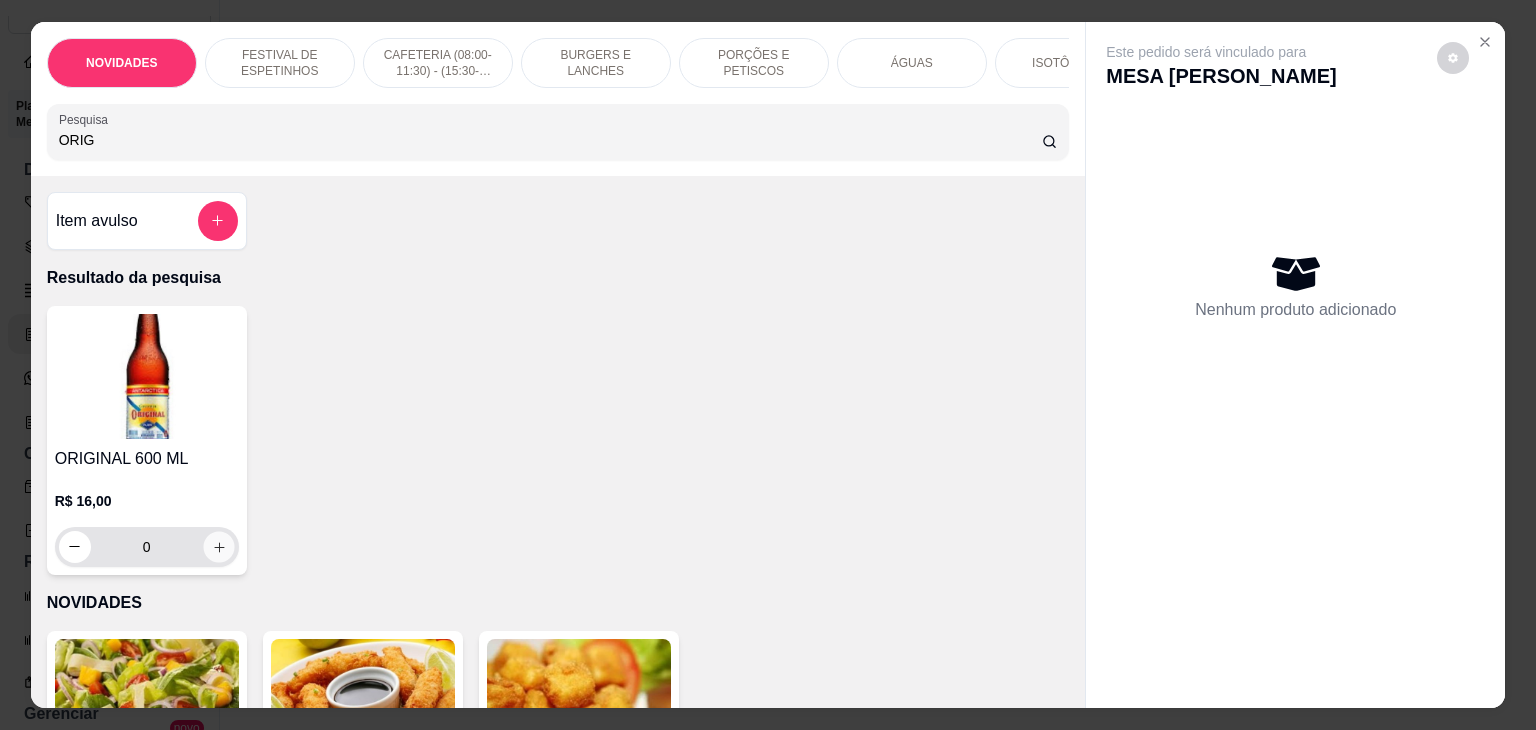 click at bounding box center [218, 546] 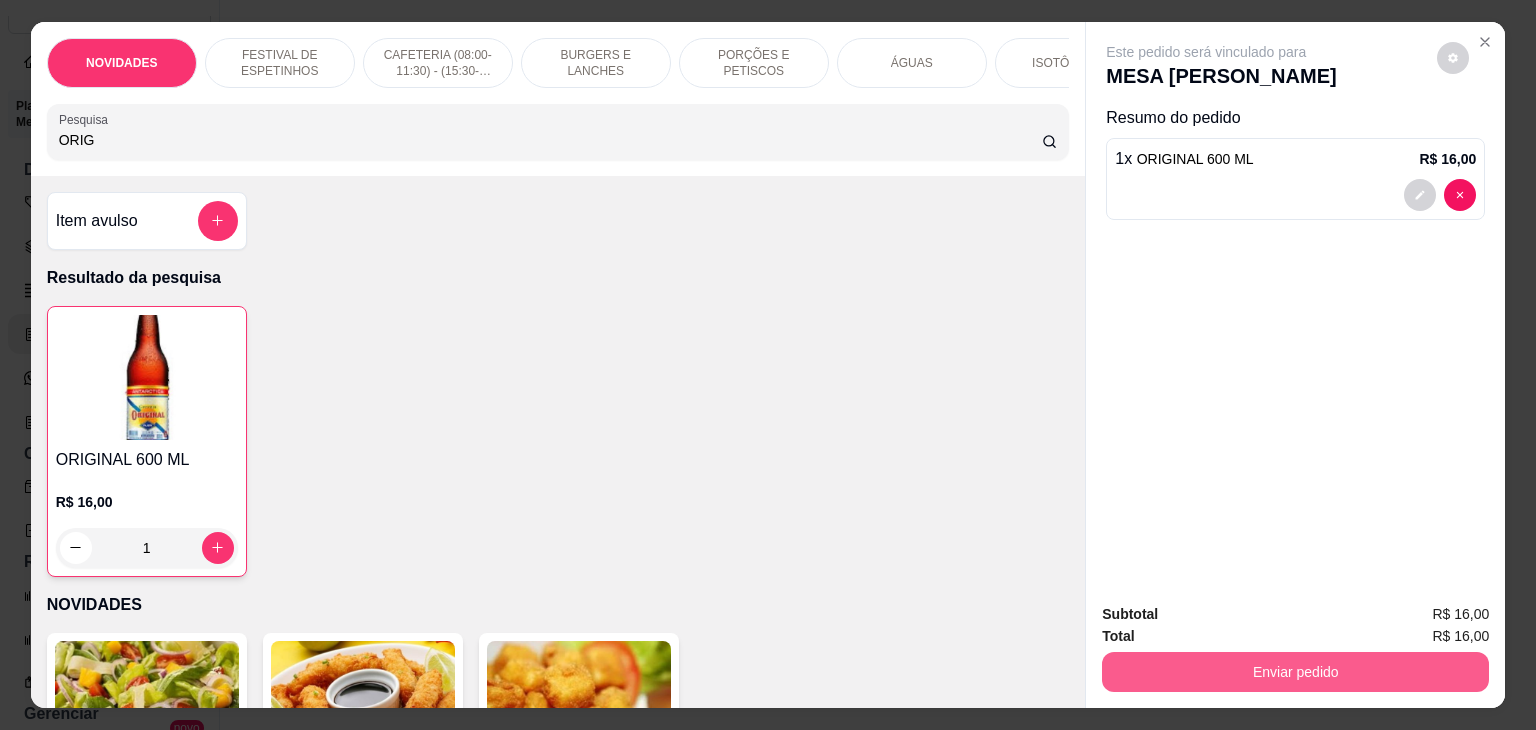 click on "Enviar pedido" at bounding box center [1295, 672] 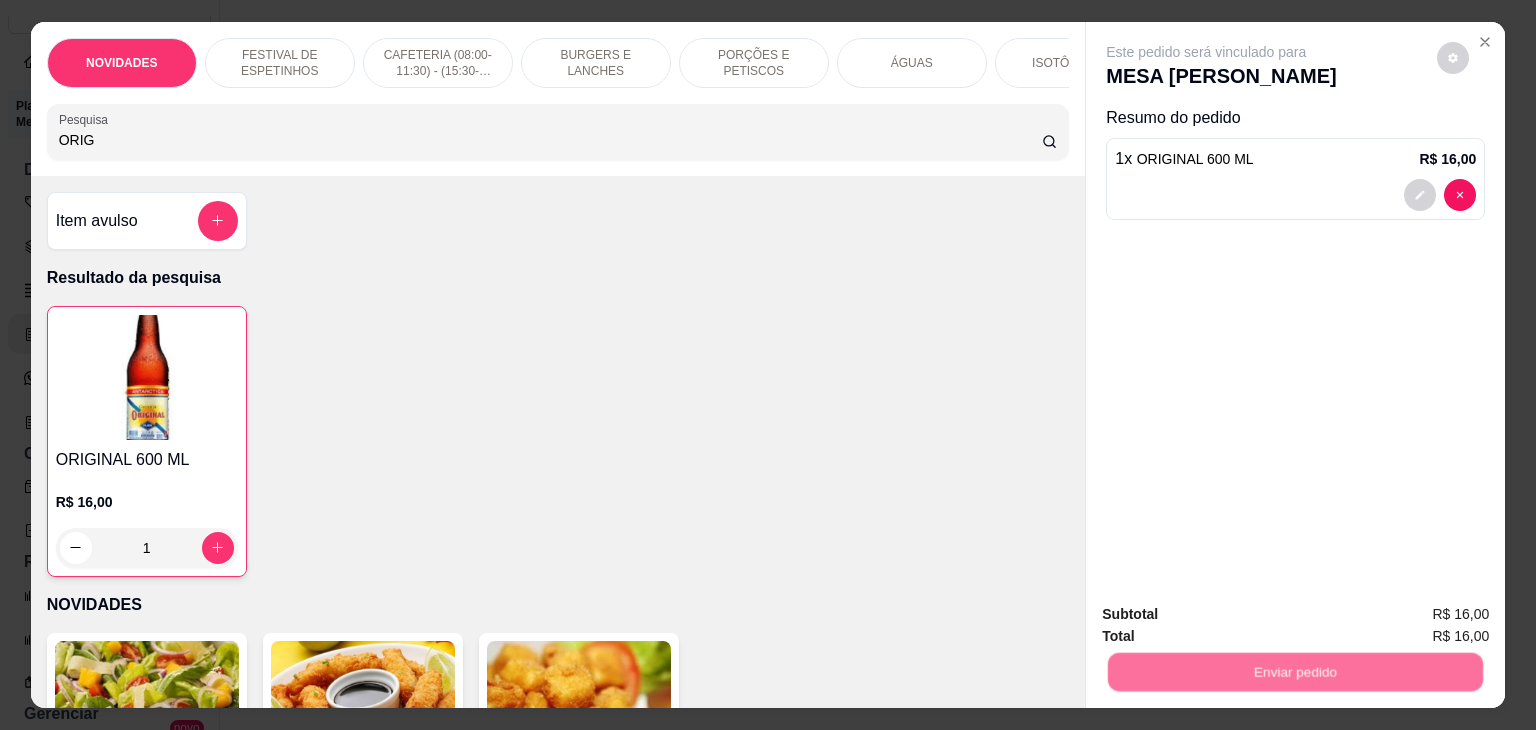 click on "Não registrar e enviar pedido" at bounding box center (1229, 615) 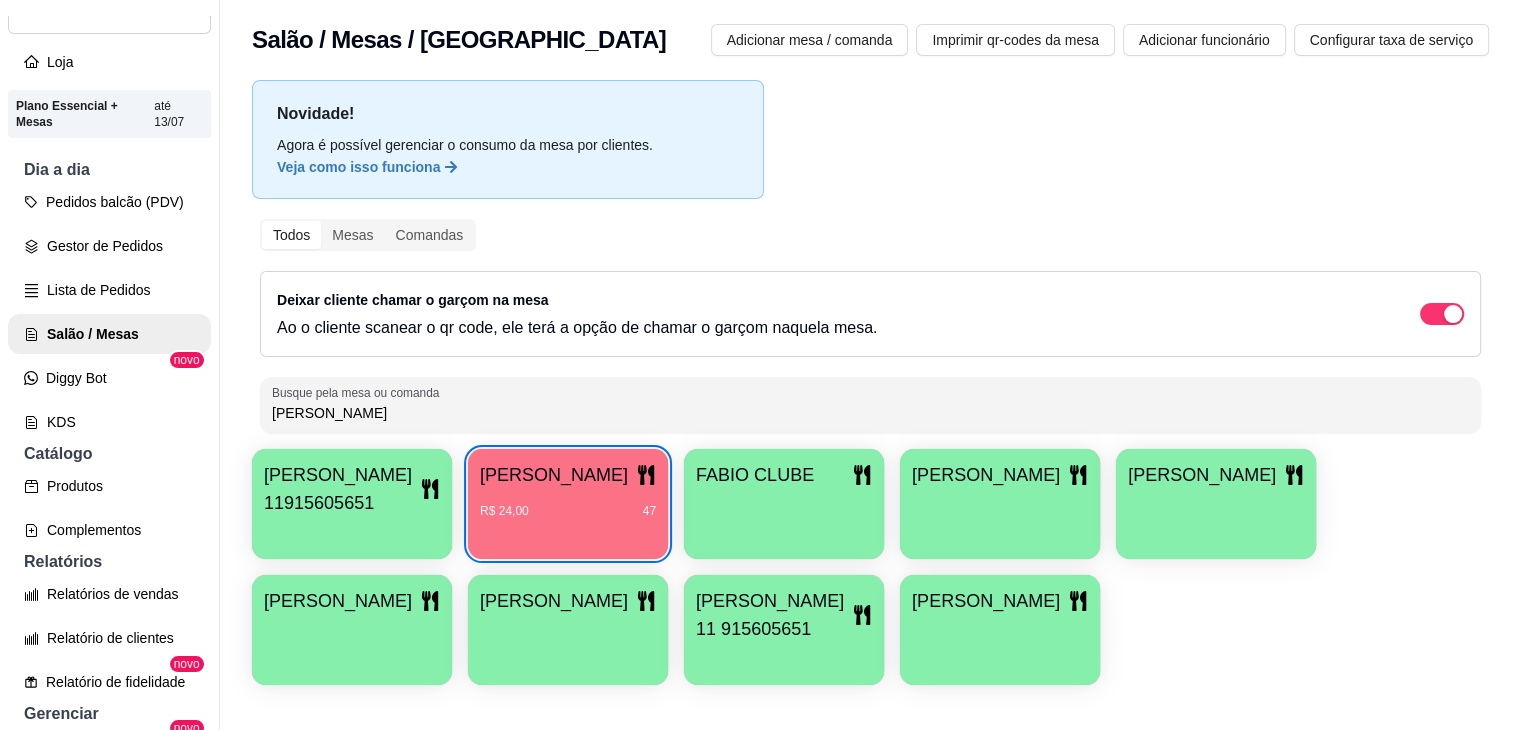 type 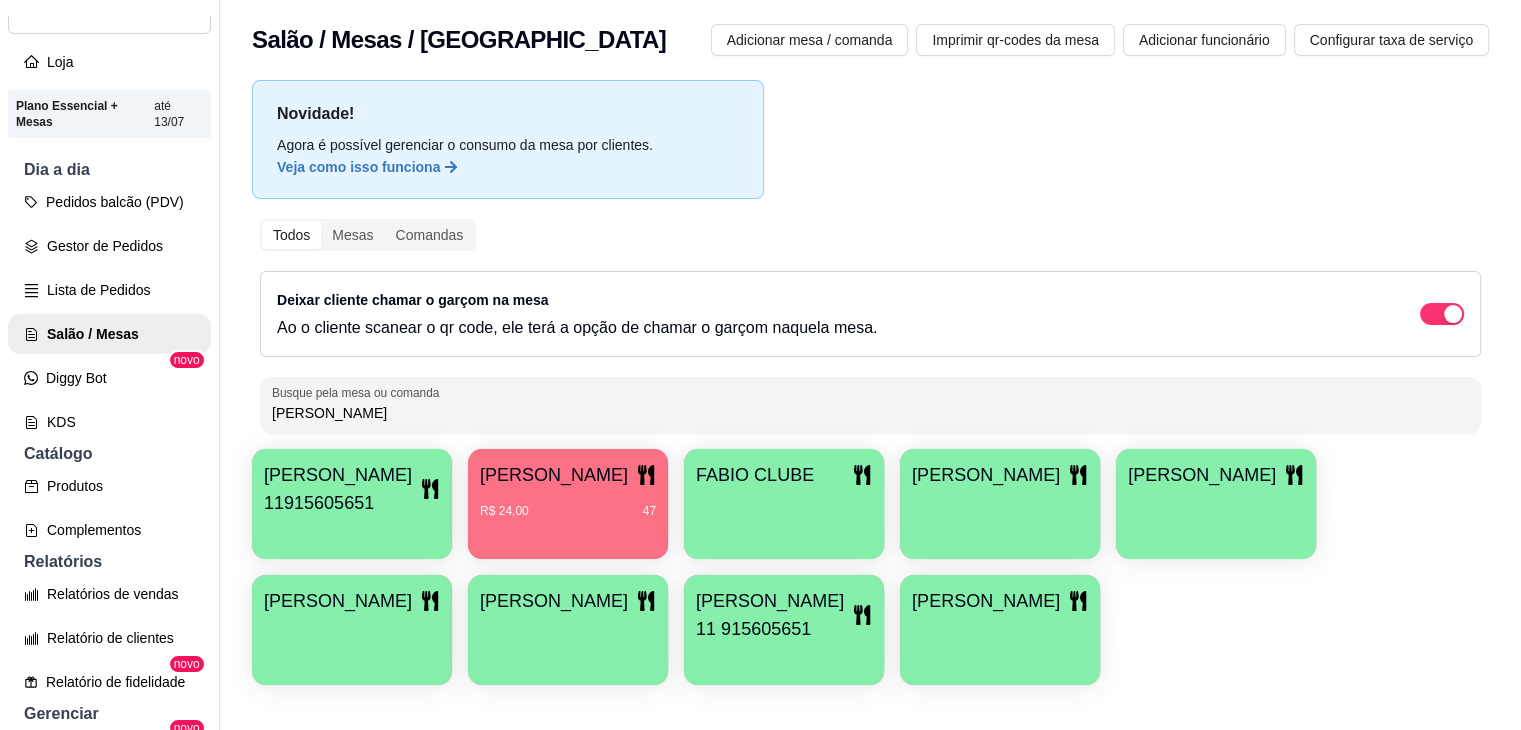 drag, startPoint x: 318, startPoint y: 413, endPoint x: 261, endPoint y: 406, distance: 57.428215 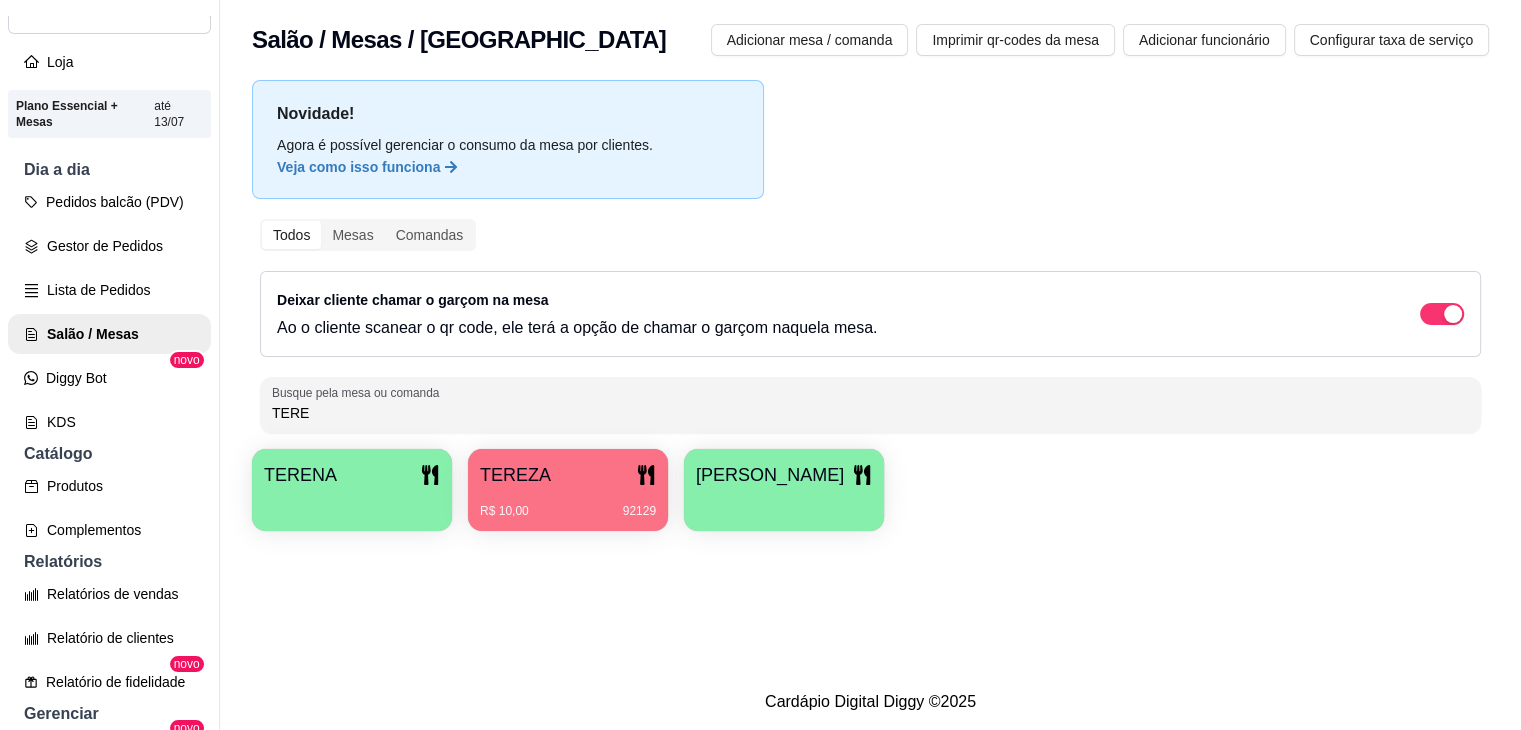 type on "TERE" 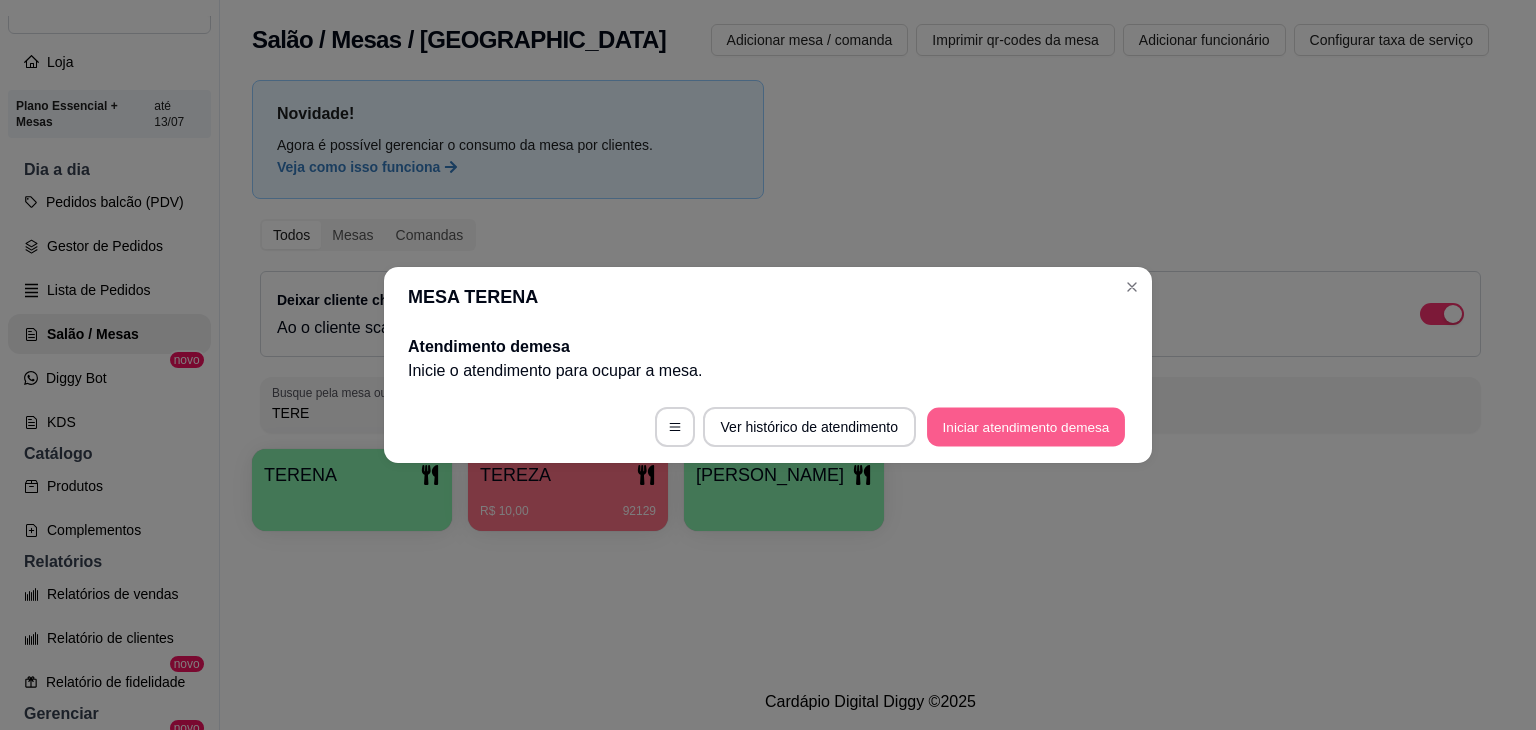 click on "Iniciar atendimento de  mesa" at bounding box center (1026, 427) 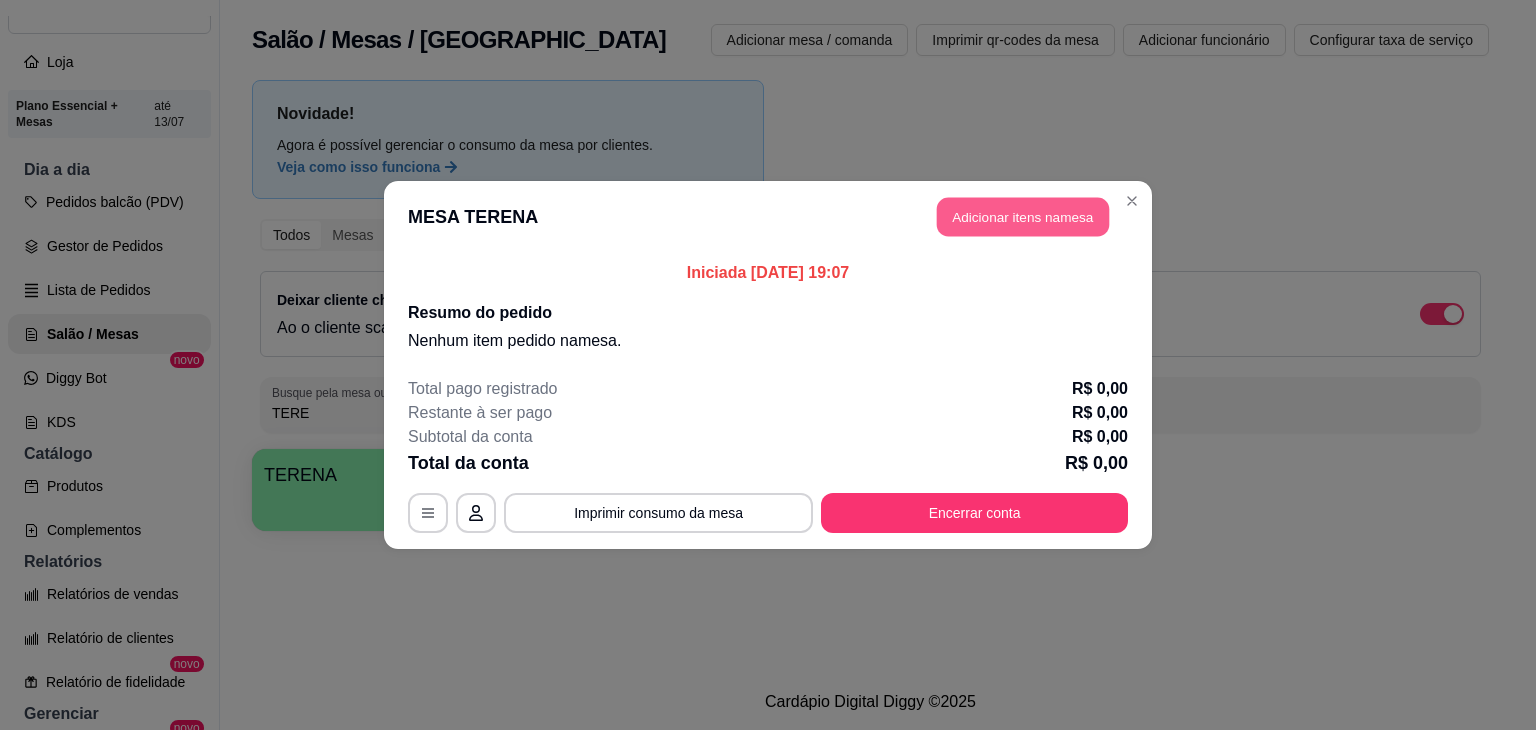 click on "Adicionar itens na  mesa" at bounding box center [1023, 217] 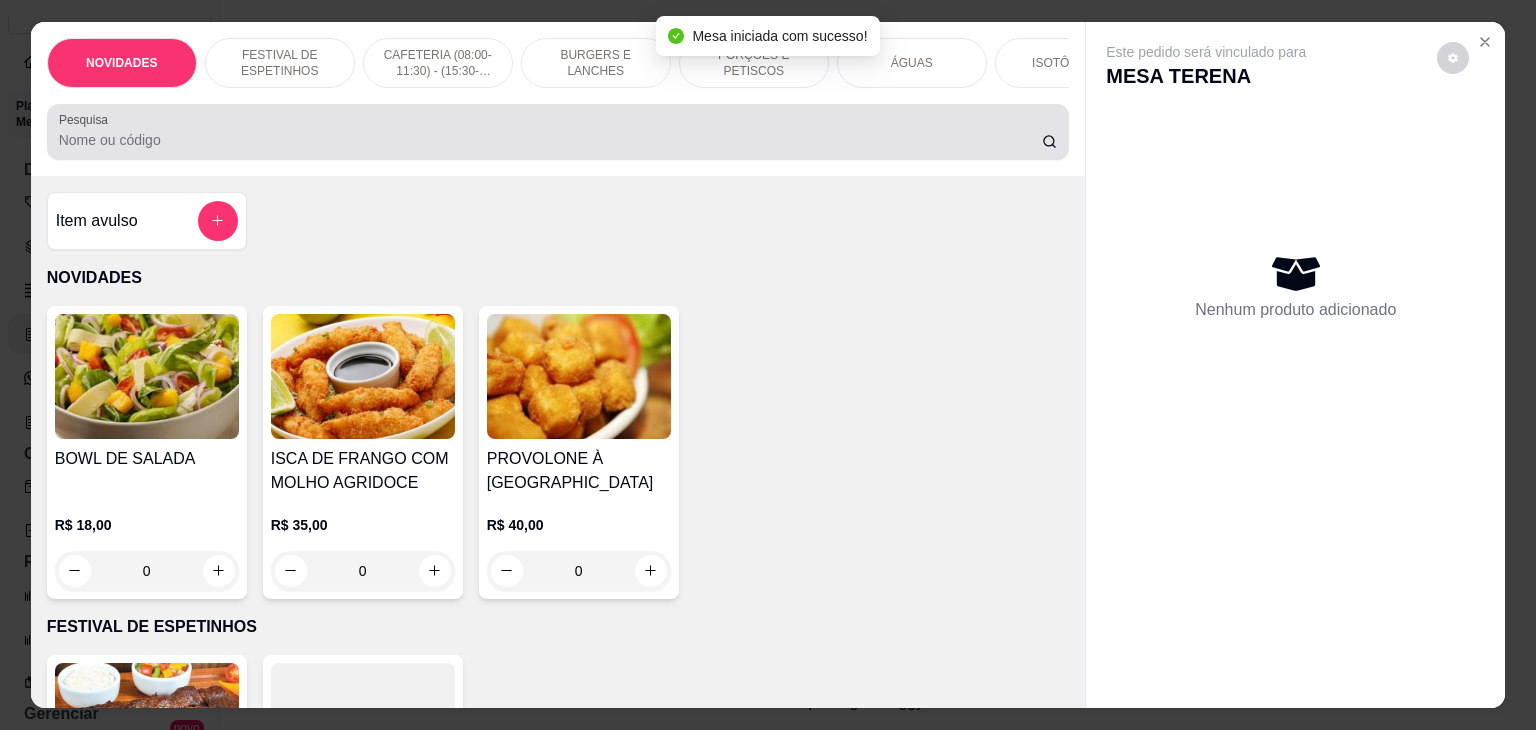 click on "Pesquisa" at bounding box center (550, 140) 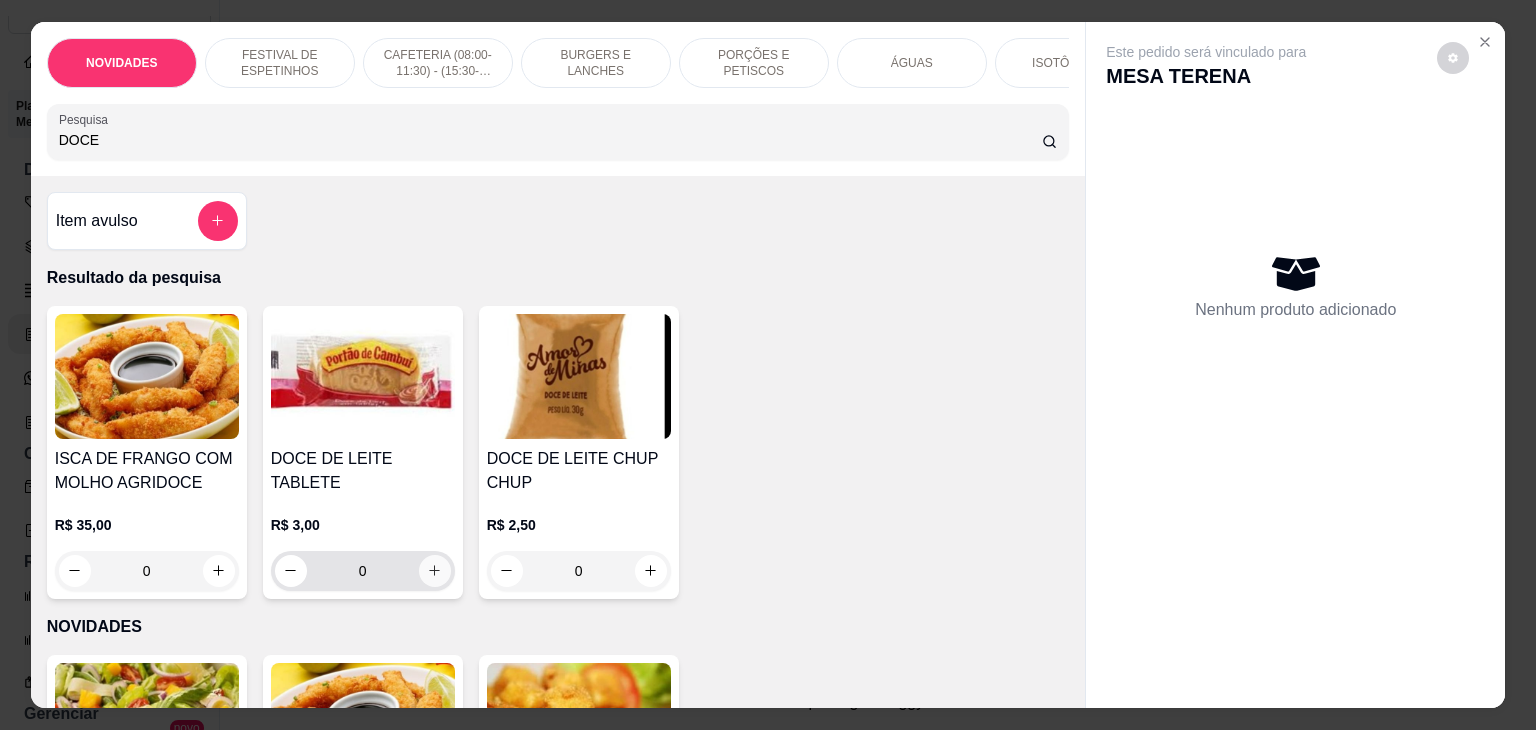 type on "DOCE" 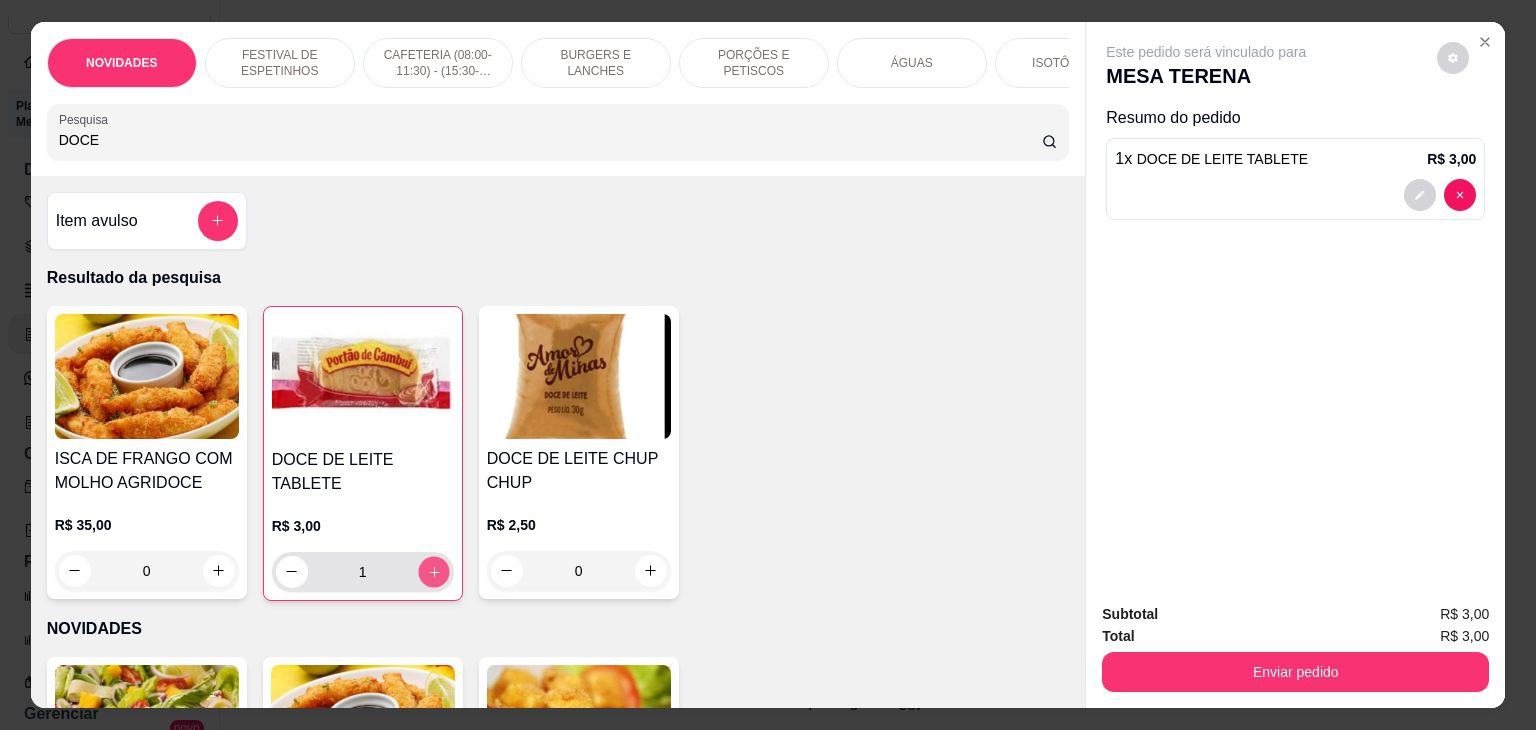 click 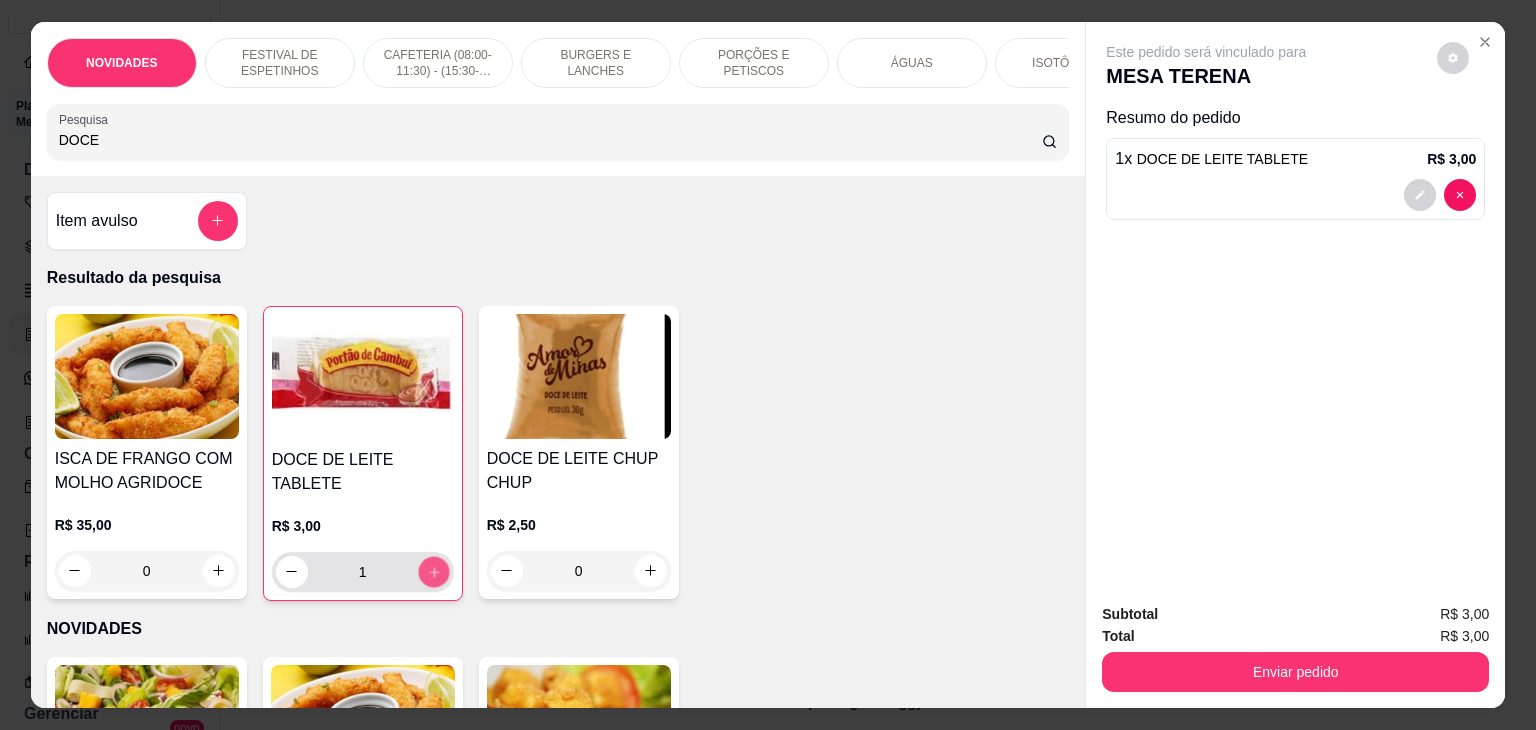 type on "2" 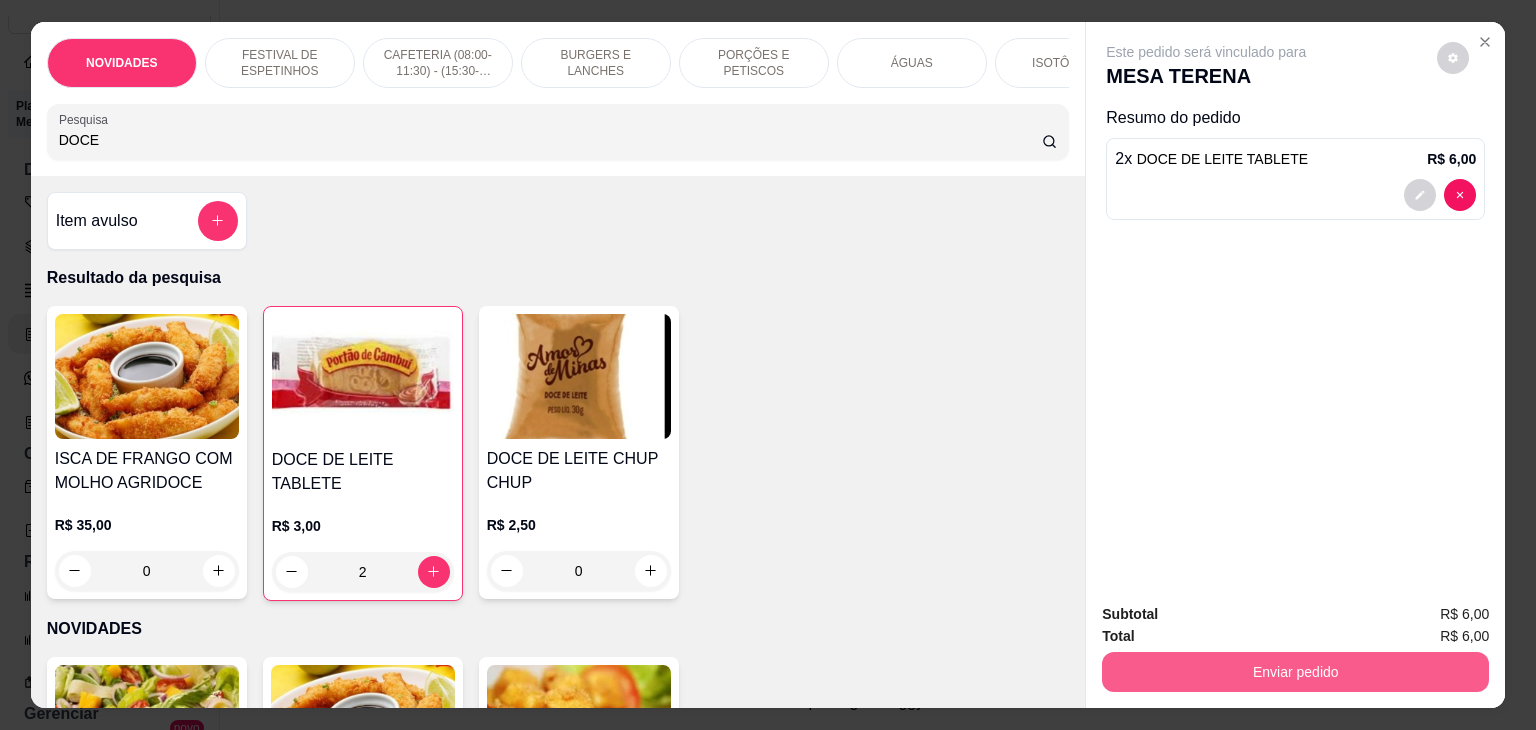 click on "Enviar pedido" at bounding box center (1295, 672) 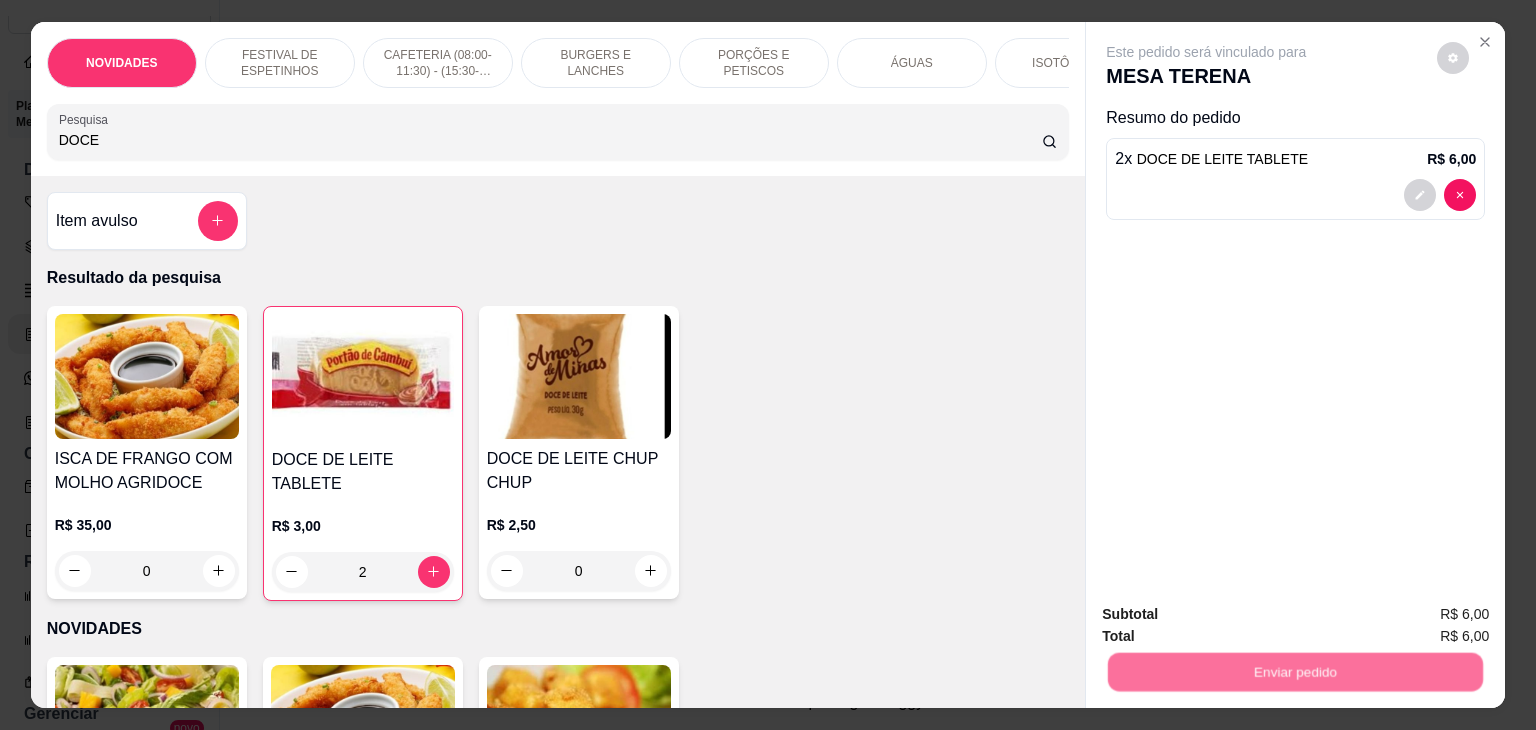 click on "Não registrar e enviar pedido" at bounding box center [1229, 615] 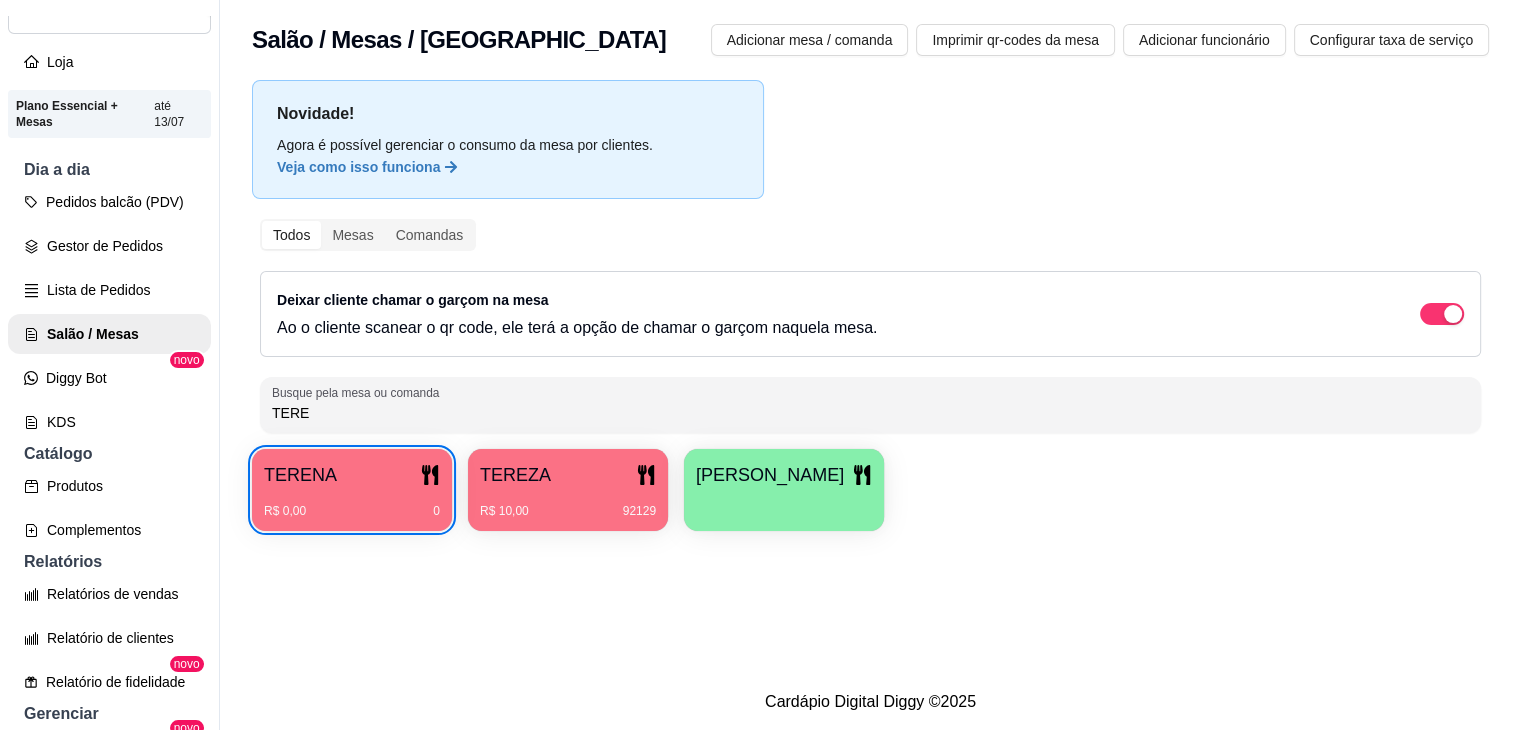 type 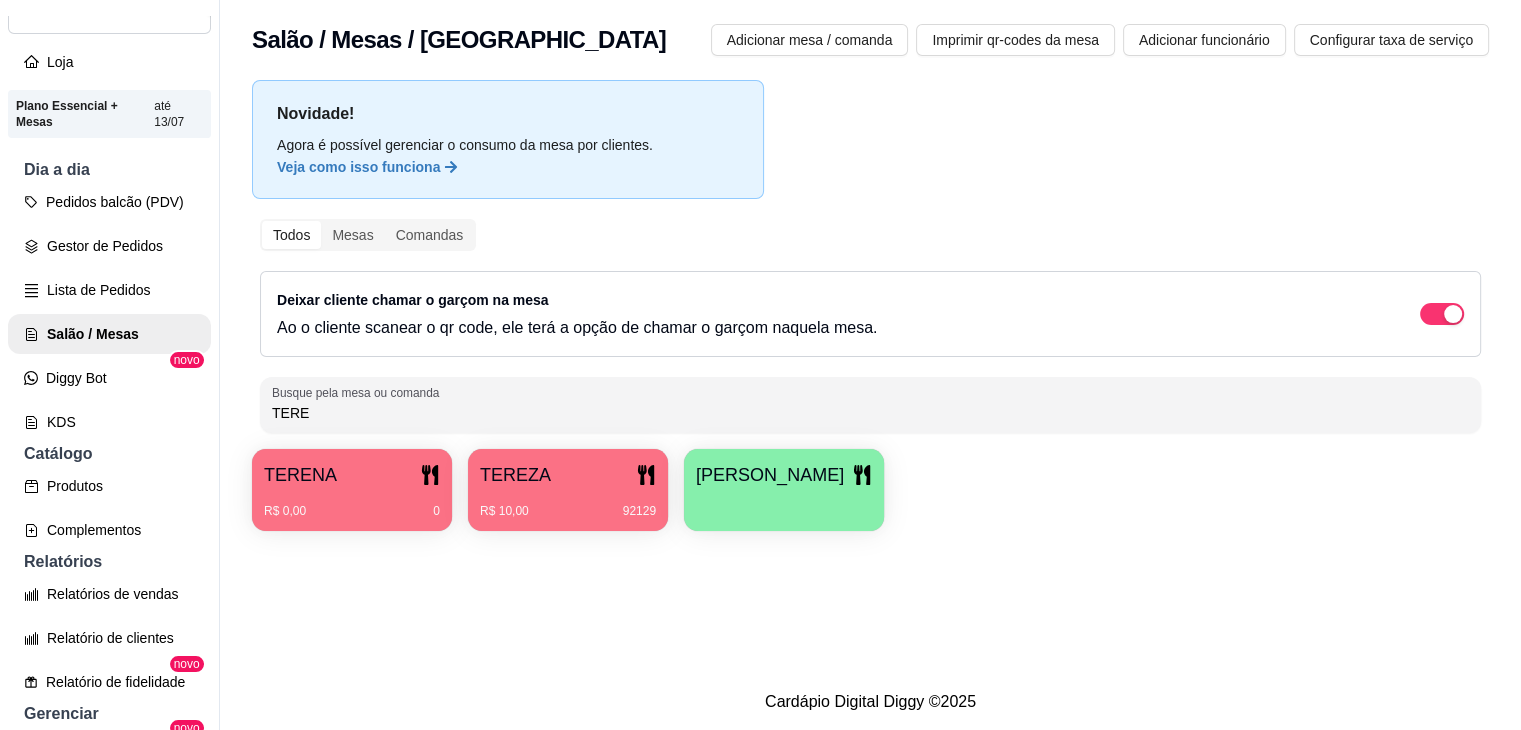 drag, startPoint x: 404, startPoint y: 409, endPoint x: 248, endPoint y: 409, distance: 156 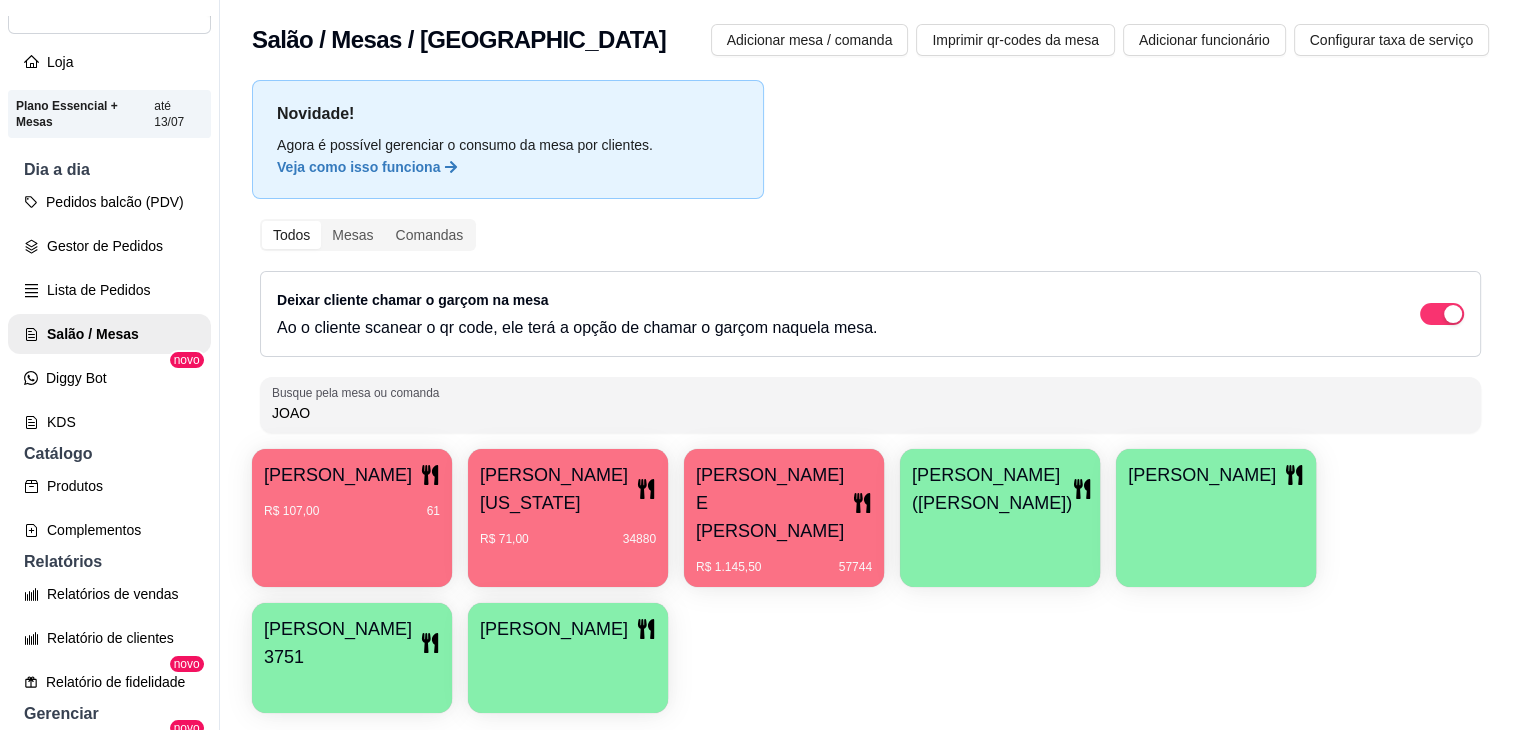 type on "JOAO" 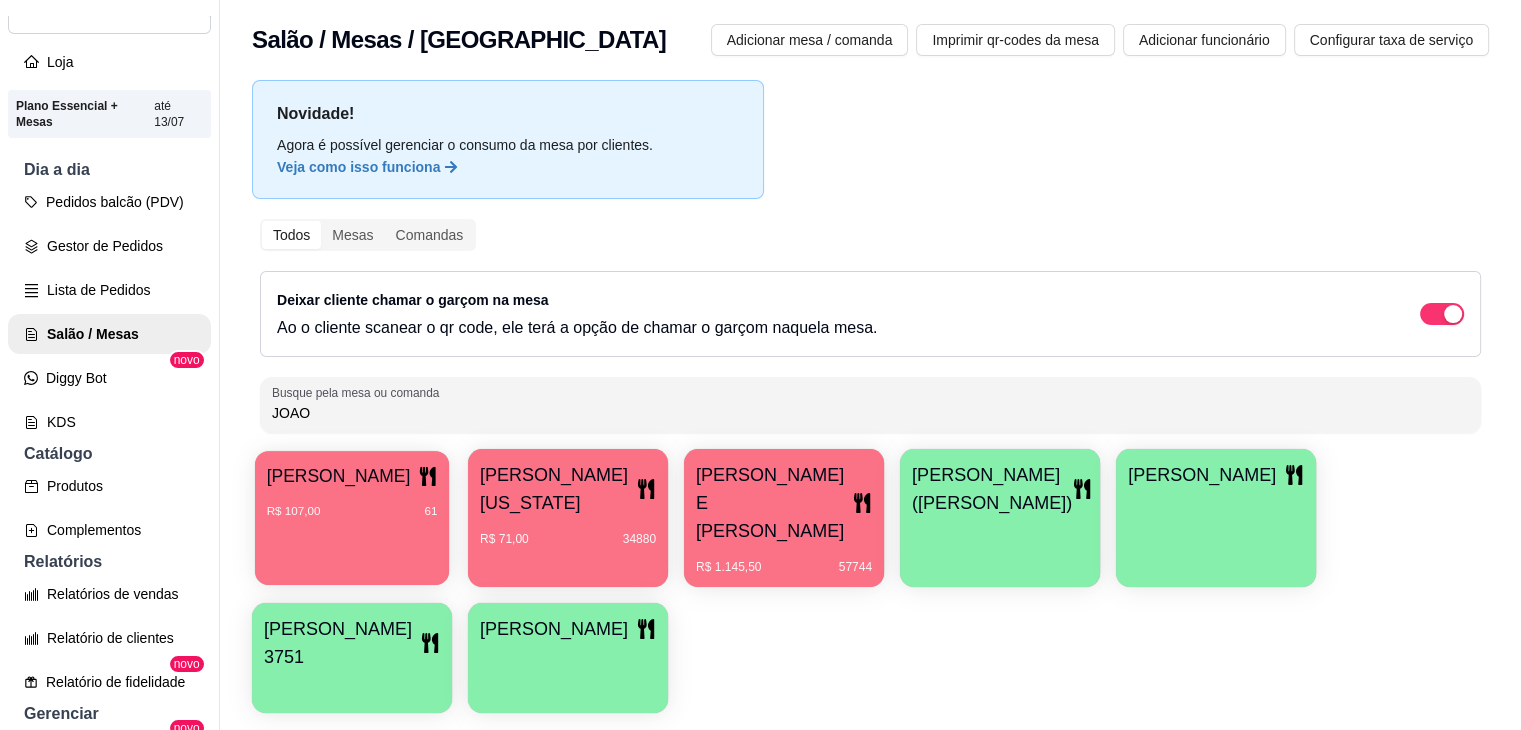 click on "R$ 107,00 61" at bounding box center (352, 512) 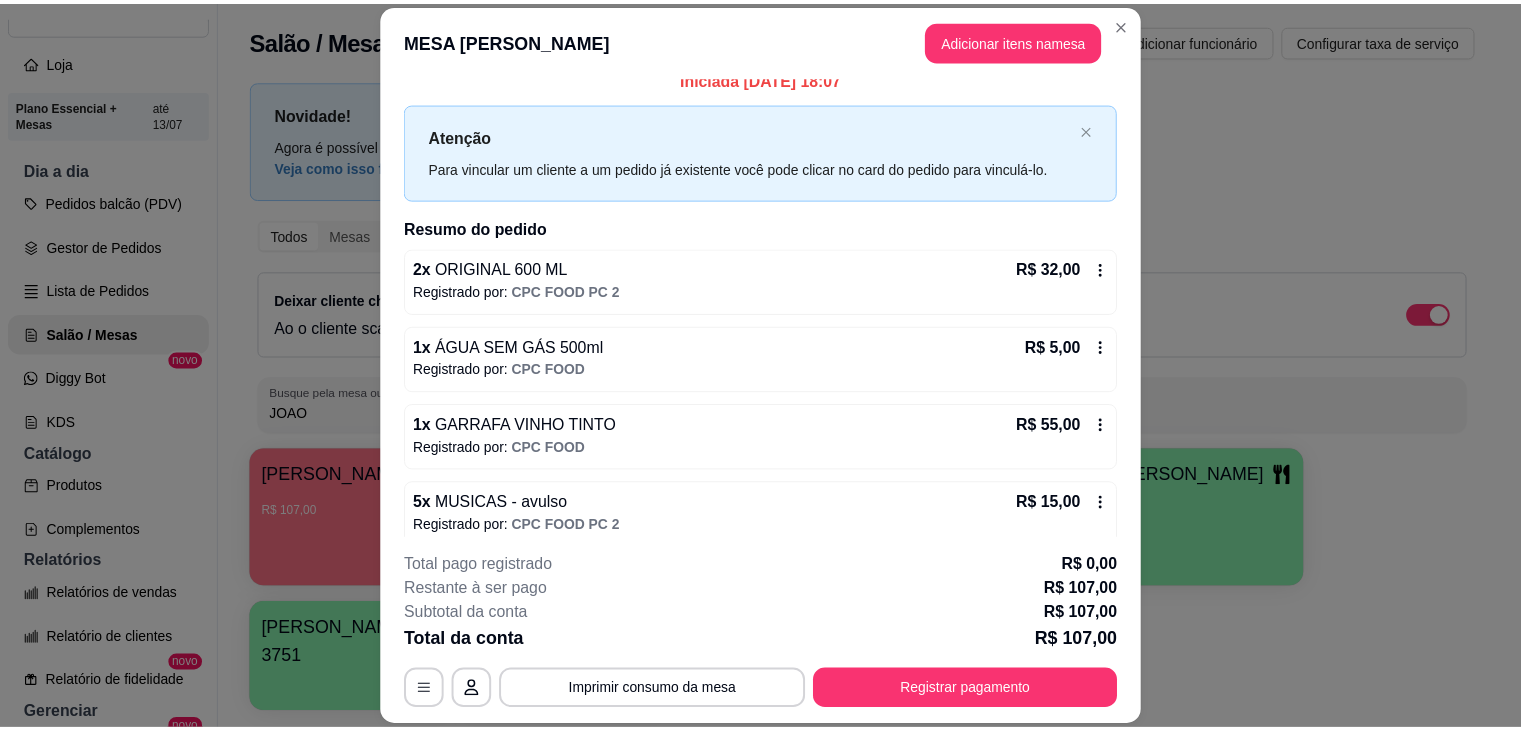 scroll, scrollTop: 32, scrollLeft: 0, axis: vertical 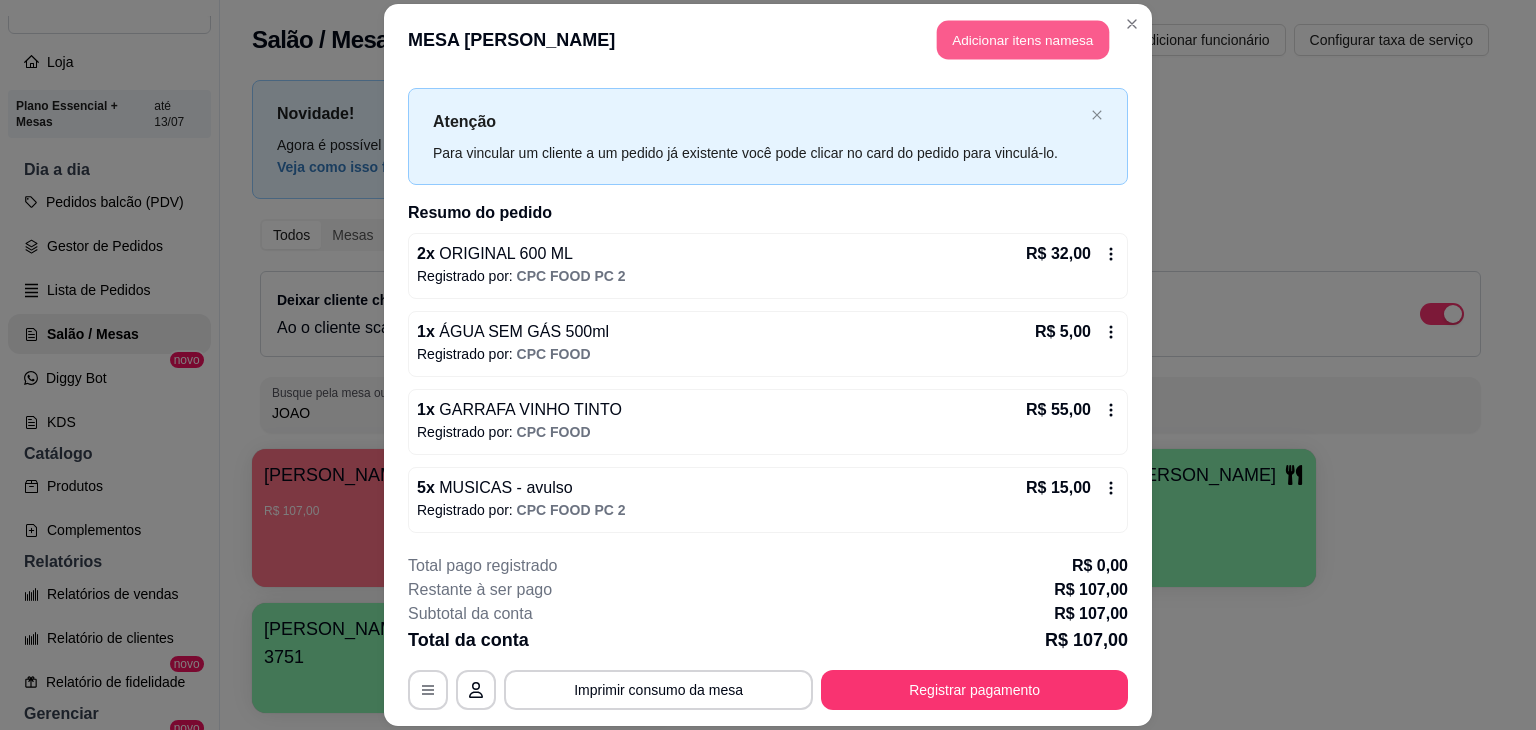 click on "Adicionar itens na  mesa" at bounding box center (1023, 39) 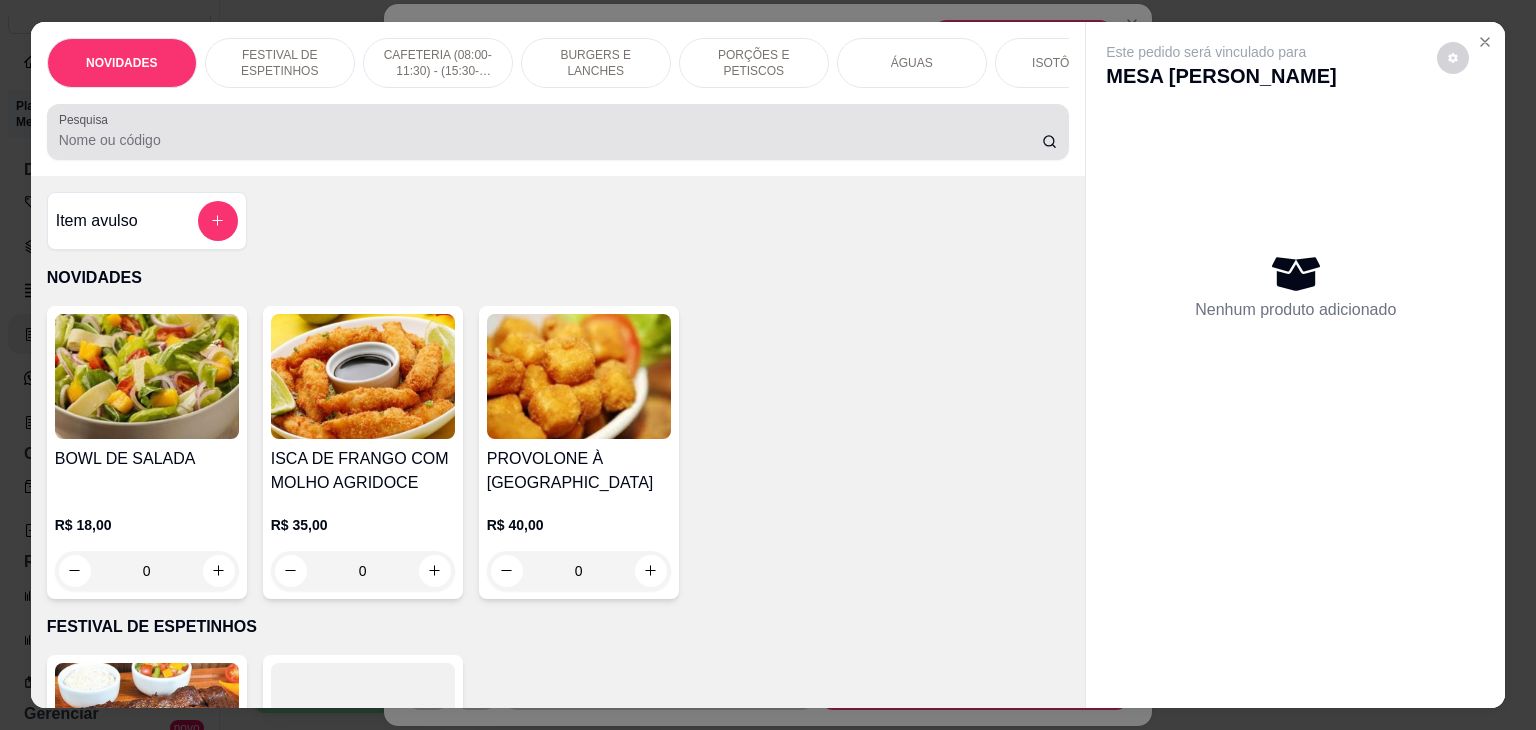 click on "Pesquisa" at bounding box center (558, 132) 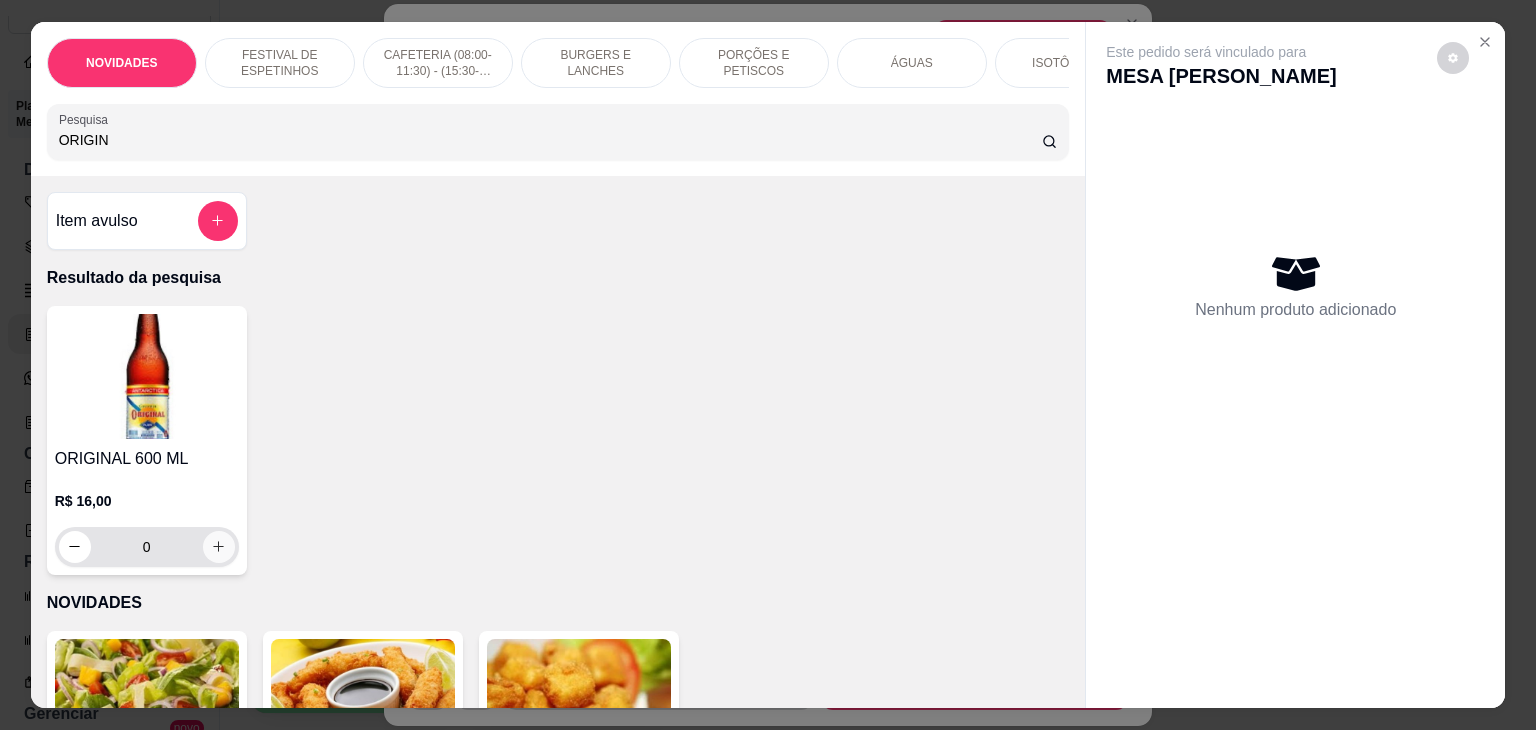 type on "ORIGIN" 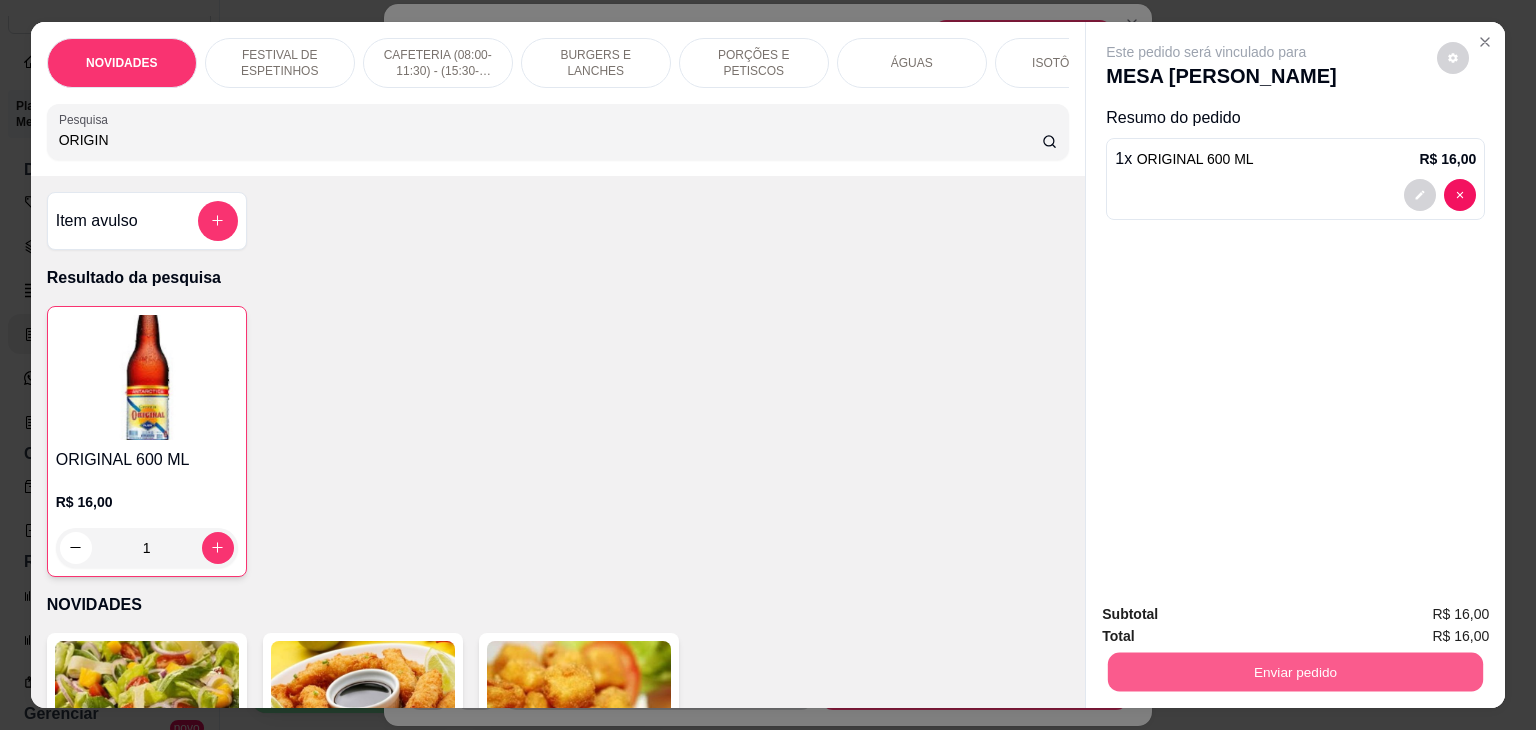 click on "Enviar pedido" at bounding box center (1295, 672) 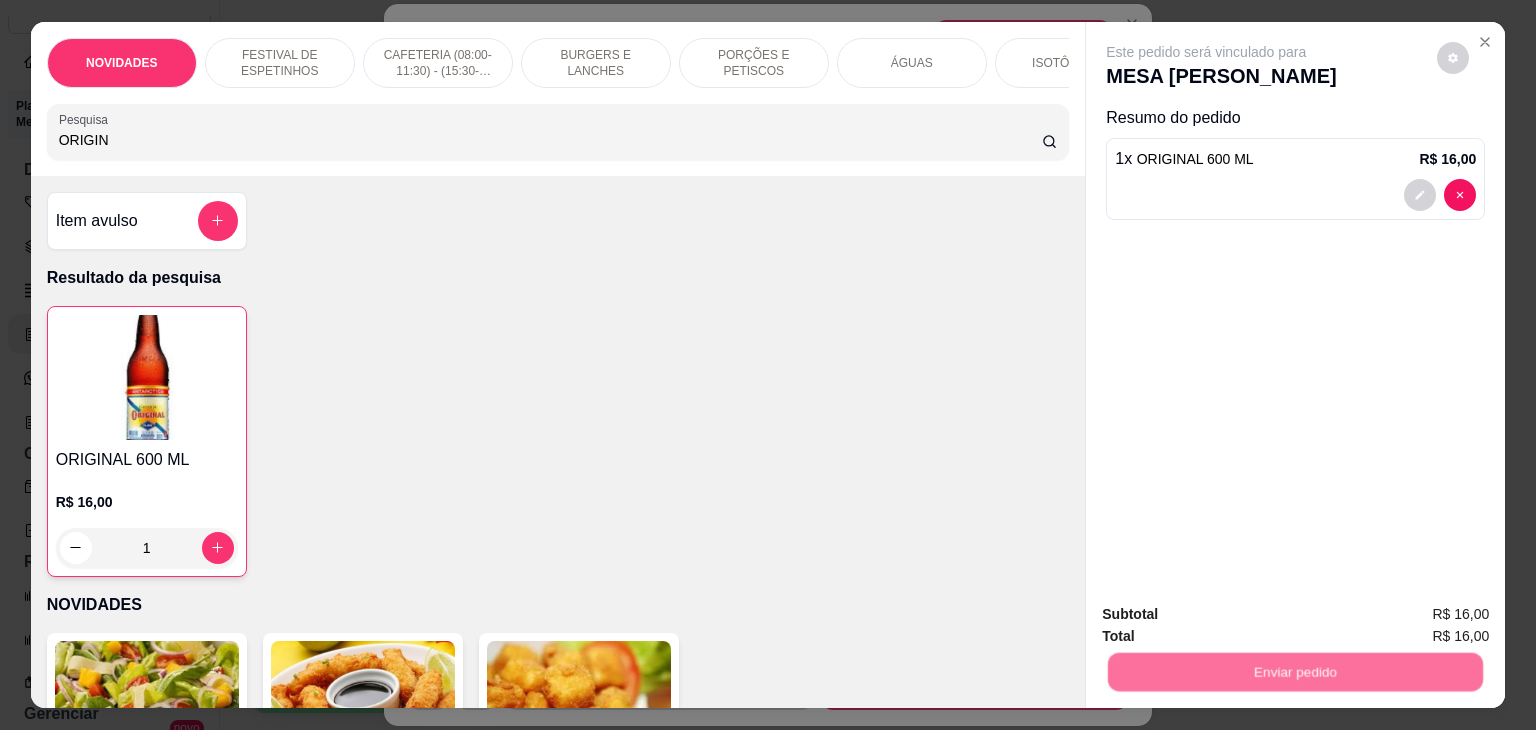 click on "Não registrar e enviar pedido" at bounding box center [1229, 614] 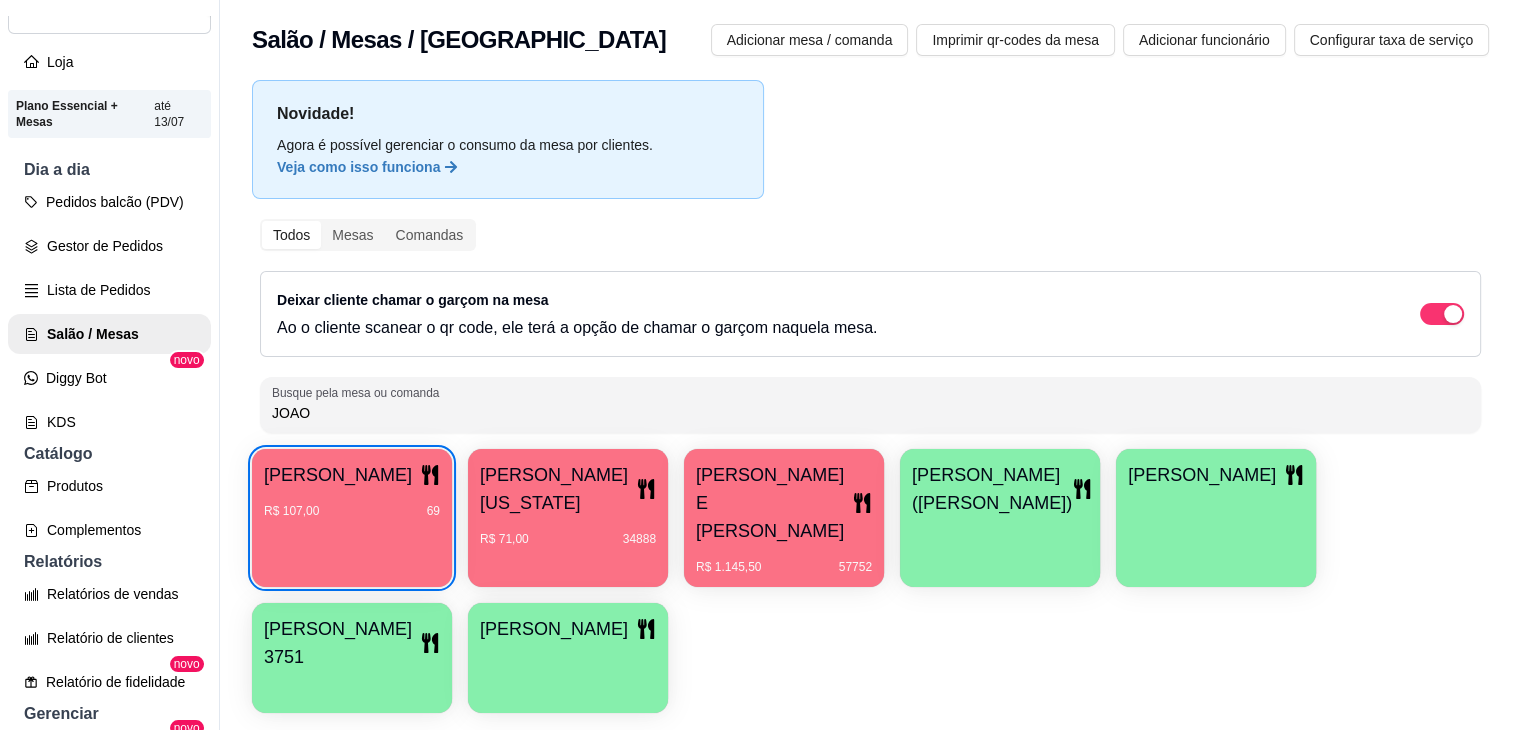type 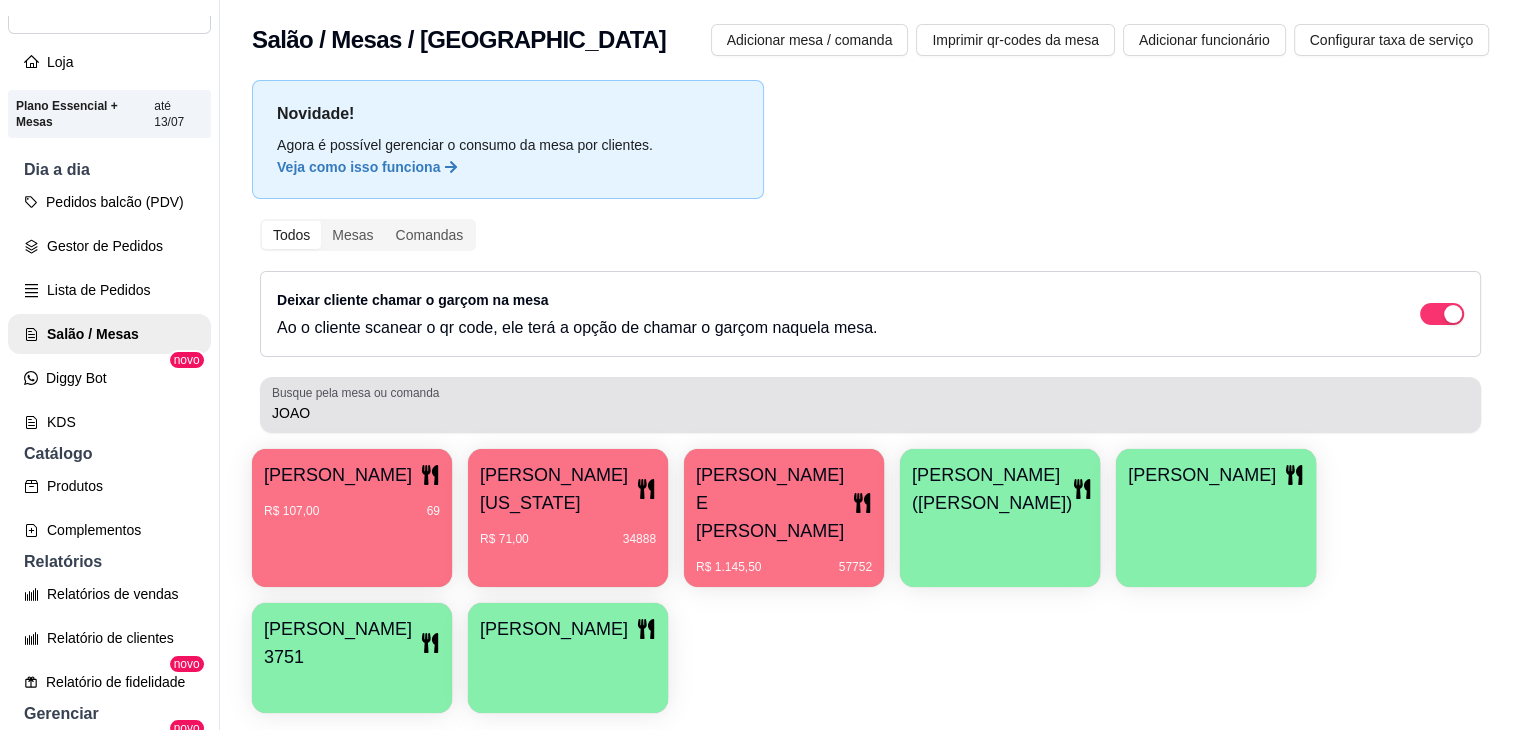 click on "Busque pela mesa ou comanda
[PERSON_NAME]" at bounding box center [870, 405] 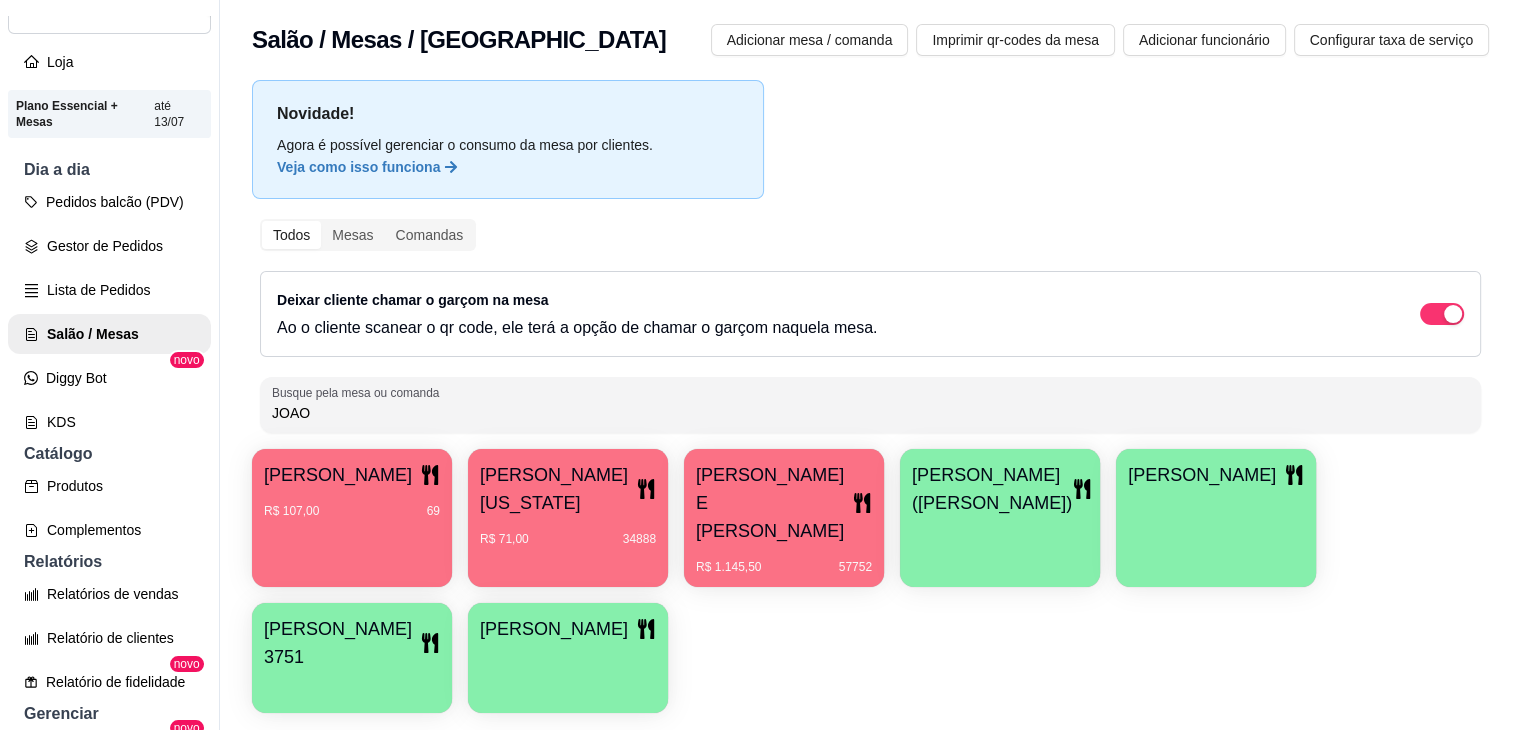 drag, startPoint x: 310, startPoint y: 409, endPoint x: 272, endPoint y: 413, distance: 38.209946 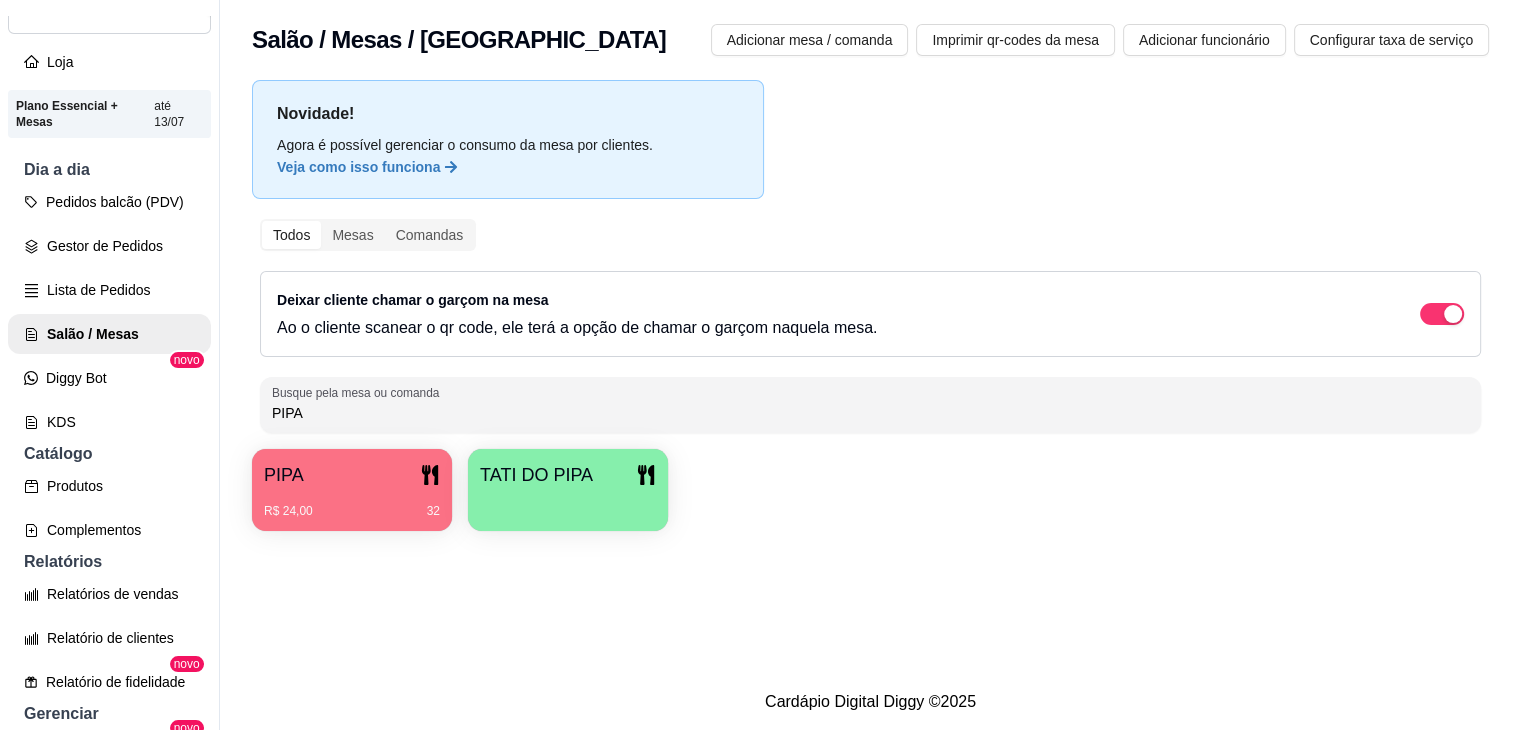 type on "PIPA" 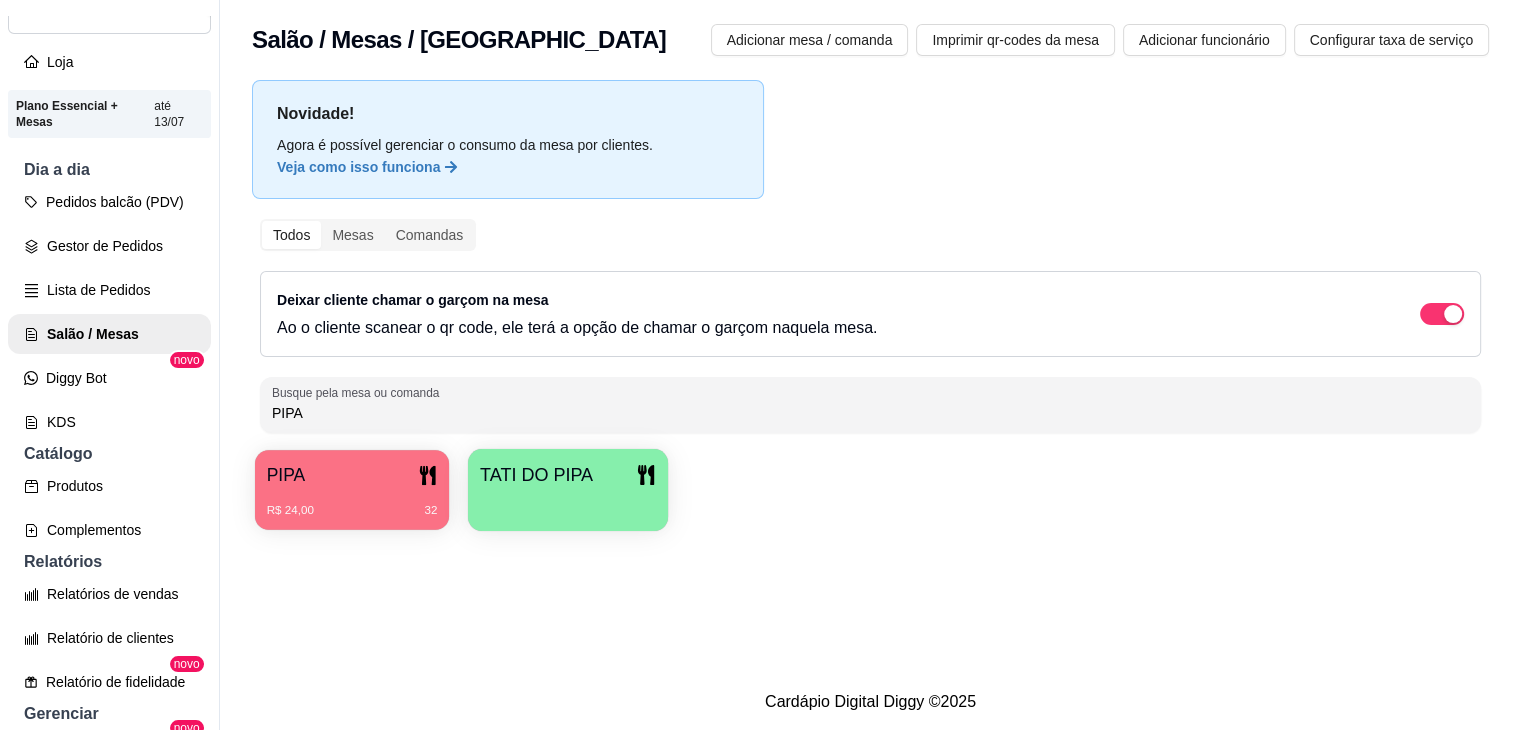 click on "R$ 24,00 32" at bounding box center (352, 503) 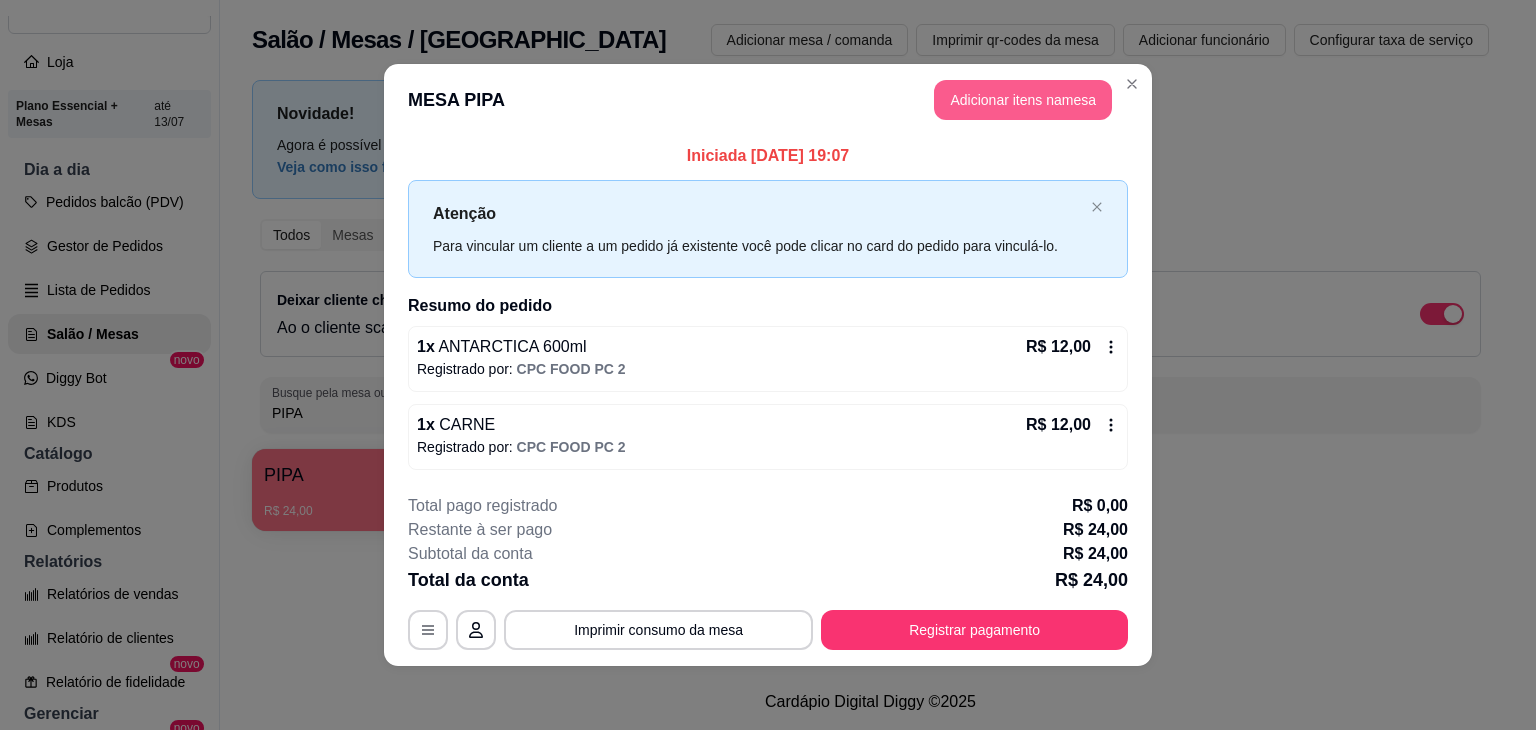 click on "Adicionar itens na  mesa" at bounding box center (1023, 100) 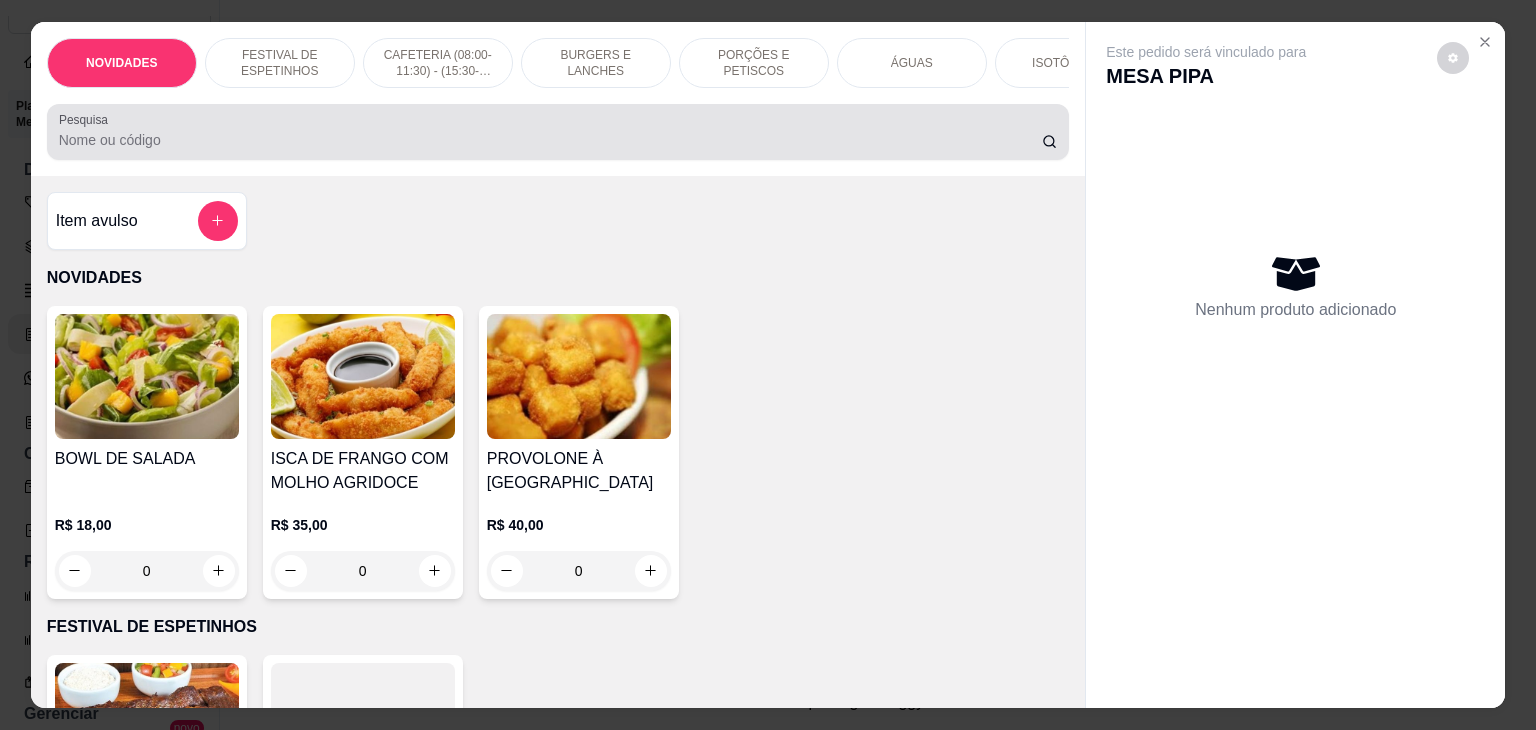 click on "Pesquisa" at bounding box center [550, 140] 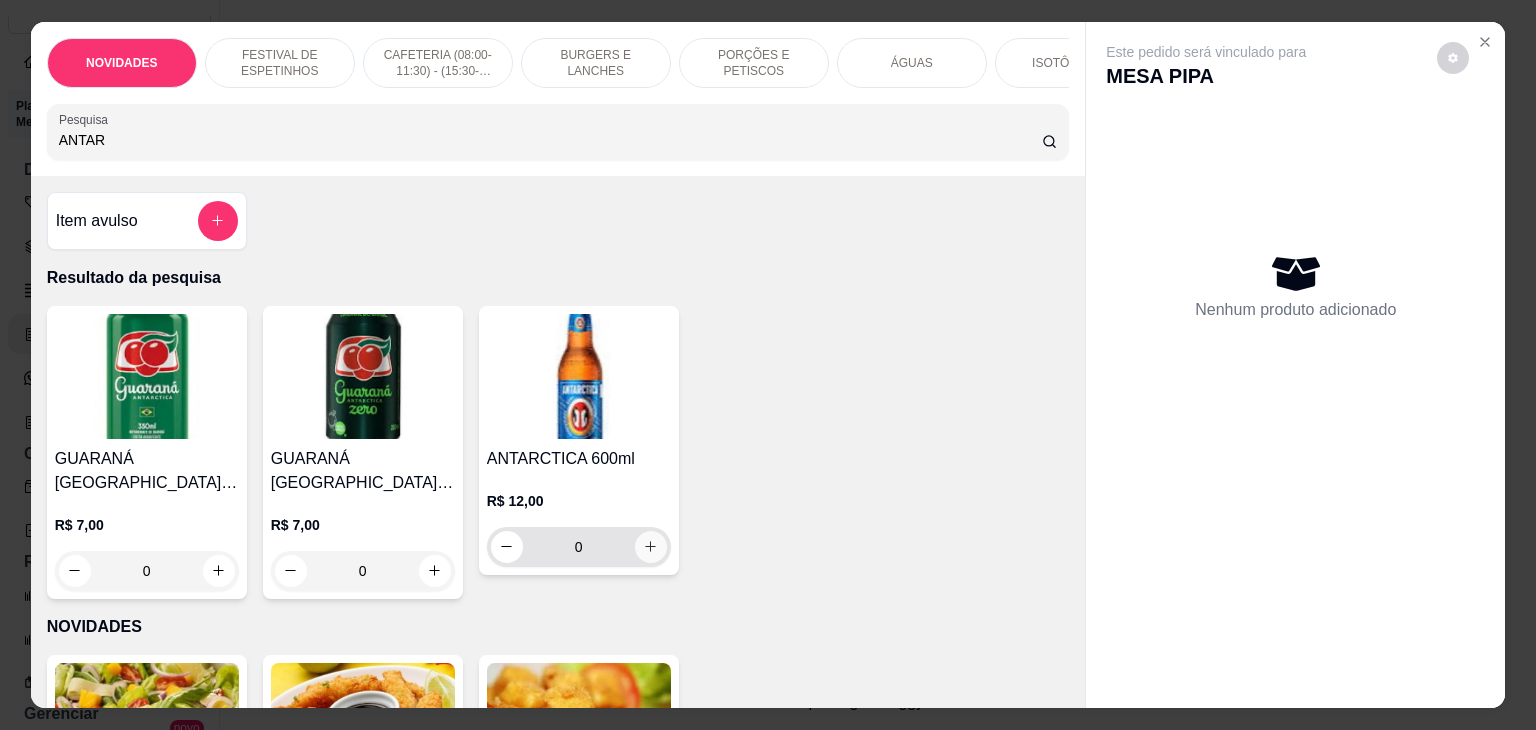 type on "ANTAR" 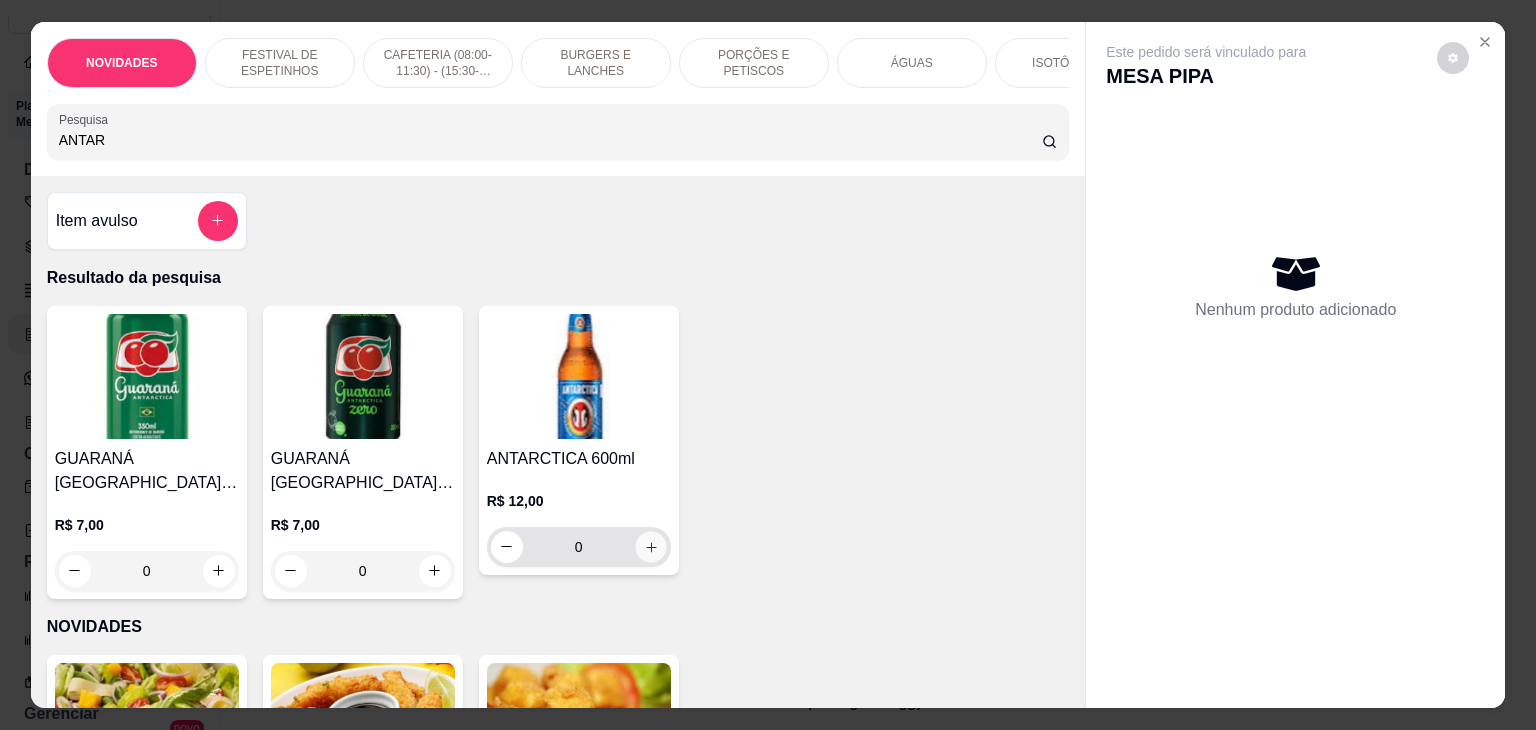 click 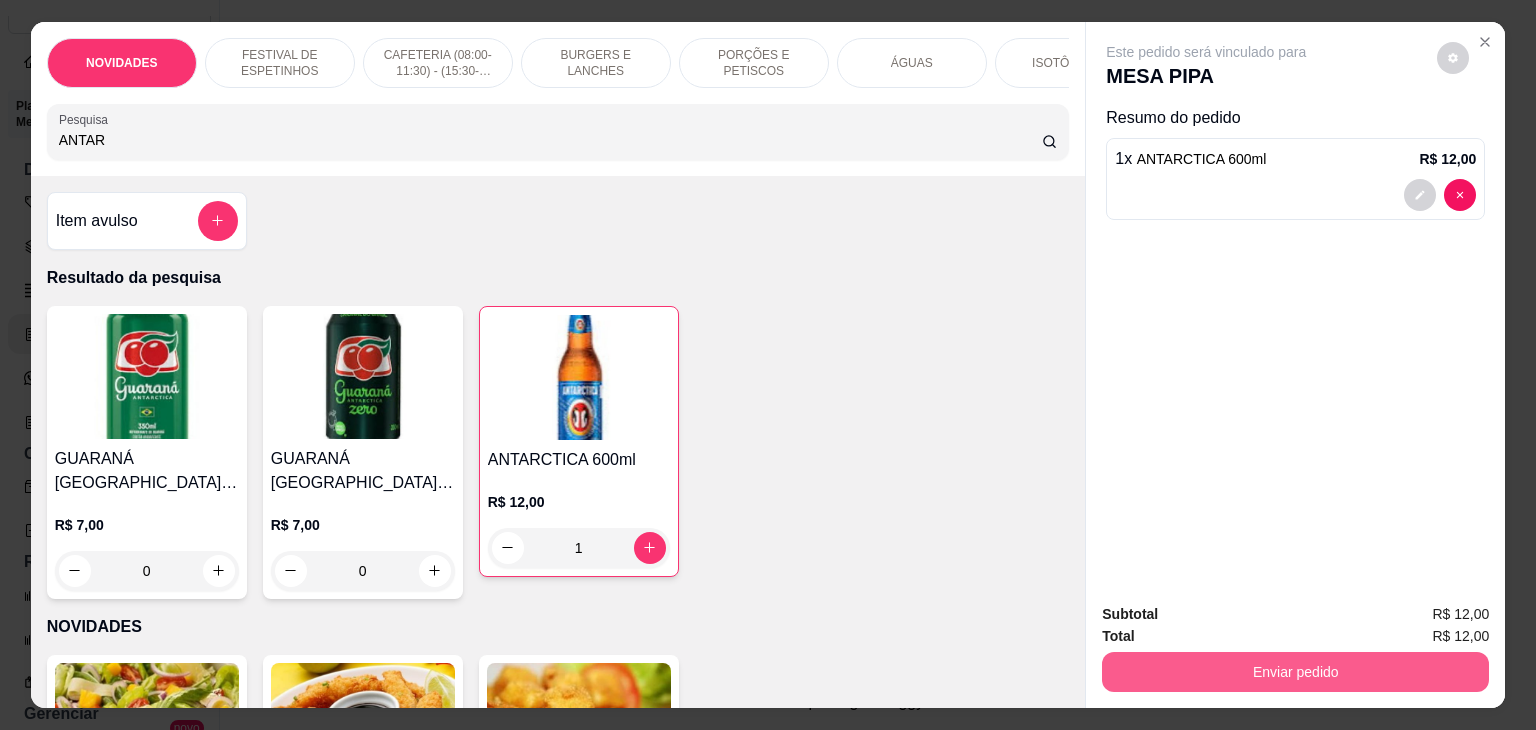 click on "Enviar pedido" at bounding box center [1295, 672] 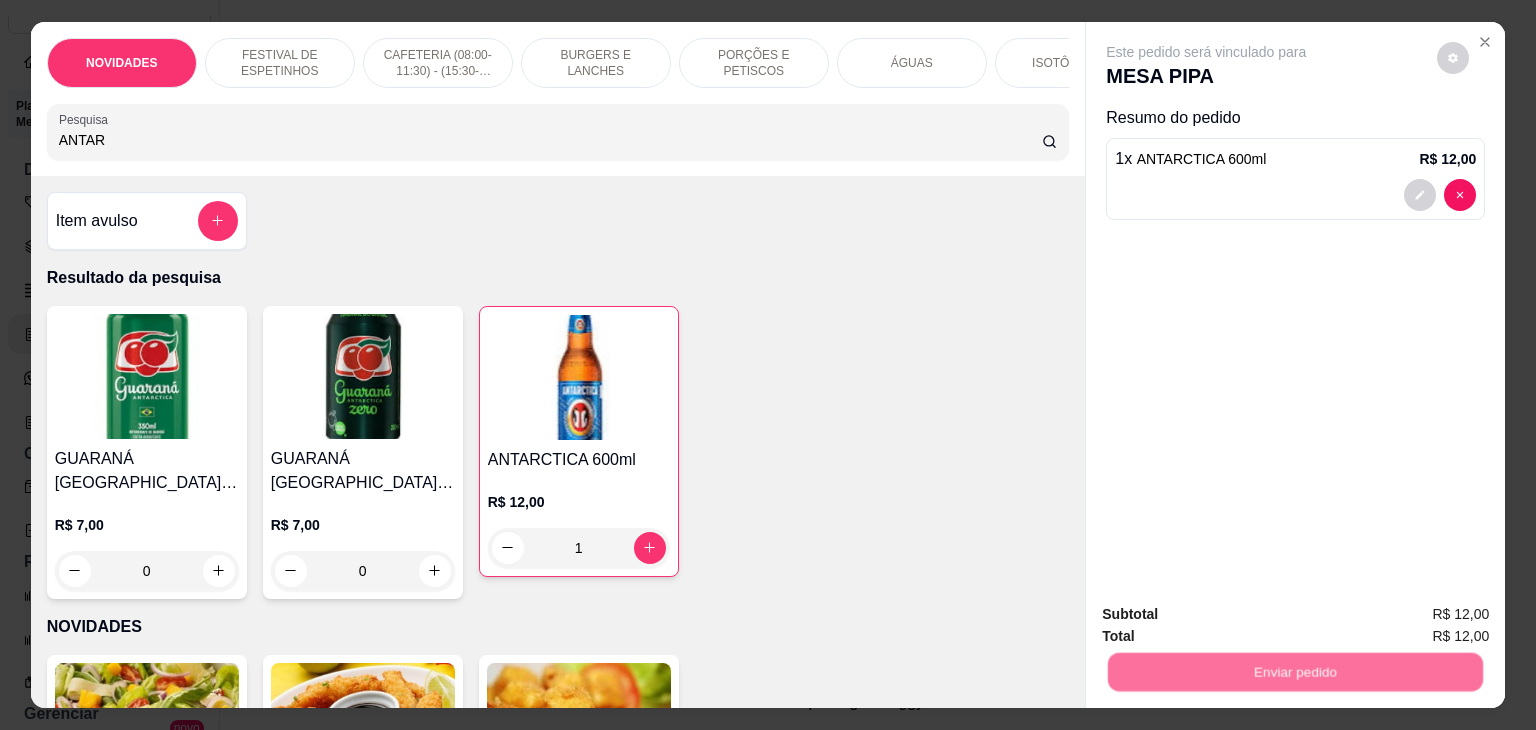 click on "Não registrar e enviar pedido" at bounding box center [1229, 614] 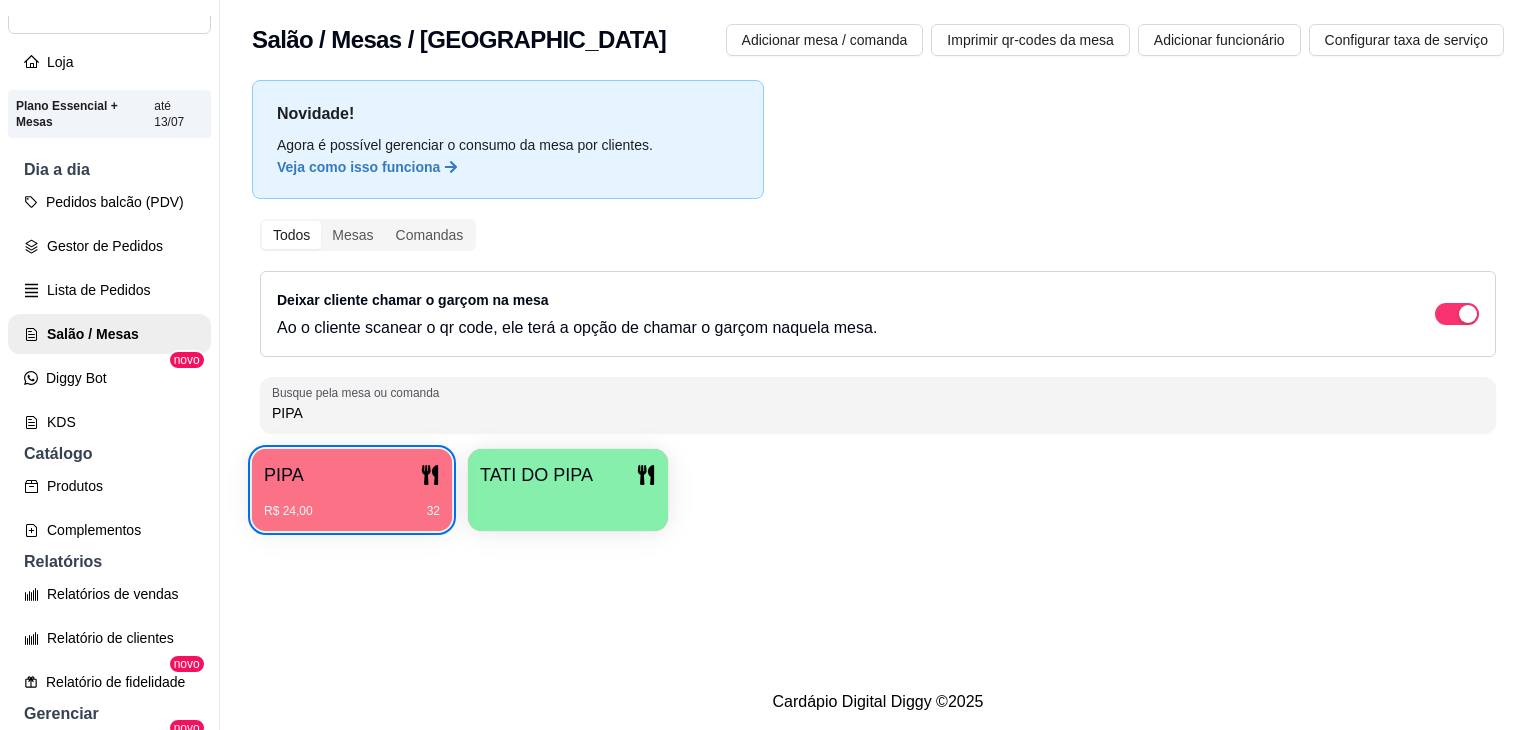 type 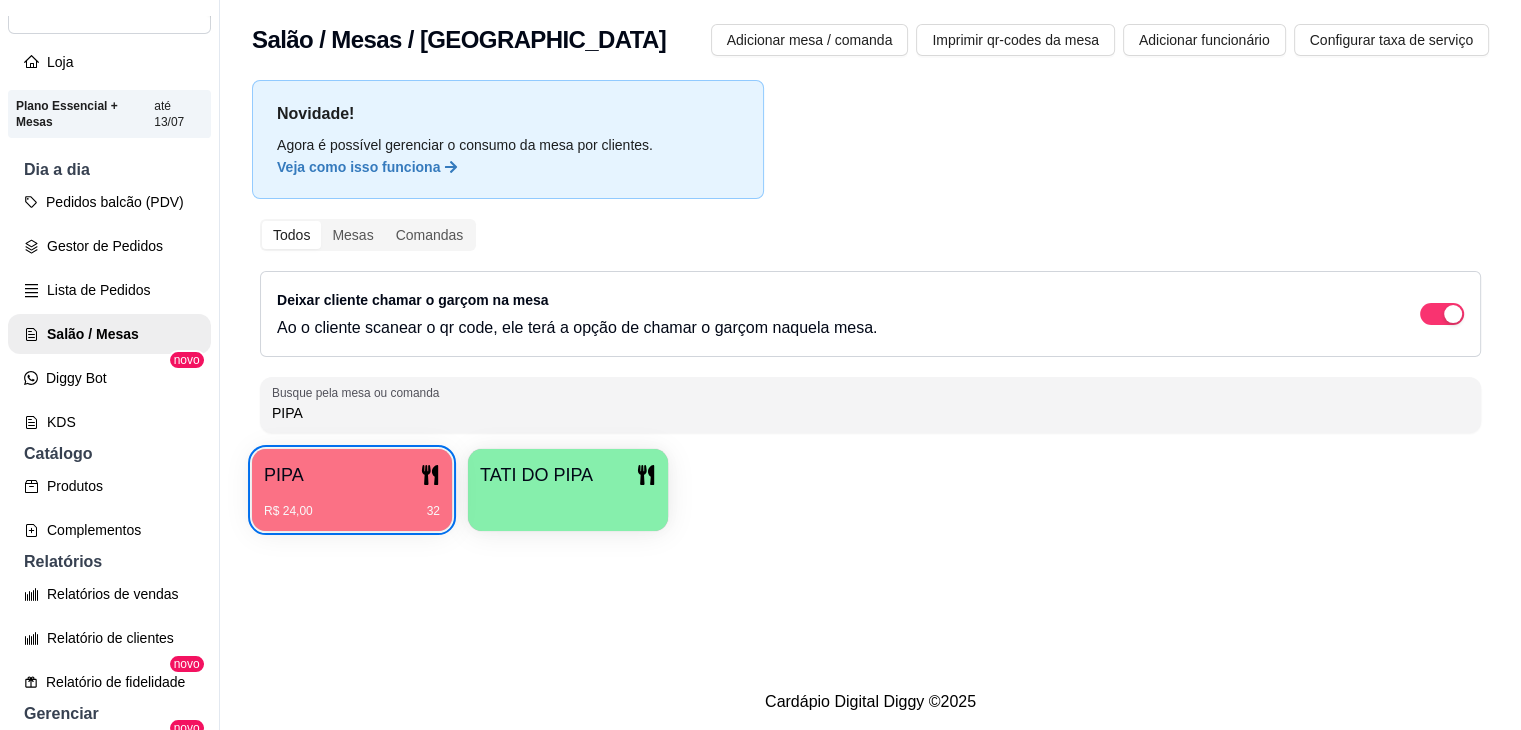 click on "R$ 24,00 32" at bounding box center [352, 511] 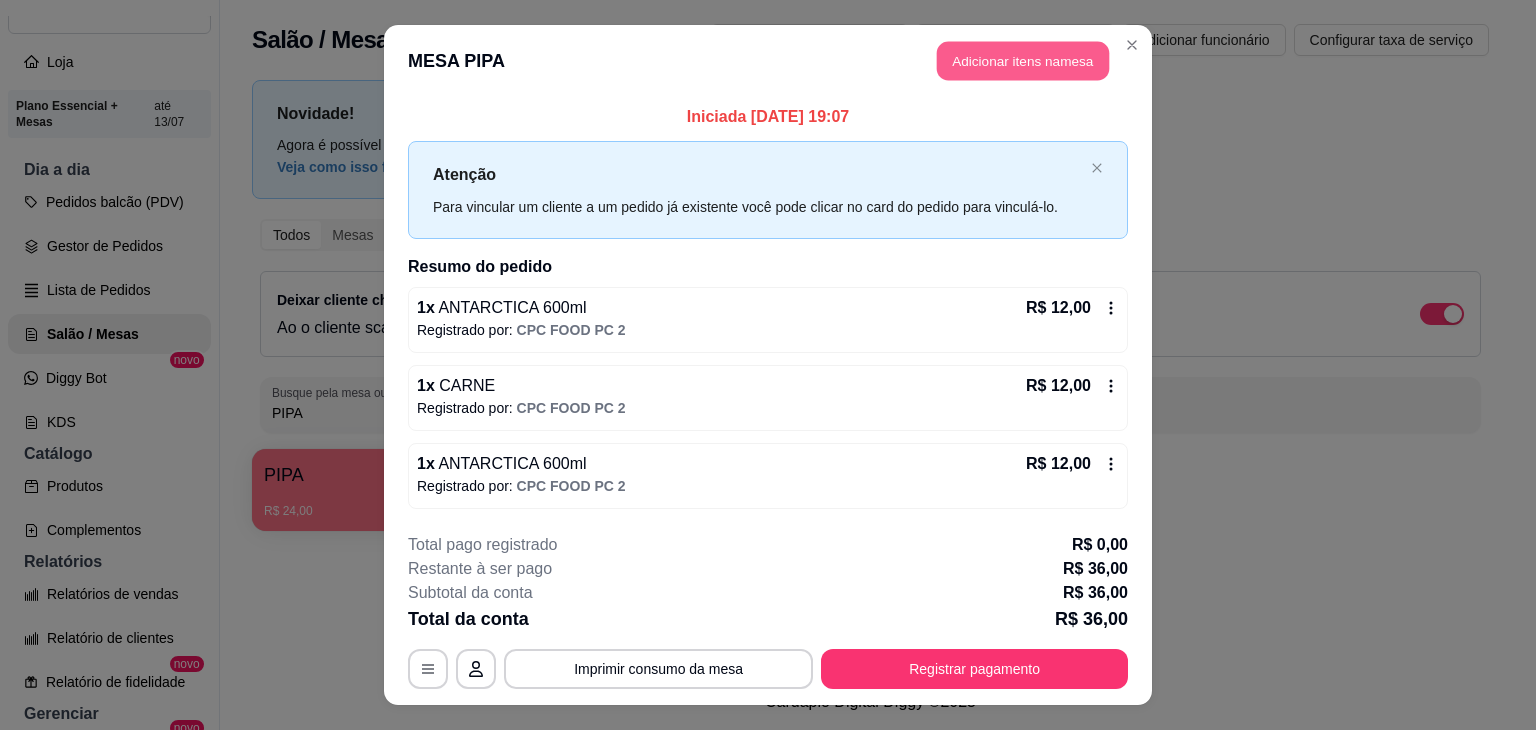 click on "Adicionar itens na  mesa" at bounding box center (1023, 61) 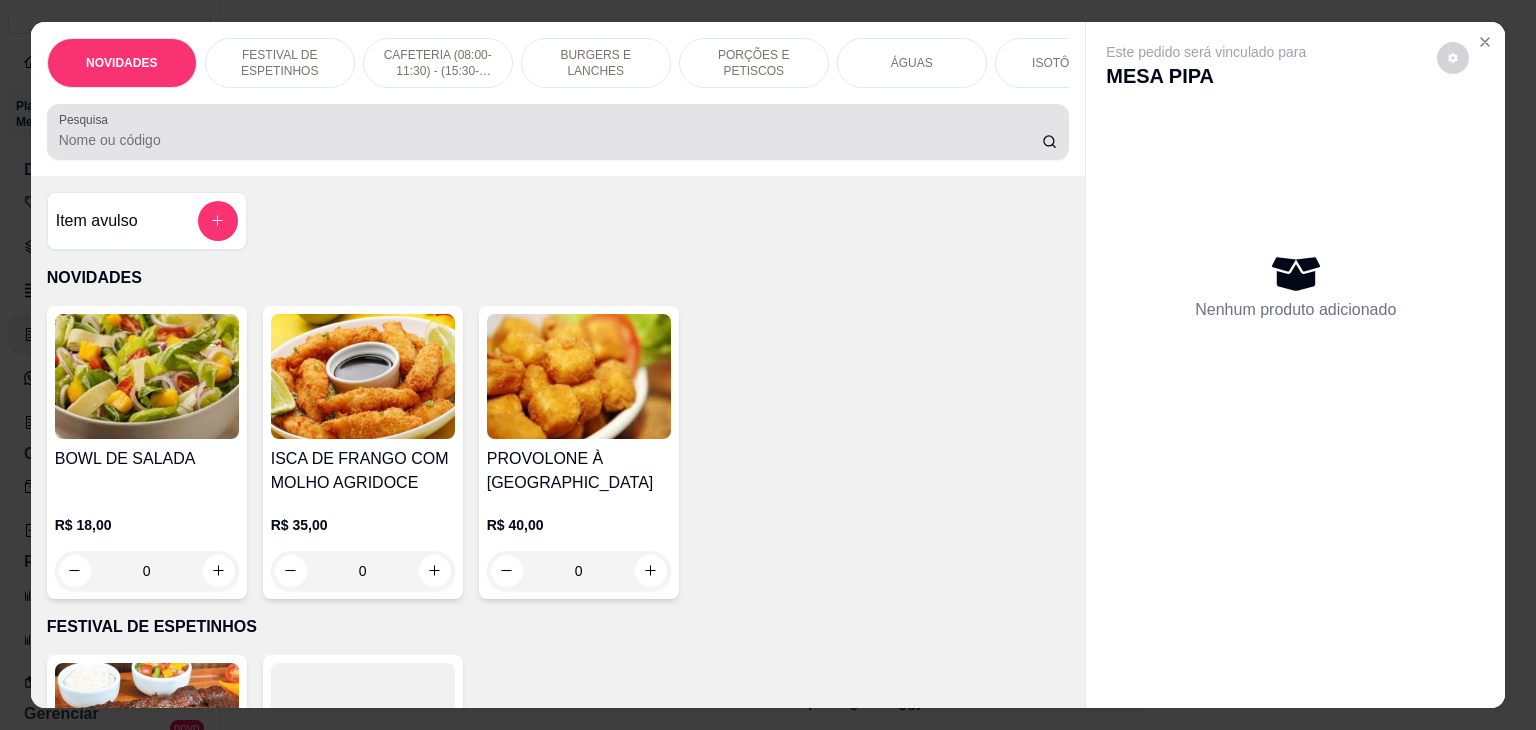 click at bounding box center (558, 132) 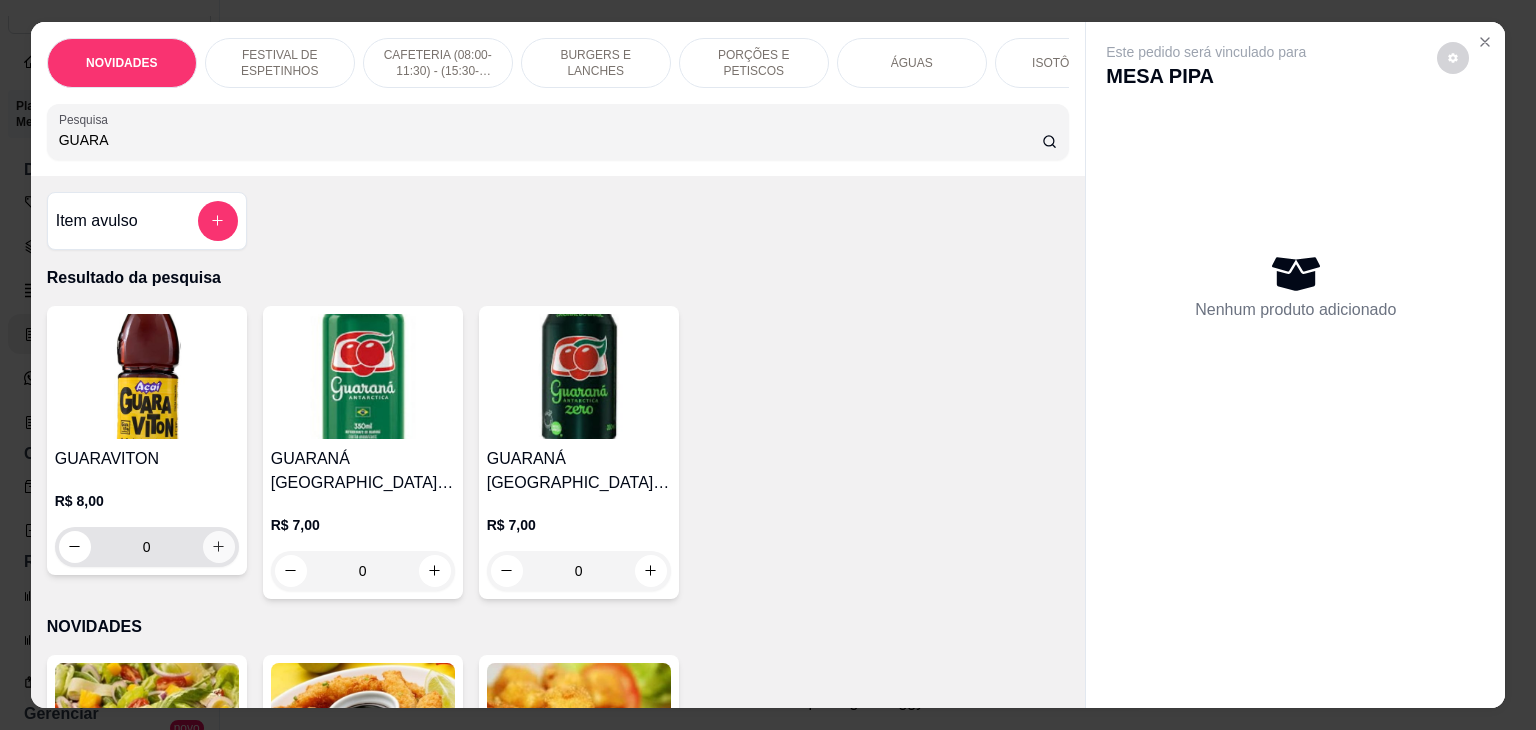 type on "GUARA" 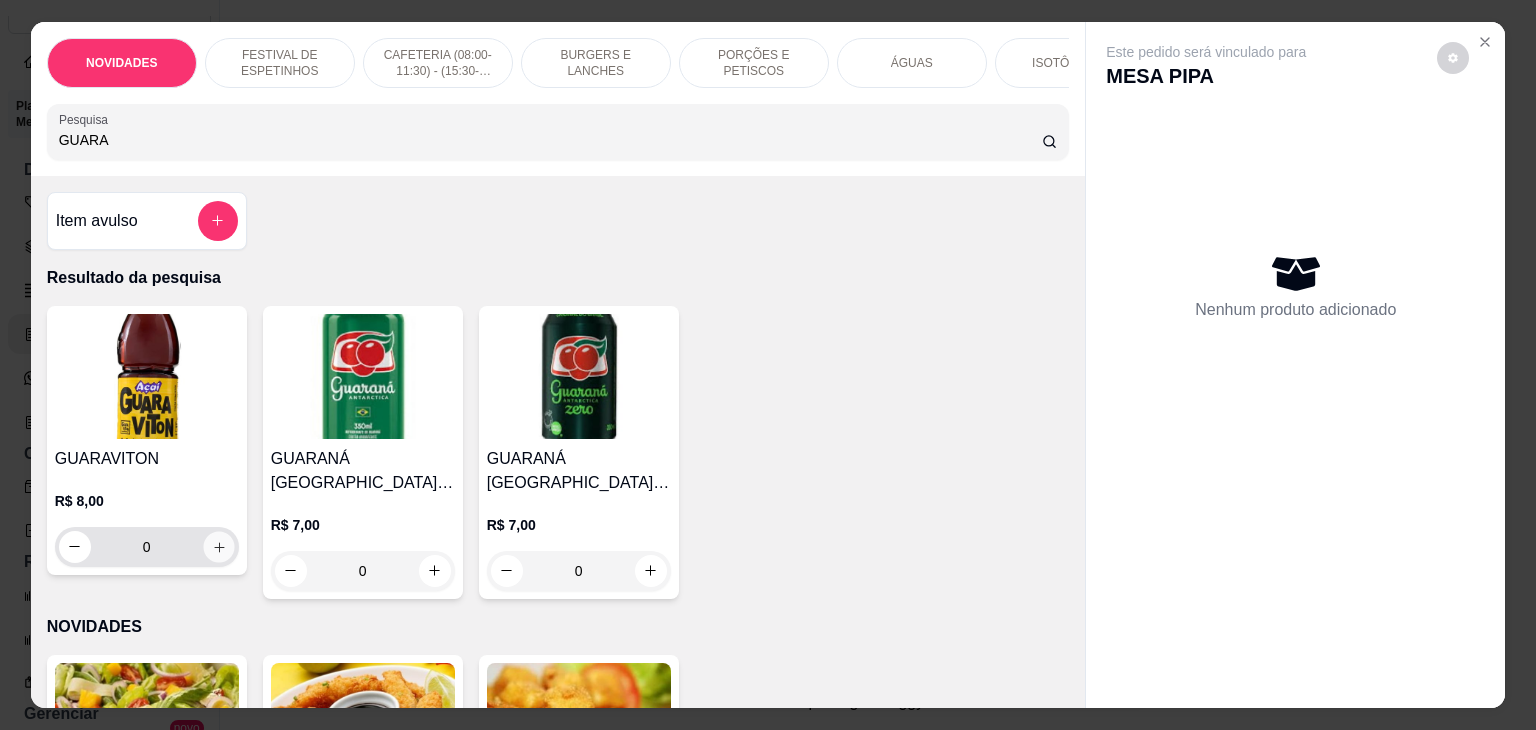 click 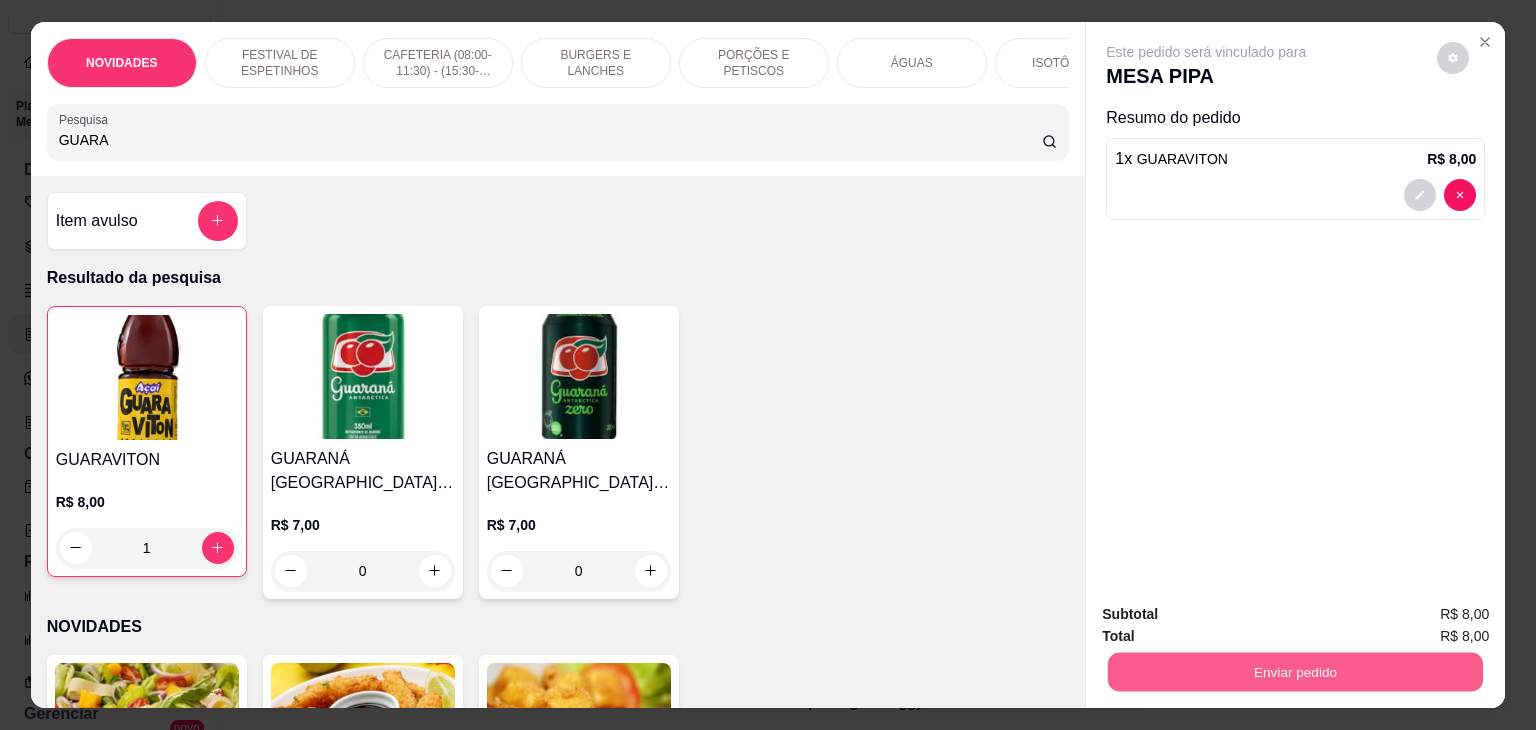 click on "Enviar pedido" at bounding box center [1295, 672] 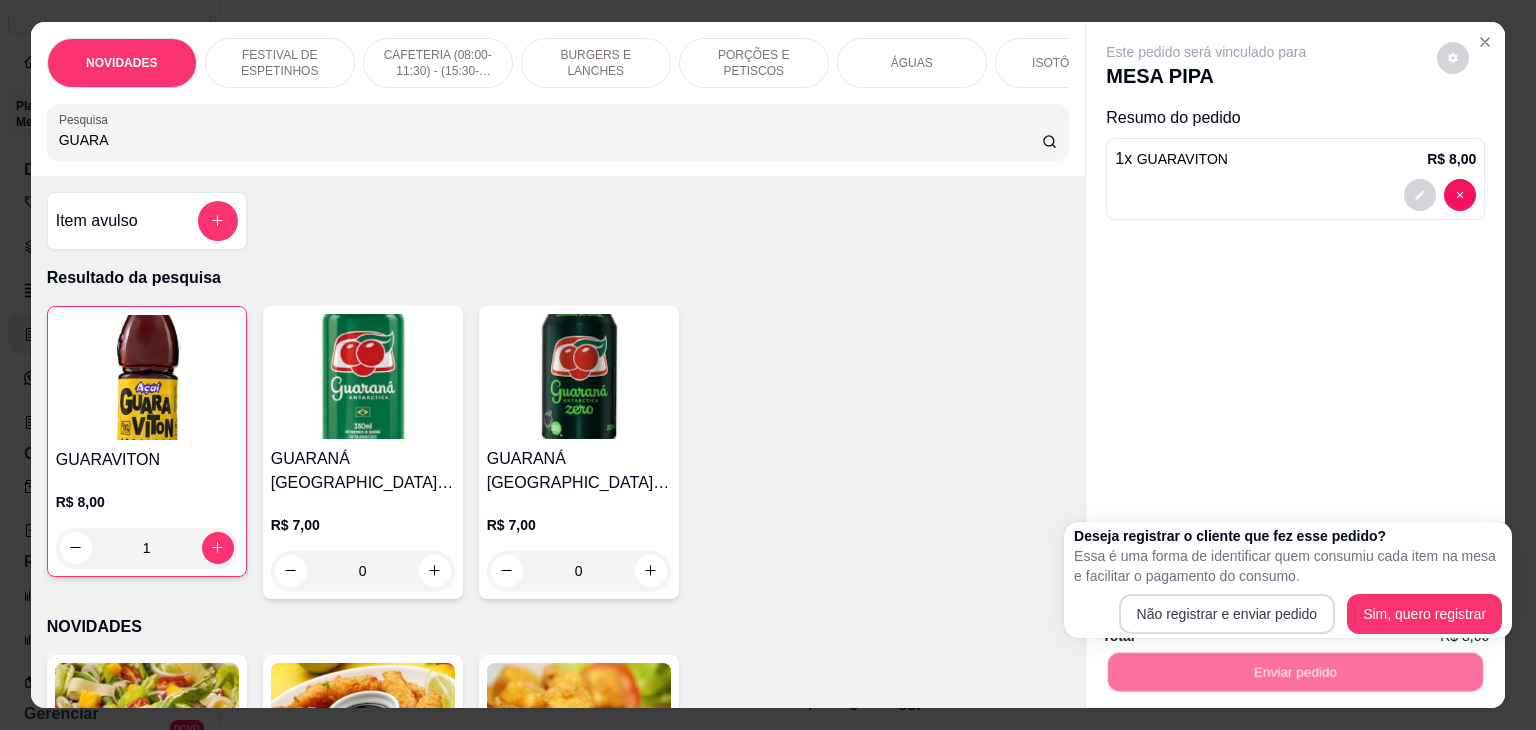 click on "Não registrar e enviar pedido" at bounding box center [1227, 614] 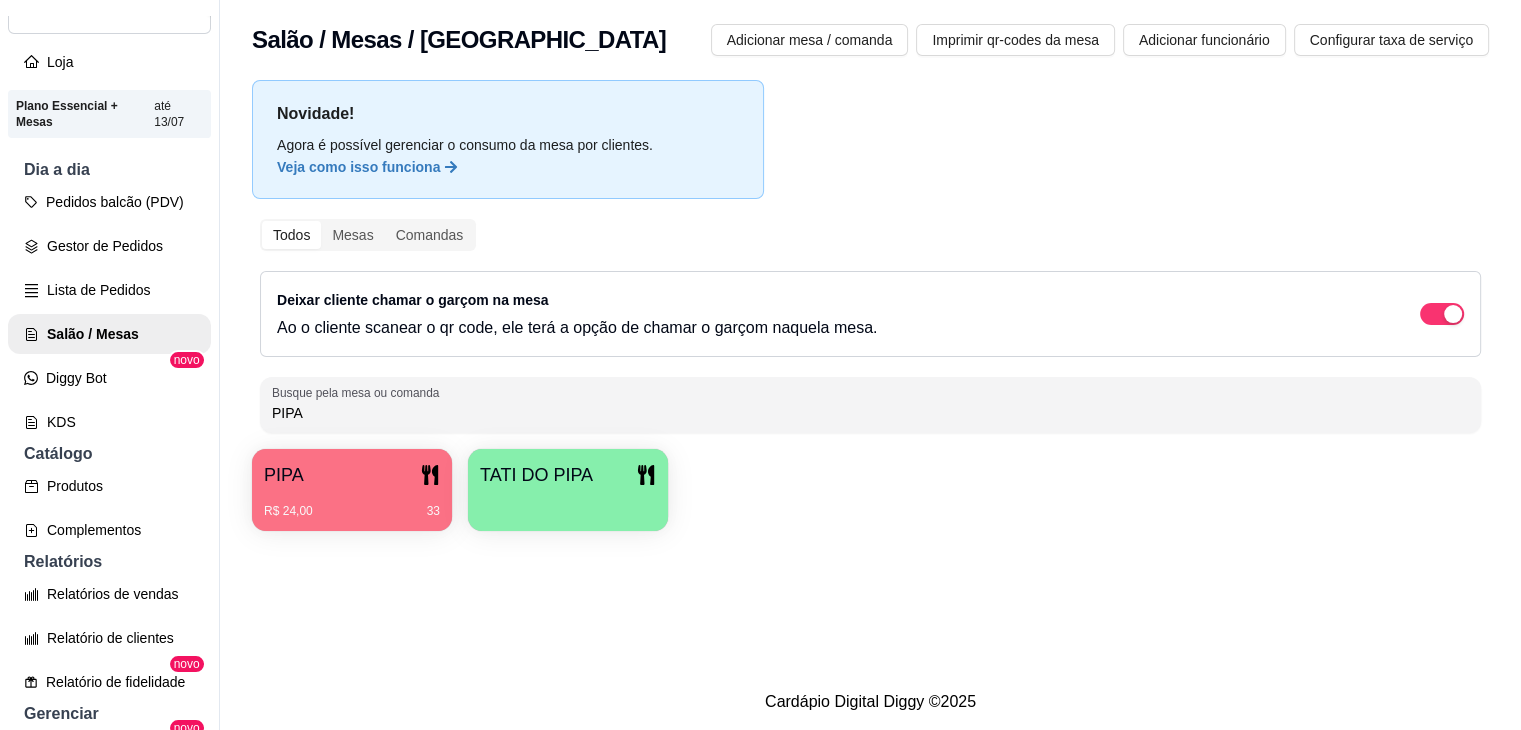 drag, startPoint x: 320, startPoint y: 410, endPoint x: 252, endPoint y: 407, distance: 68.06615 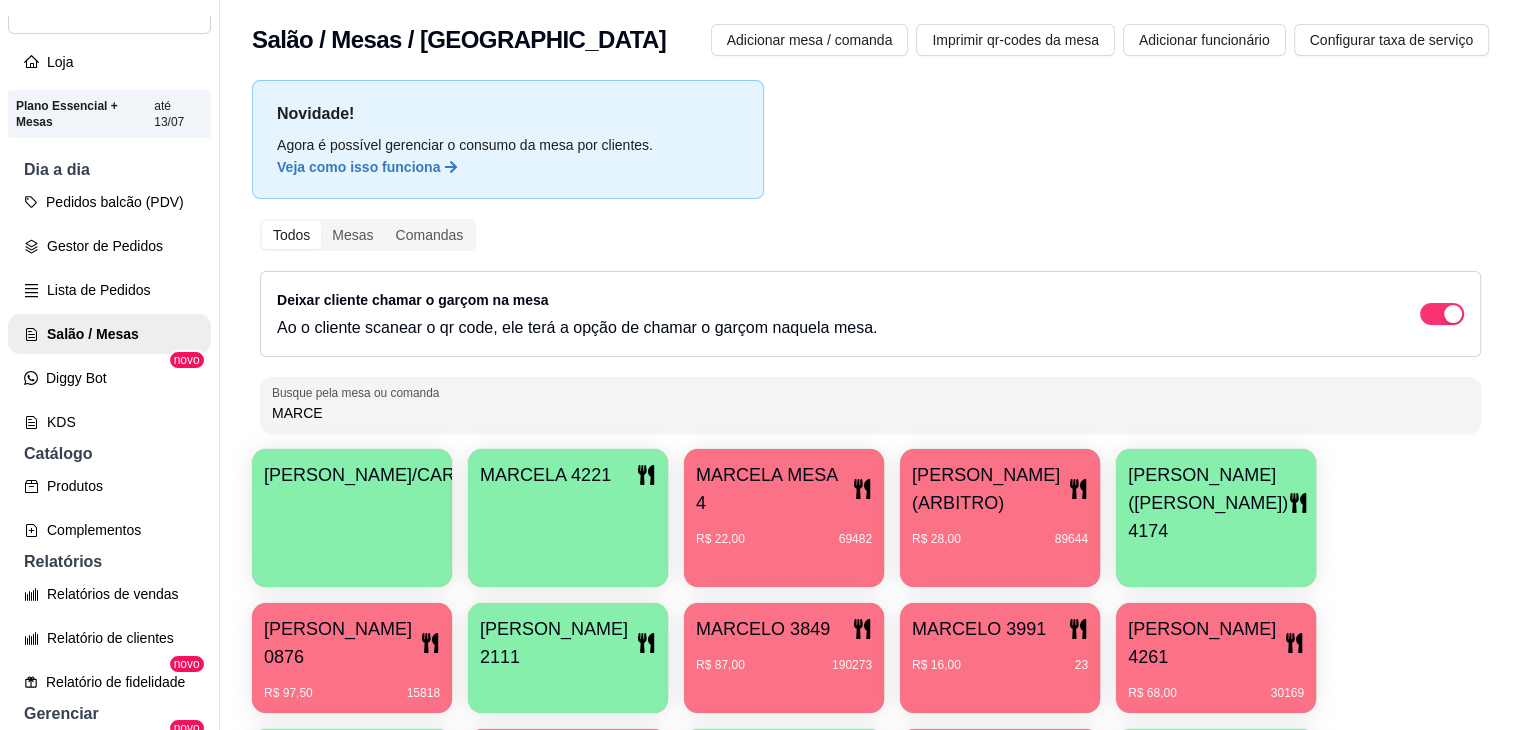 type on "MARCE" 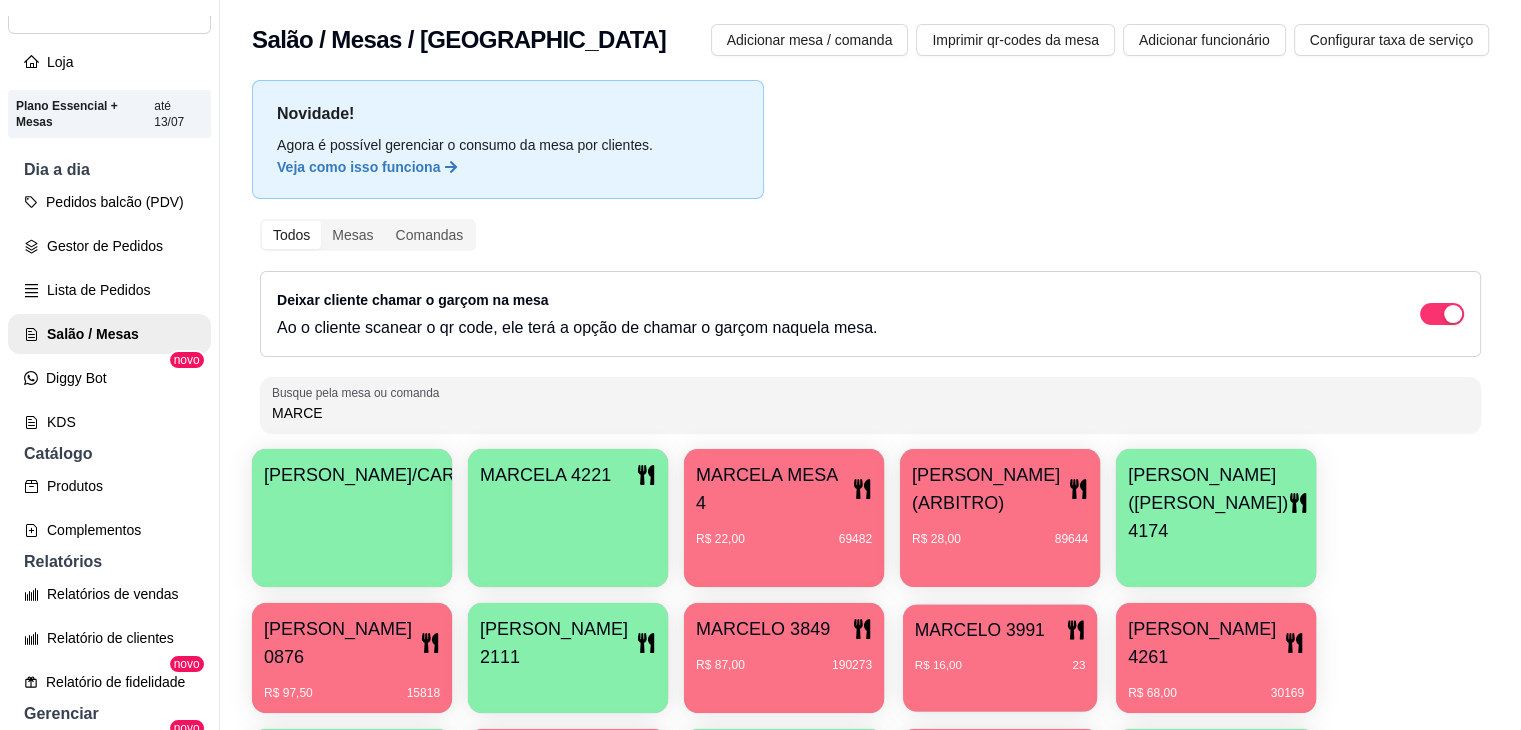 click on "MARCELO 3991" at bounding box center [980, 629] 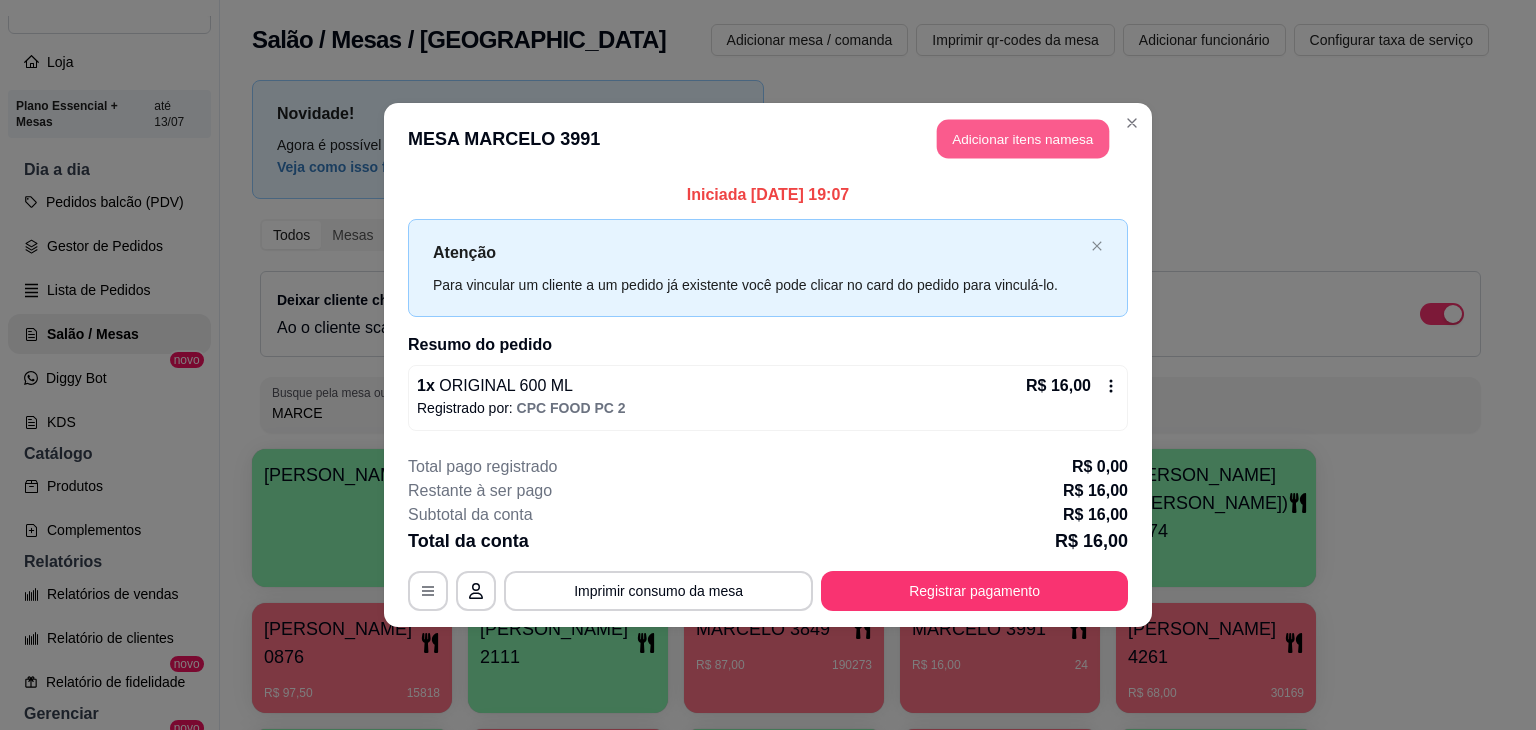 click on "Adicionar itens na  mesa" at bounding box center (1023, 139) 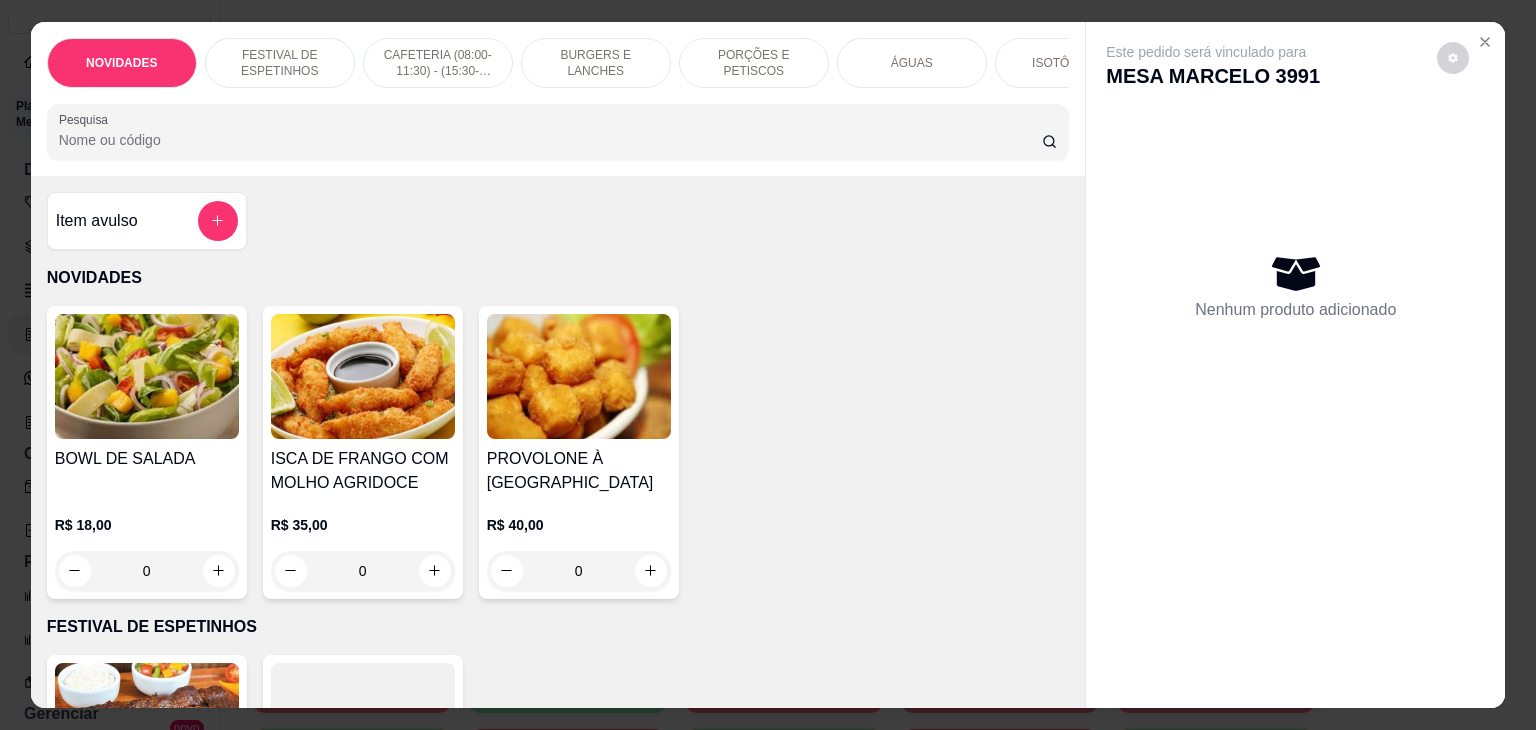 click on "Pesquisa" at bounding box center [550, 140] 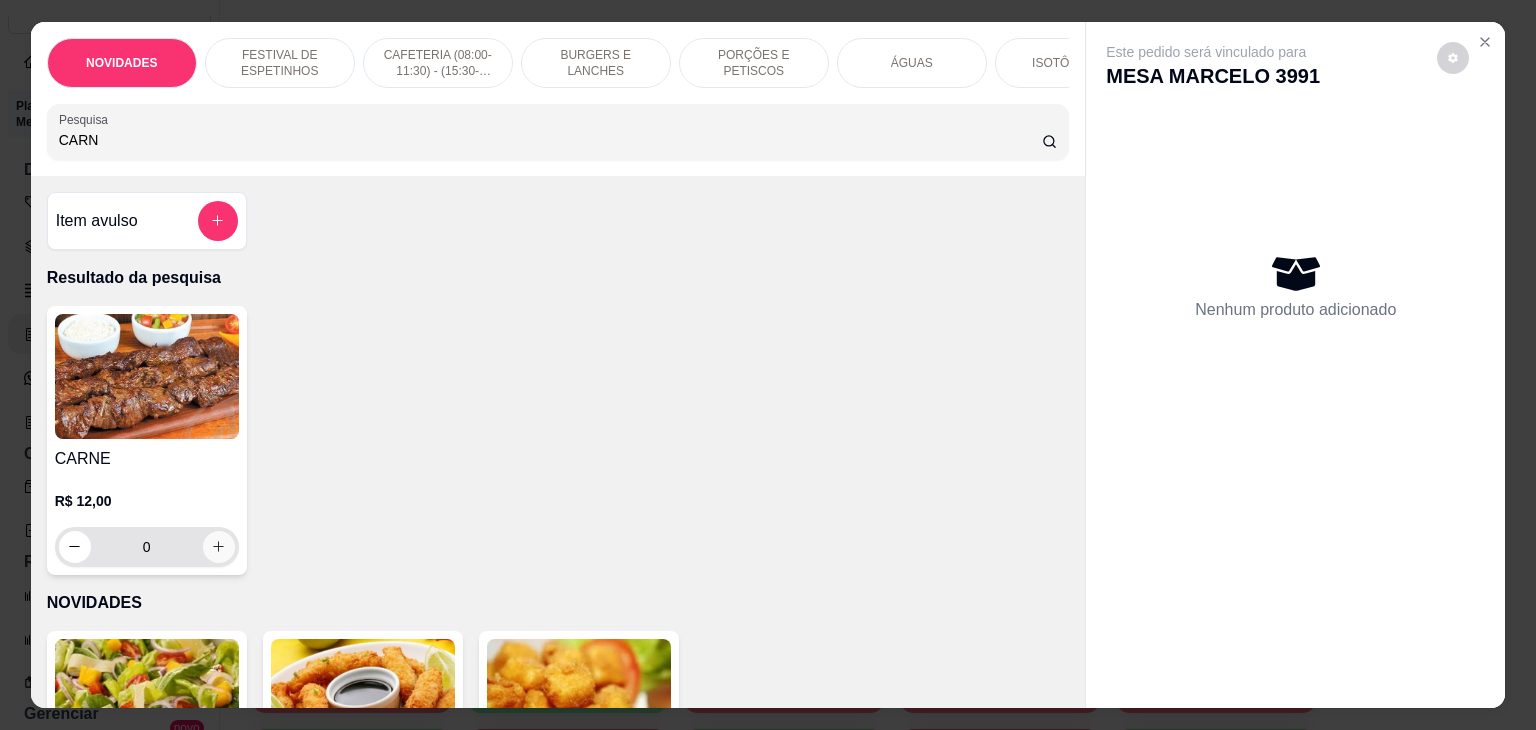 type on "CARN" 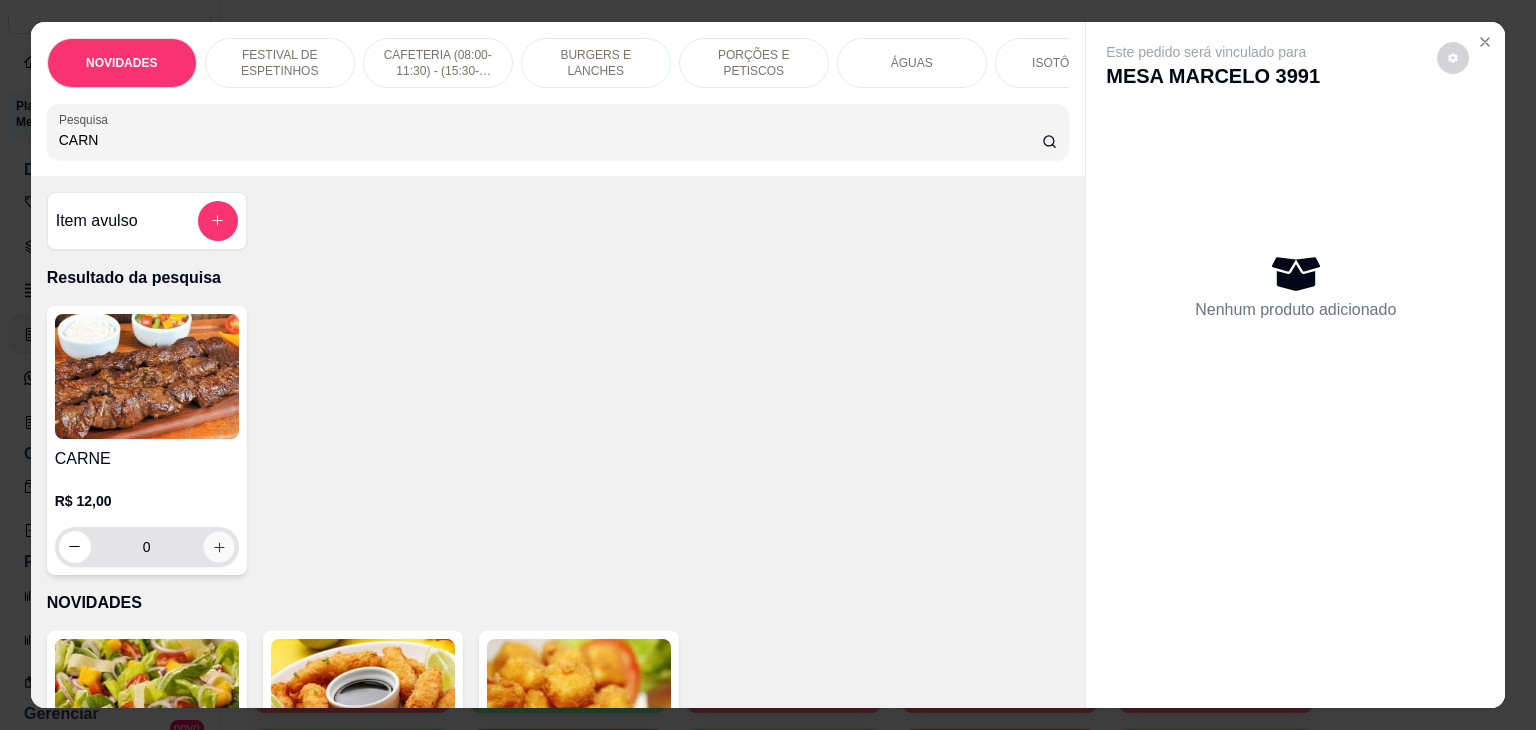 click at bounding box center [218, 546] 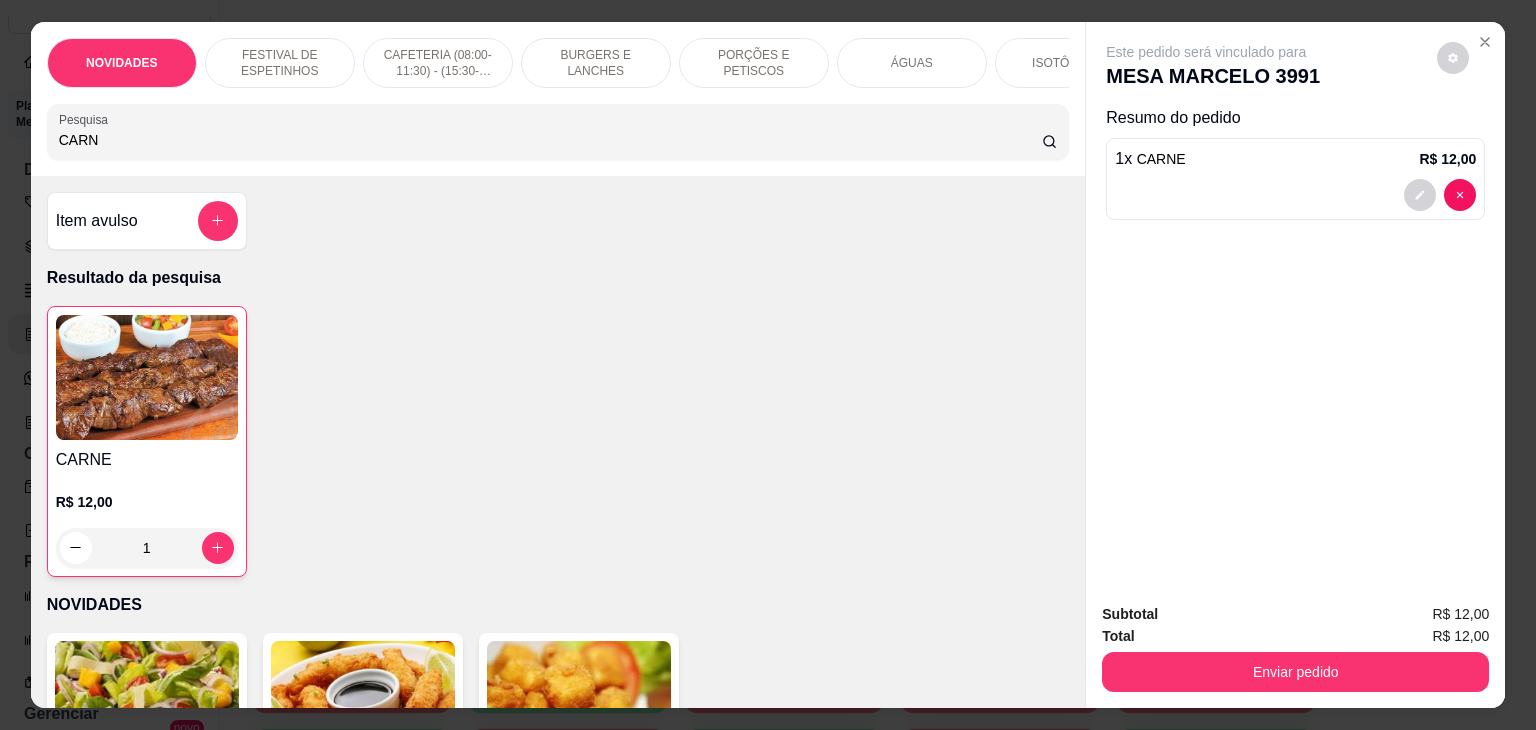drag, startPoint x: 154, startPoint y: 148, endPoint x: 15, endPoint y: 145, distance: 139.03236 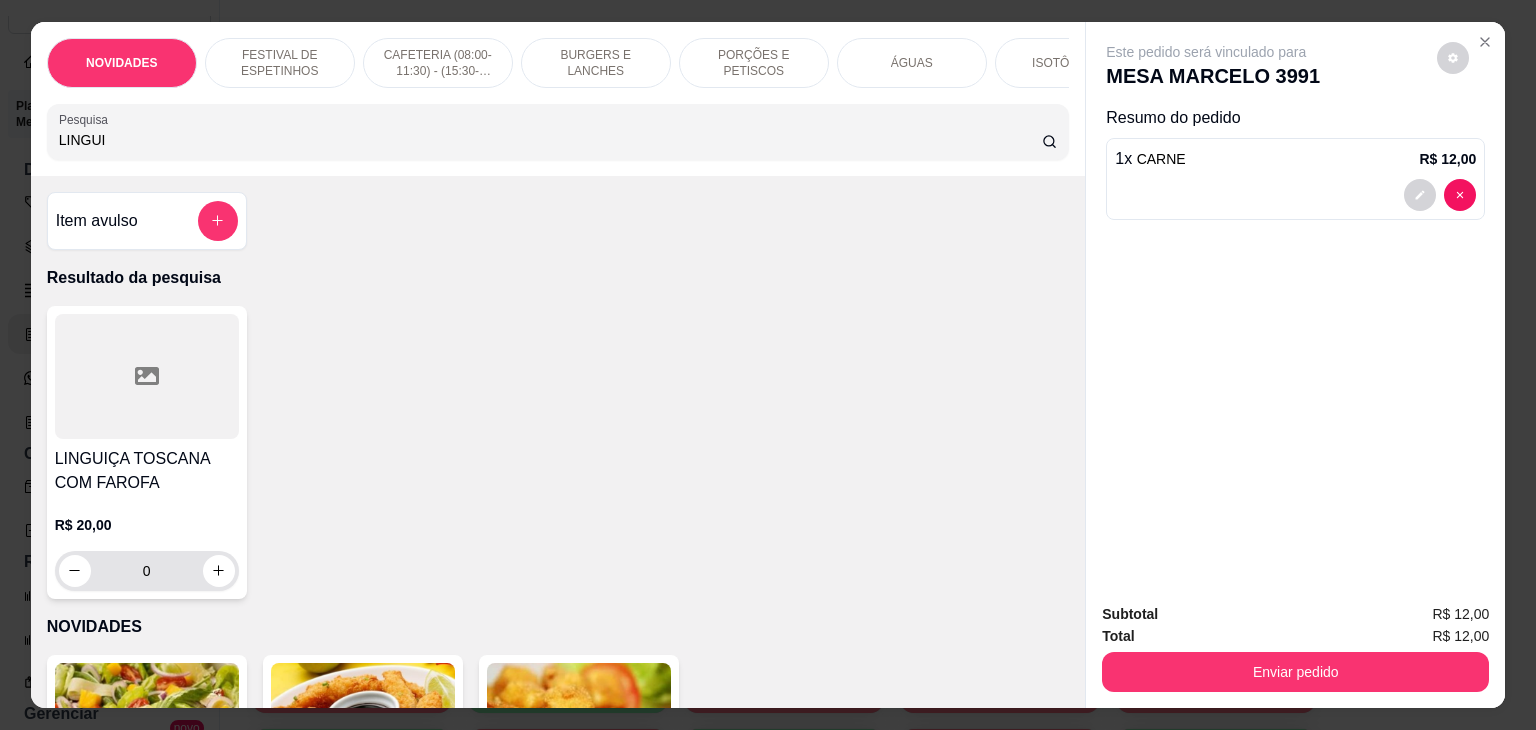 type on "LINGUI" 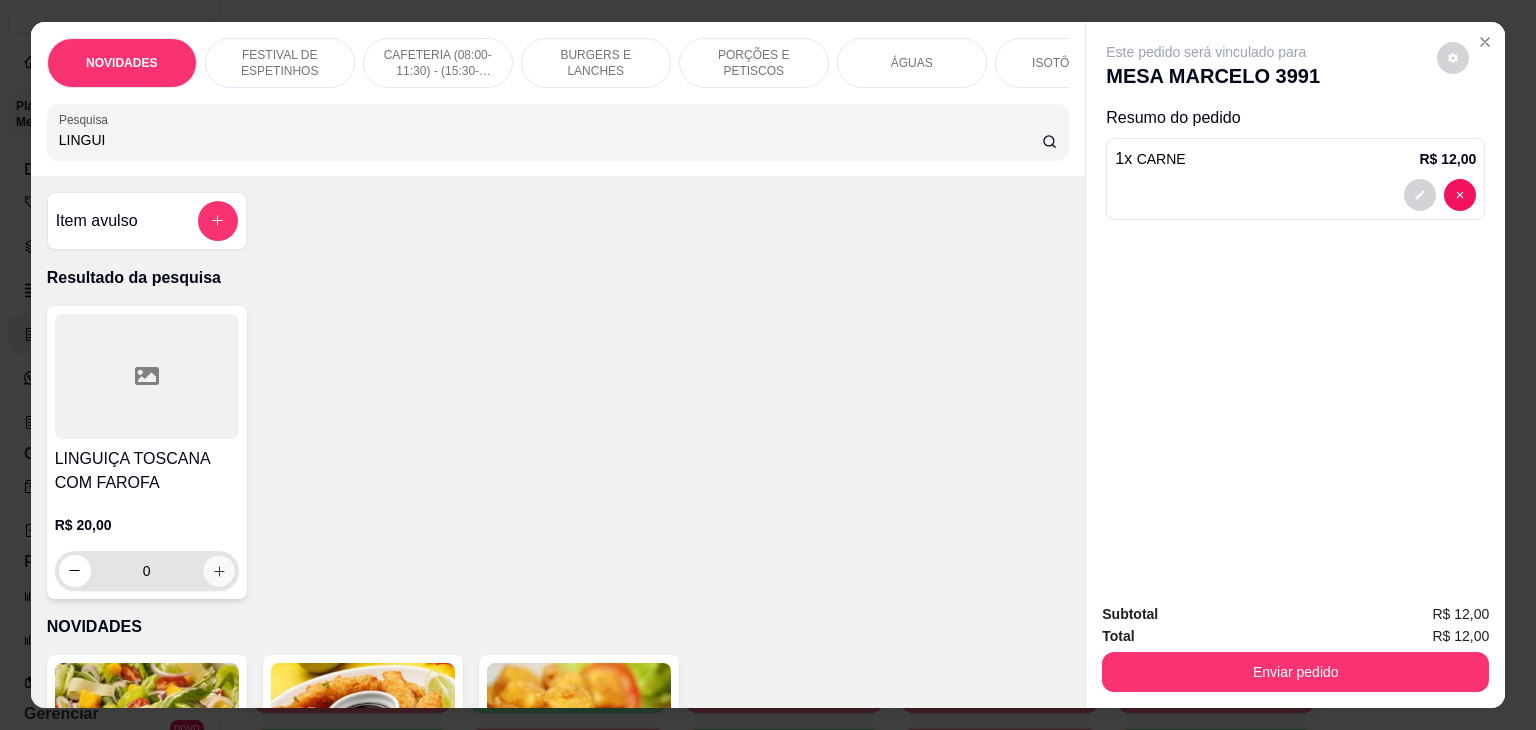 click 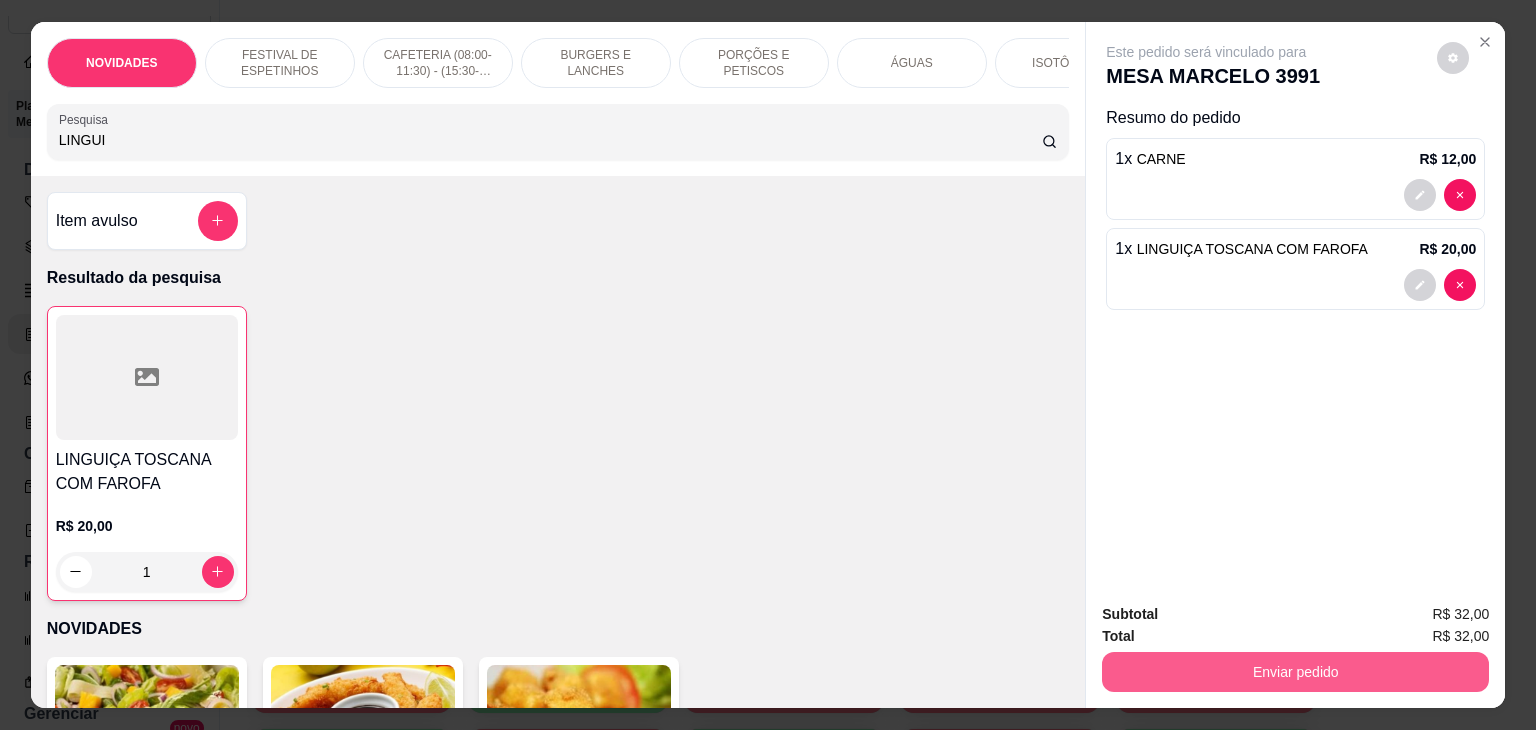 click on "Enviar pedido" at bounding box center (1295, 672) 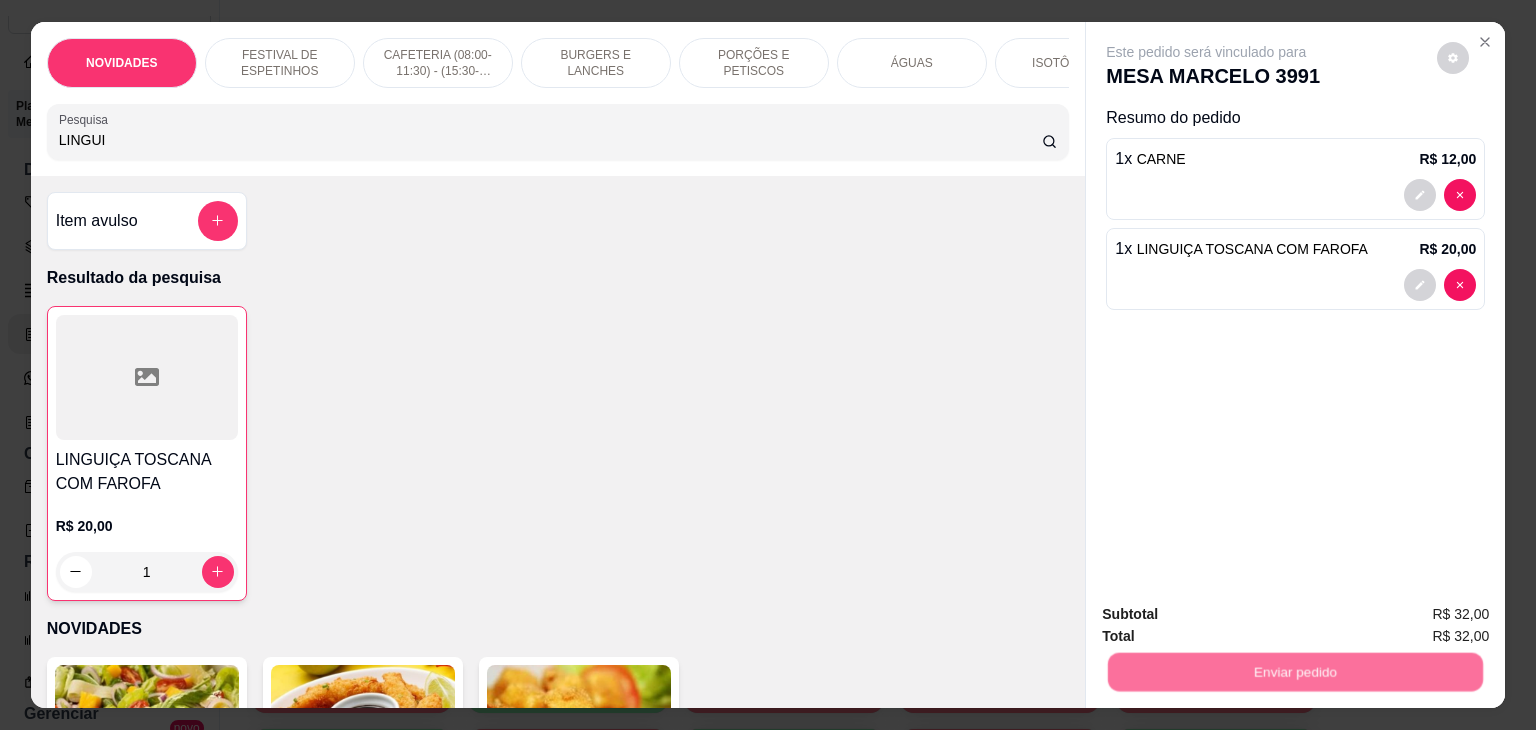 click on "Não registrar e enviar pedido" at bounding box center (1229, 614) 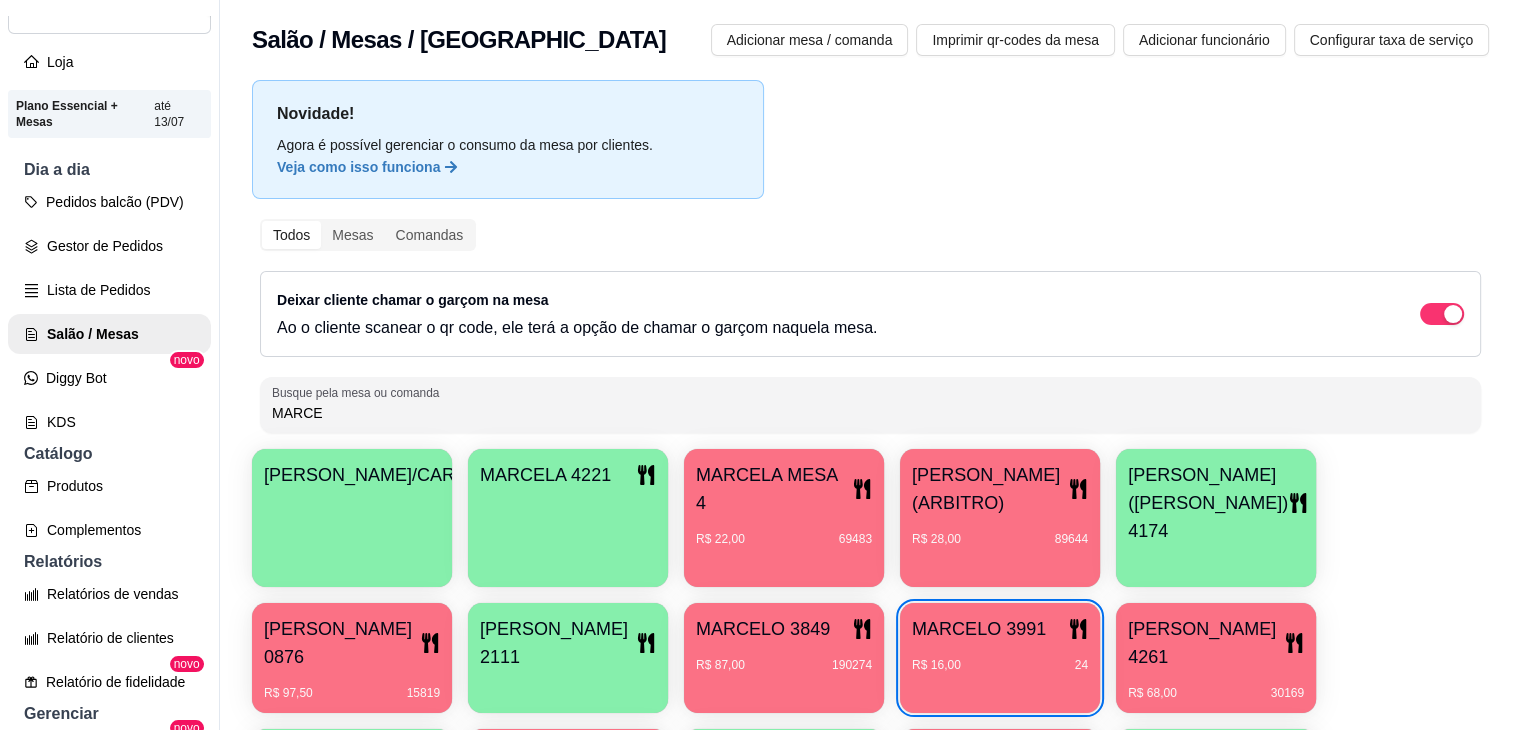 type 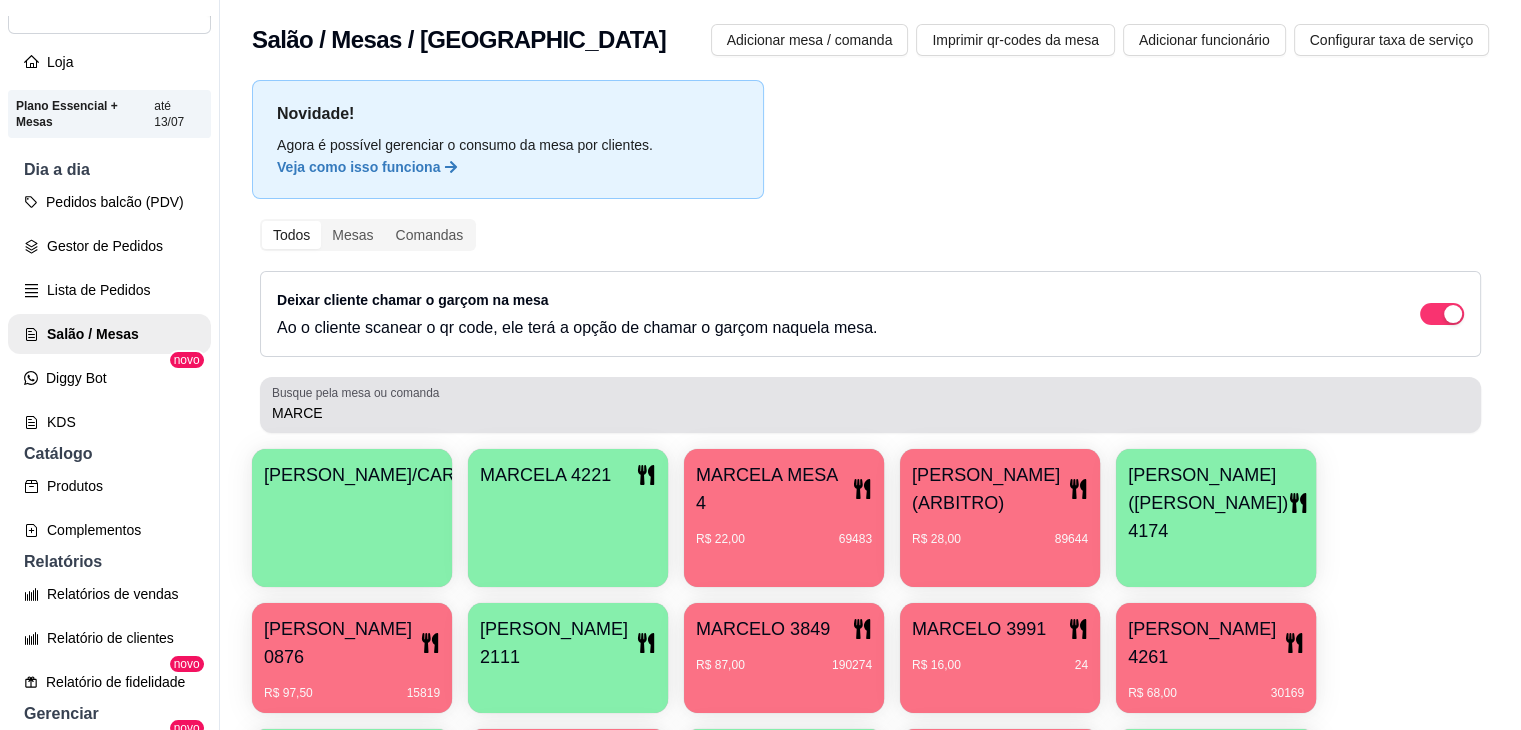 click on "Busque pela mesa ou comanda
[PERSON_NAME]" at bounding box center (870, 405) 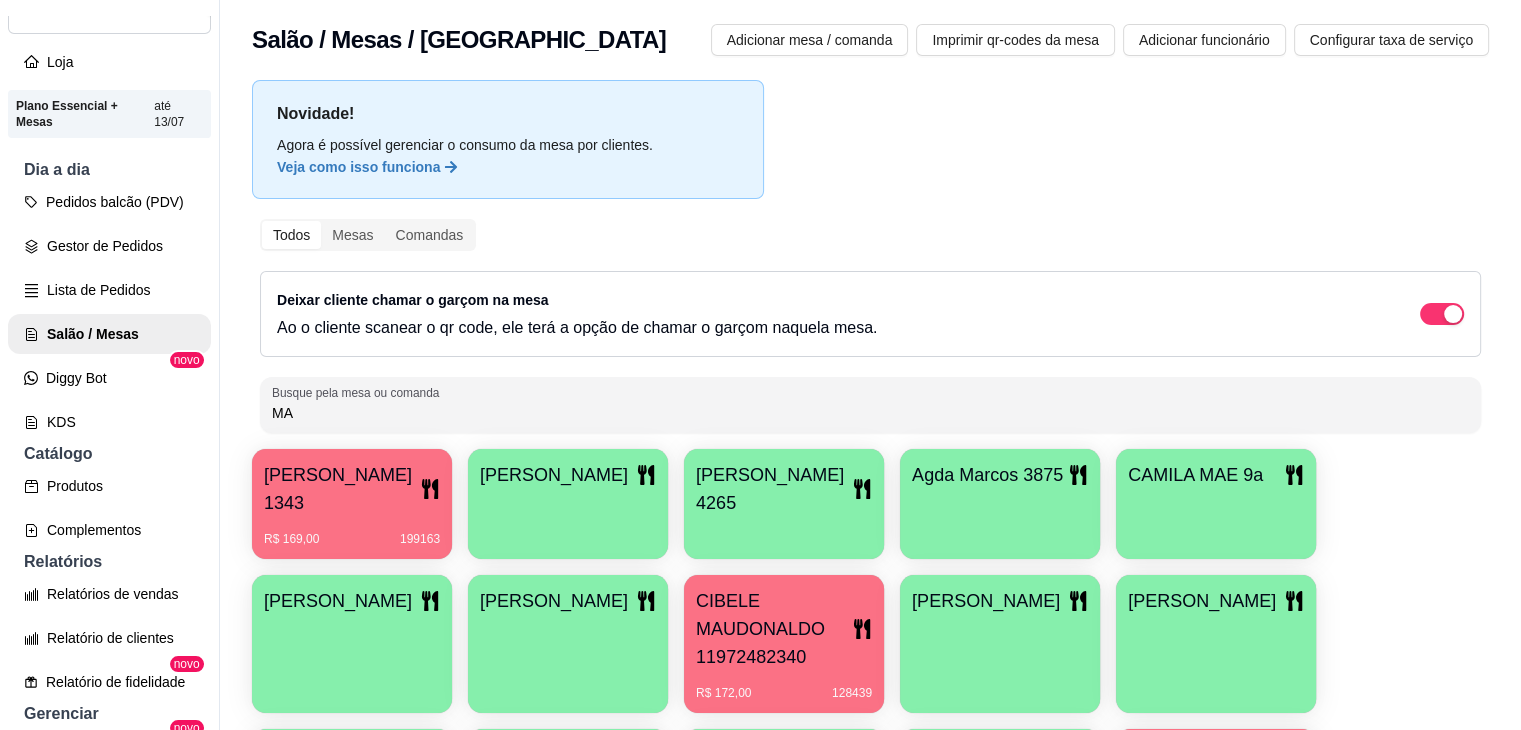 type on "M" 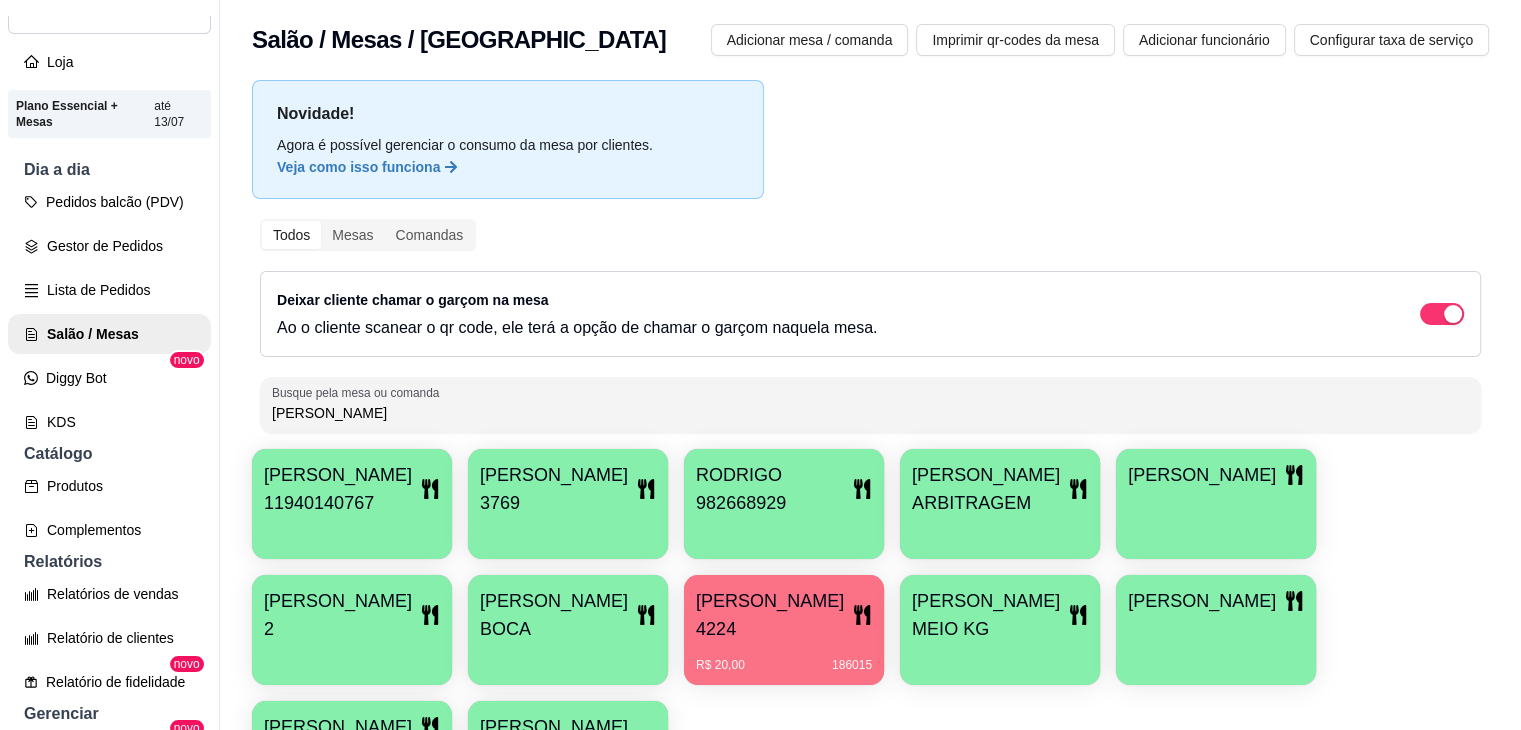 scroll, scrollTop: 176, scrollLeft: 0, axis: vertical 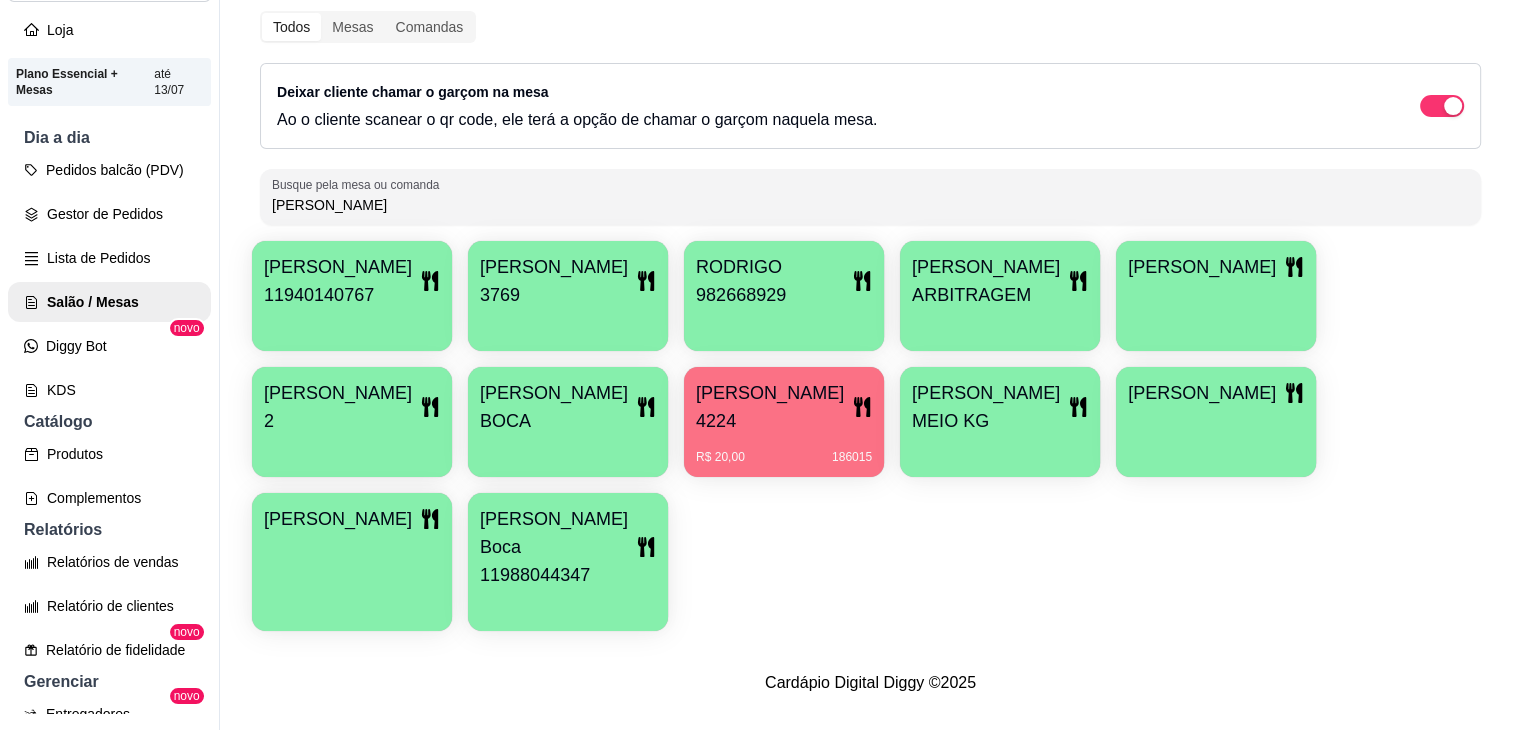 click on "Busque pela mesa ou comanda
[PERSON_NAME]" at bounding box center [870, 197] 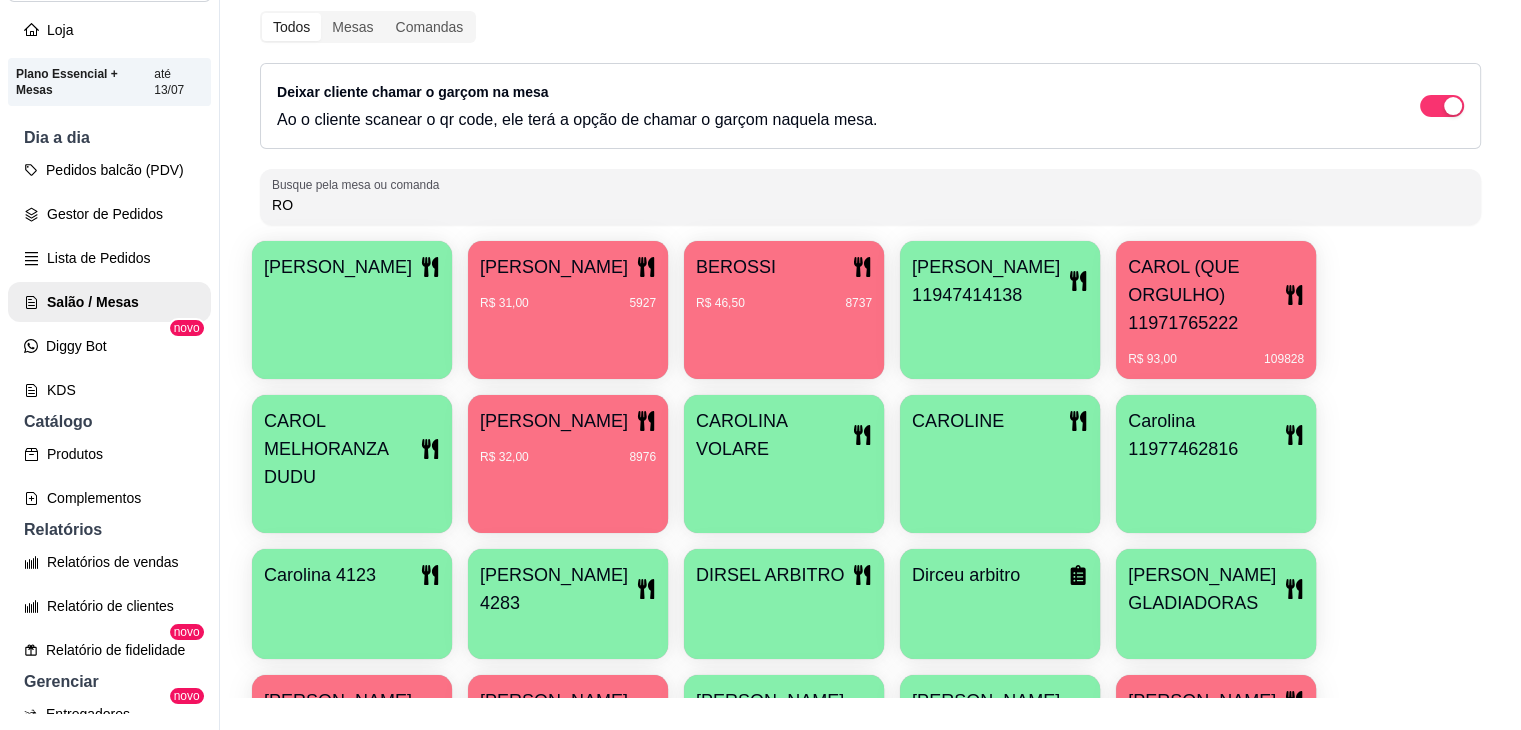 type on "R" 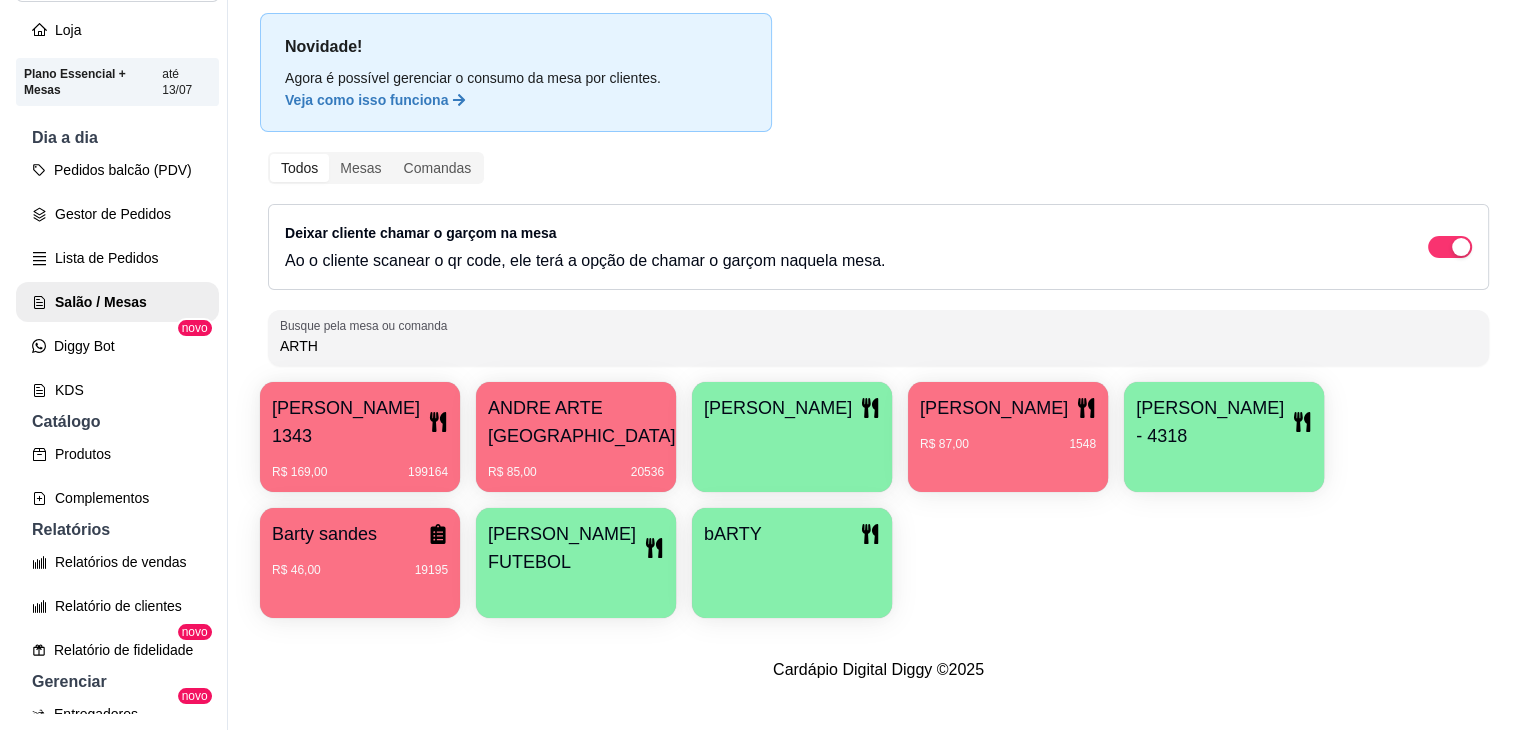 scroll, scrollTop: 0, scrollLeft: 0, axis: both 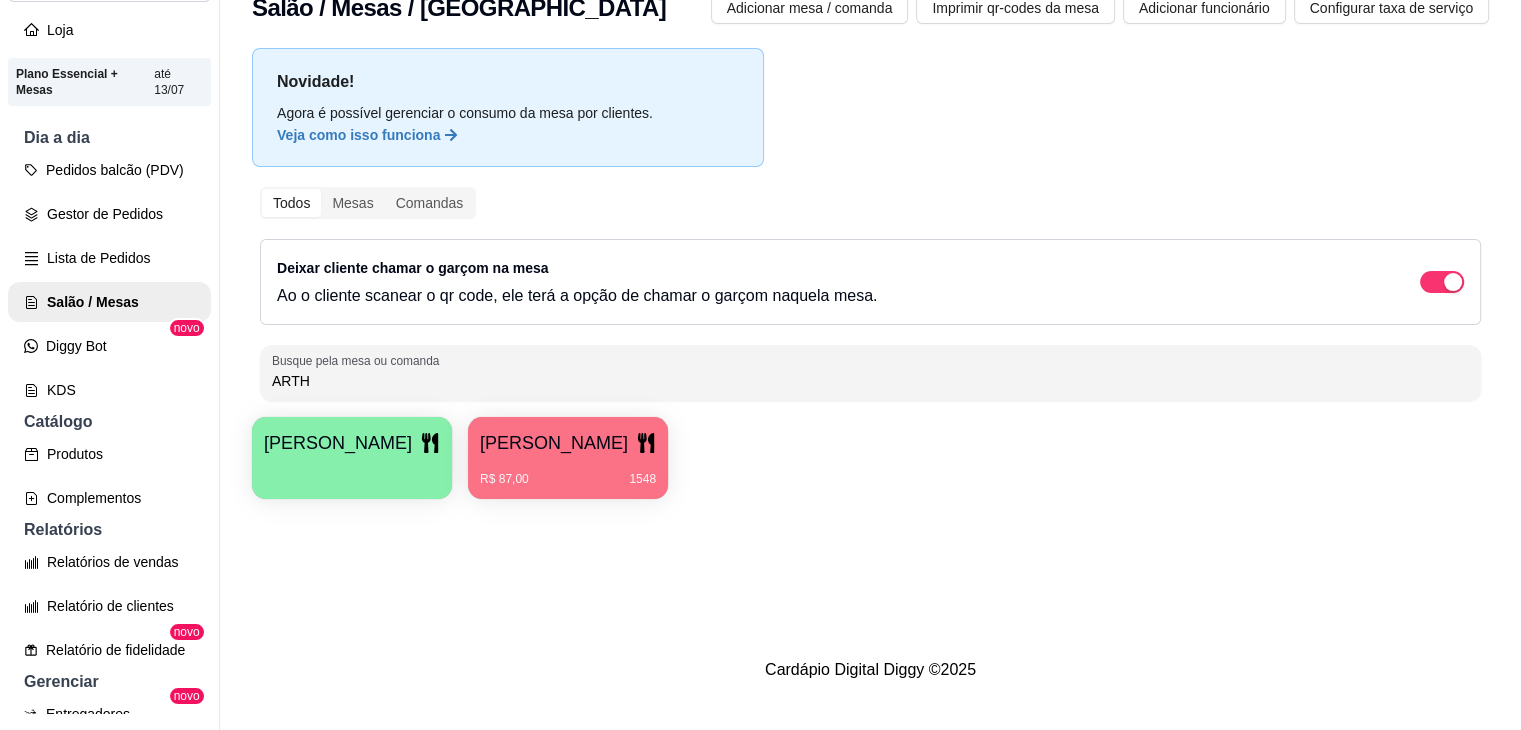 type on "ARTH" 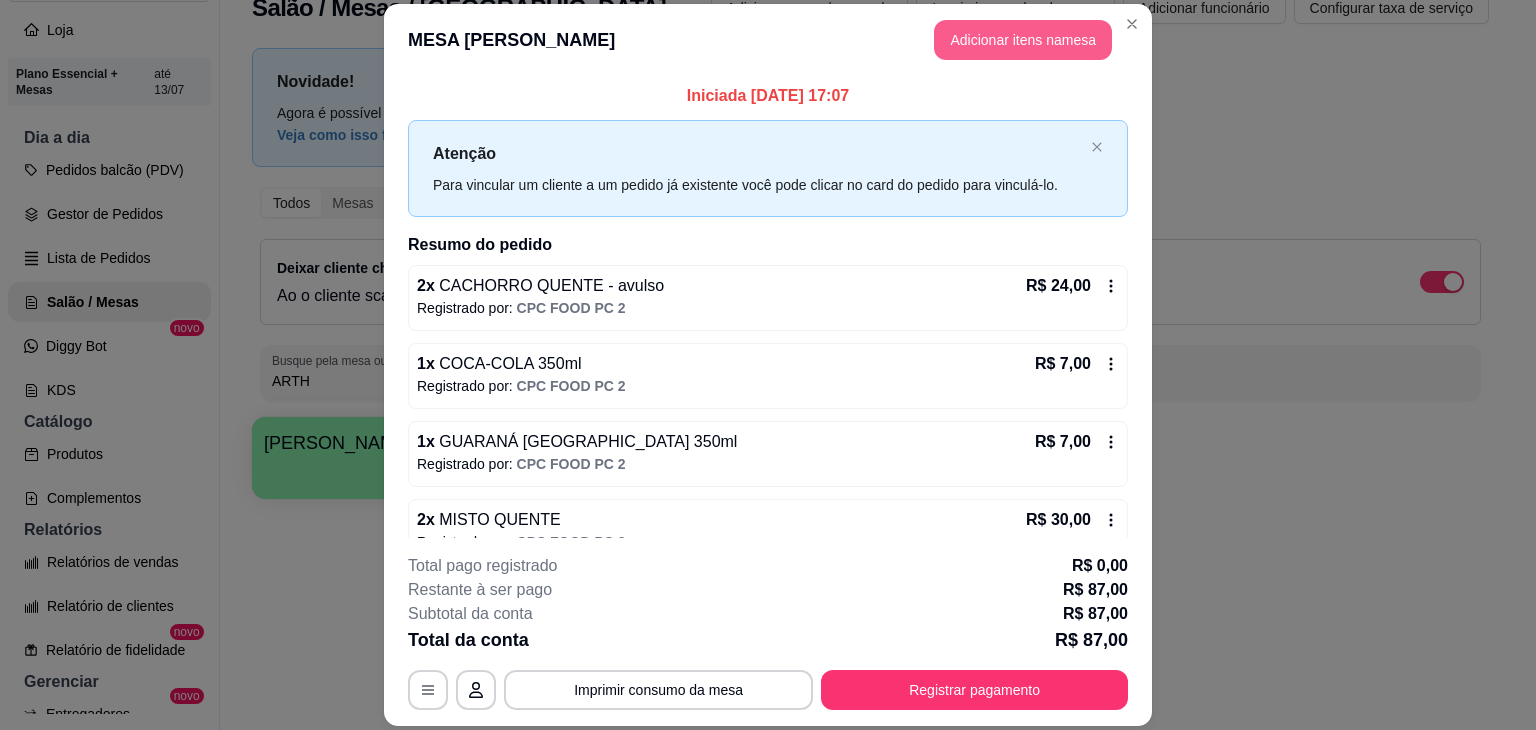click on "Adicionar itens na  mesa" at bounding box center (1023, 40) 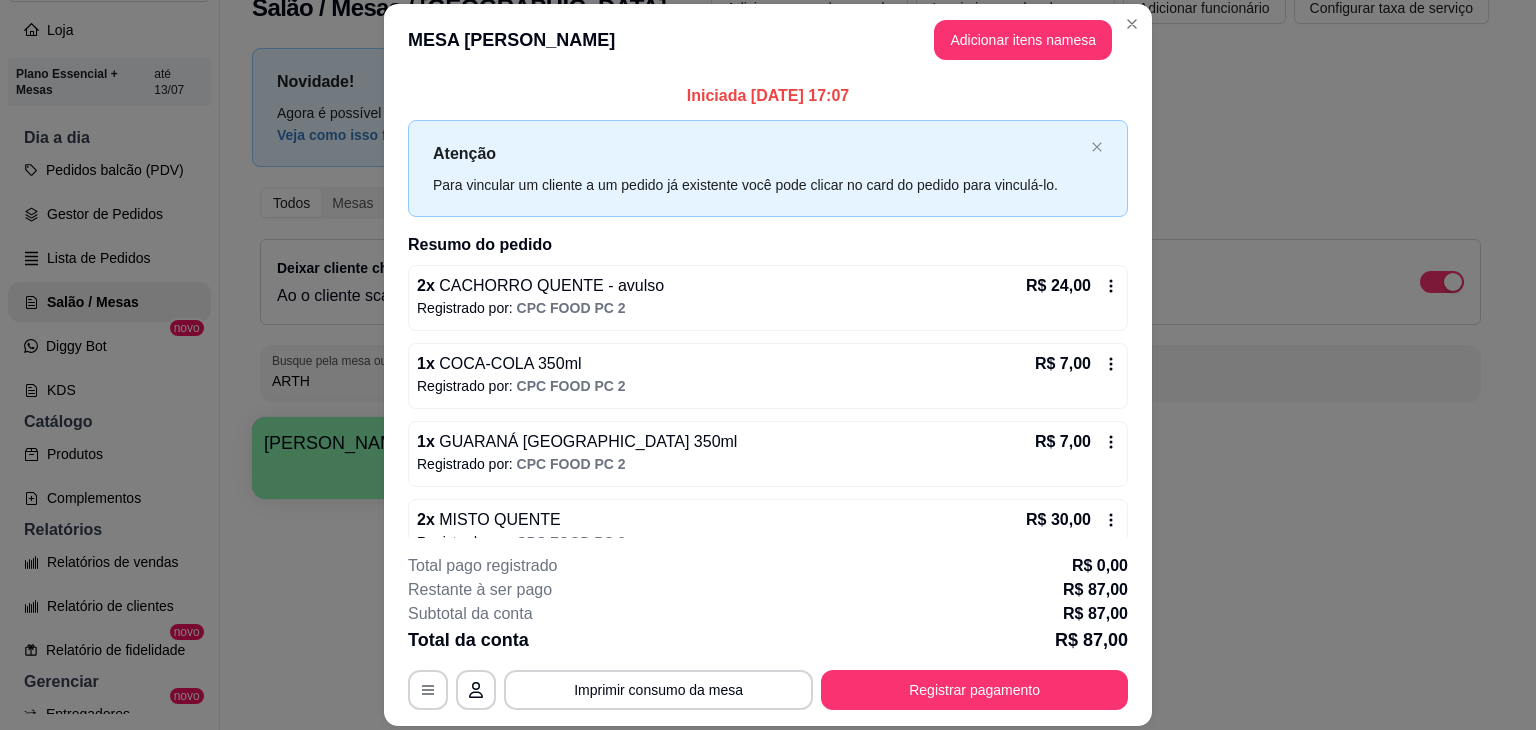 click at bounding box center [558, 132] 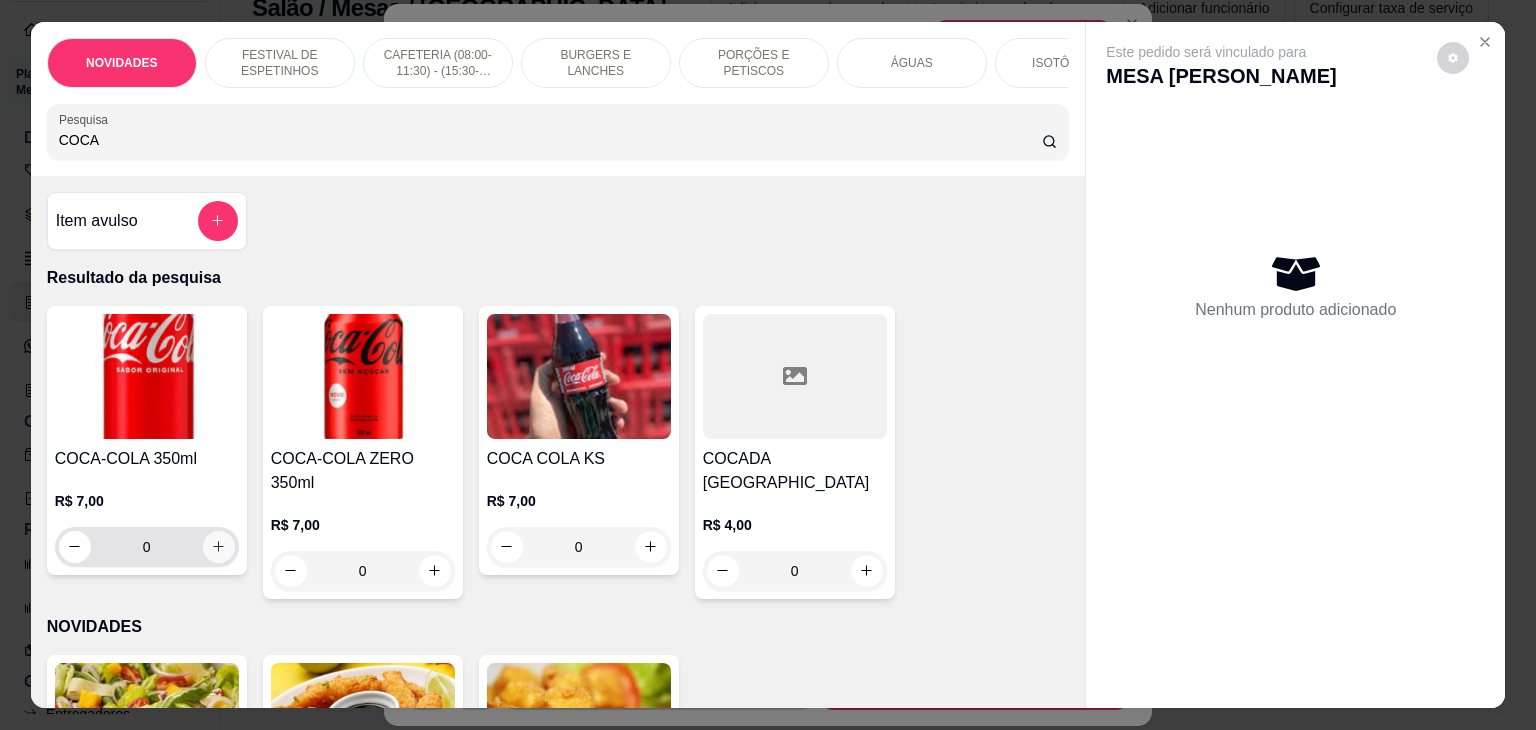 type on "COCA" 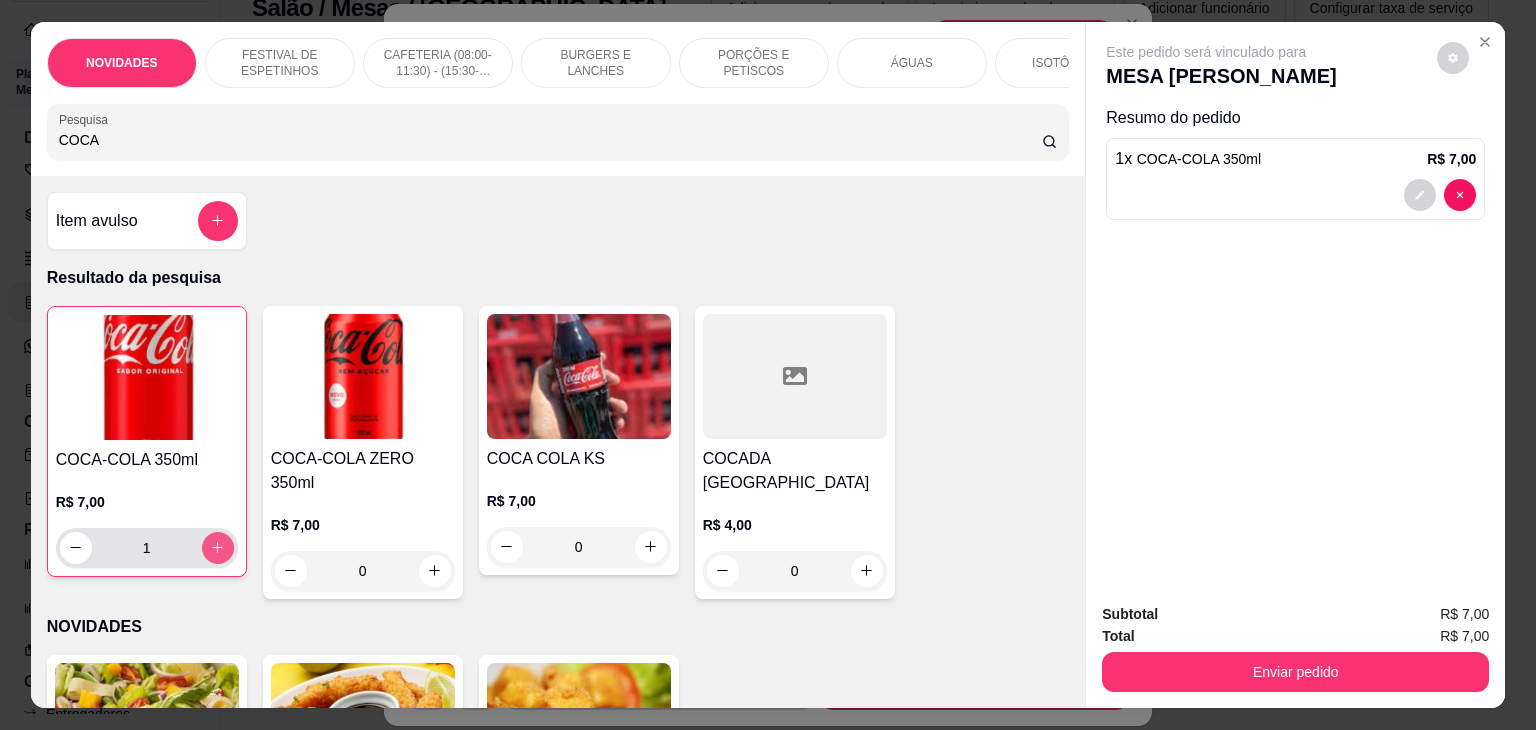 type on "1" 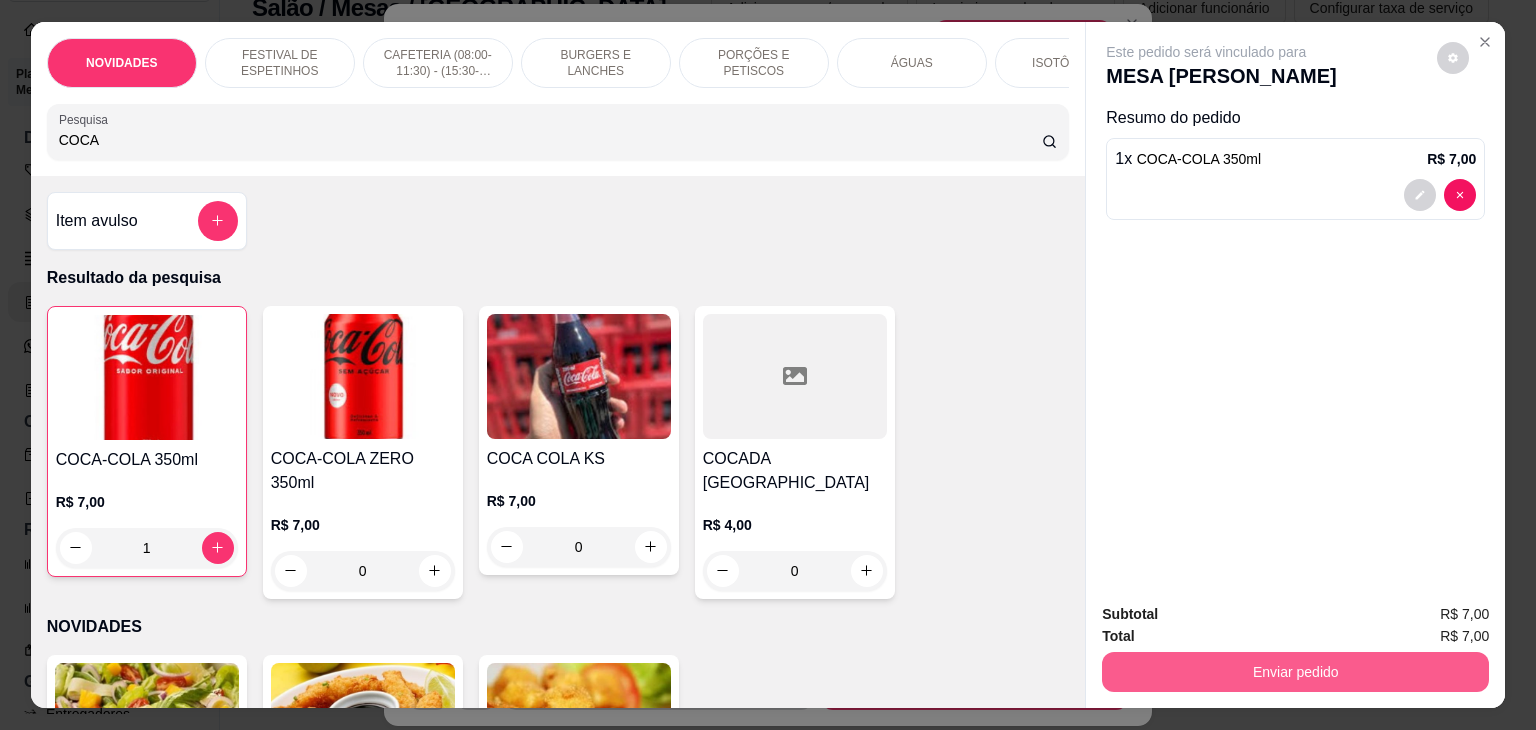 click on "Enviar pedido" at bounding box center (1295, 672) 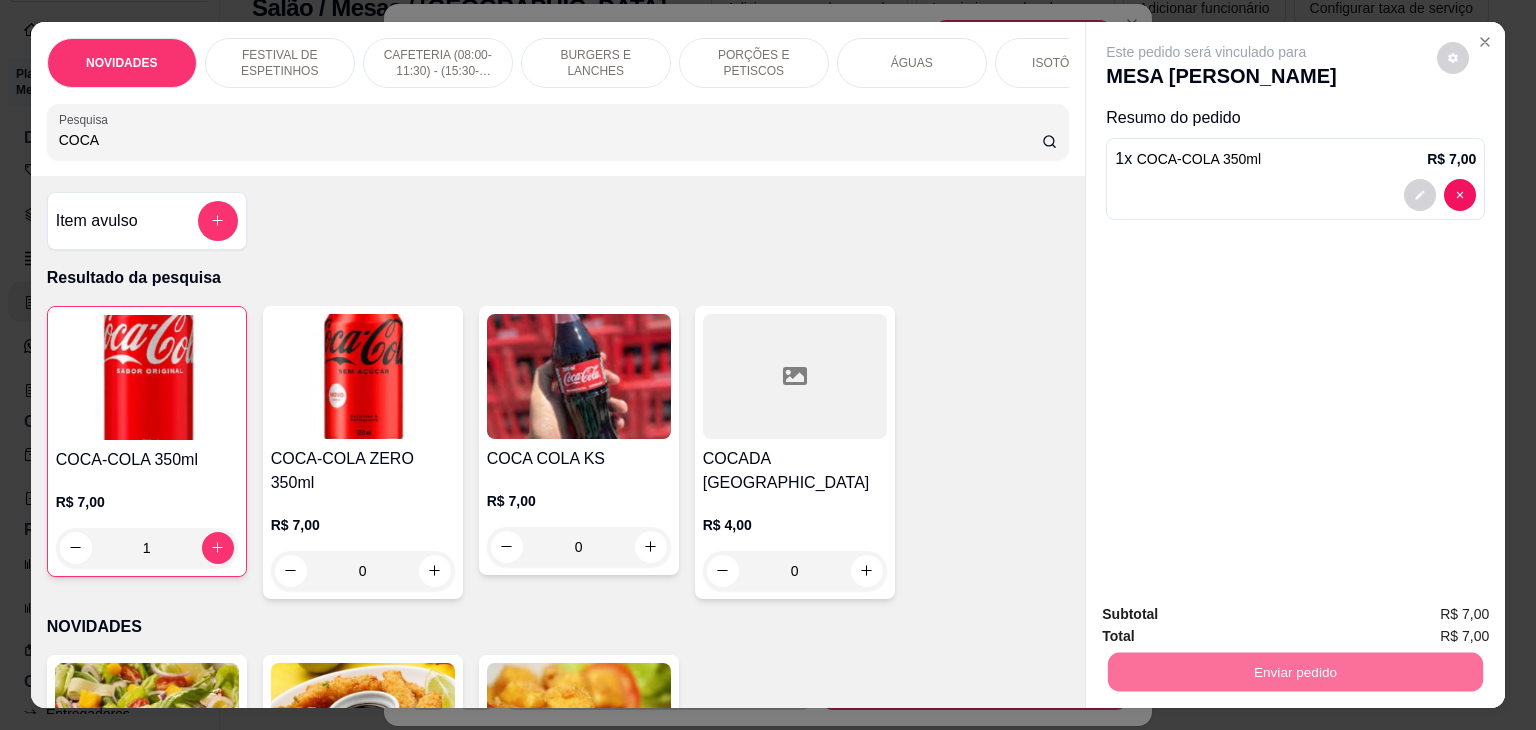 click on "Não registrar e enviar pedido" at bounding box center (1229, 615) 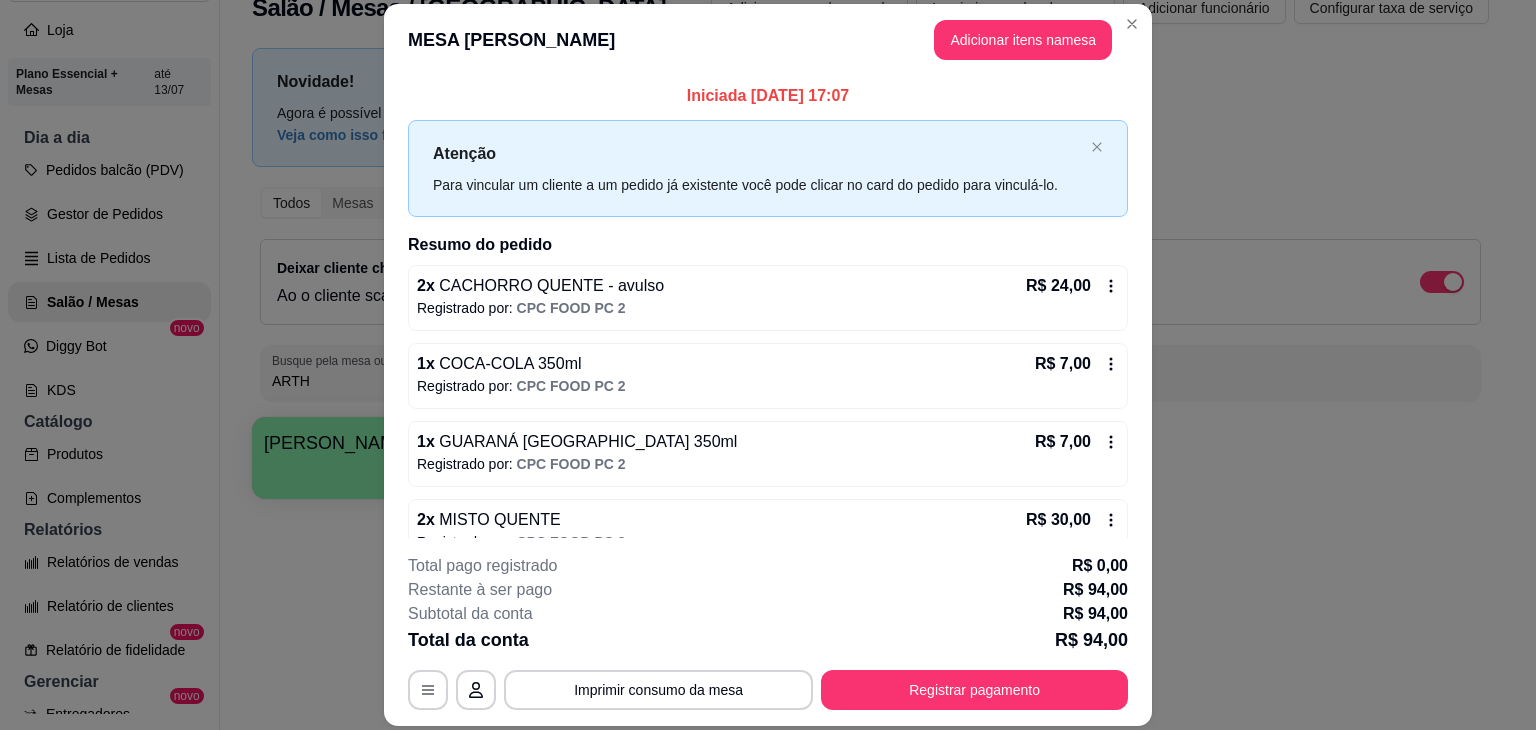 scroll, scrollTop: 265, scrollLeft: 0, axis: vertical 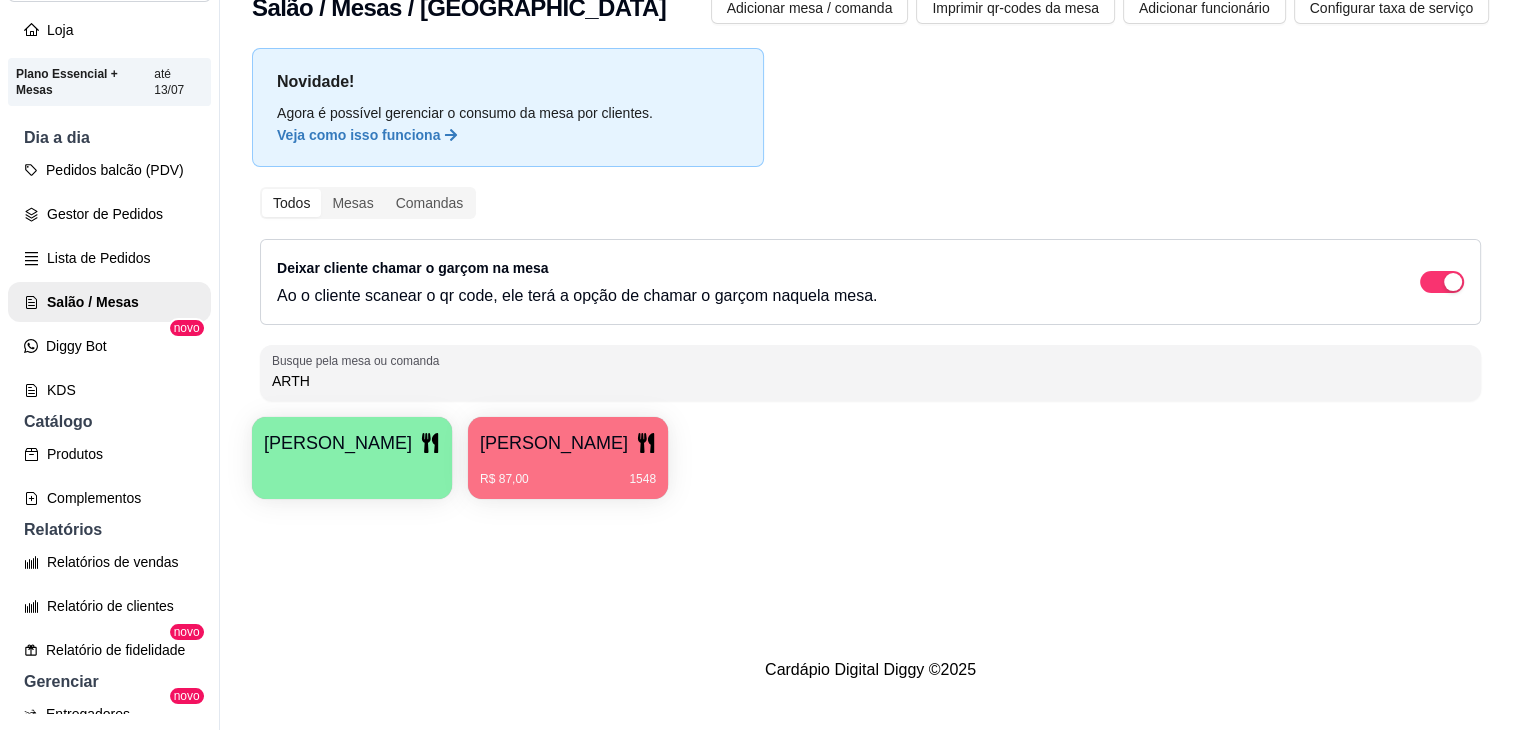 drag, startPoint x: 315, startPoint y: 376, endPoint x: 175, endPoint y: 349, distance: 142.5798 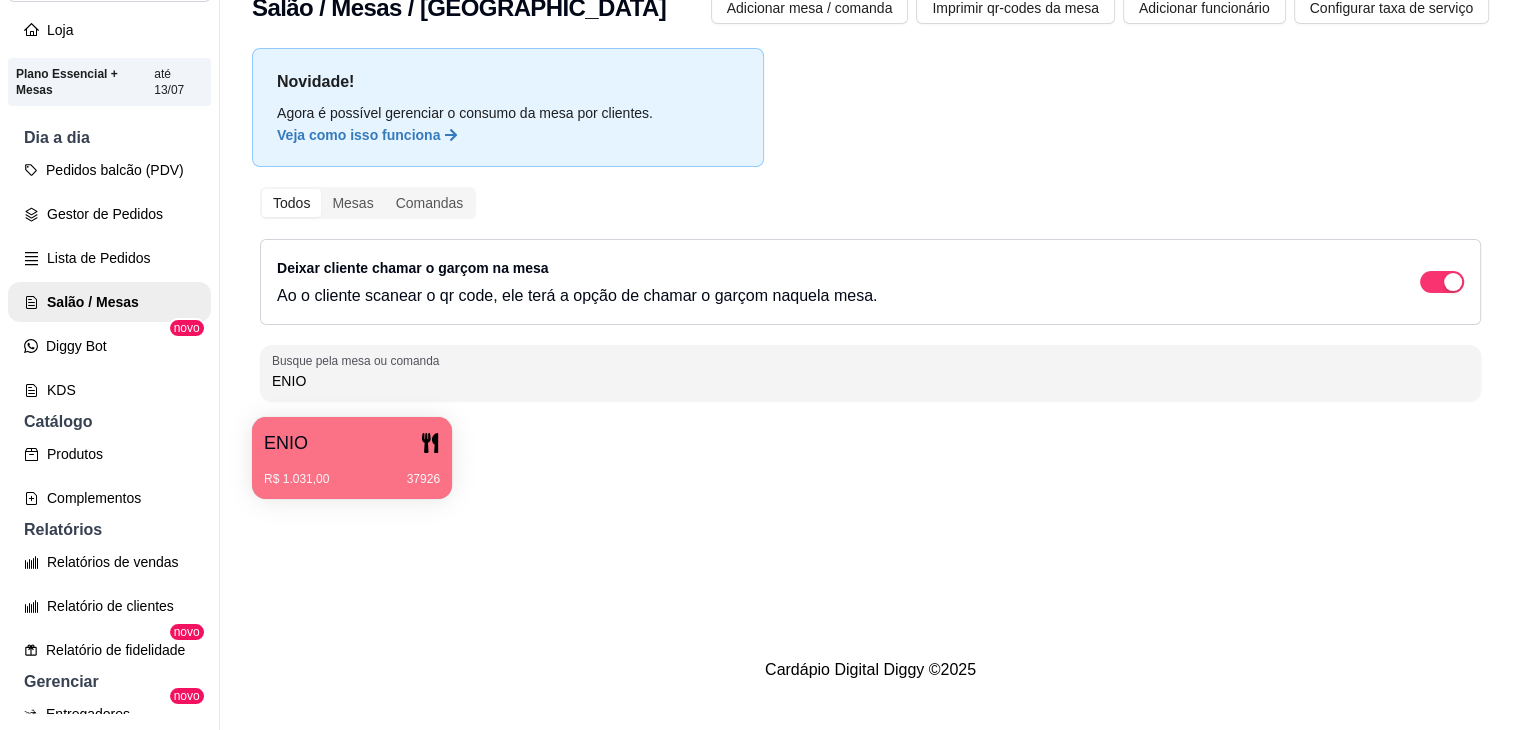 drag, startPoint x: 313, startPoint y: 377, endPoint x: 166, endPoint y: 355, distance: 148.63715 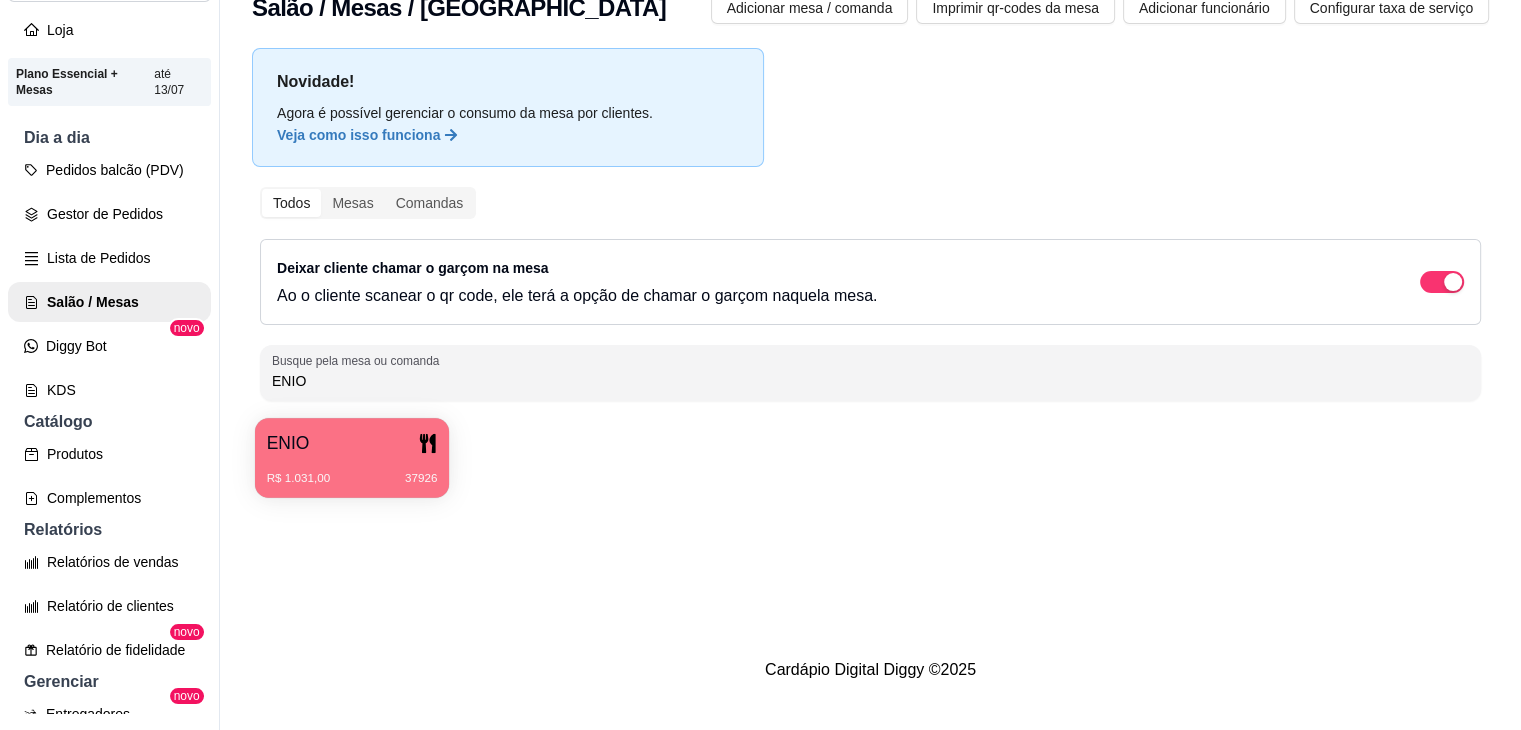 click on "R$ 1.031,00 37926" at bounding box center [352, 471] 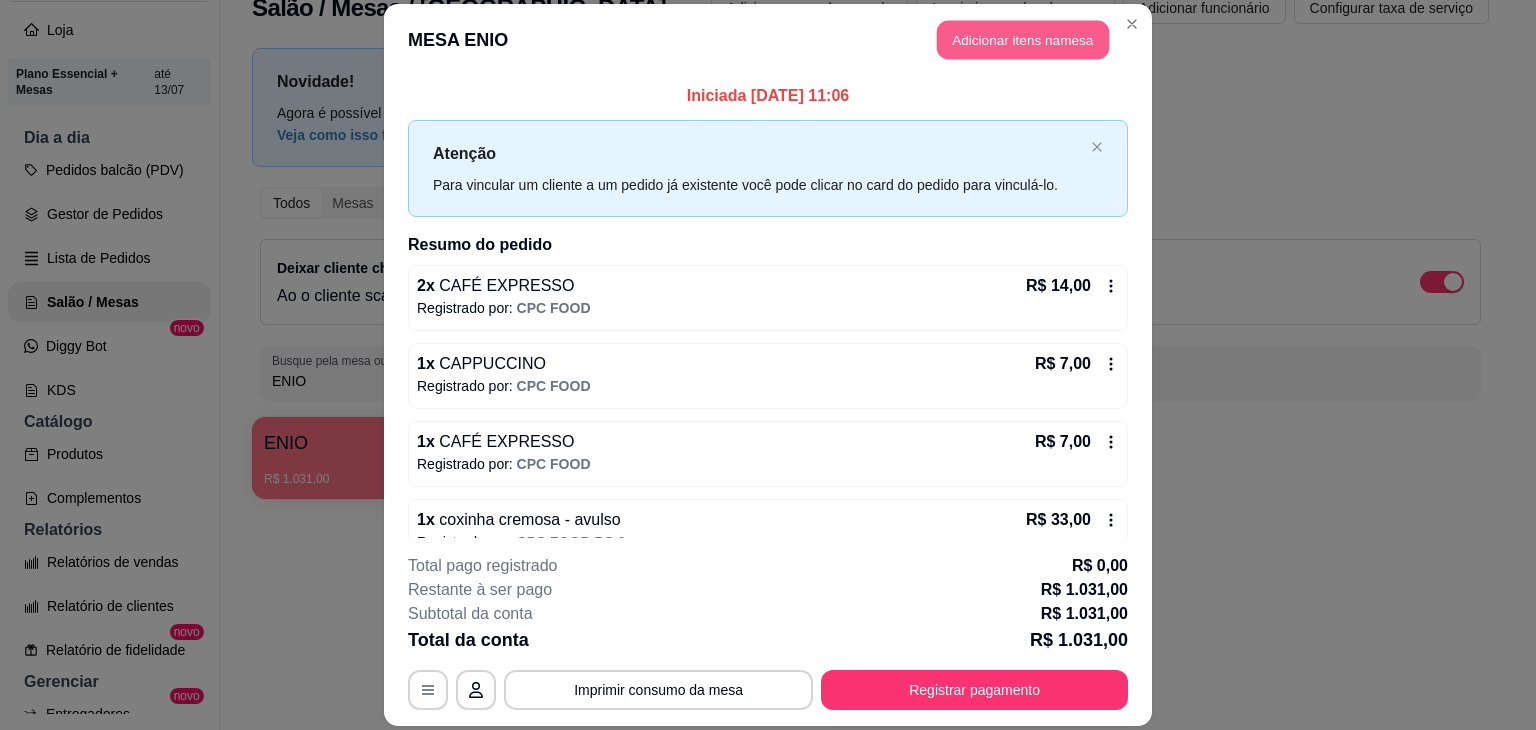 click on "Adicionar itens na  mesa" at bounding box center (1023, 39) 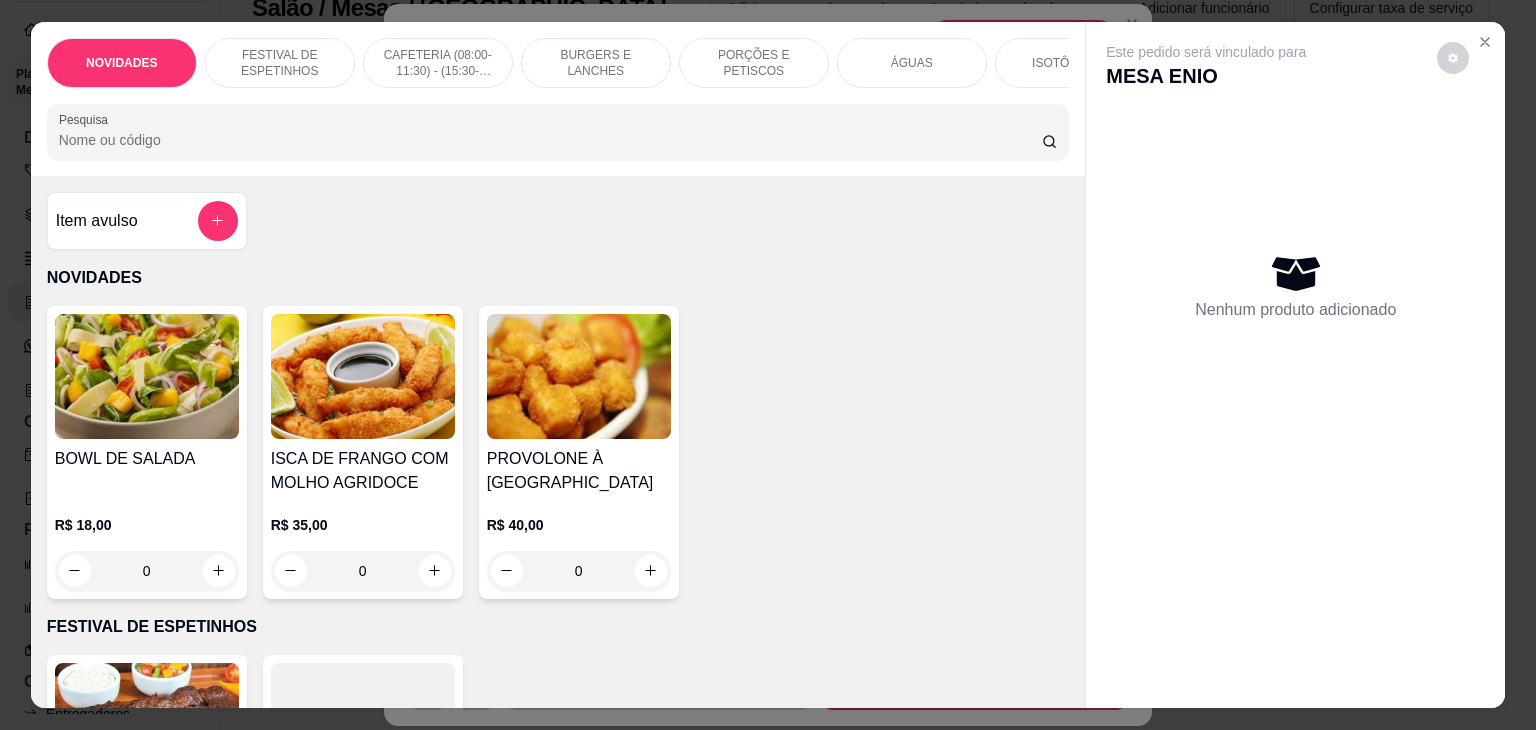 click on "Pesquisa" at bounding box center (550, 140) 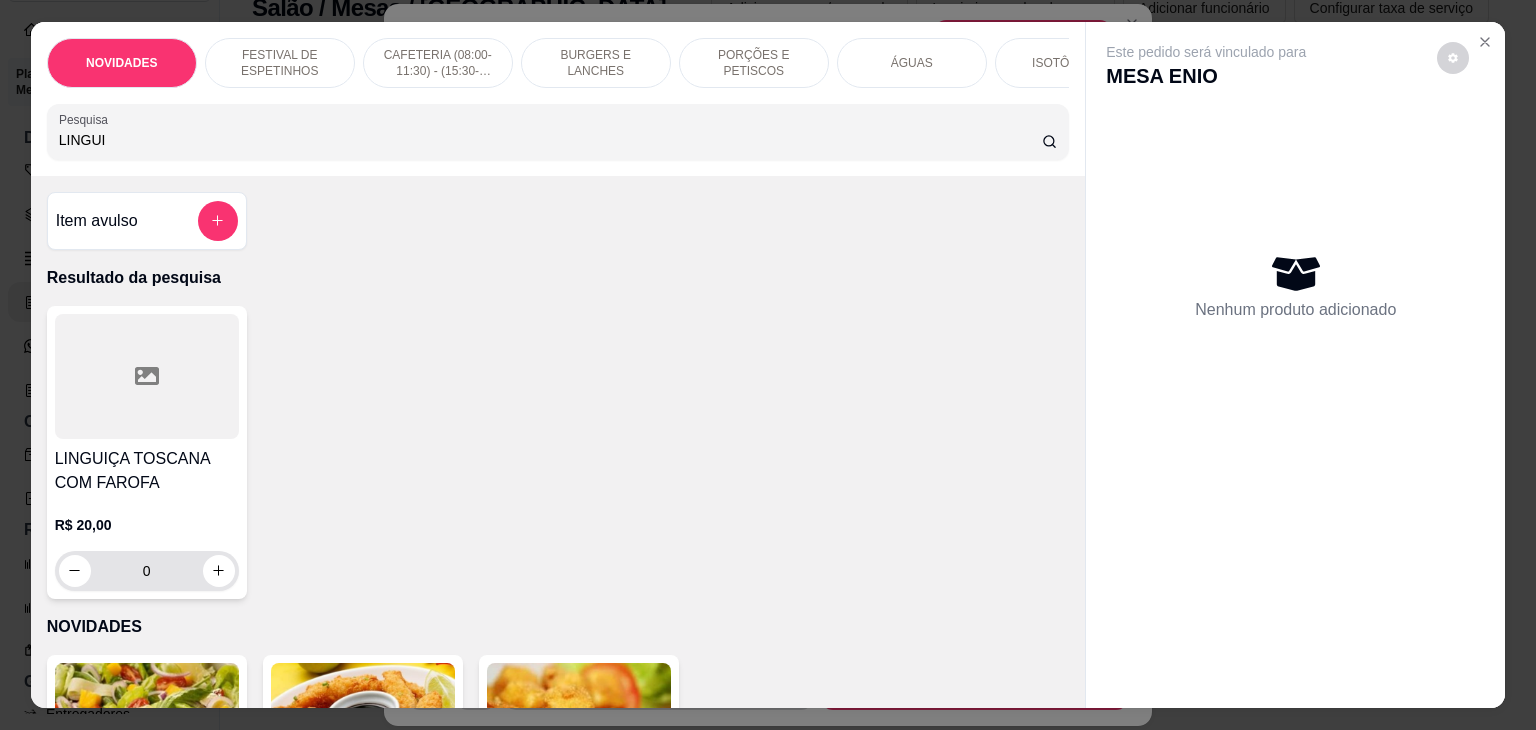 type on "LINGUI" 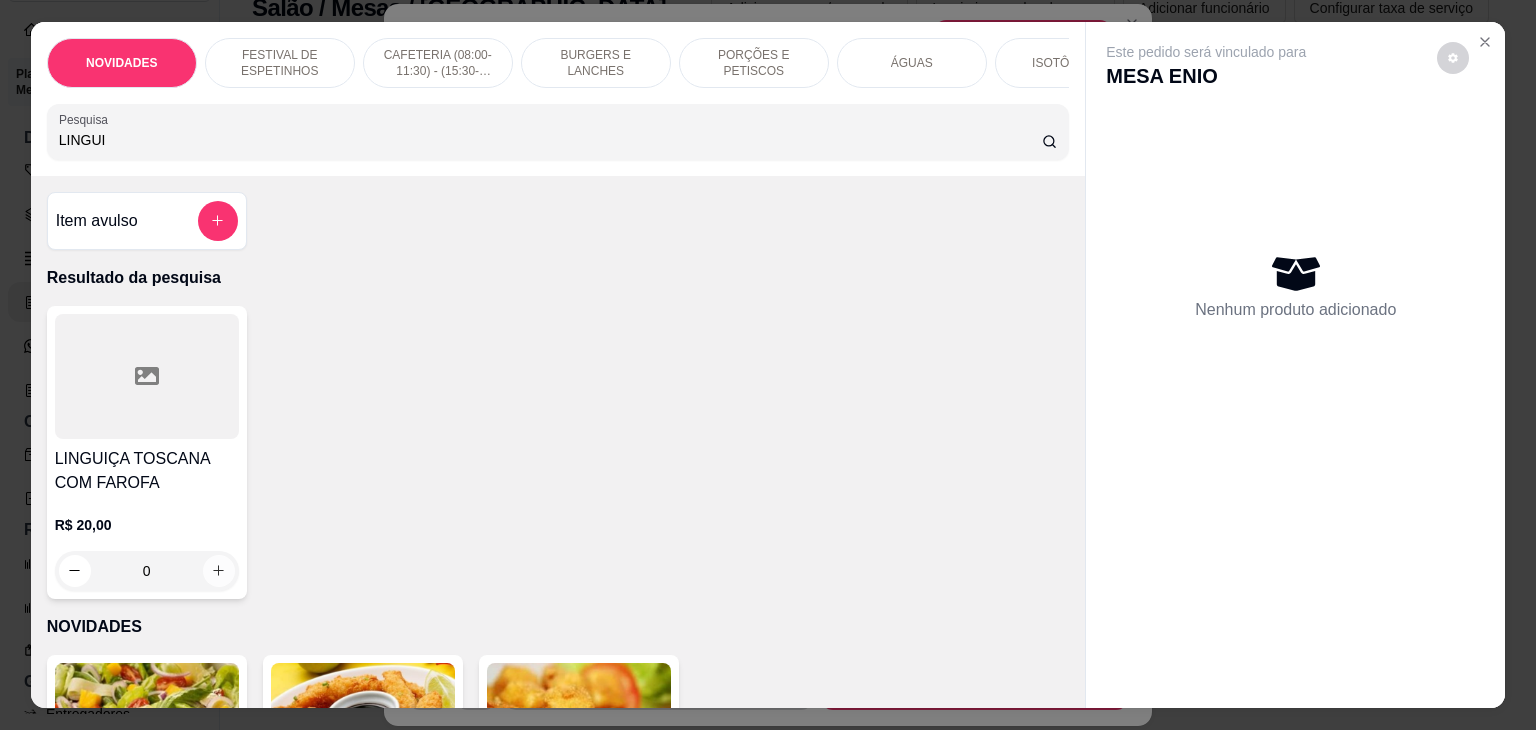 click 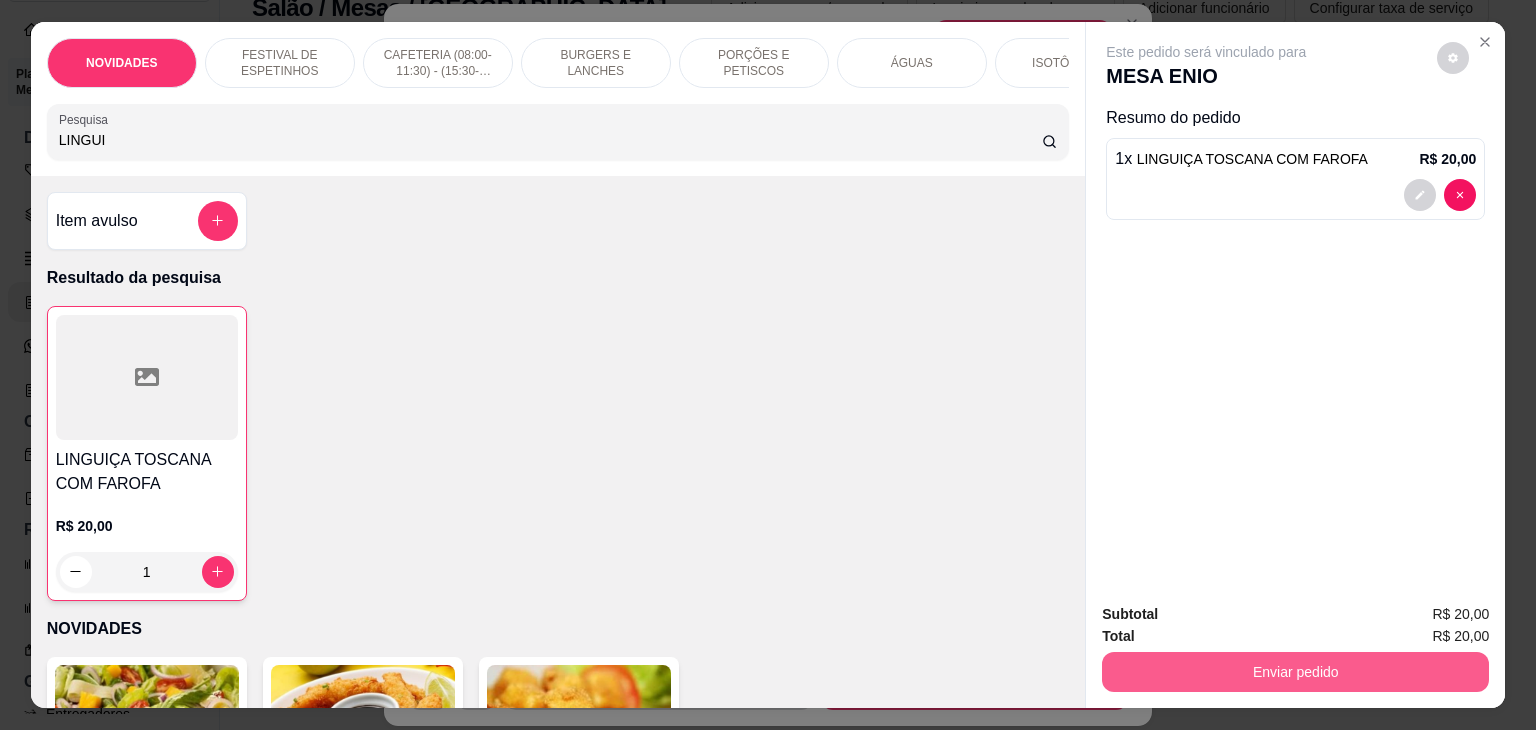 click on "Enviar pedido" at bounding box center [1295, 672] 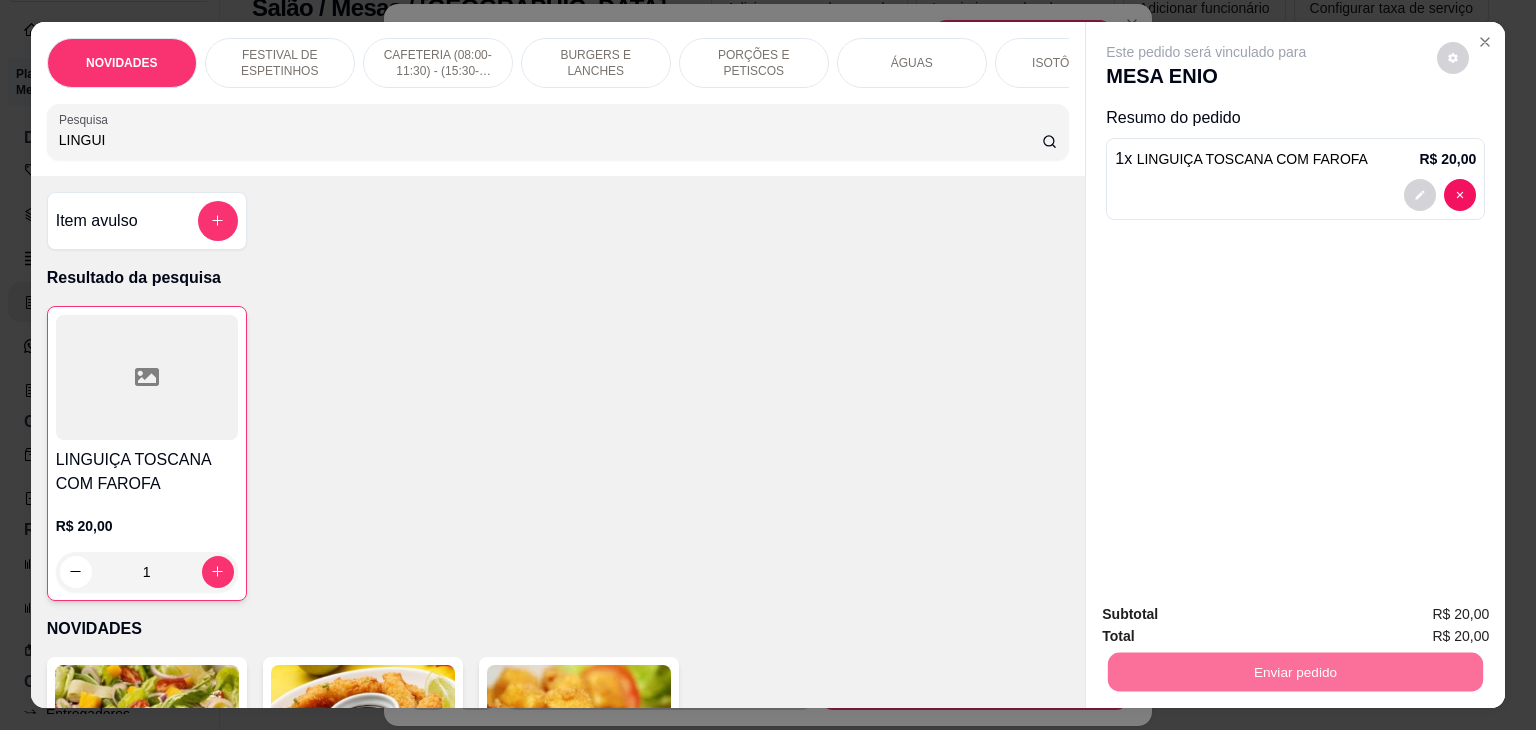 click on "Não registrar e enviar pedido" at bounding box center (1229, 614) 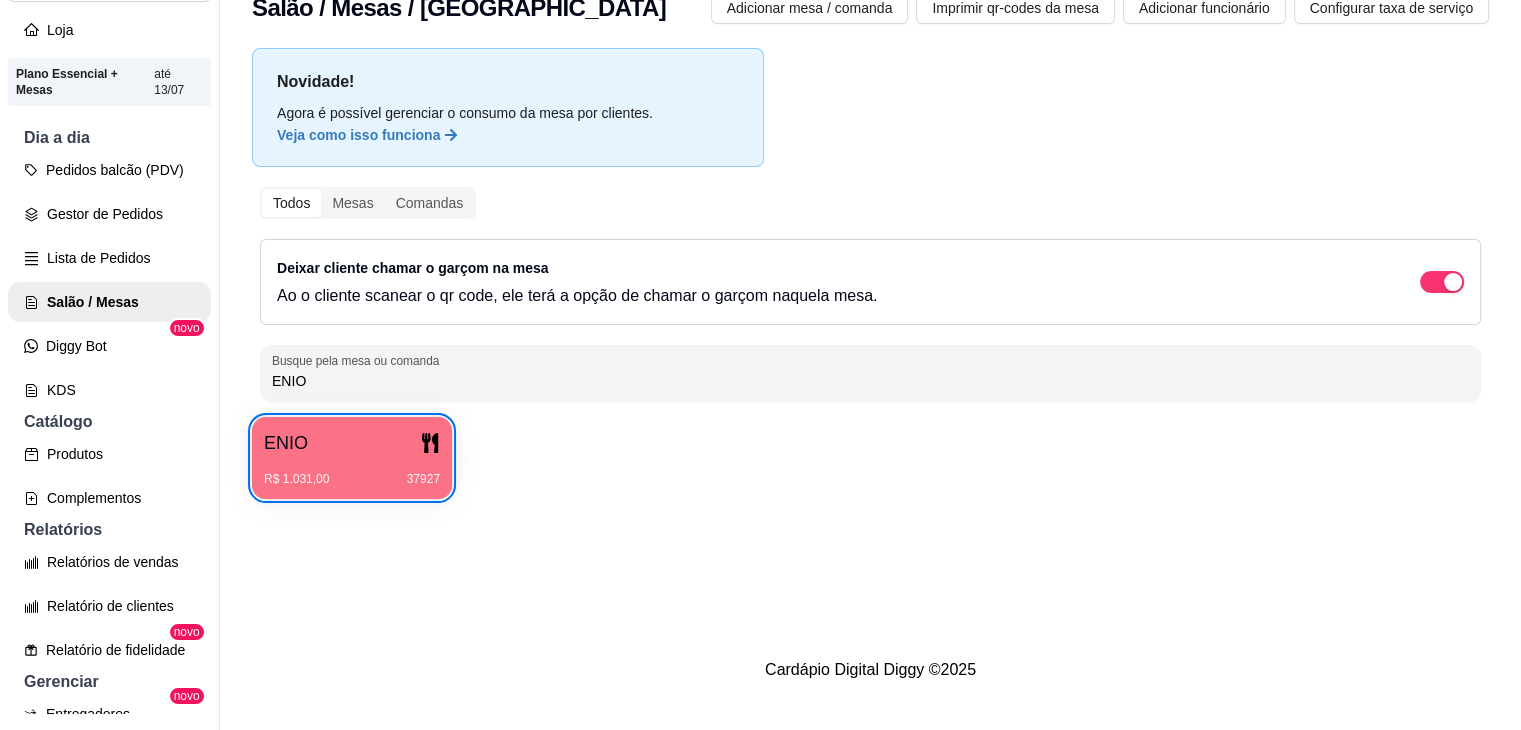 type 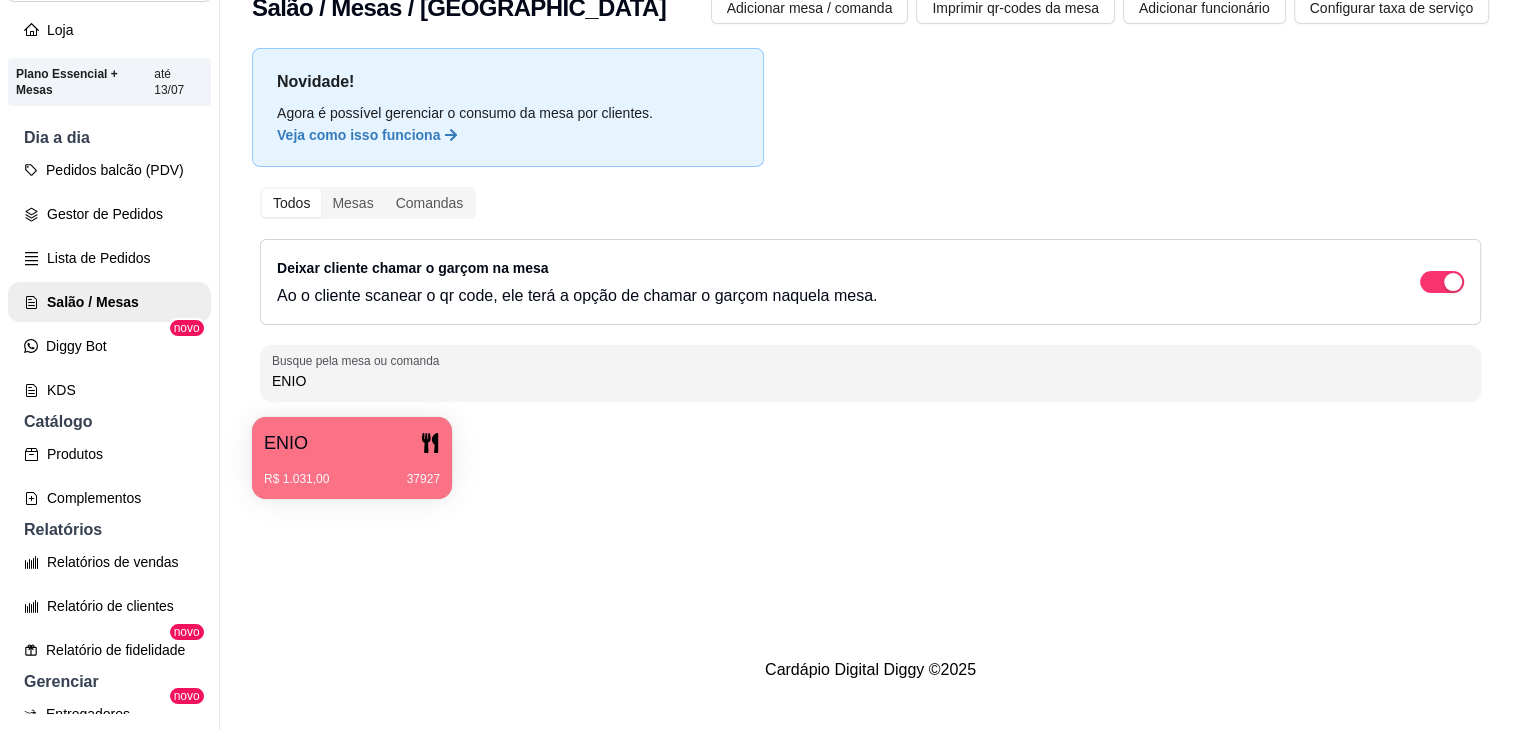 drag, startPoint x: 313, startPoint y: 378, endPoint x: 214, endPoint y: 383, distance: 99.12618 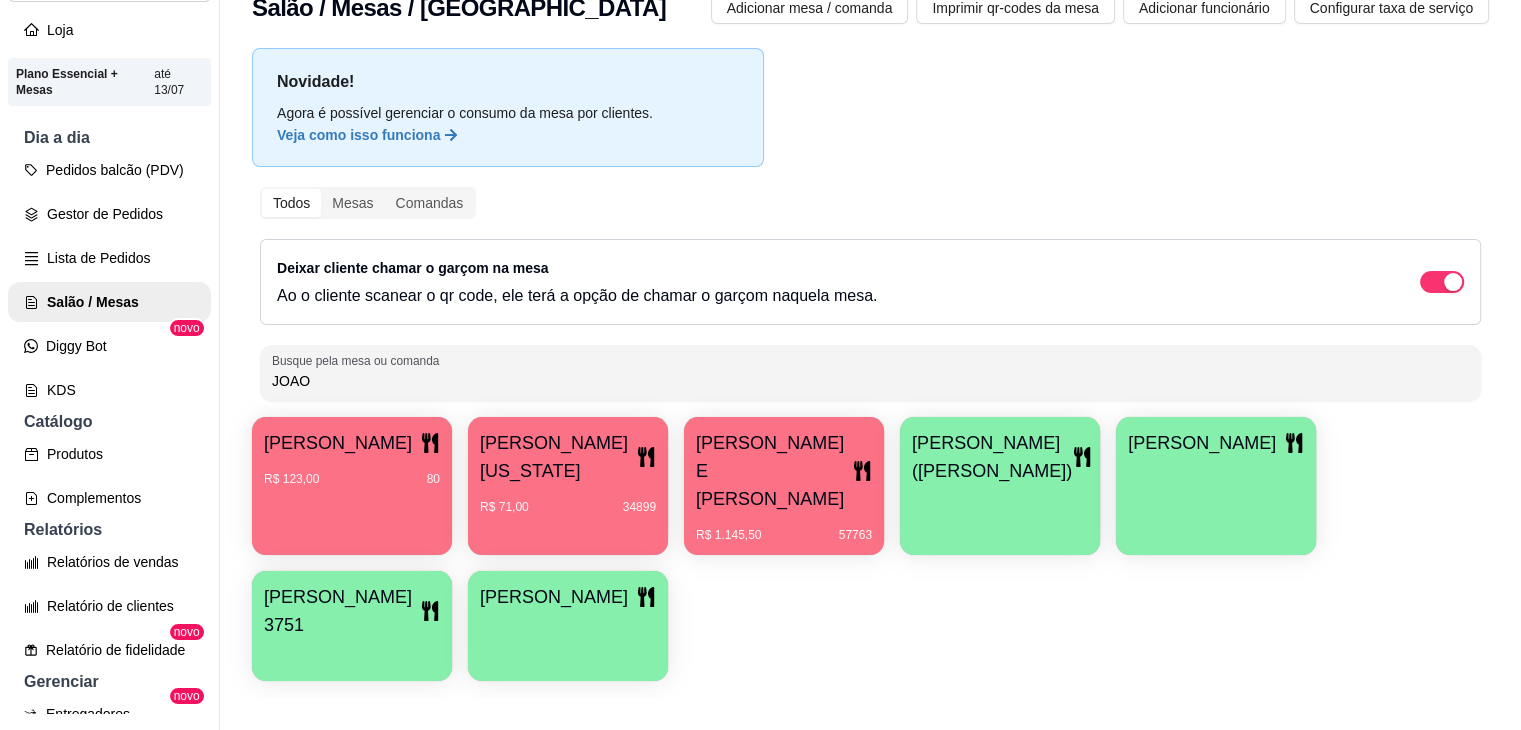 type on "JOAO" 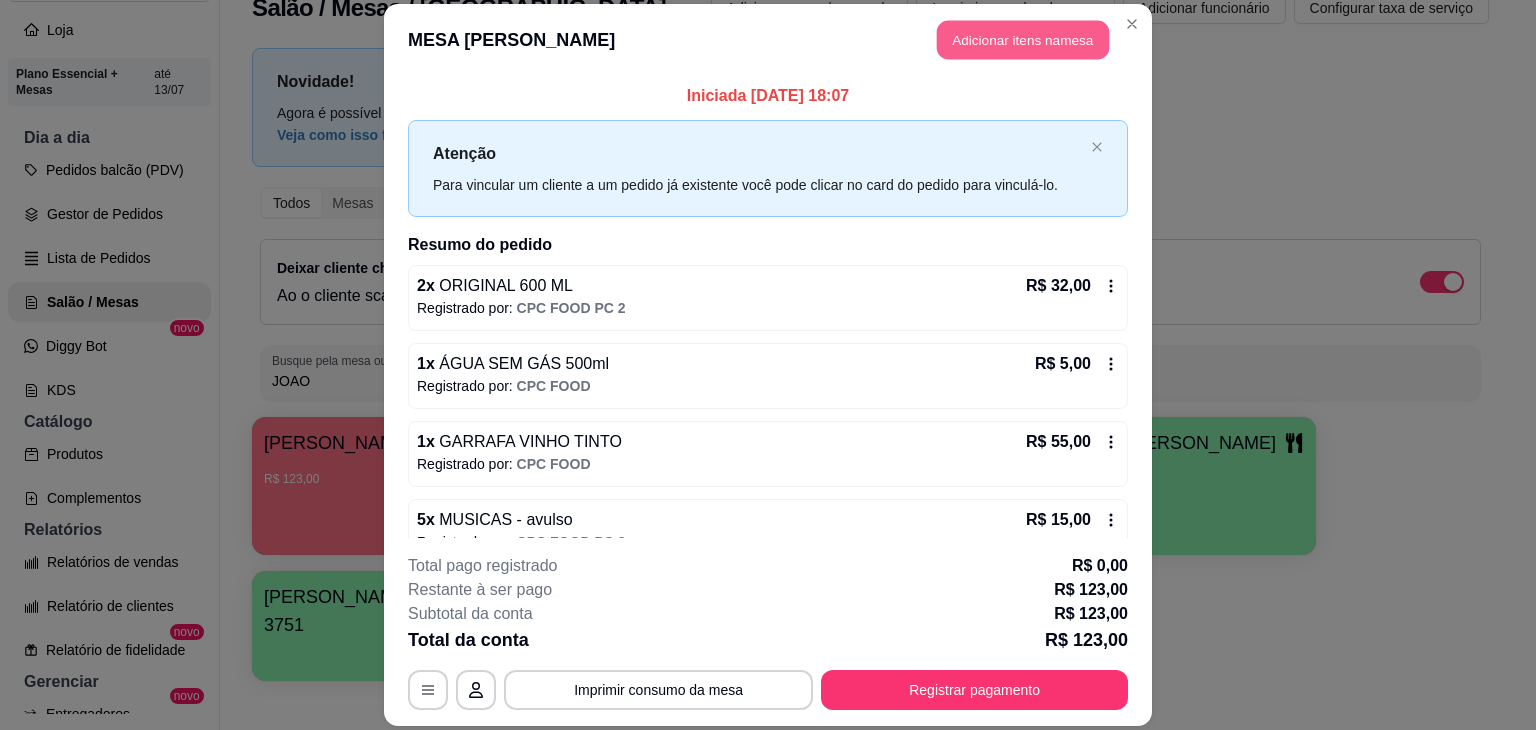 click on "Adicionar itens na  mesa" at bounding box center [1023, 39] 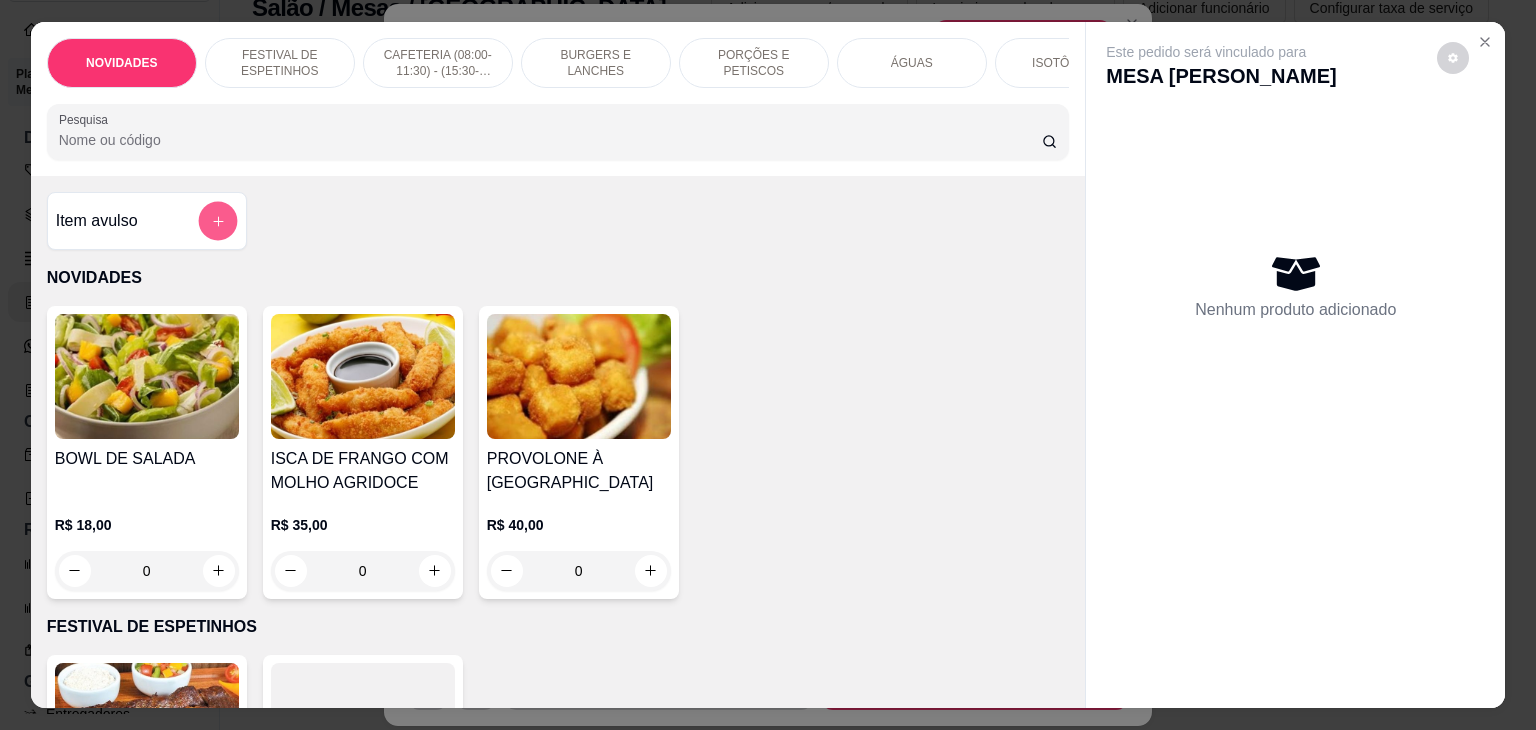 click 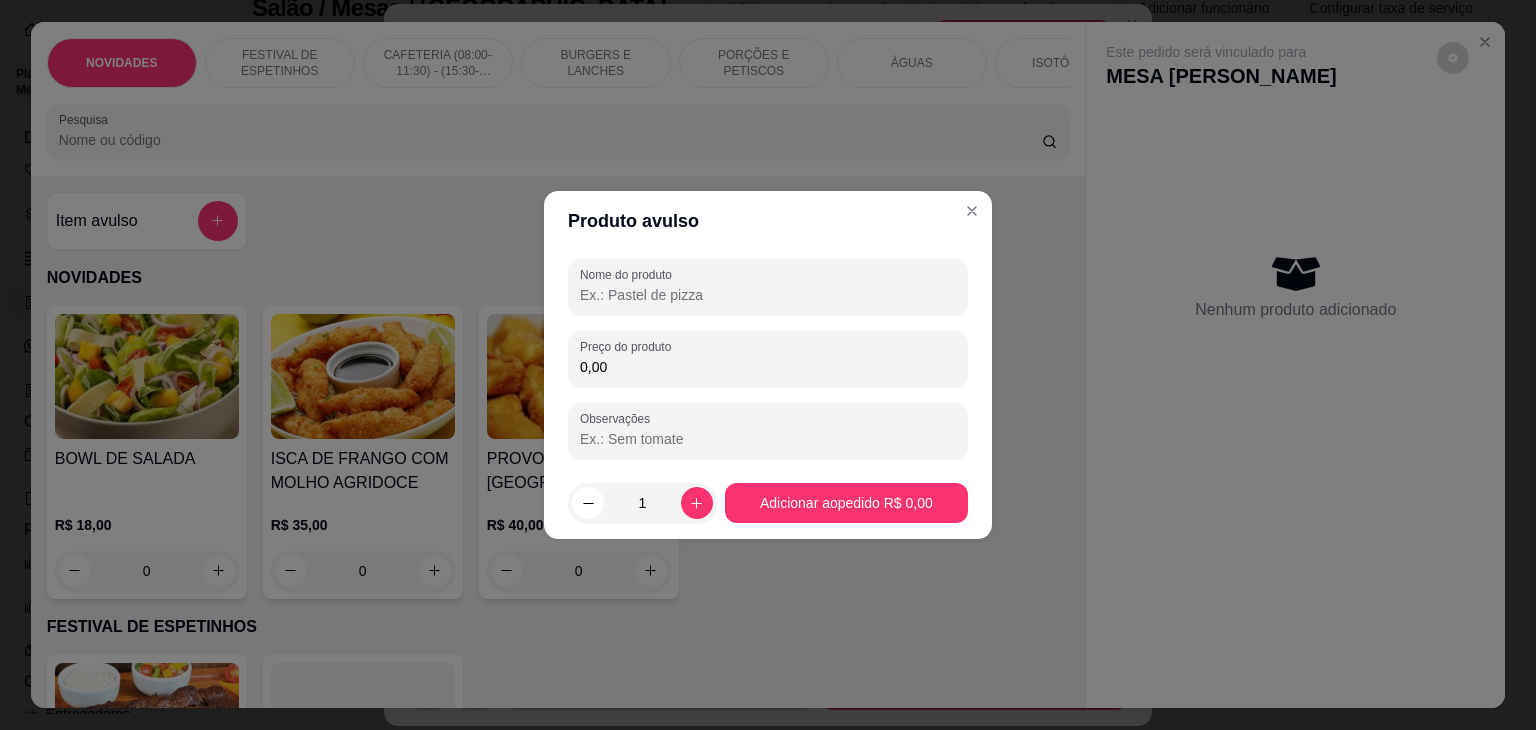 click on "Nome do produto" at bounding box center [768, 295] 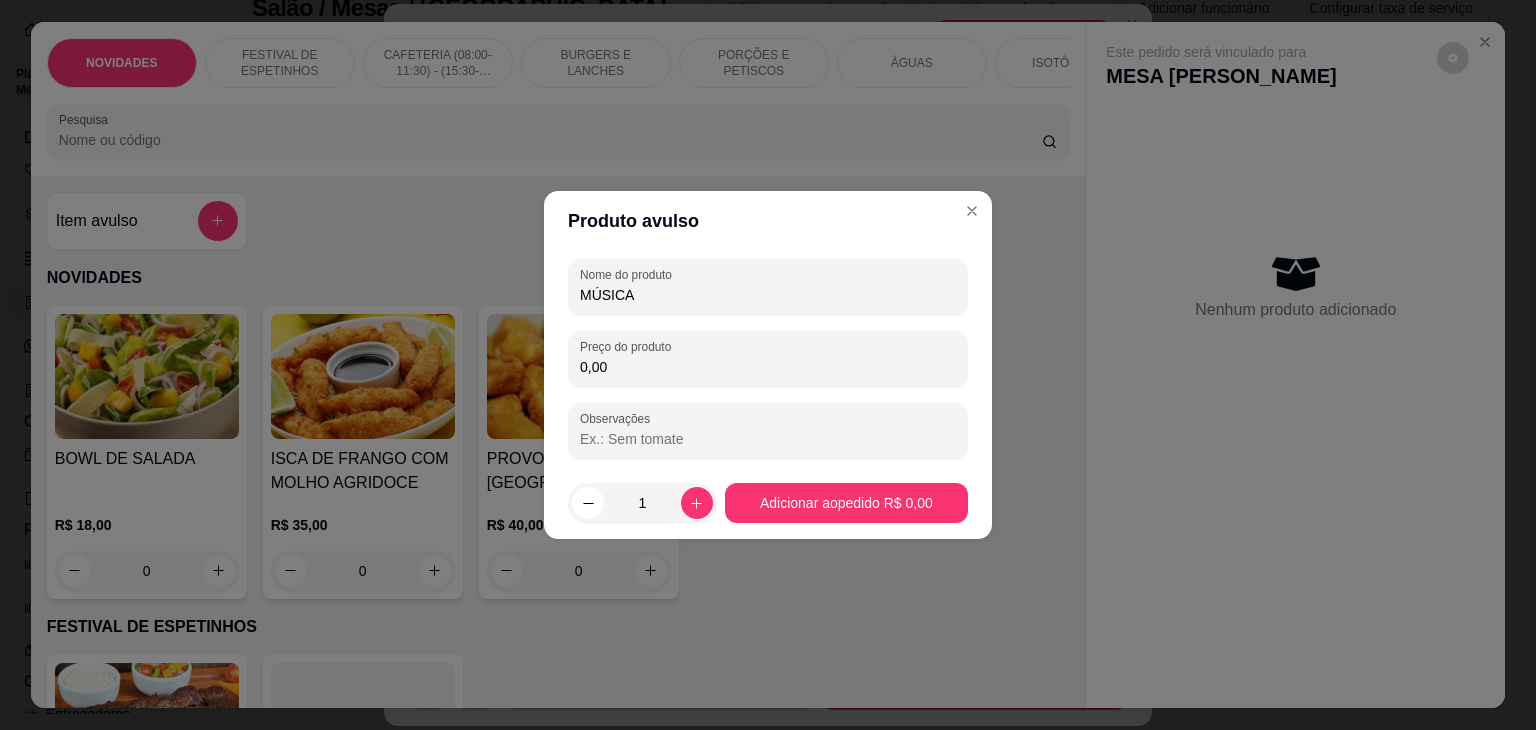 type on "MÚSICA" 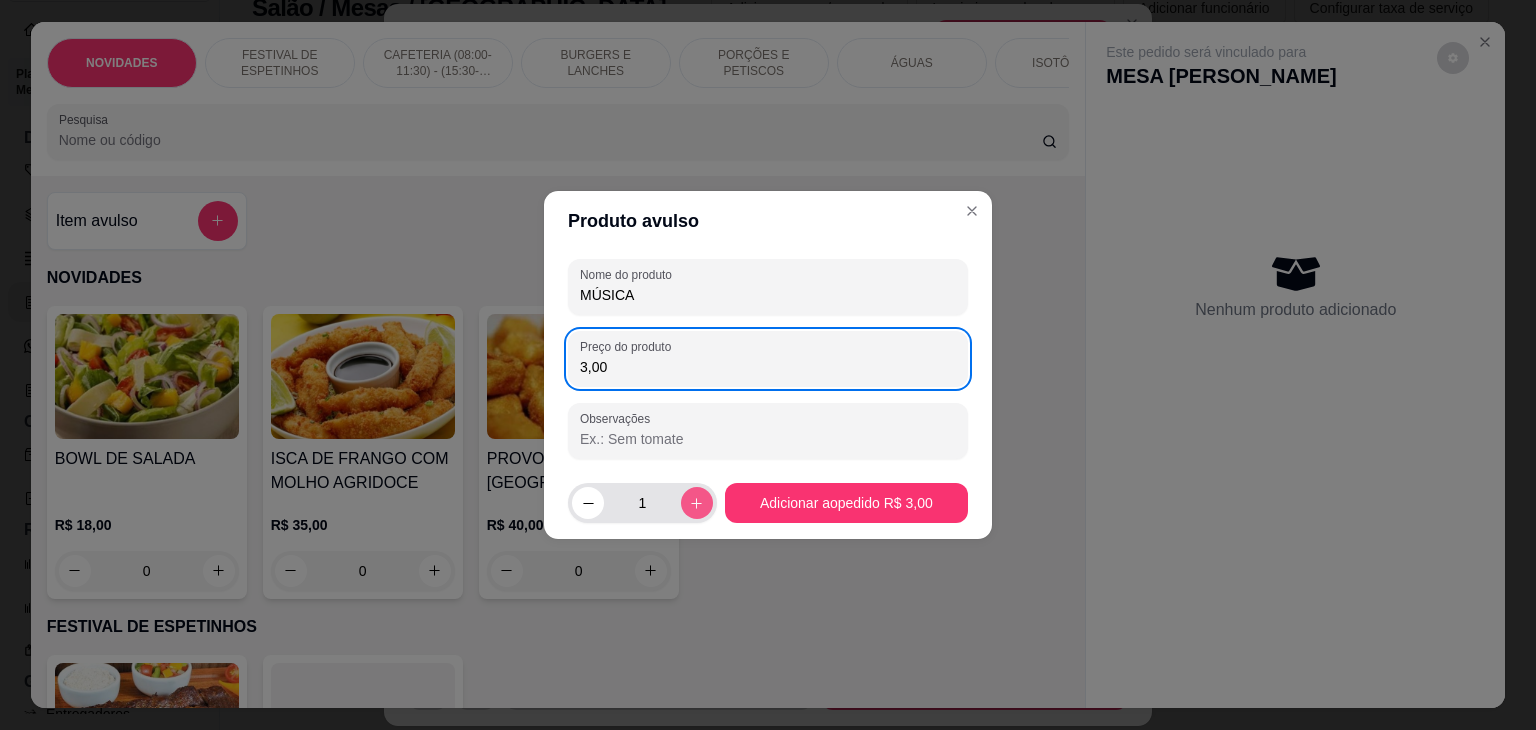 type on "3,00" 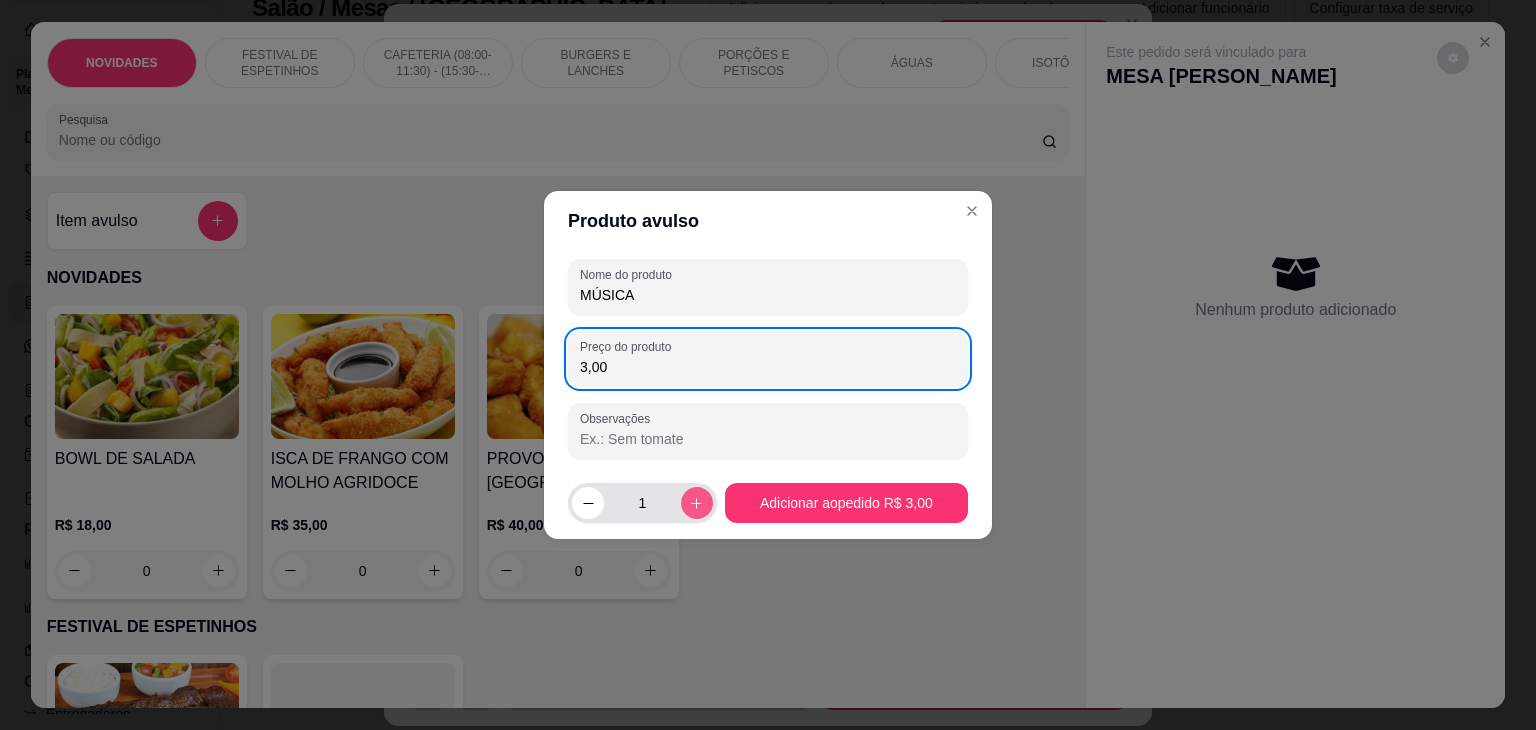 click 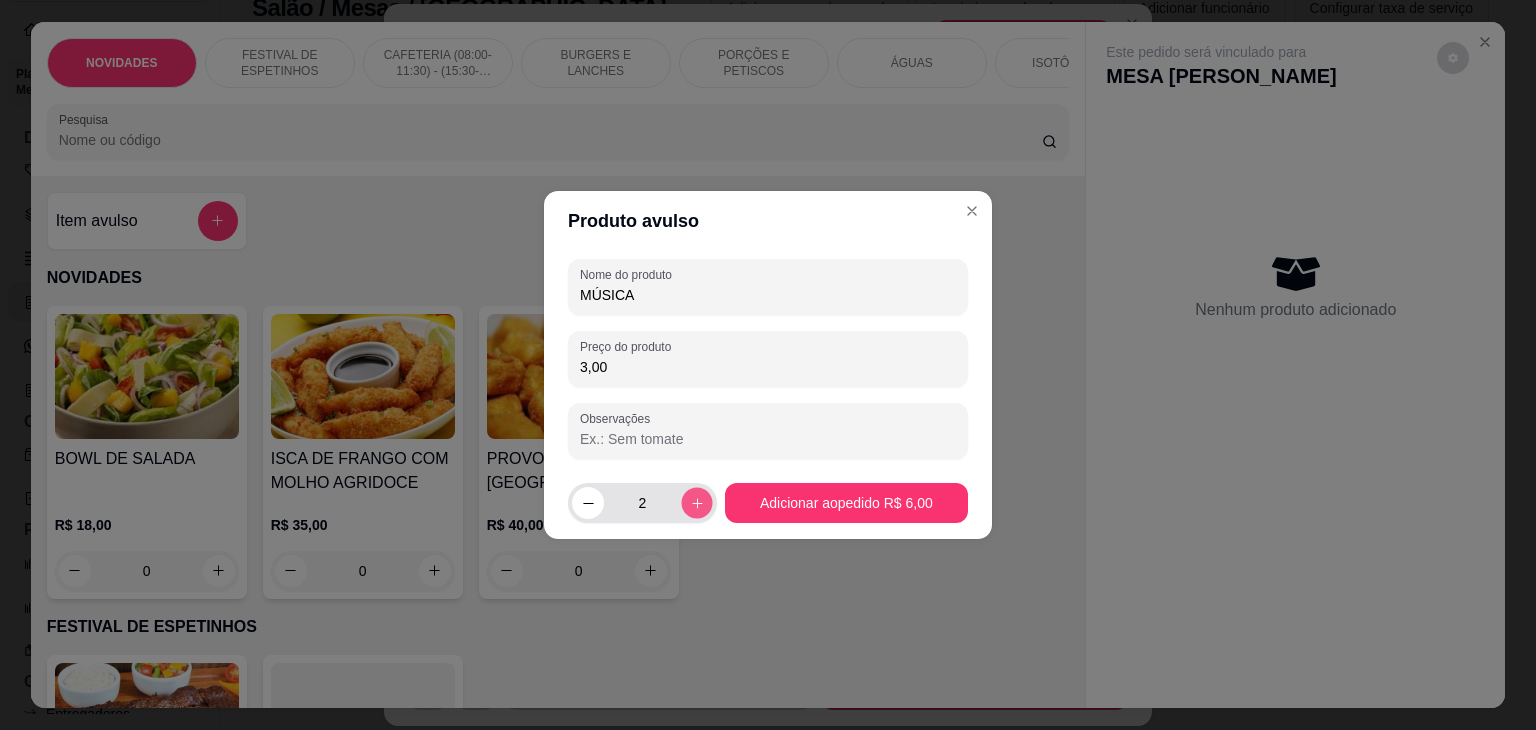 click 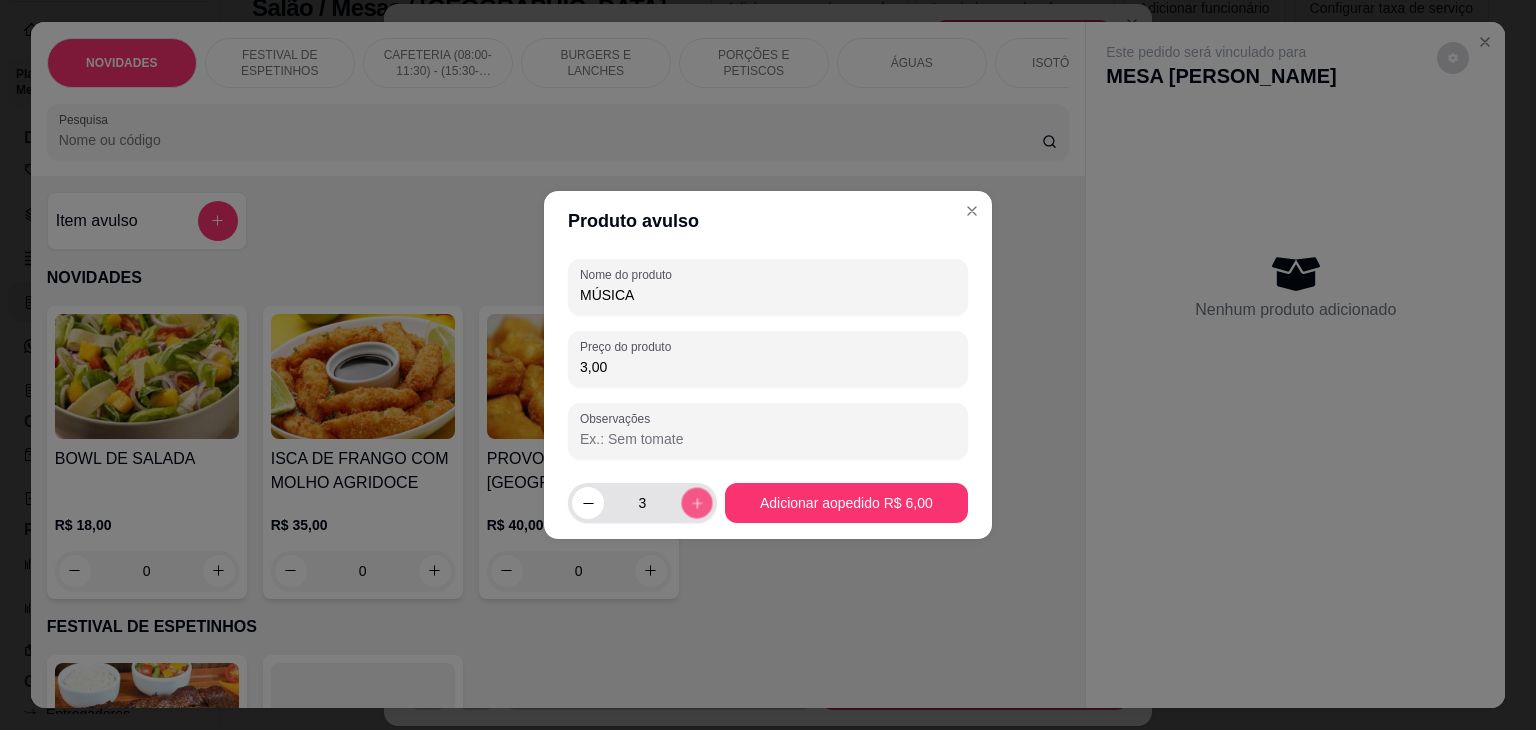 click 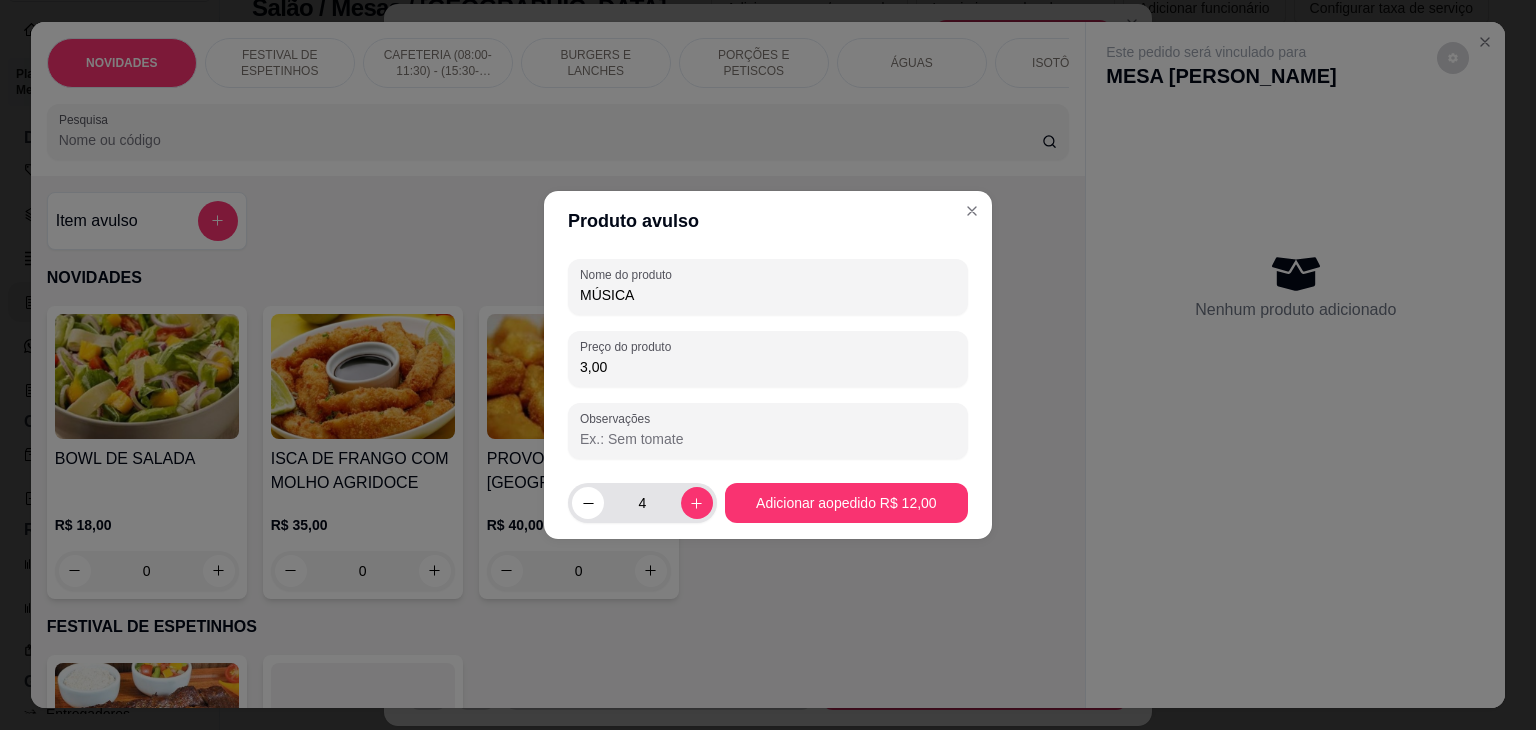 click on "4" at bounding box center [642, 503] 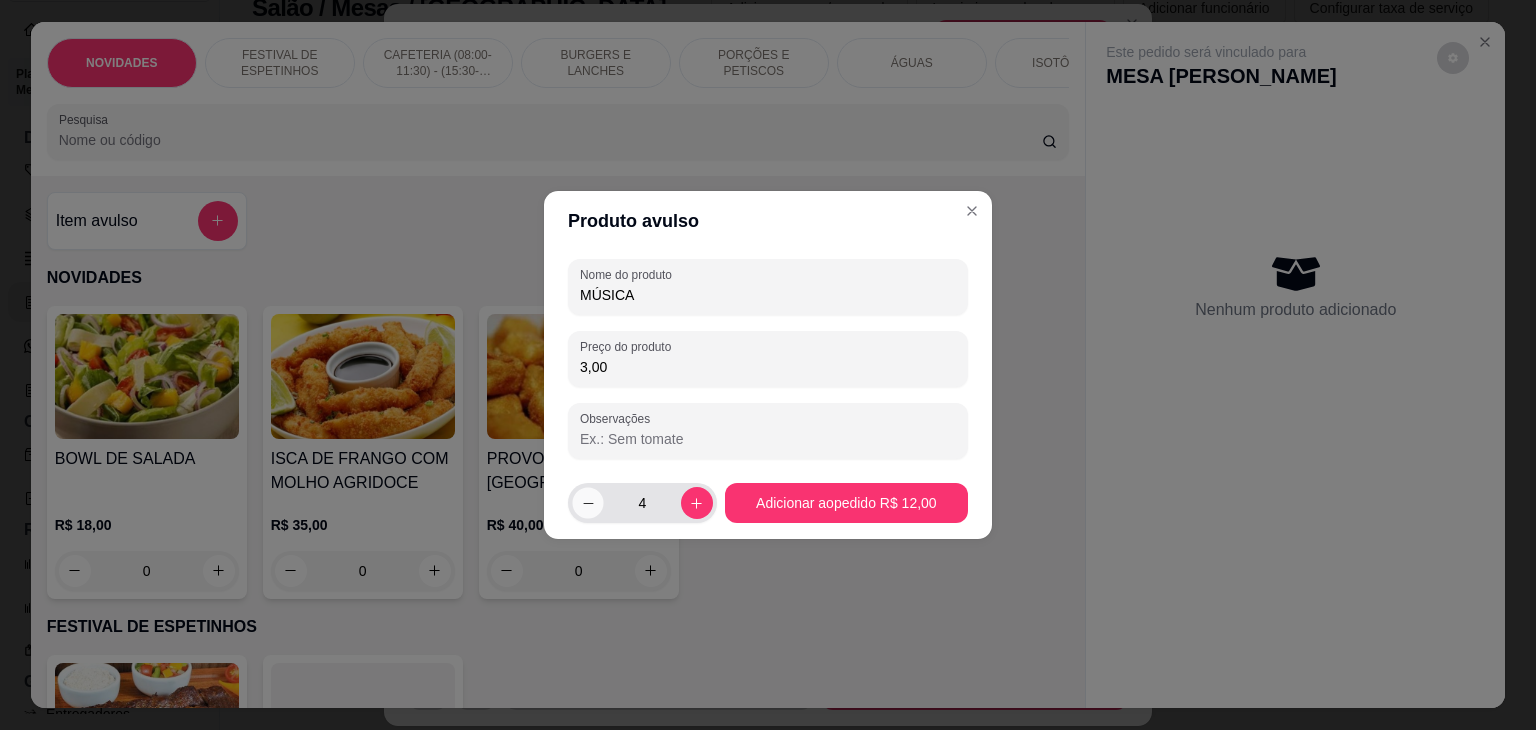 click 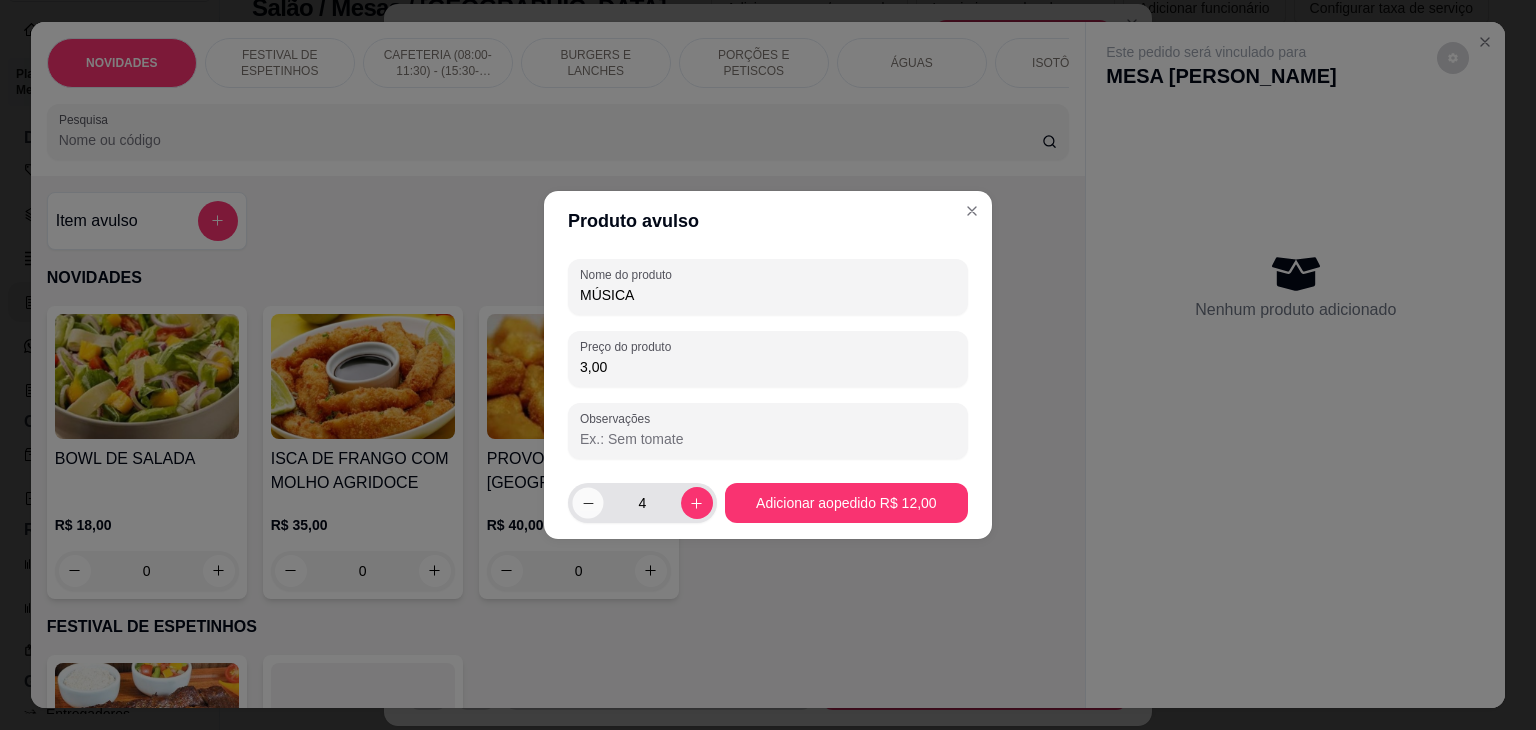 type on "3" 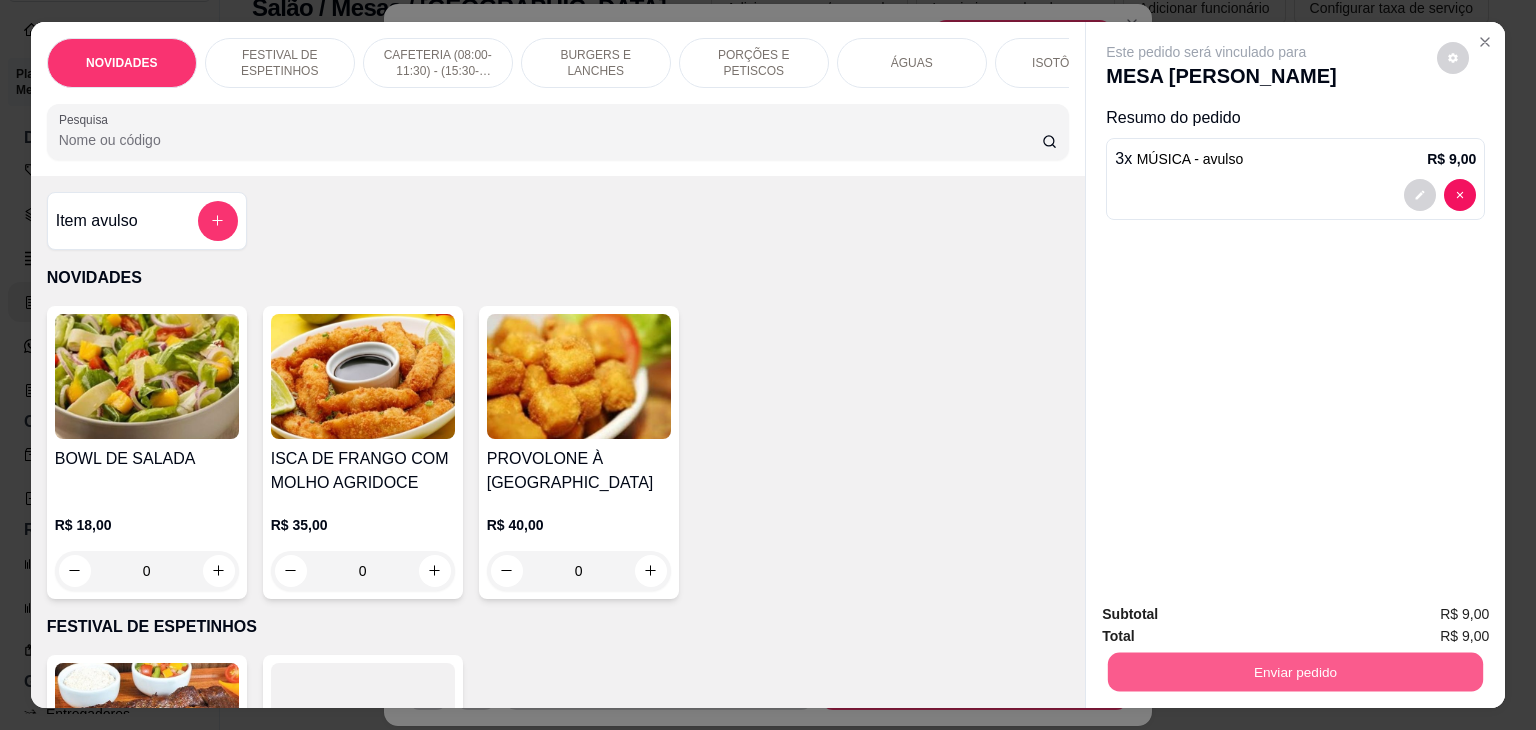 click on "Enviar pedido" at bounding box center (1295, 672) 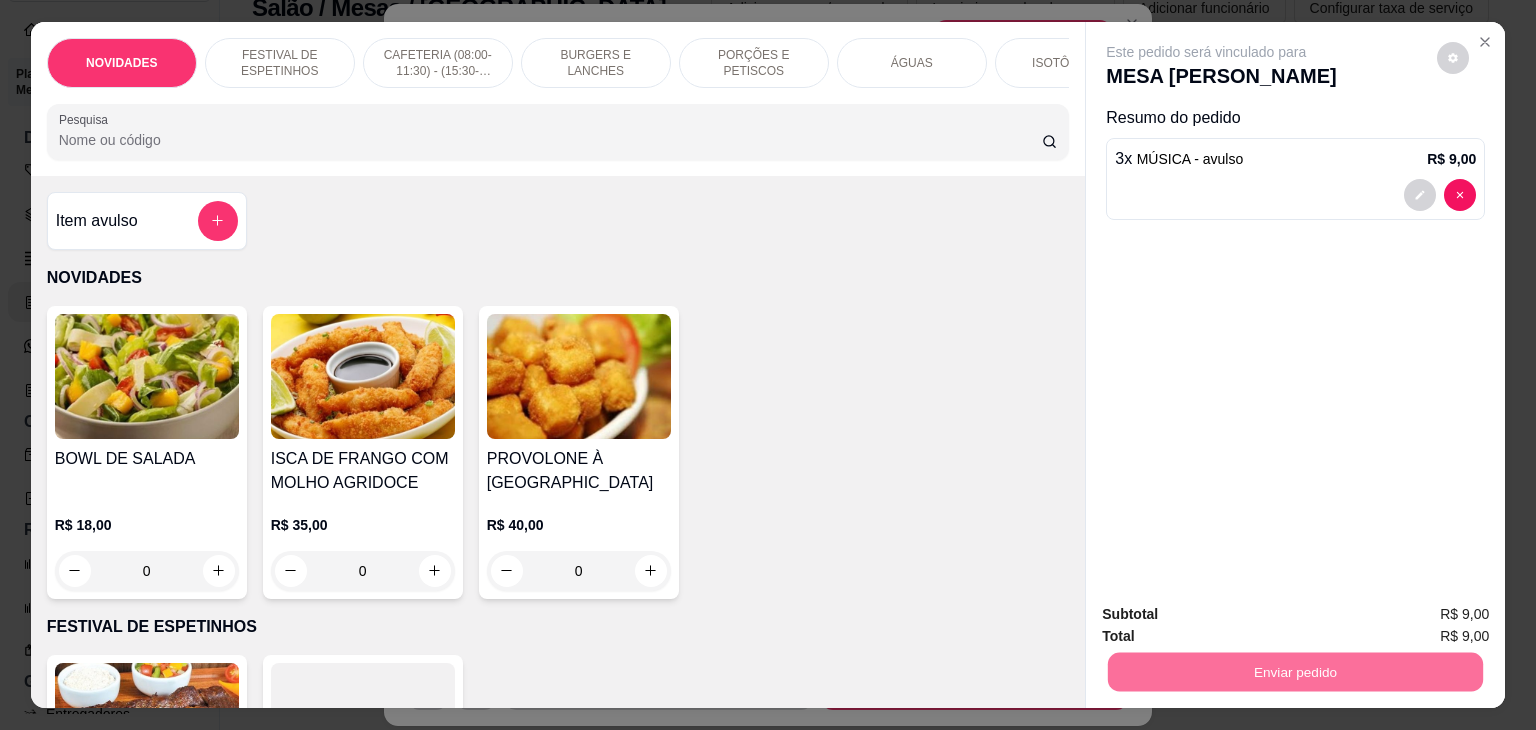 click on "Não registrar e enviar pedido" at bounding box center [1229, 614] 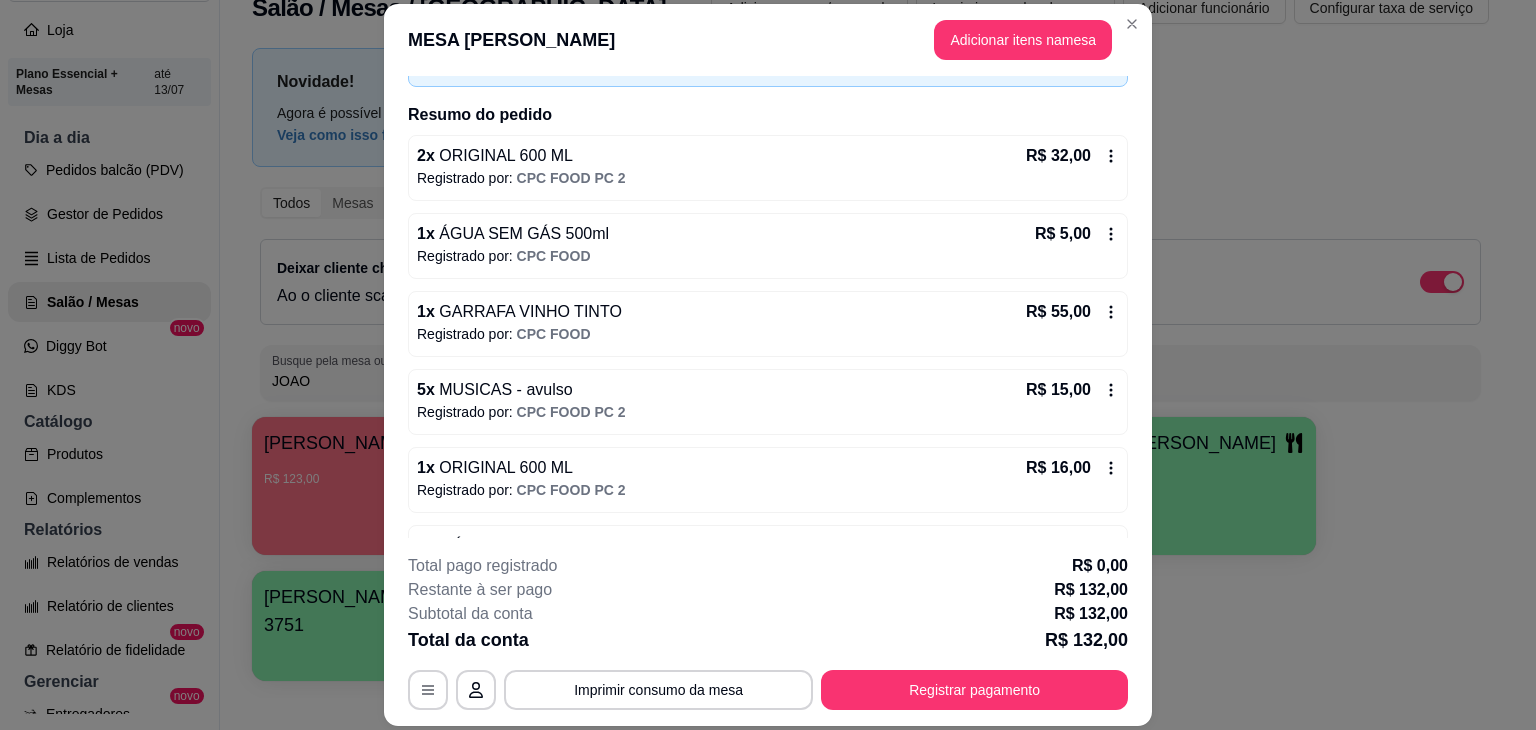 scroll, scrollTop: 188, scrollLeft: 0, axis: vertical 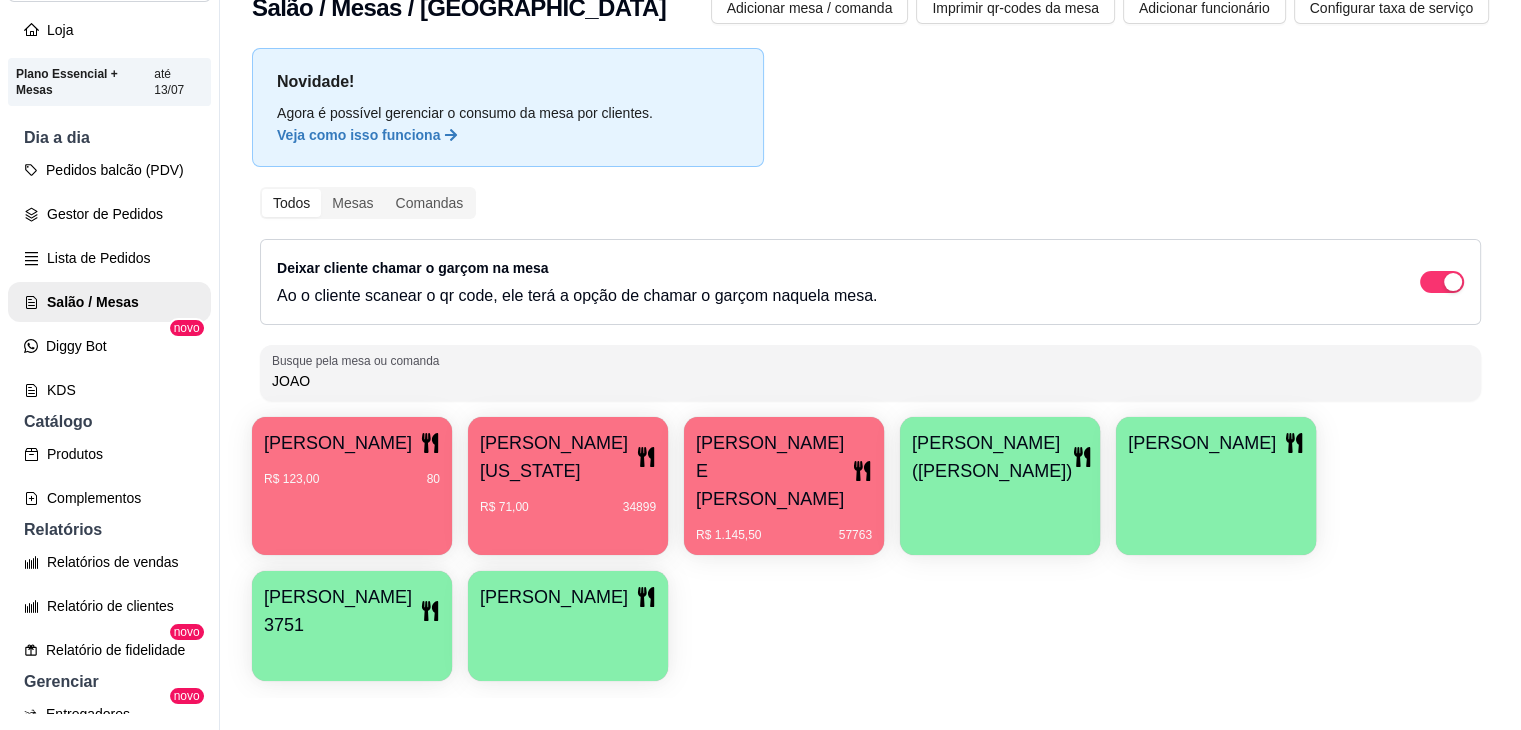 drag, startPoint x: 324, startPoint y: 381, endPoint x: 234, endPoint y: 380, distance: 90.005554 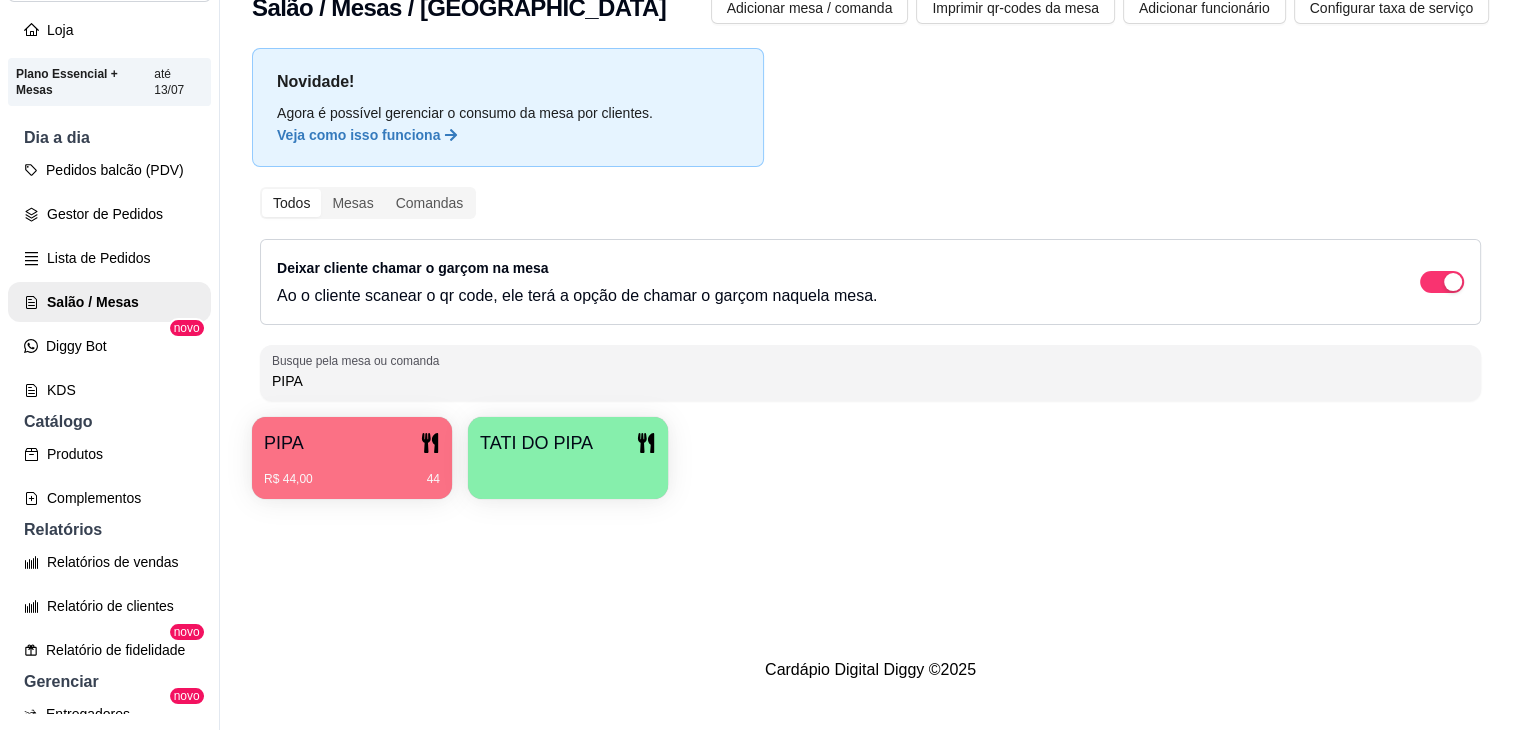 type on "PIPA" 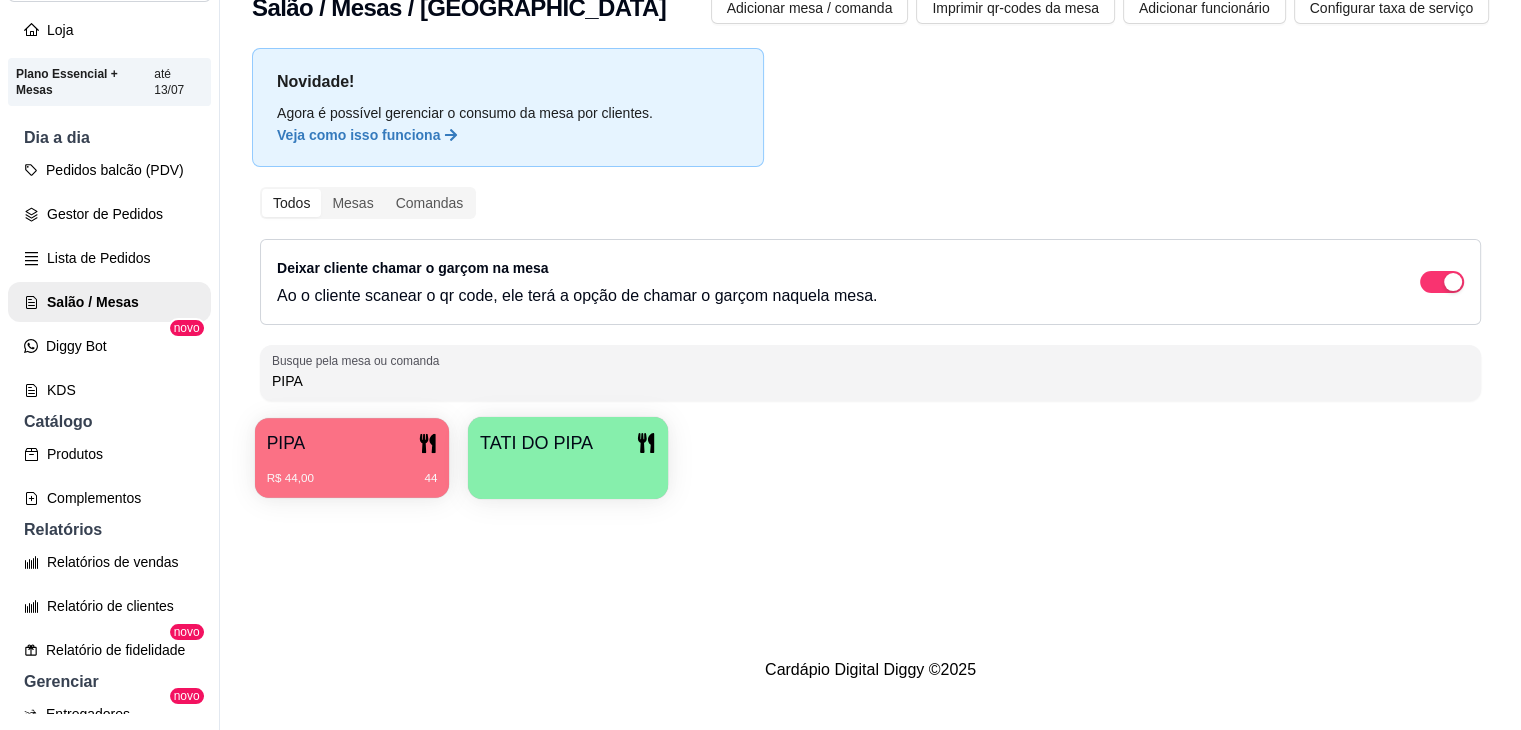 click on "R$ 44,00 44" at bounding box center [352, 471] 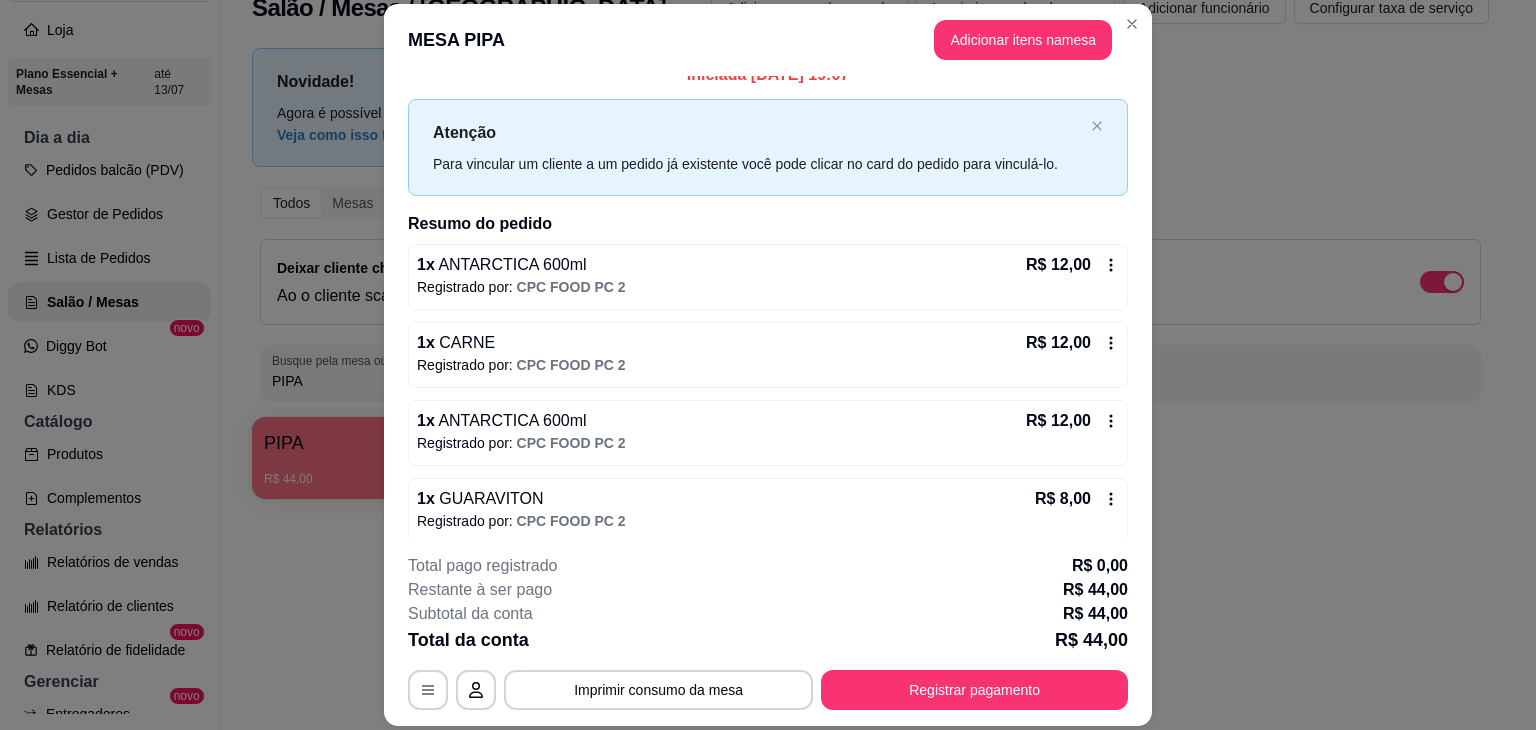 scroll, scrollTop: 32, scrollLeft: 0, axis: vertical 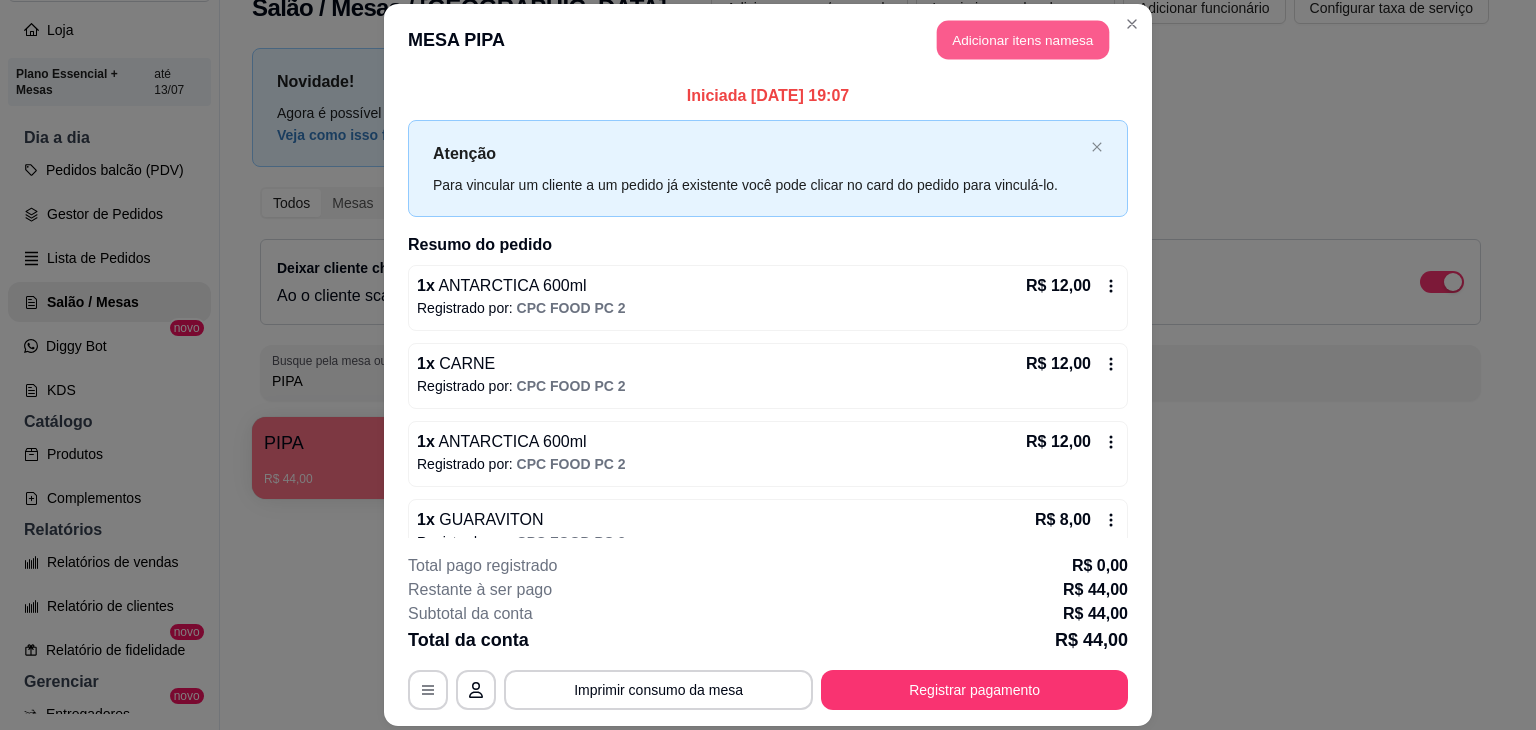 click on "Adicionar itens na  mesa" at bounding box center [1023, 39] 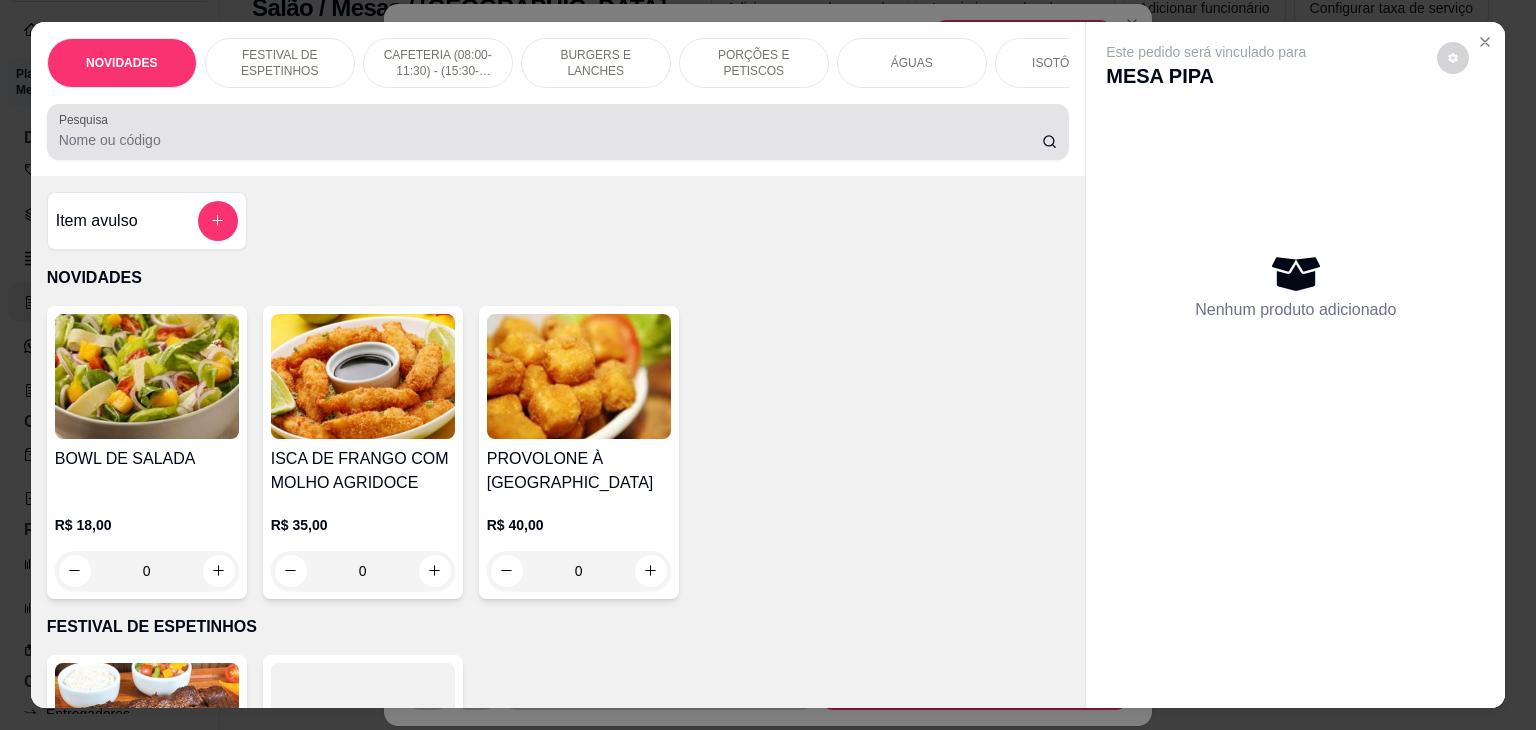 click on "Pesquisa" at bounding box center (550, 140) 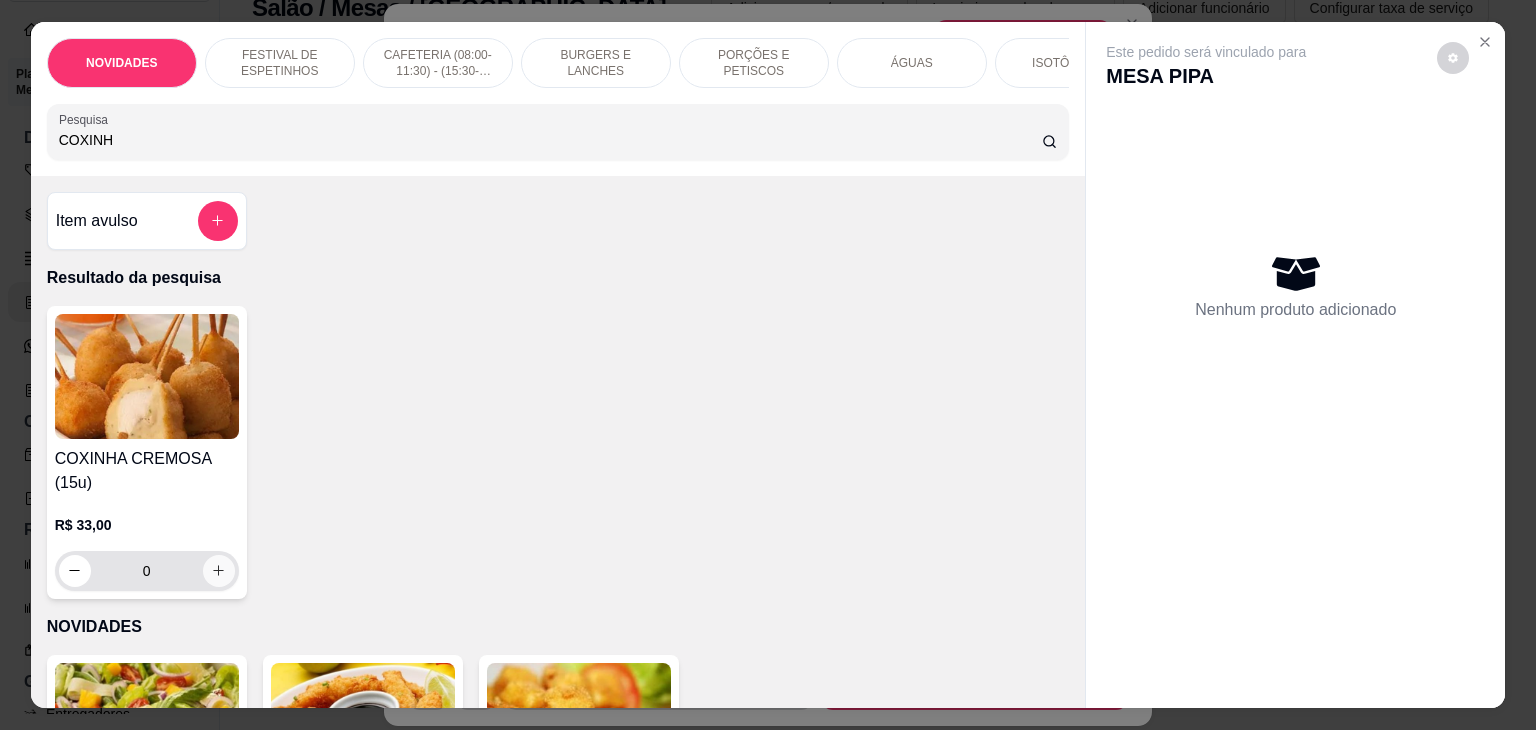 type on "COXINH" 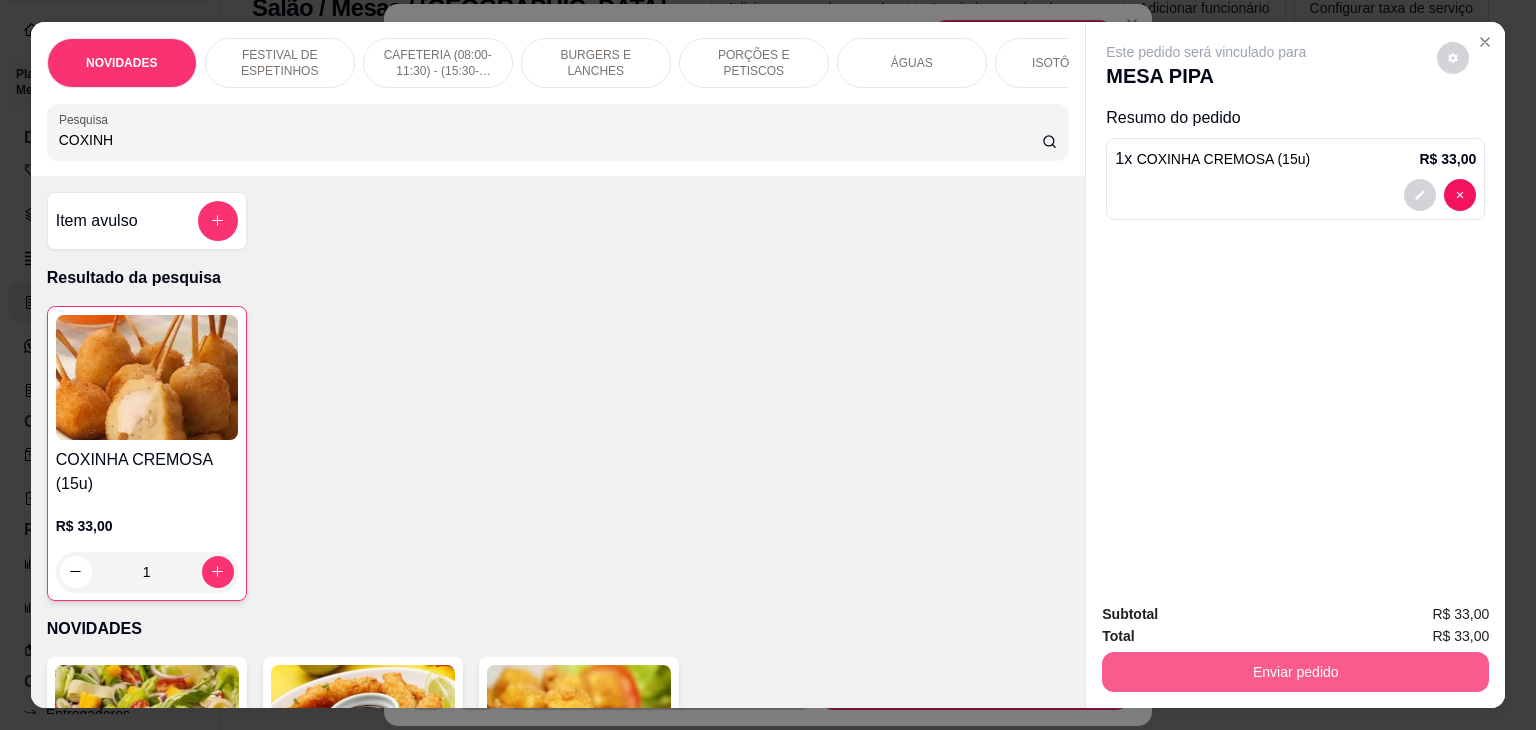 click on "Enviar pedido" at bounding box center (1295, 672) 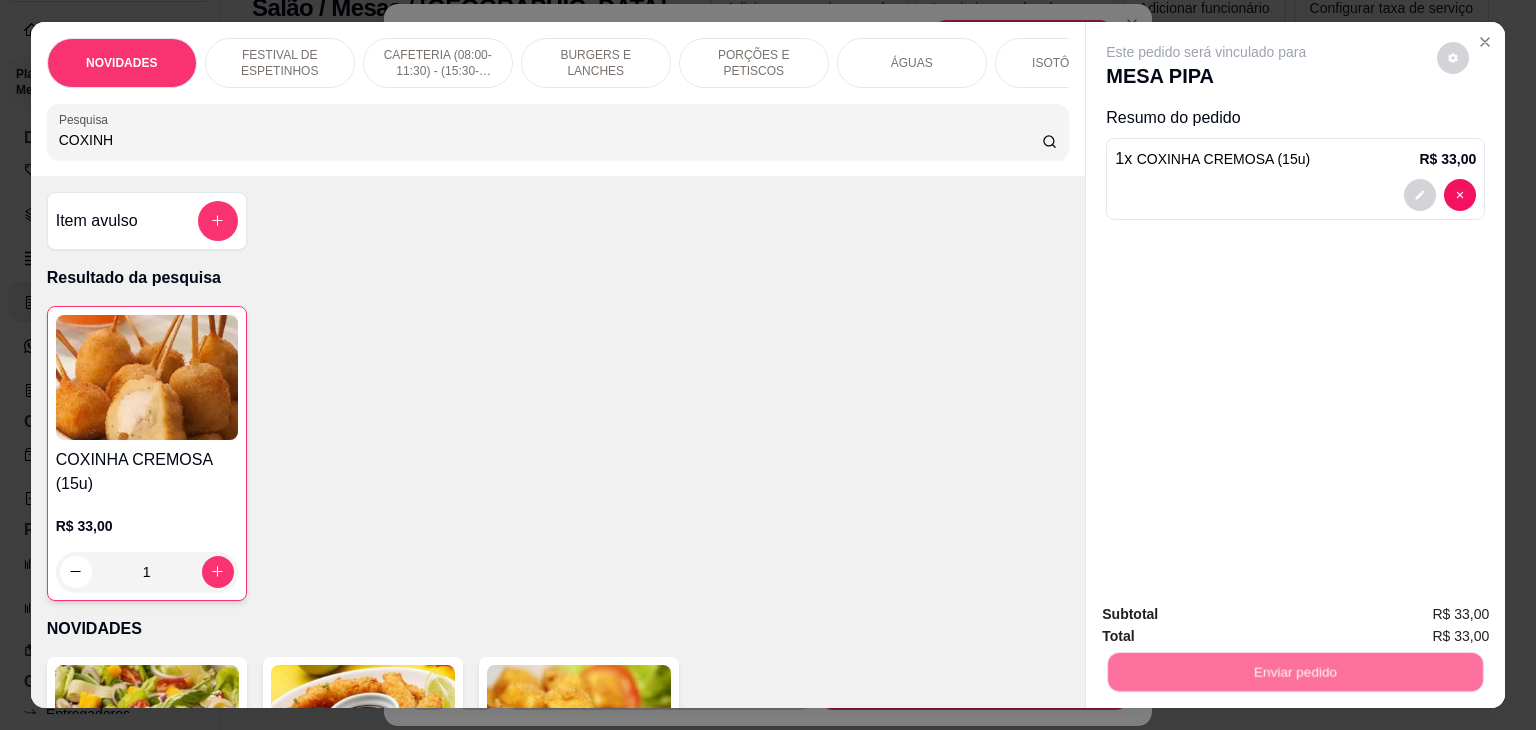 click on "Não registrar e enviar pedido" at bounding box center [1229, 614] 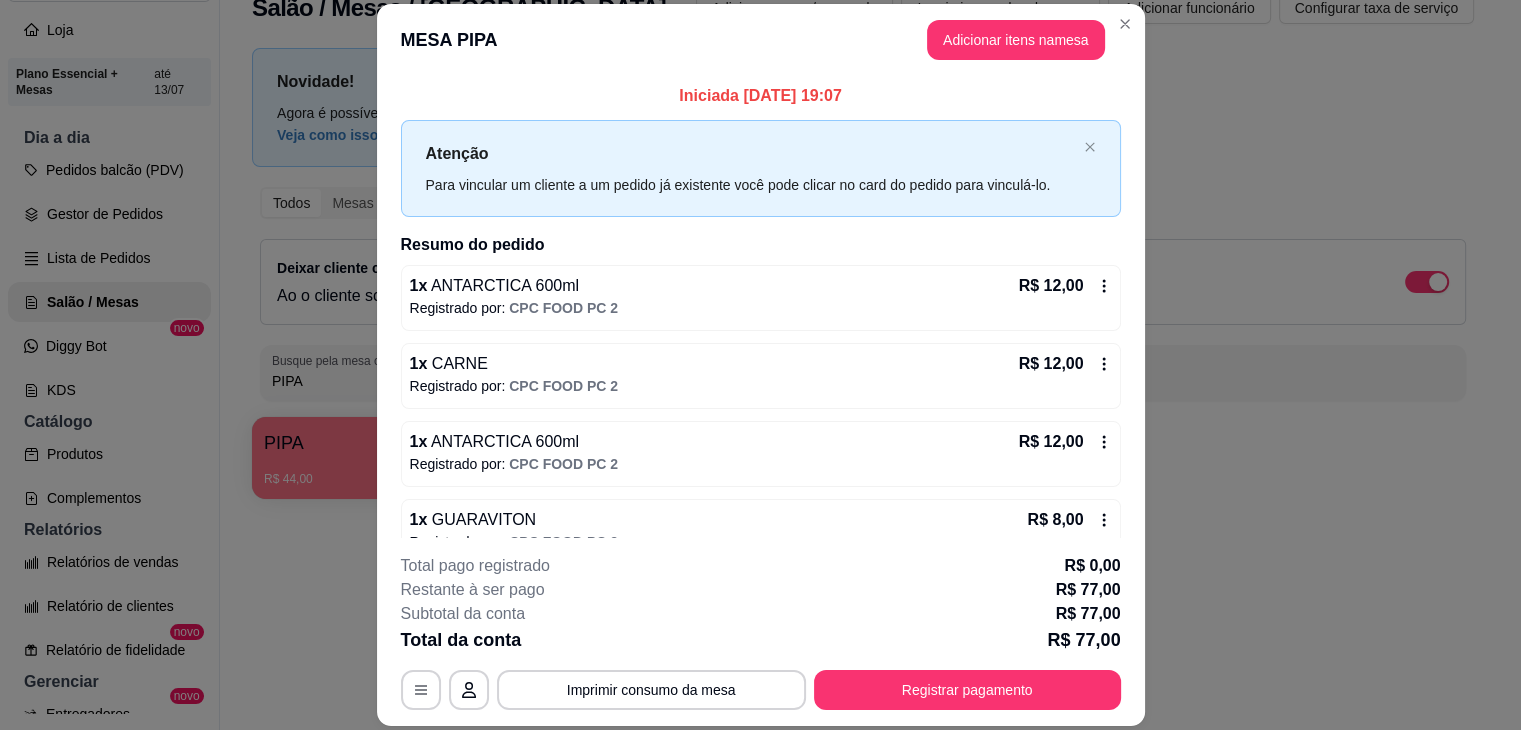 type 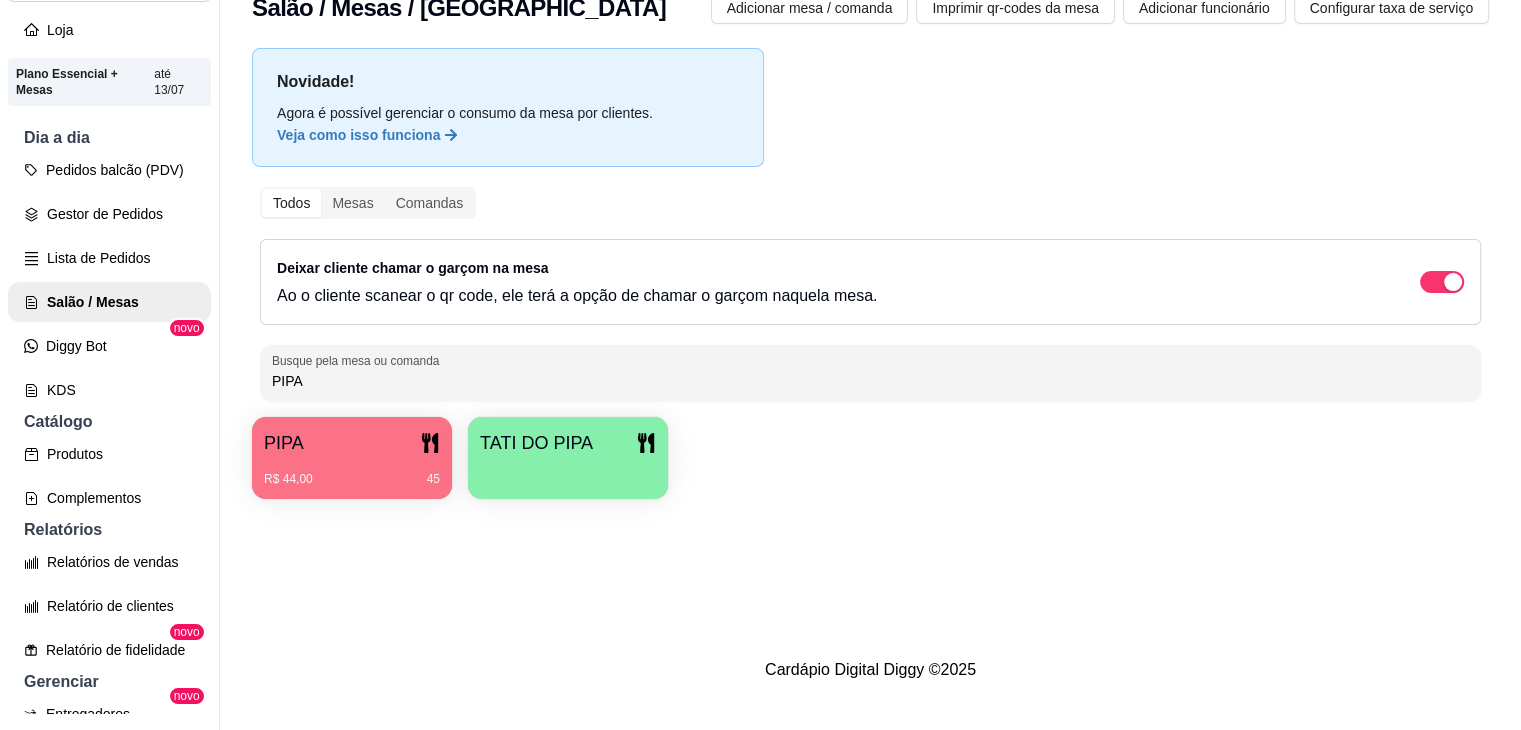 drag, startPoint x: 328, startPoint y: 369, endPoint x: 220, endPoint y: 386, distance: 109.32977 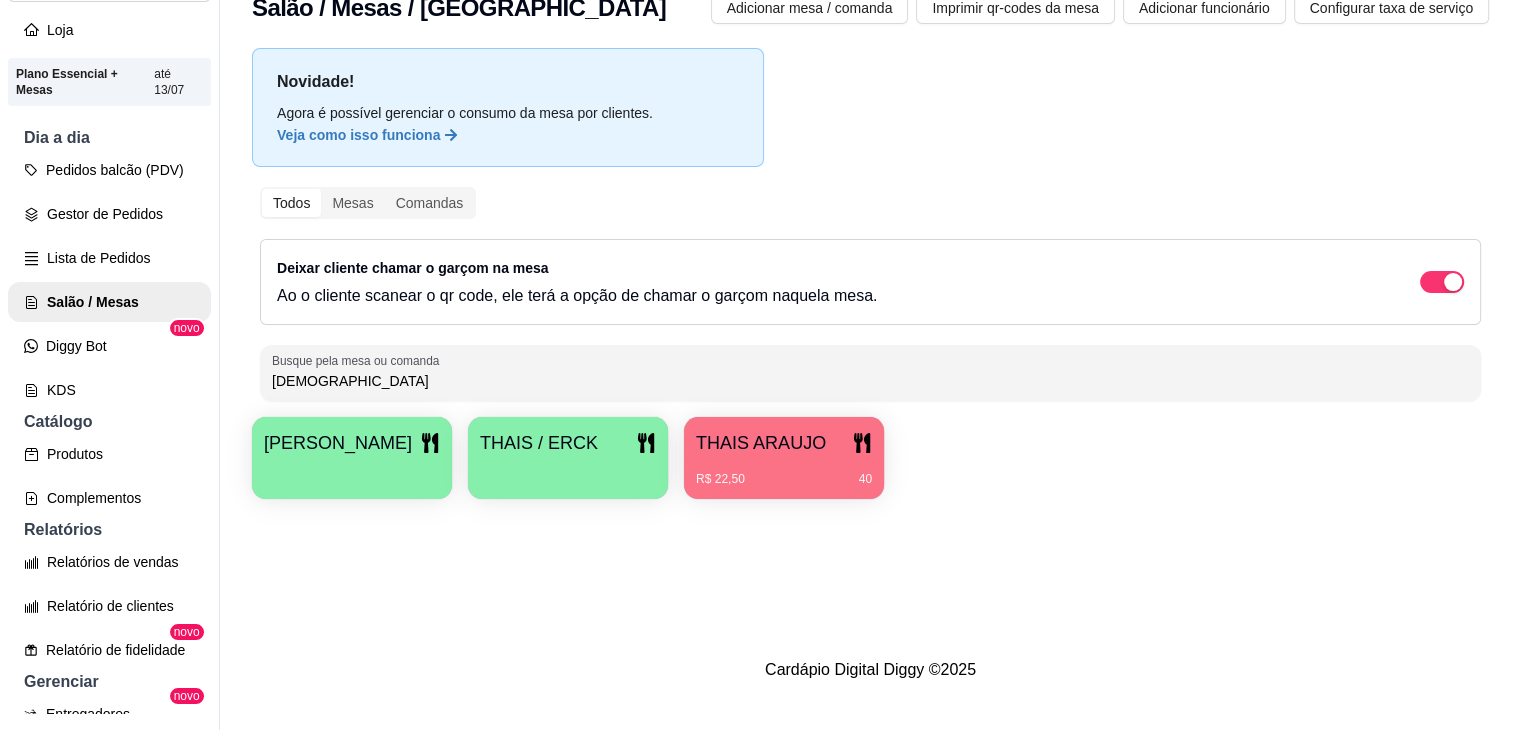 type on "[DEMOGRAPHIC_DATA]" 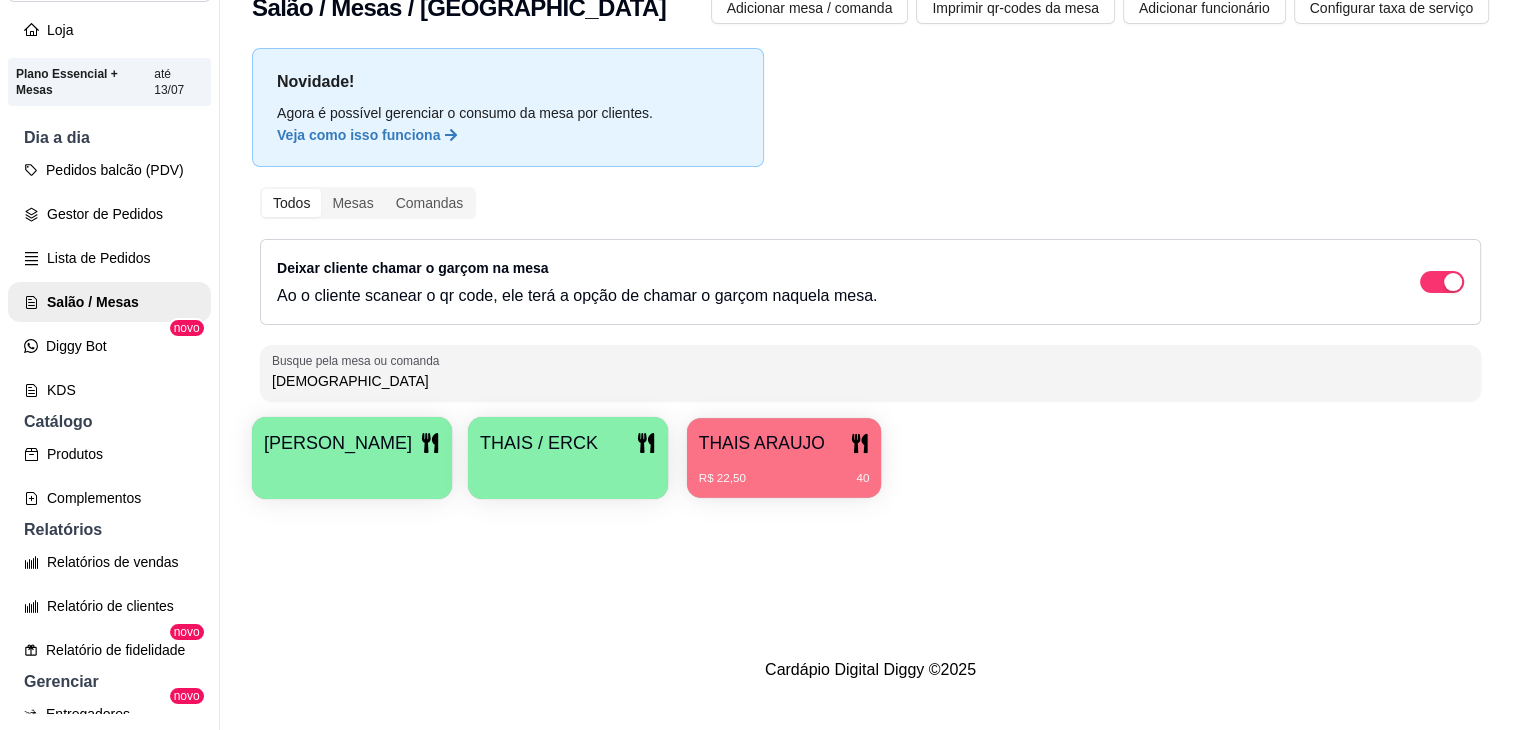 click on "THAIS ARAUJO" at bounding box center (762, 443) 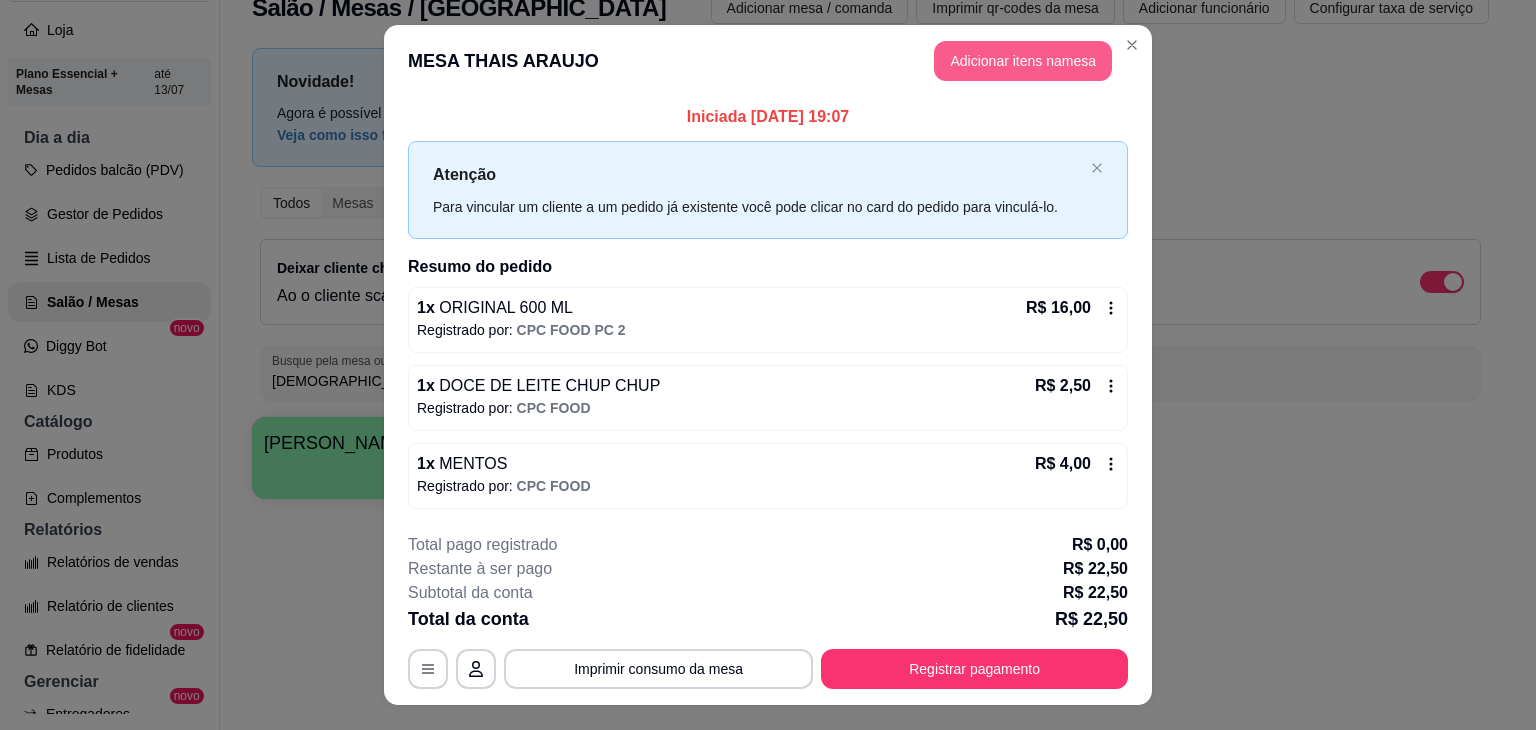 click on "Adicionar itens na  mesa" at bounding box center [1023, 61] 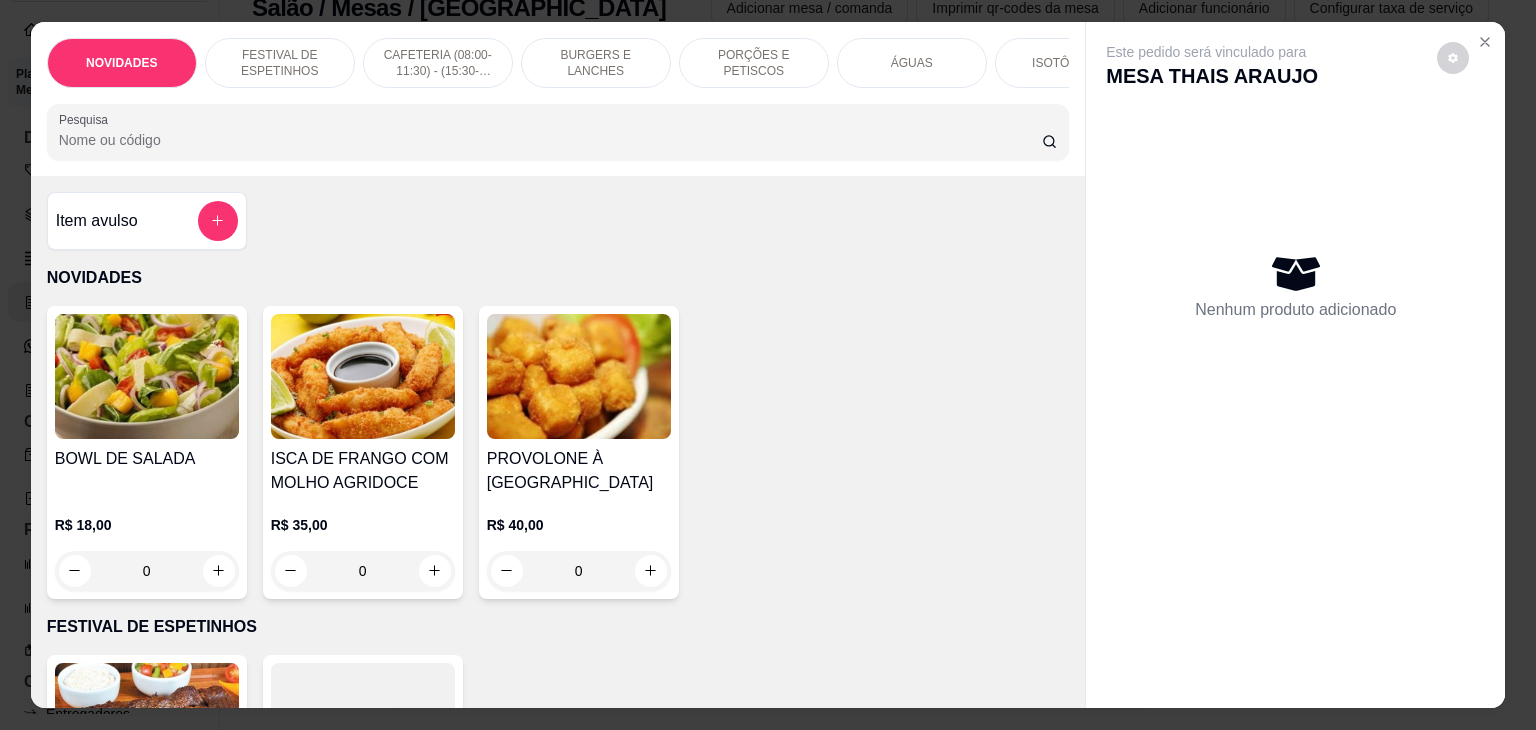 click on "Pesquisa" at bounding box center (550, 140) 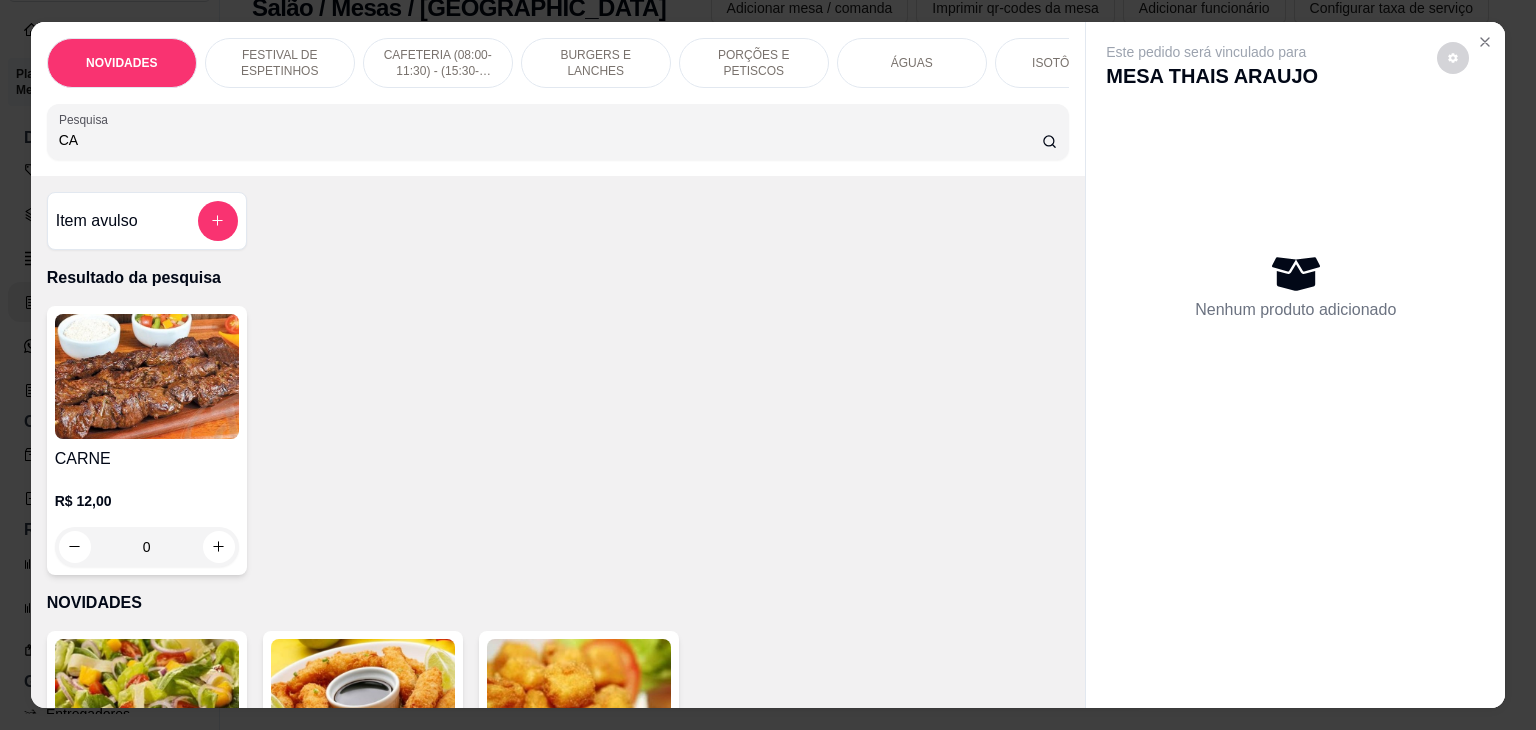 type on "C" 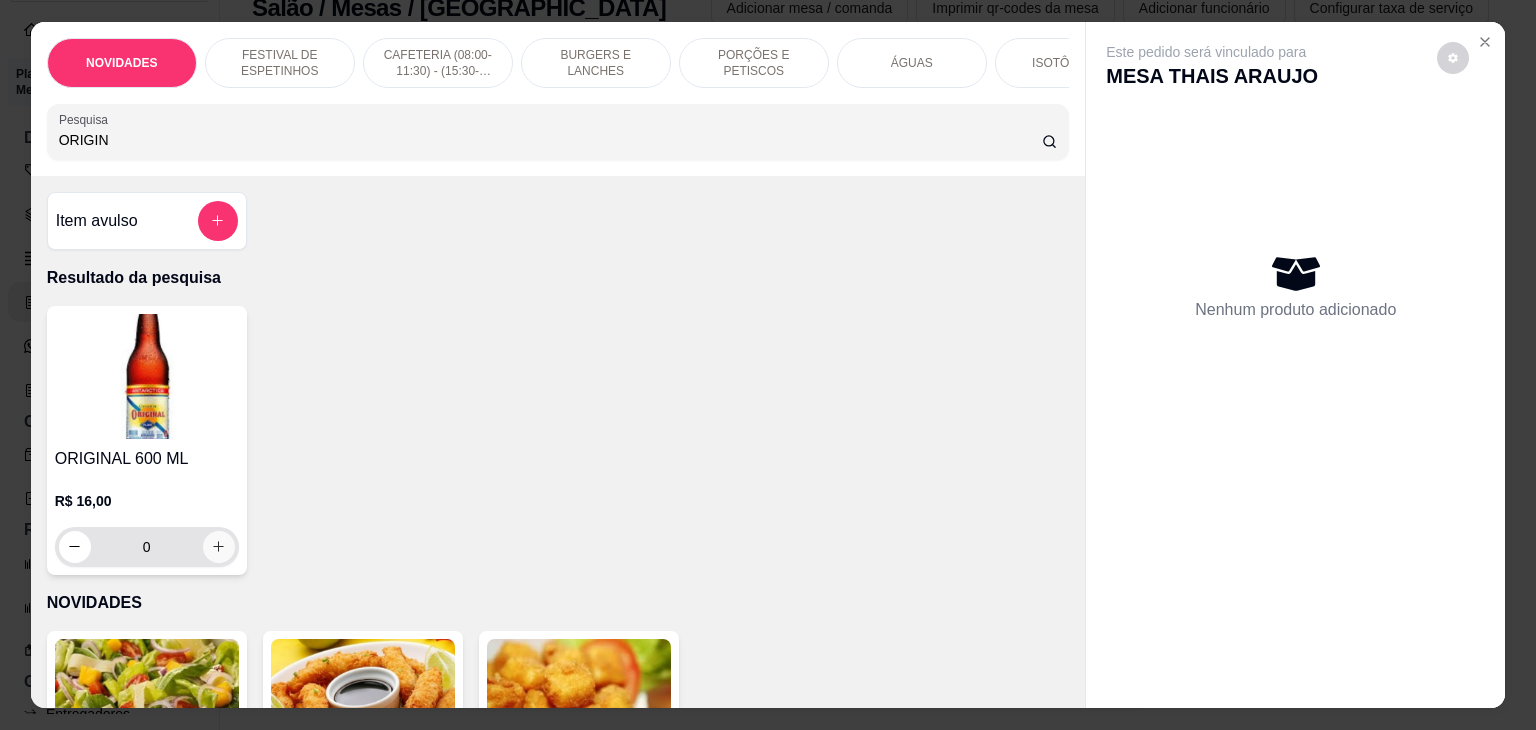 type on "ORIGIN" 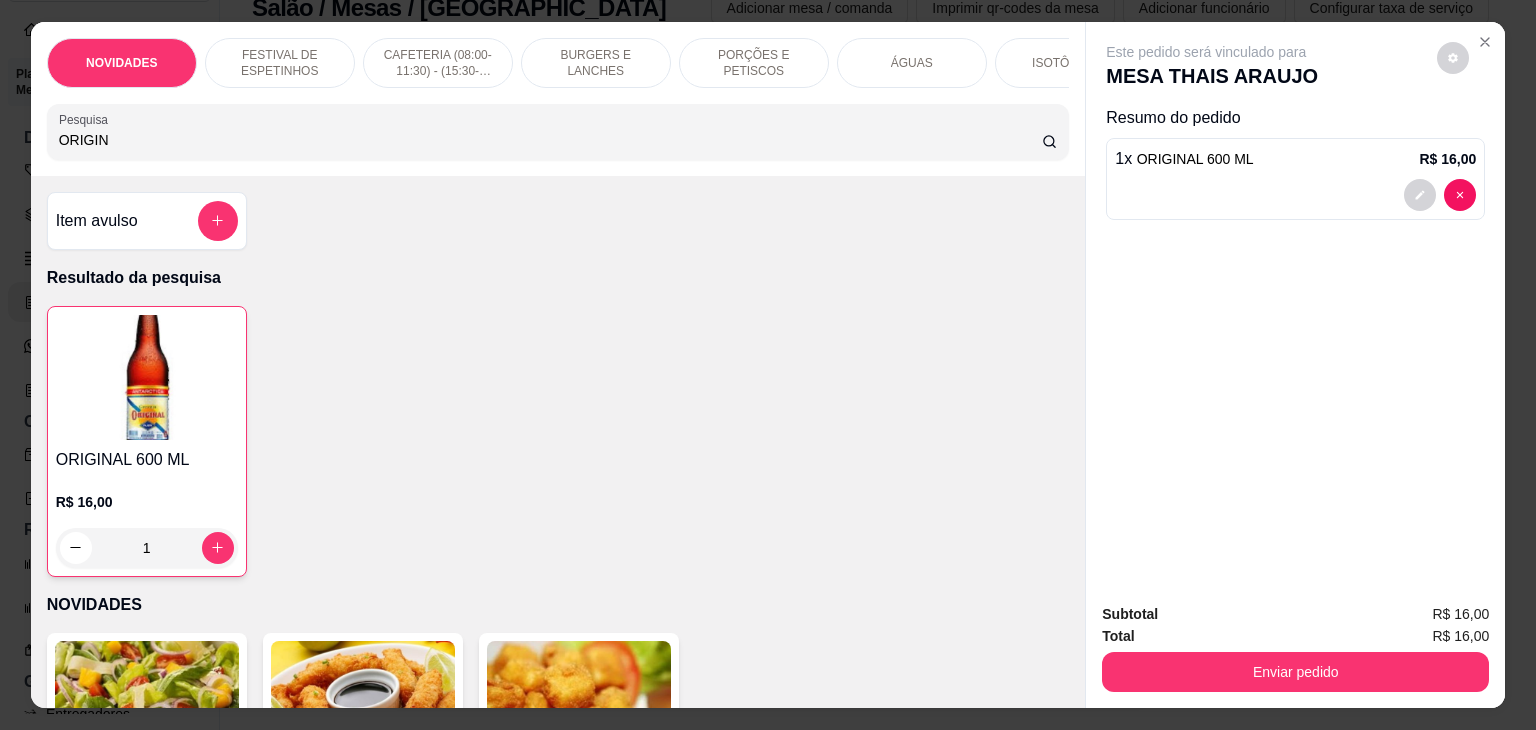 drag, startPoint x: 156, startPoint y: 155, endPoint x: 29, endPoint y: 165, distance: 127.39309 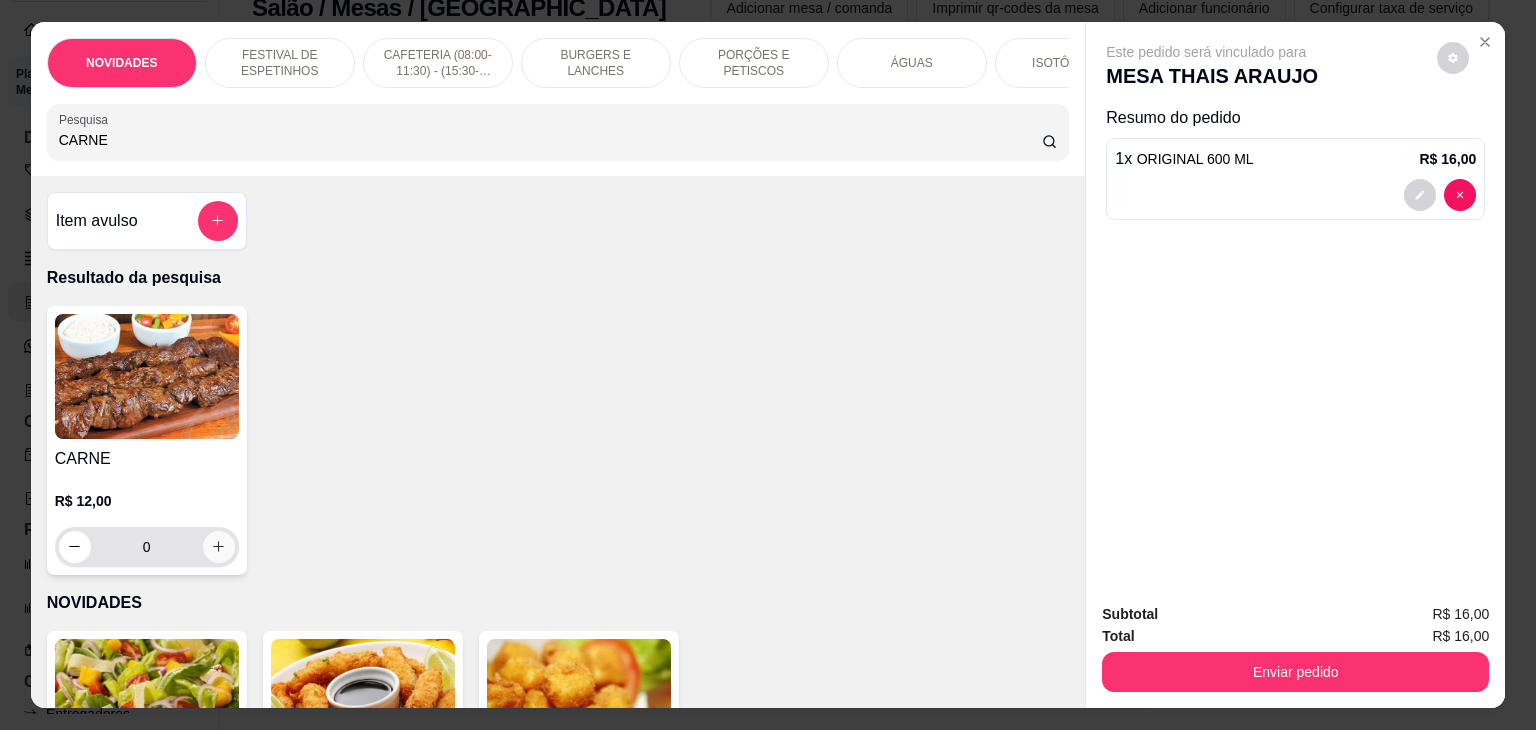 type on "CARNE" 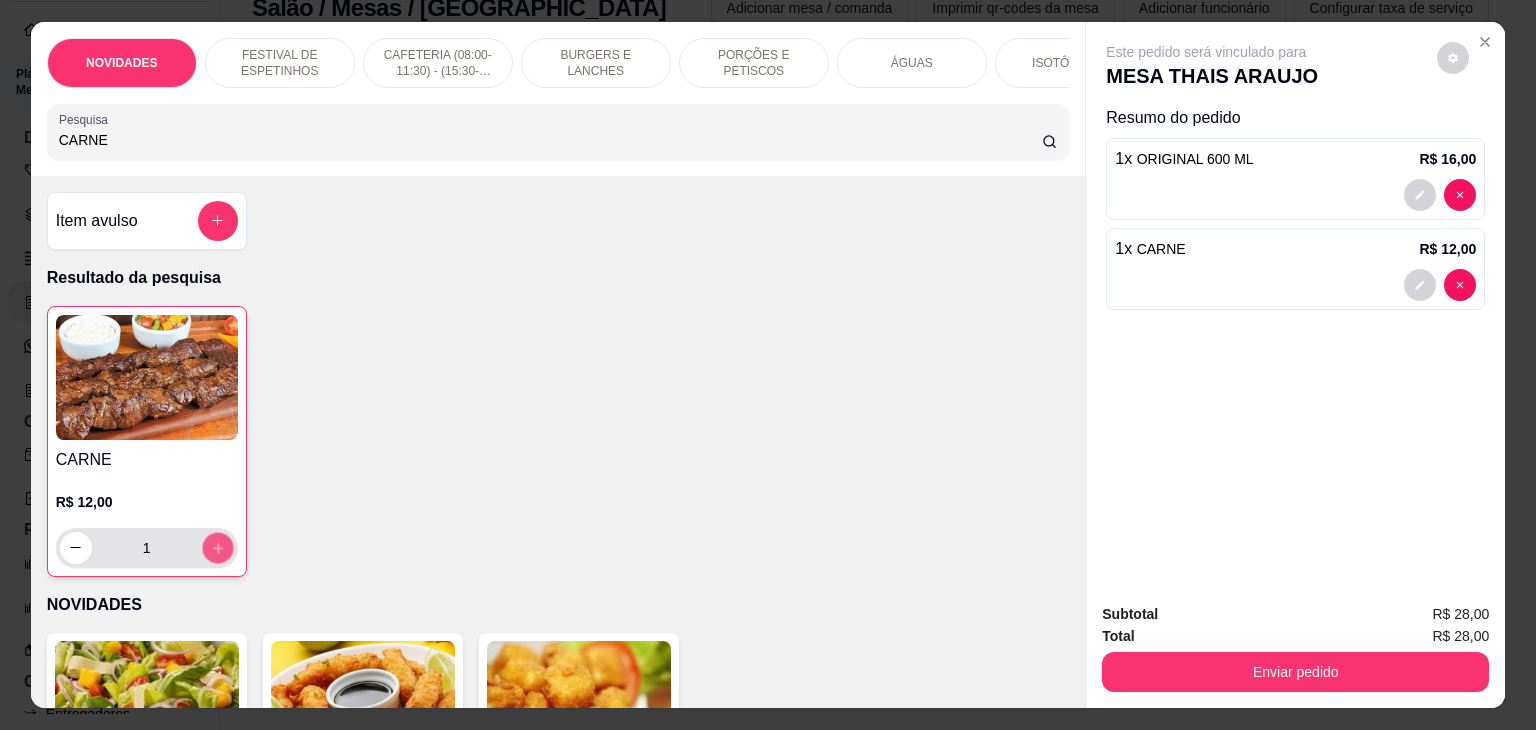 click 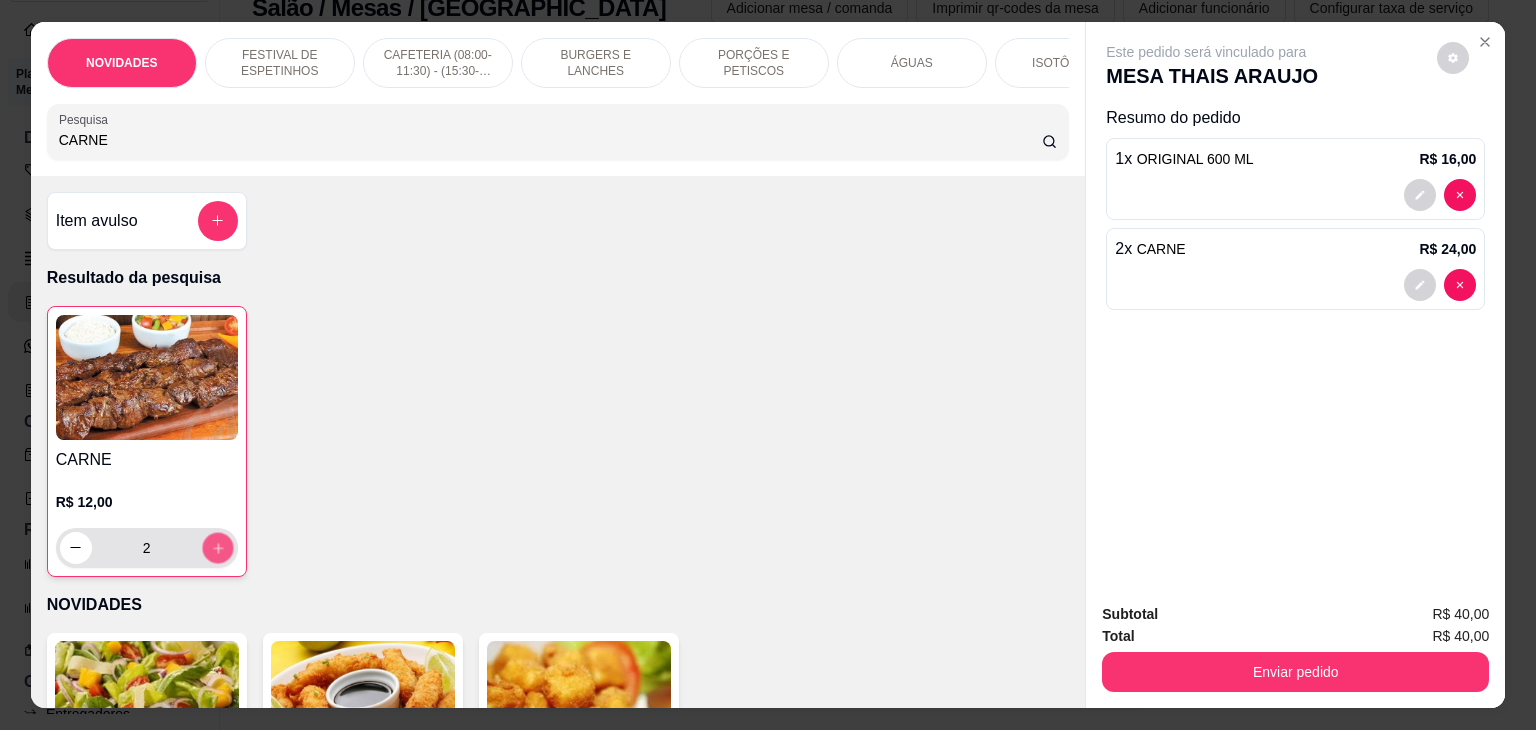 click 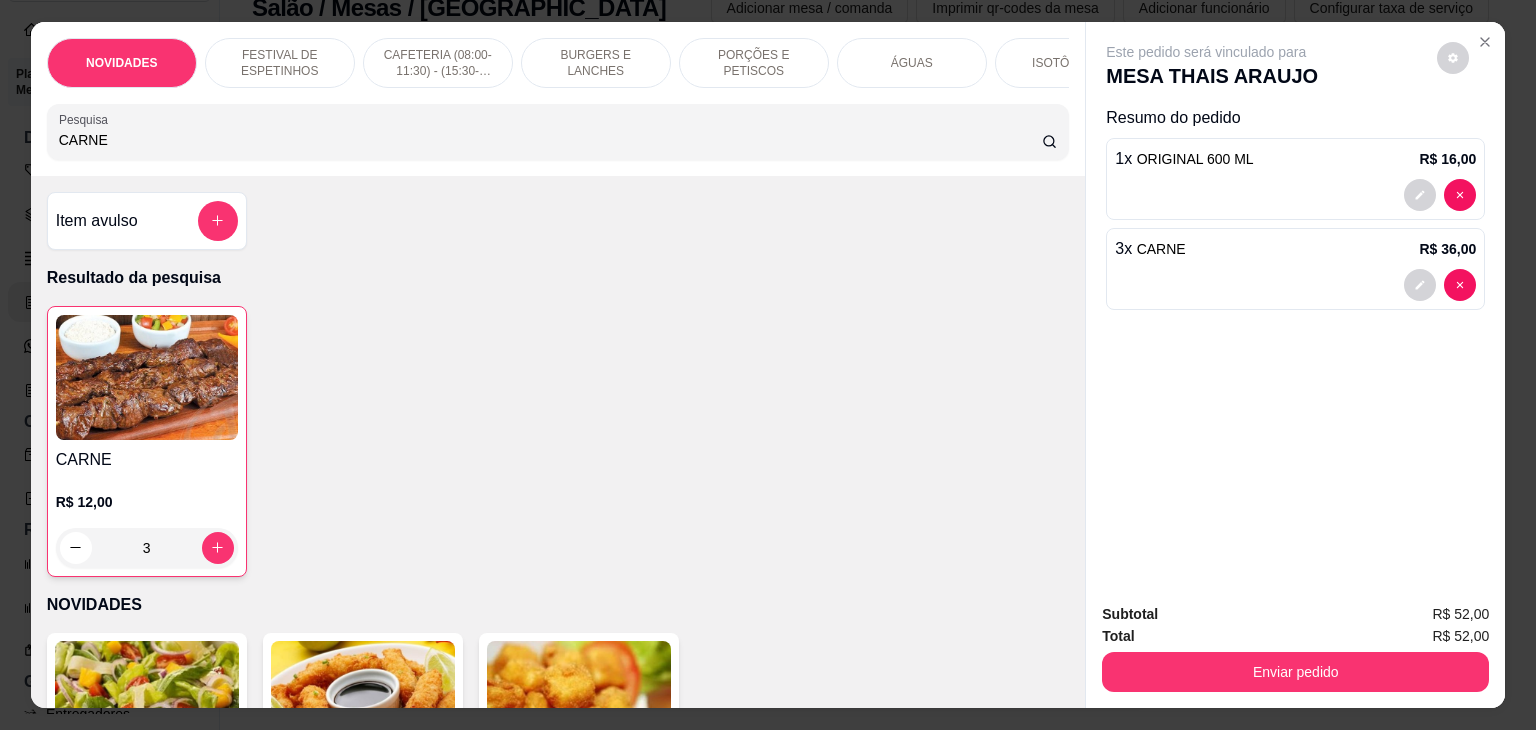 drag, startPoint x: 204, startPoint y: 148, endPoint x: 13, endPoint y: 154, distance: 191.09422 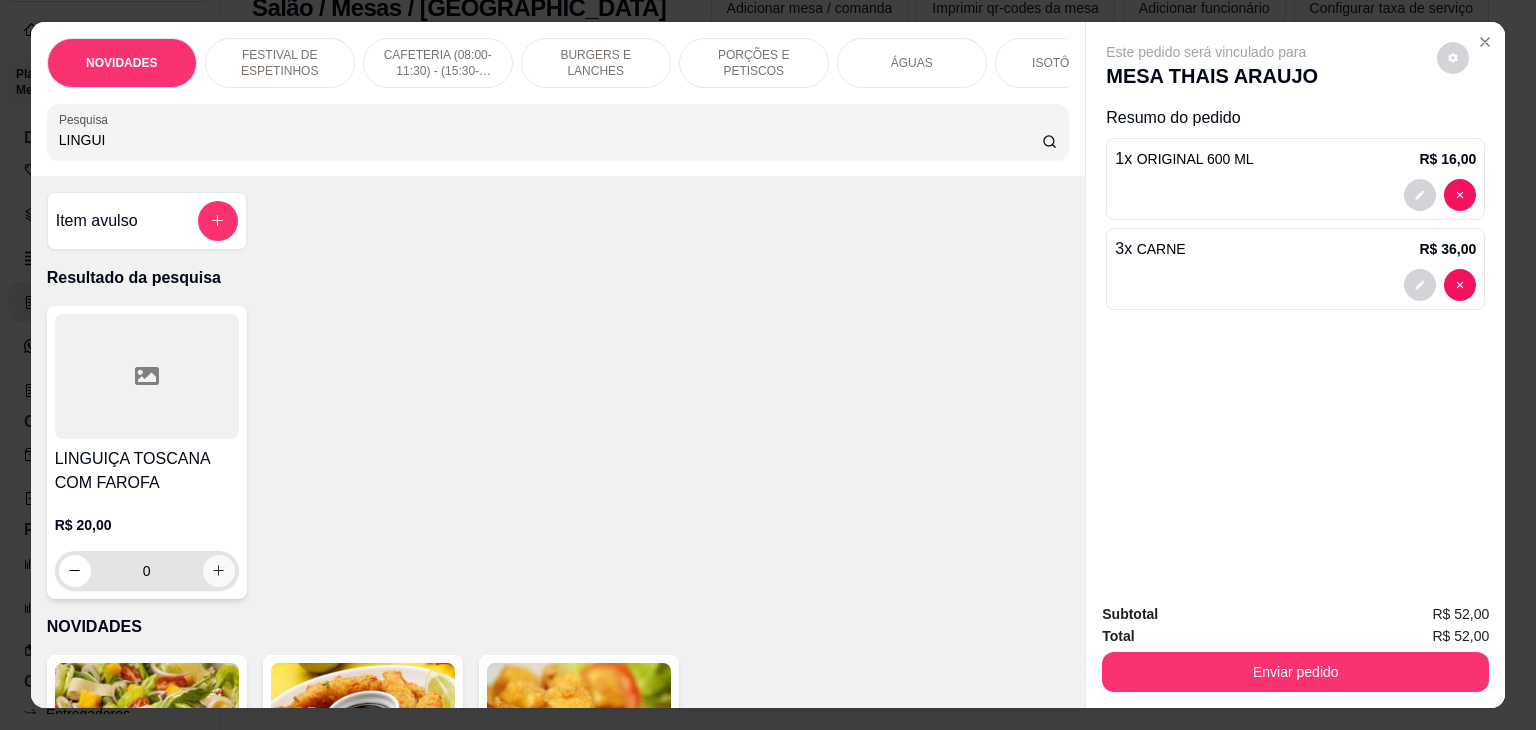 type on "LINGUI" 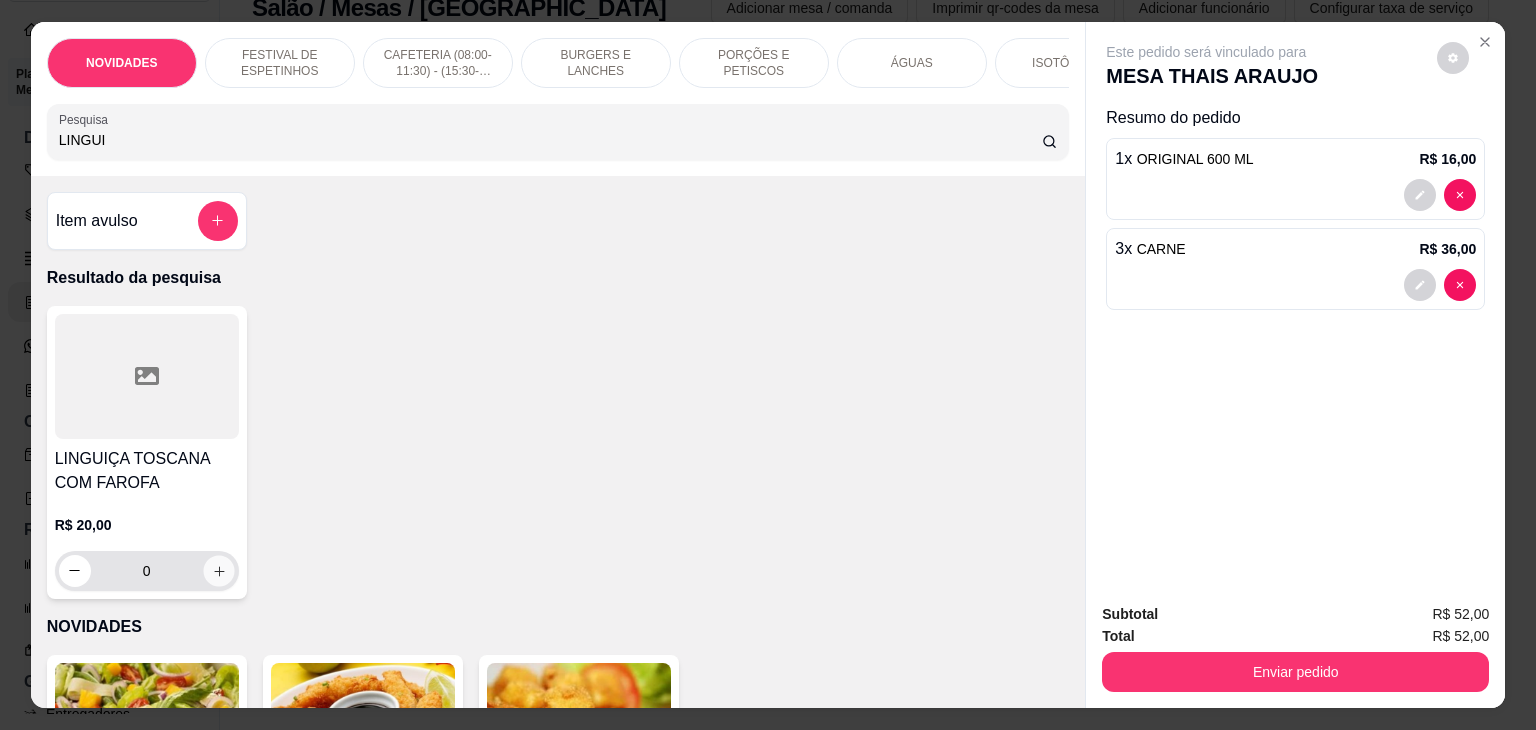 click 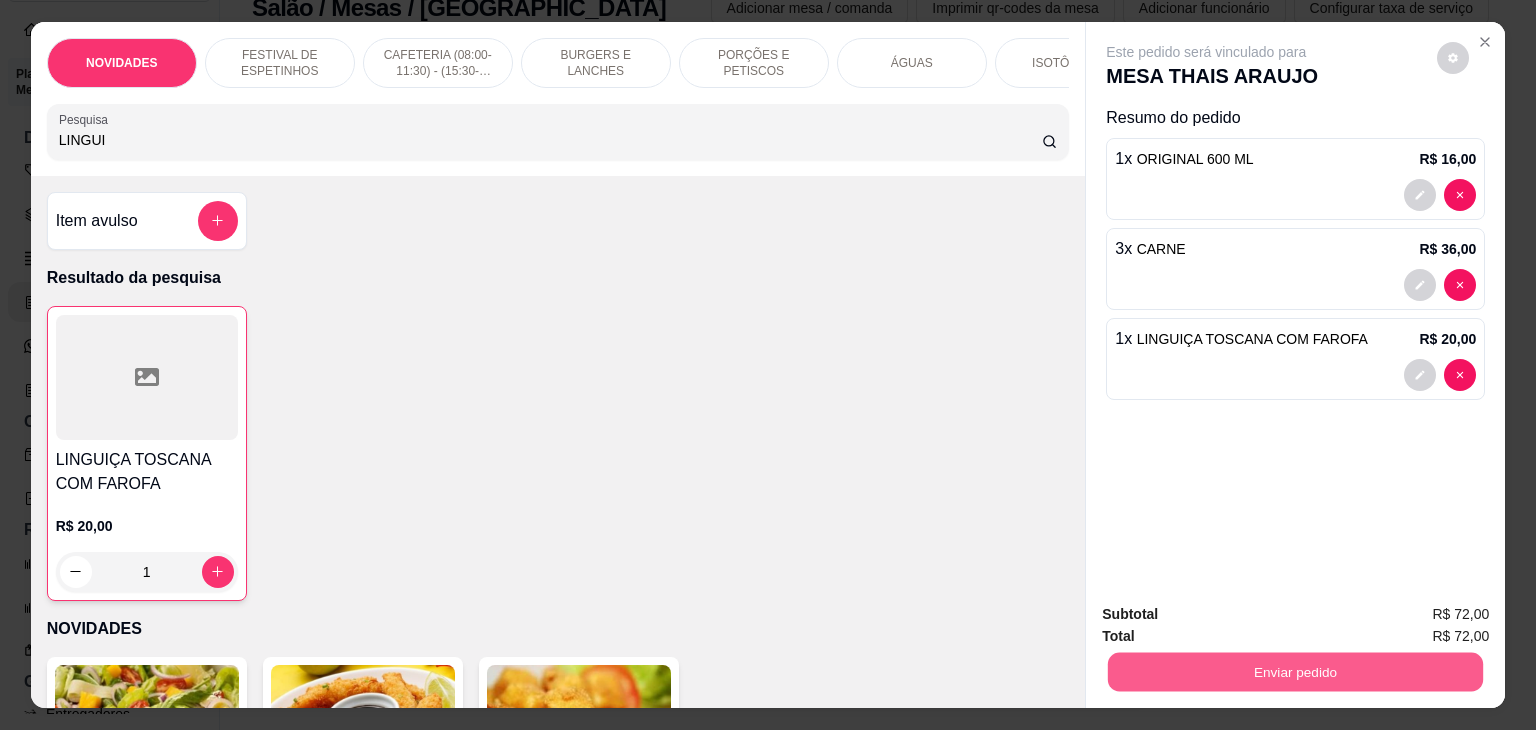 click on "Enviar pedido" at bounding box center (1295, 672) 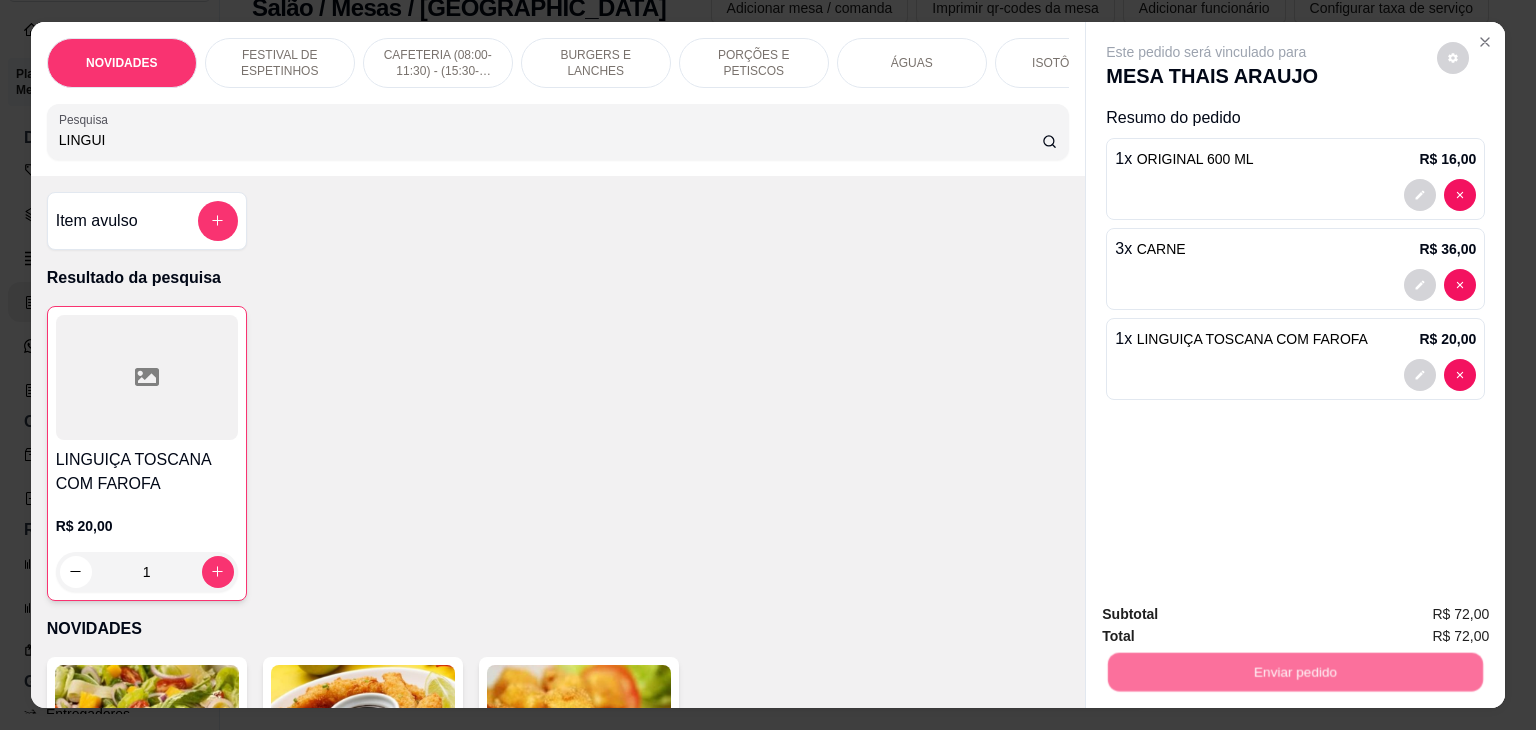 click on "Não registrar e enviar pedido" at bounding box center [1229, 614] 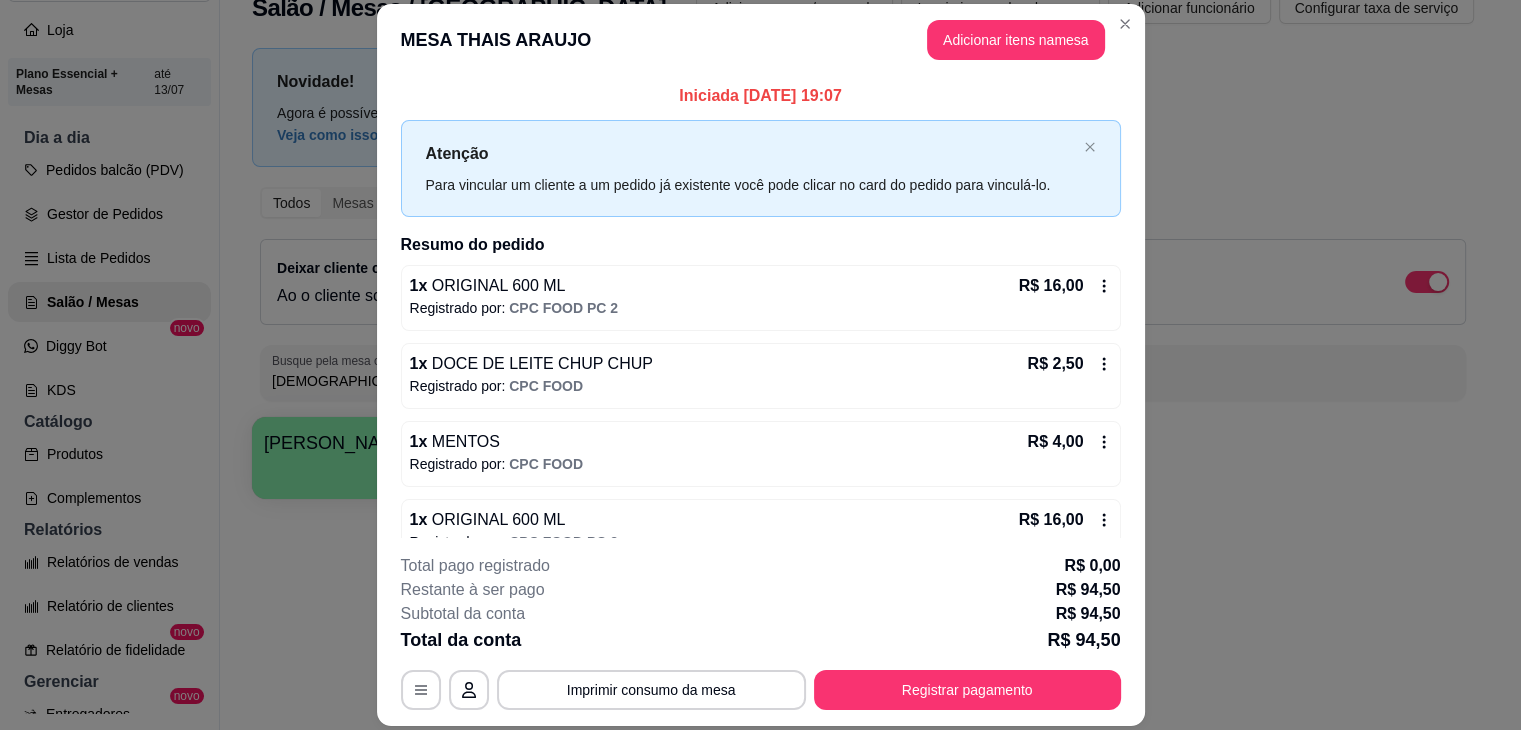 type 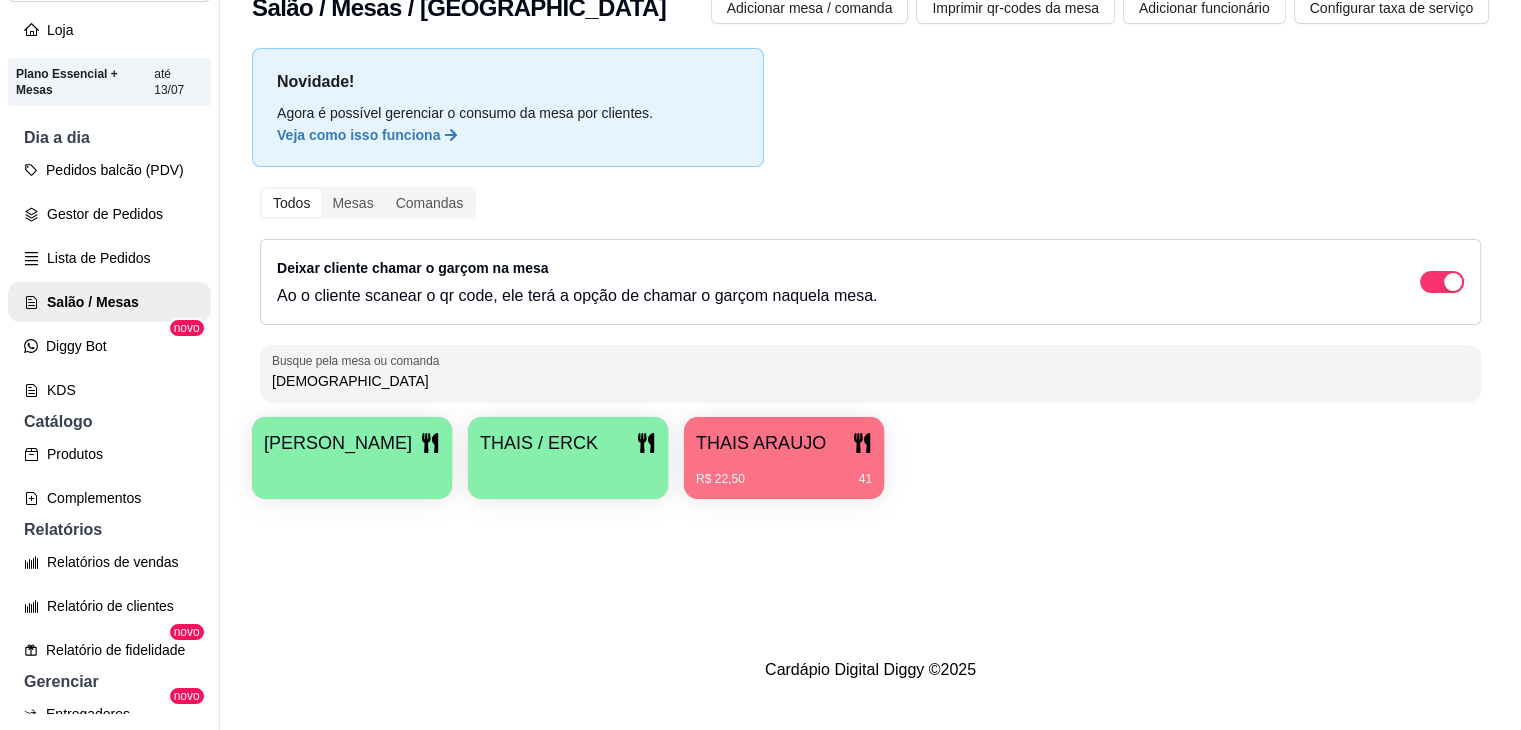 drag, startPoint x: 330, startPoint y: 381, endPoint x: 233, endPoint y: 385, distance: 97.082436 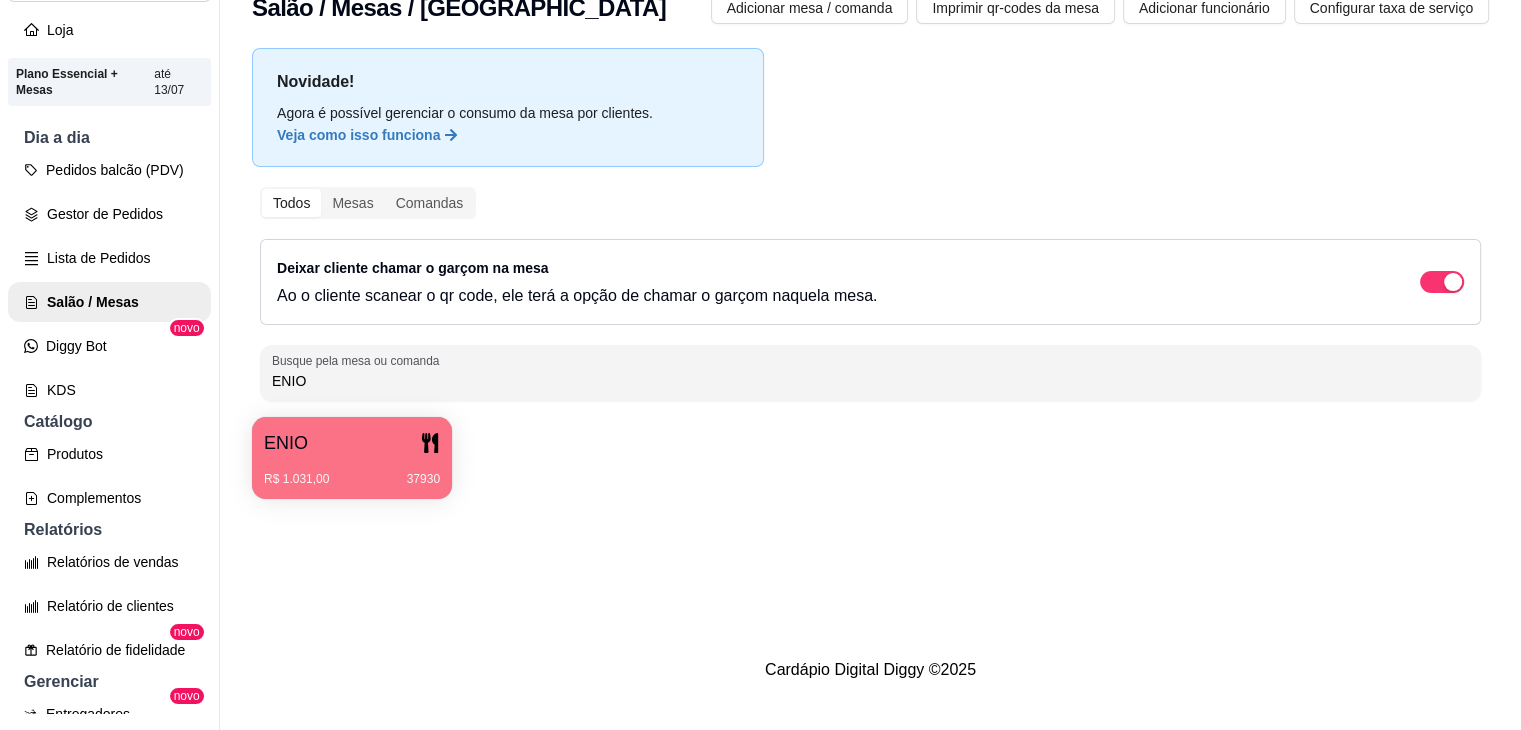 type on "ENIO" 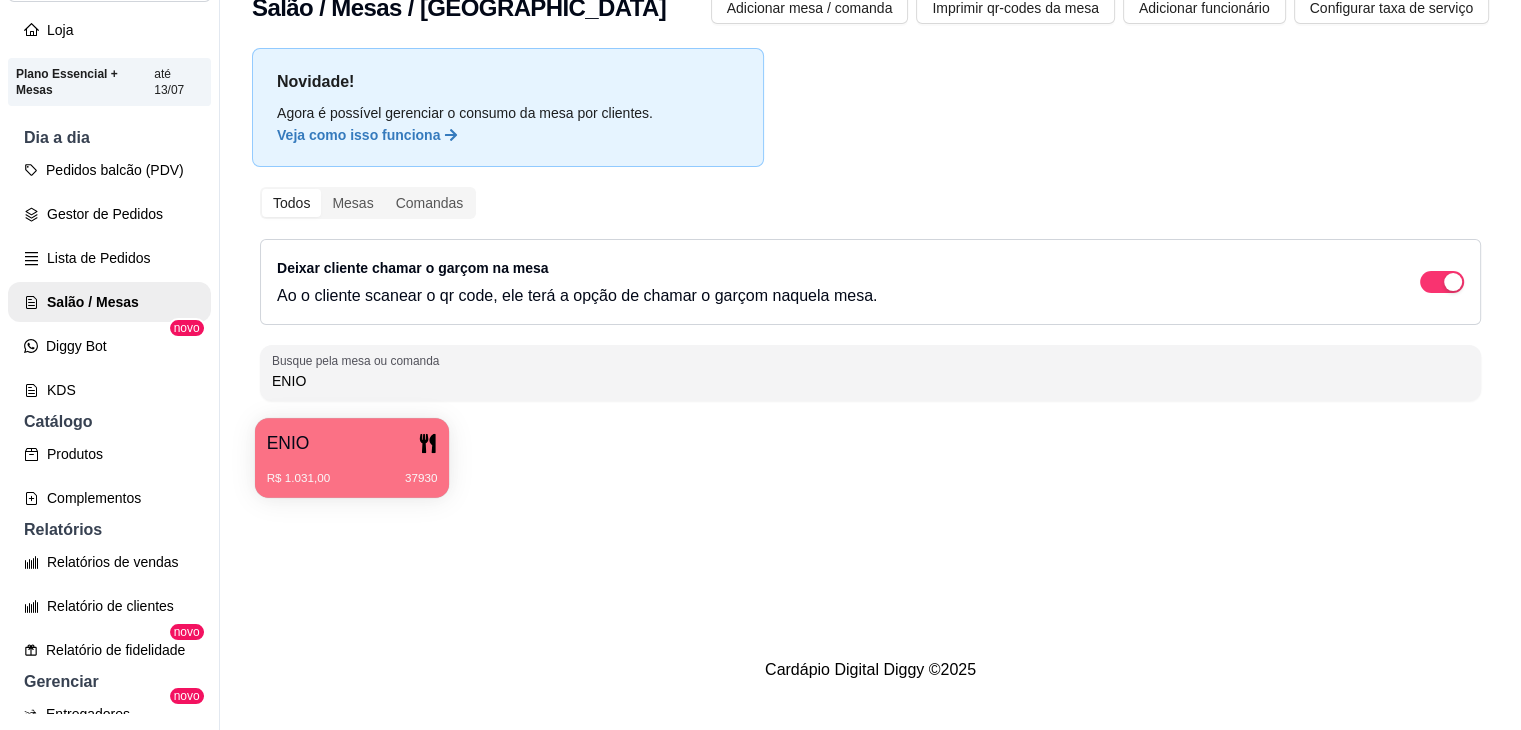 click on "ENIO" at bounding box center (352, 443) 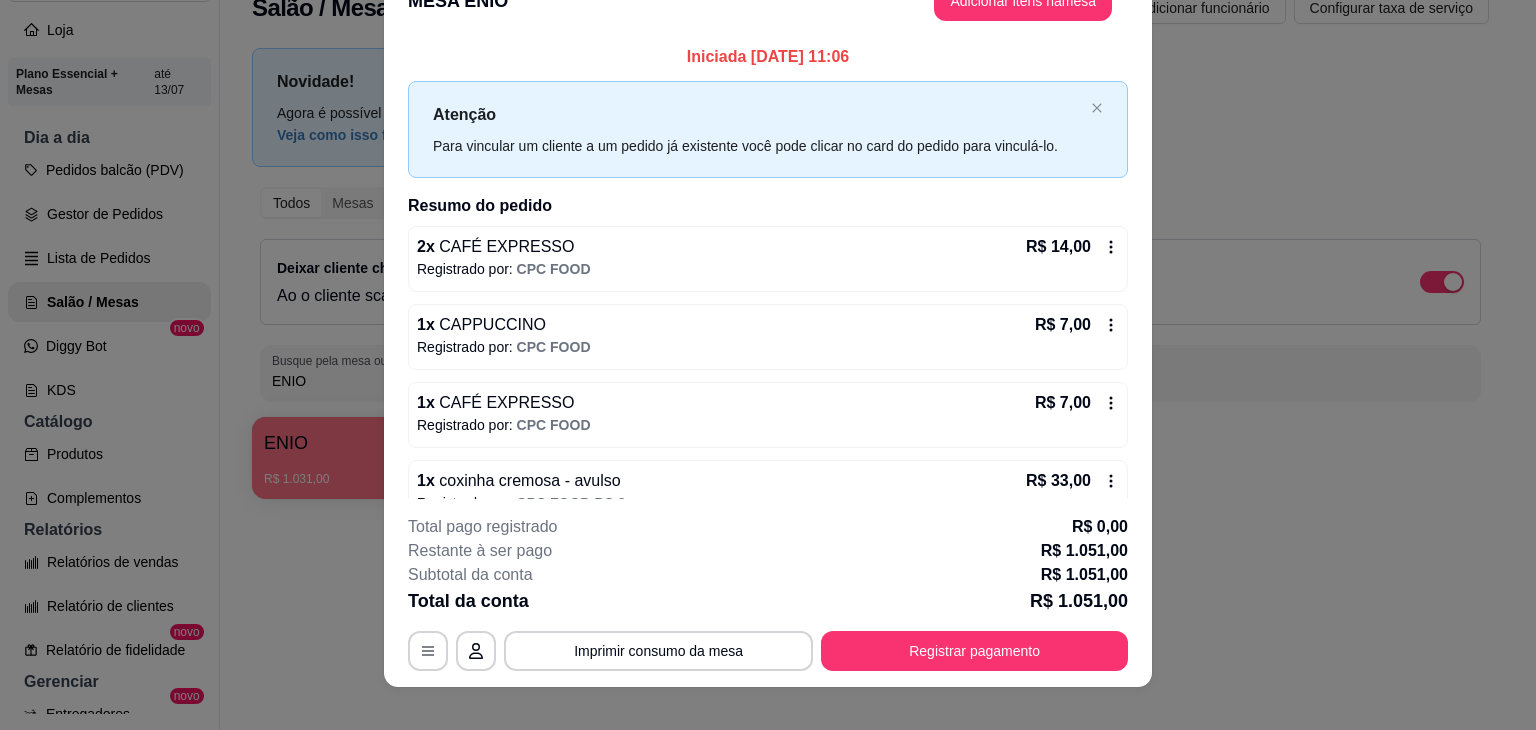 scroll, scrollTop: 60, scrollLeft: 0, axis: vertical 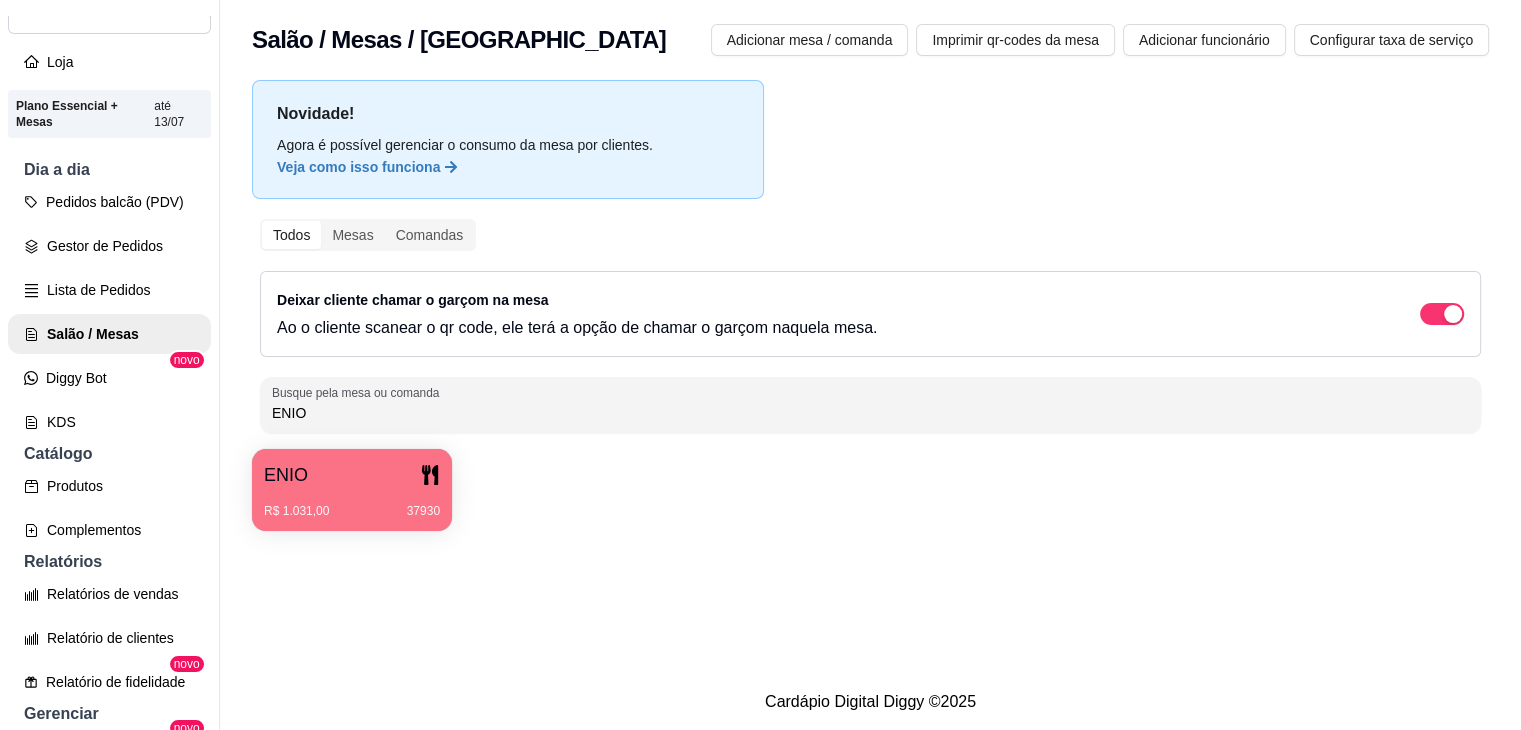 drag, startPoint x: 267, startPoint y: 410, endPoint x: 211, endPoint y: 410, distance: 56 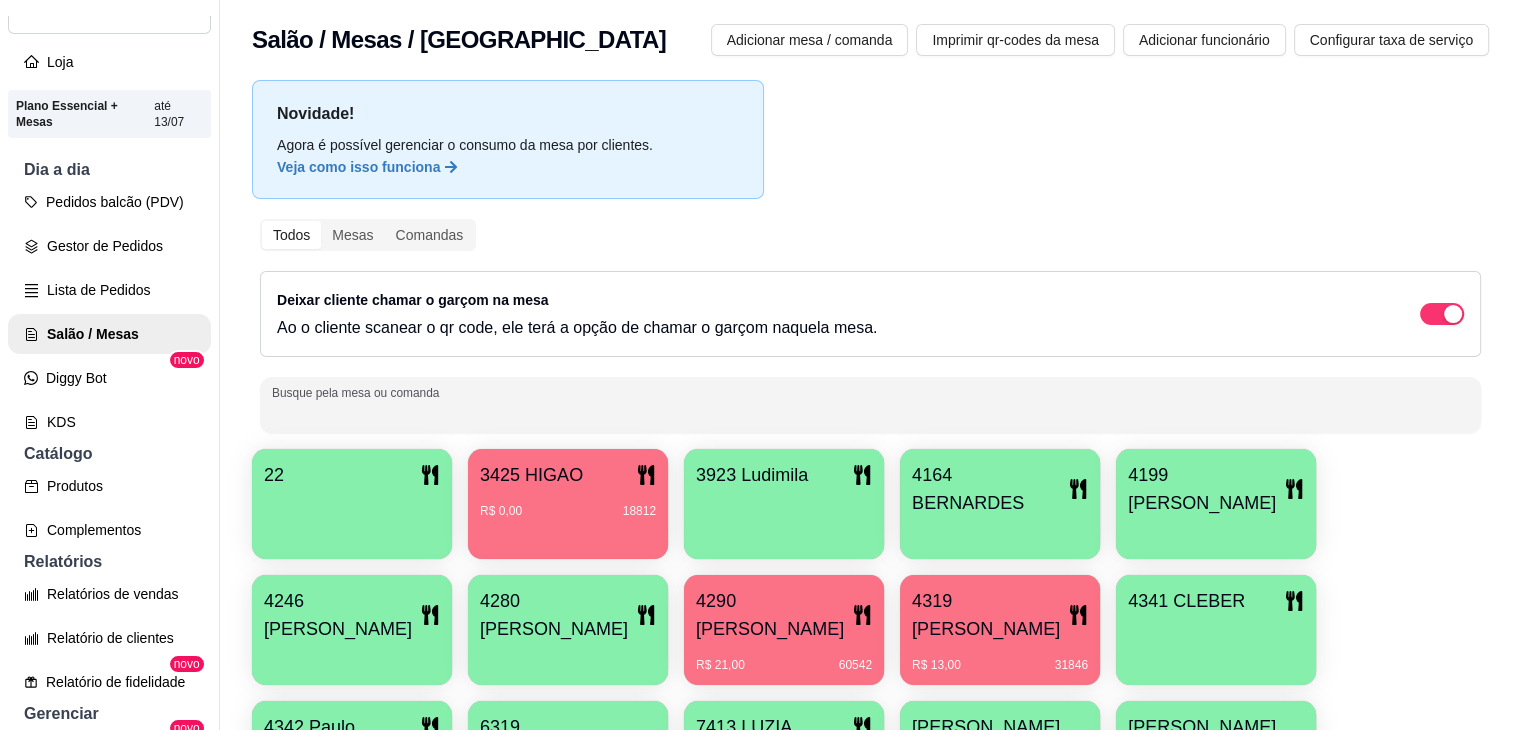 type 